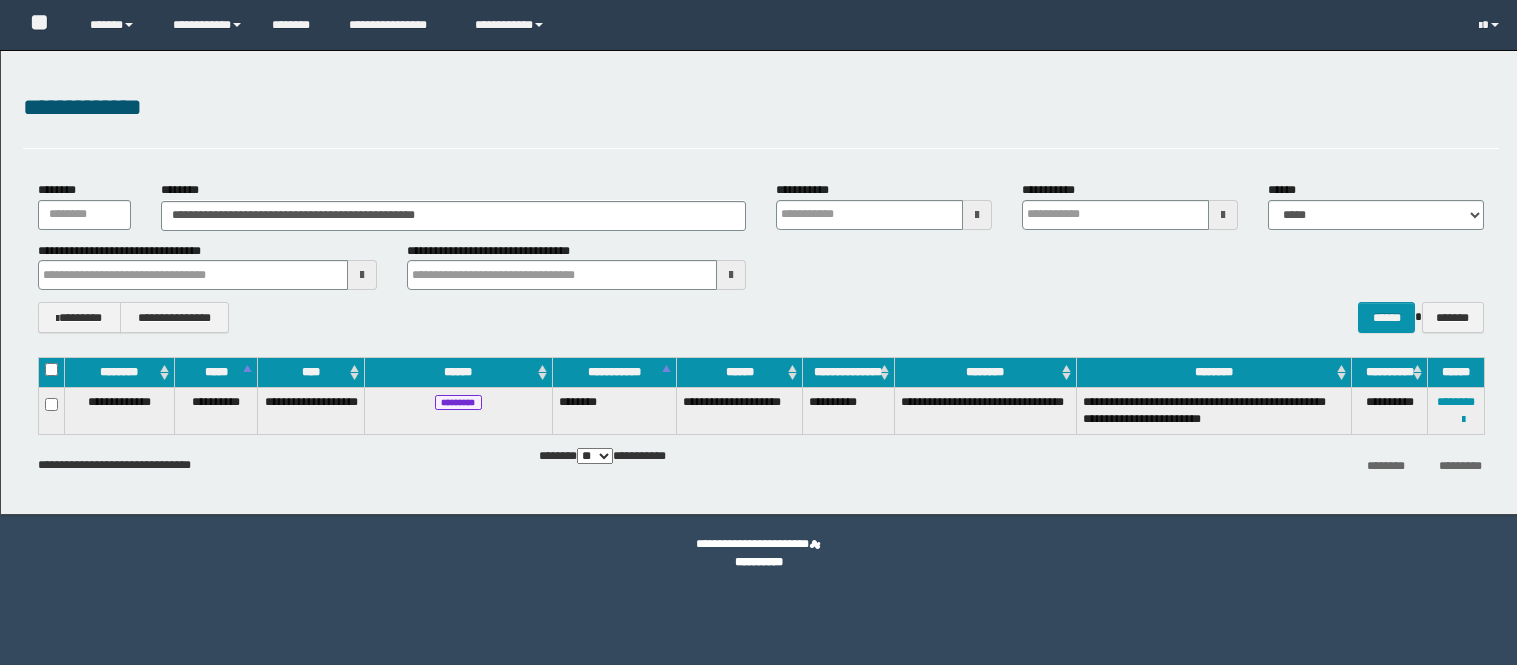 scroll, scrollTop: 0, scrollLeft: 0, axis: both 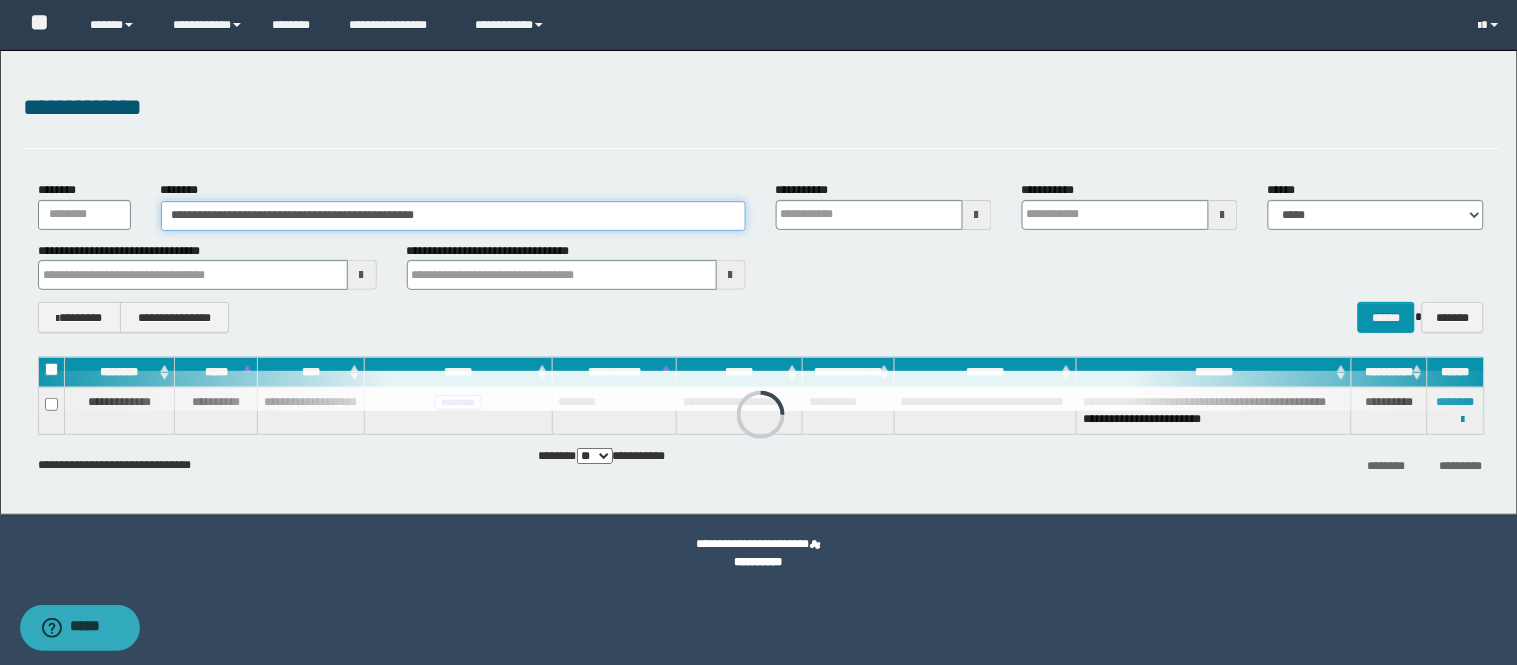 click on "**********" at bounding box center (453, 216) 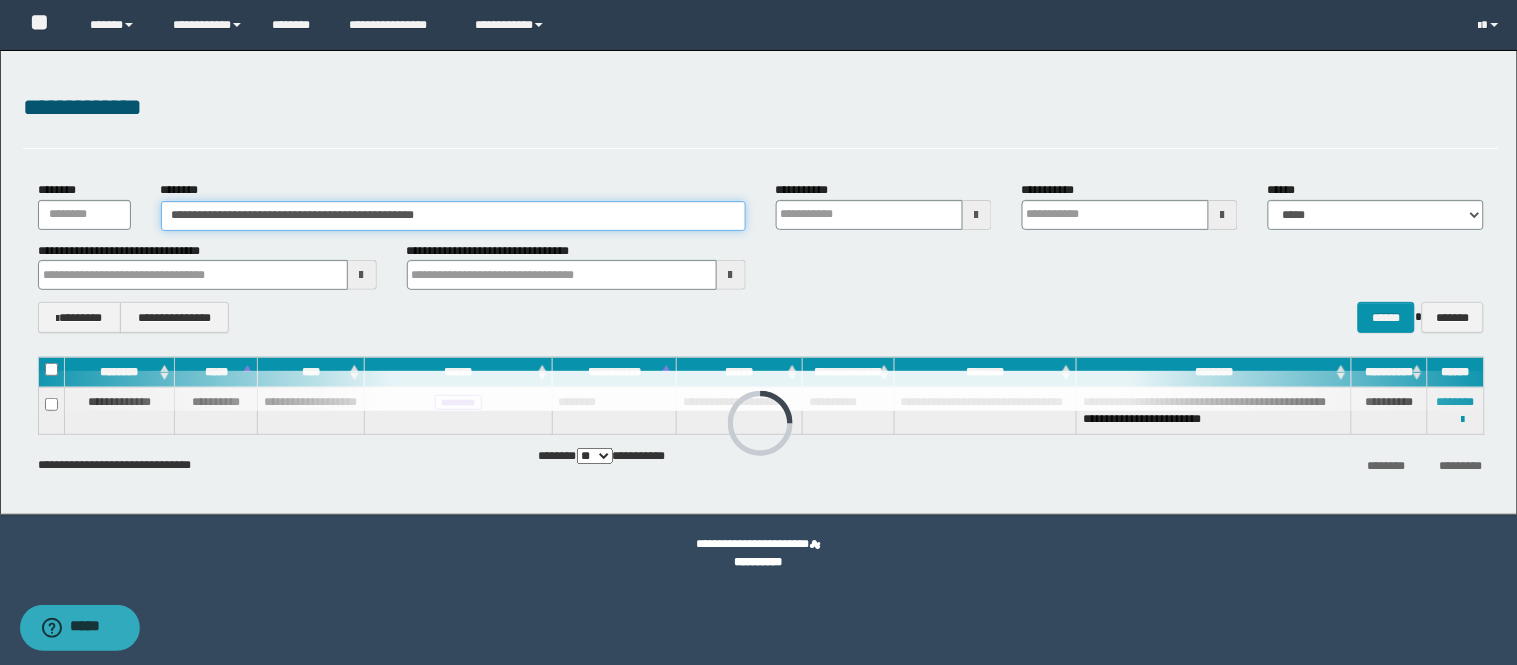 click on "**********" at bounding box center [453, 216] 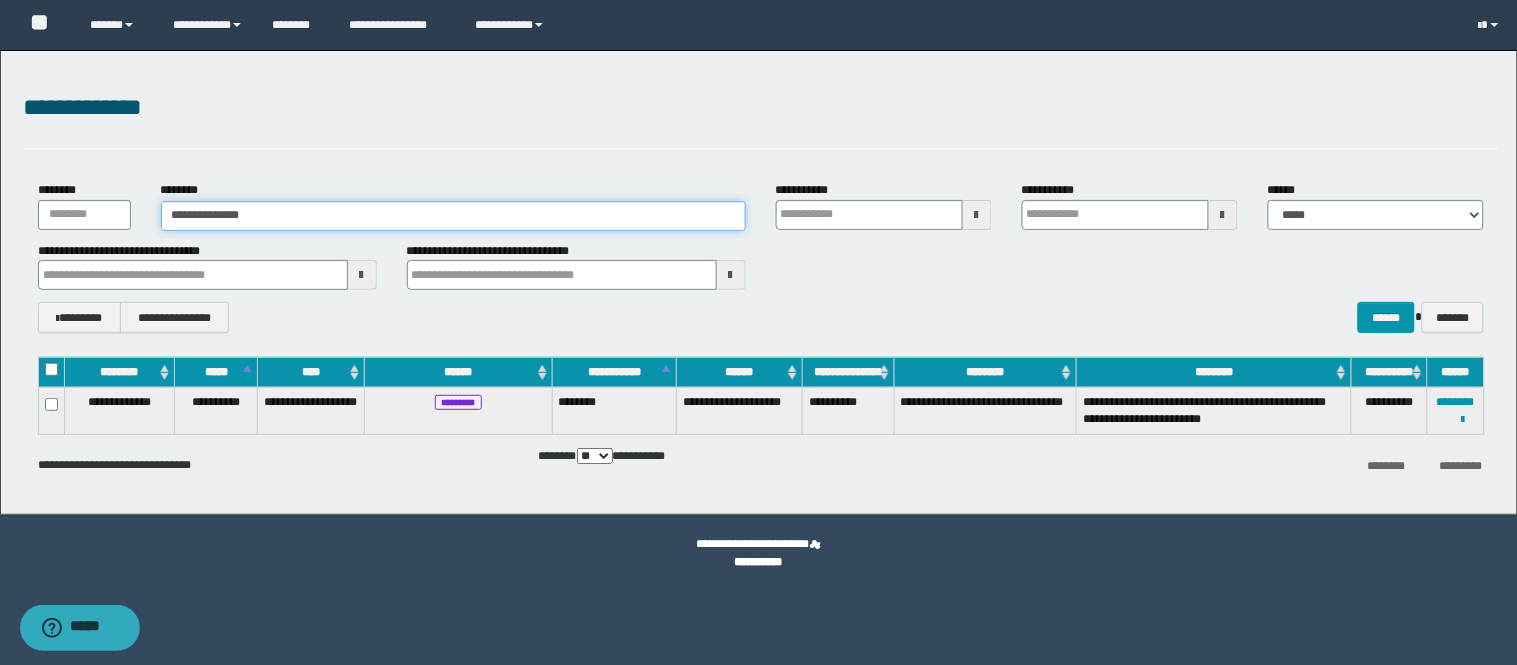 type on "**********" 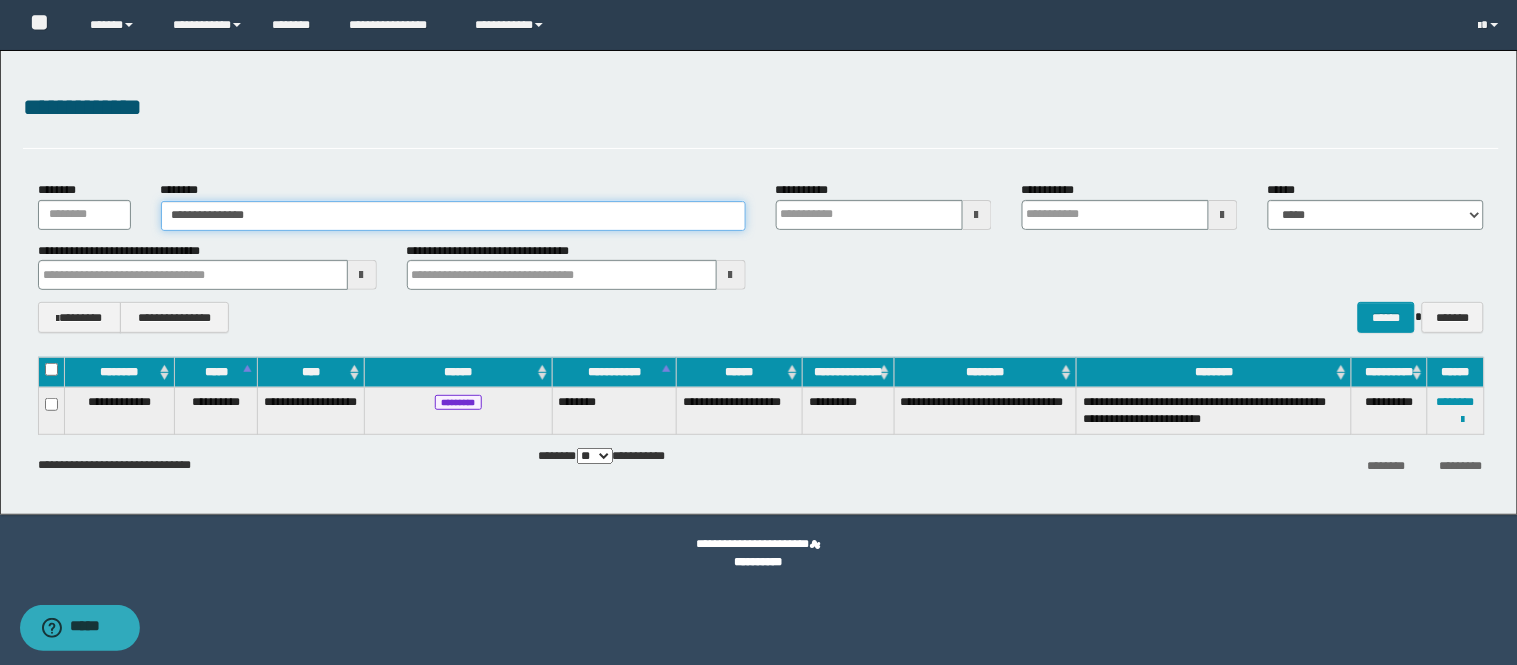 type on "**********" 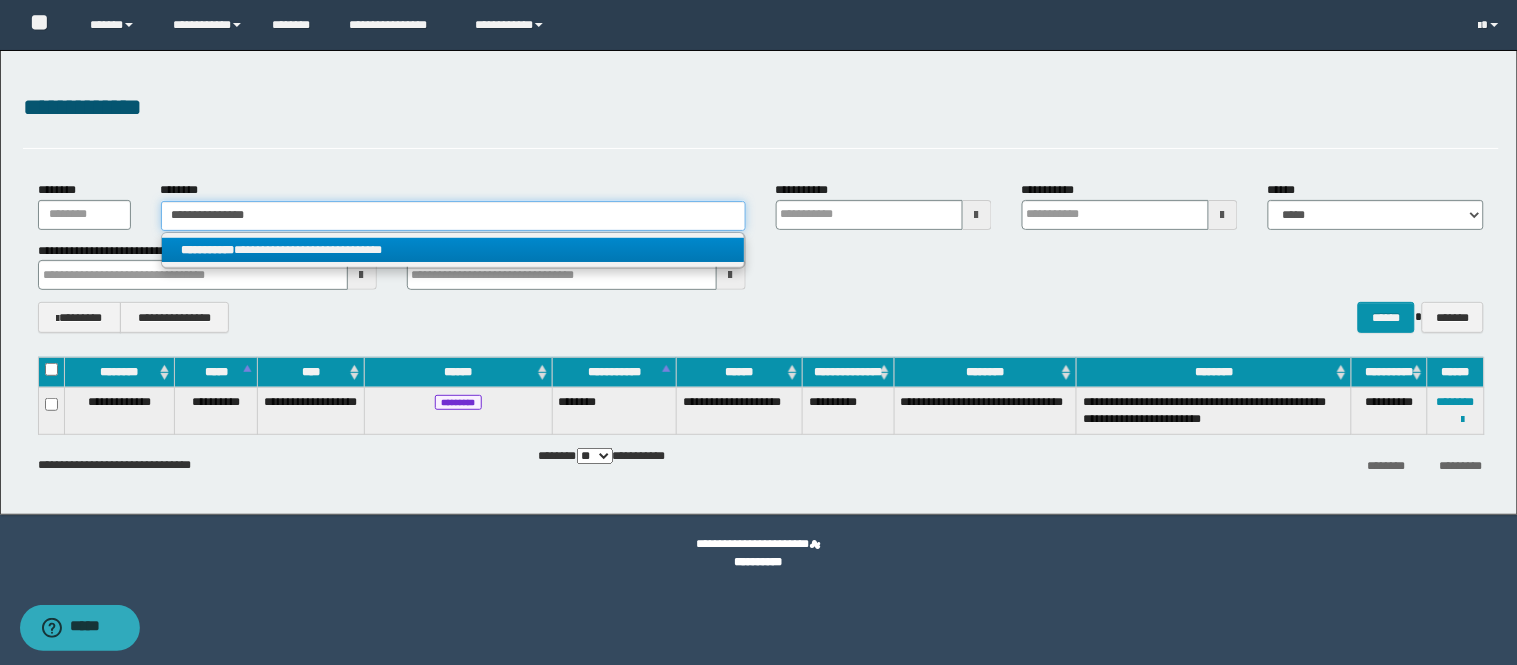 type on "**********" 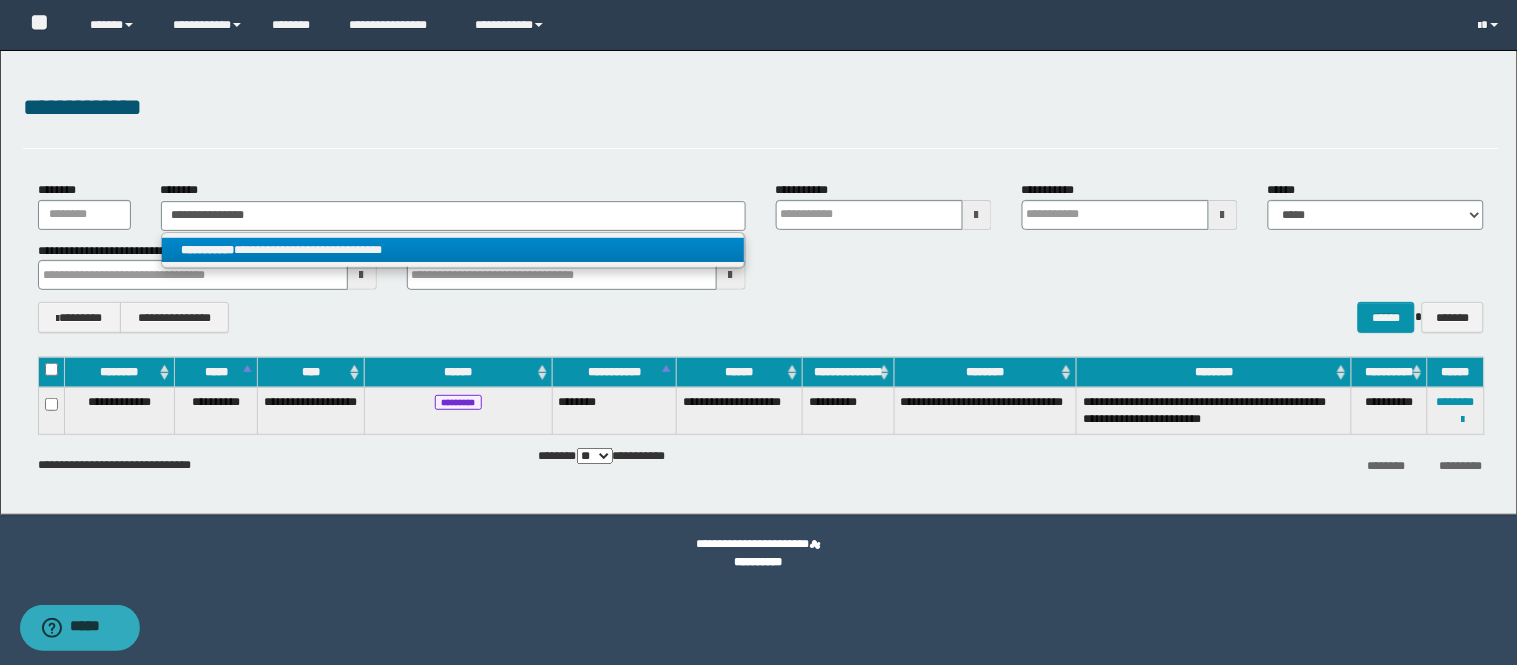 click on "**********" at bounding box center (453, 250) 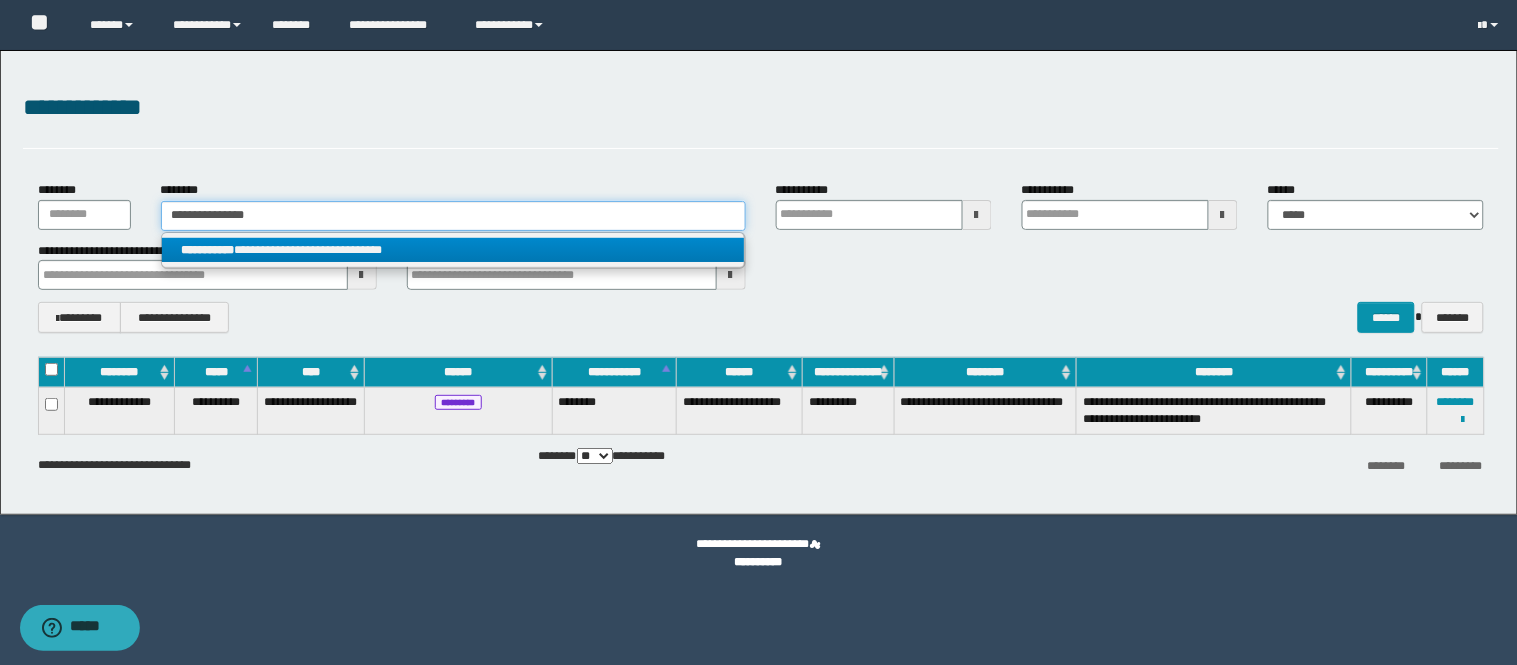 type 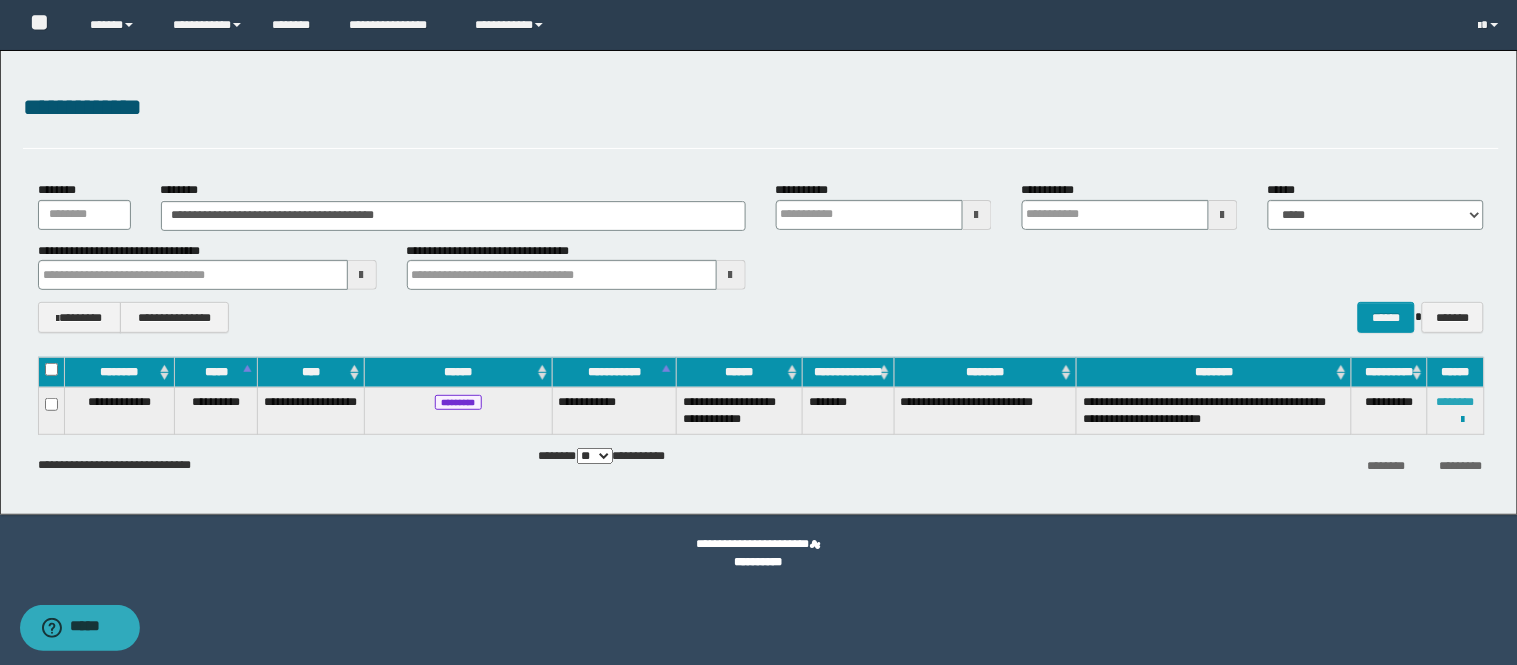 click on "********" at bounding box center [1456, 402] 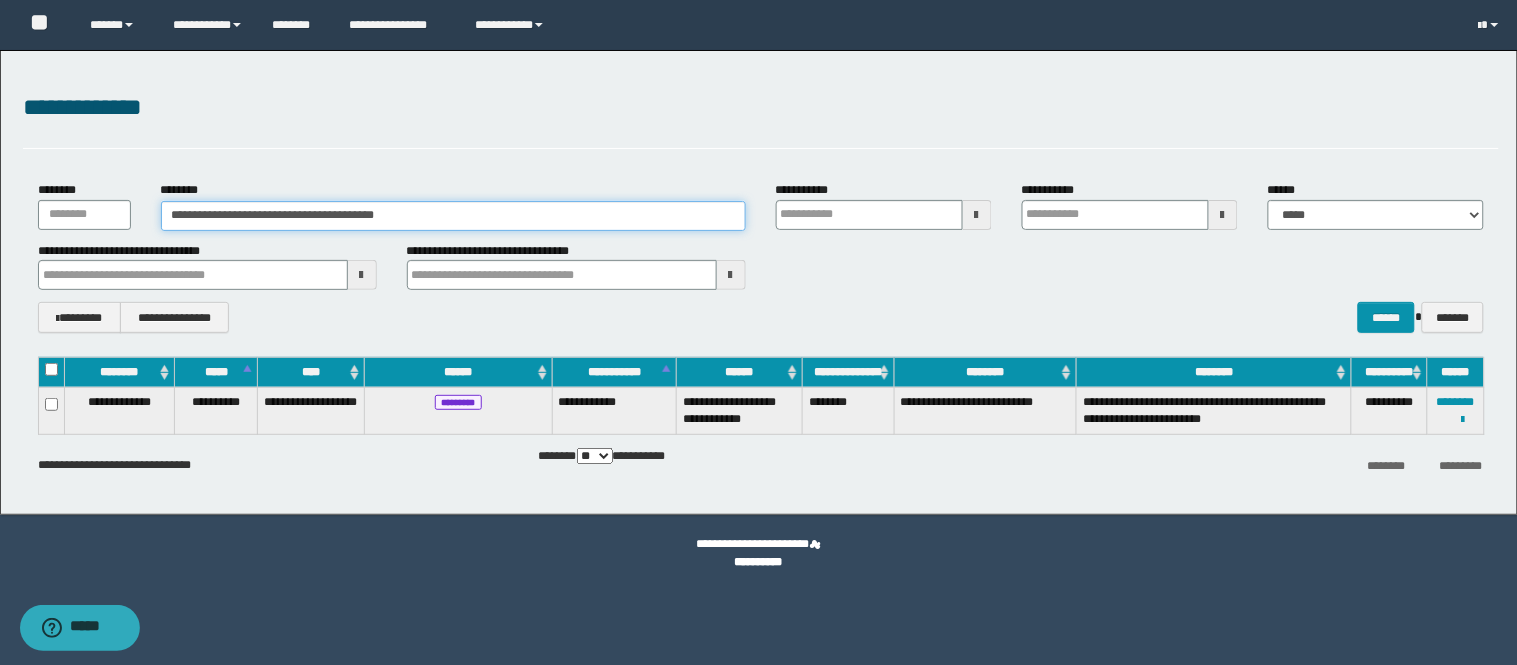drag, startPoint x: 450, startPoint y: 217, endPoint x: 0, endPoint y: 113, distance: 461.86145 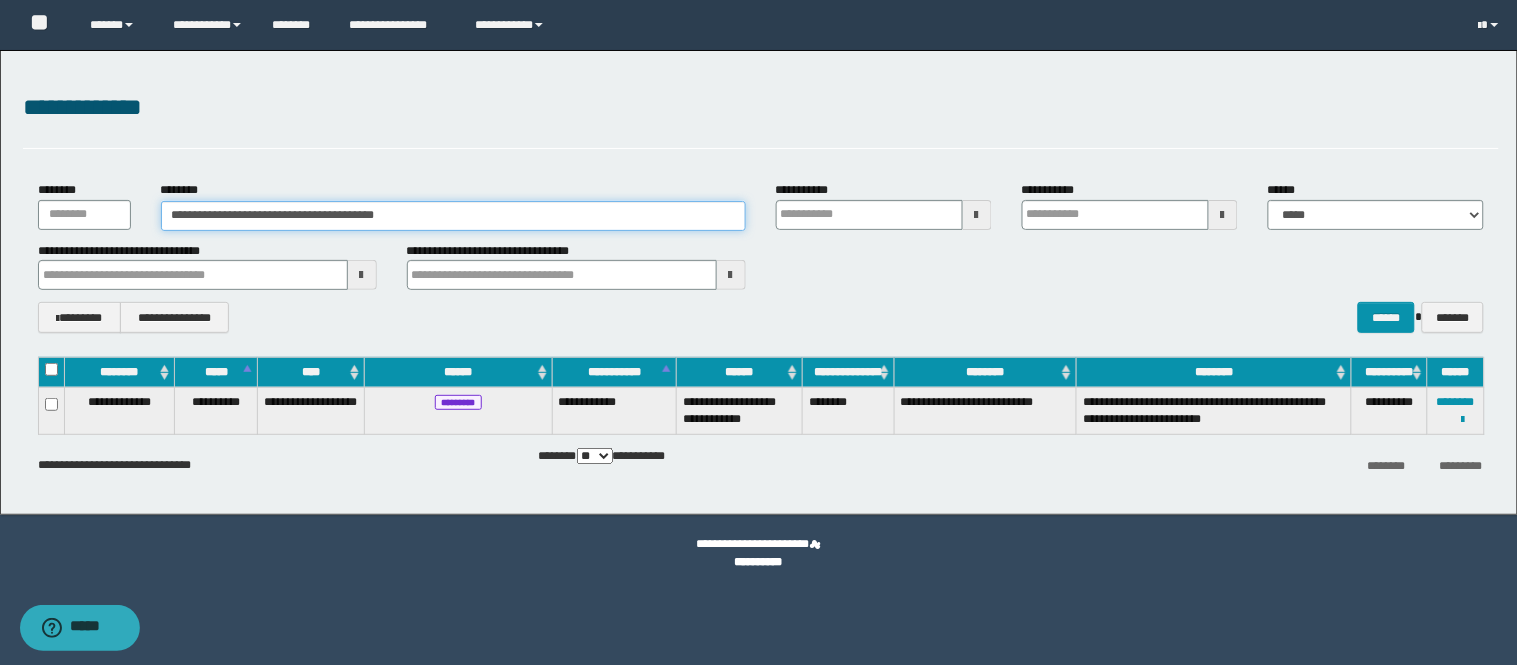 click on "**********" at bounding box center [453, 216] 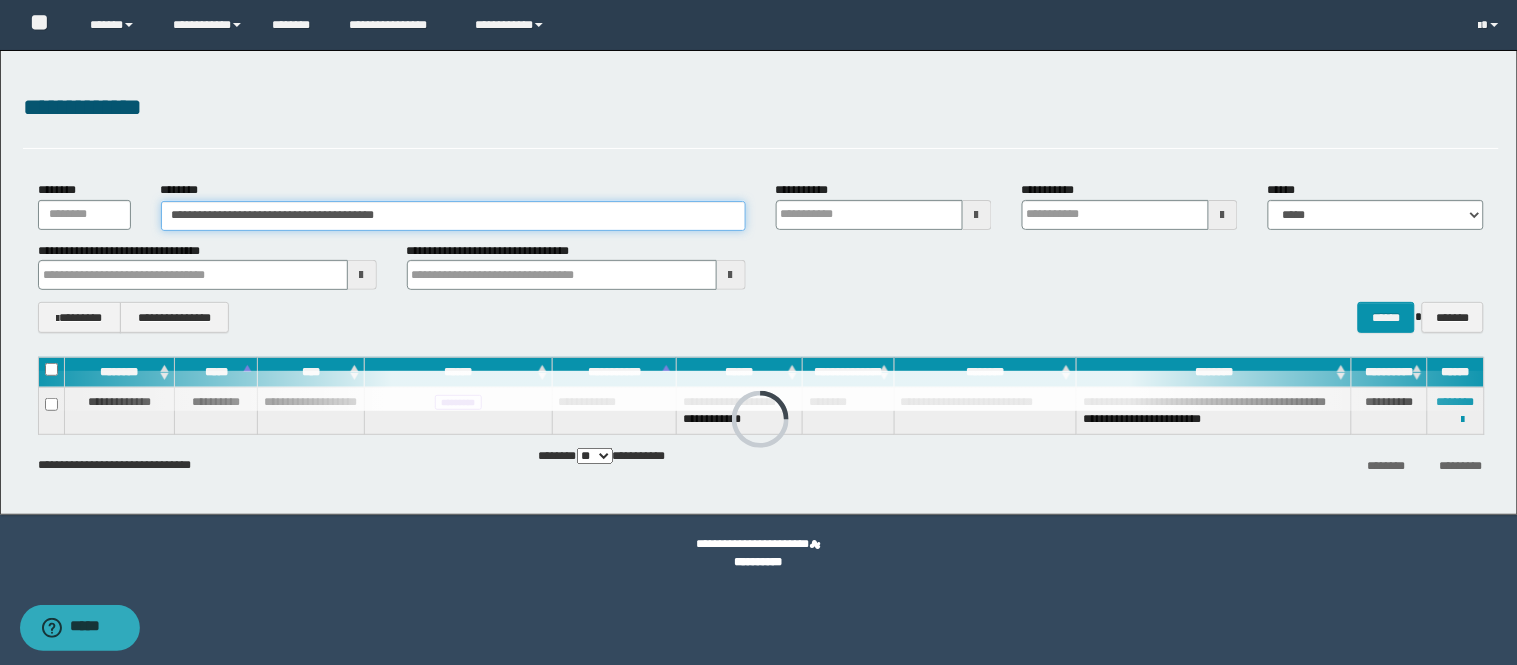 drag, startPoint x: 470, startPoint y: 216, endPoint x: 0, endPoint y: 158, distance: 473.56522 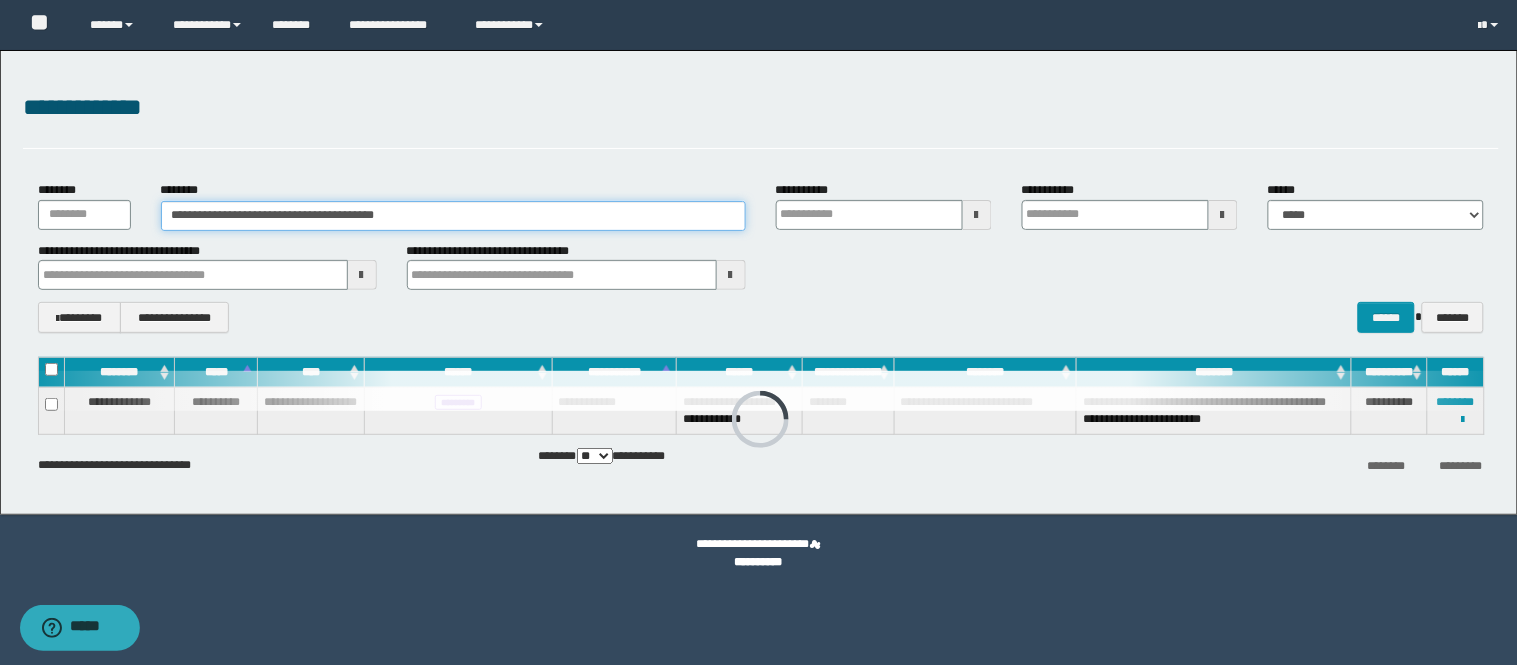 click on "**********" at bounding box center [759, 282] 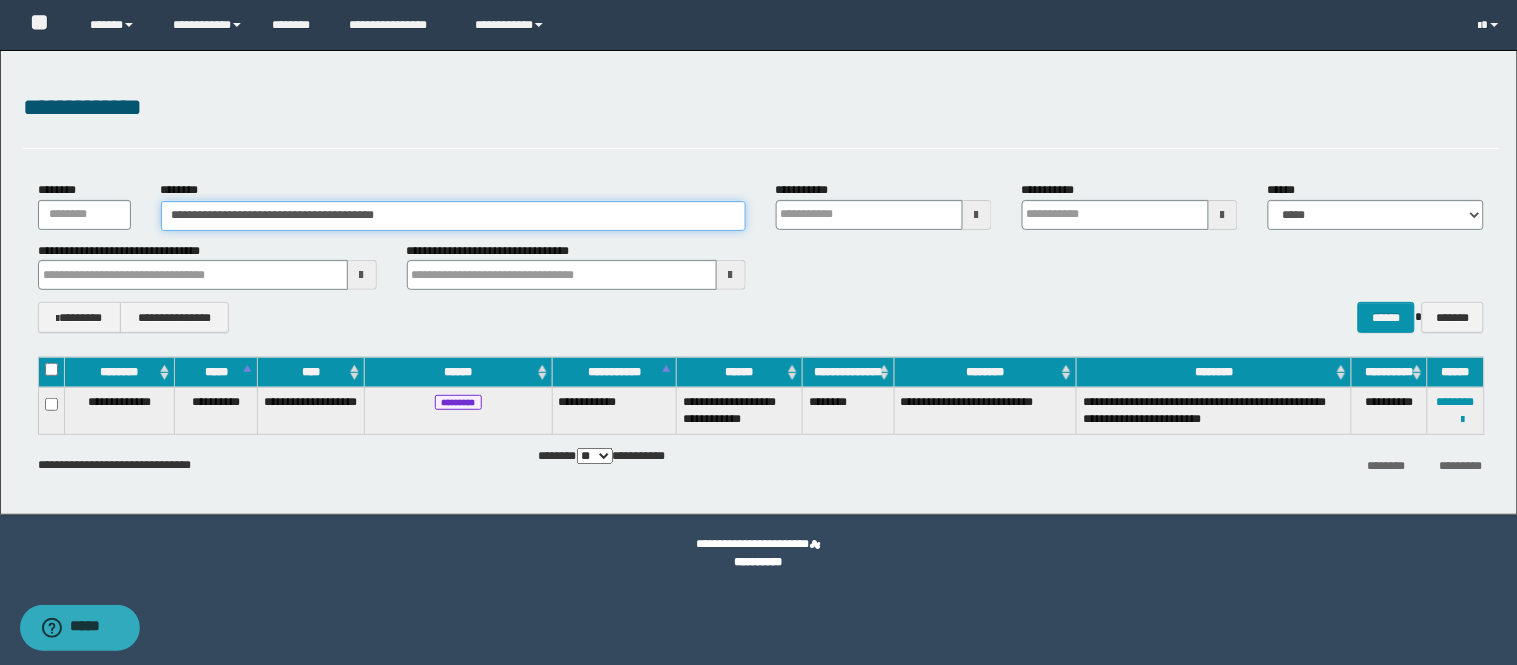 paste on "**" 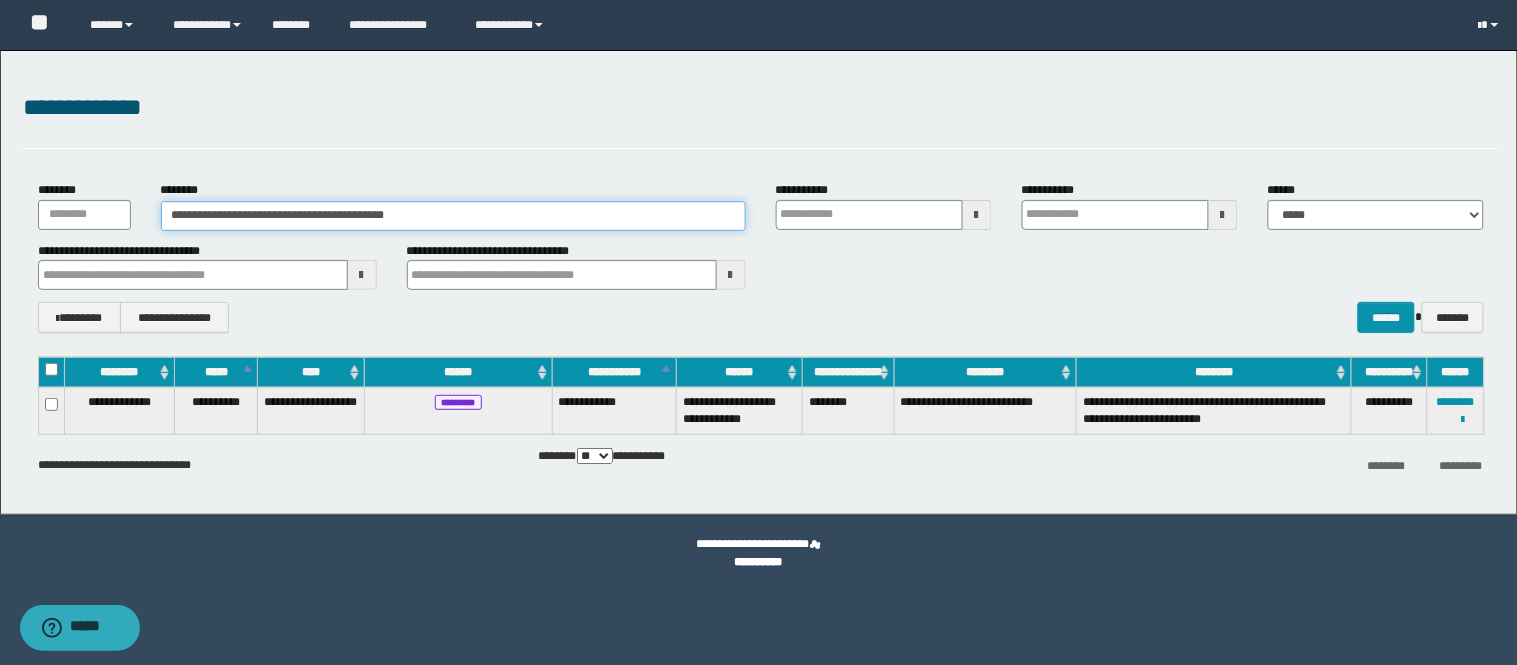 type on "**********" 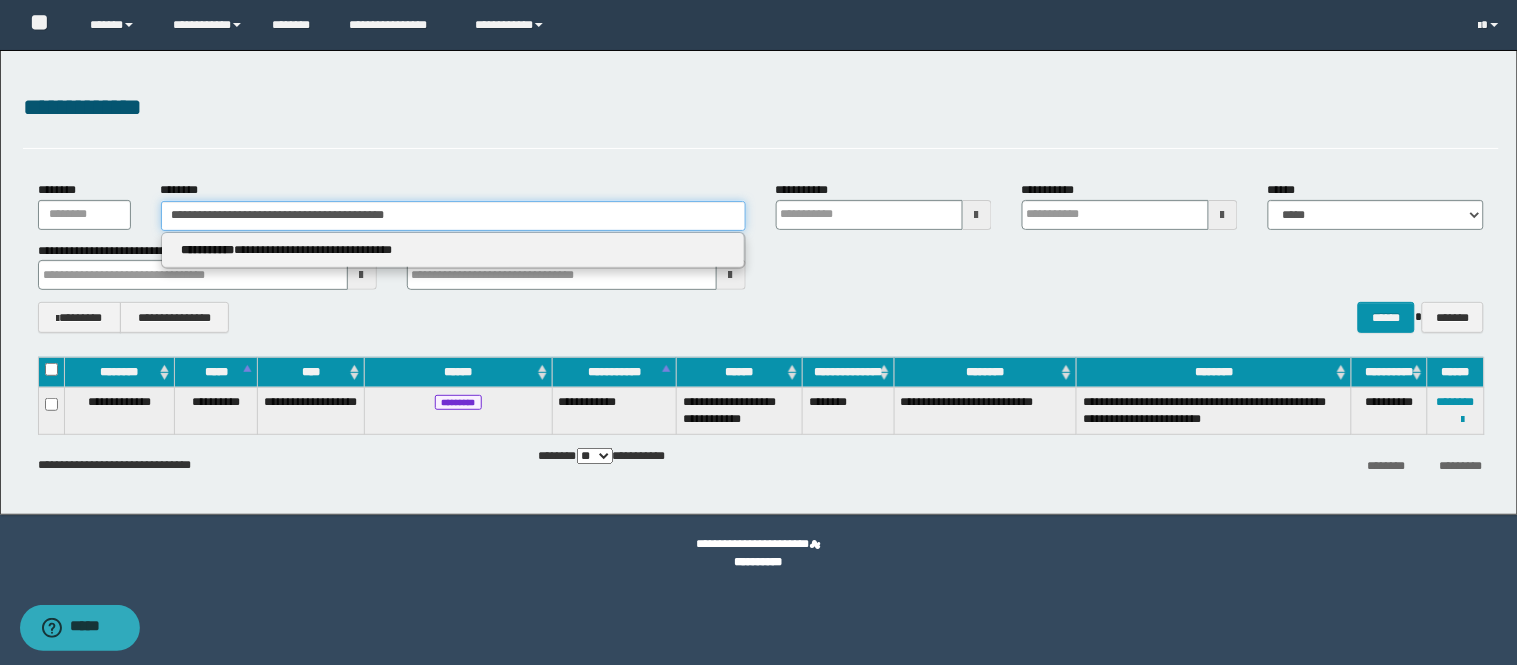 type 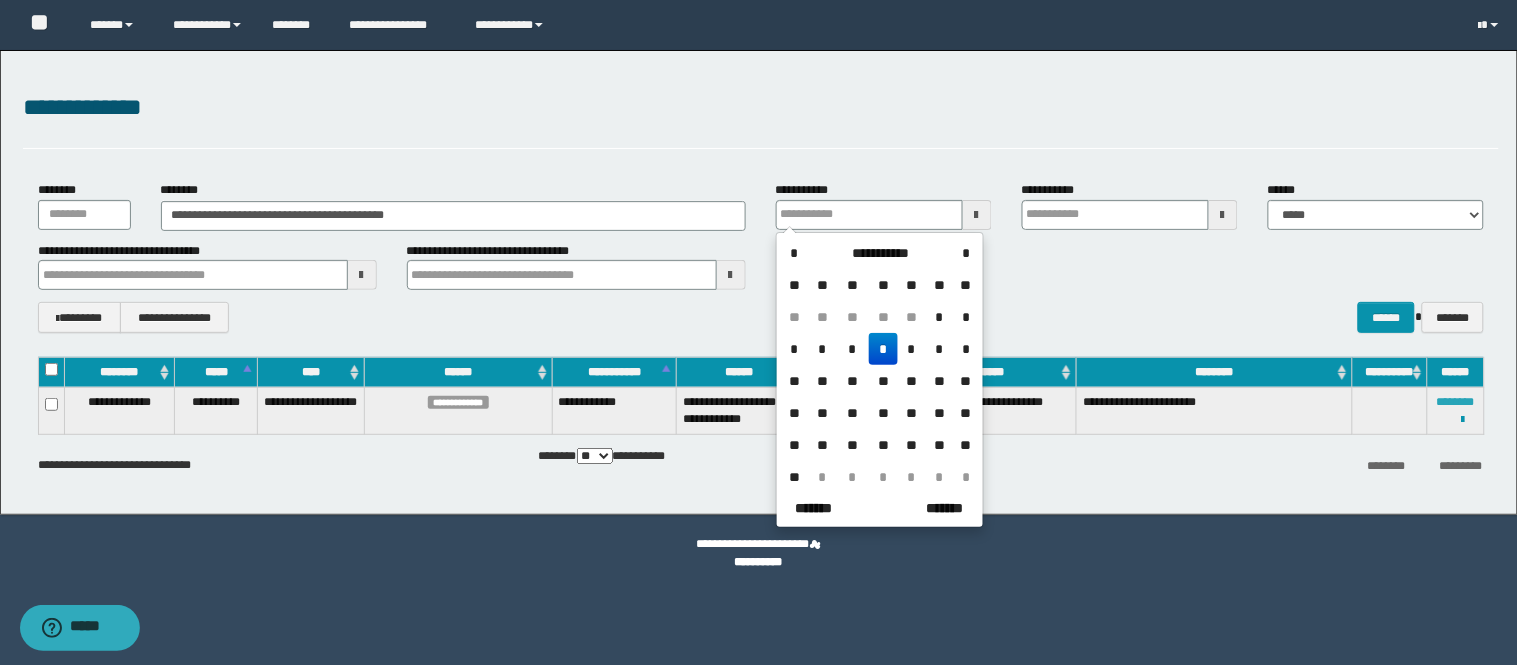 click on "********" at bounding box center (1456, 402) 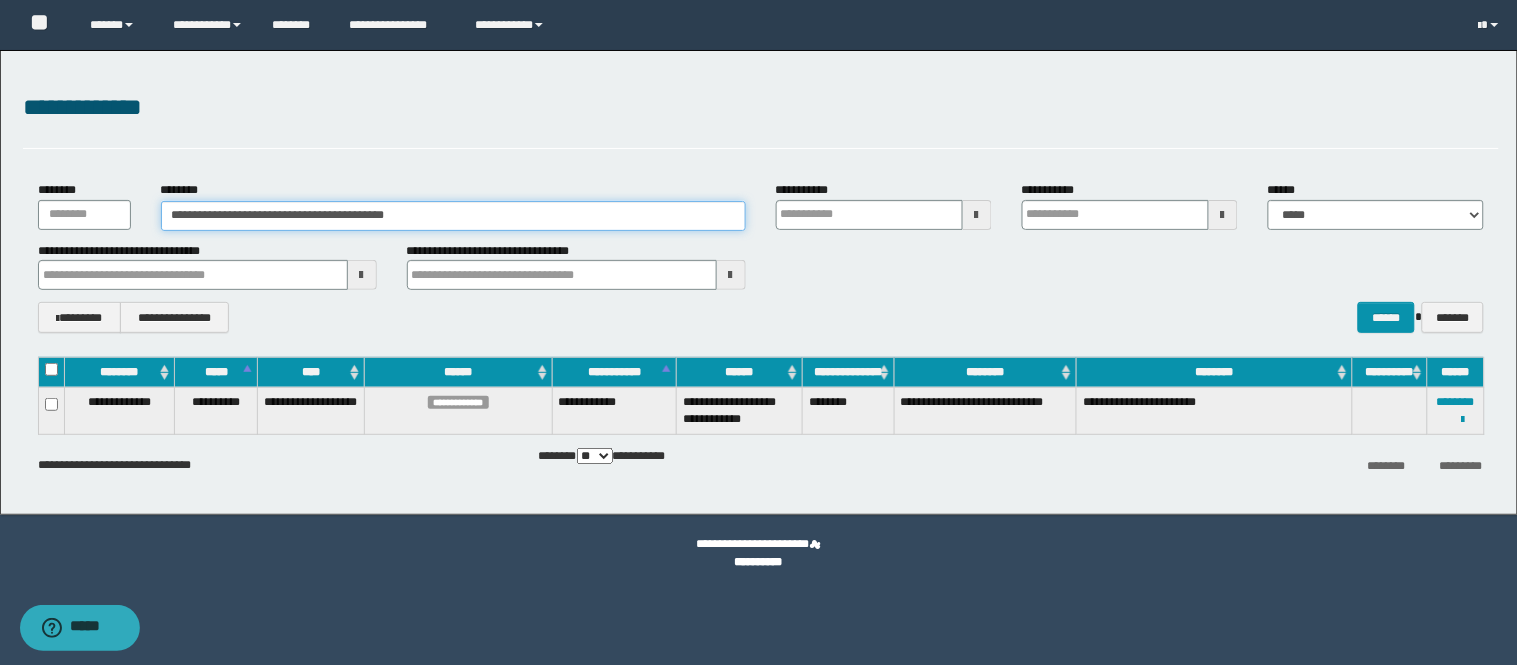 drag, startPoint x: 463, startPoint y: 221, endPoint x: 1, endPoint y: 43, distance: 495.10403 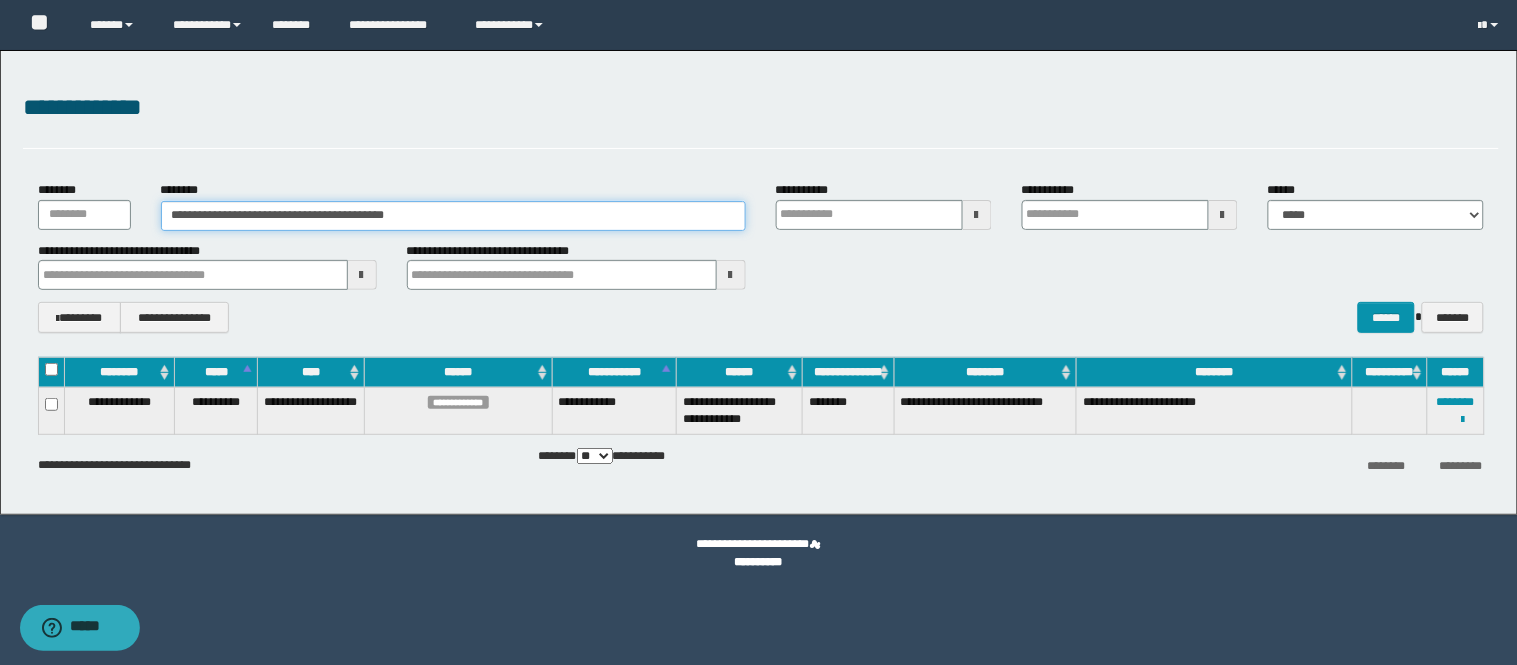 click on "**********" at bounding box center (453, 216) 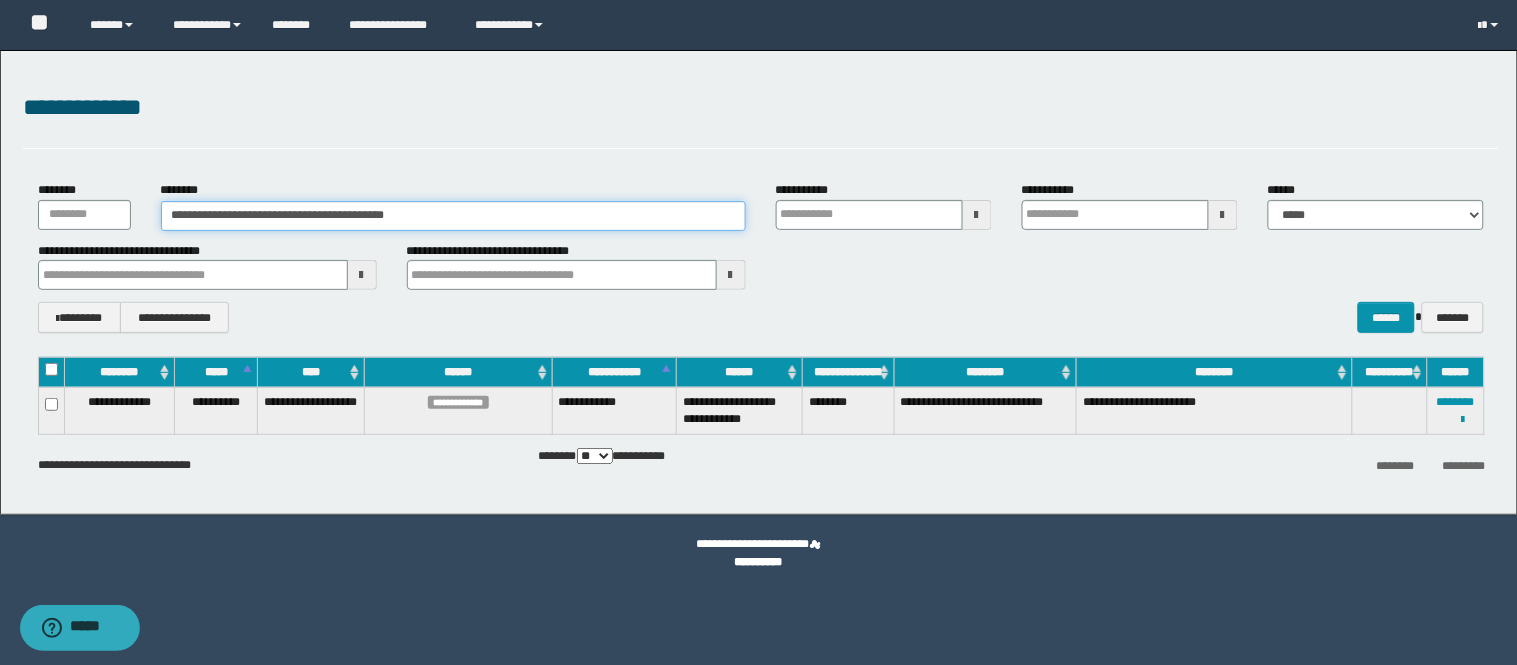 drag, startPoint x: 466, startPoint y: 218, endPoint x: 0, endPoint y: 63, distance: 491.10184 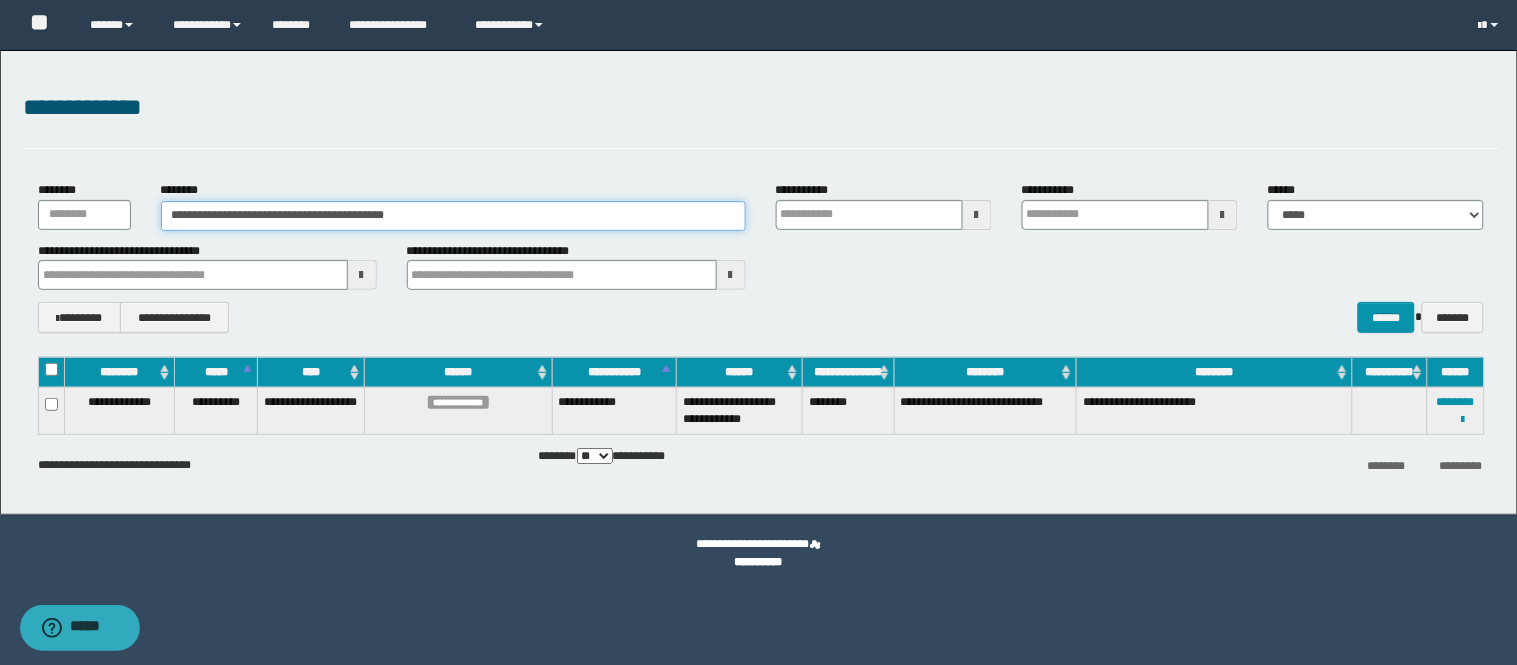 paste 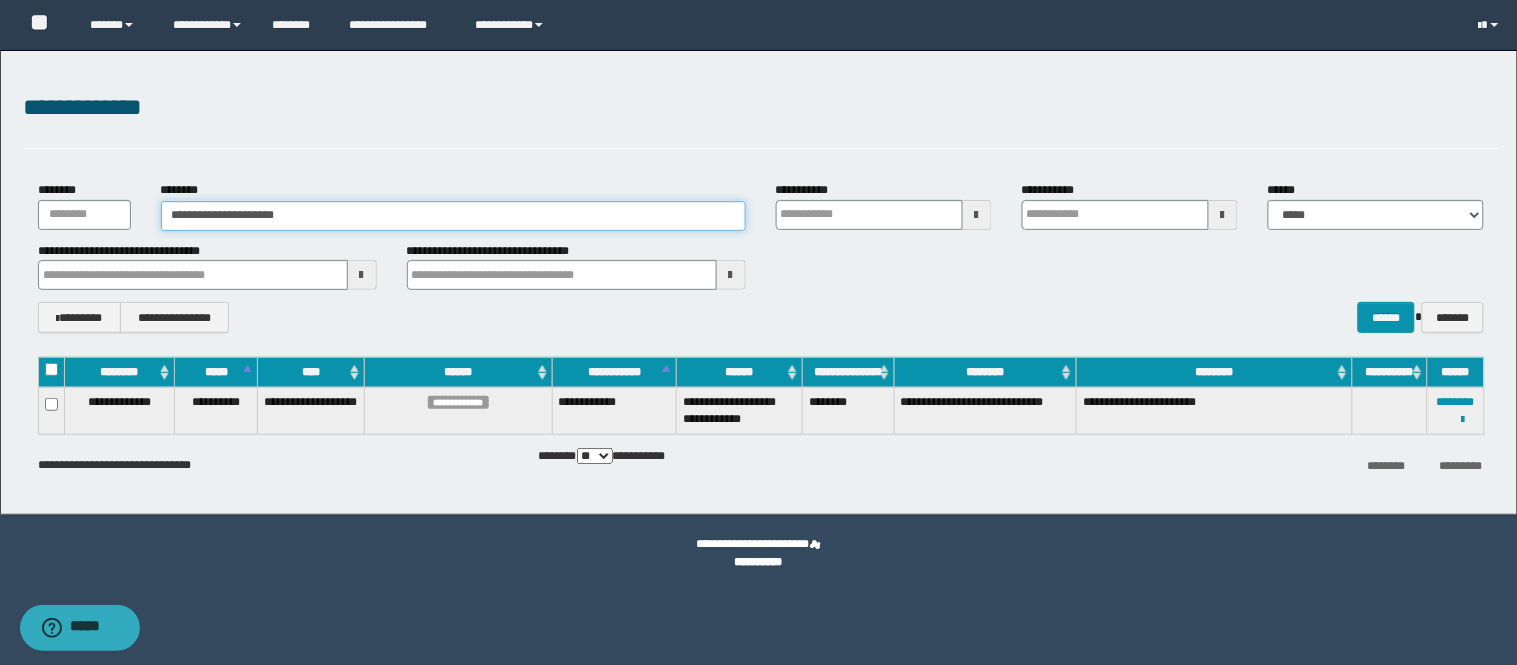 type on "**********" 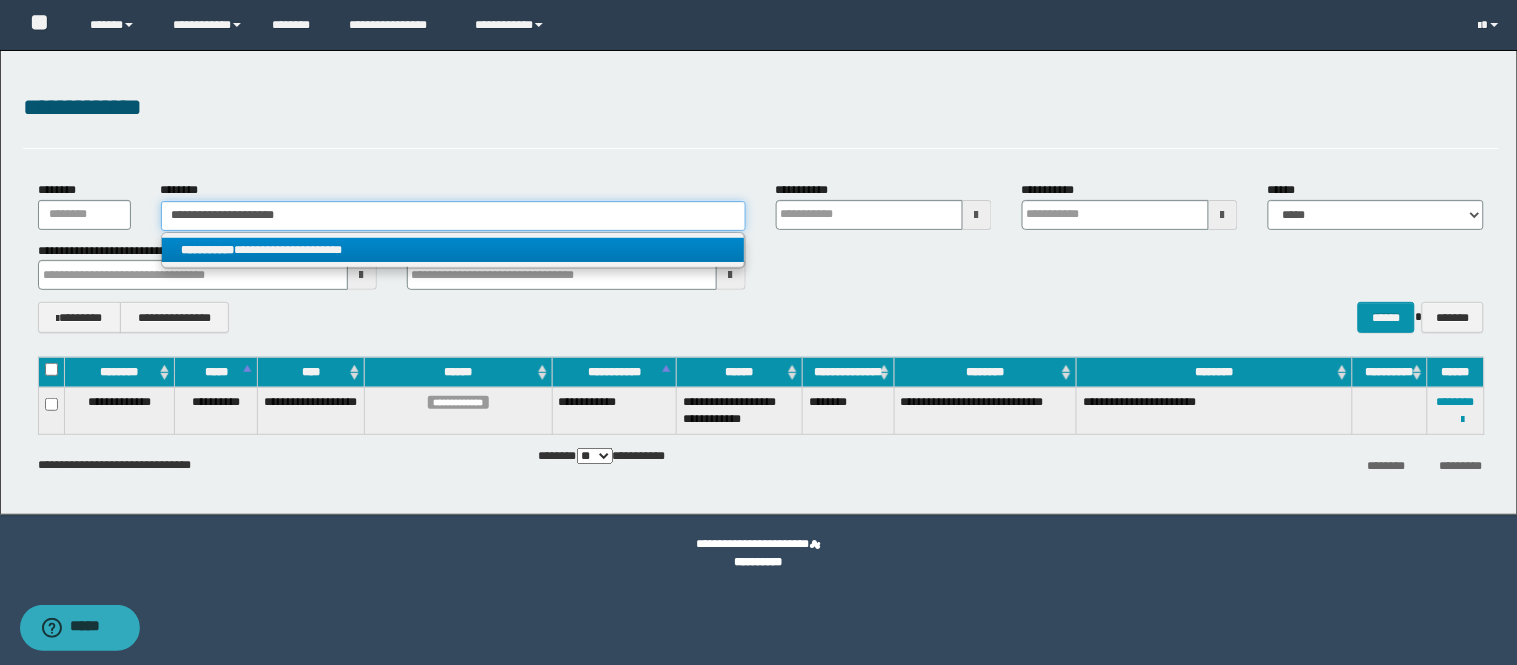 type on "**********" 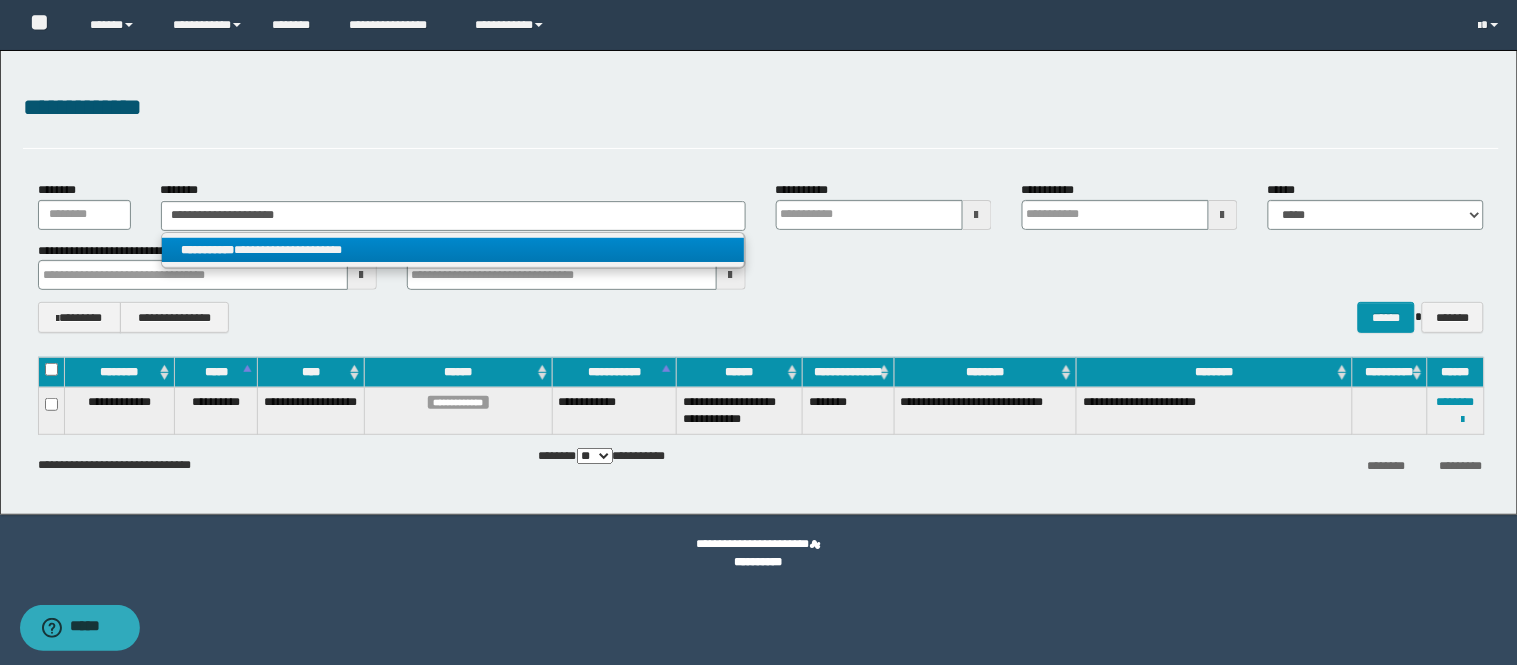 click on "**********" at bounding box center (453, 250) 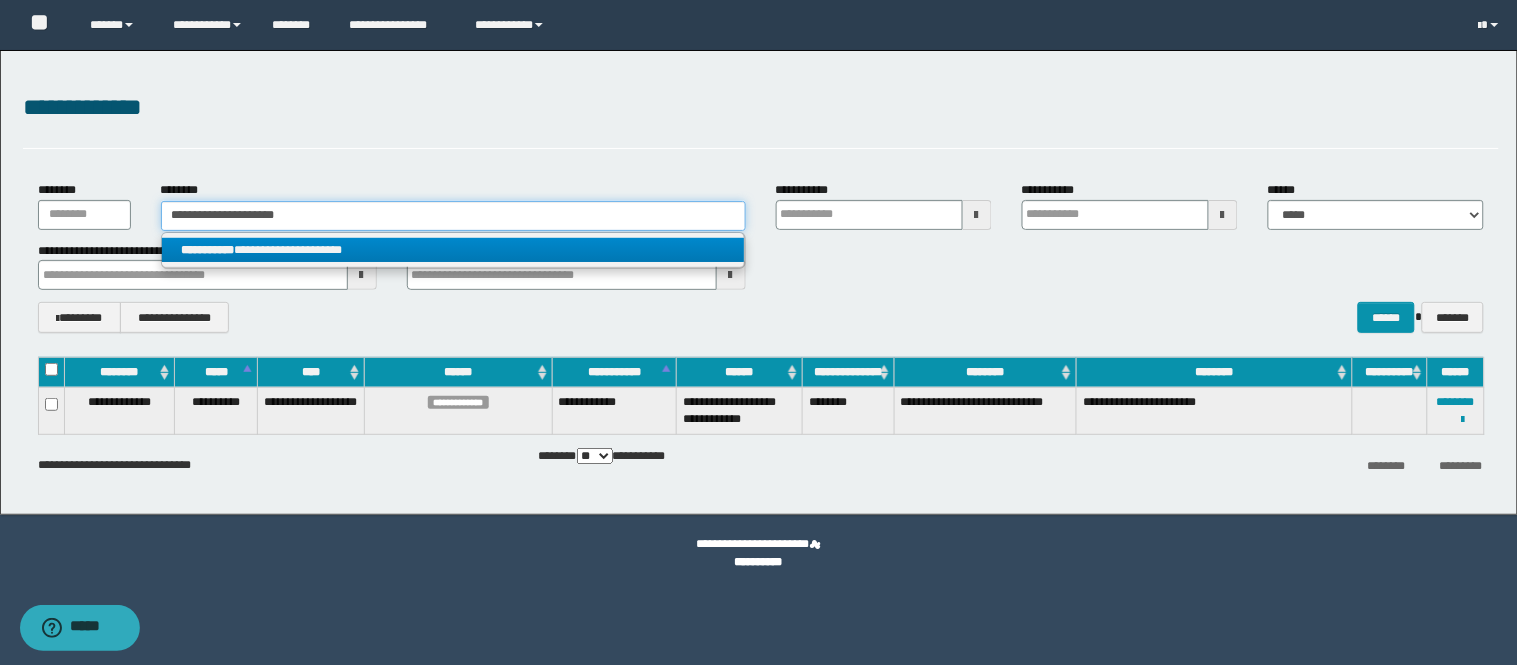 type 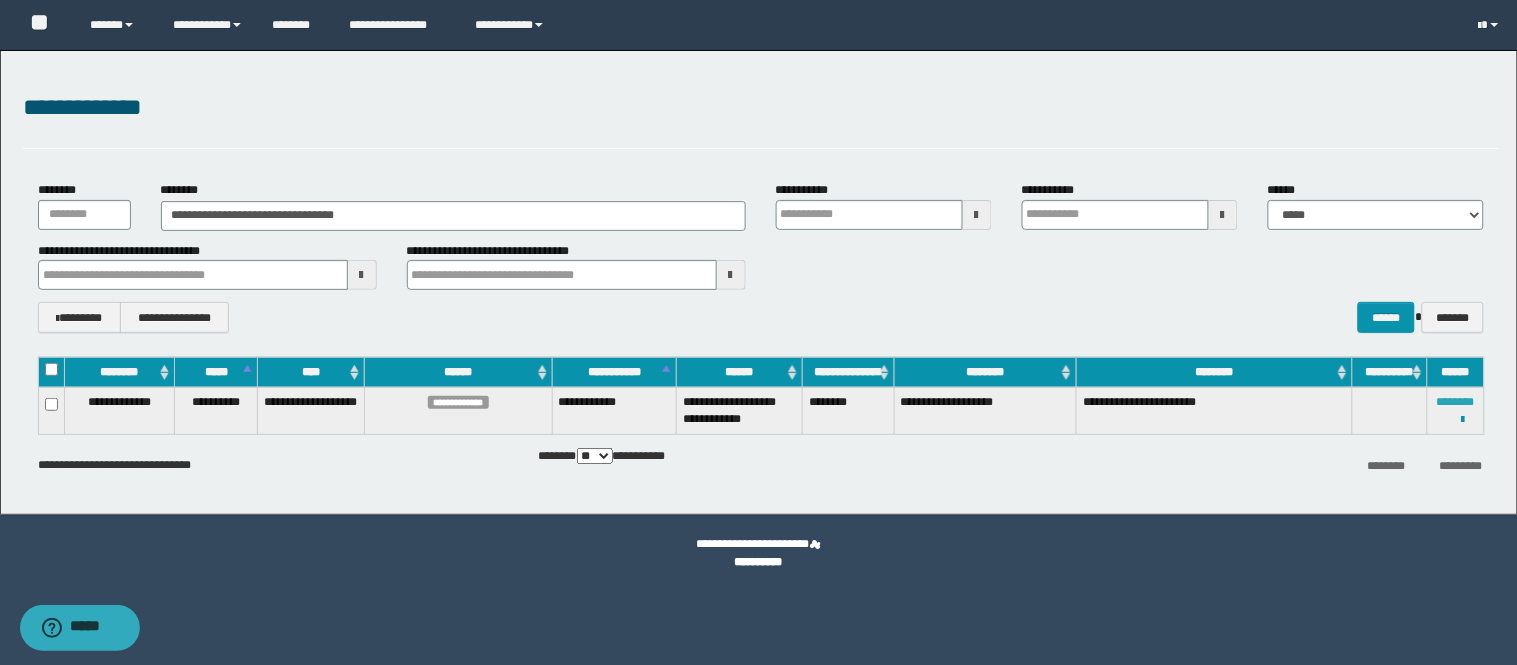 click on "********" at bounding box center [1456, 402] 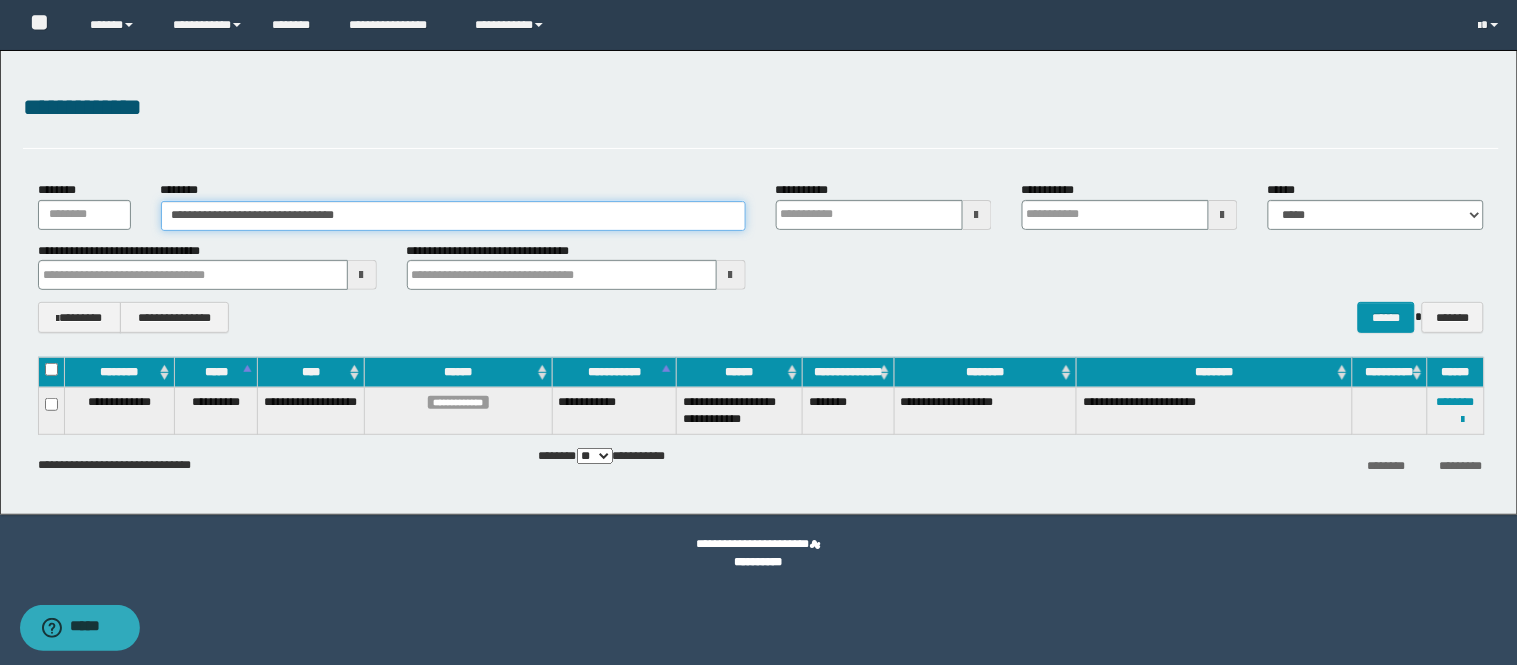 drag, startPoint x: 457, startPoint y: 204, endPoint x: 0, endPoint y: 192, distance: 457.15753 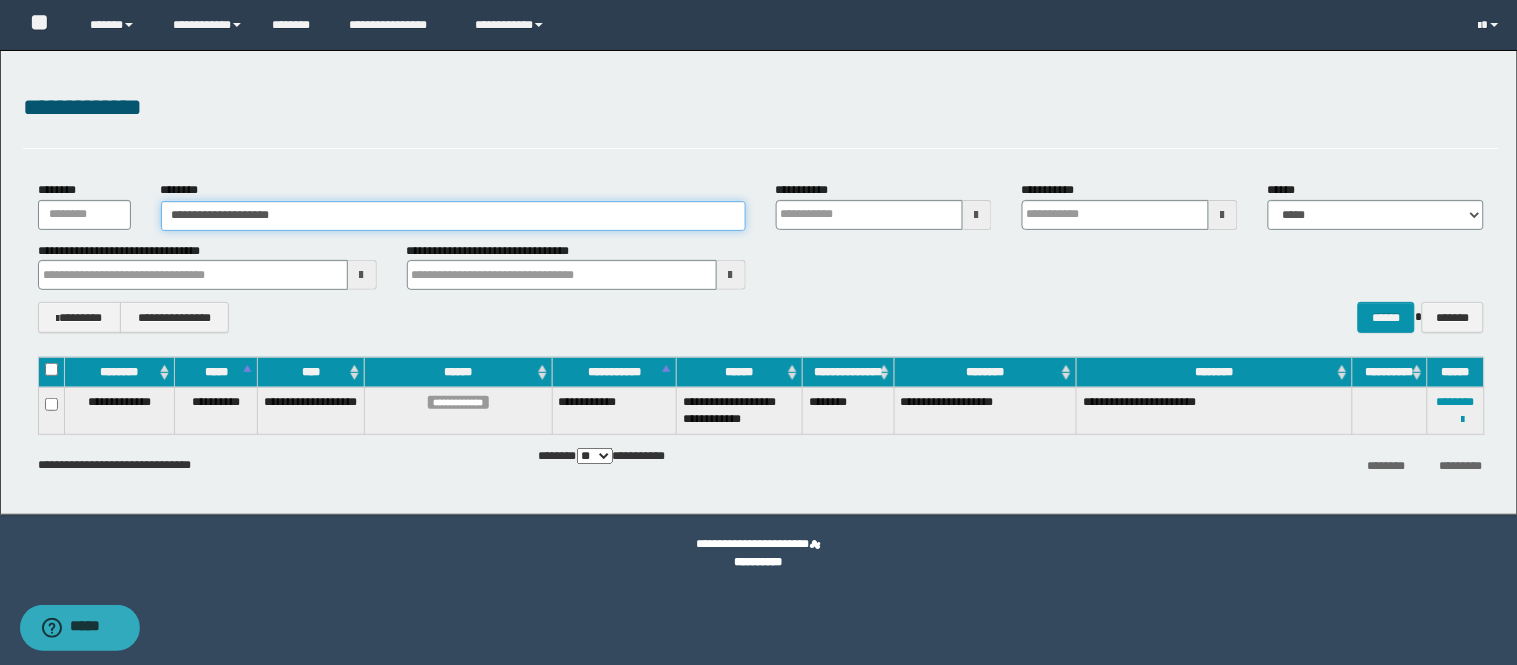 type on "**********" 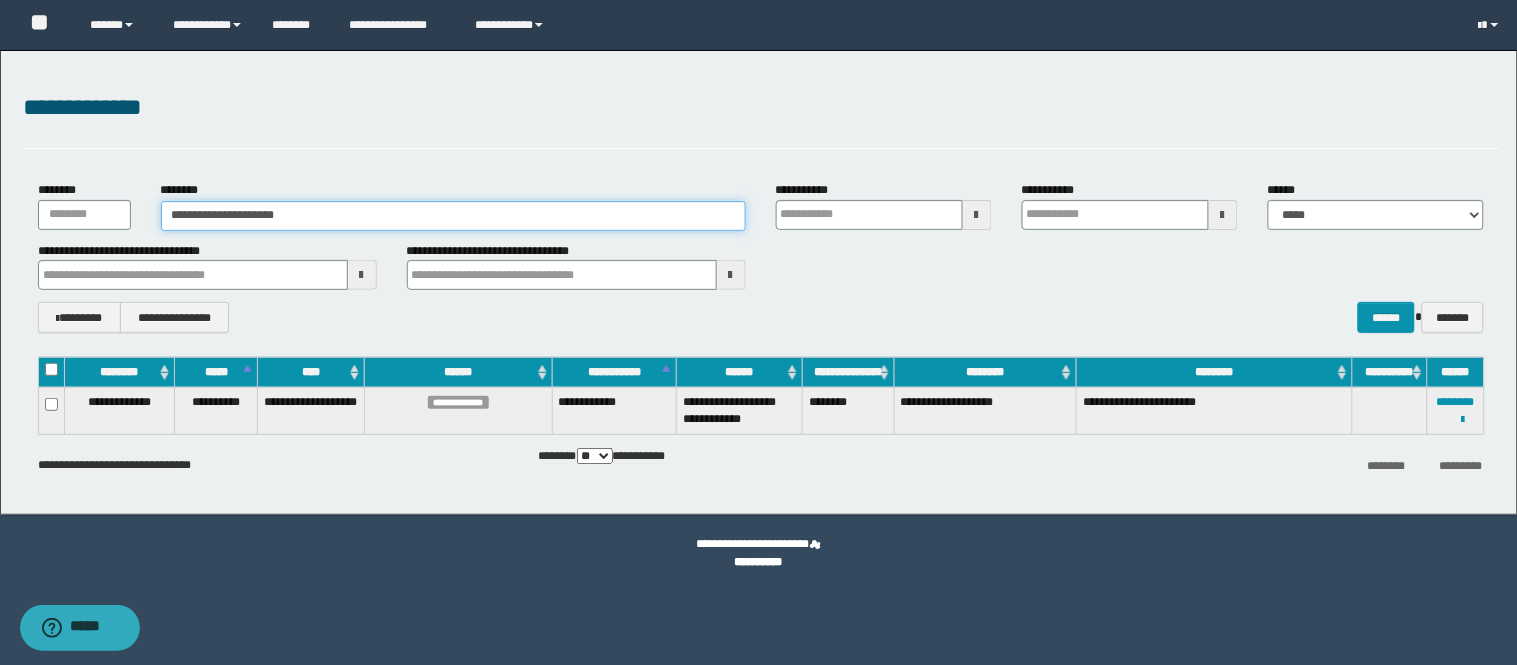 type on "**********" 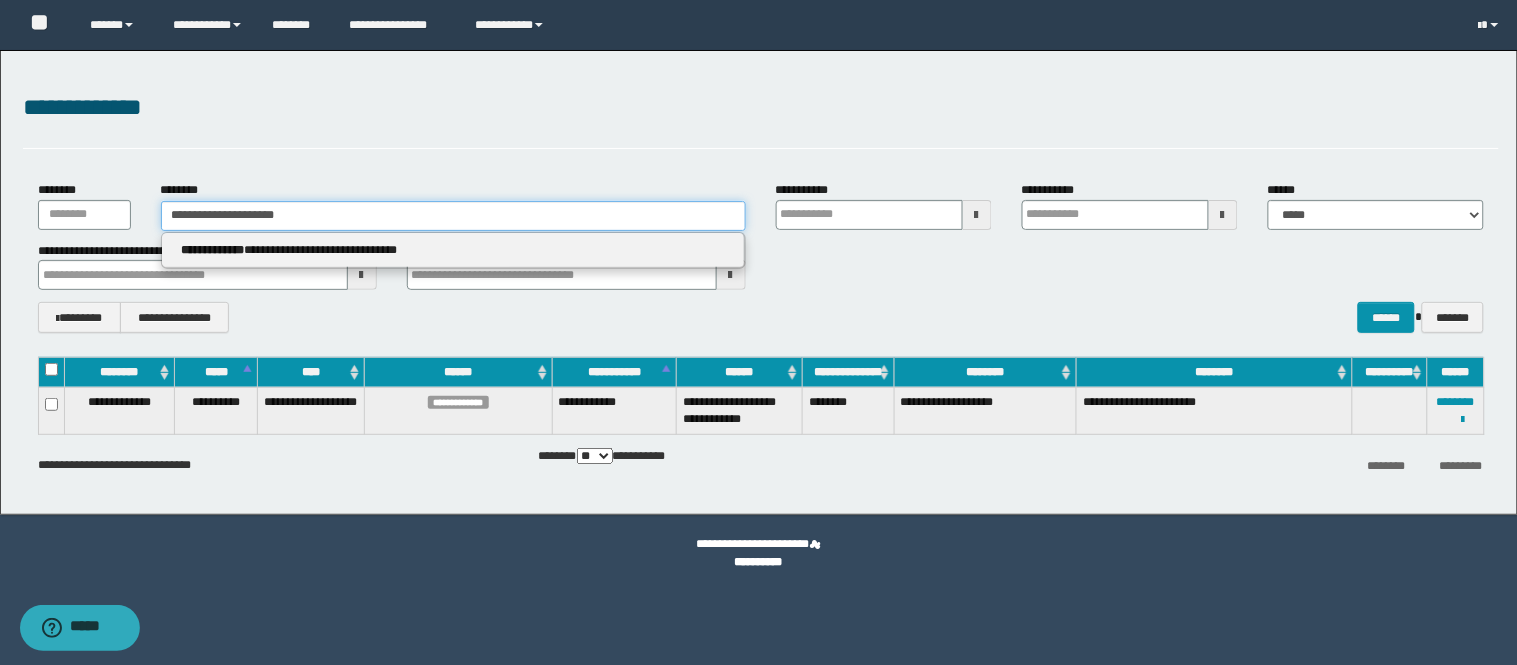 type 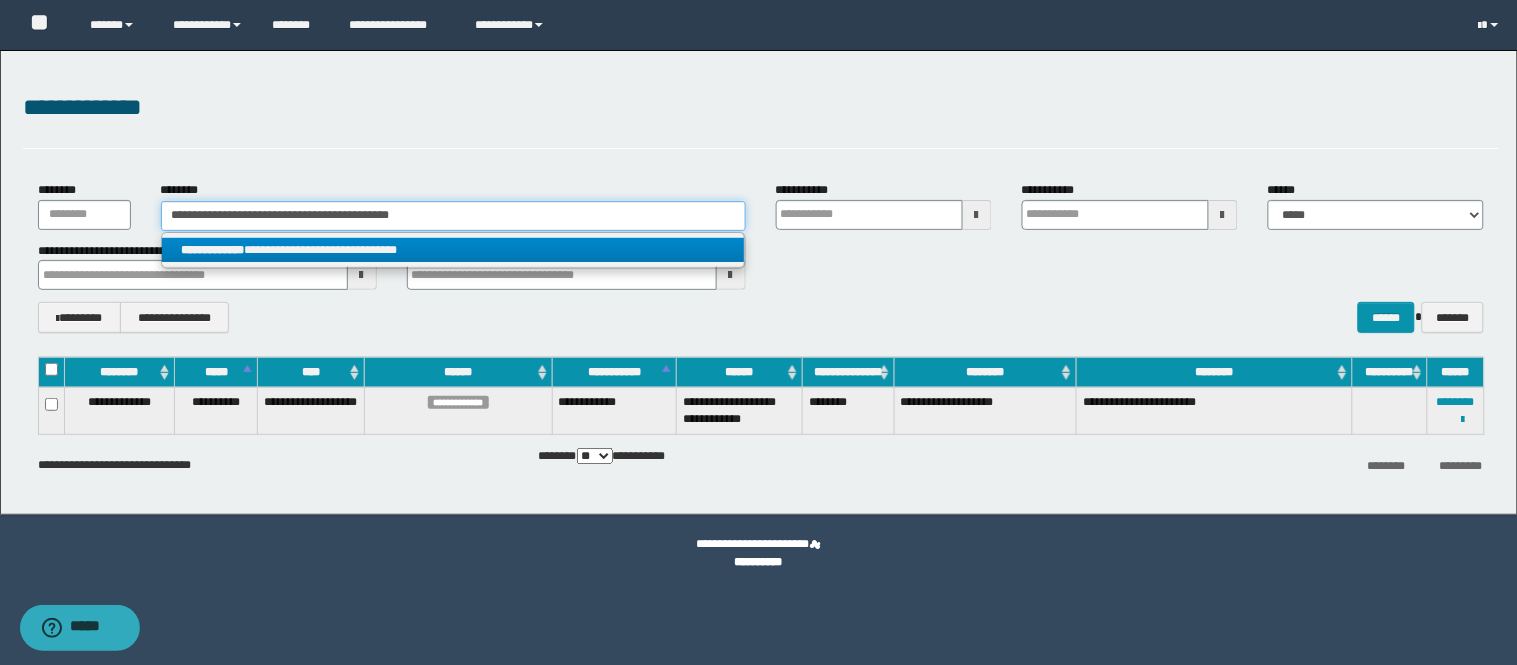 type on "**********" 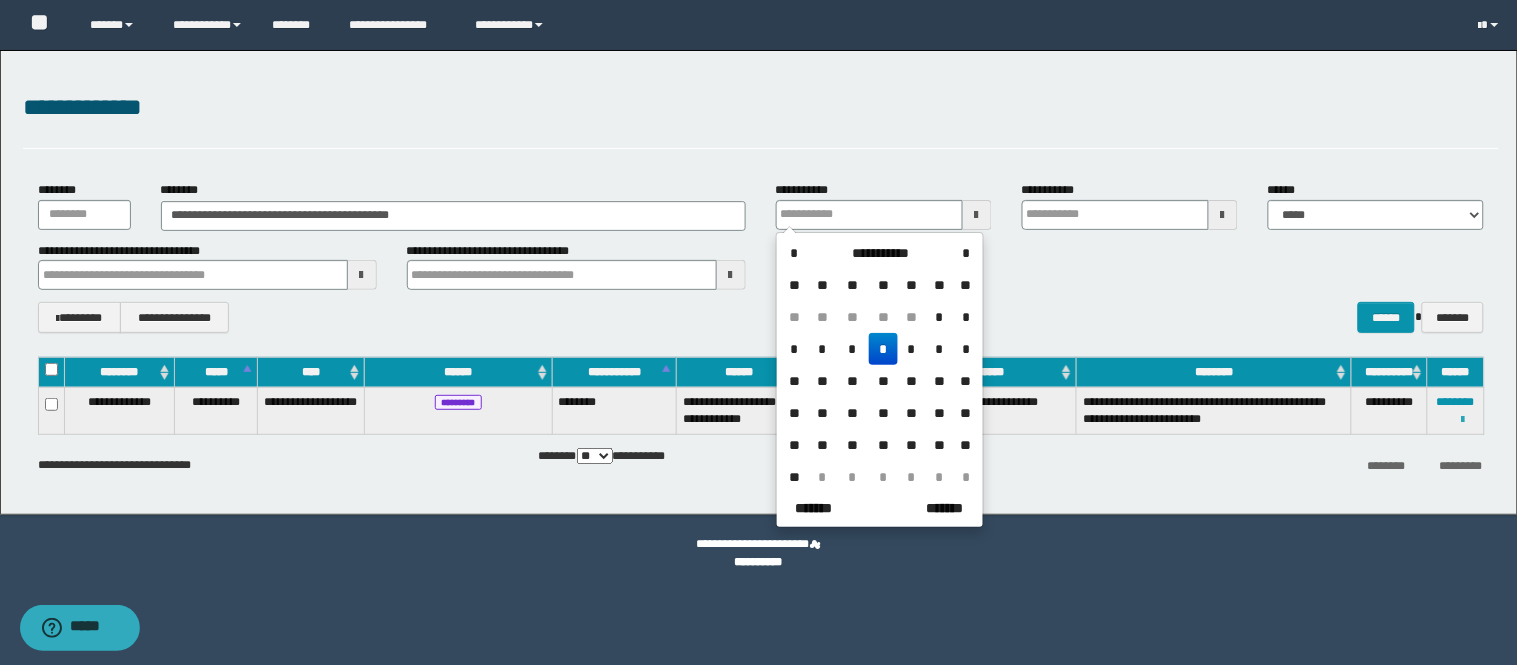 click at bounding box center [1463, 420] 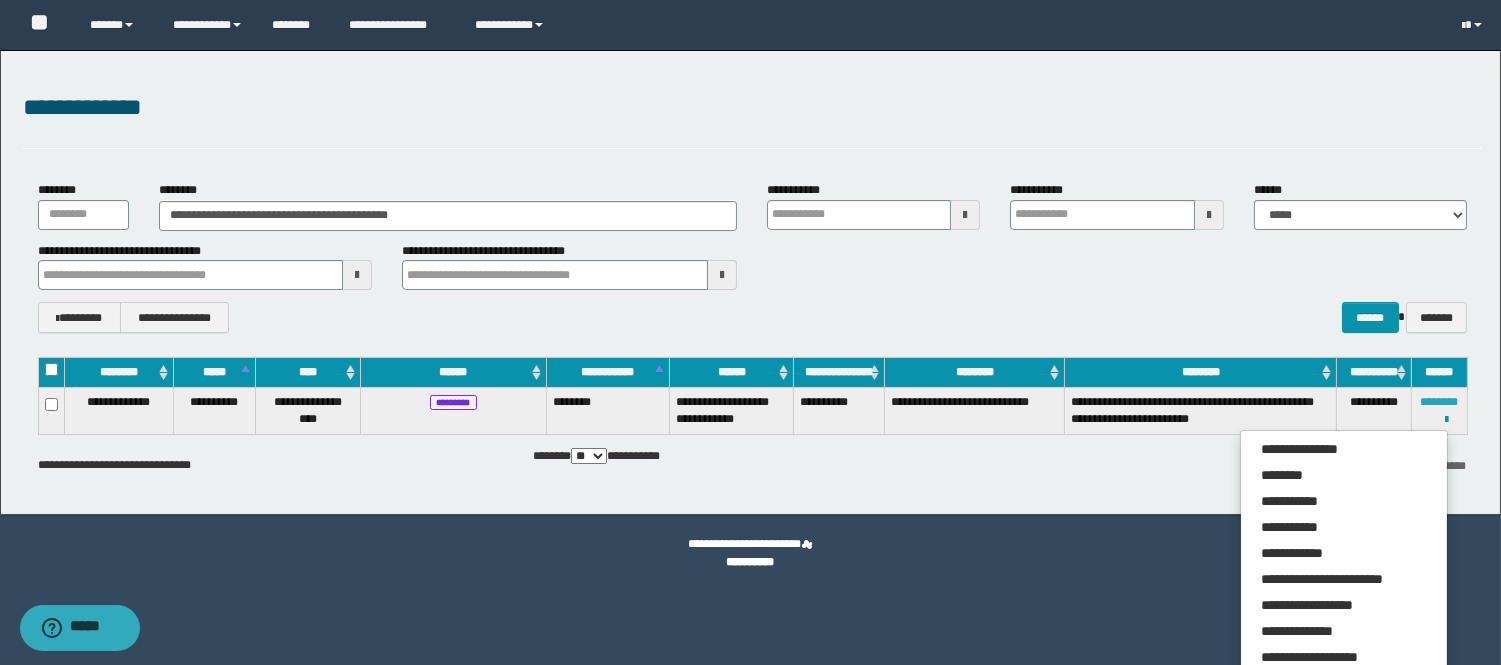 click on "********" at bounding box center (1439, 402) 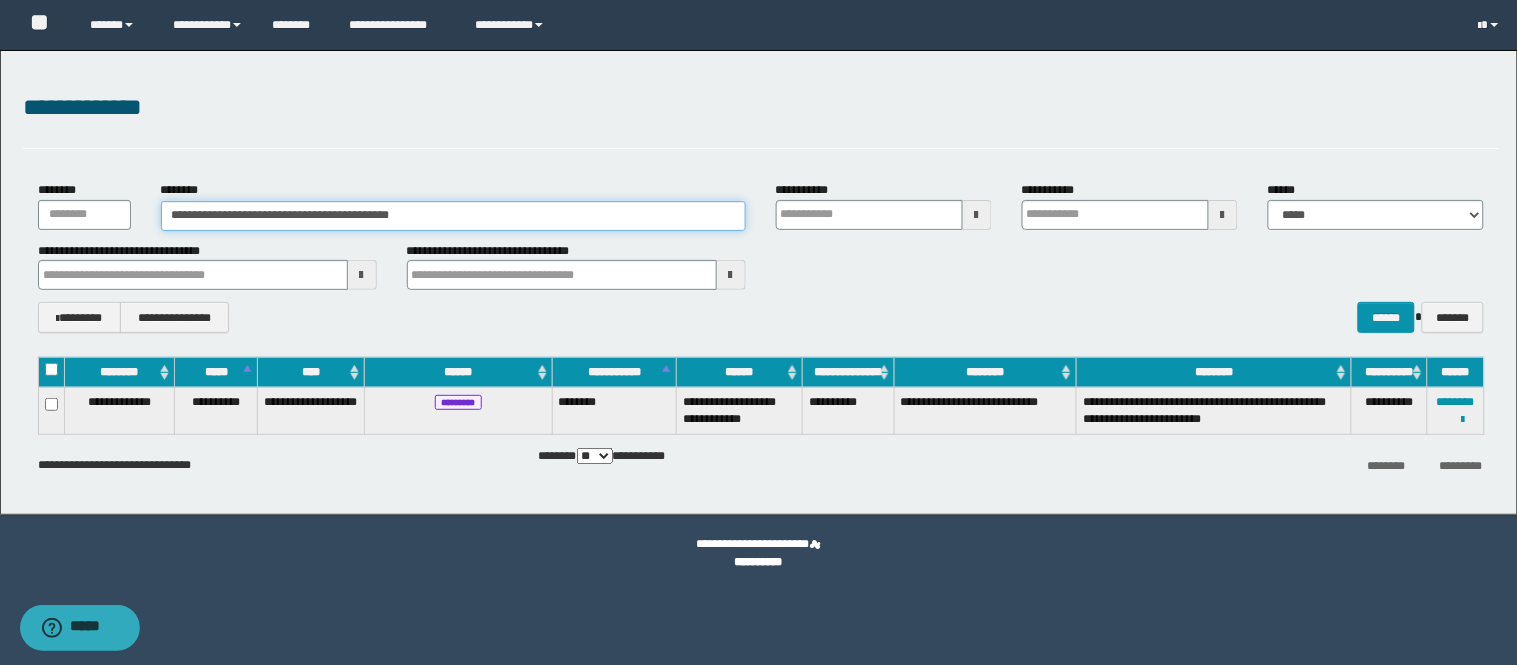 drag, startPoint x: 480, startPoint y: 222, endPoint x: 0, endPoint y: 81, distance: 500.2809 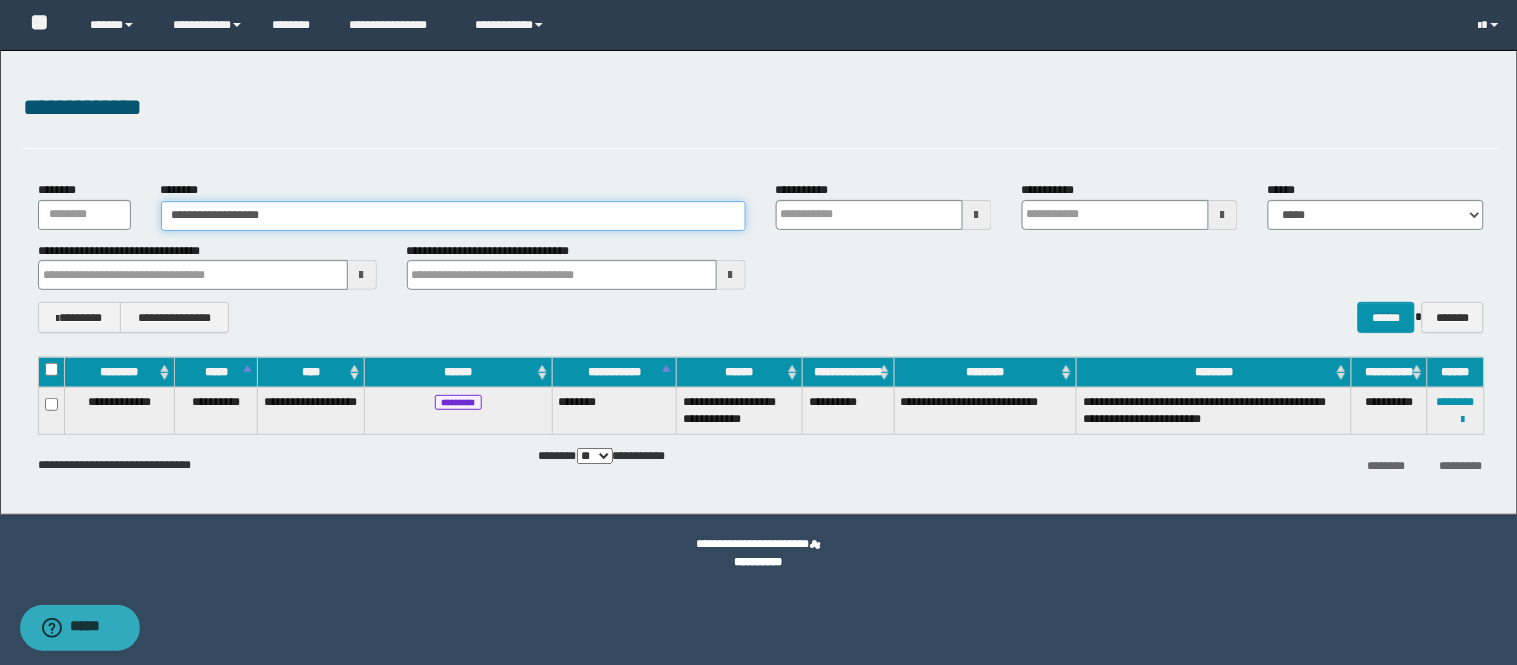type on "**********" 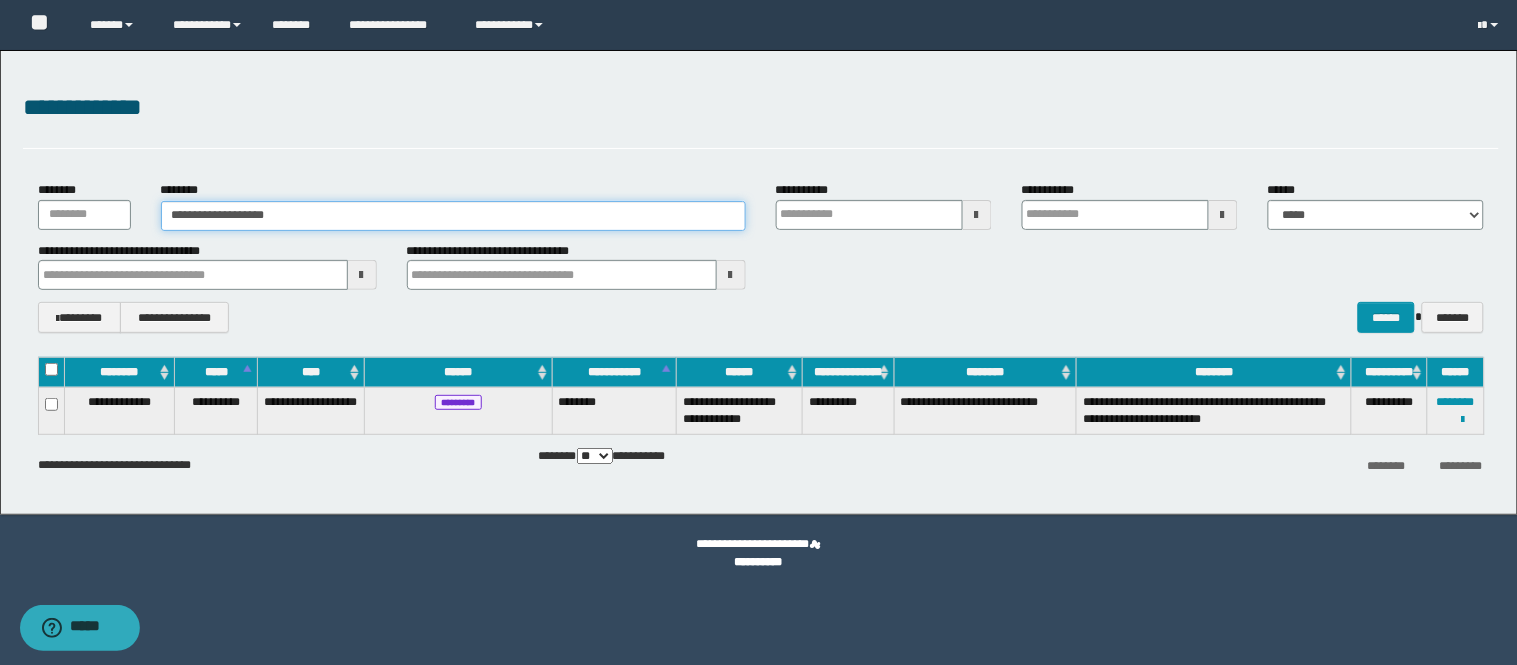 type on "**********" 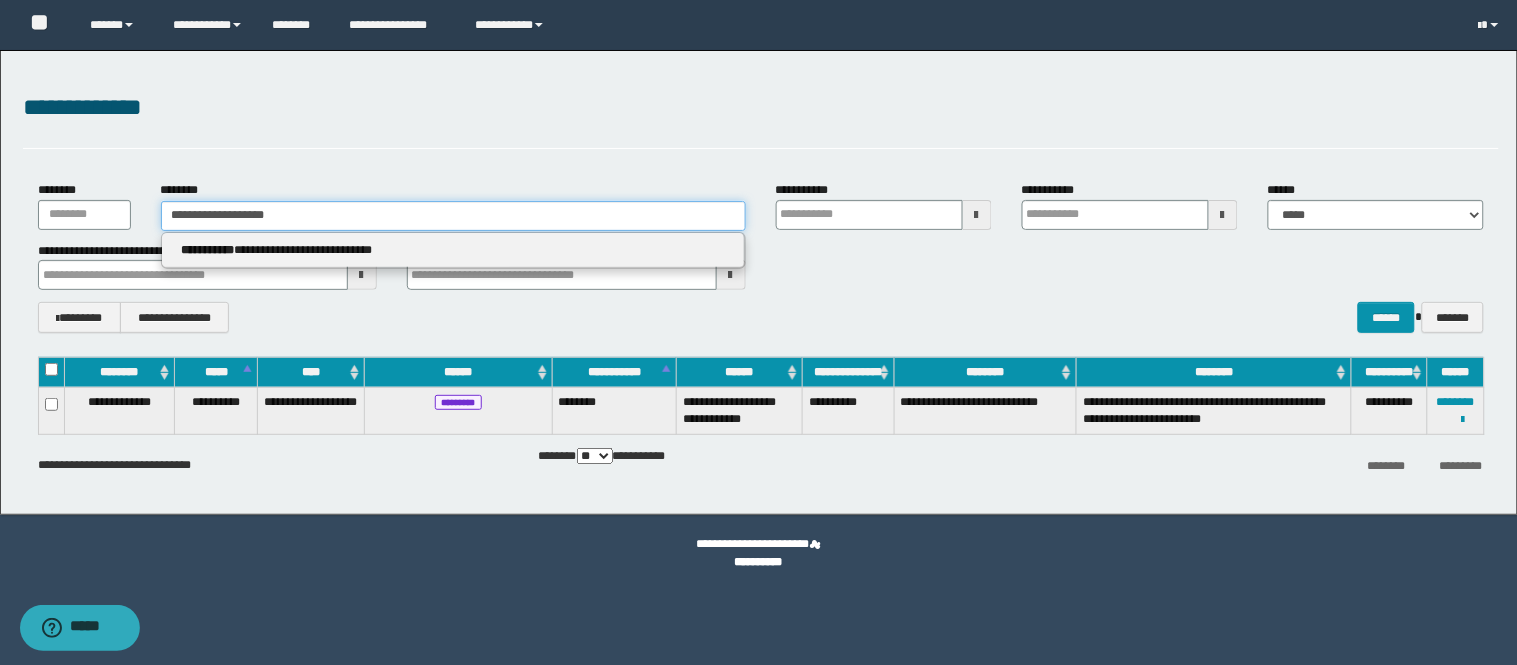 type 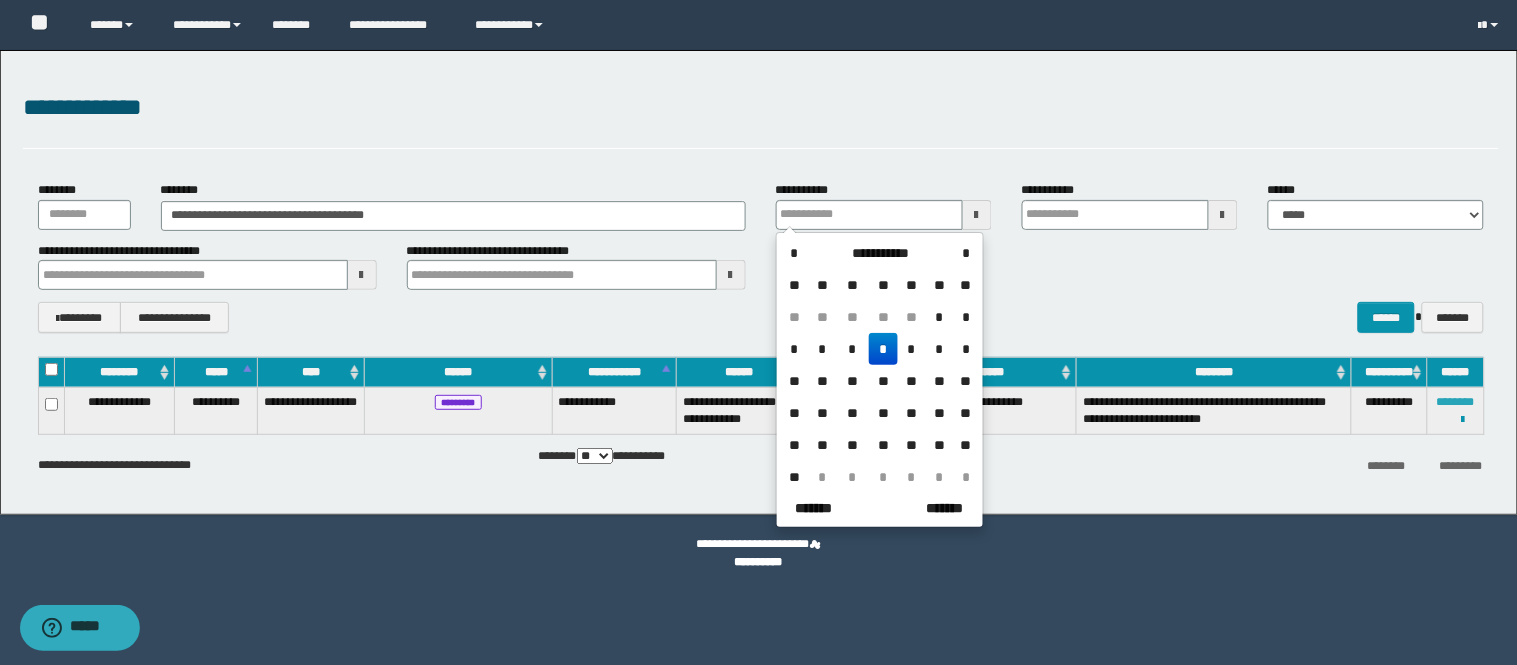 click on "********" at bounding box center (1456, 402) 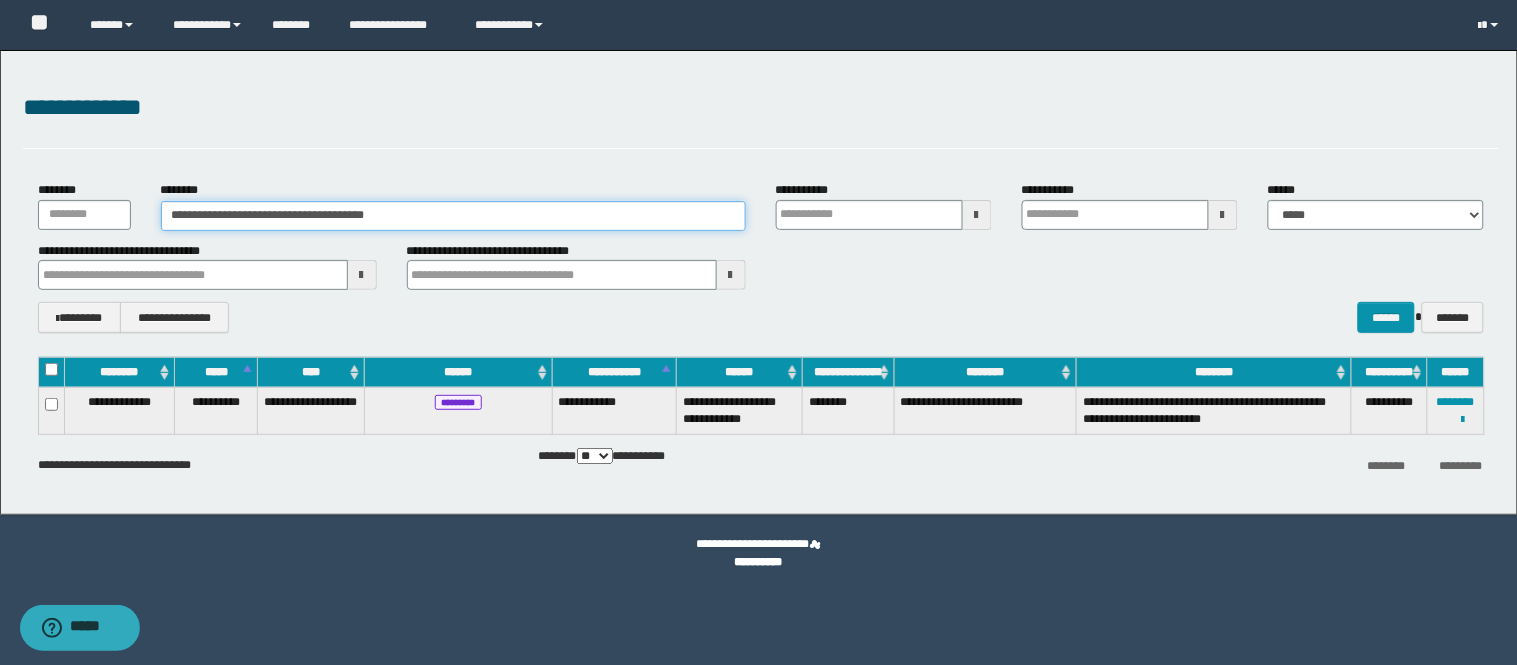 drag, startPoint x: 473, startPoint y: 213, endPoint x: 0, endPoint y: 60, distance: 497.12976 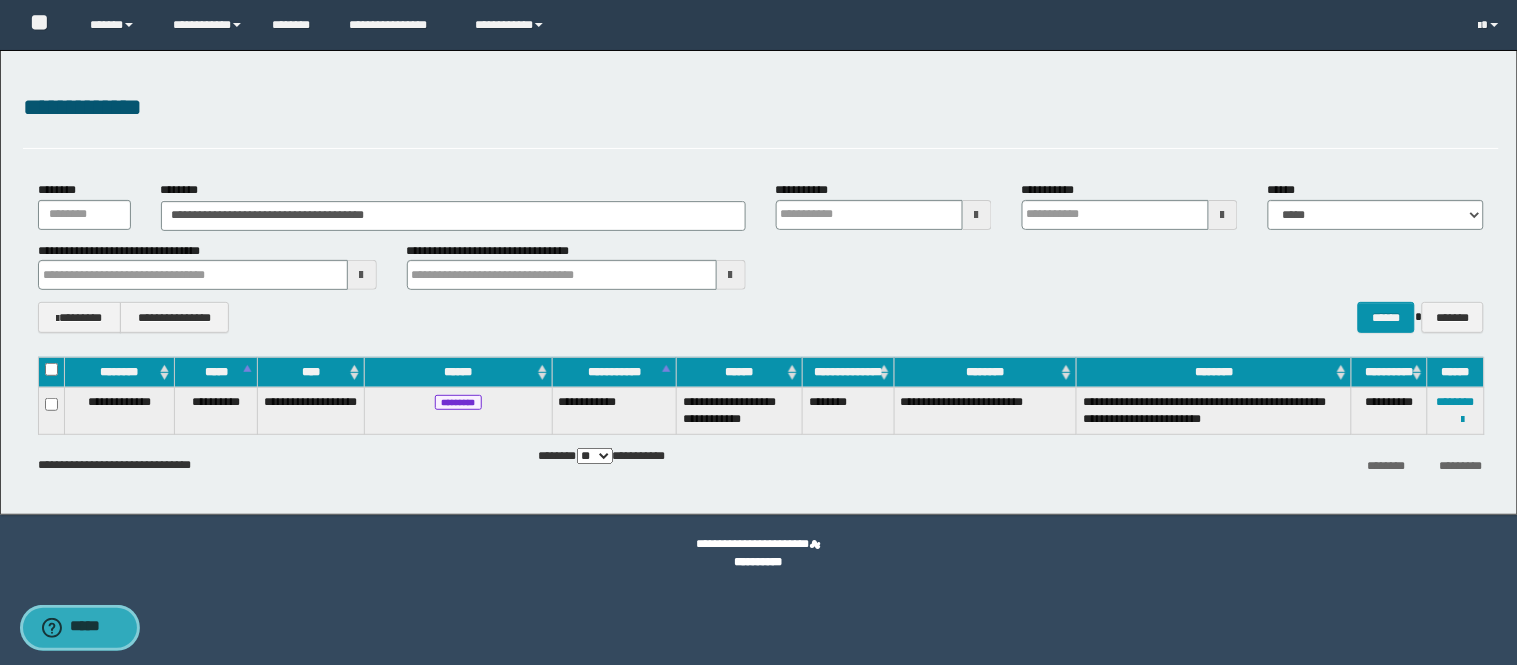 click on "*****" at bounding box center (79, 627) 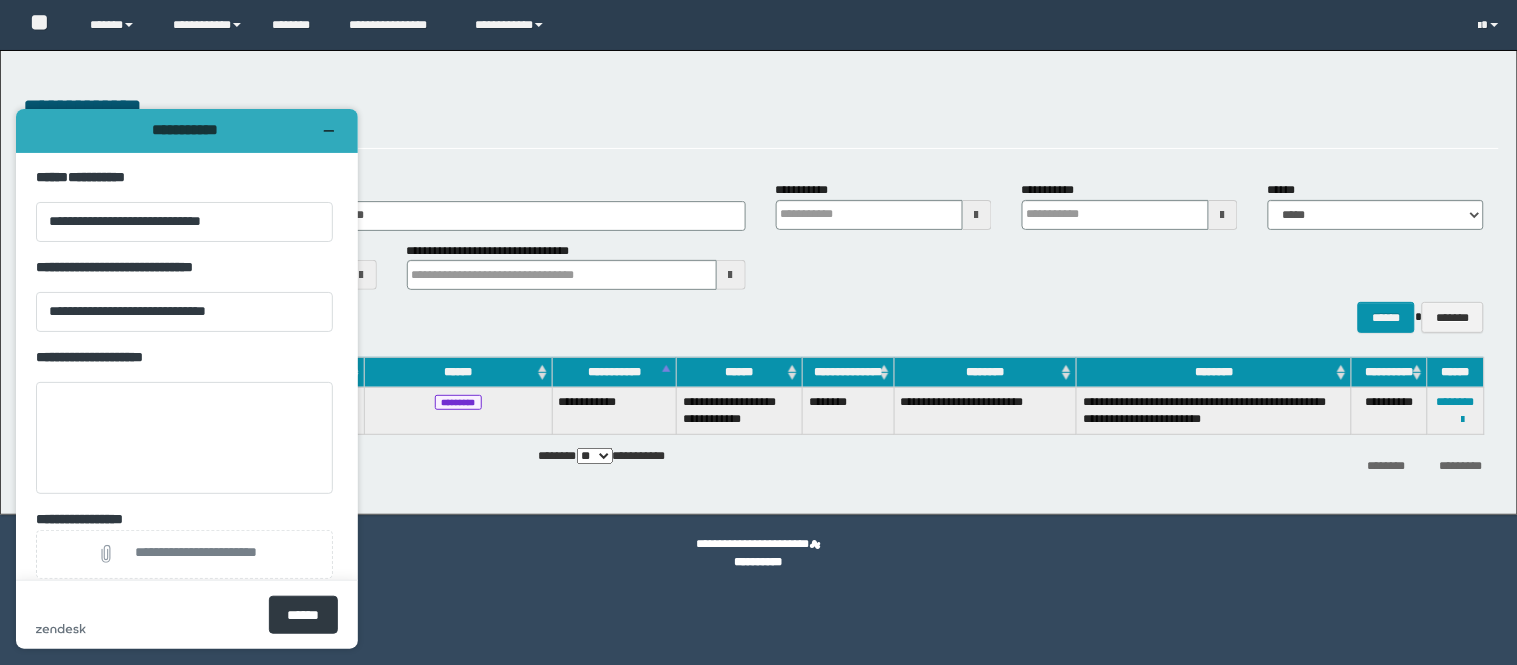 scroll, scrollTop: 0, scrollLeft: 0, axis: both 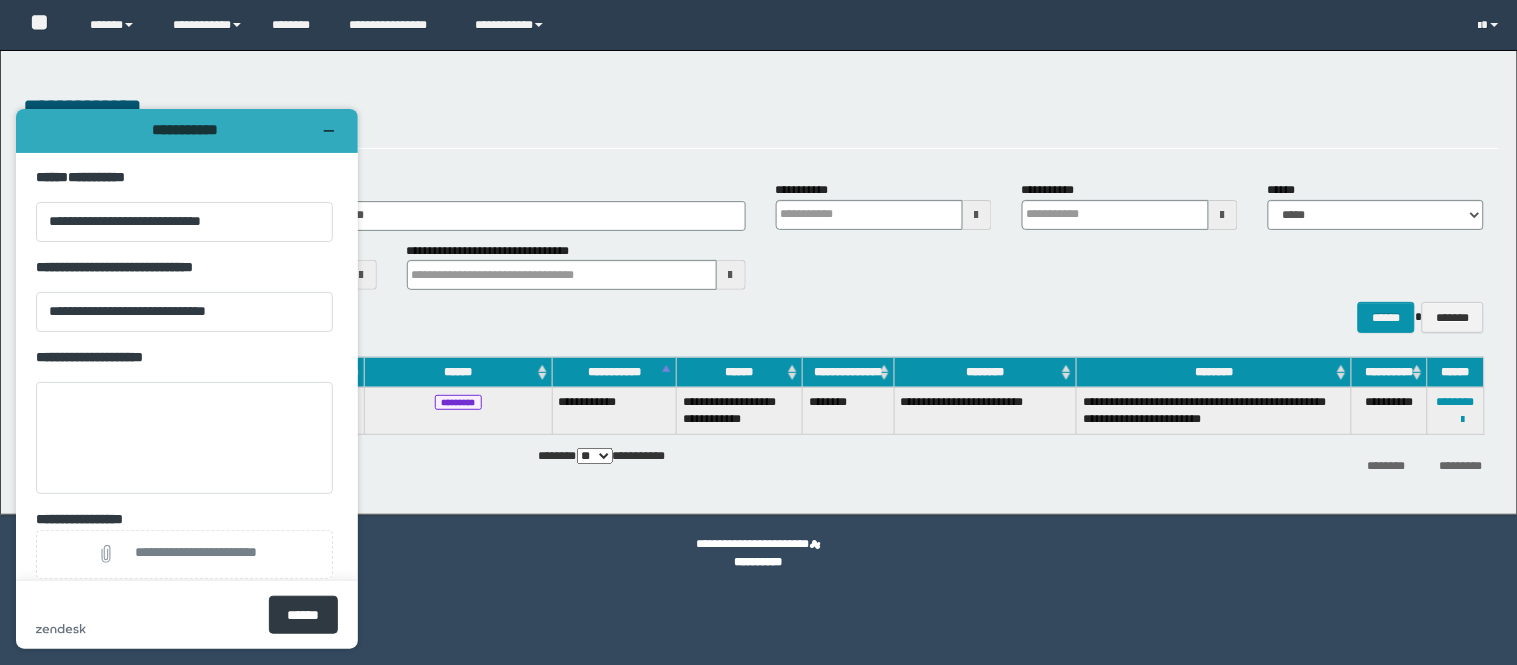 click on "**********" at bounding box center (759, 282) 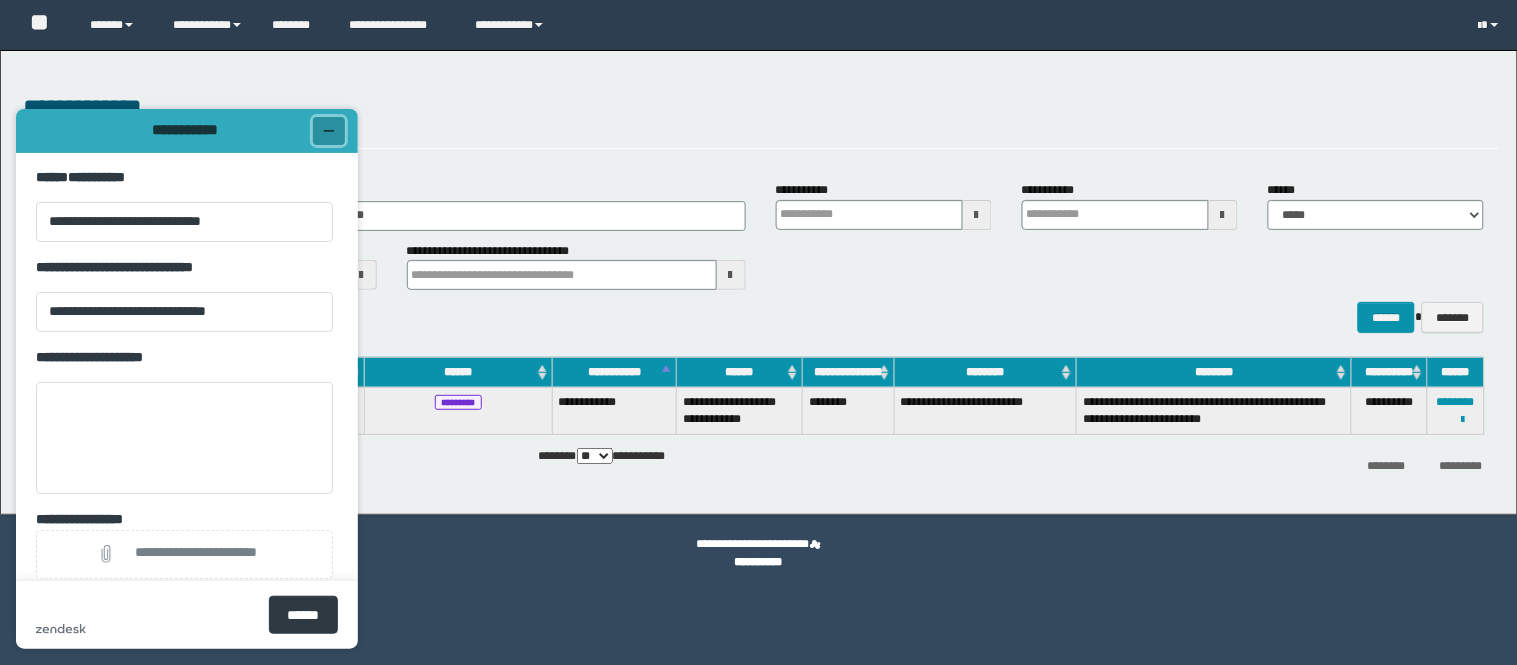 click at bounding box center (329, 130) 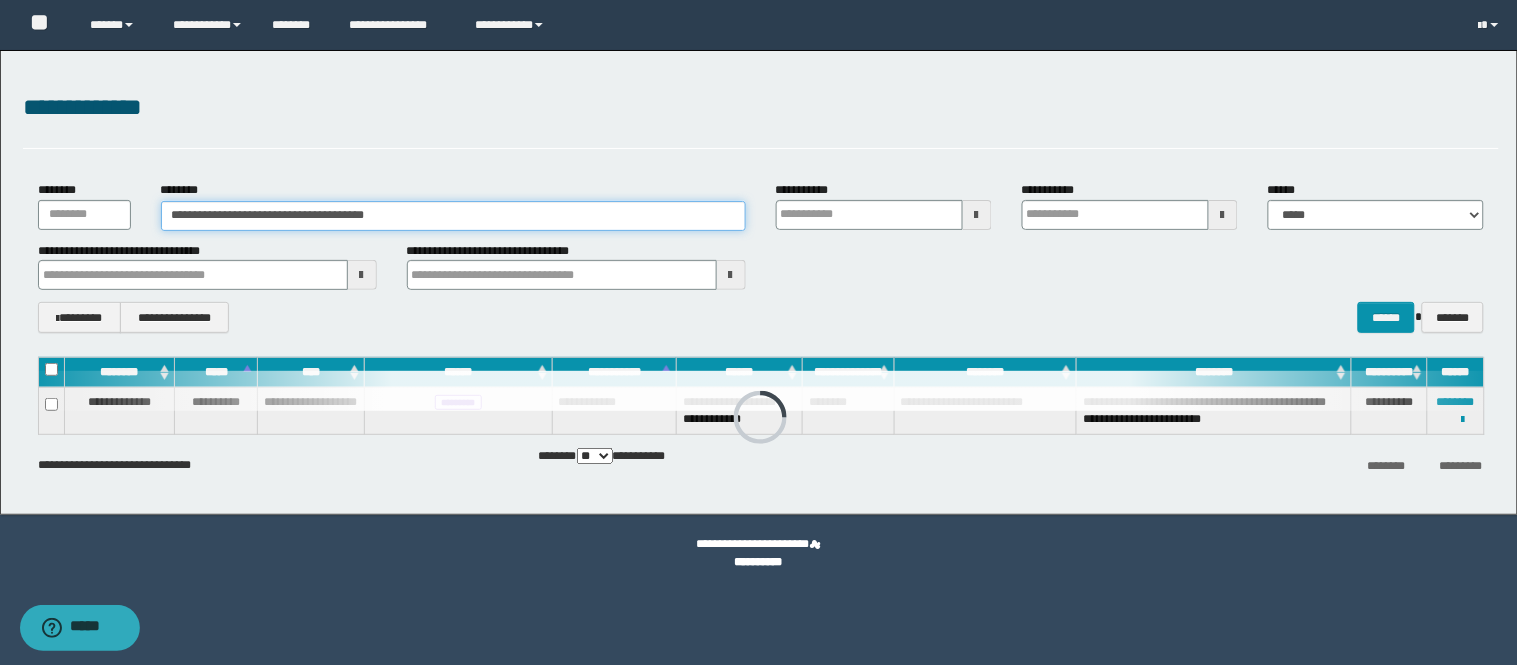 drag, startPoint x: 474, startPoint y: 224, endPoint x: 0, endPoint y: 8, distance: 520.8954 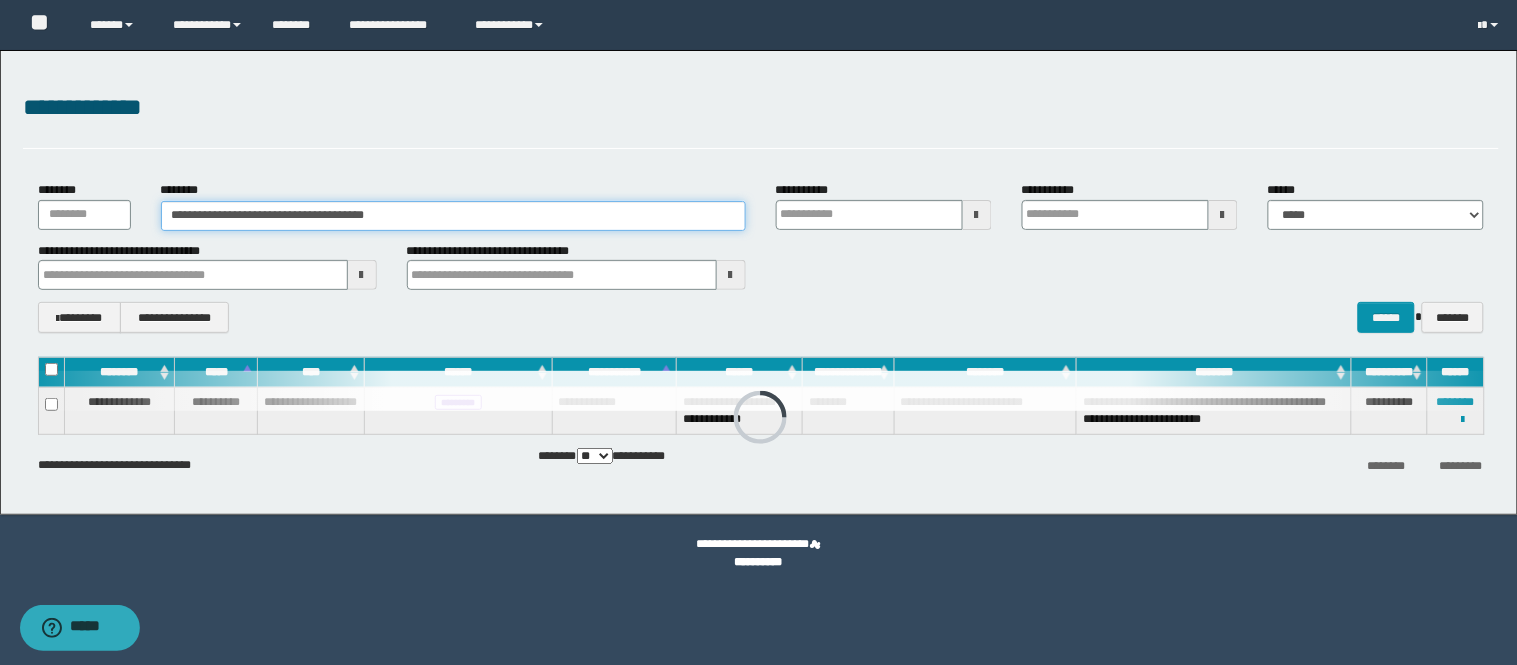 click on "**********" at bounding box center [759, 282] 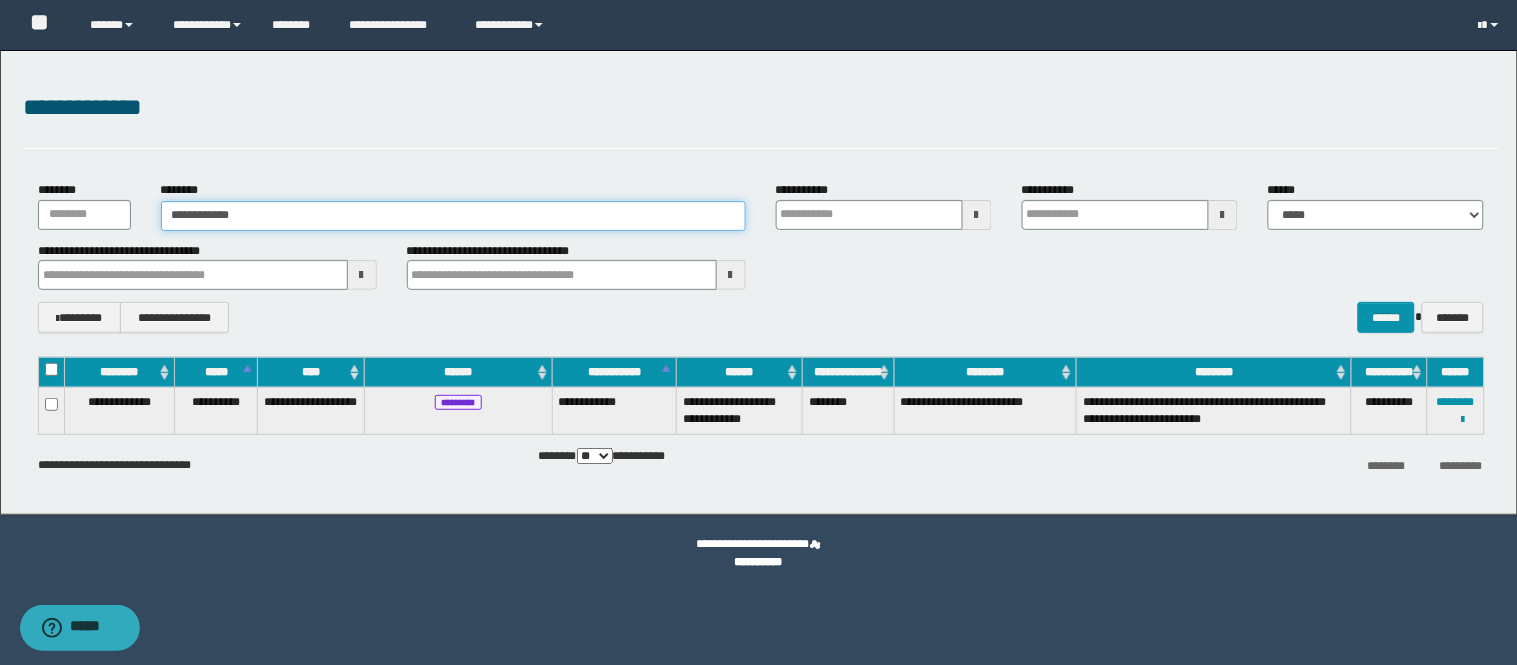 type on "**********" 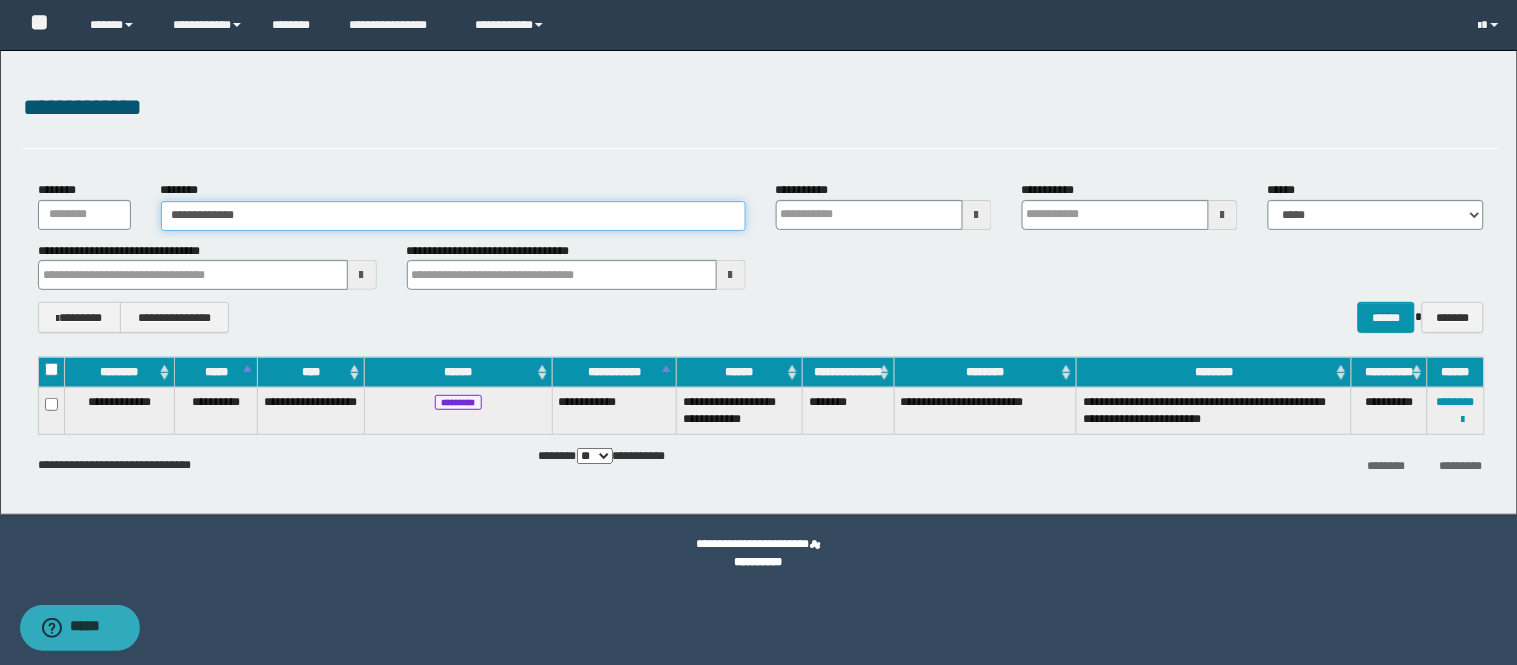 type on "**********" 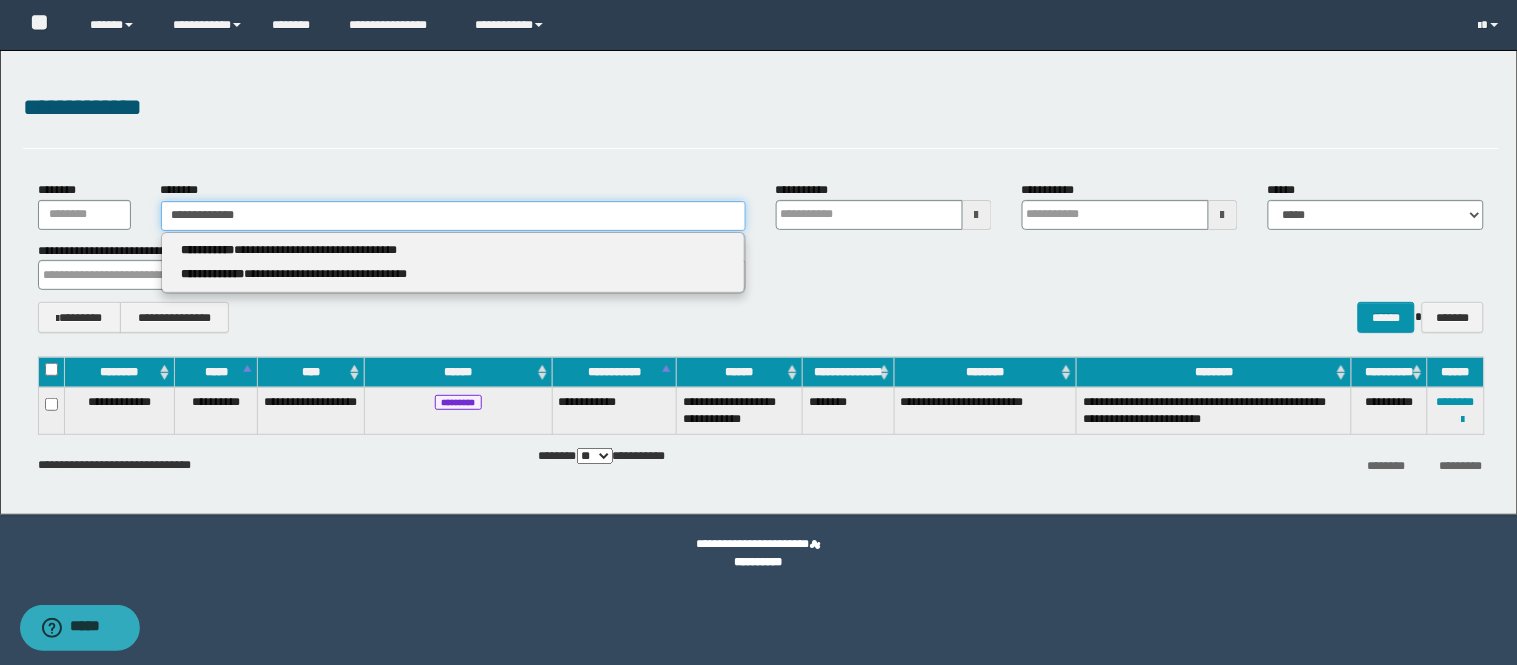 type 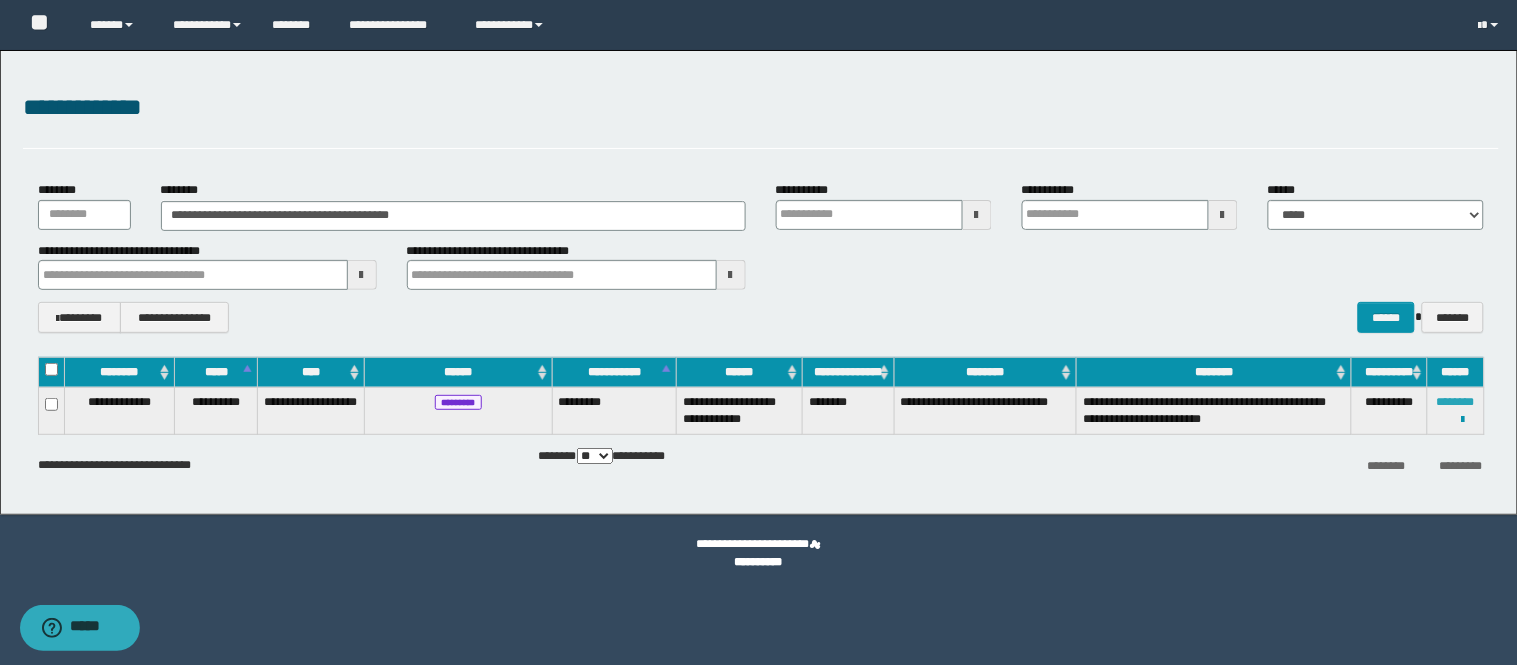 click on "********" at bounding box center (1456, 402) 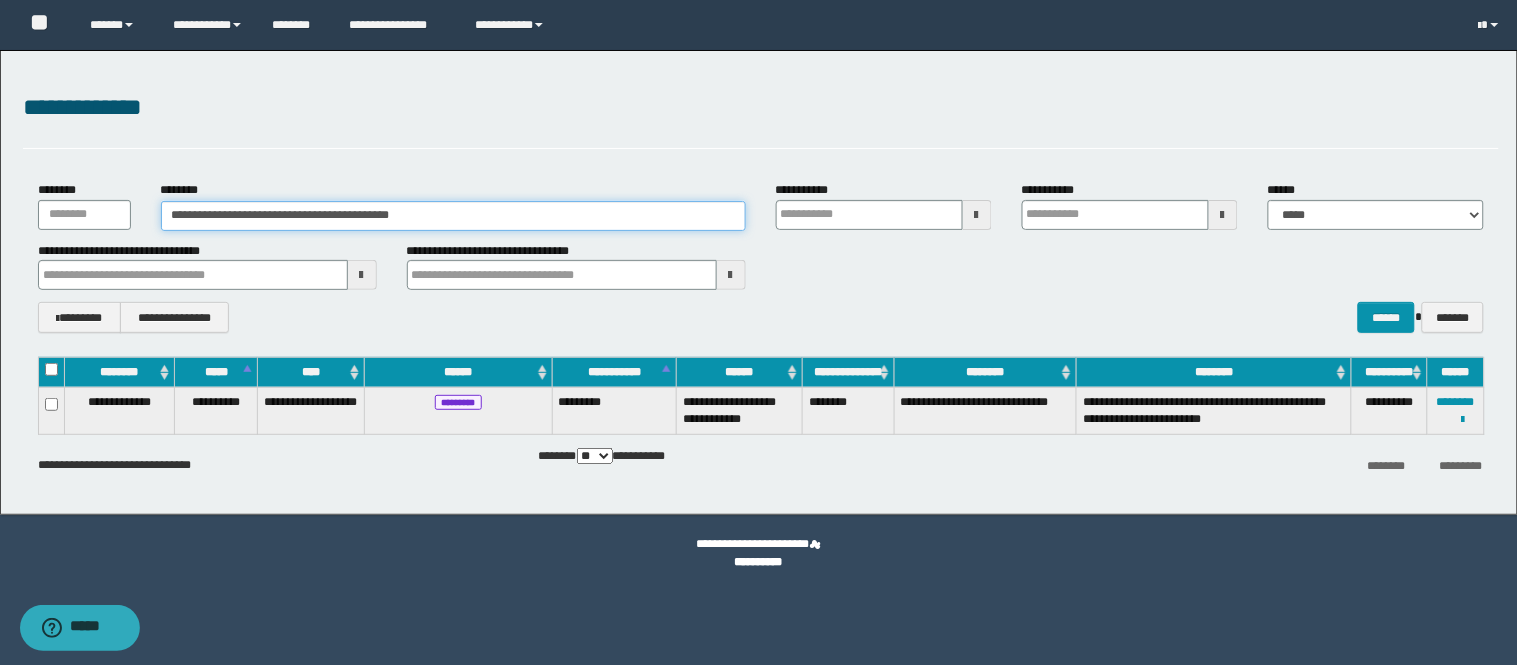 drag, startPoint x: 498, startPoint y: 206, endPoint x: 0, endPoint y: 3, distance: 537.7853 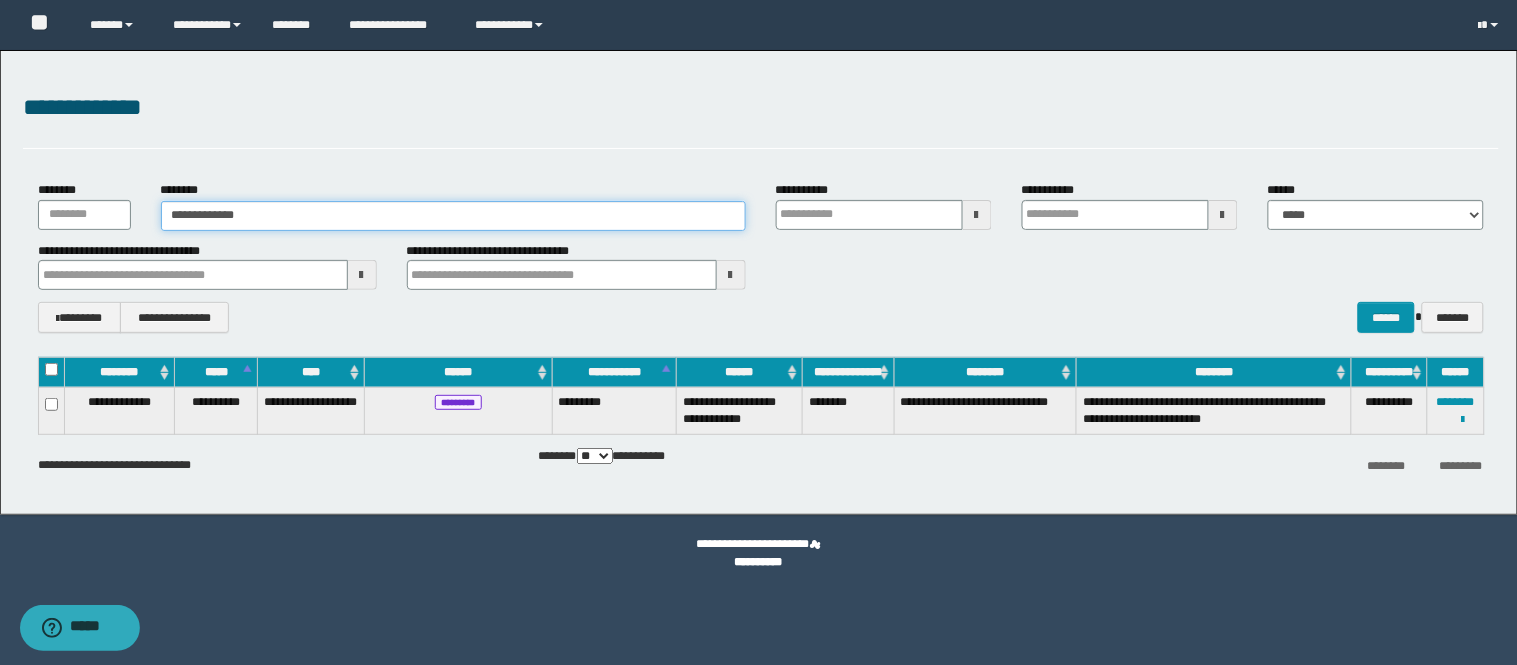 type on "**********" 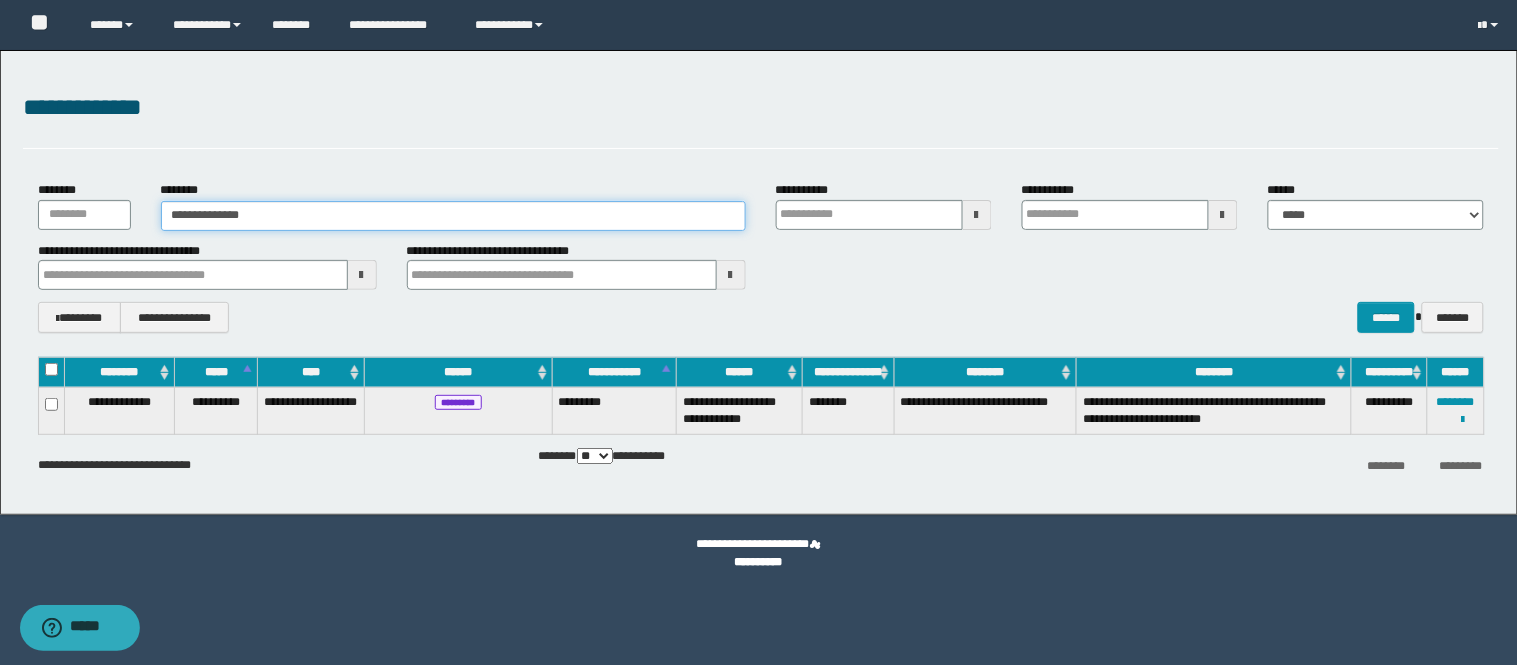 type on "**********" 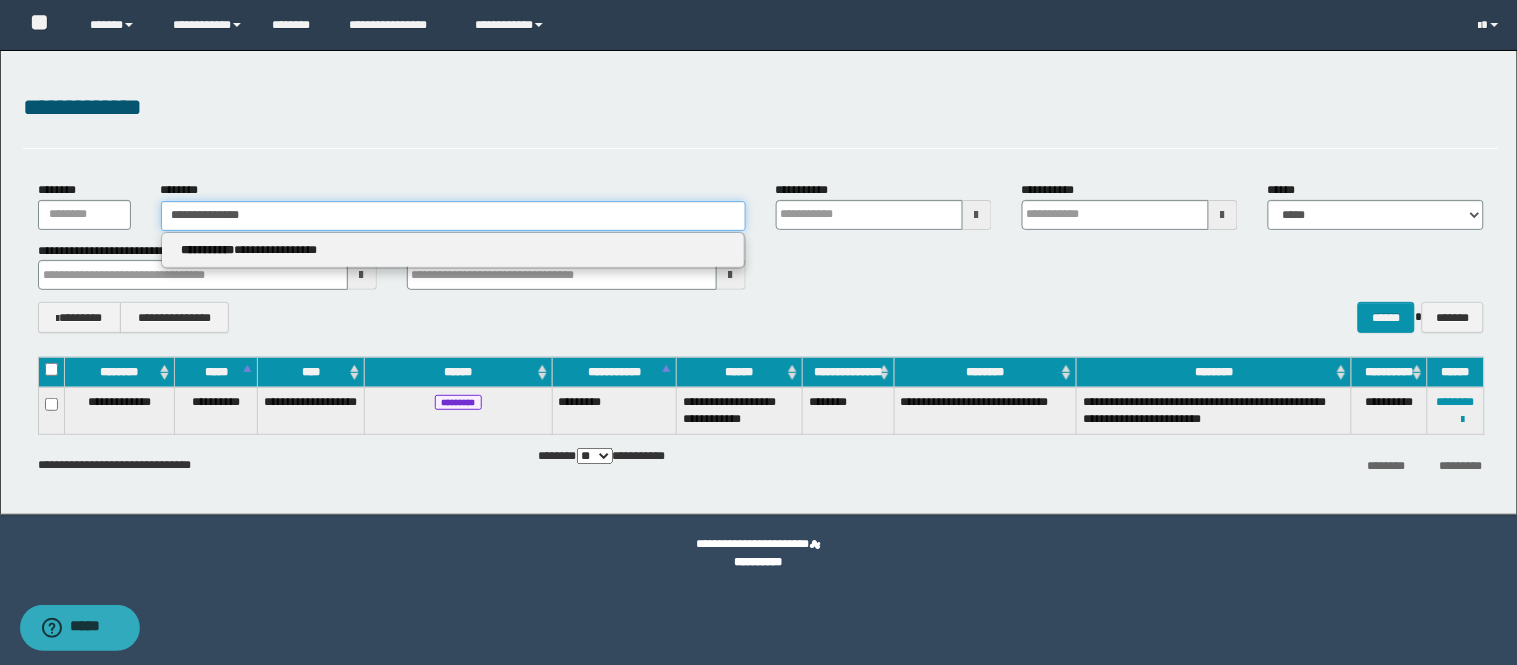 type 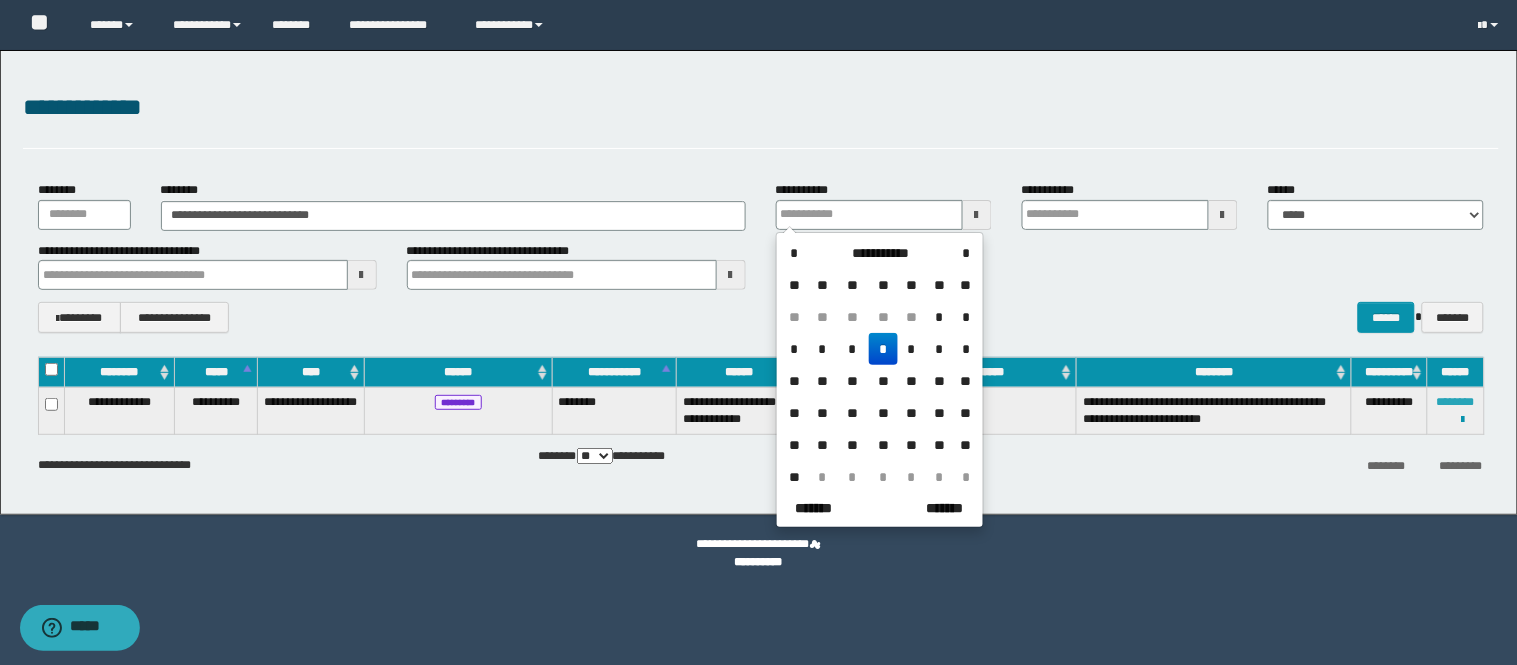 click on "********" at bounding box center (1456, 402) 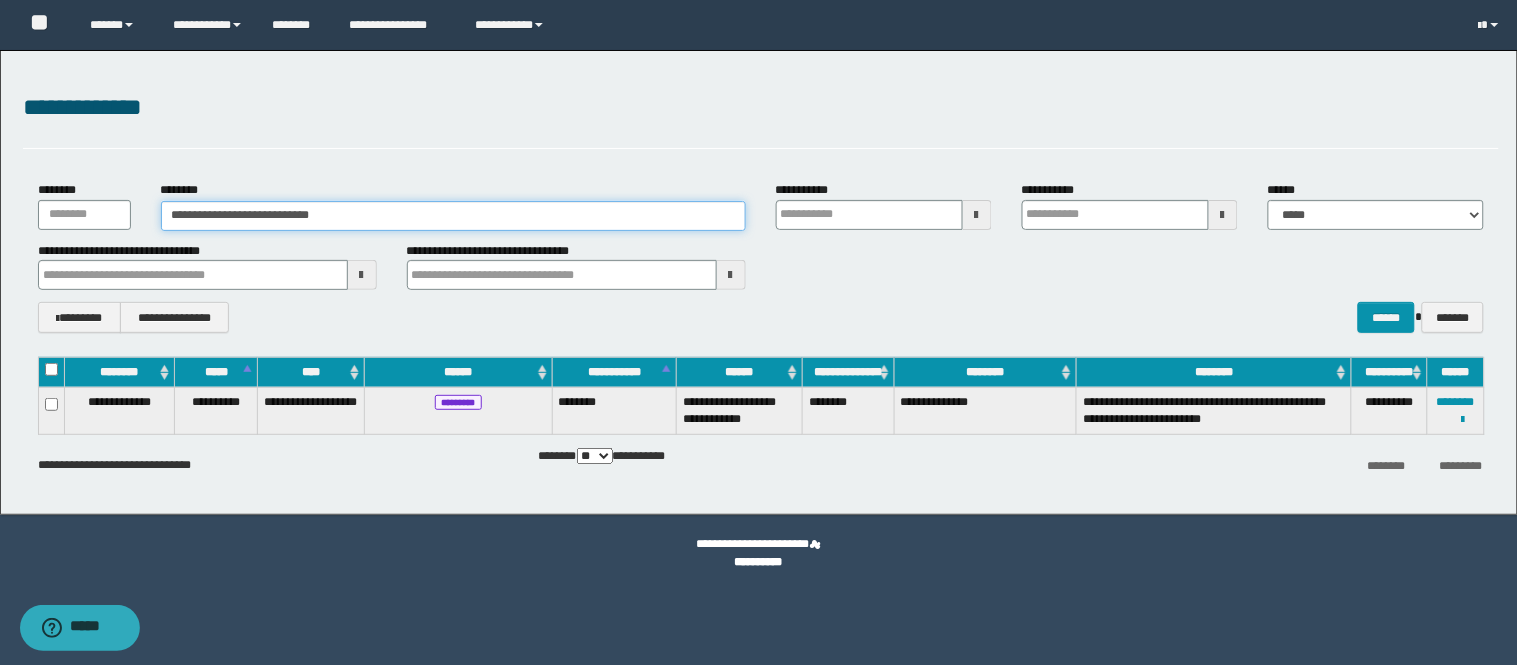 drag, startPoint x: 532, startPoint y: 206, endPoint x: 0, endPoint y: 15, distance: 565.24774 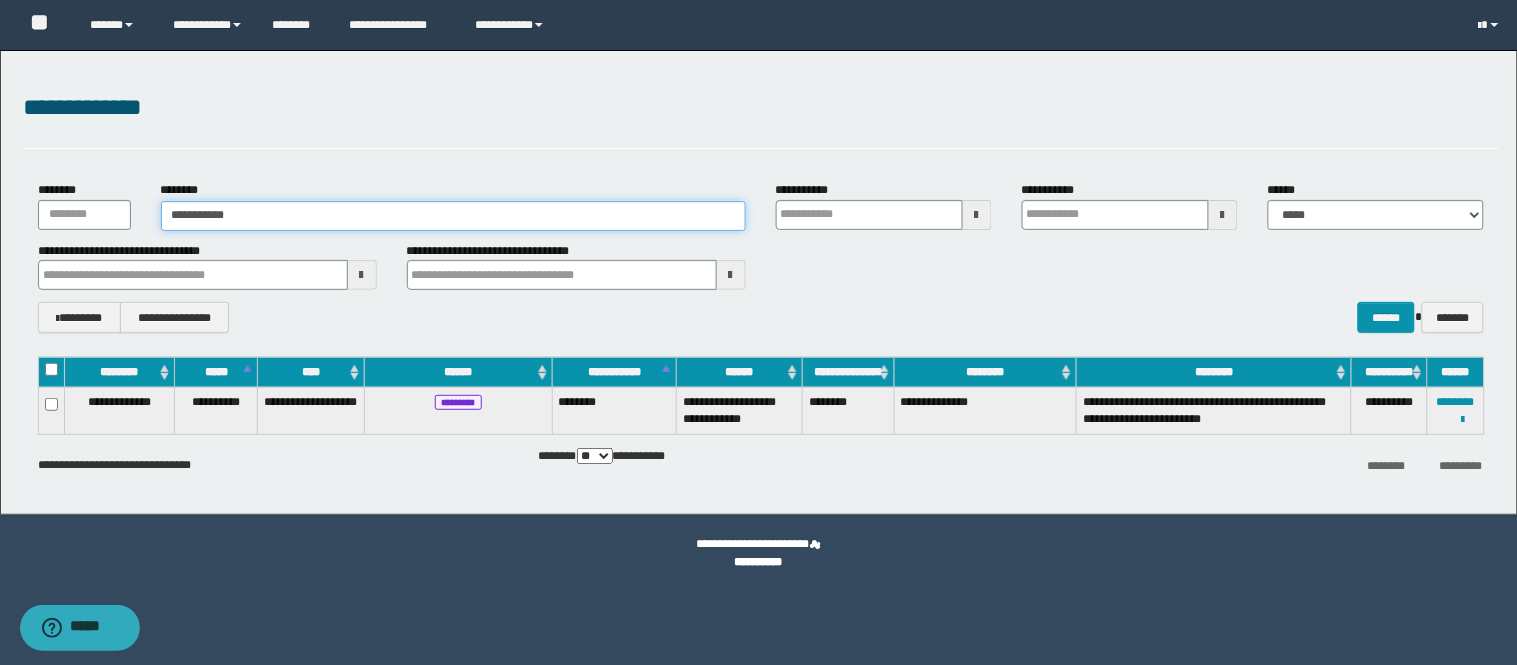 type on "**********" 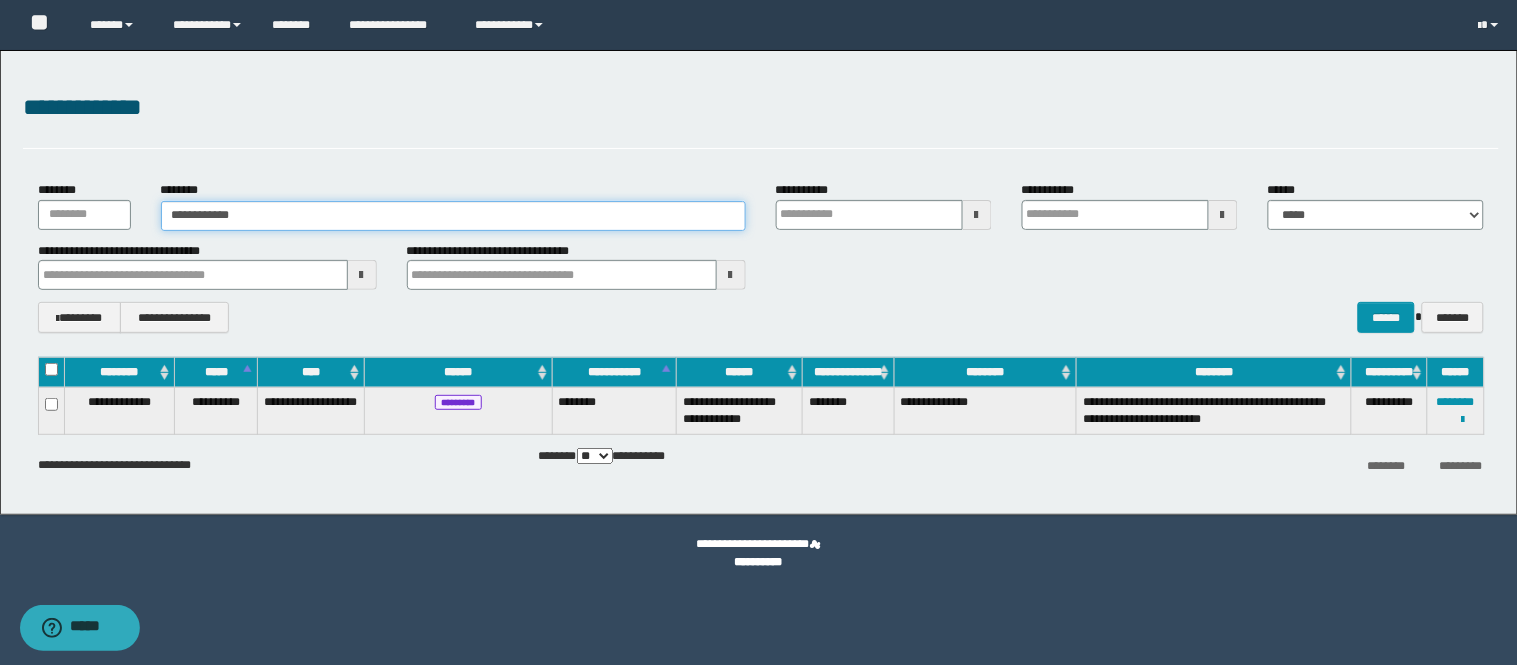 type on "**********" 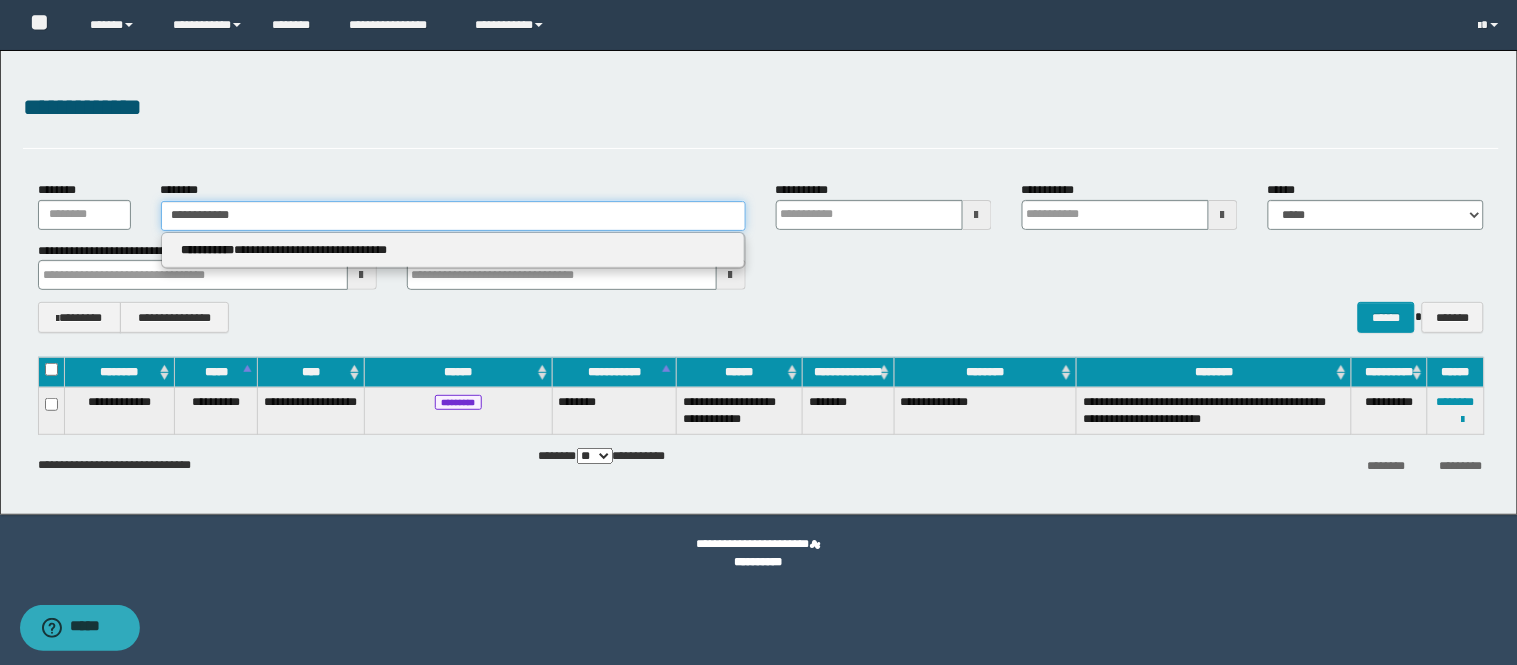 type 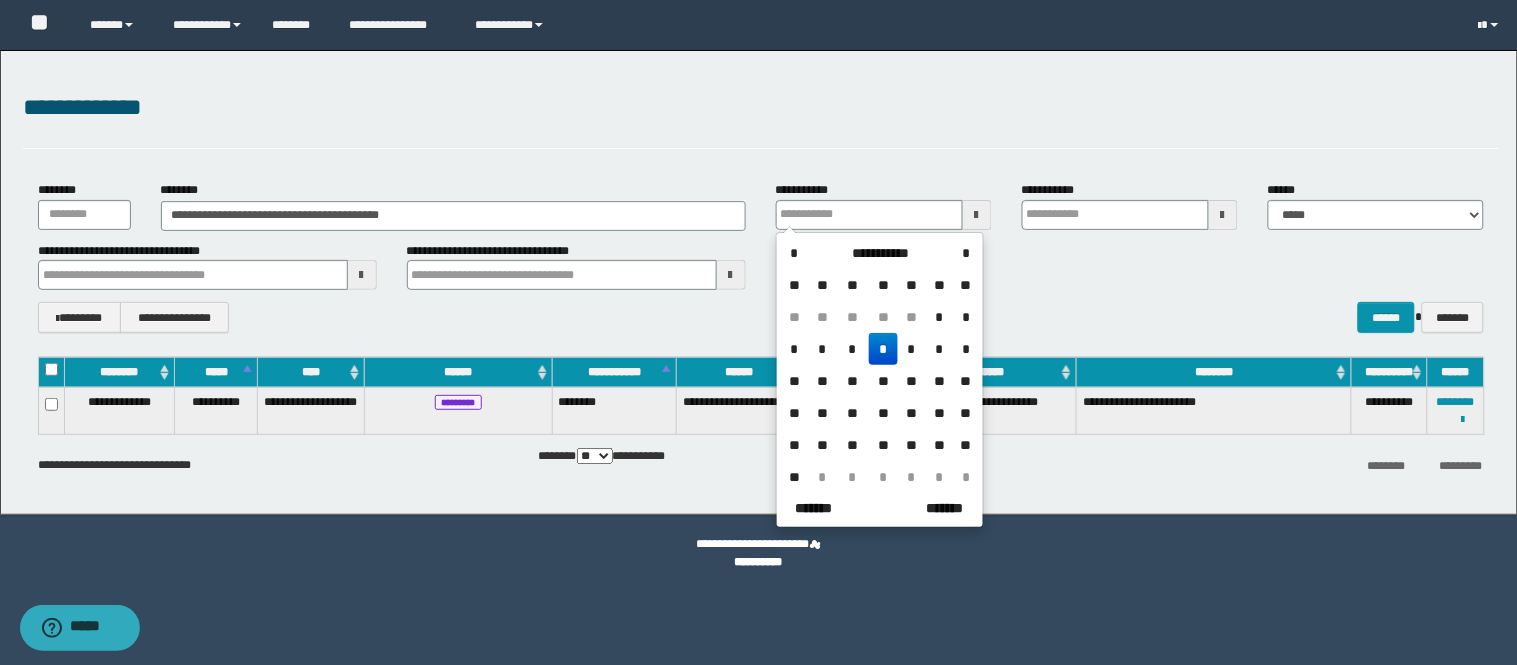 click on "**********" at bounding box center [1455, 411] 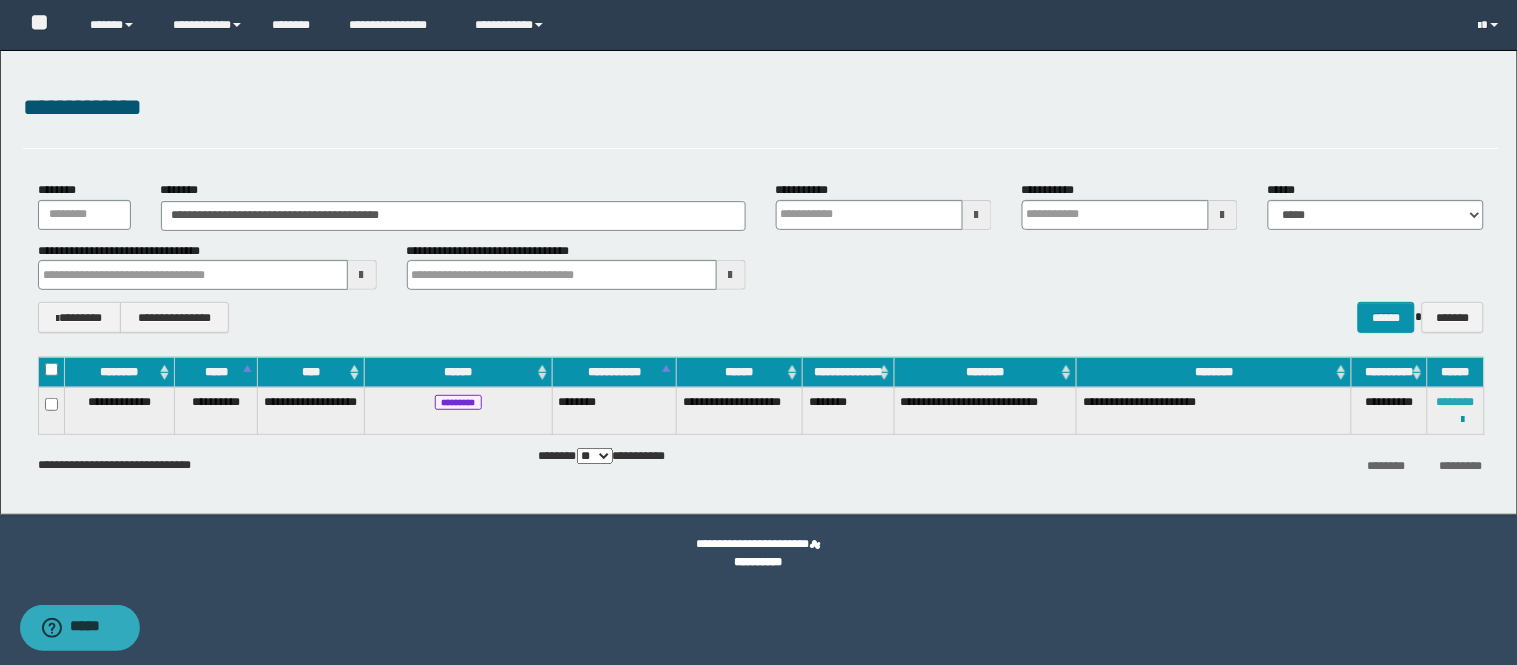 click on "********" at bounding box center (1456, 402) 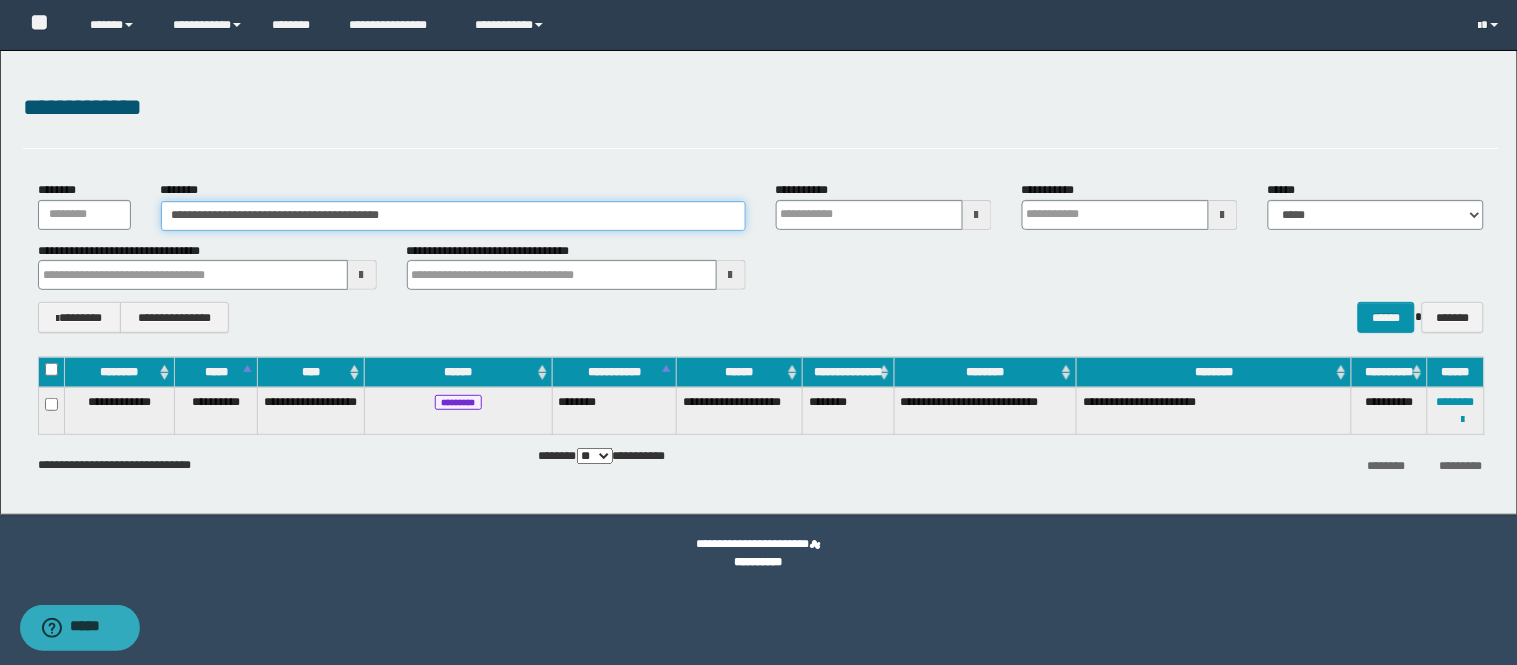 drag, startPoint x: 445, startPoint y: 210, endPoint x: 0, endPoint y: -135, distance: 563.07196 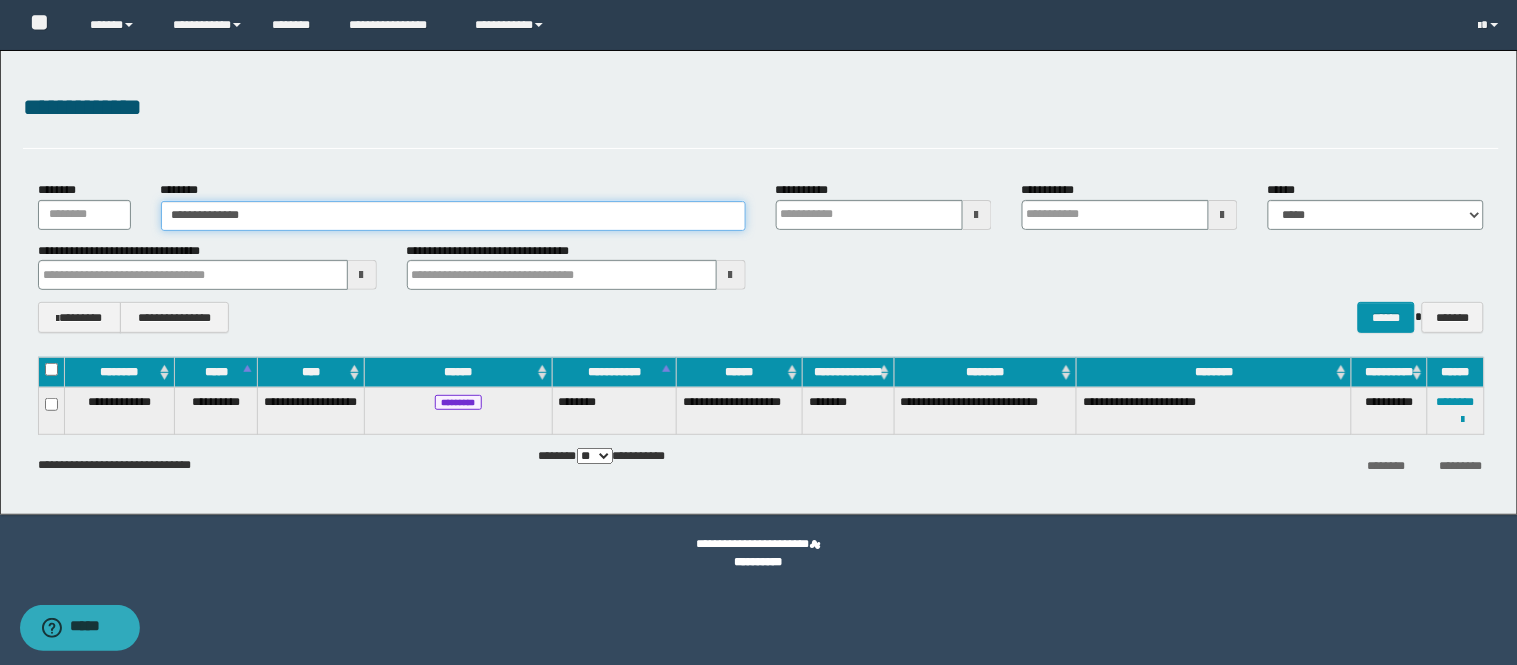 type on "**********" 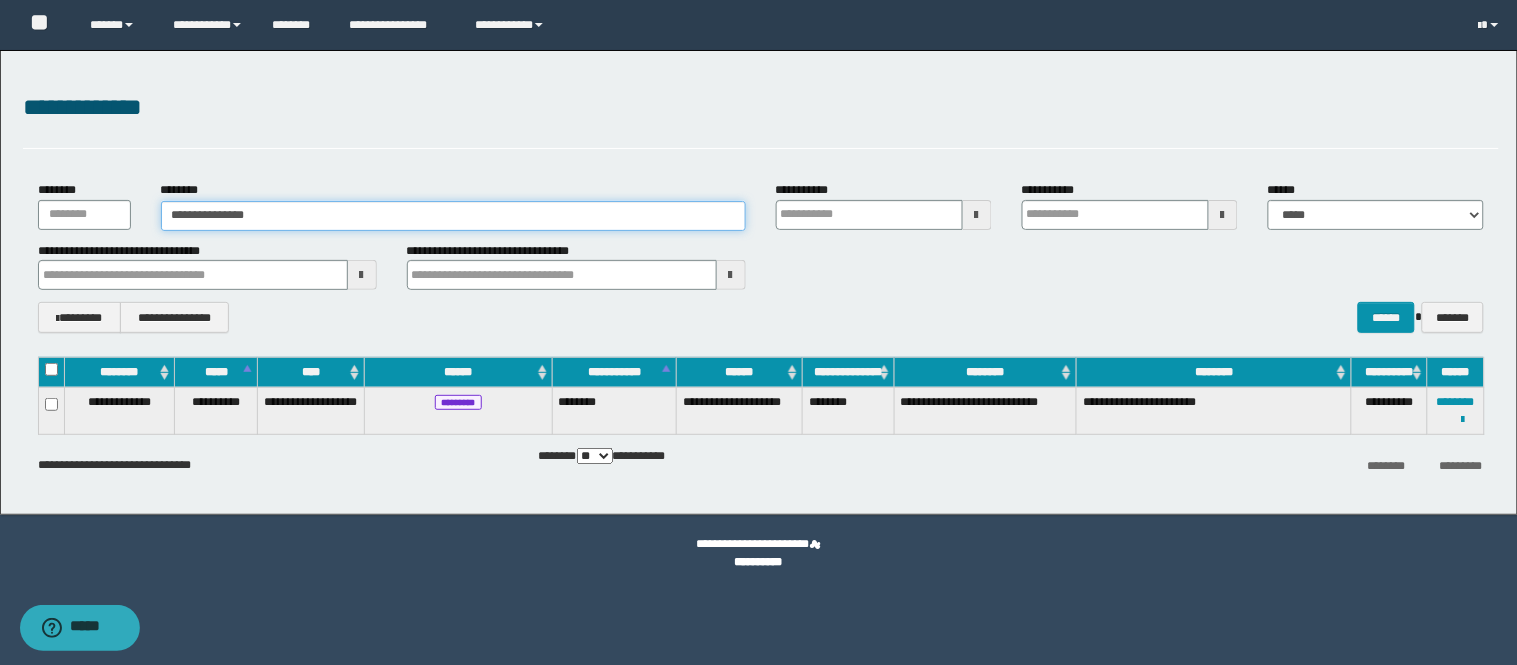 type on "**********" 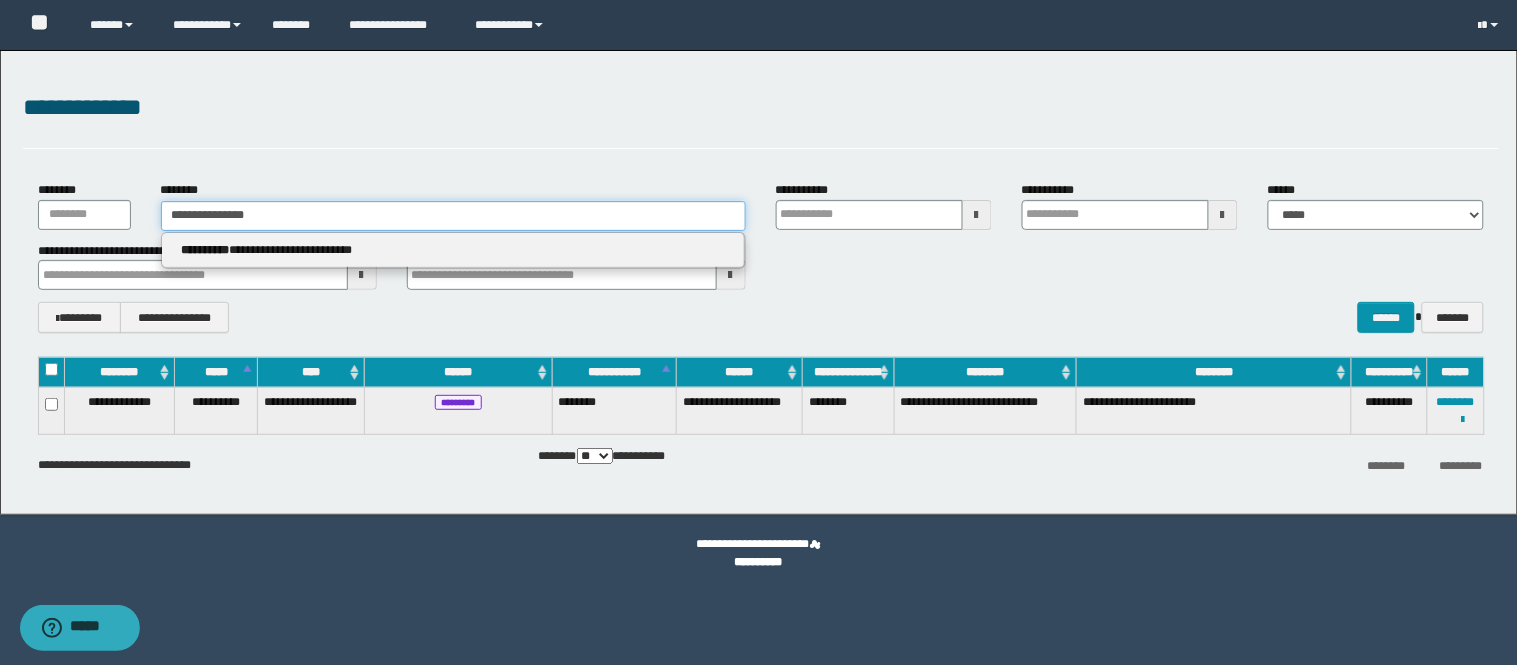 type 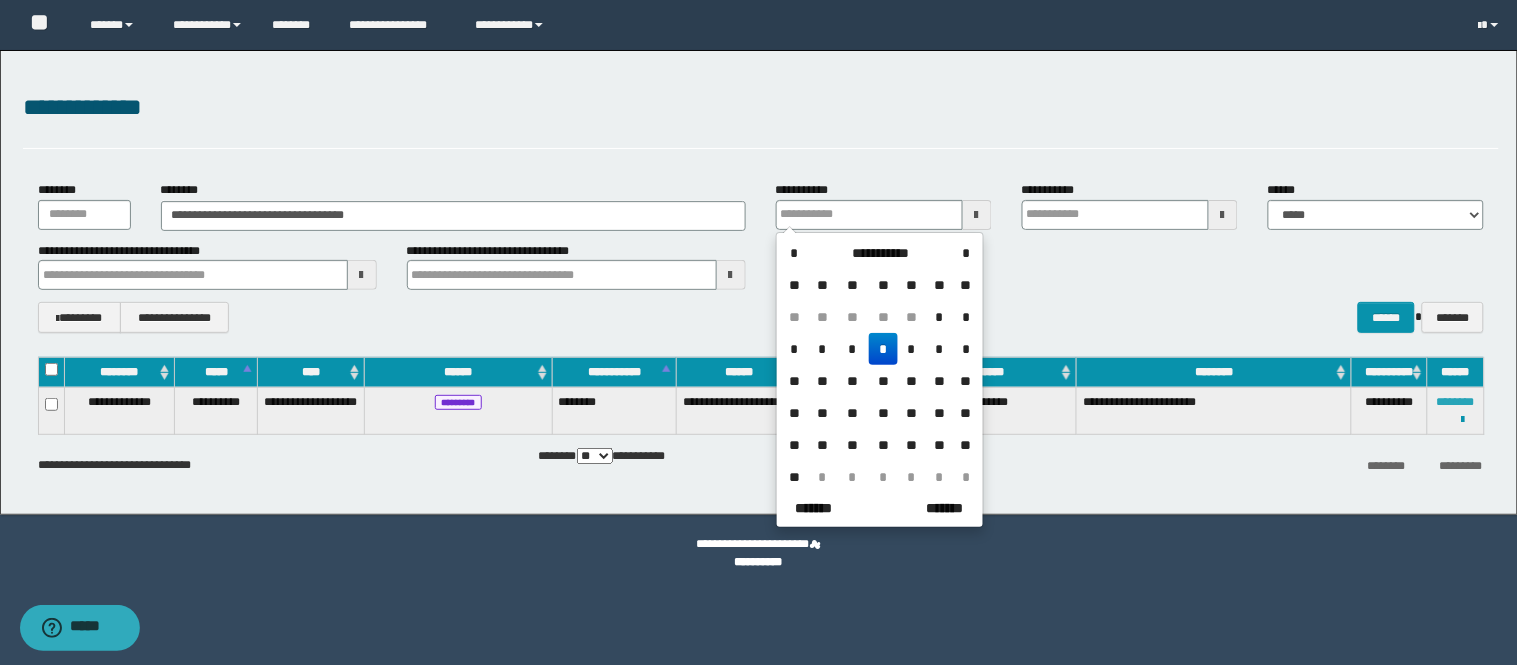 click on "********" at bounding box center [1456, 402] 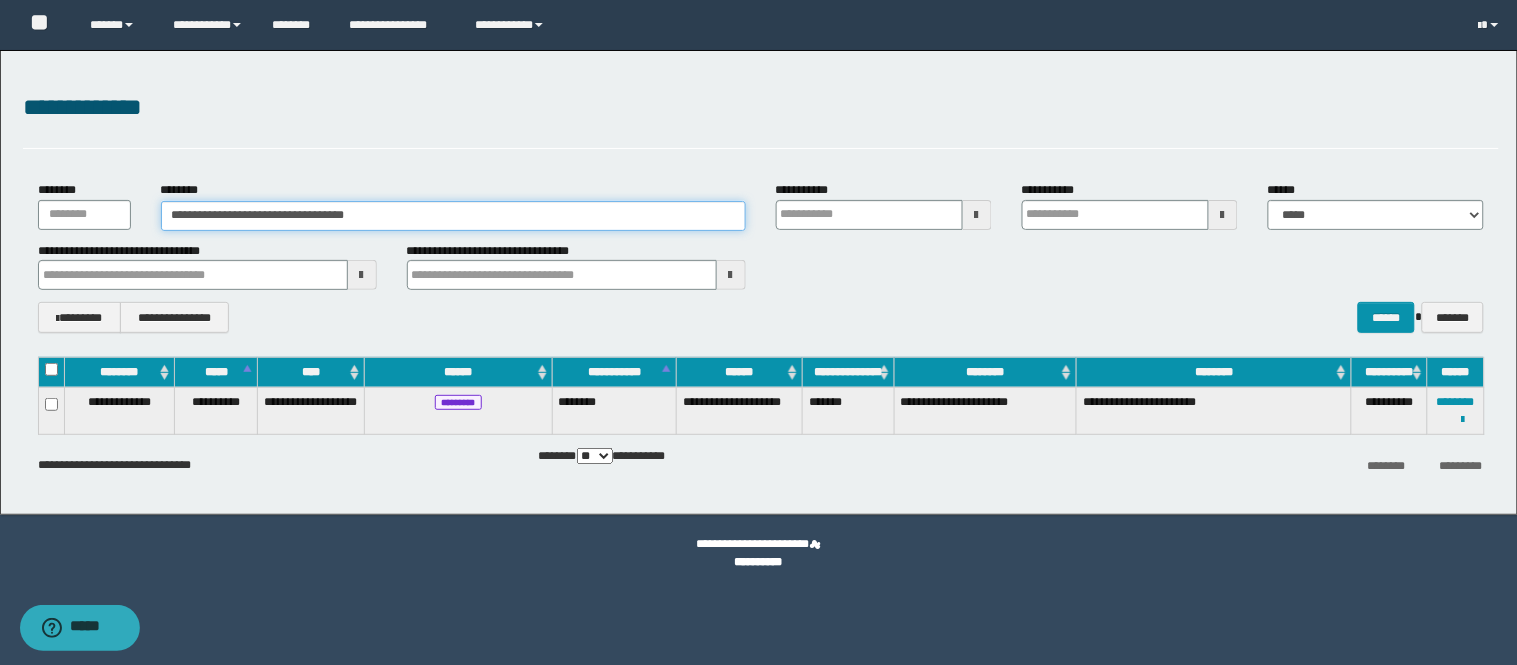 click on "**********" at bounding box center (453, 216) 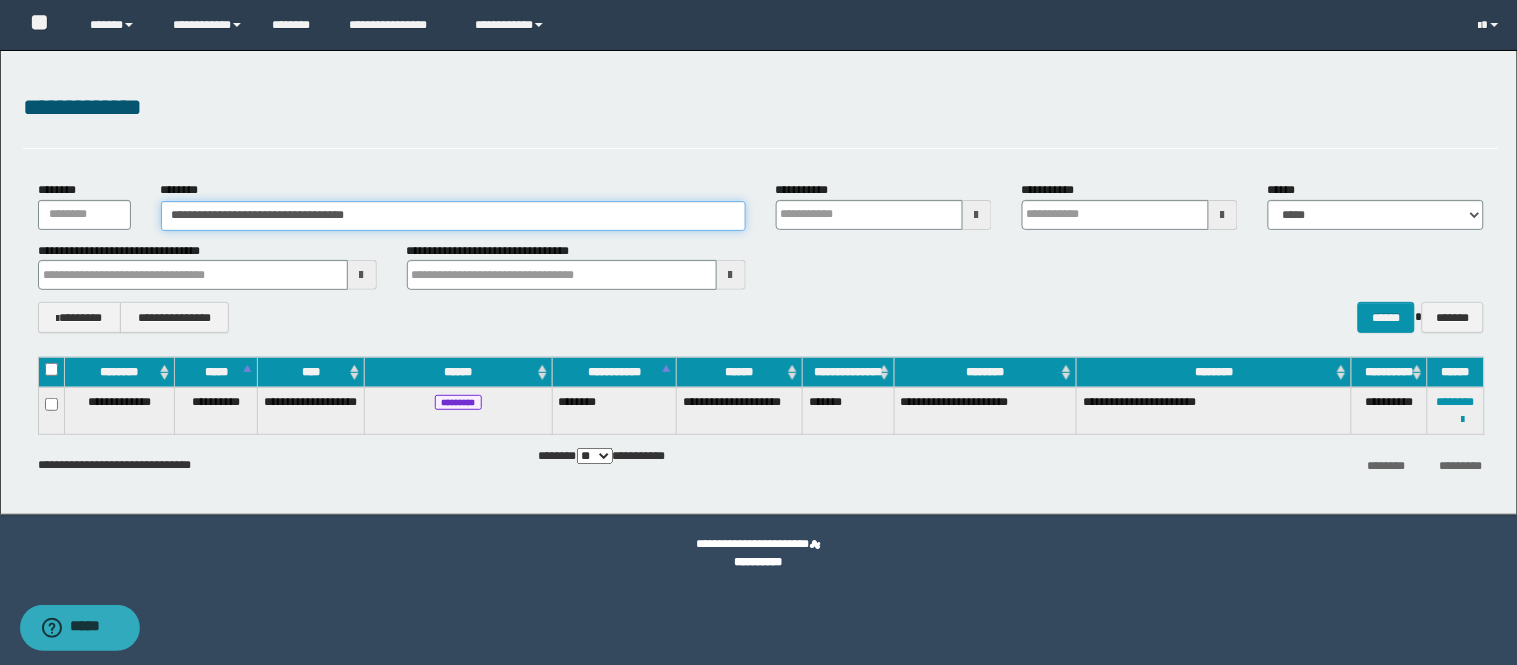 drag, startPoint x: 430, startPoint y: 213, endPoint x: 0, endPoint y: 51, distance: 459.5041 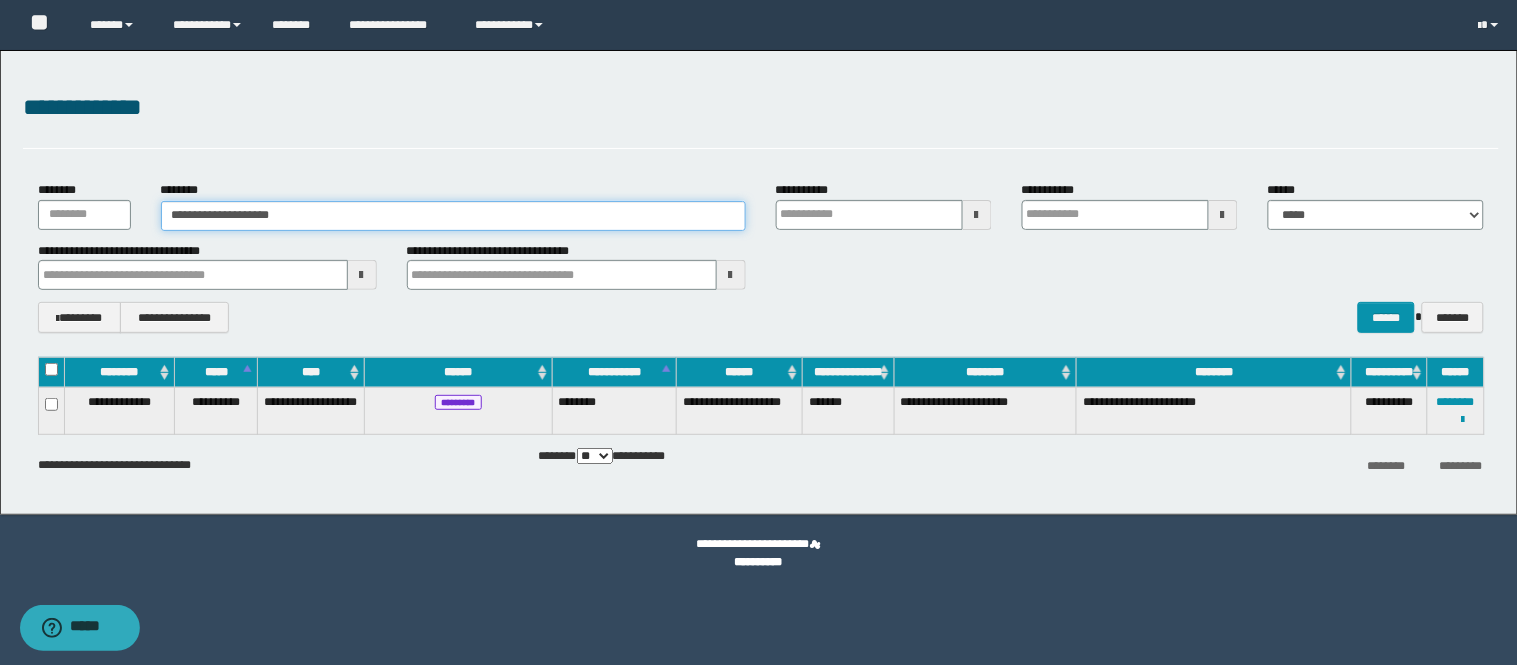 type on "**********" 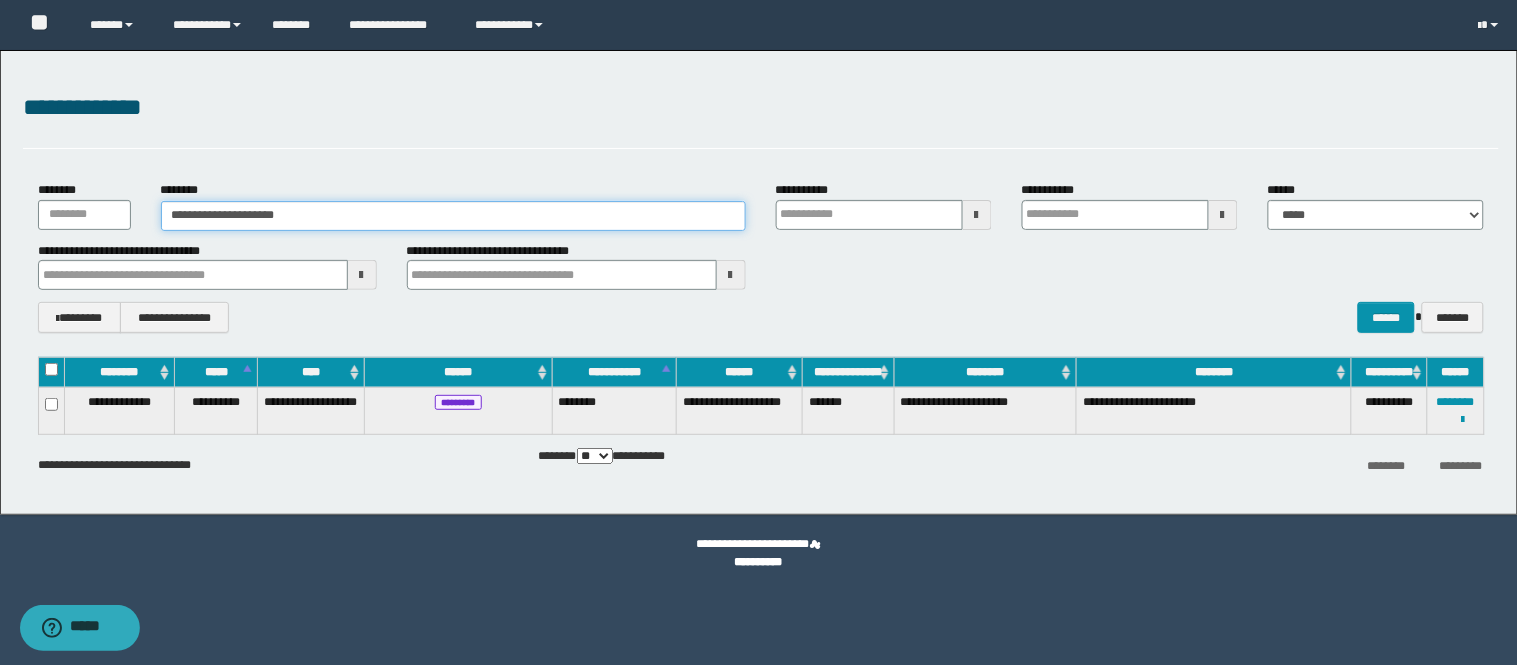 type on "**********" 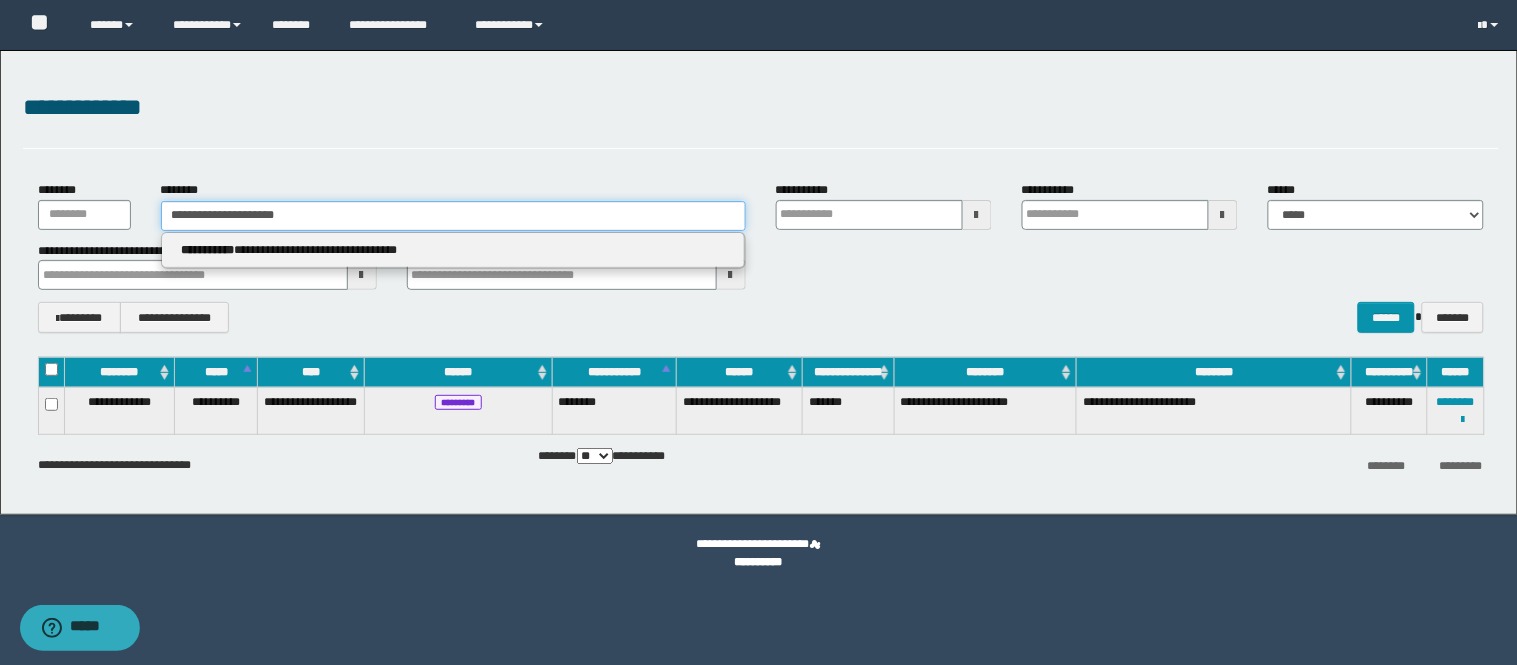 type 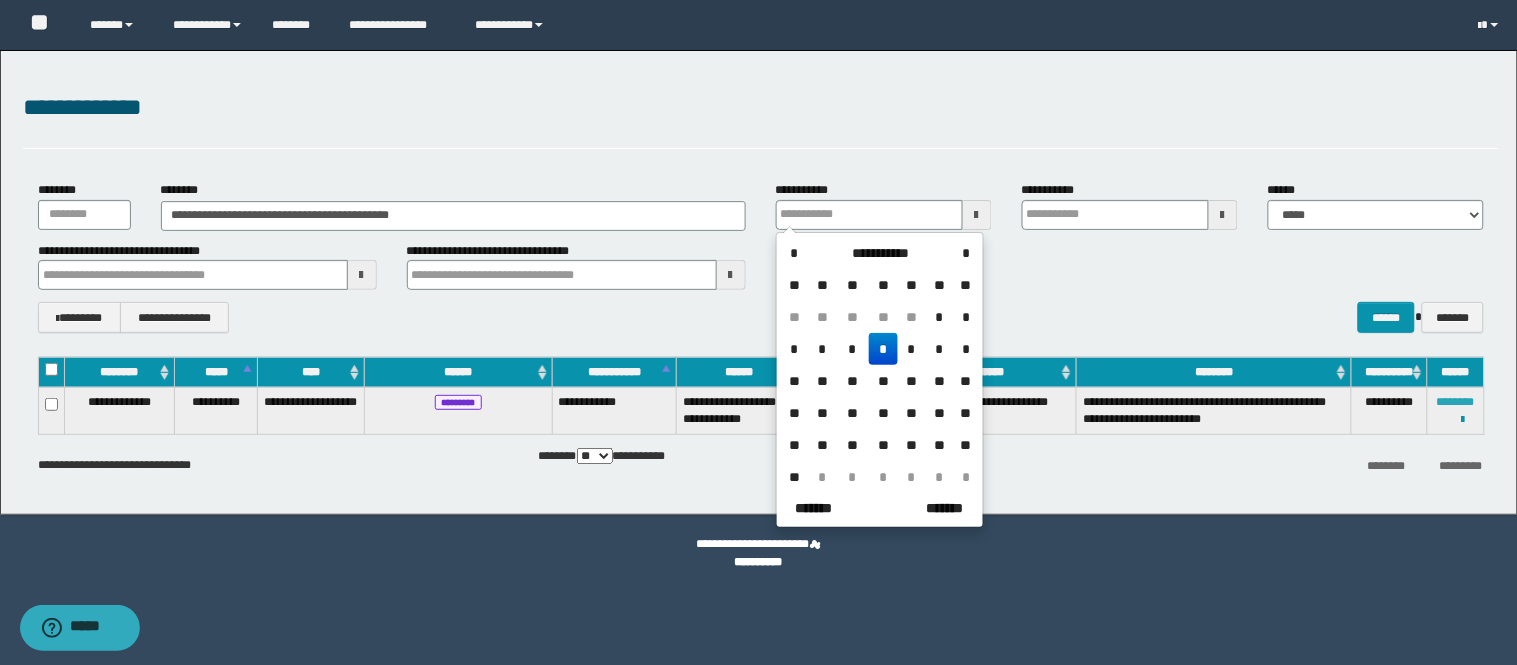 click on "********" at bounding box center (1456, 402) 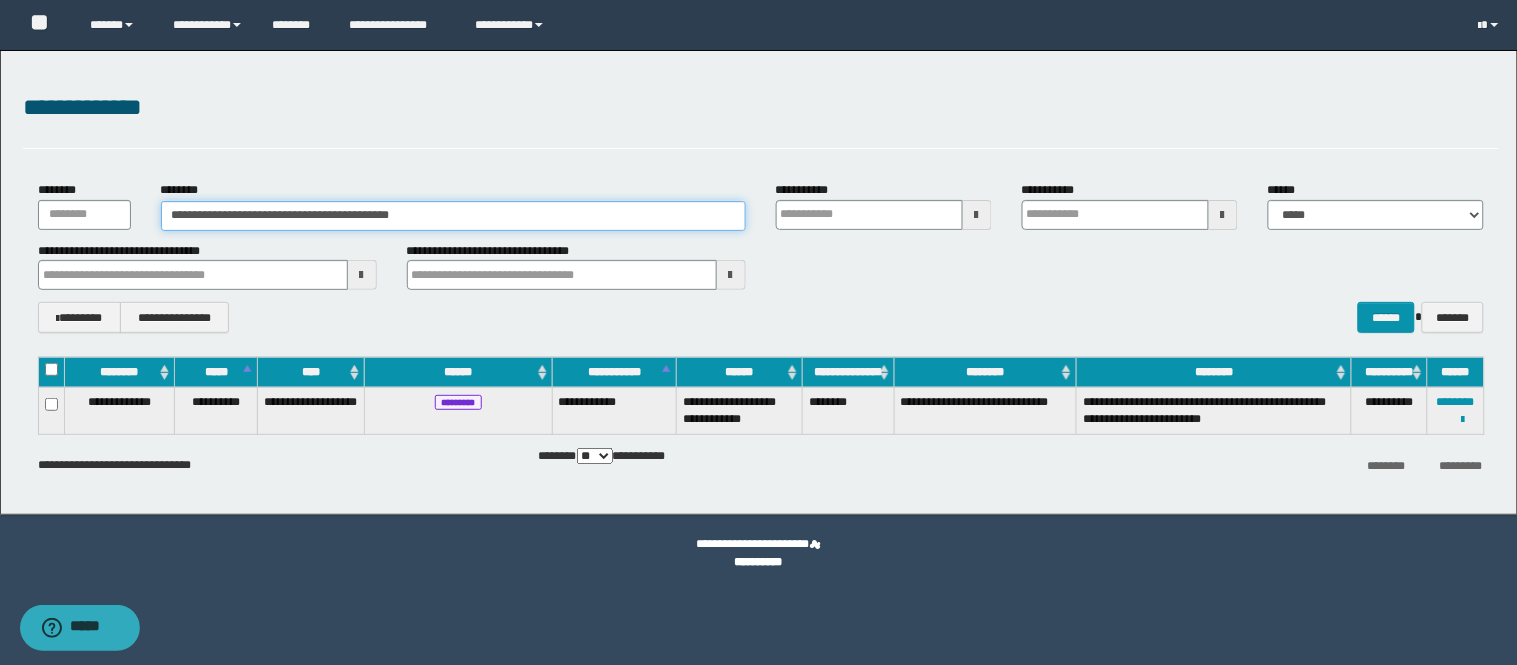 drag, startPoint x: 565, startPoint y: 211, endPoint x: 0, endPoint y: 54, distance: 586.4077 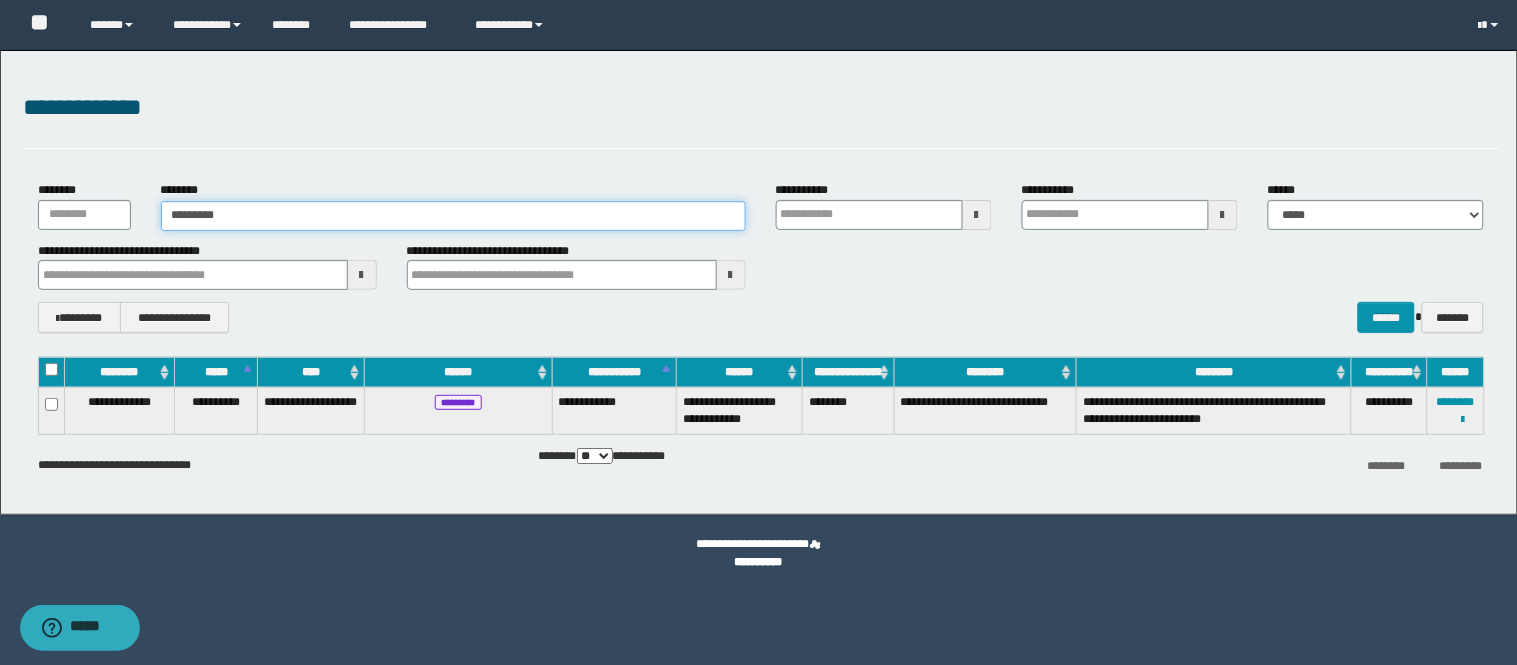type on "**********" 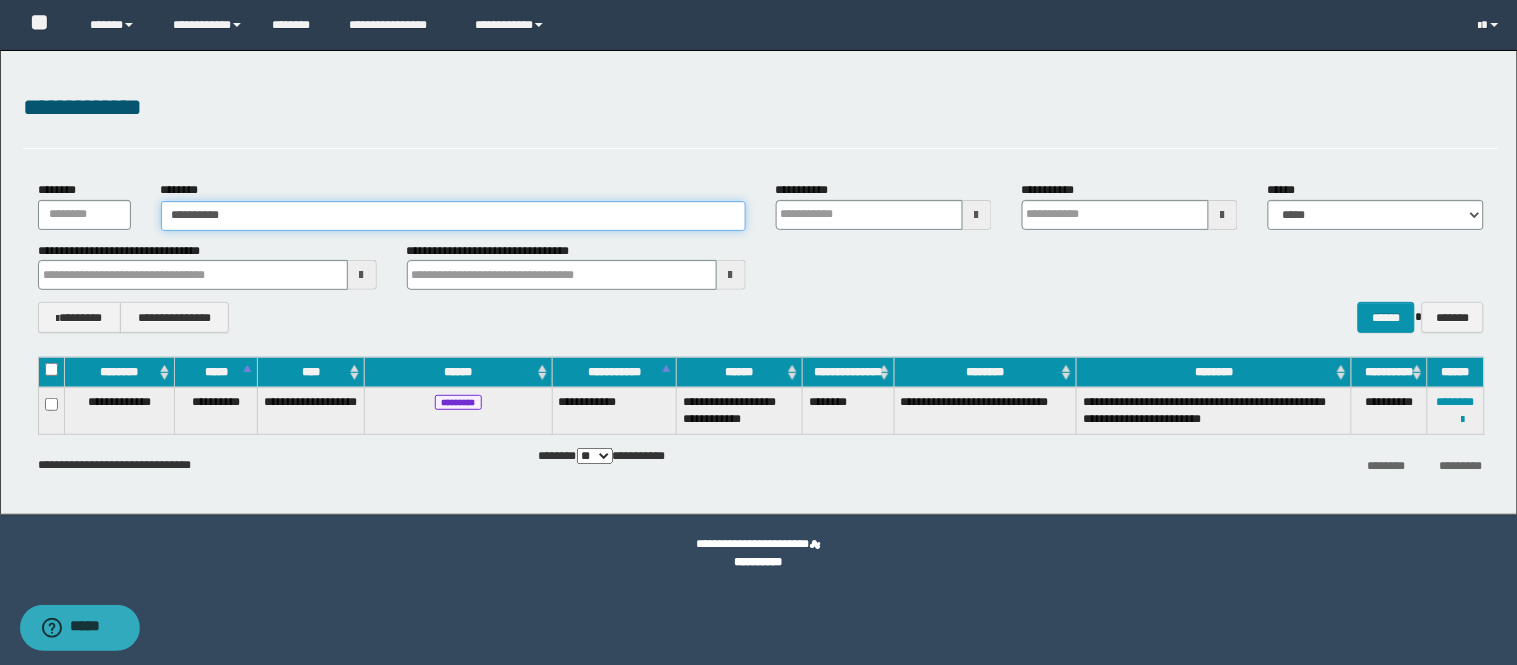 type on "**********" 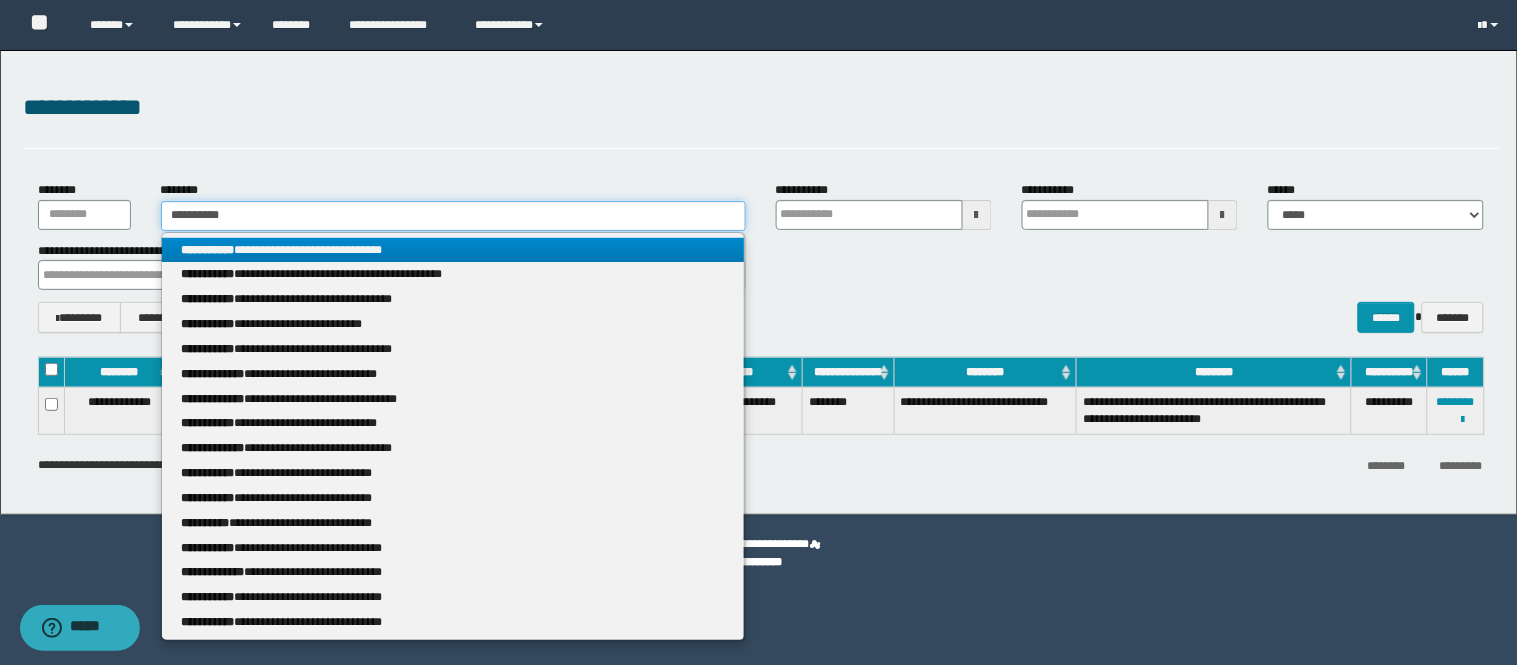 type 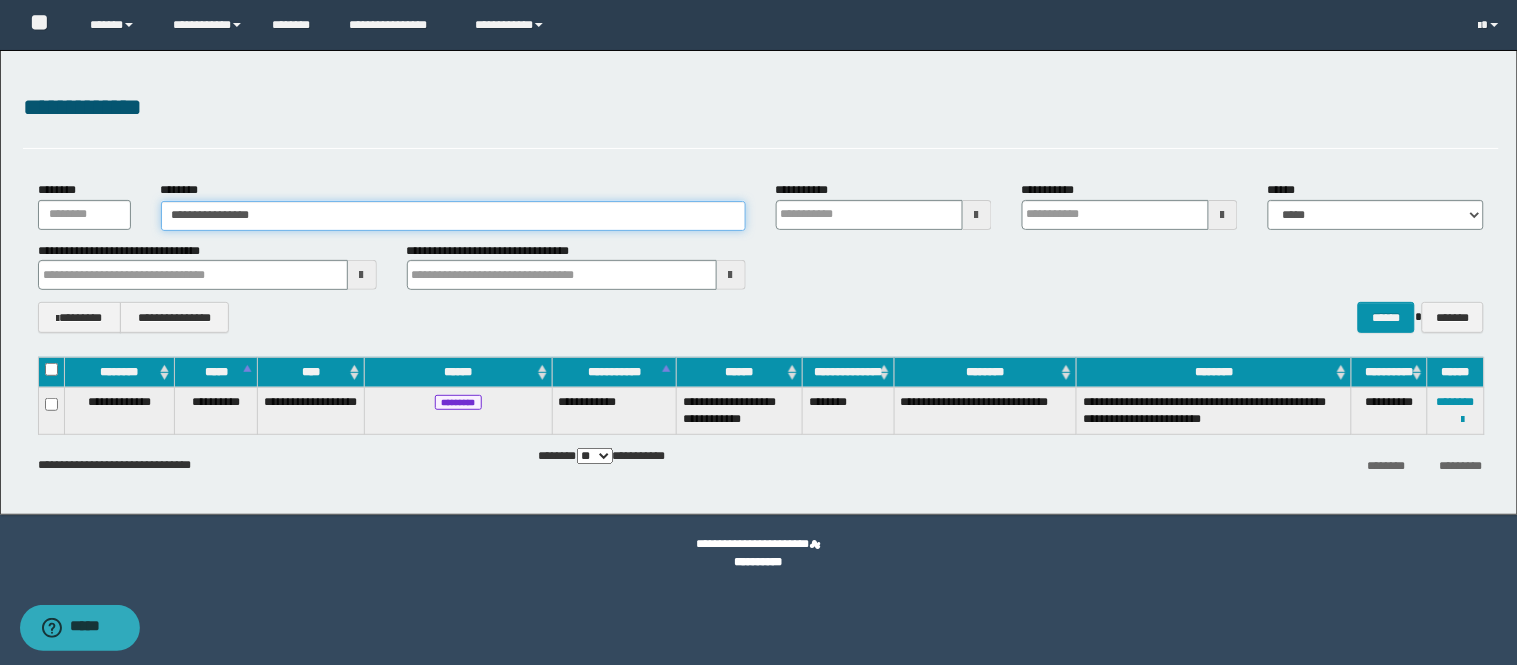 type on "**********" 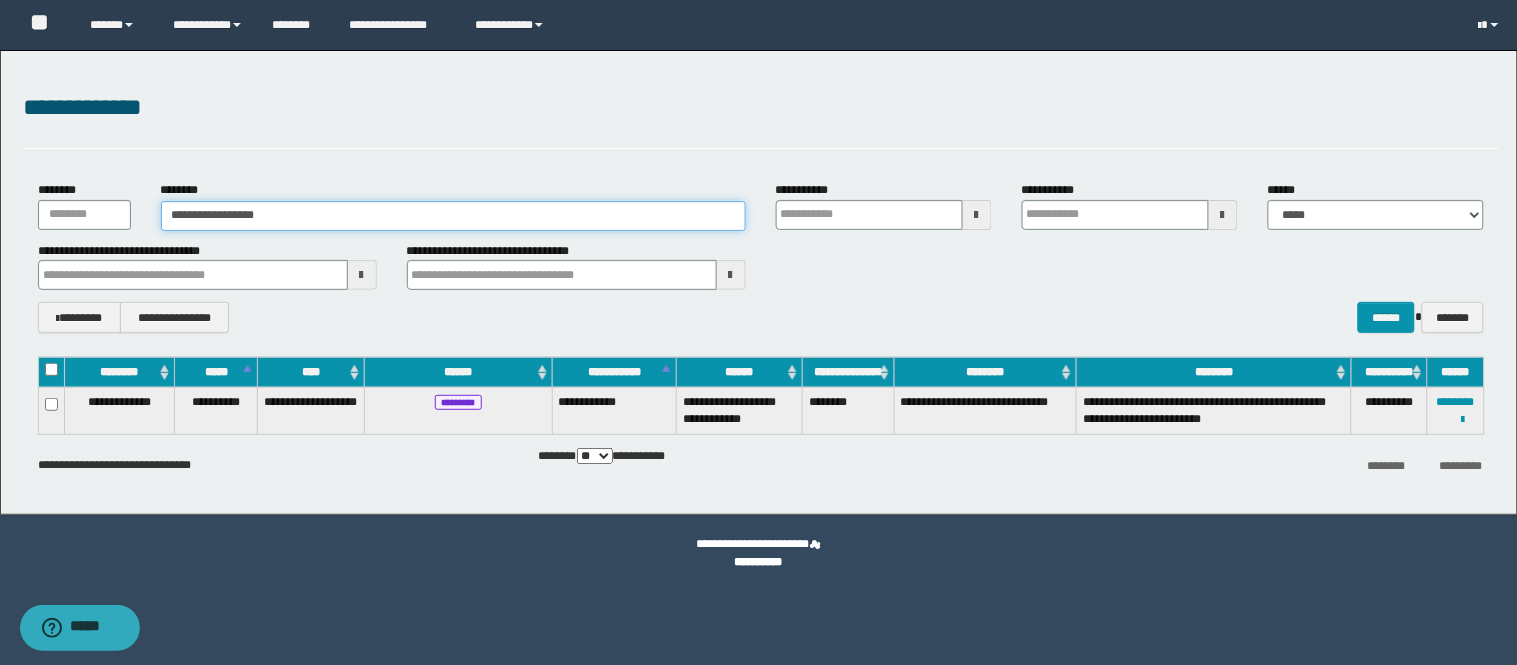 type on "**********" 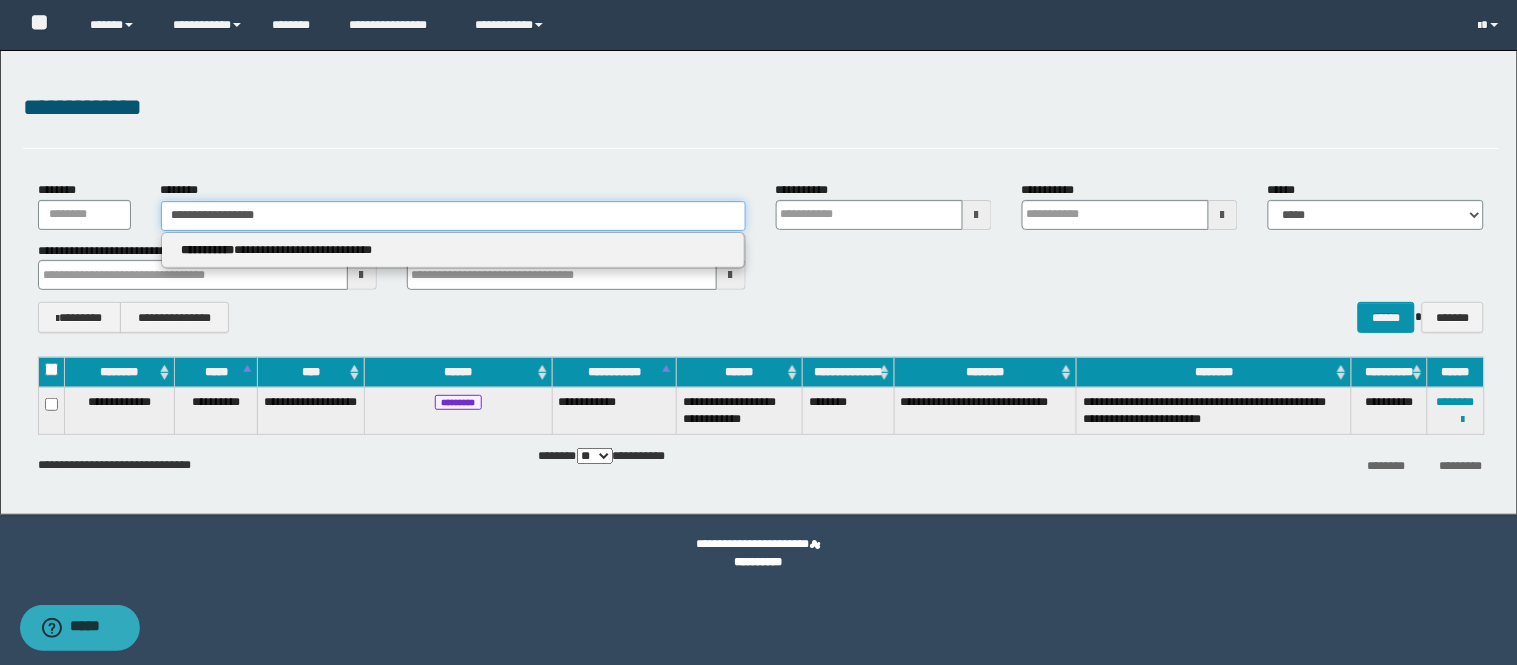 type on "**********" 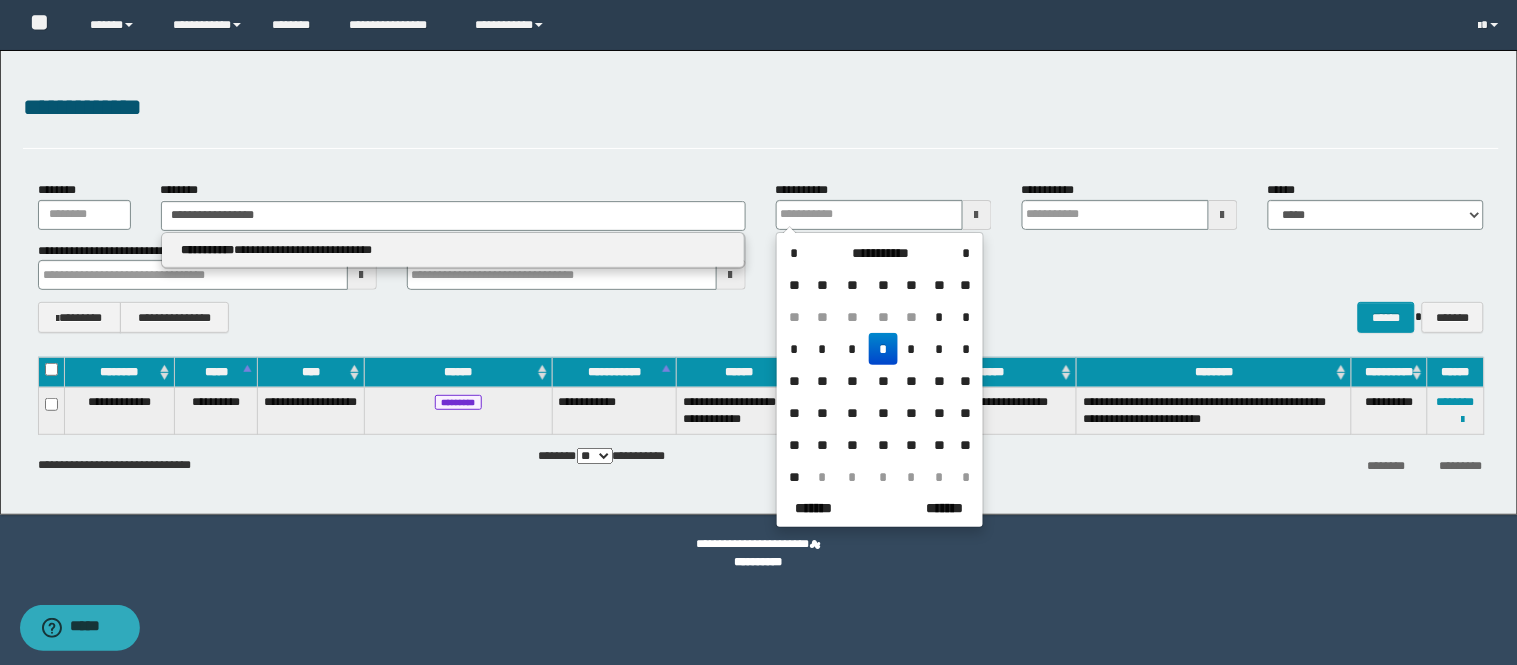click on "**********" at bounding box center (453, 250) 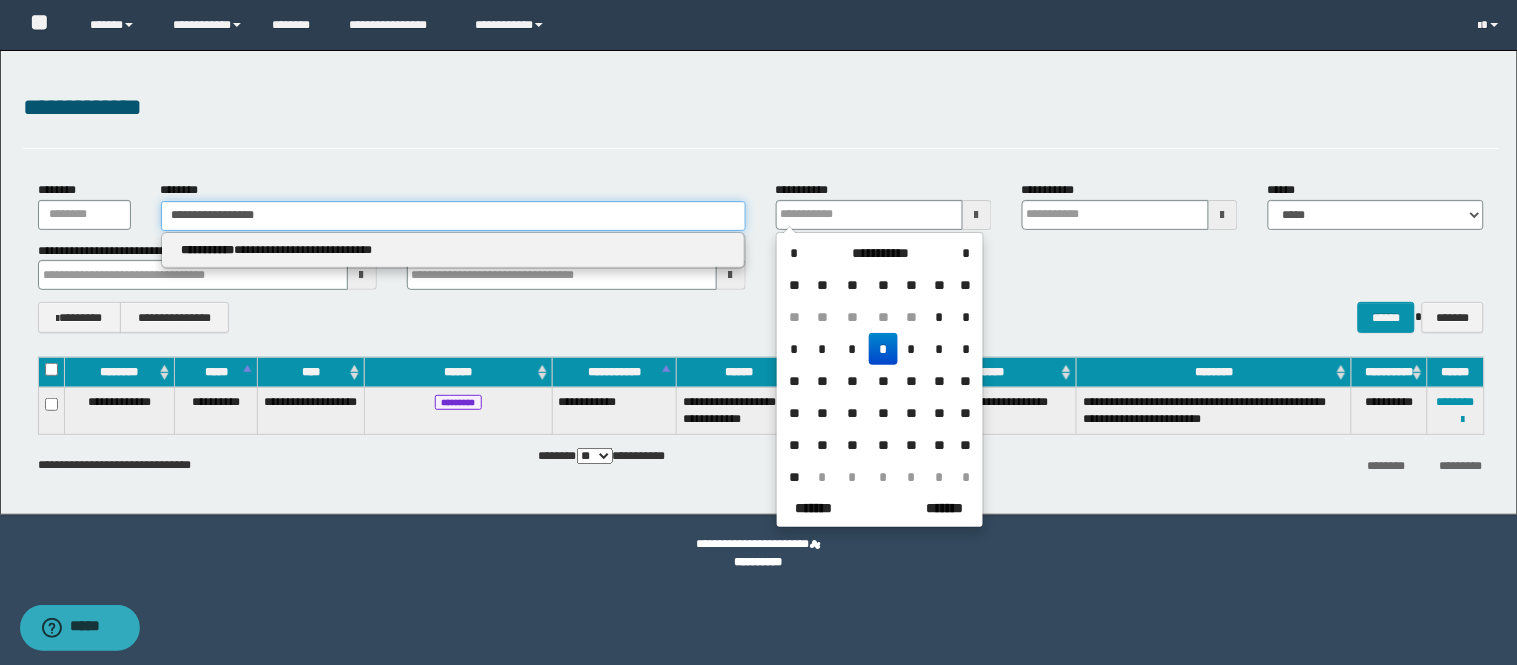 type 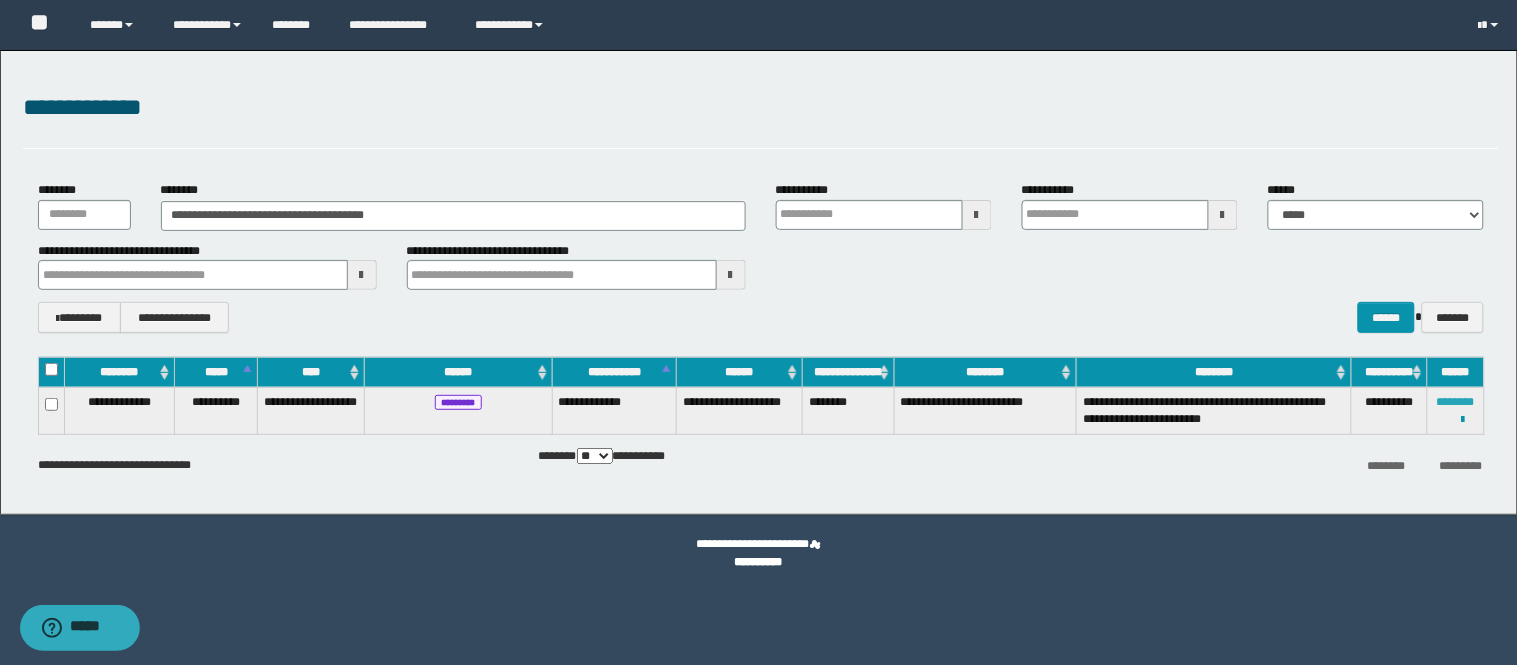 click on "********" at bounding box center (1456, 402) 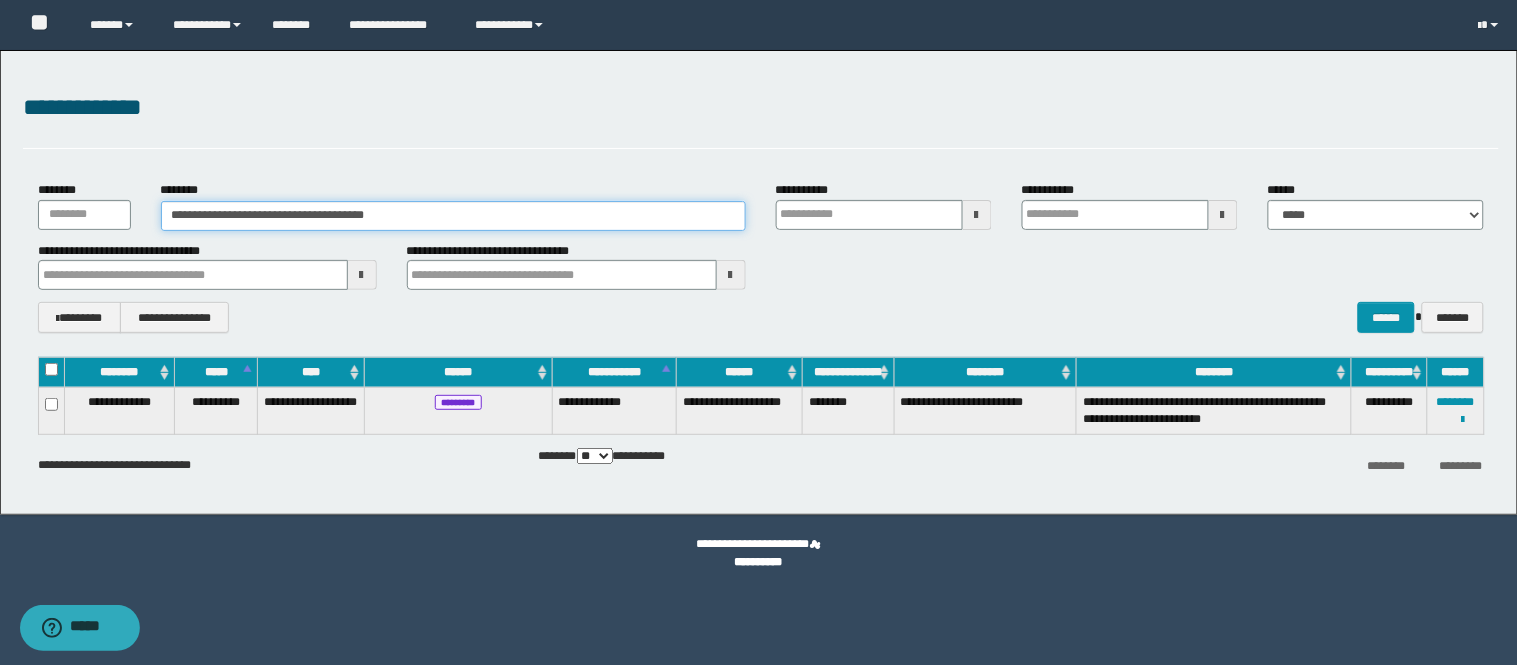 drag, startPoint x: 424, startPoint y: 208, endPoint x: 0, endPoint y: 63, distance: 448.10825 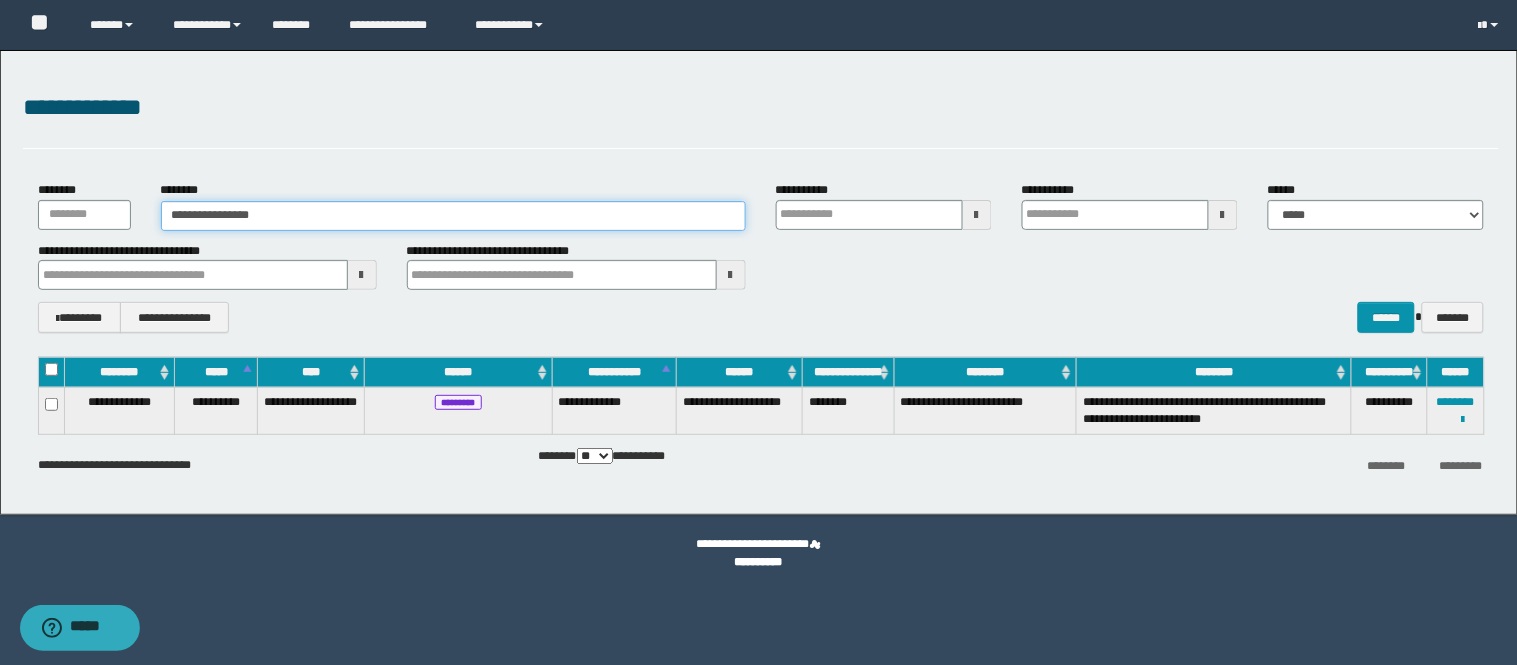 type on "**********" 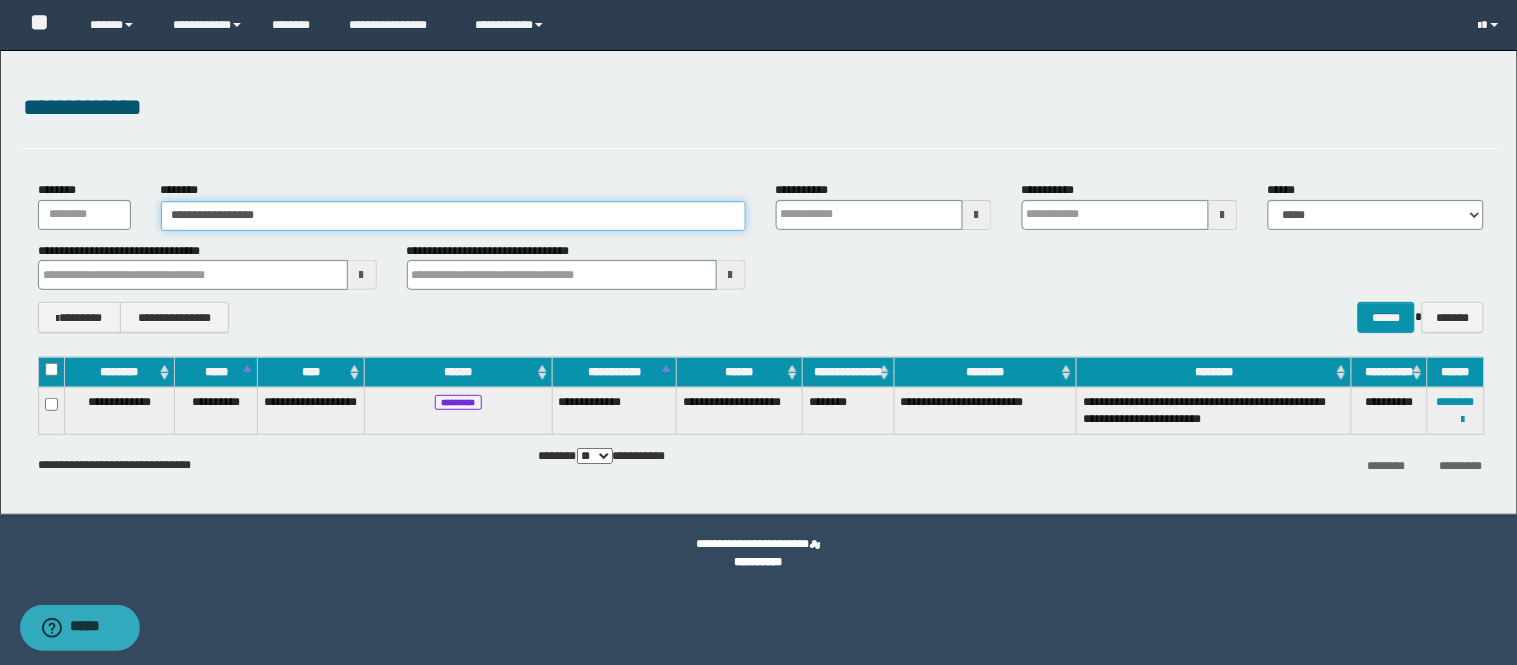 type on "**********" 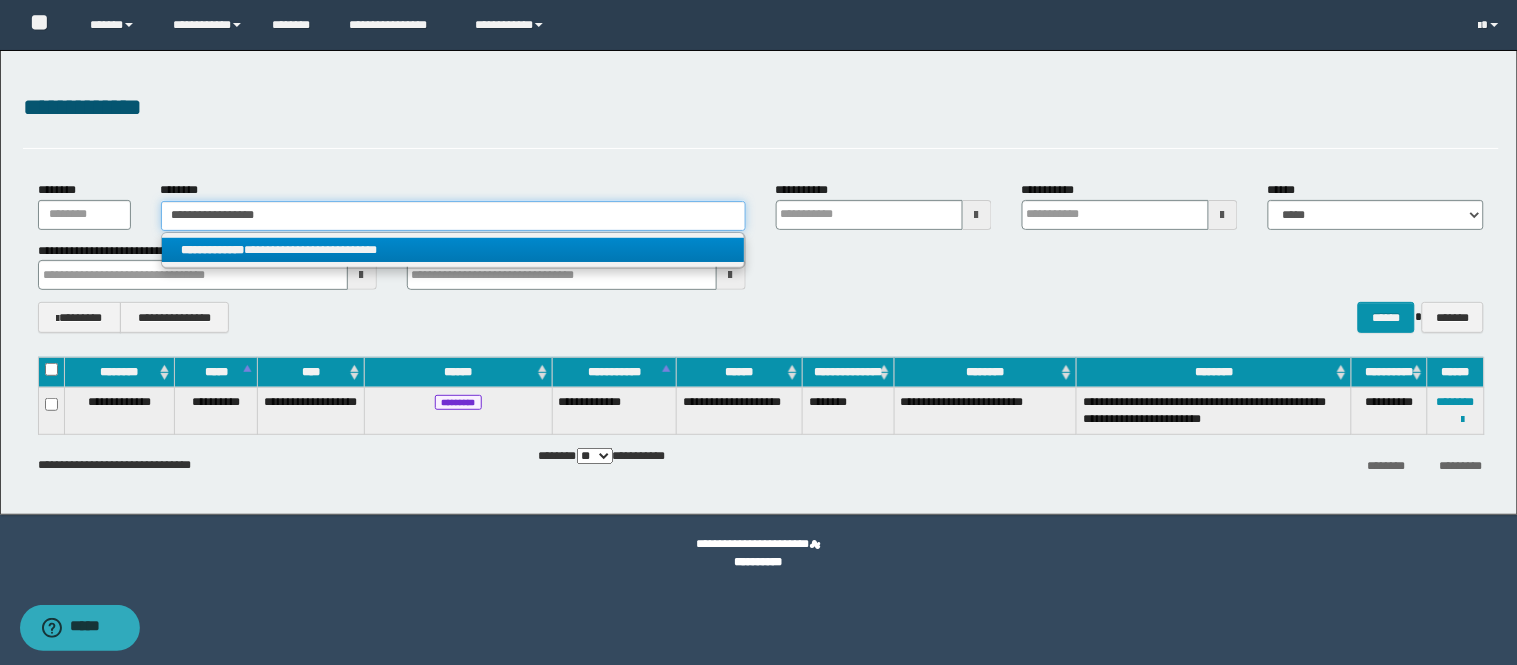 type on "**********" 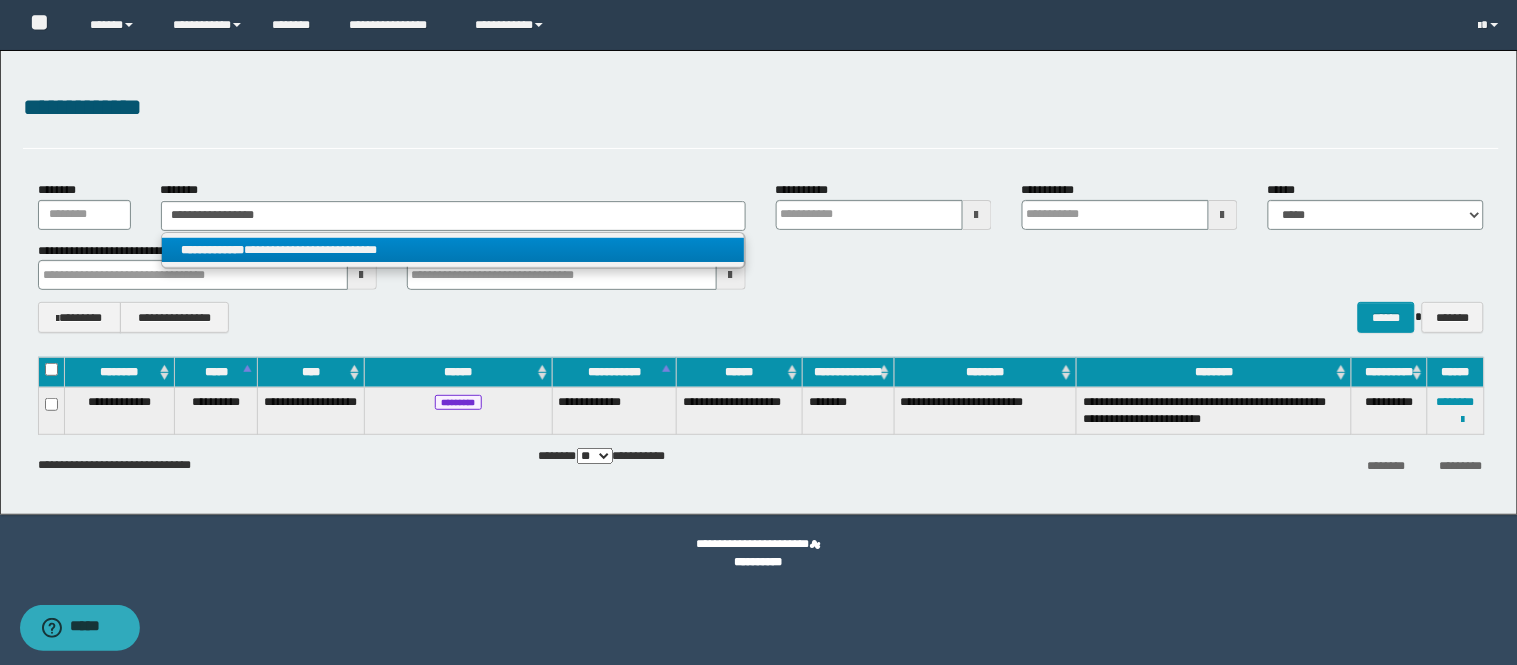 click on "**********" at bounding box center [453, 250] 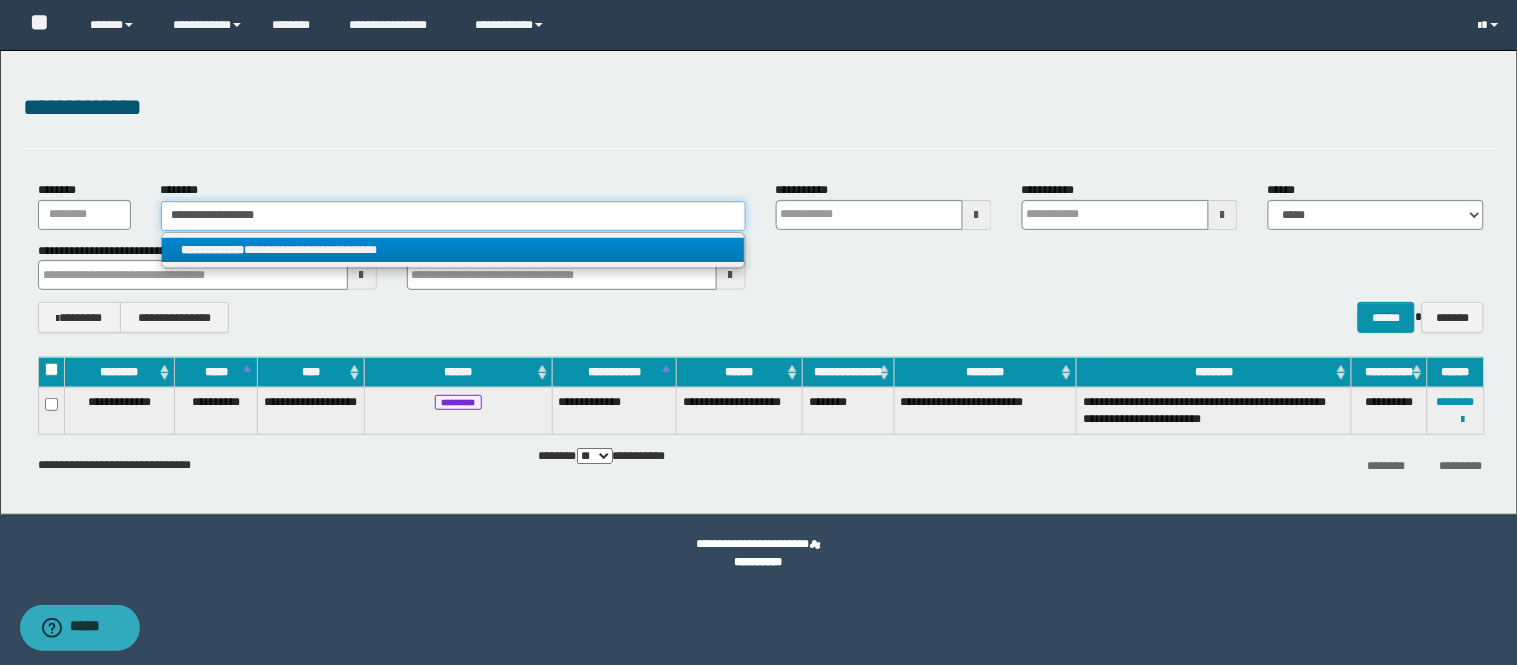 type 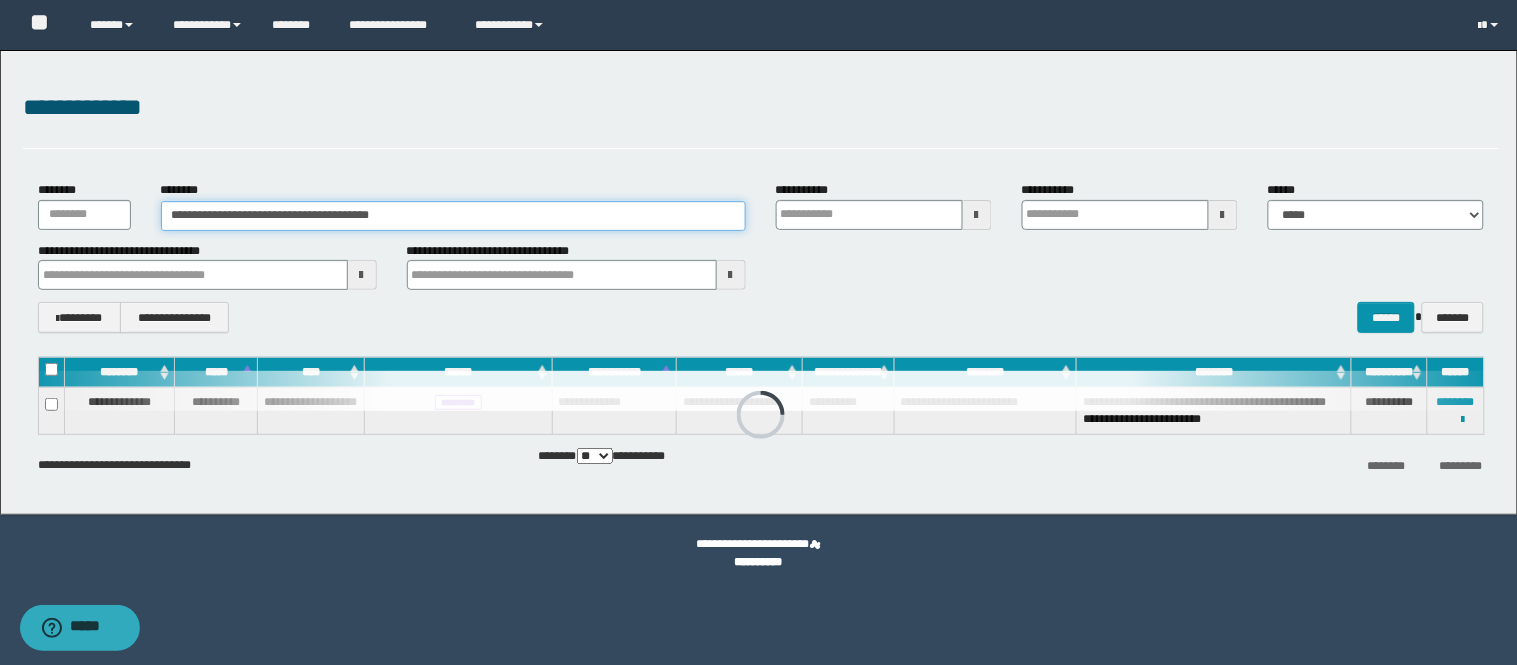 drag, startPoint x: 435, startPoint y: 218, endPoint x: 0, endPoint y: 165, distance: 438.21683 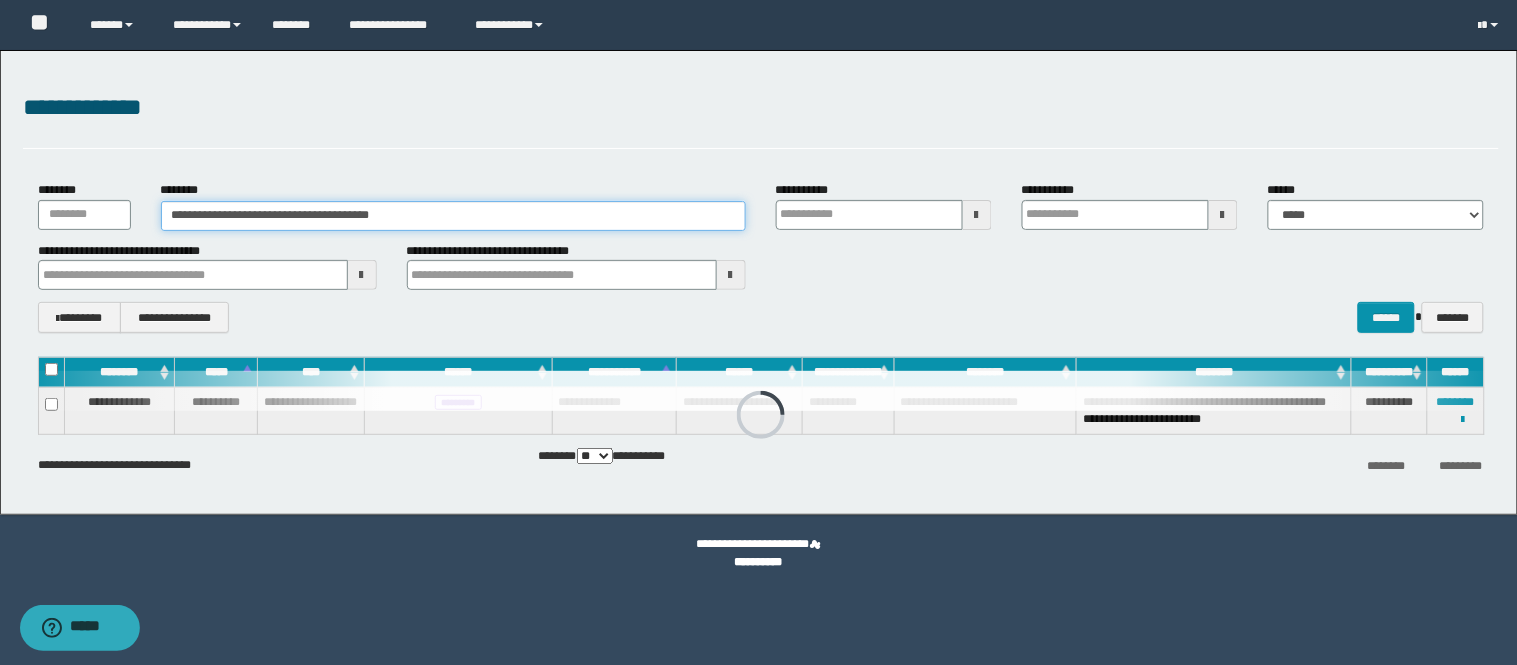 click on "**********" at bounding box center [759, 282] 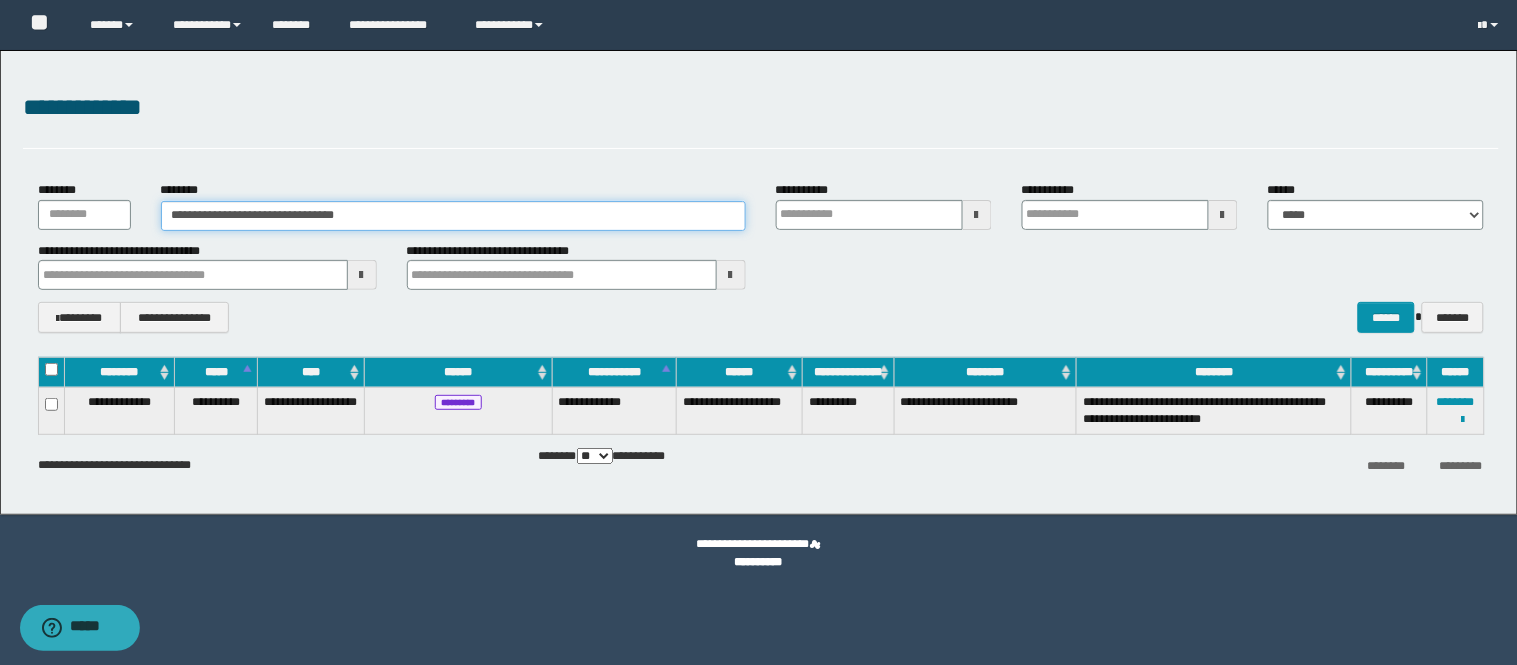 type on "**********" 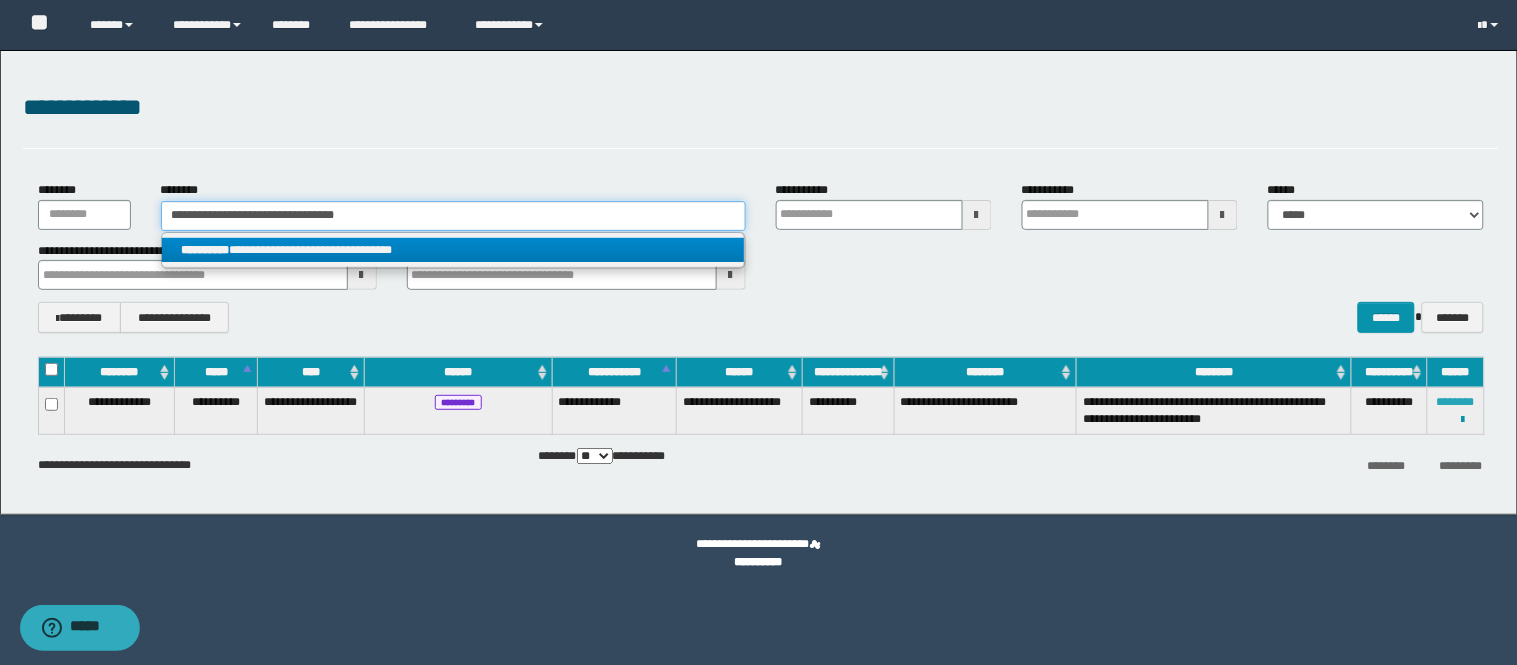 type on "**********" 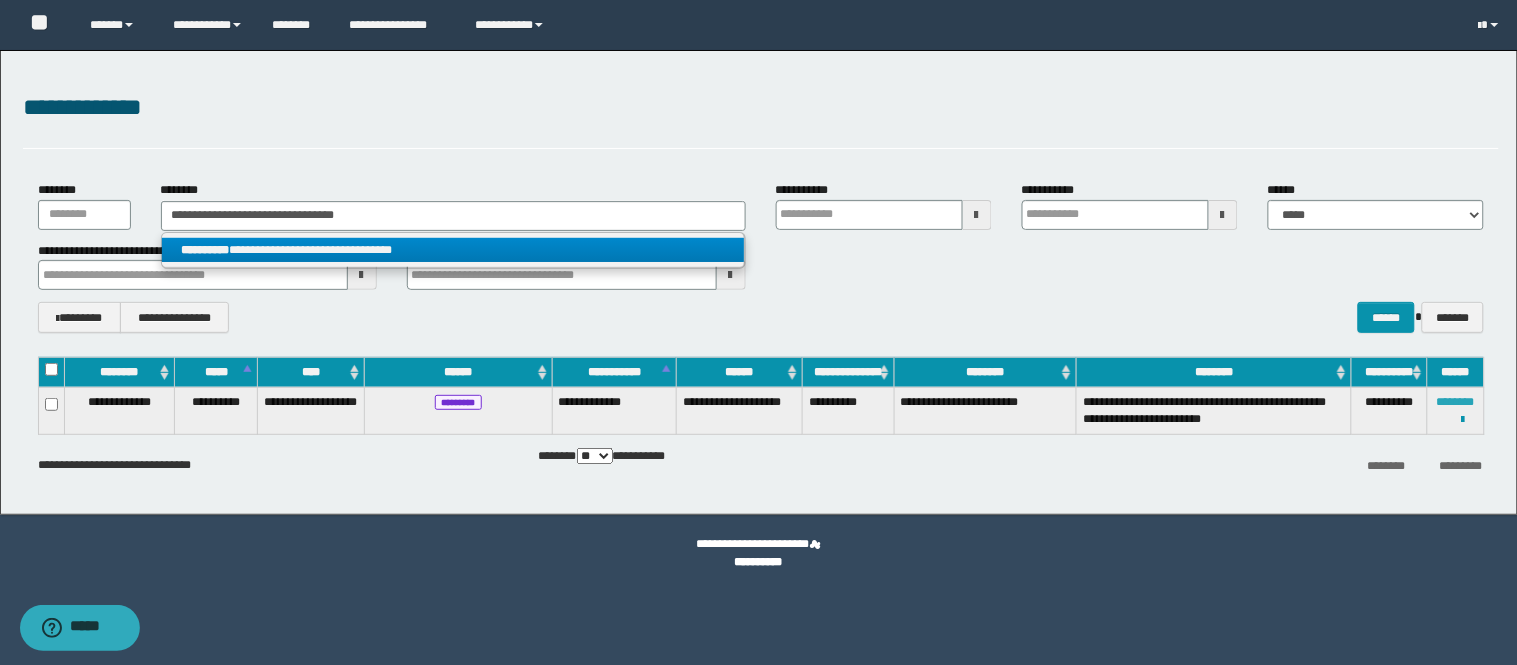 click on "********" at bounding box center [1456, 402] 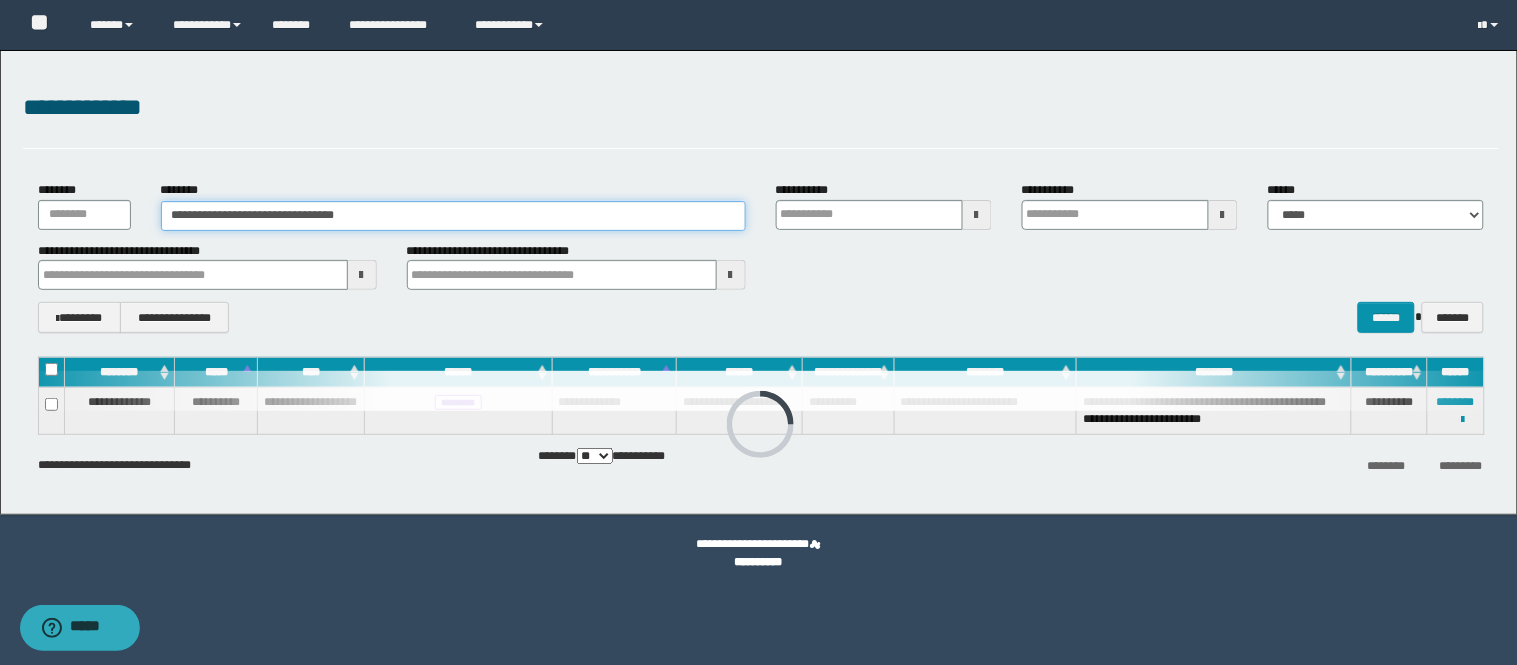 type on "**********" 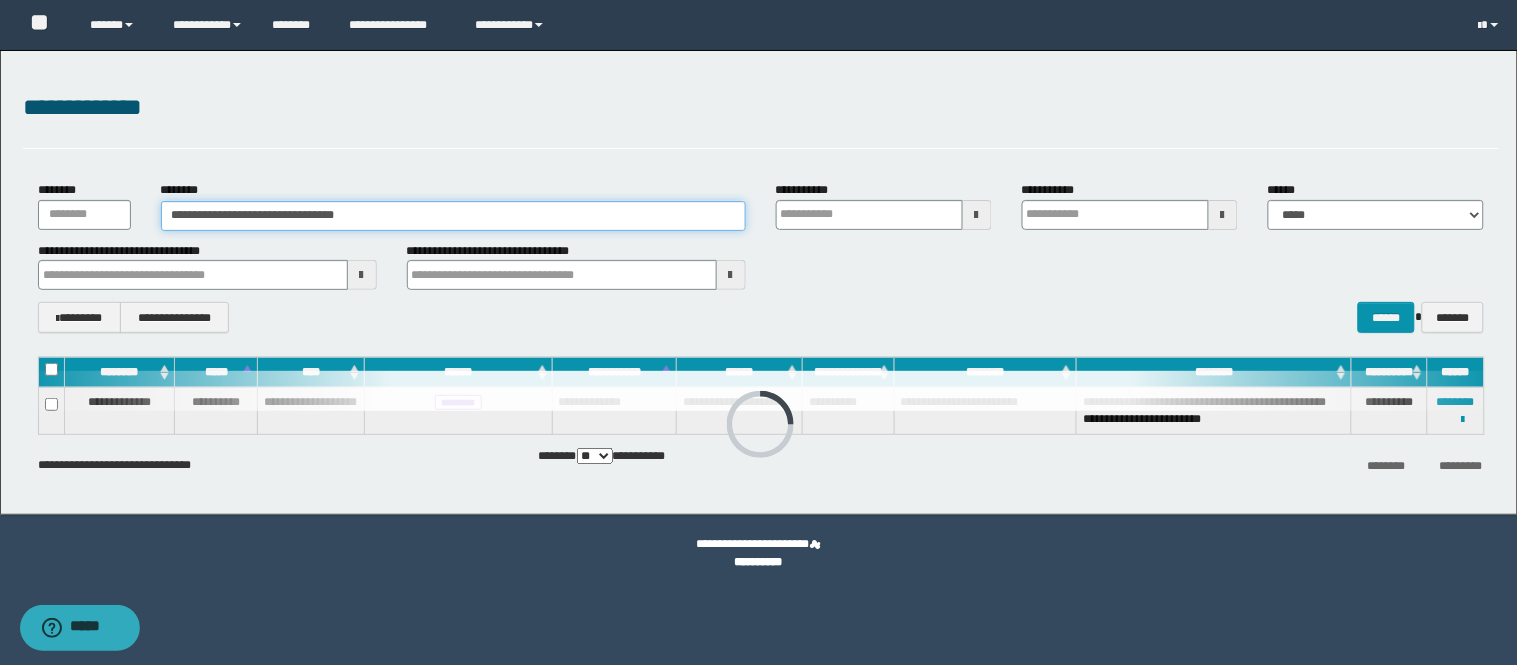 click on "**********" at bounding box center (453, 216) 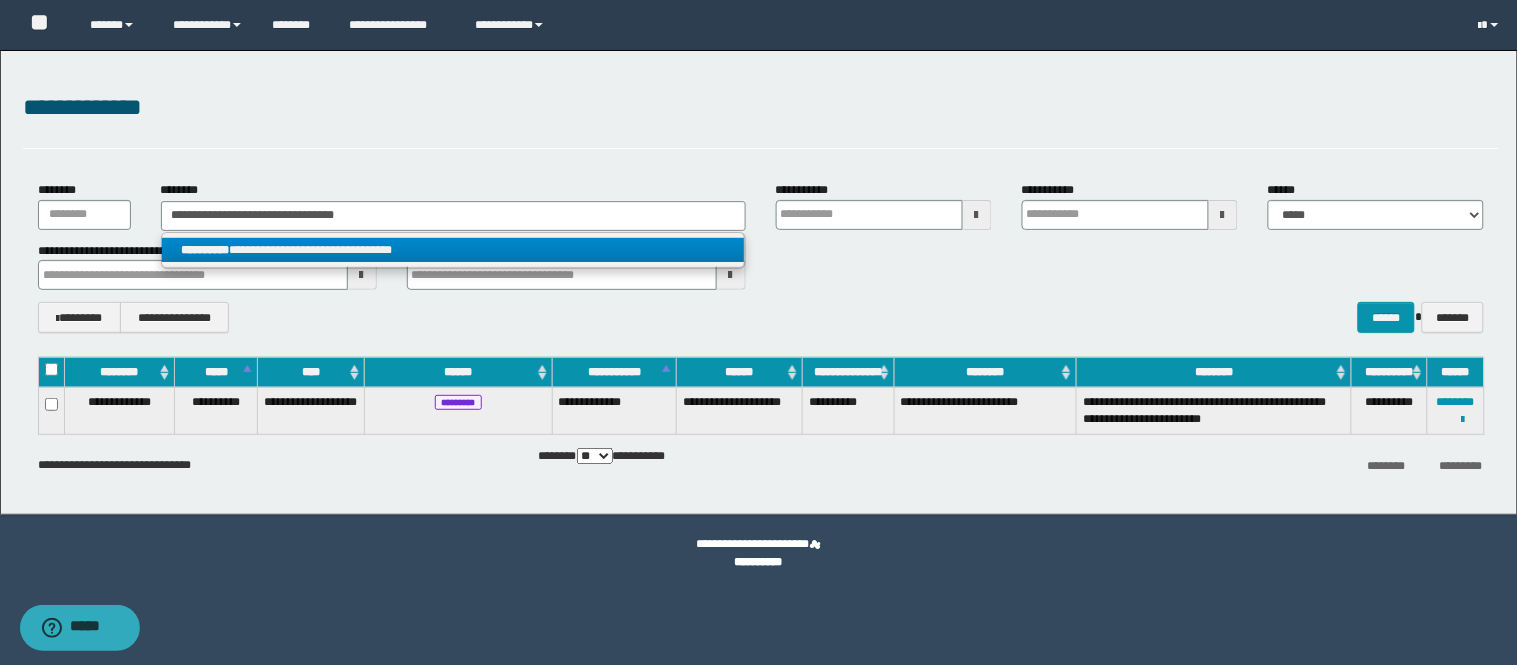 click on "**********" at bounding box center (453, 250) 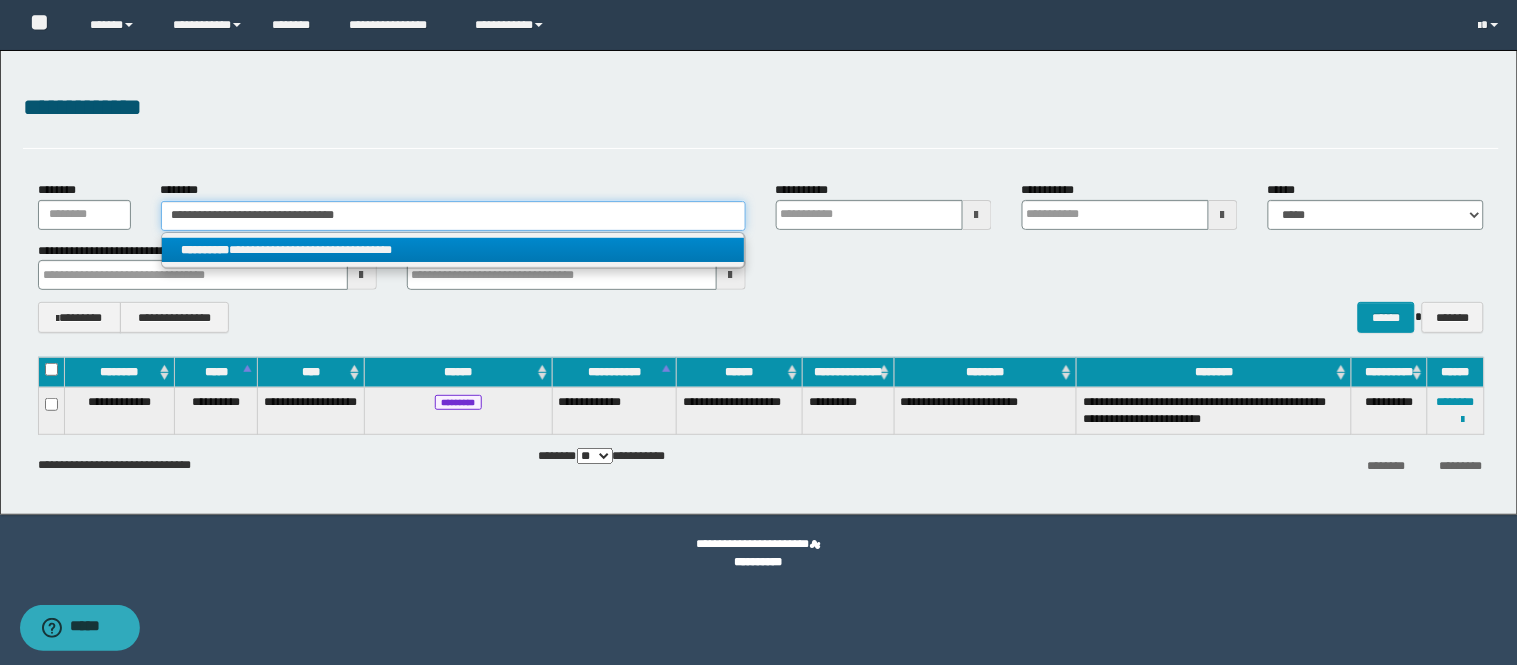 type 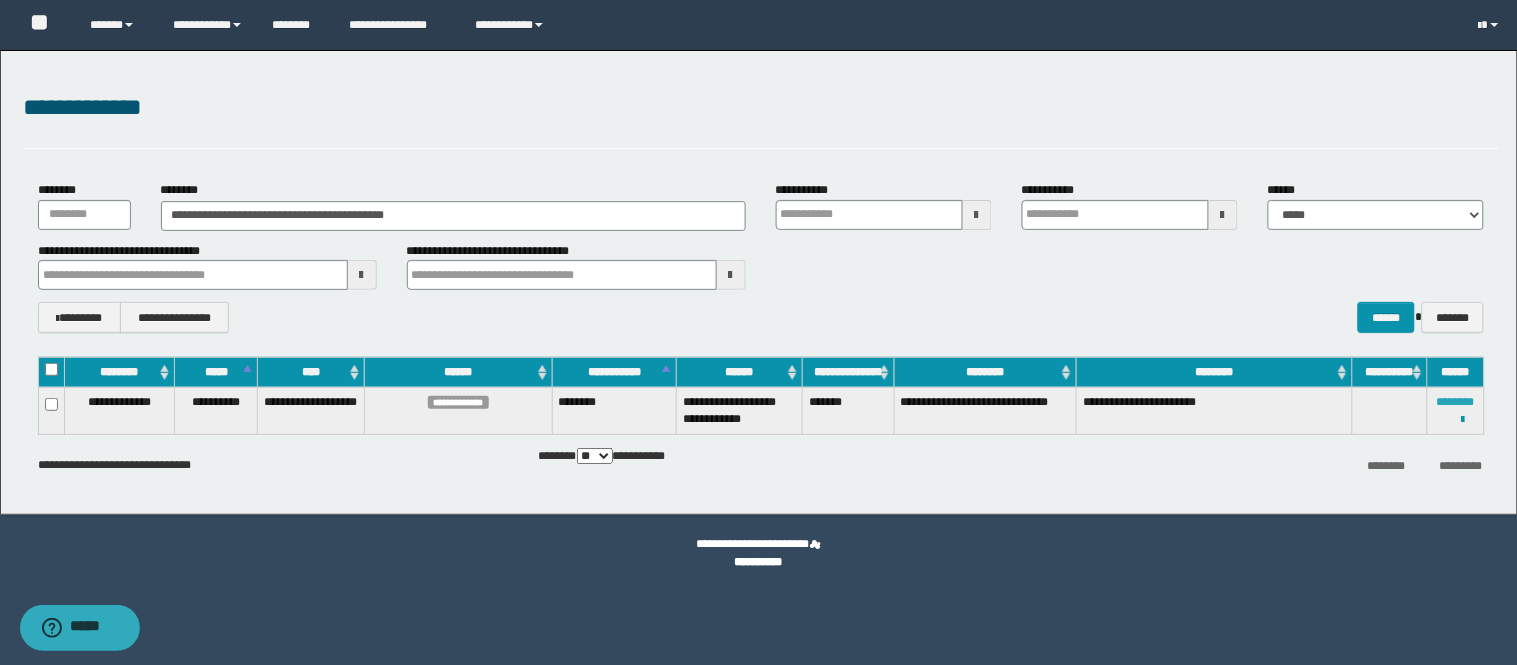 click on "********" at bounding box center [1456, 402] 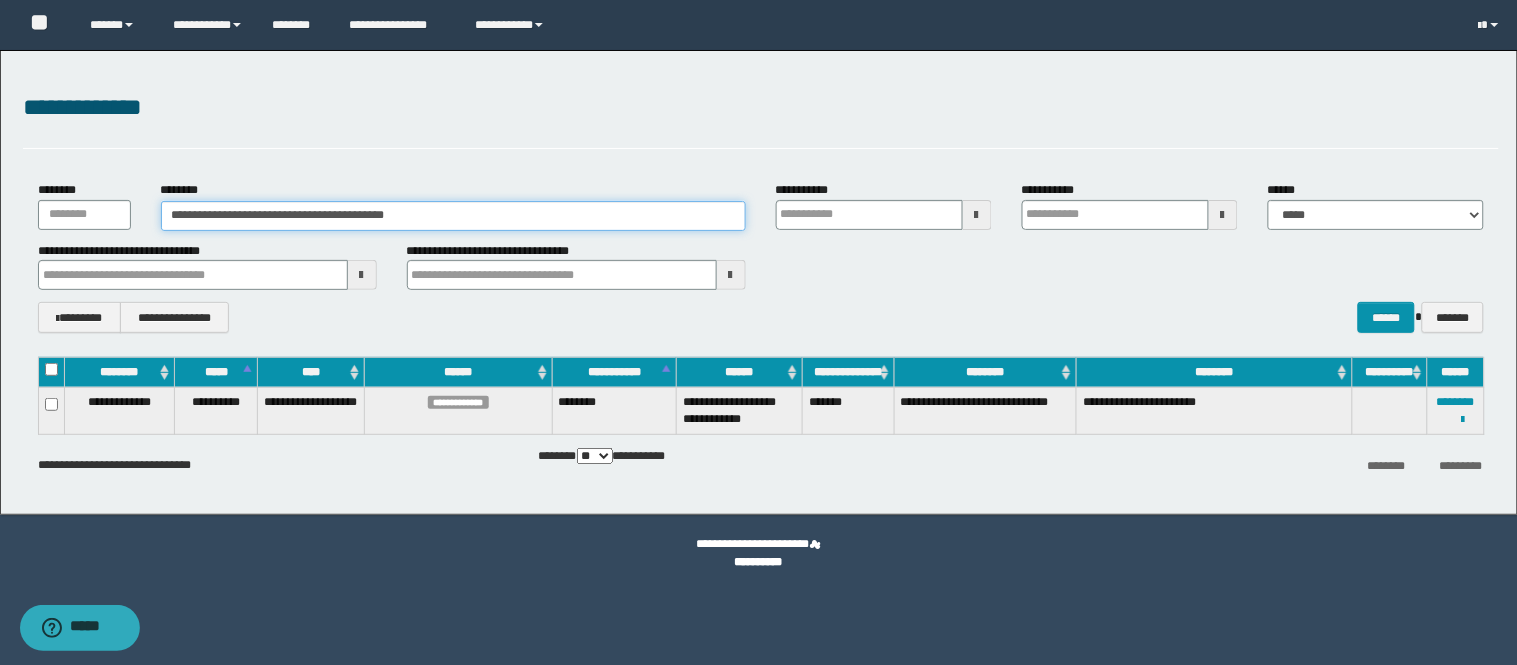 drag, startPoint x: 530, startPoint y: 221, endPoint x: 0, endPoint y: 141, distance: 536.0037 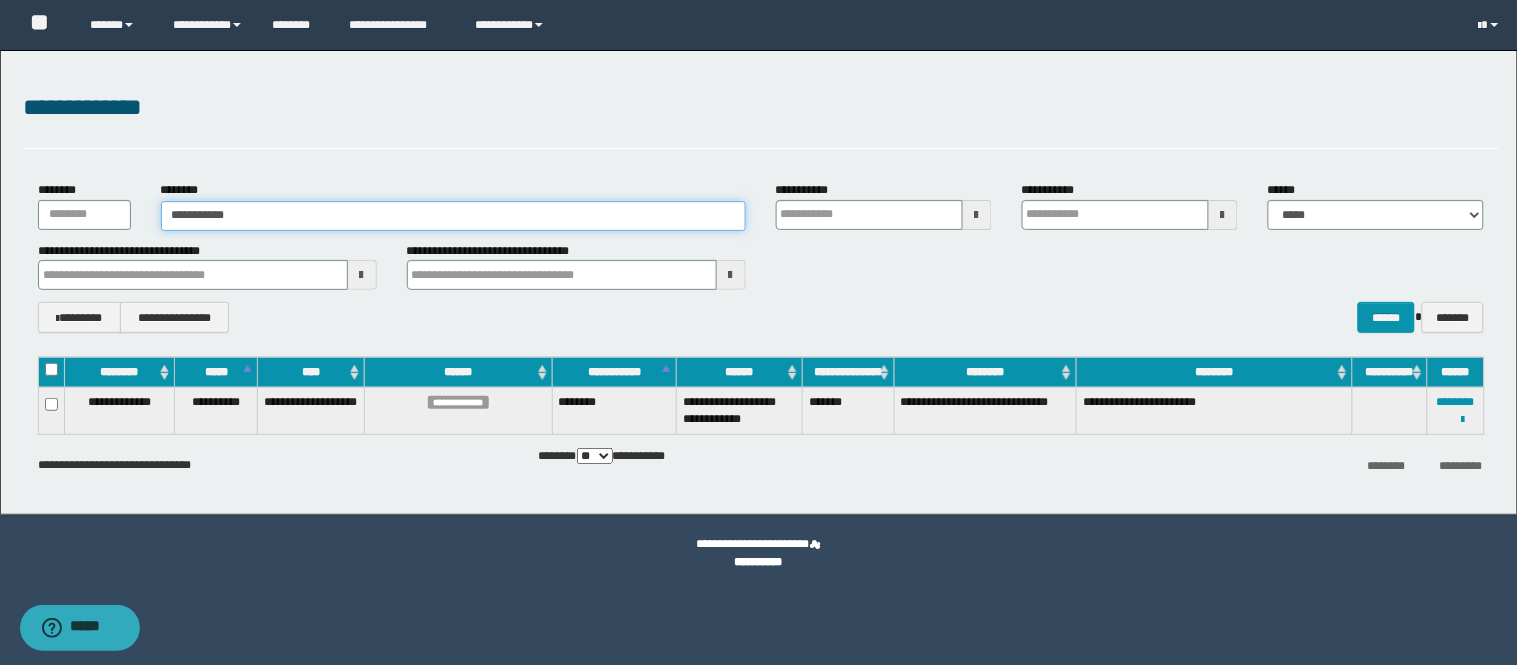 type on "**********" 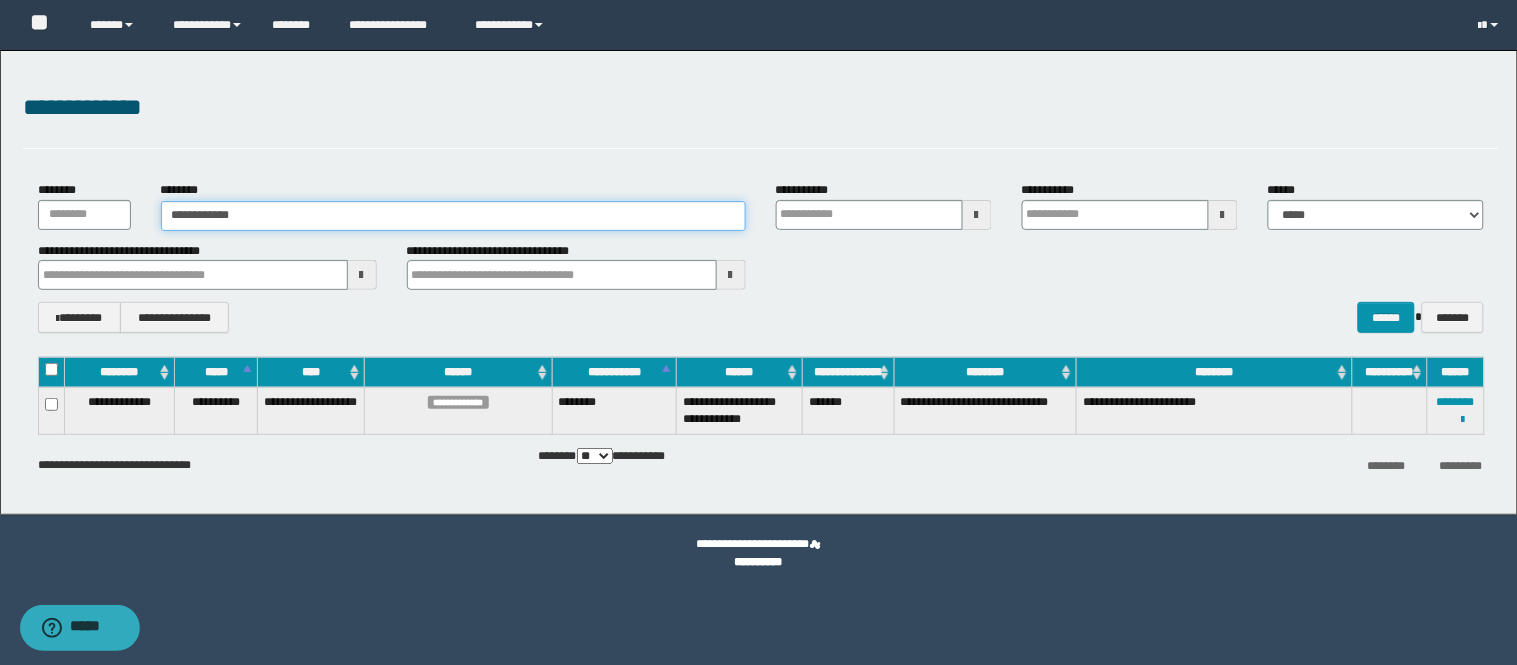 type on "**********" 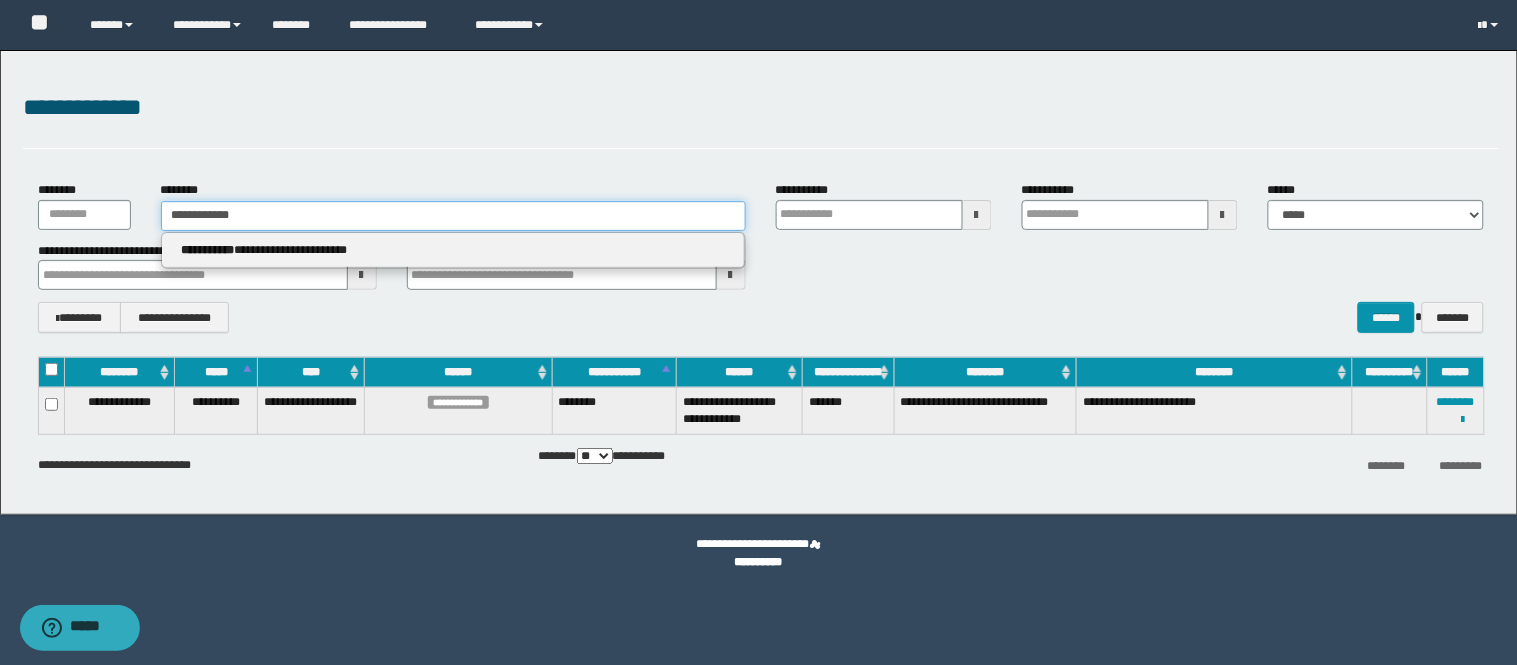 type 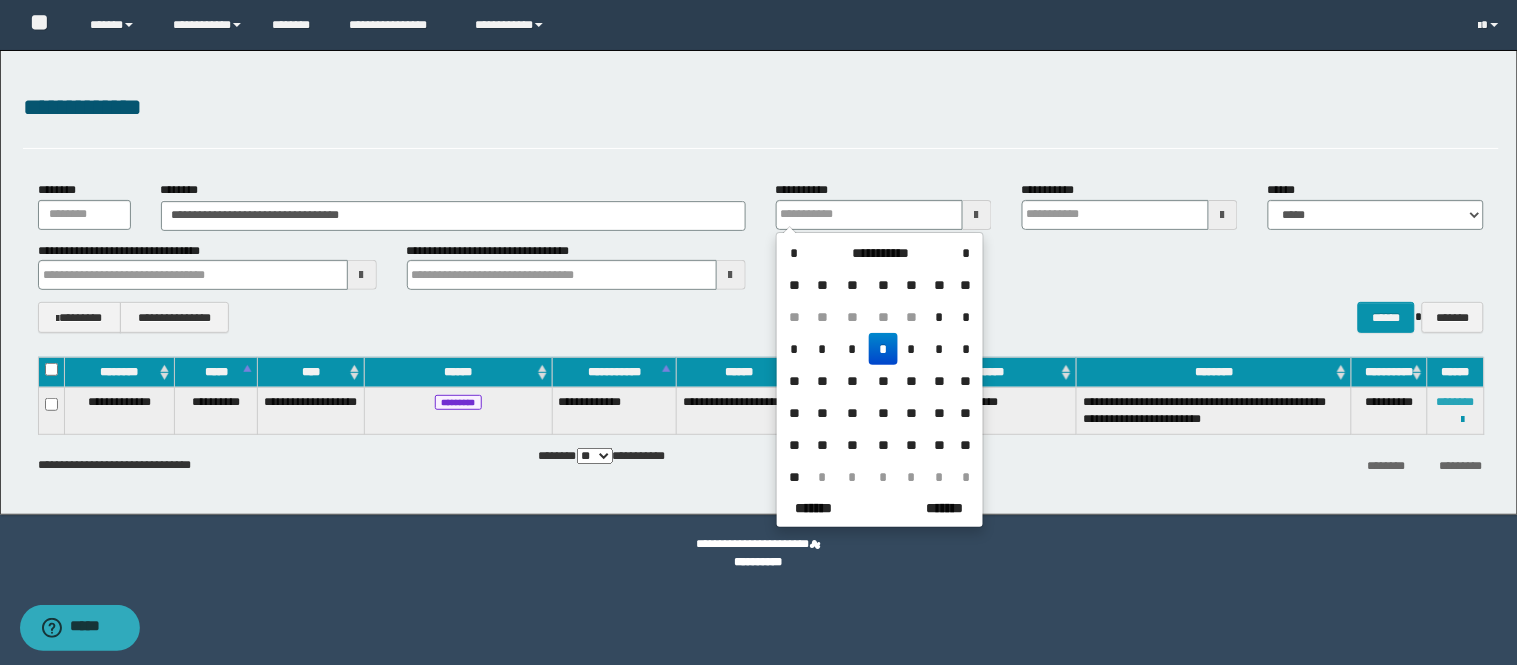 click on "********" at bounding box center [1456, 402] 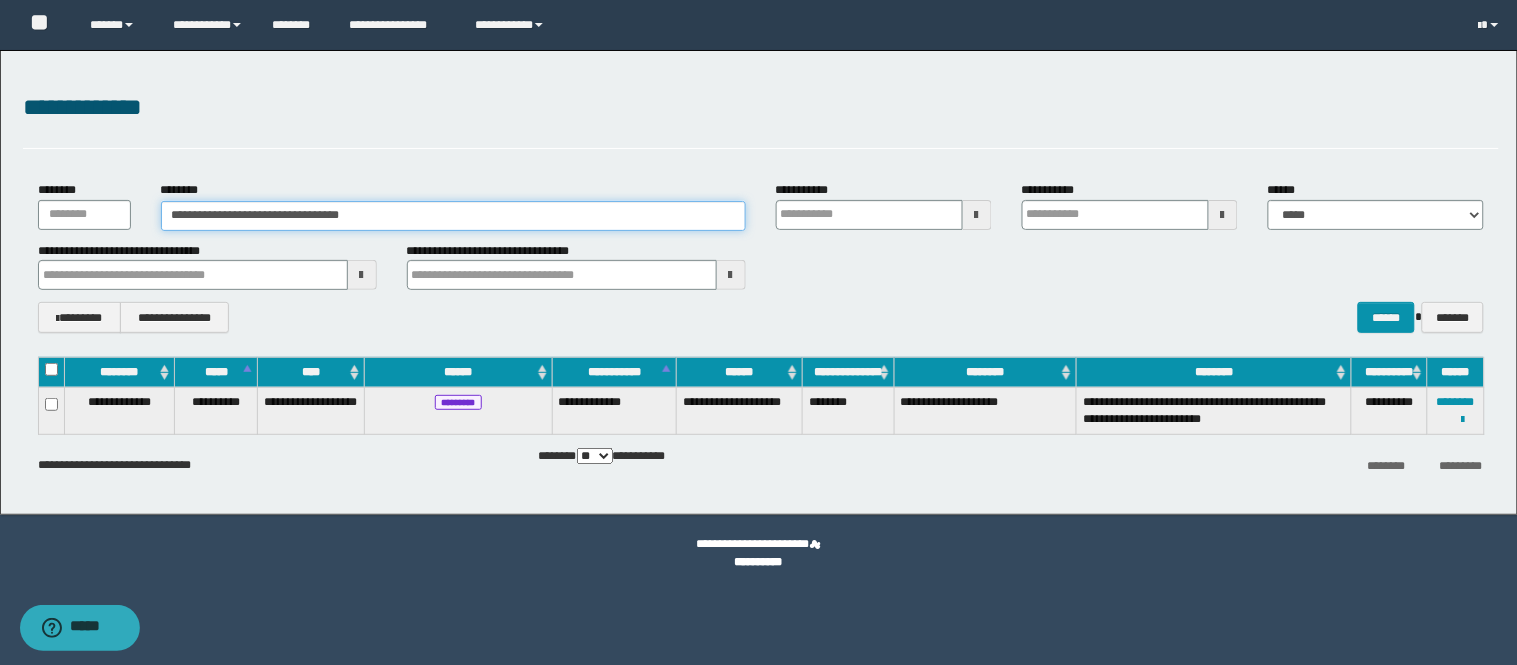 drag, startPoint x: 443, startPoint y: 212, endPoint x: 0, endPoint y: 214, distance: 443.00452 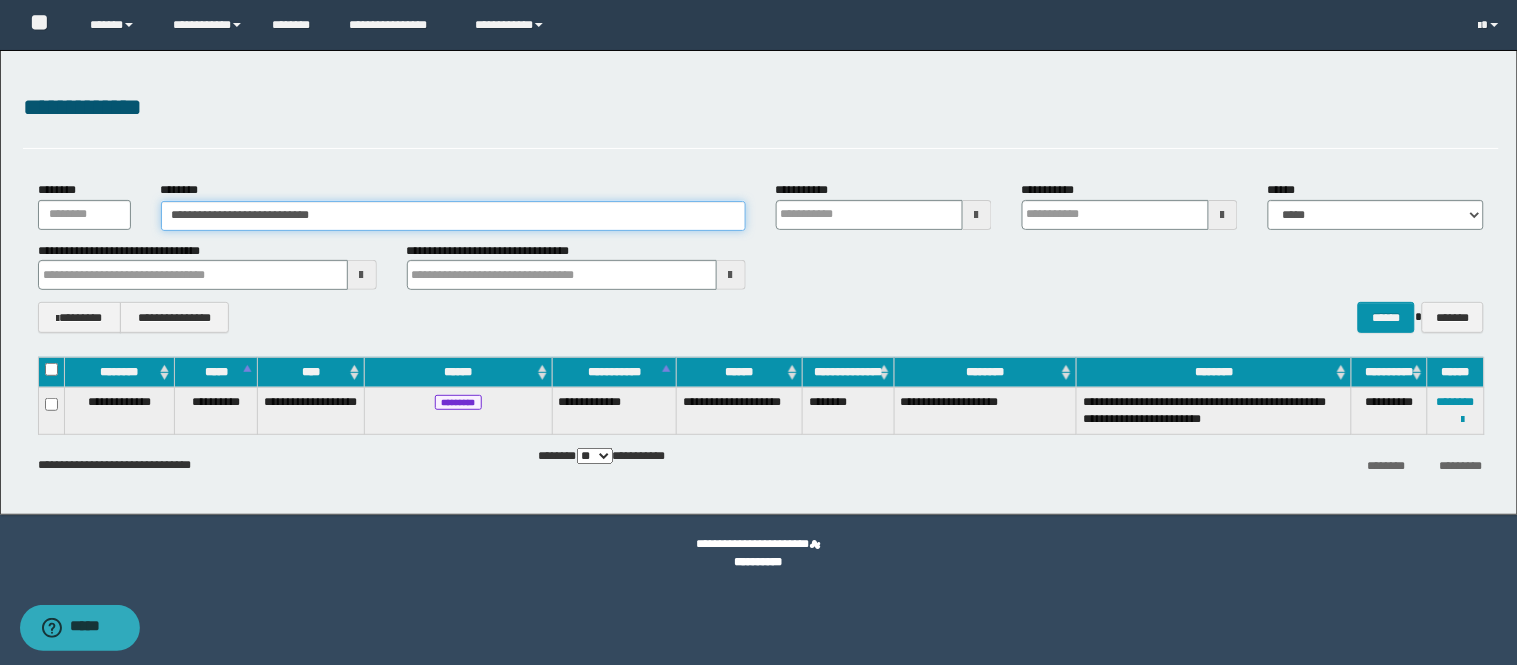 type on "**********" 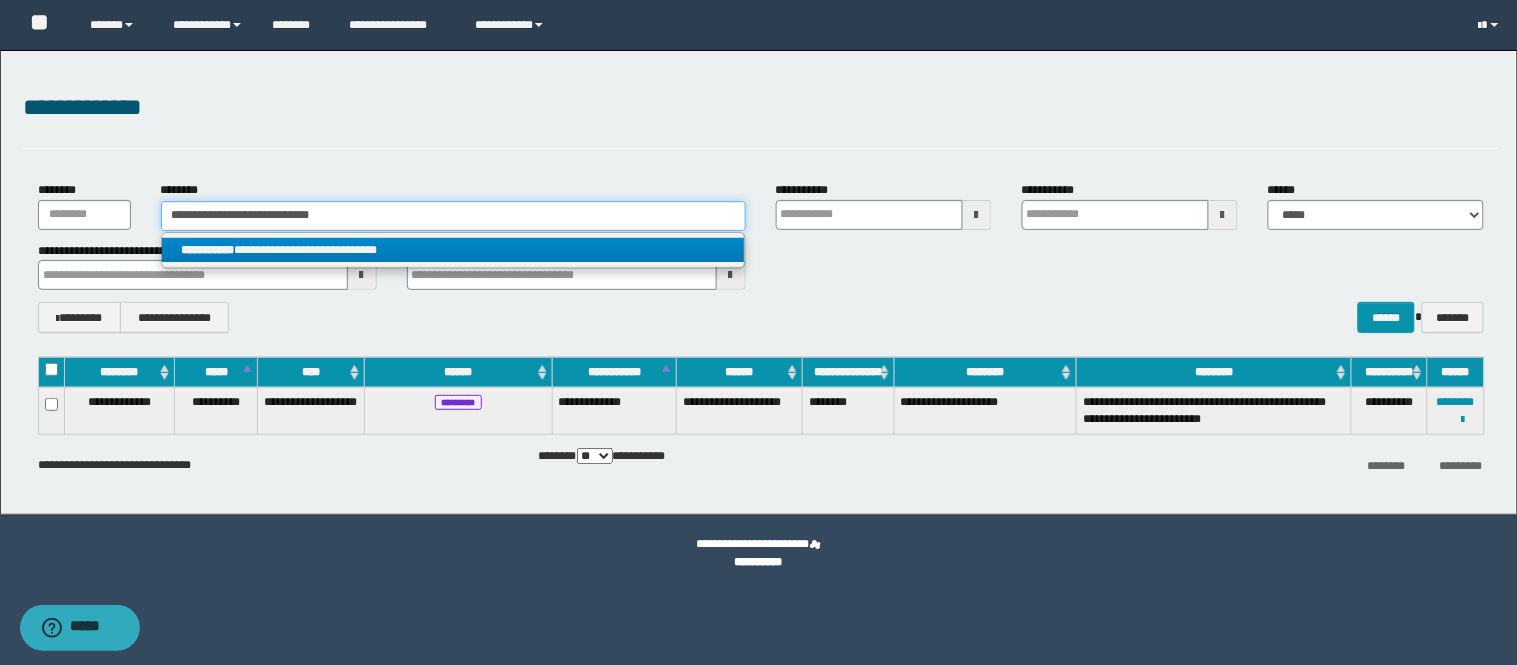 type on "**********" 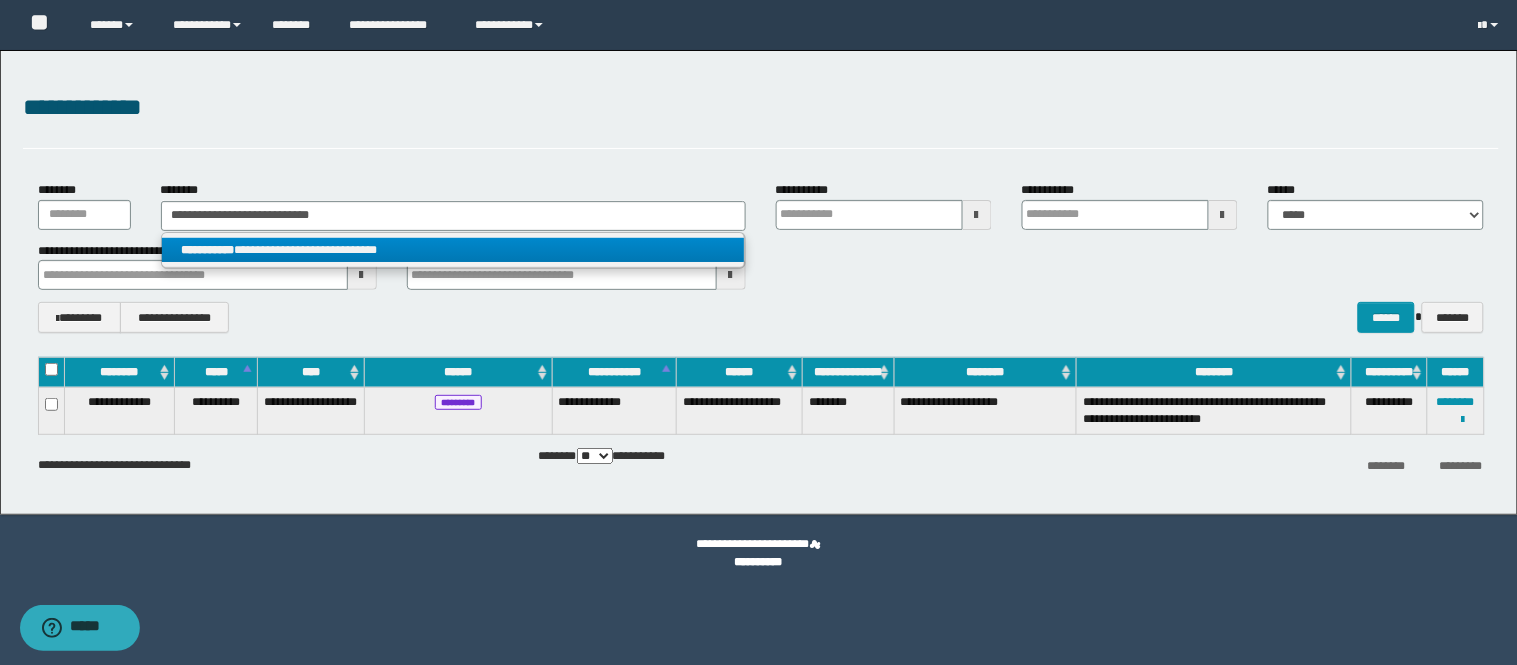 click on "**********" at bounding box center (453, 250) 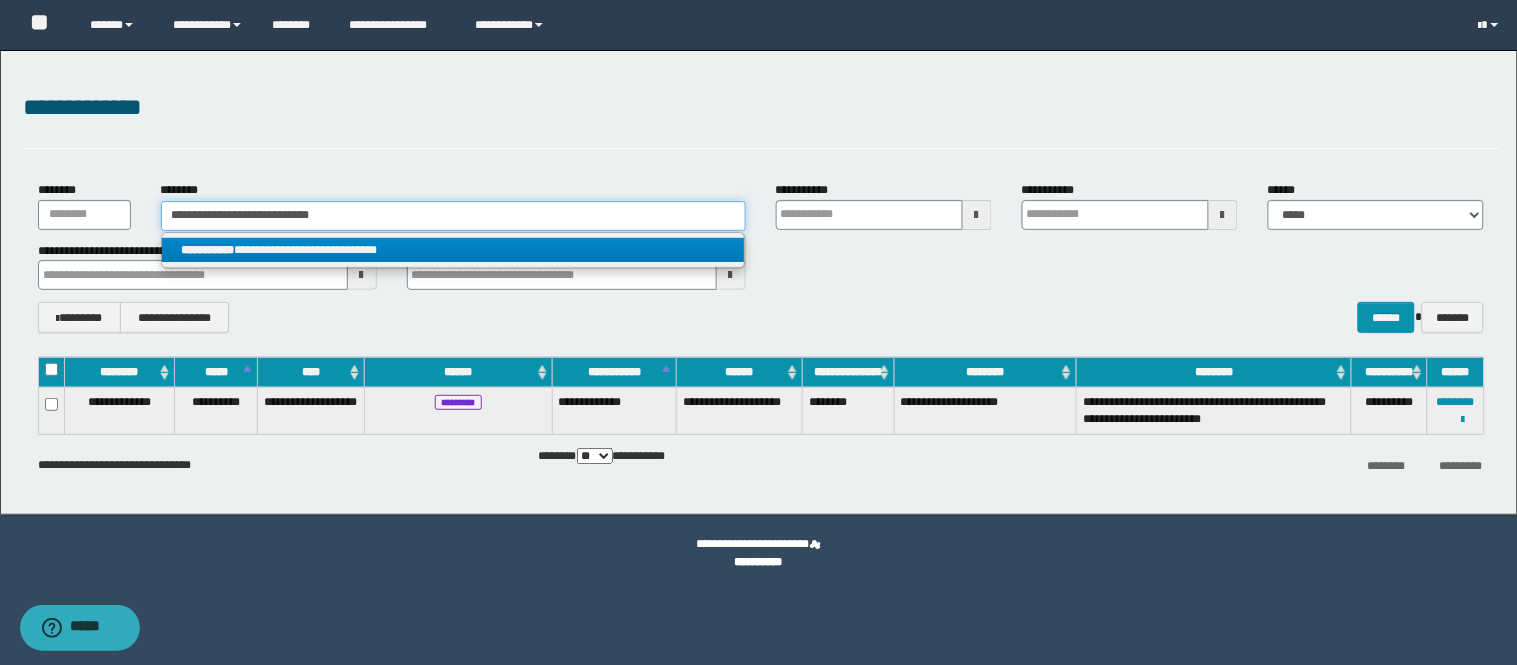 type 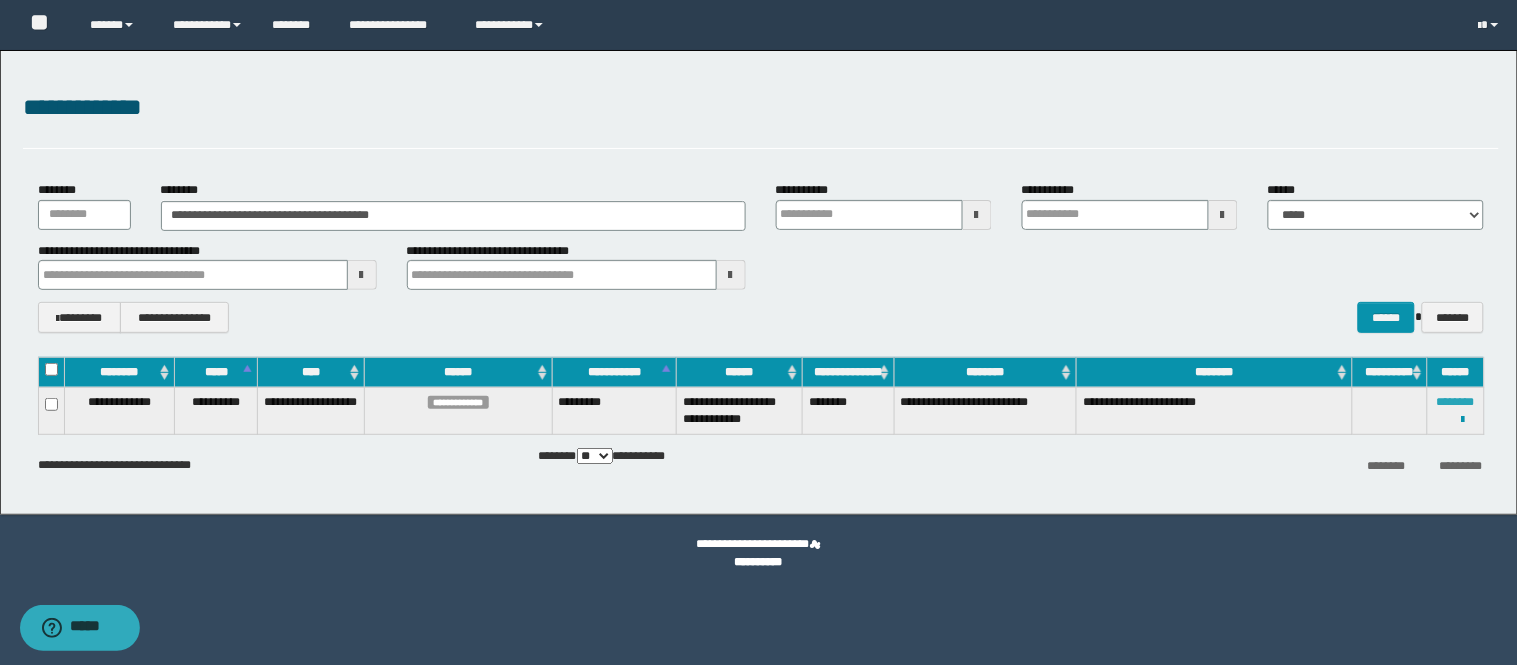 click on "********" at bounding box center [1456, 402] 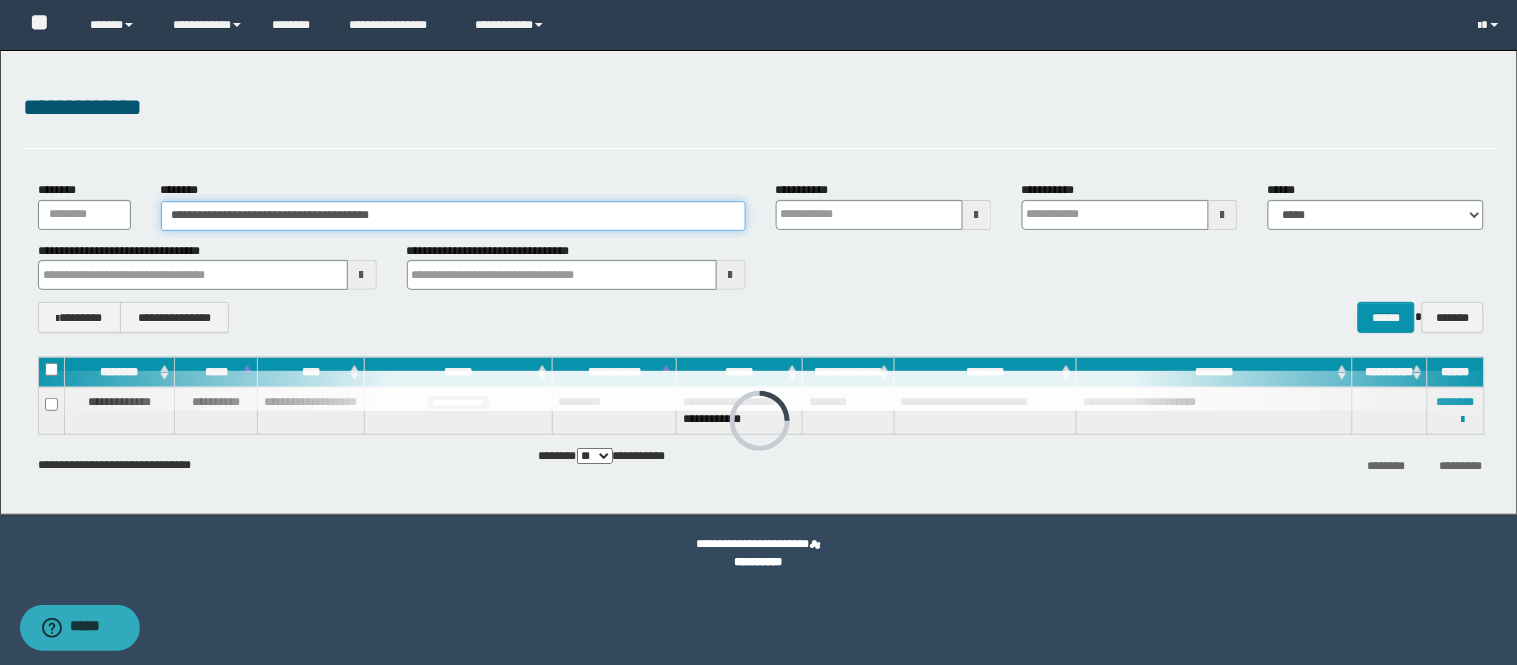 click on "**********" at bounding box center (453, 216) 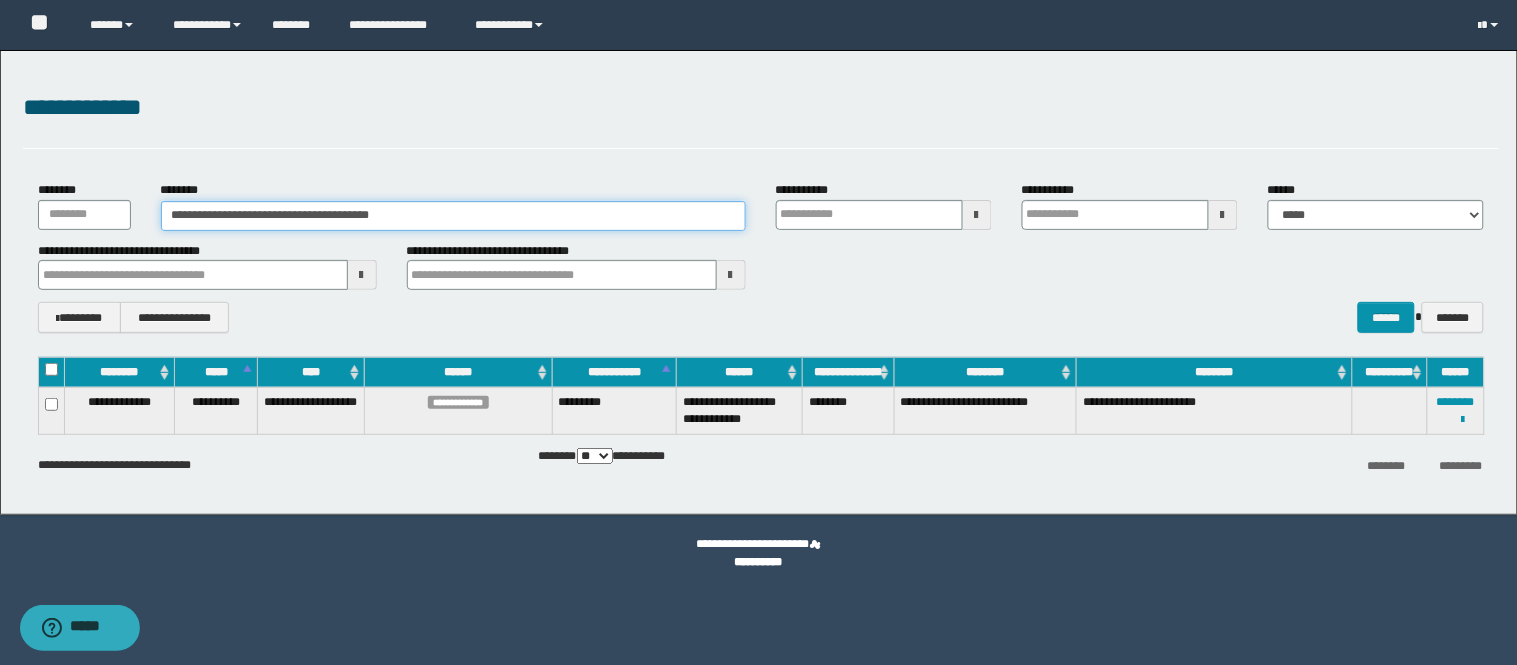 drag, startPoint x: 451, startPoint y: 218, endPoint x: 0, endPoint y: 137, distance: 458.2161 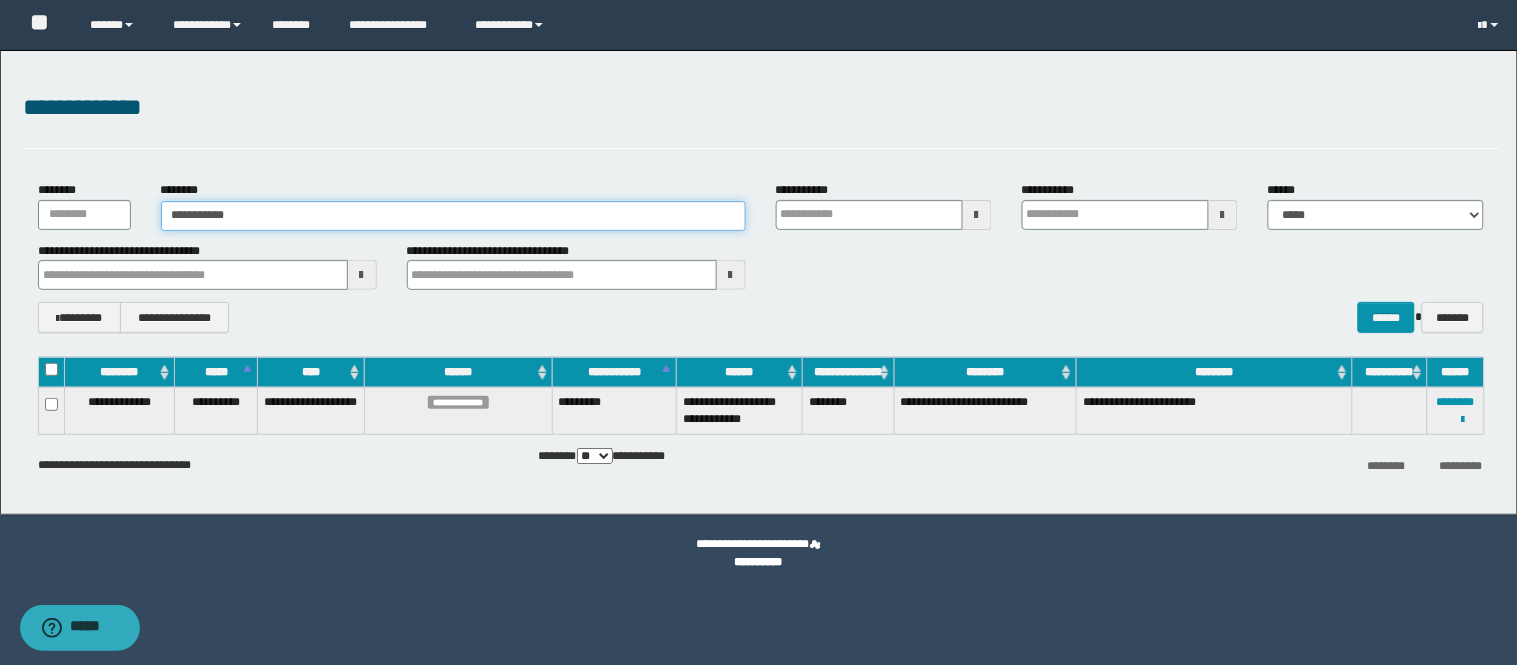 type on "**********" 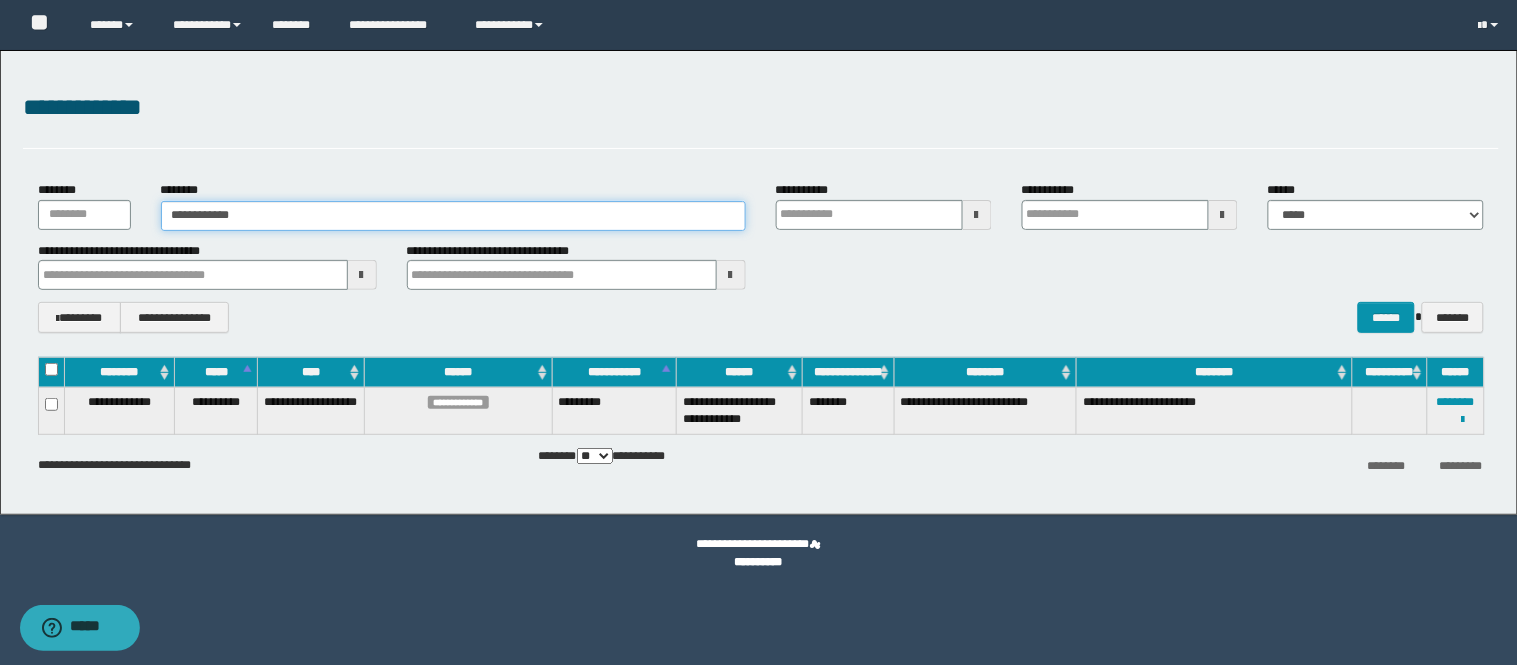 type on "**********" 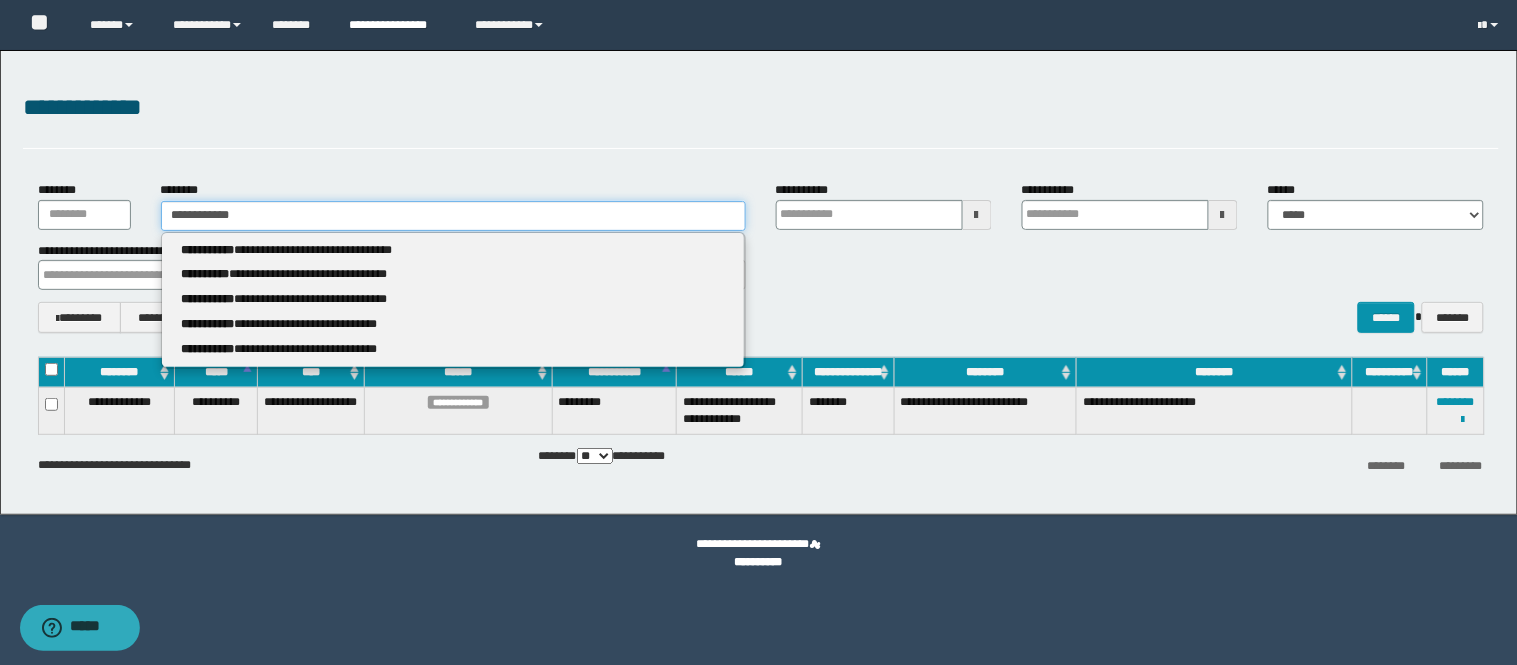 type on "**********" 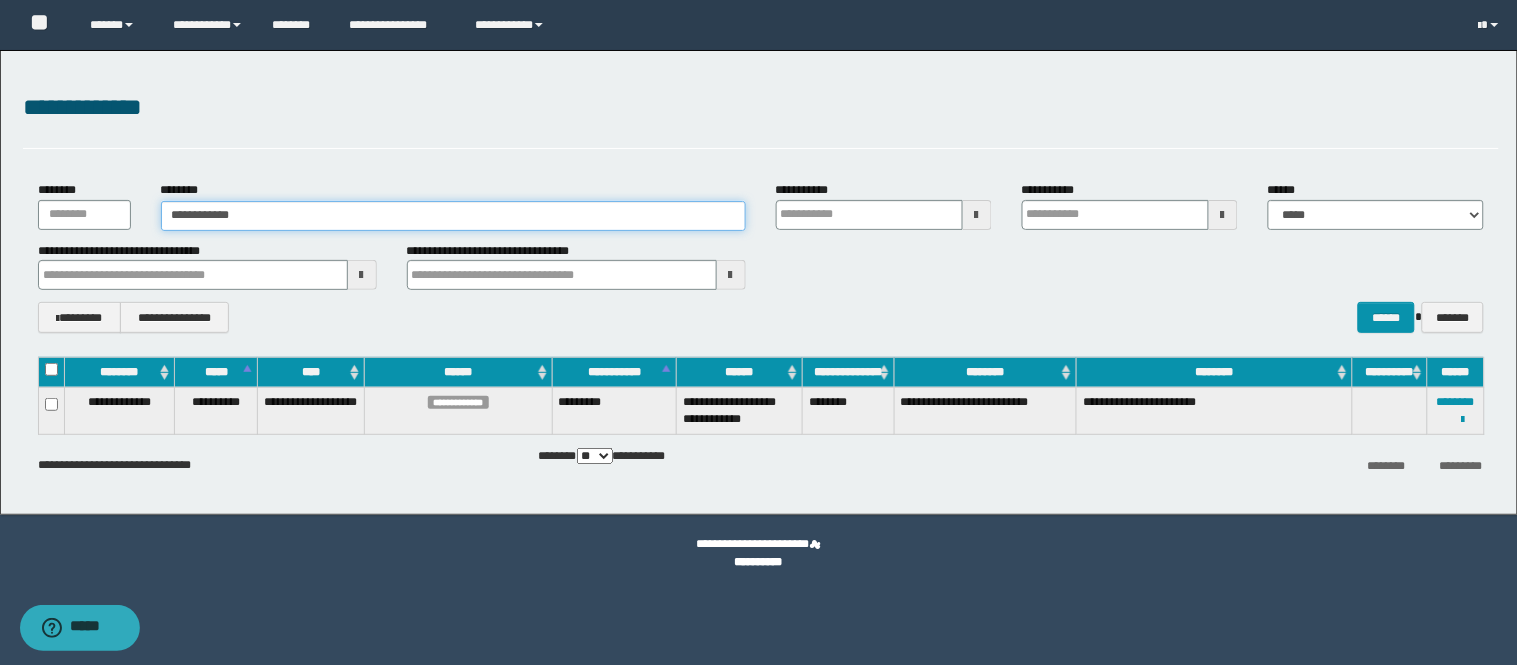 type on "**********" 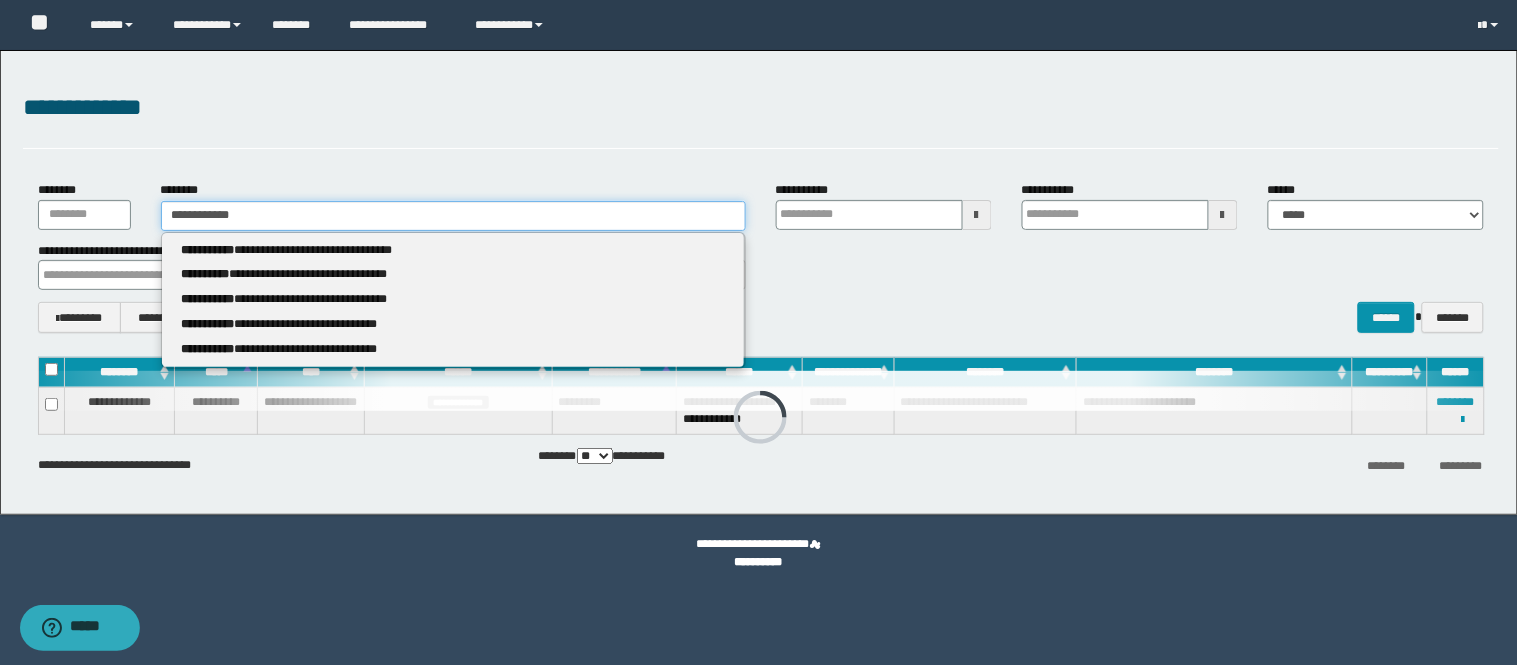 click on "**********" at bounding box center (453, 216) 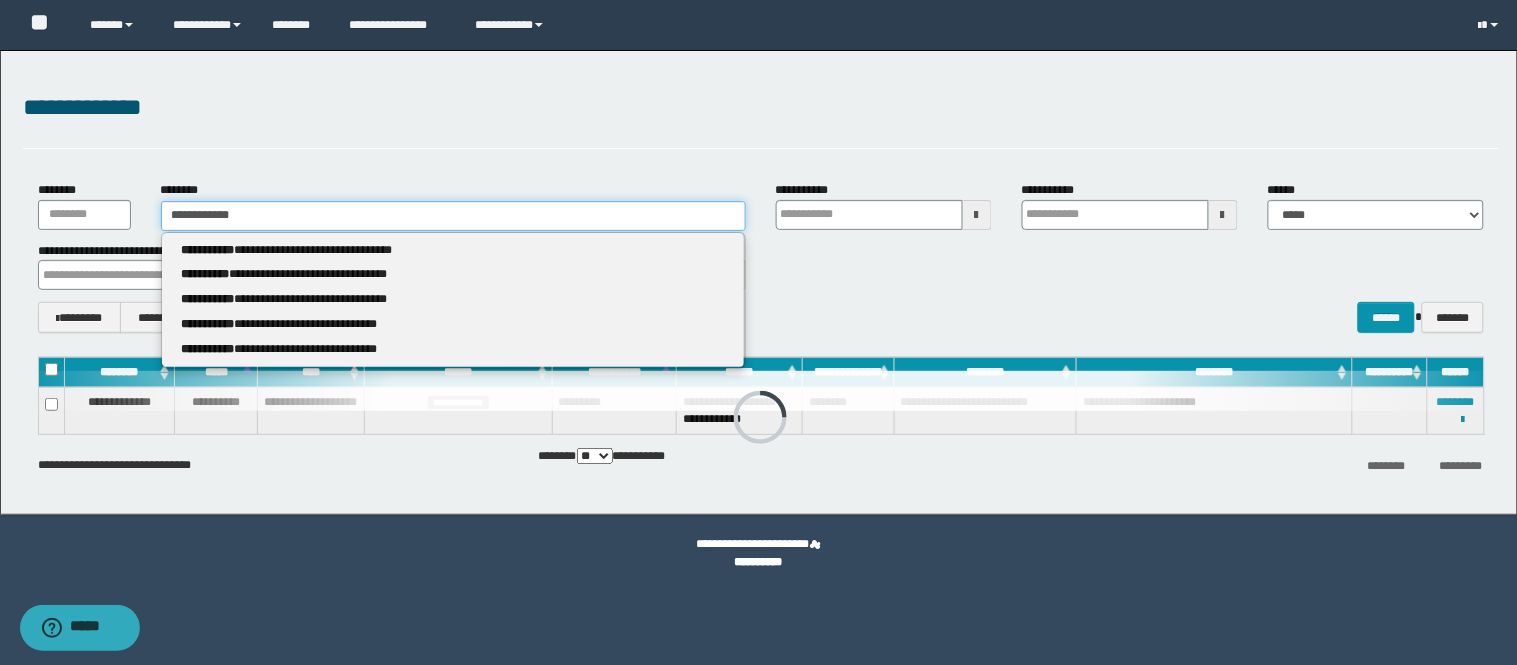 click on "**********" at bounding box center (759, 282) 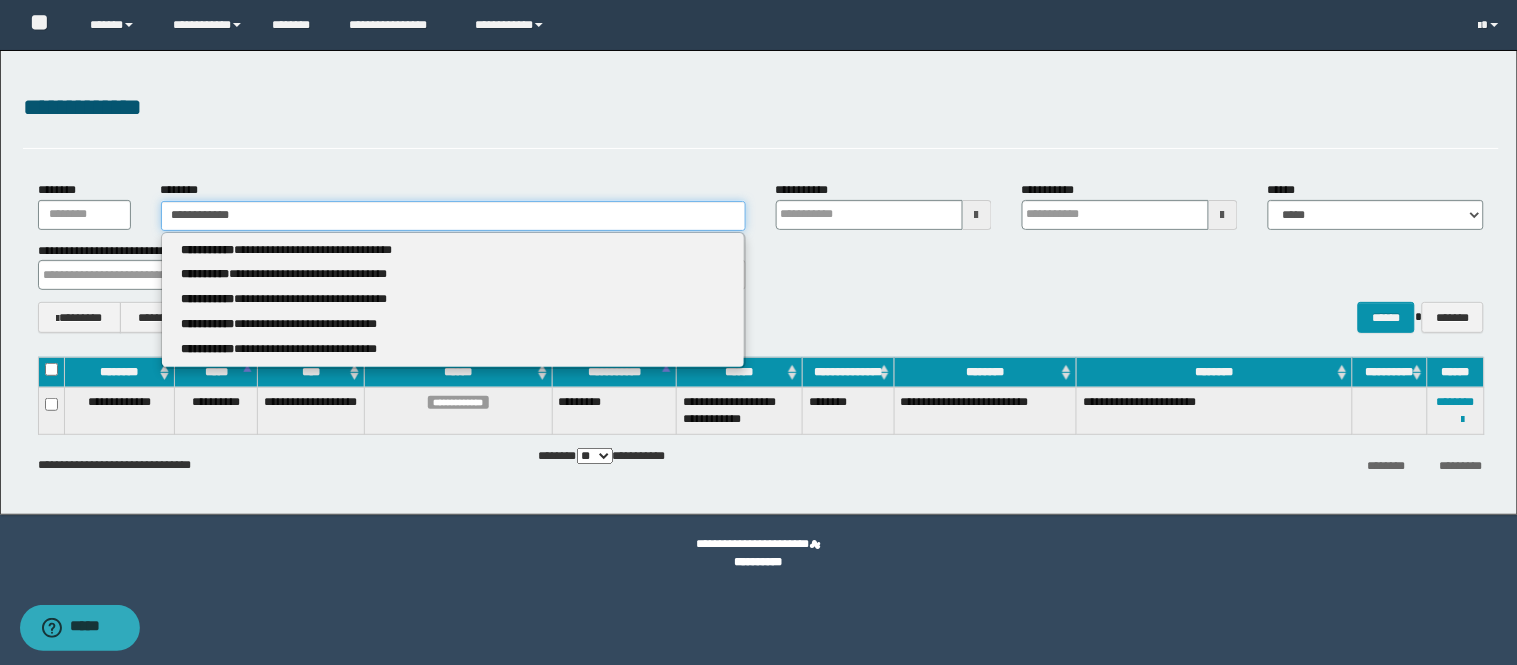 paste on "**********" 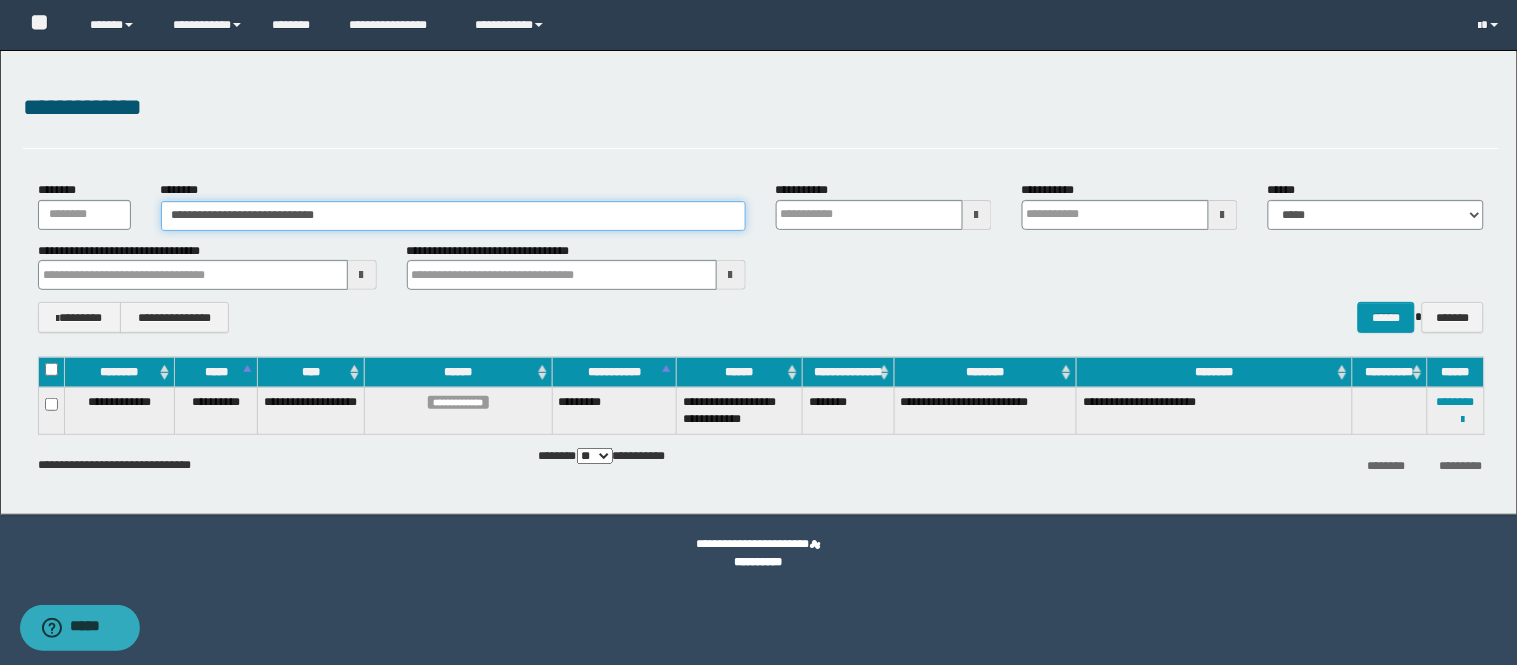 type on "**********" 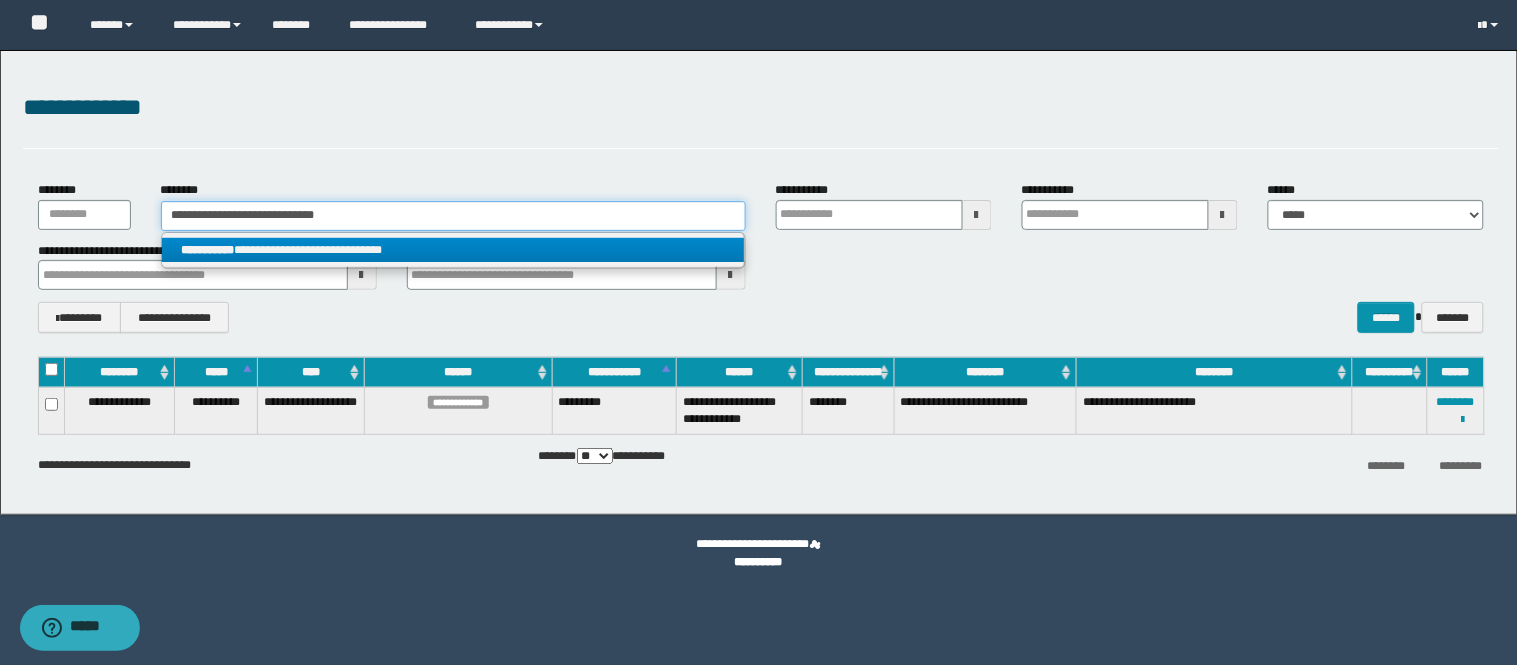 type on "**********" 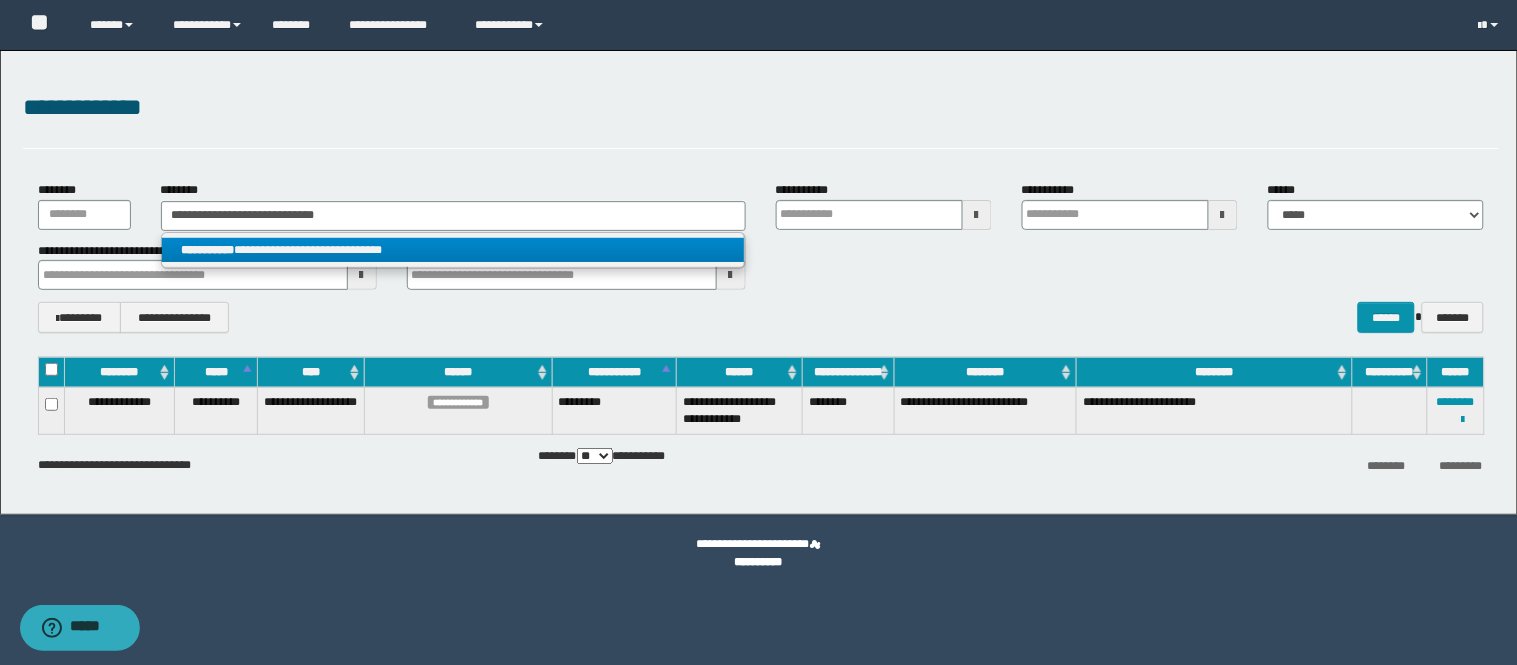 click on "**********" at bounding box center [453, 250] 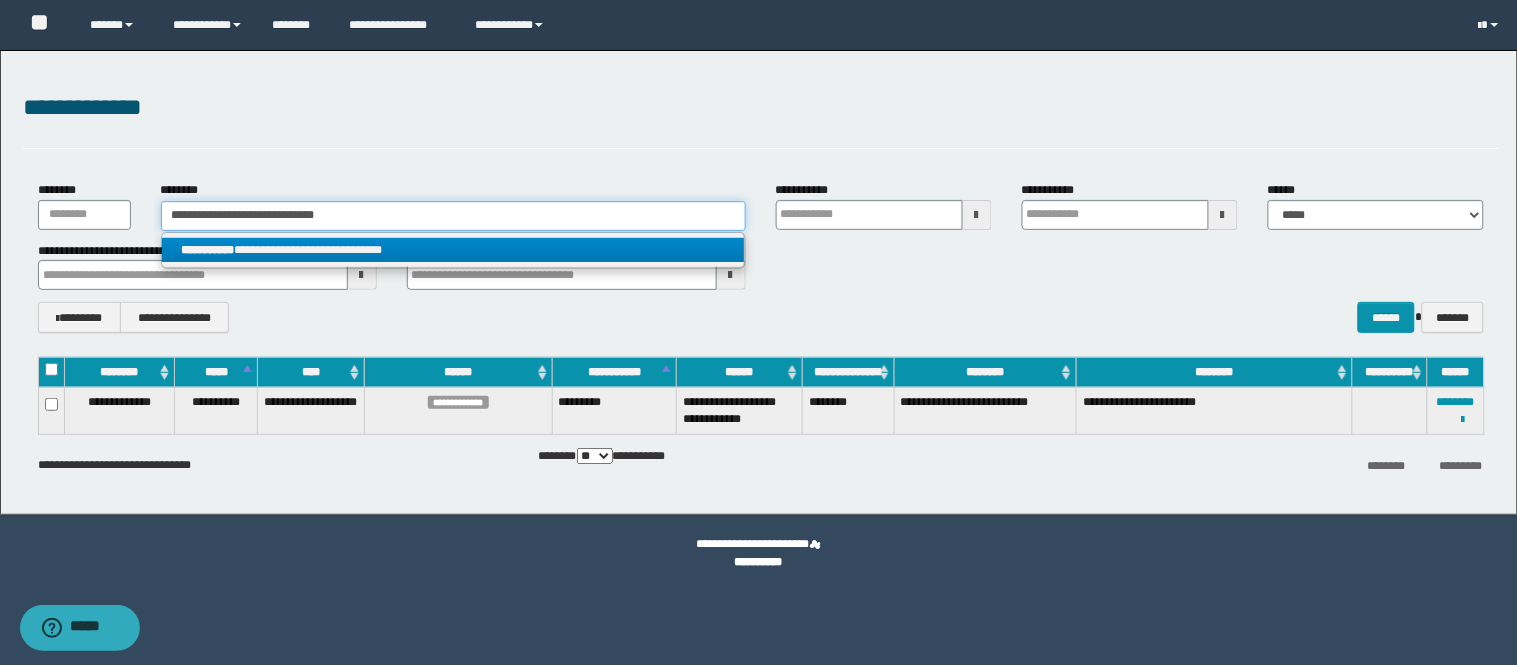 type 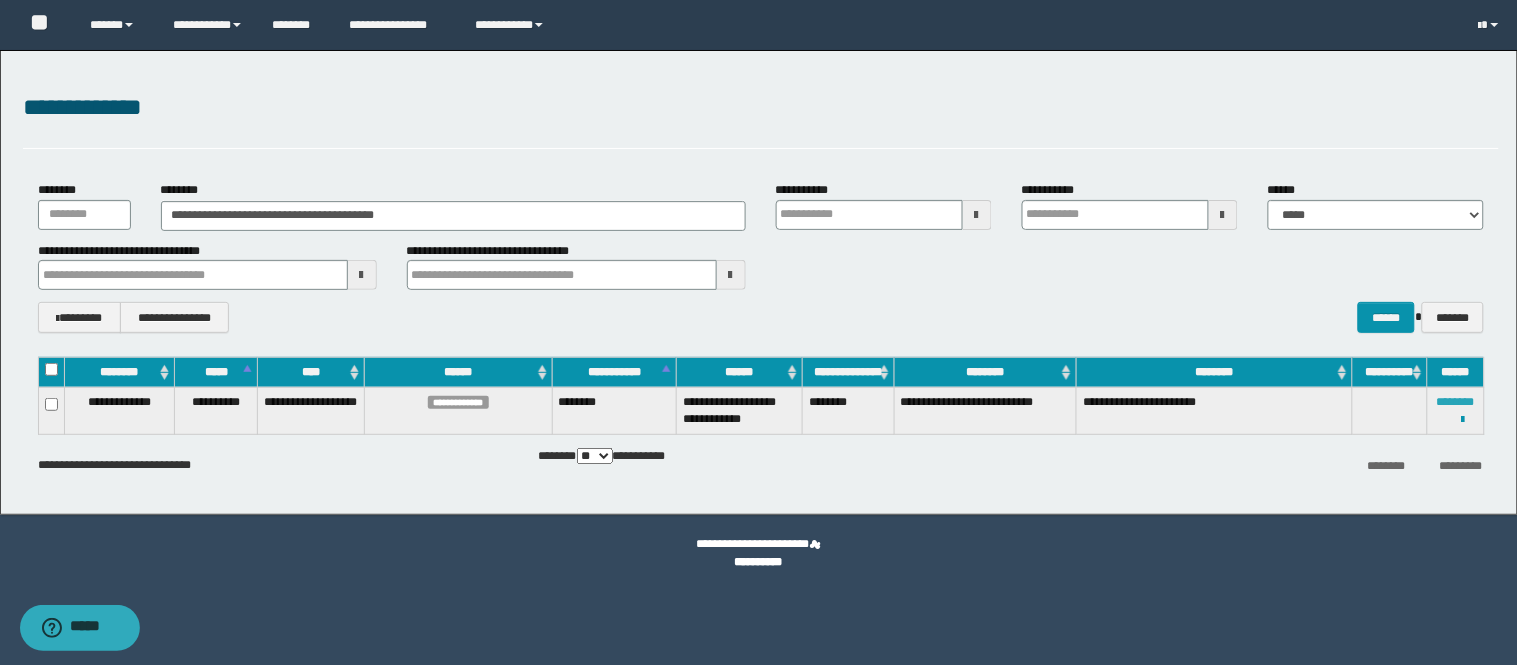 click on "********" at bounding box center (1456, 402) 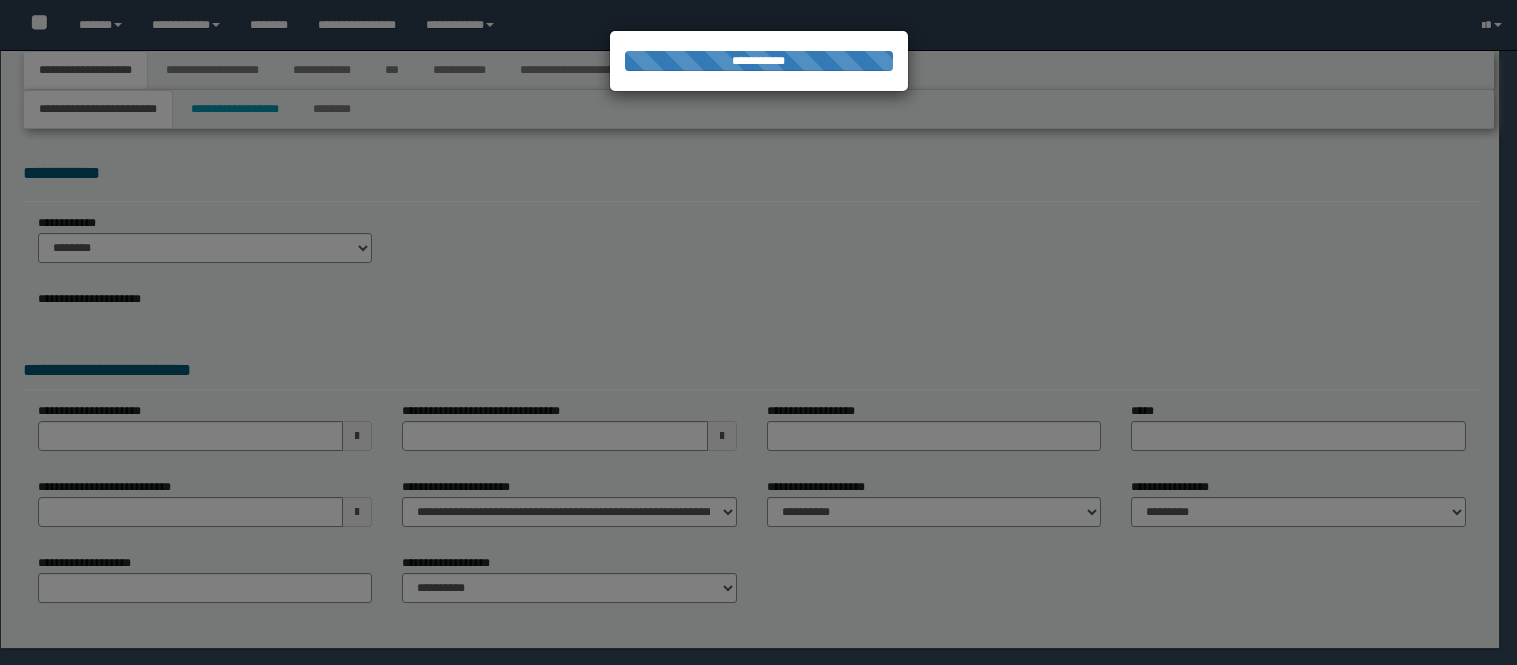 scroll, scrollTop: 0, scrollLeft: 0, axis: both 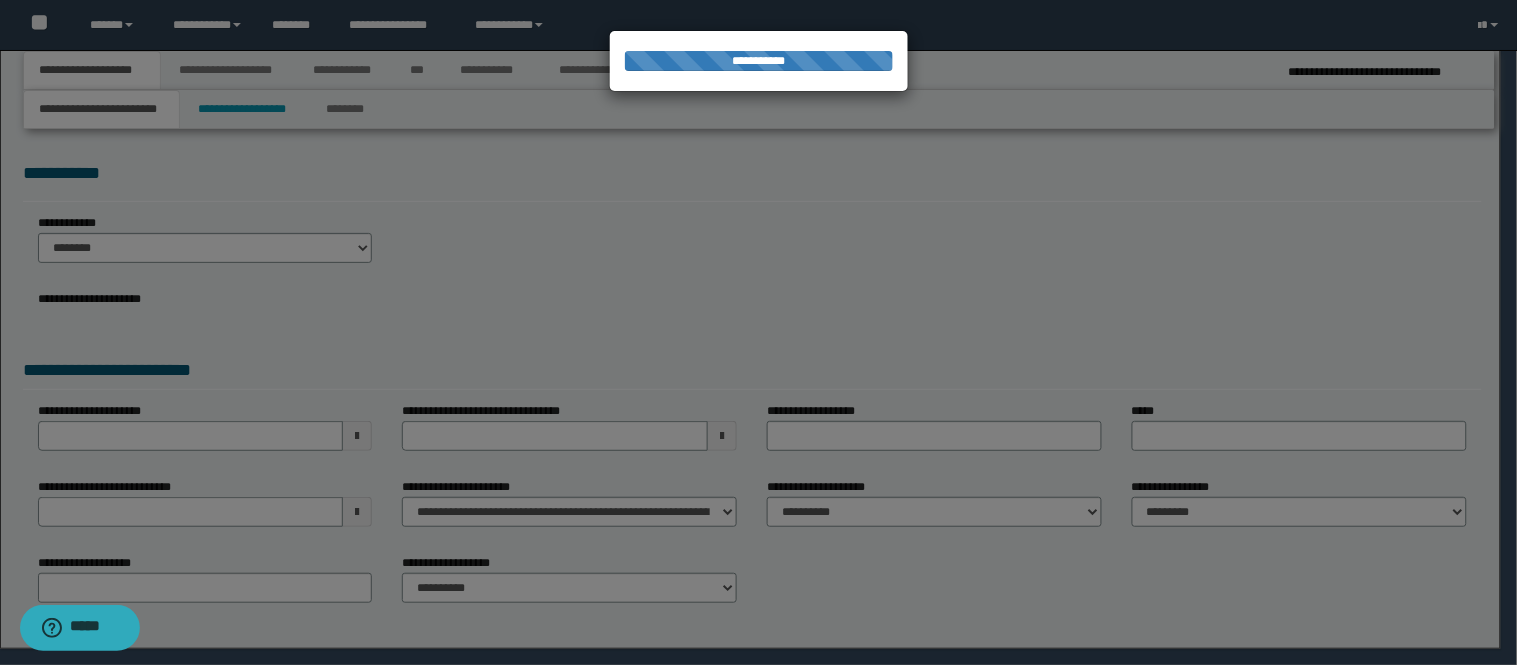 click at bounding box center [759, 333] 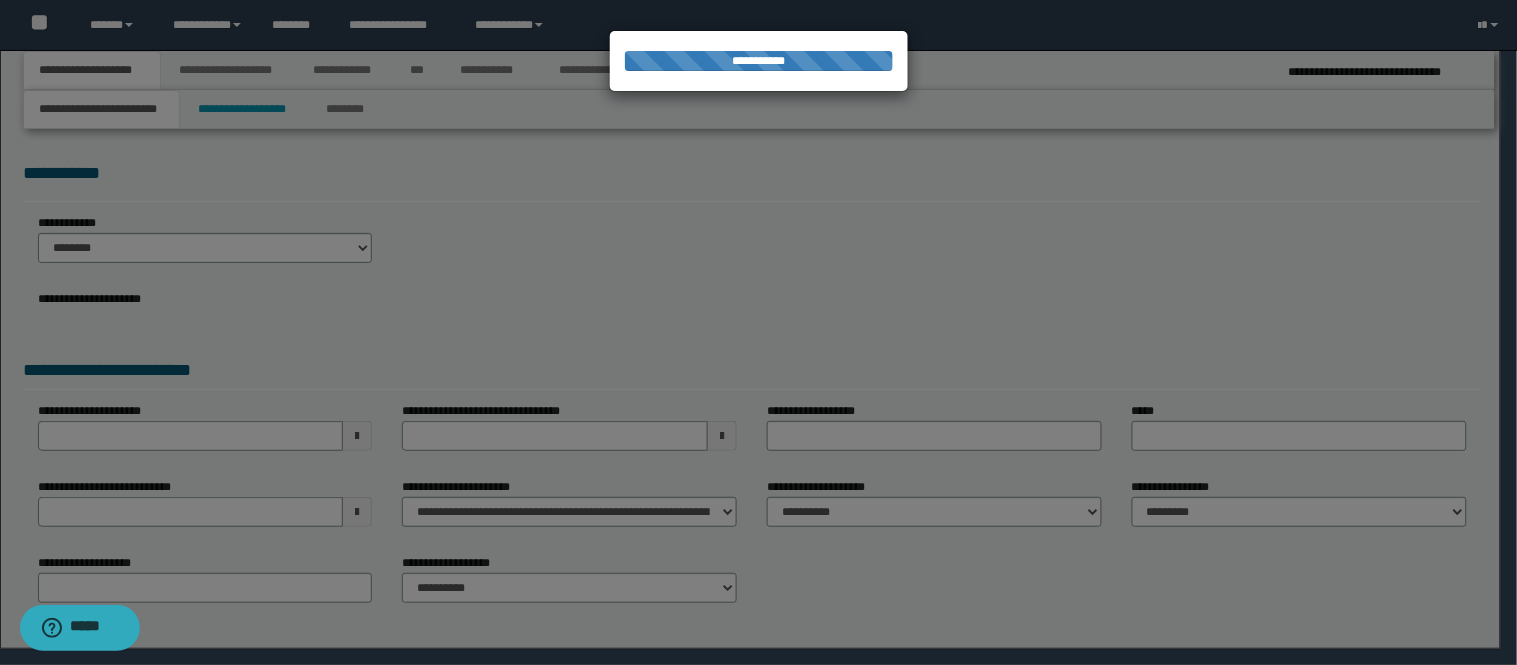 select on "*" 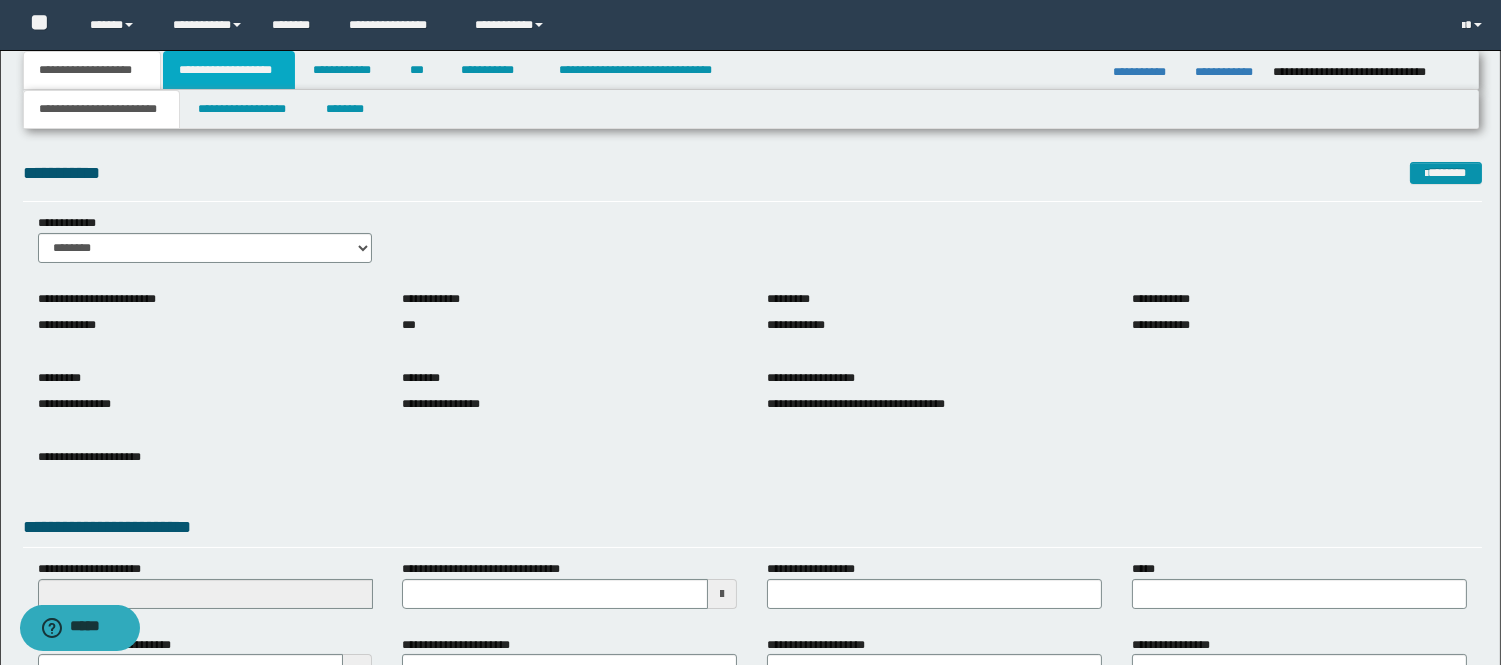 click on "**********" at bounding box center (229, 70) 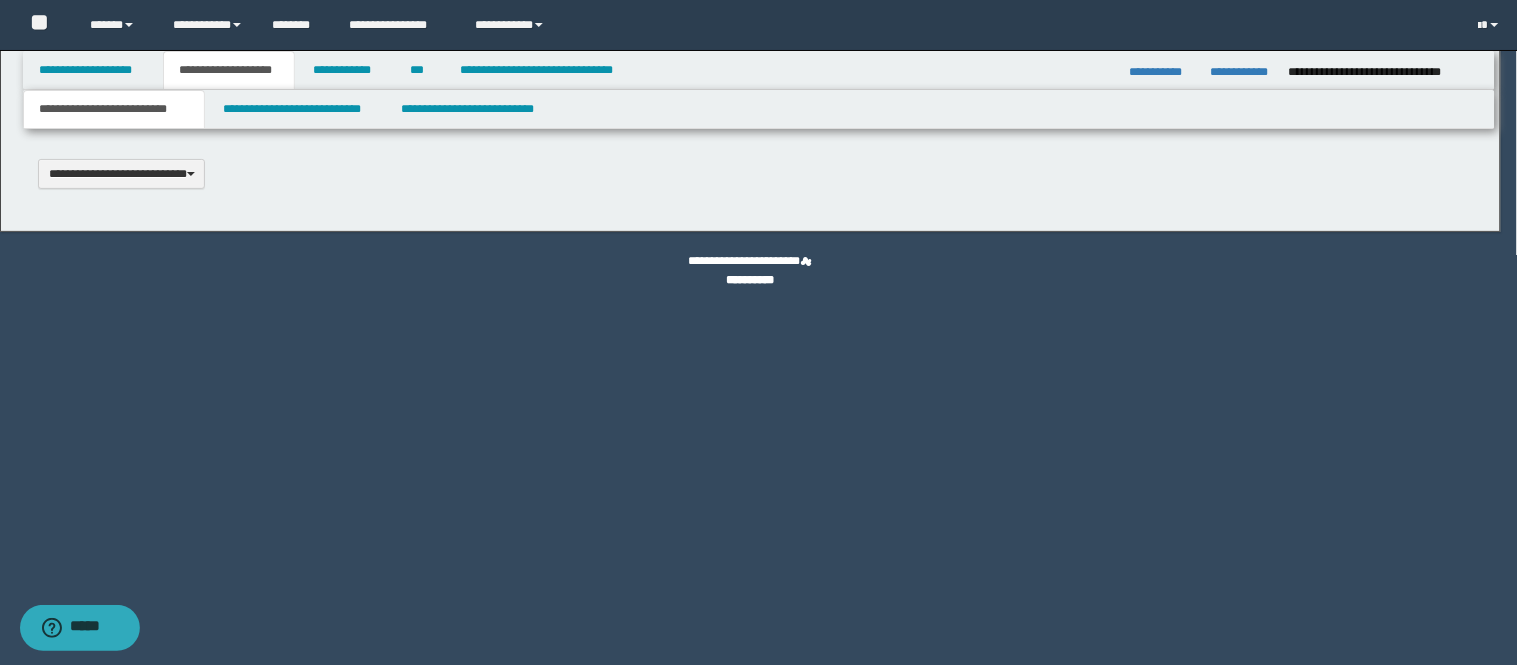 scroll, scrollTop: 0, scrollLeft: 0, axis: both 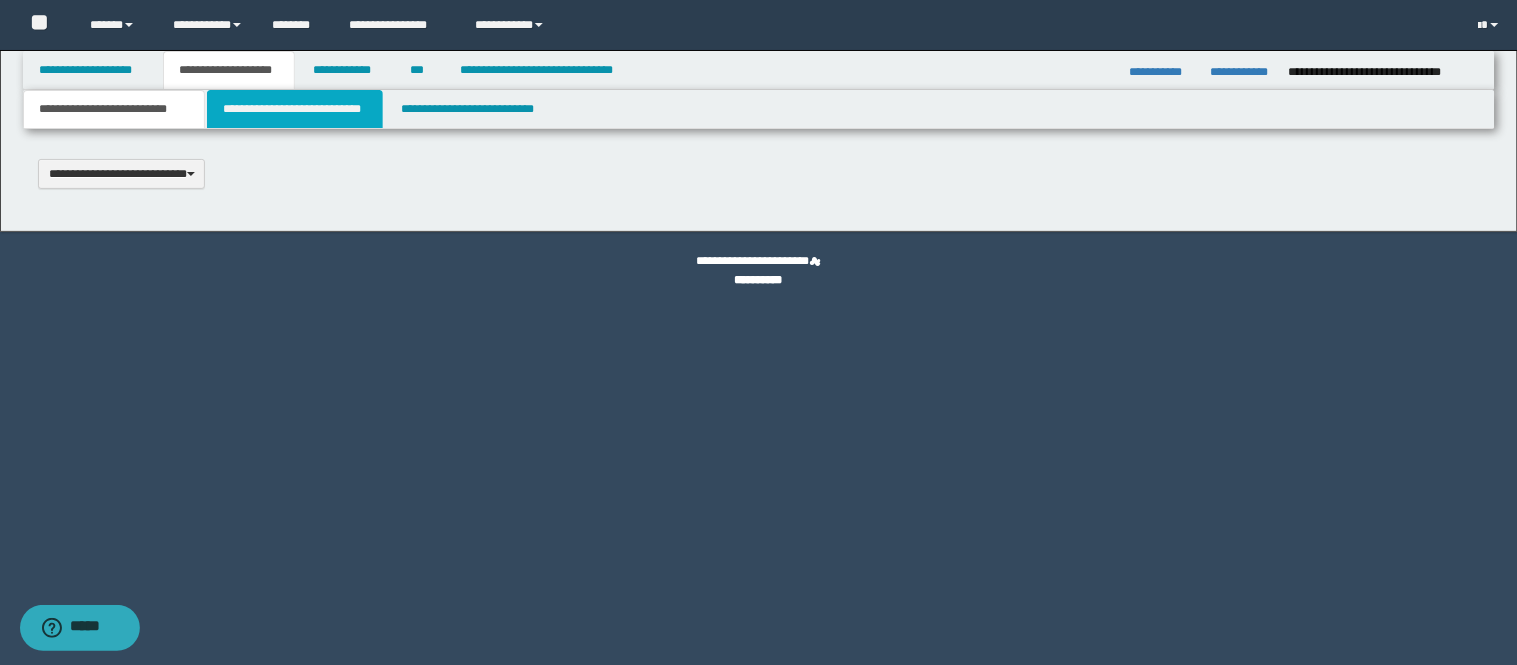 click on "**********" at bounding box center [295, 109] 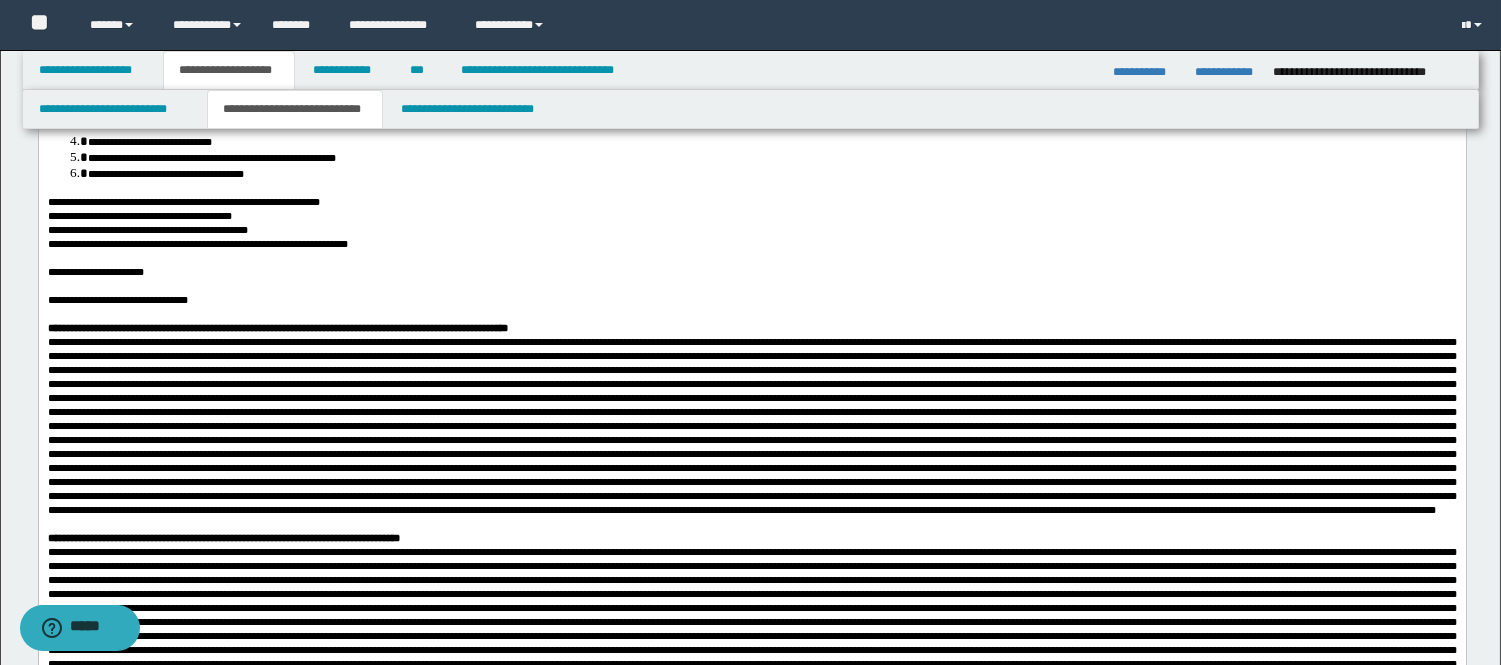 scroll, scrollTop: 555, scrollLeft: 0, axis: vertical 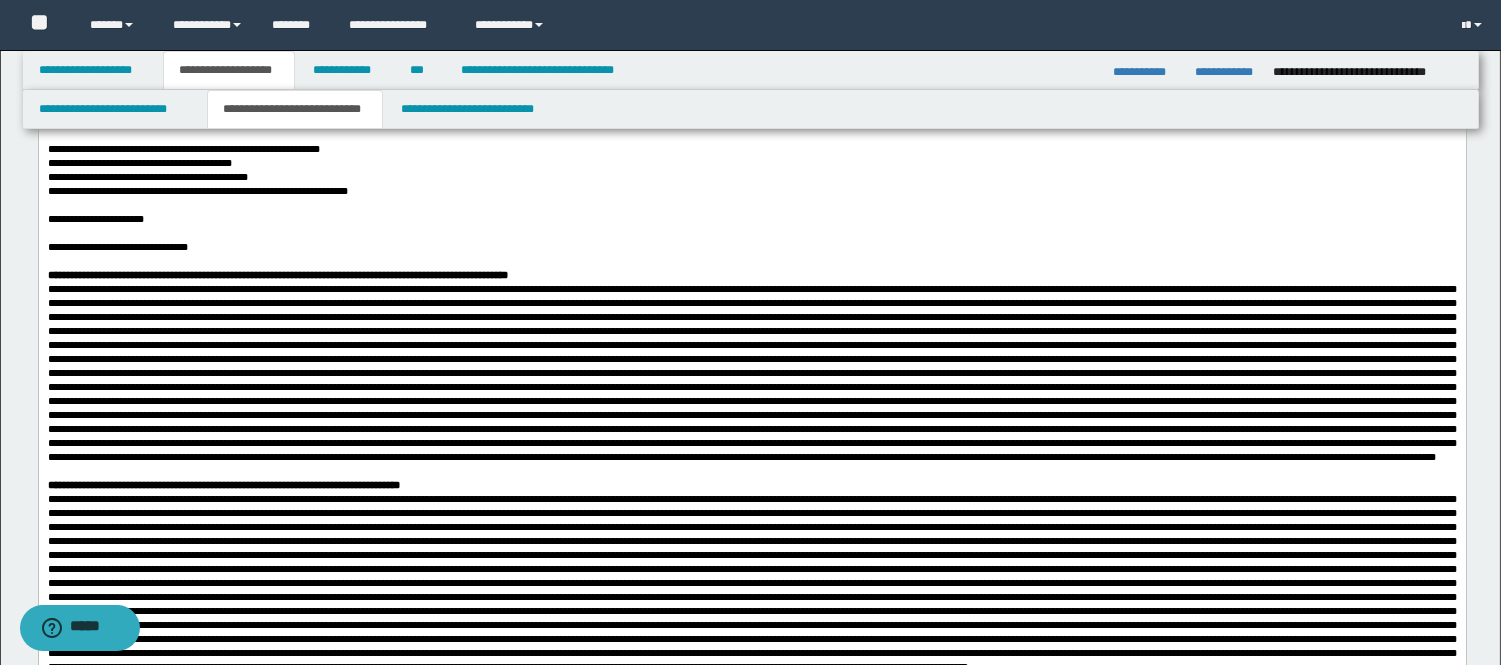 click on "**********" at bounding box center (277, 275) 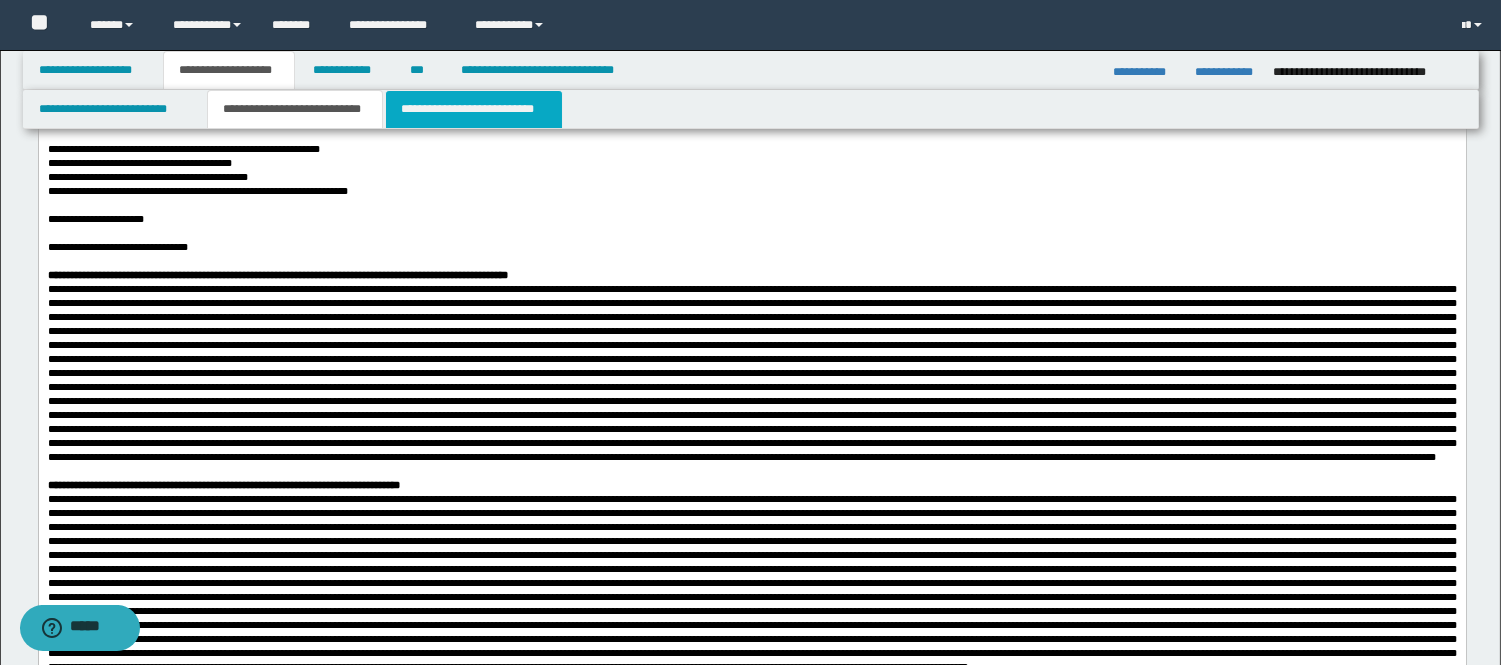 click on "**********" at bounding box center (474, 109) 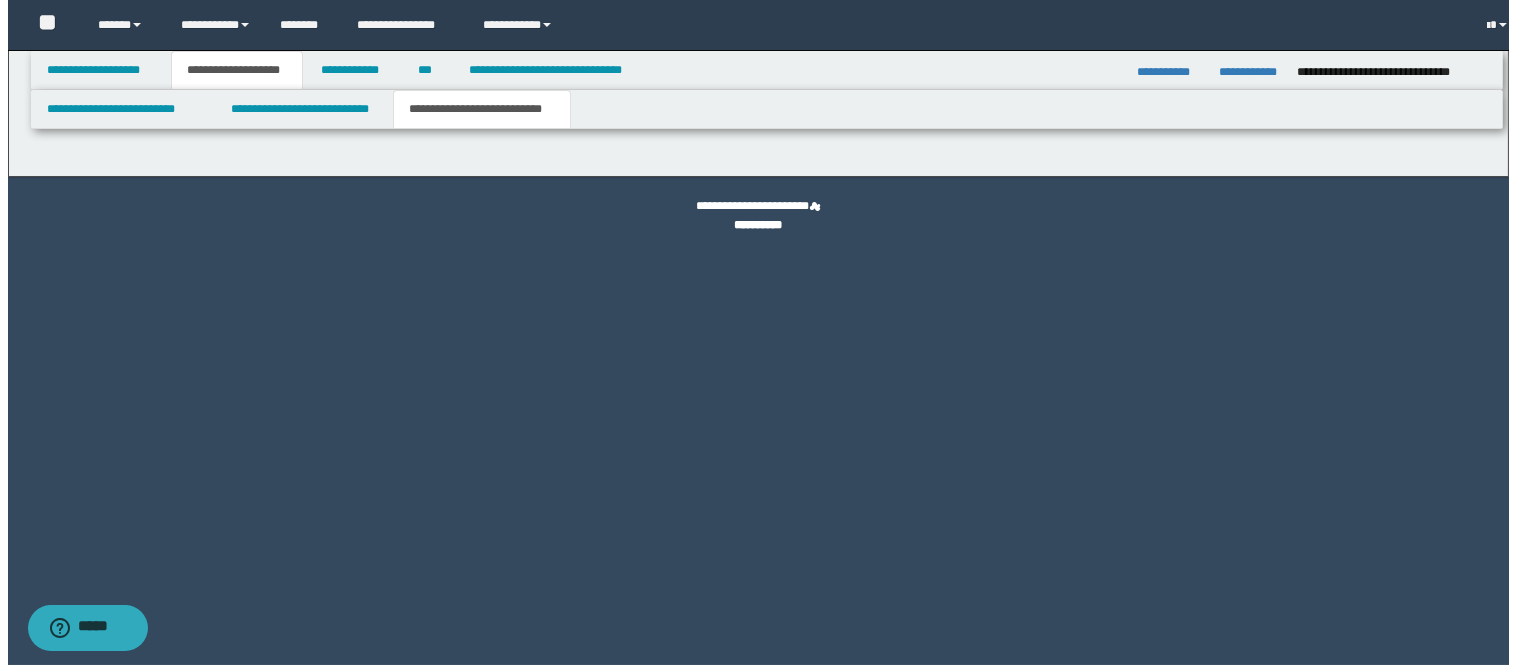 scroll, scrollTop: 0, scrollLeft: 0, axis: both 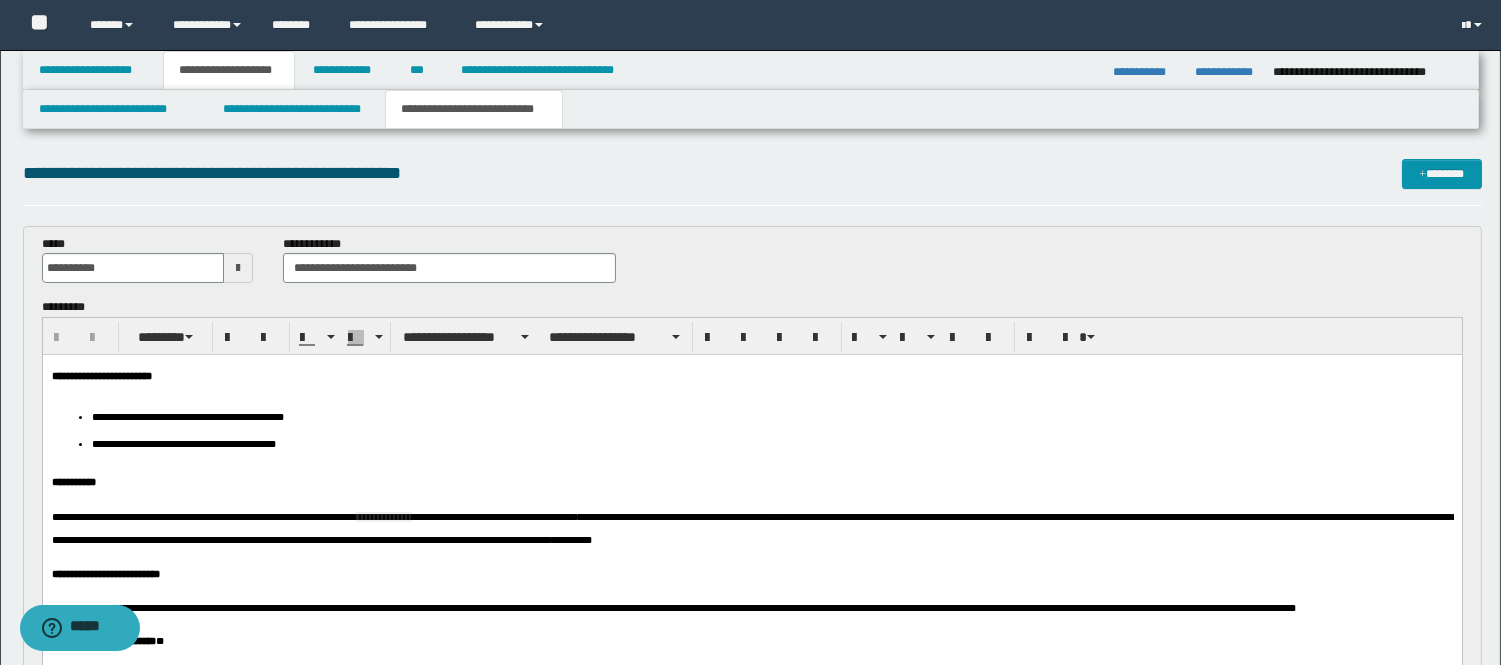 click on "**********" at bounding box center (85, 517) 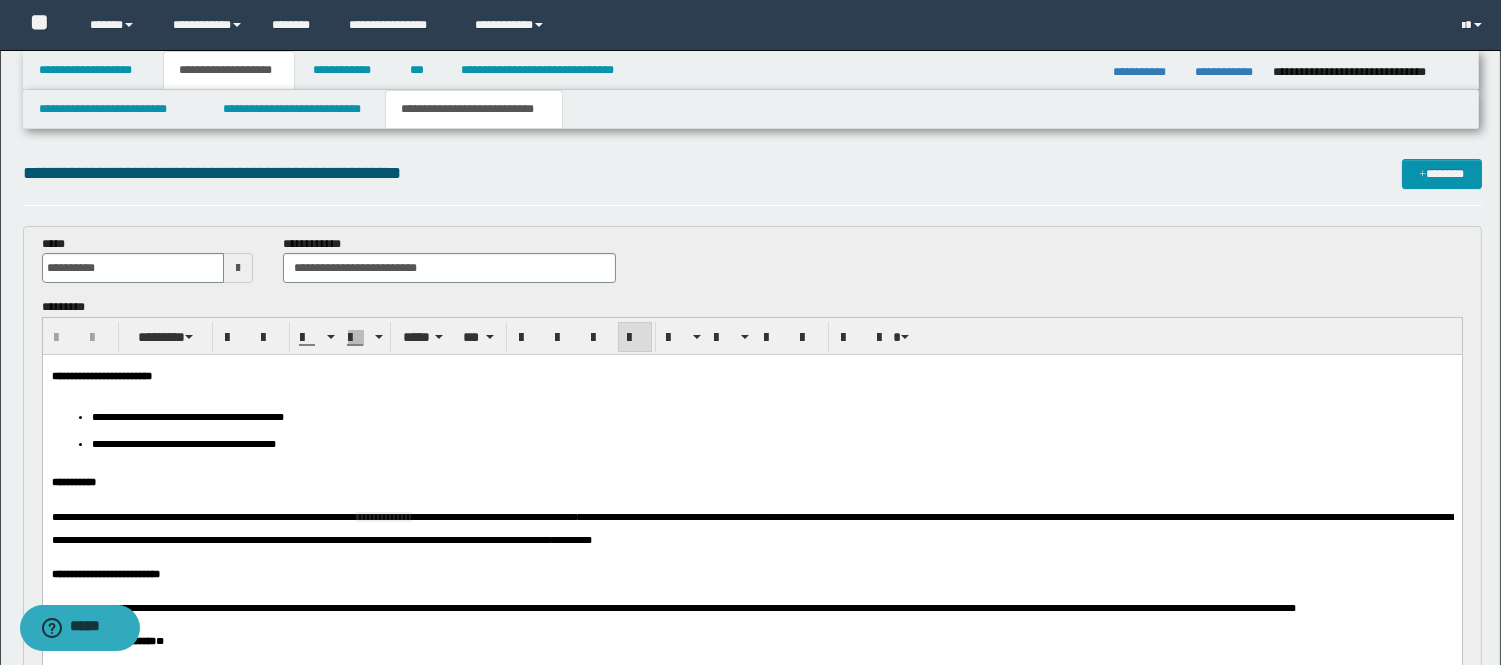 type 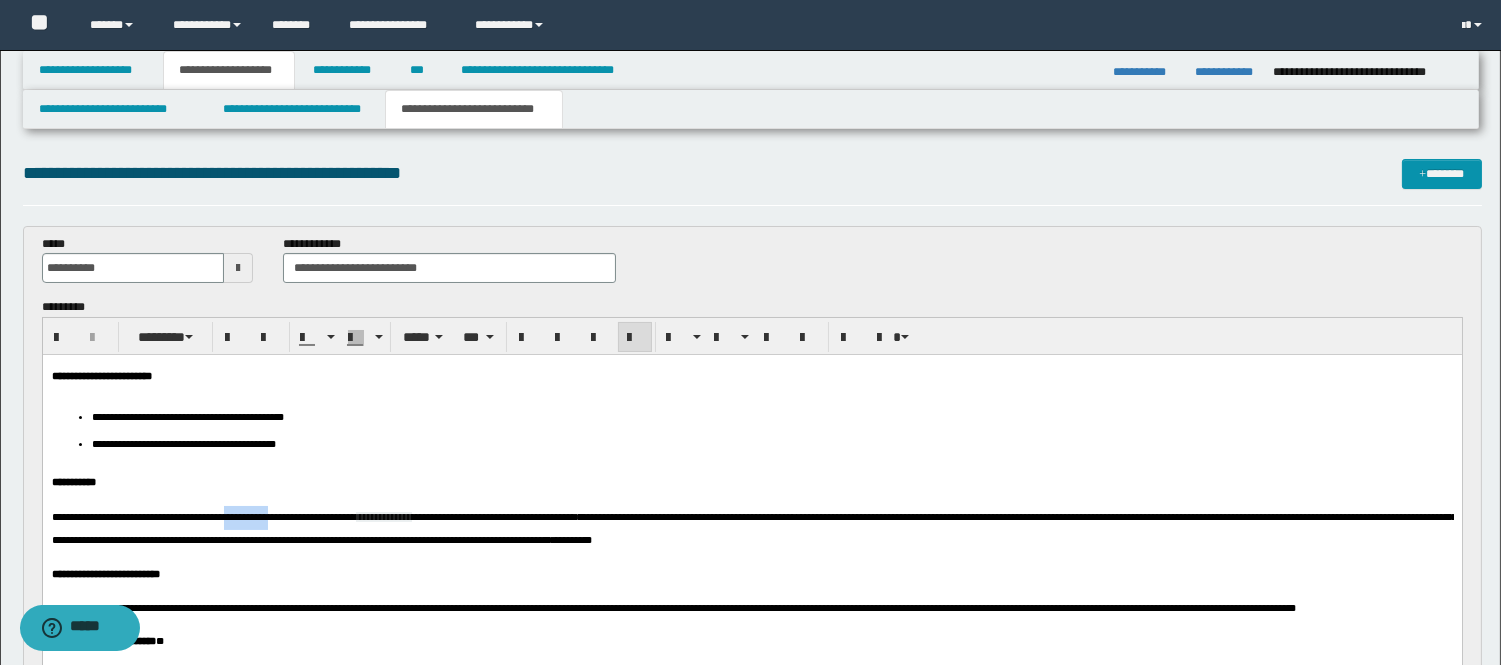 drag, startPoint x: 263, startPoint y: 513, endPoint x: 323, endPoint y: 513, distance: 60 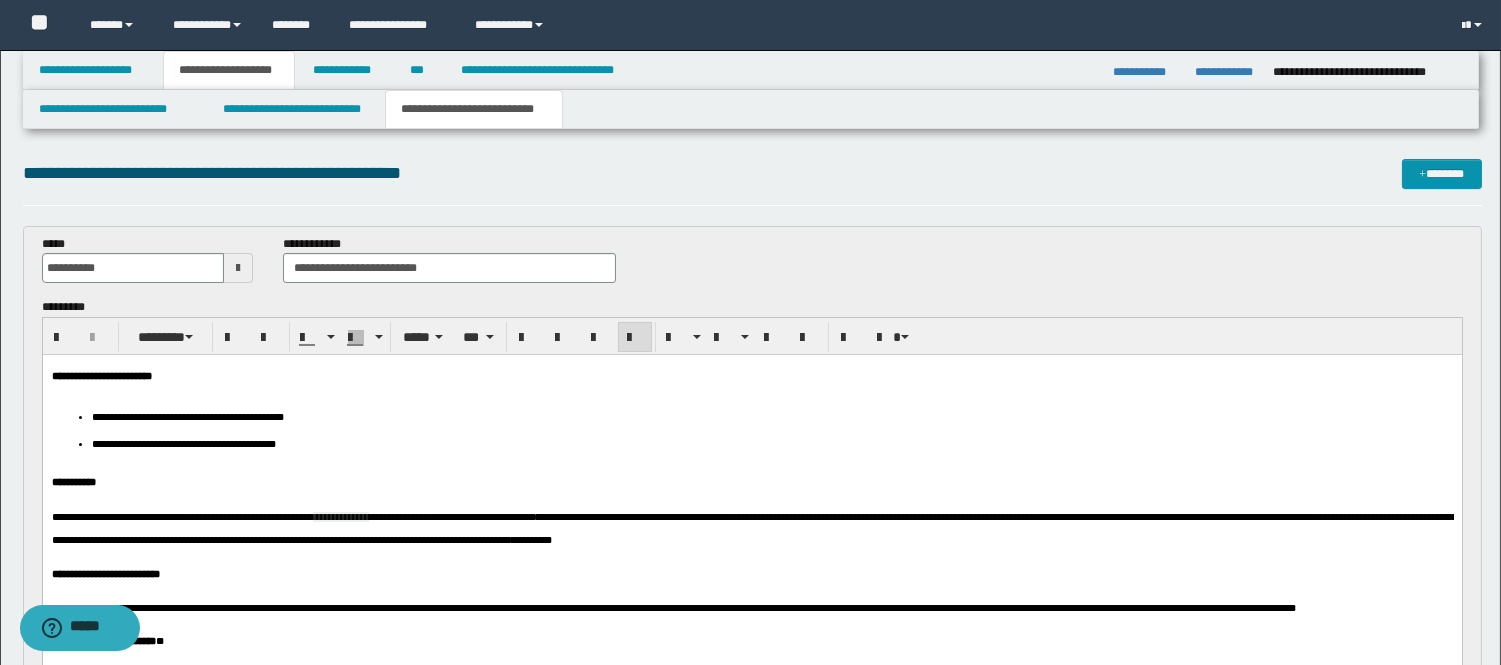 click on "**********" at bounding box center [254, 517] 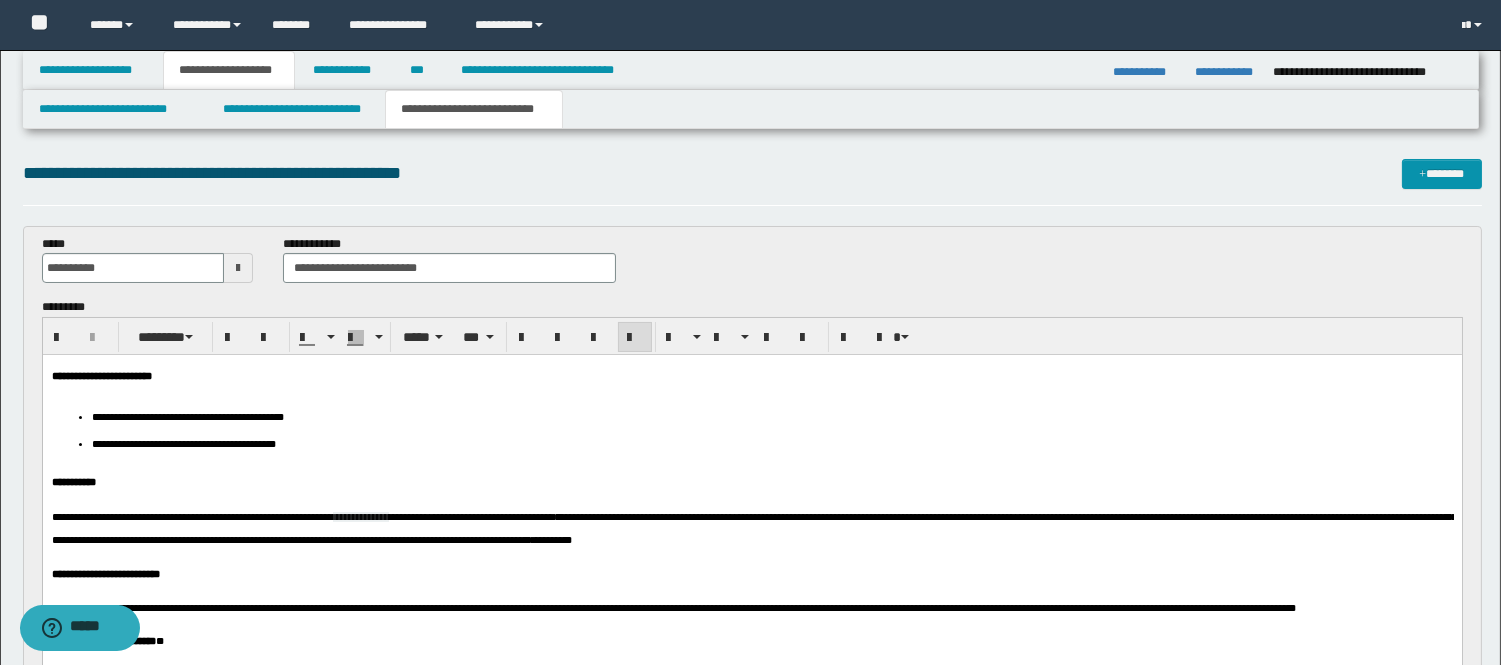 click on "**********" at bounding box center [751, 529] 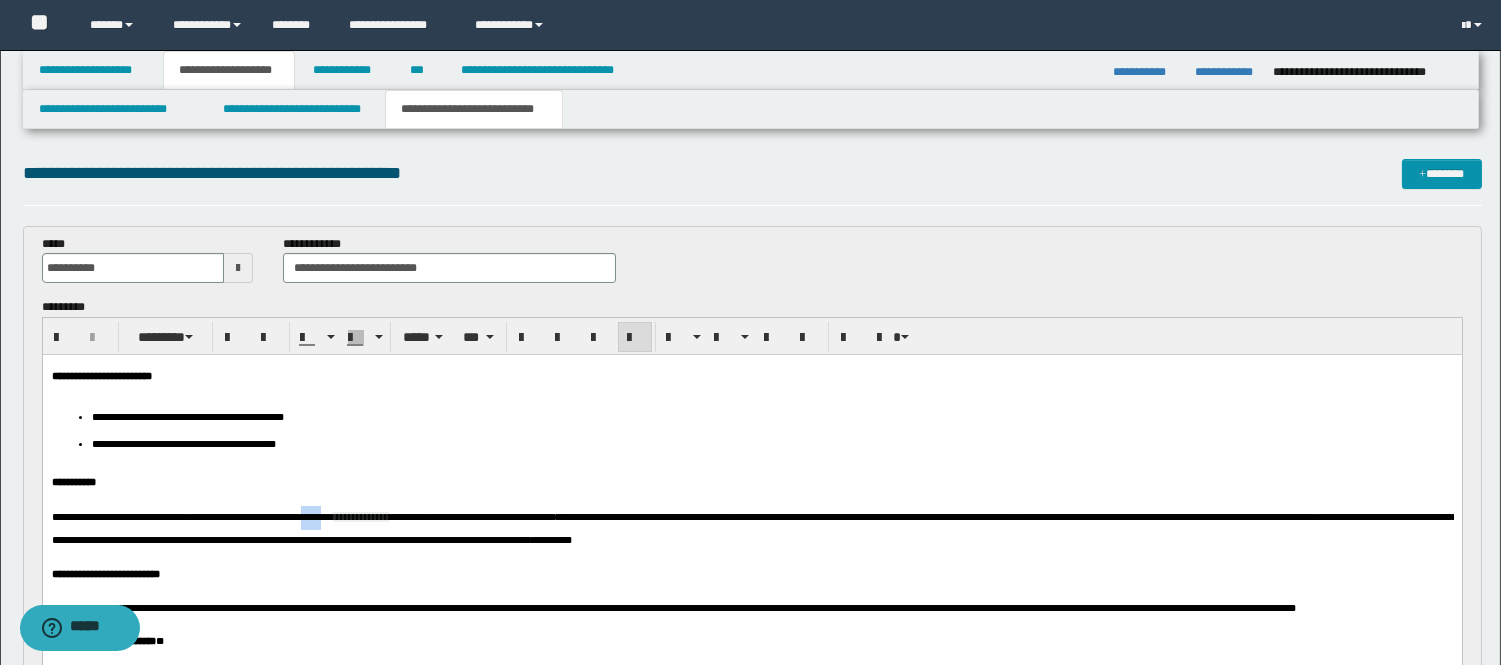 click on "**********" at bounding box center [751, 529] 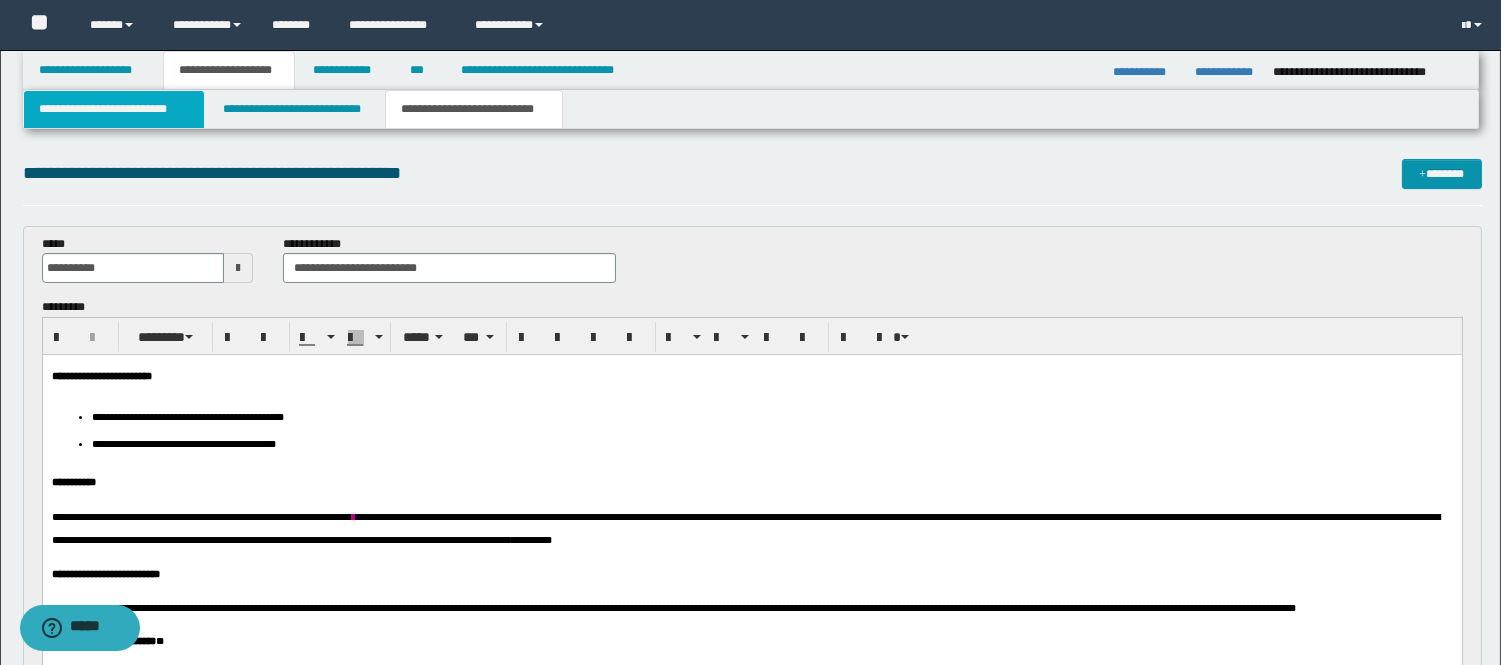 click on "**********" at bounding box center [114, 109] 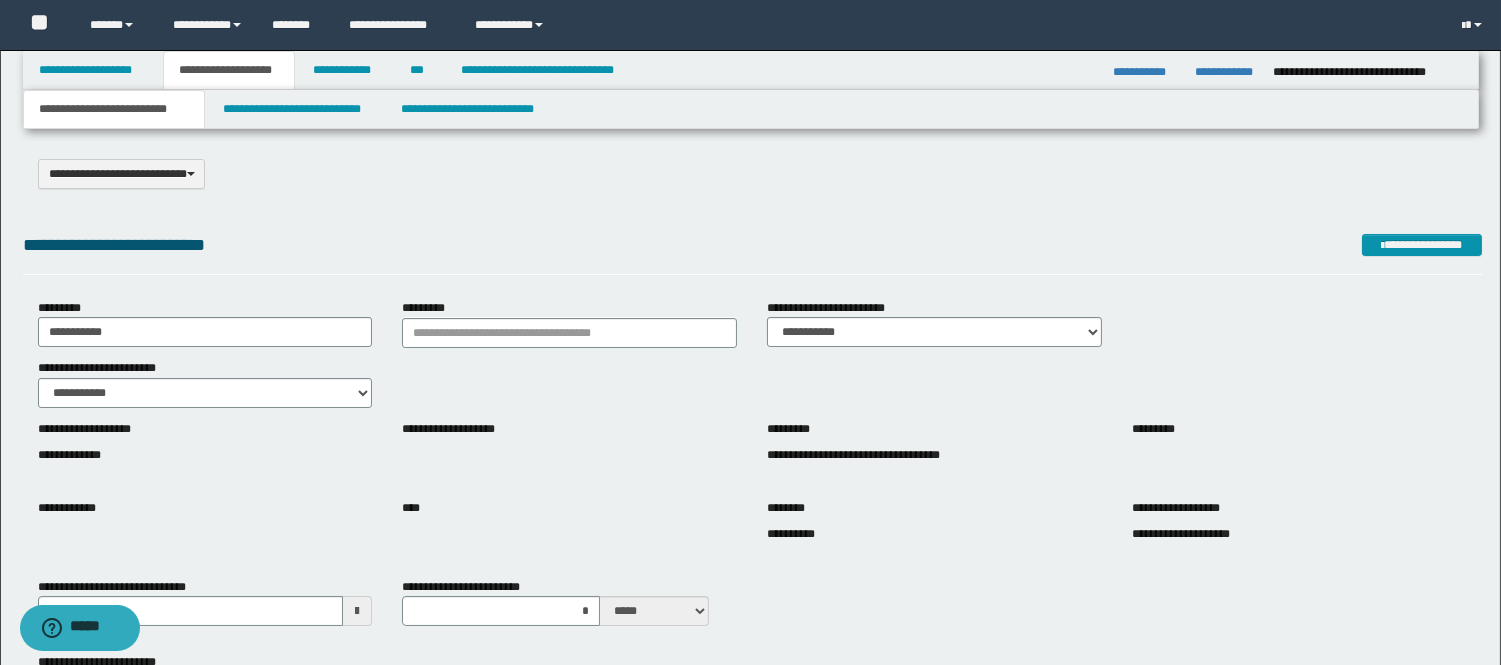click on "**********" at bounding box center (750, 963) 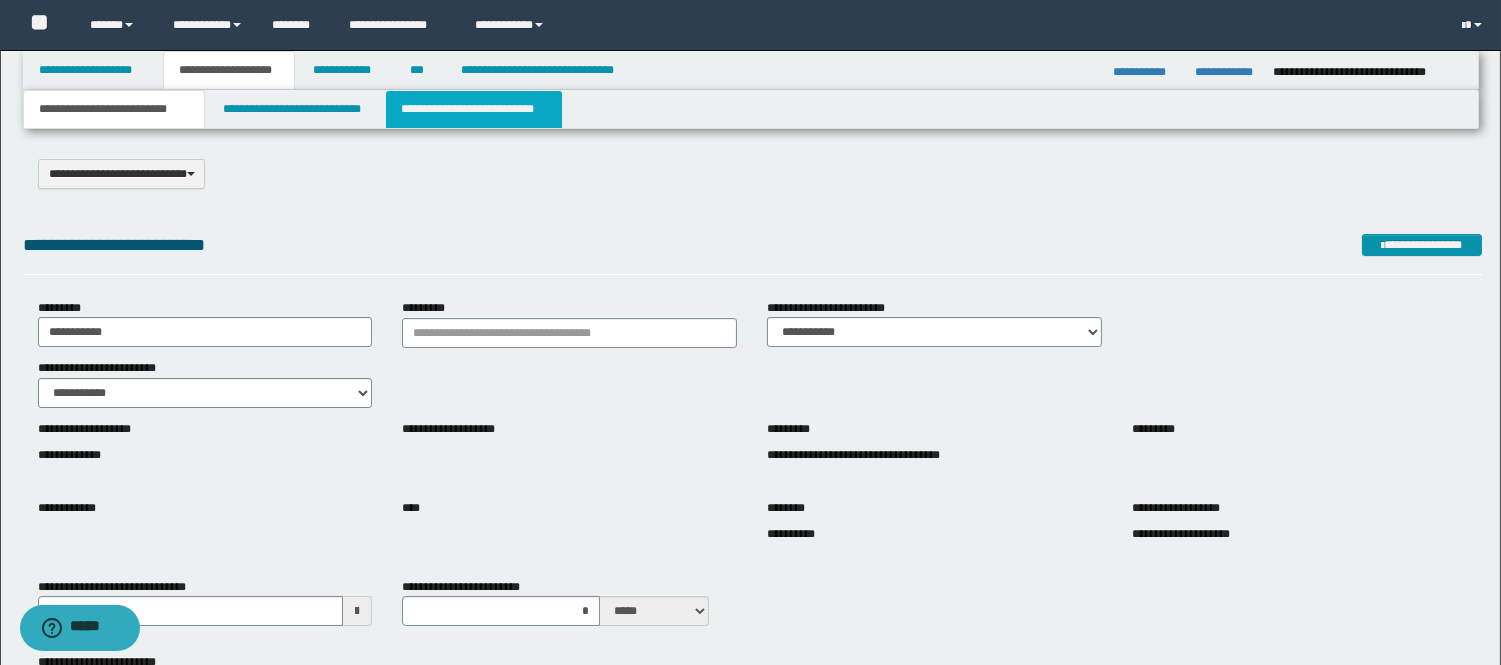 click on "**********" at bounding box center (474, 109) 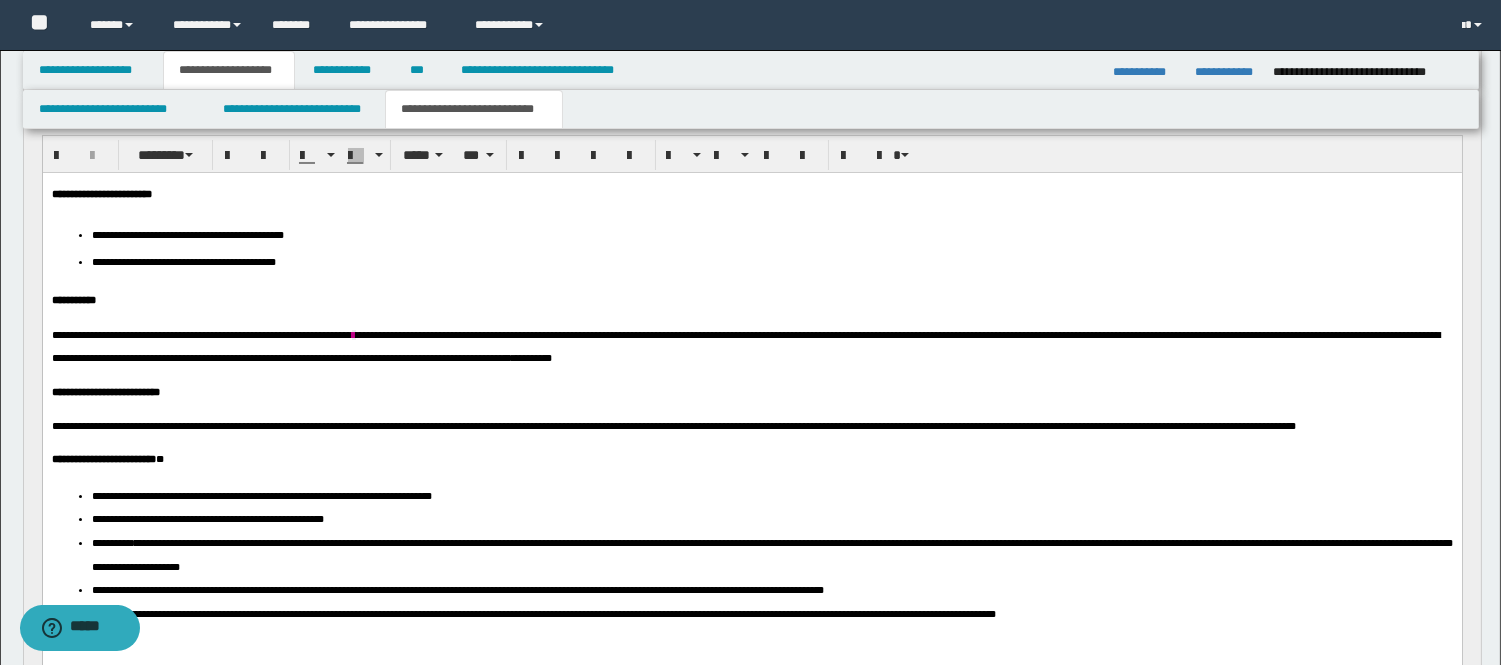 scroll, scrollTop: 222, scrollLeft: 0, axis: vertical 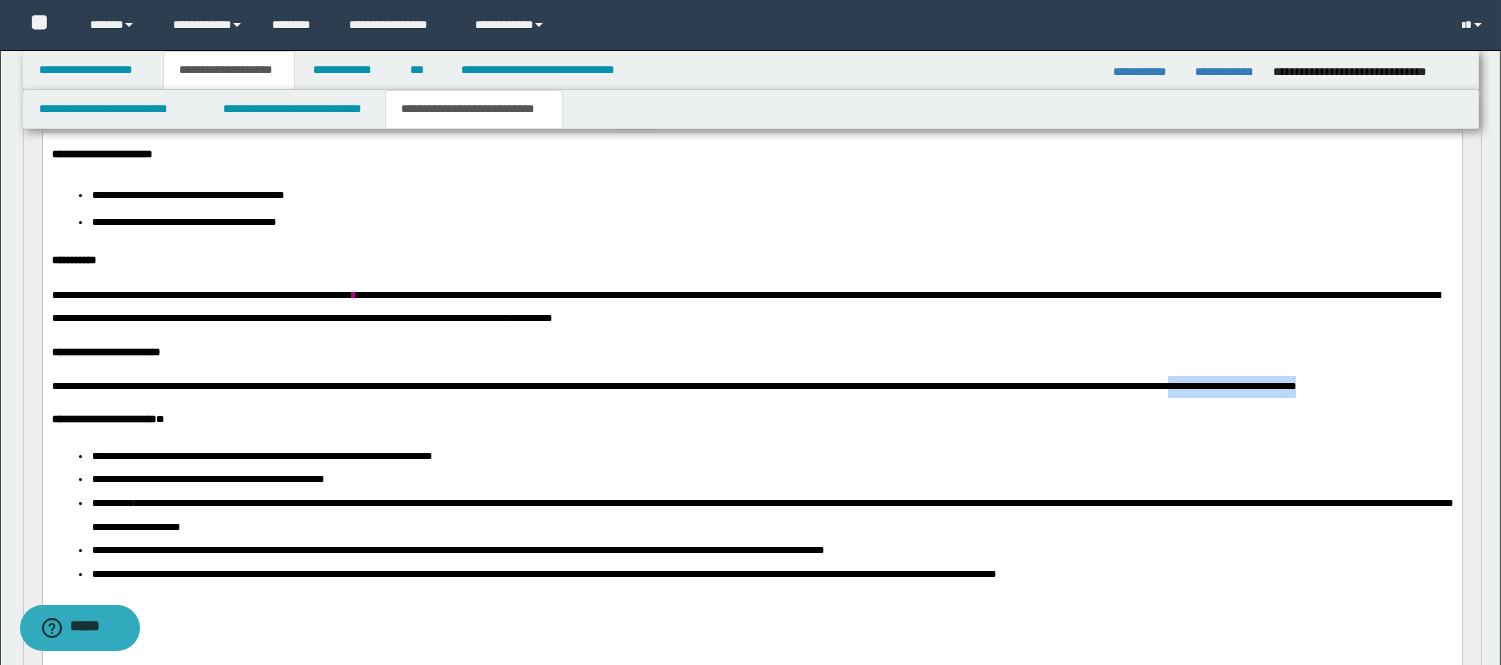 drag, startPoint x: 79, startPoint y: 413, endPoint x: 243, endPoint y: 407, distance: 164.10973 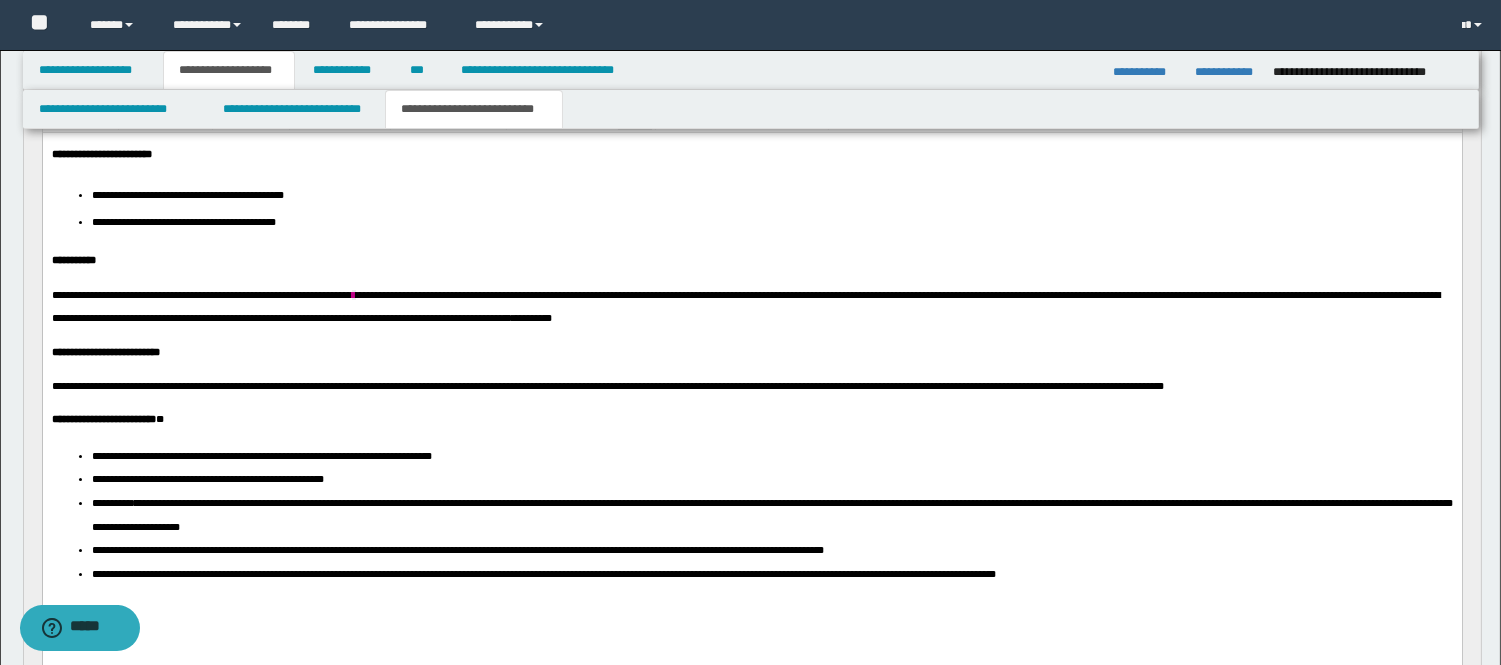 click on "**********" at bounding box center [771, 515] 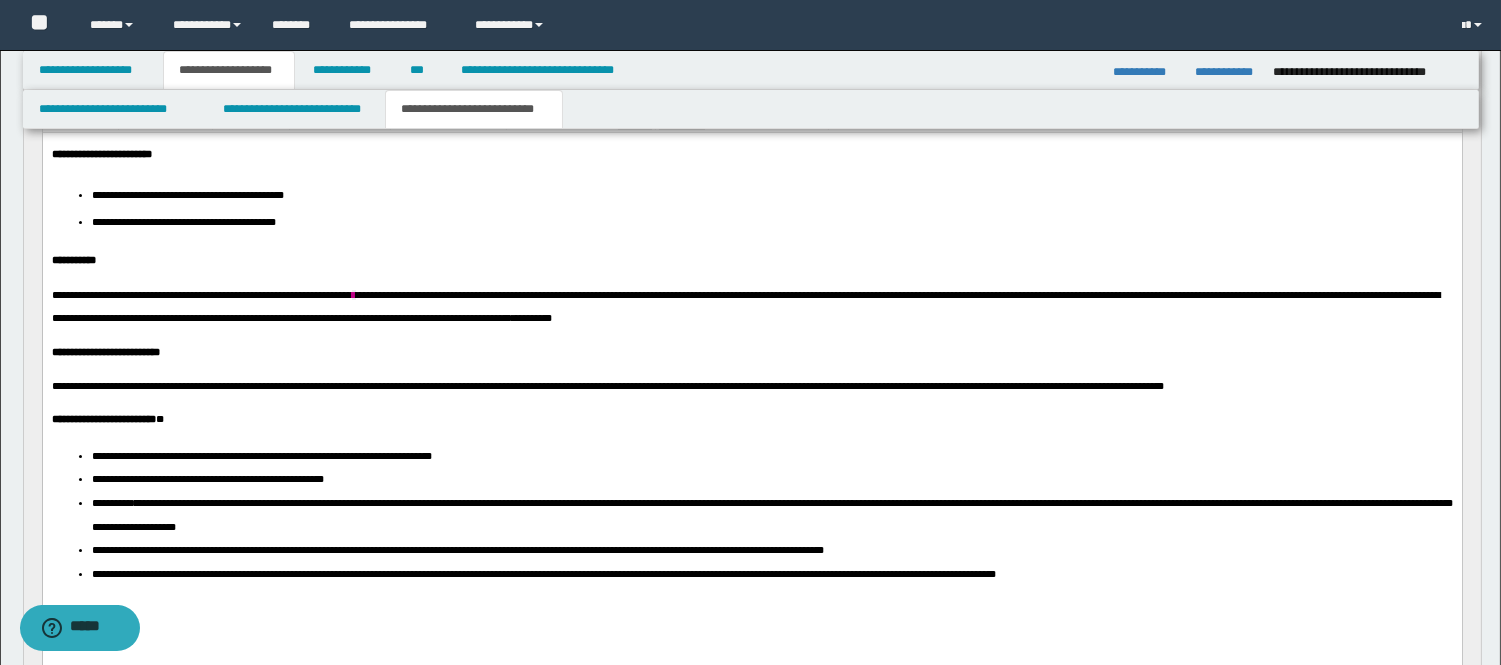 click on "**********" at bounding box center [493, 550] 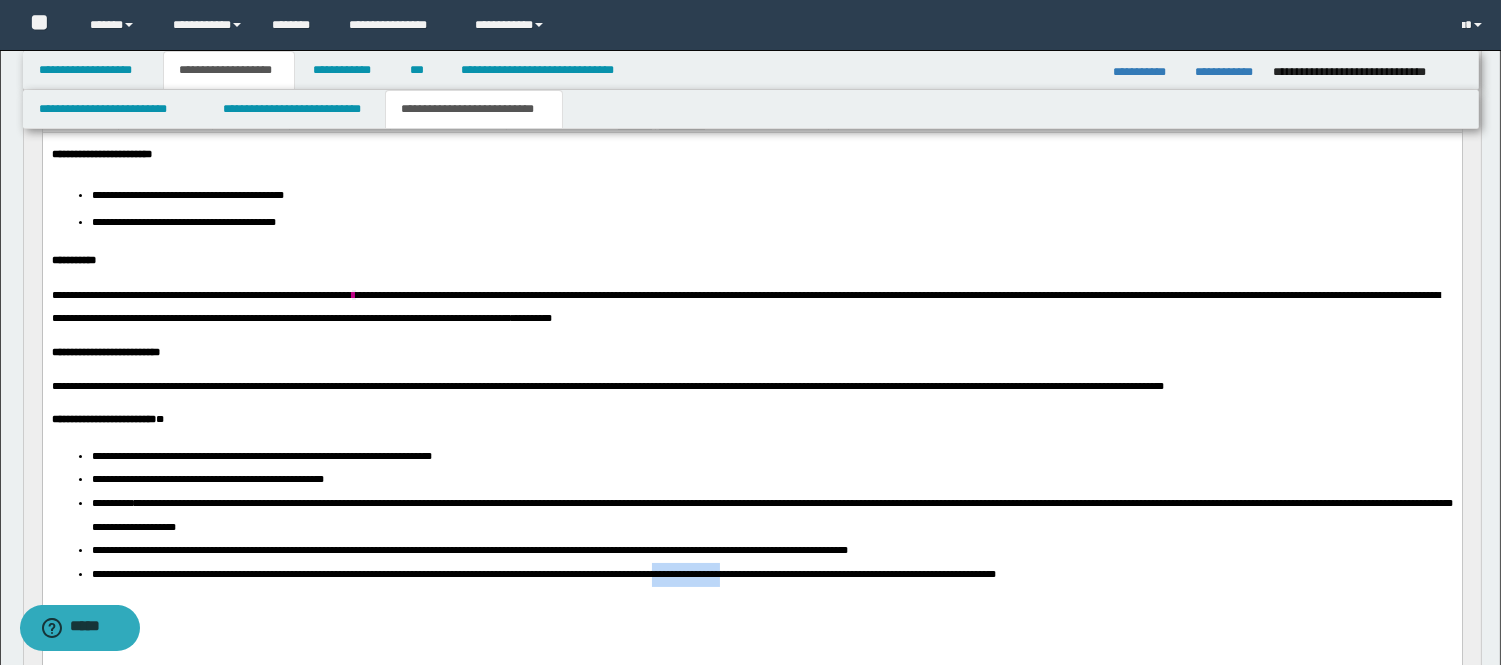 drag, startPoint x: 789, startPoint y: 574, endPoint x: 869, endPoint y: 574, distance: 80 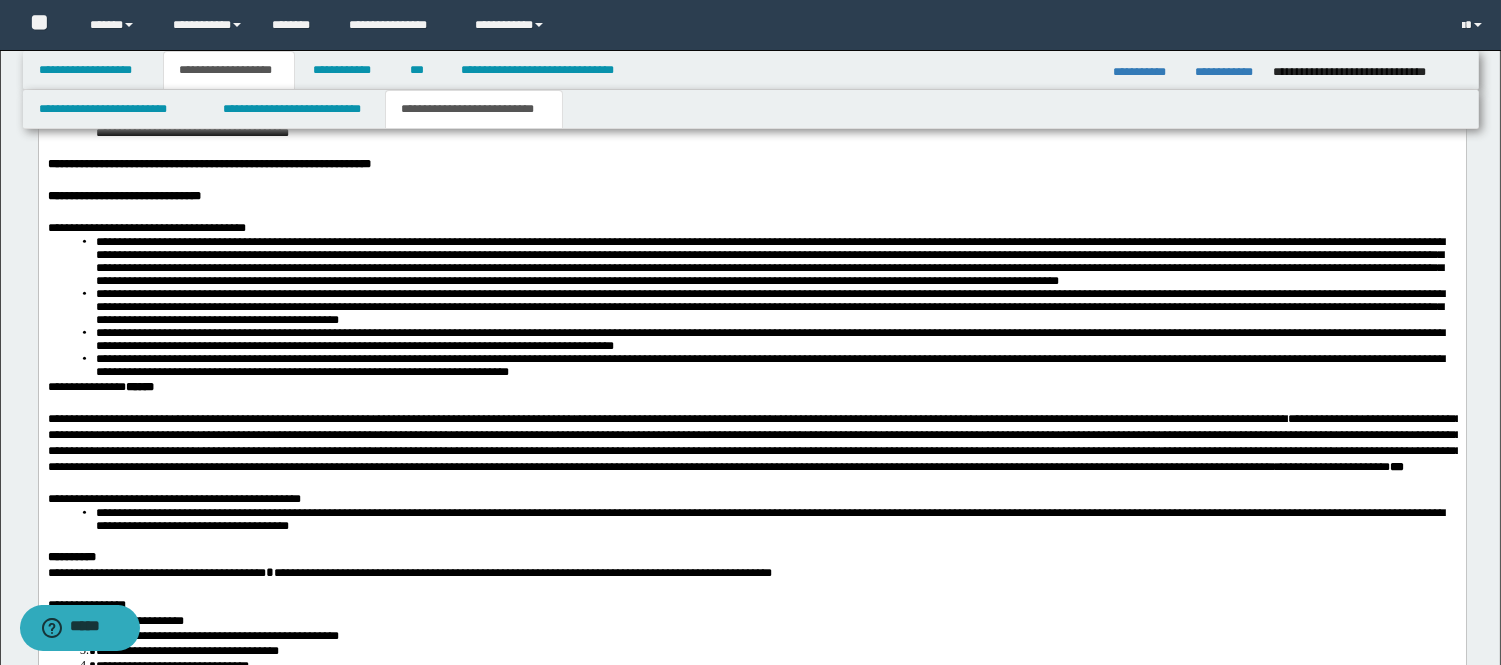 scroll, scrollTop: 4000, scrollLeft: 0, axis: vertical 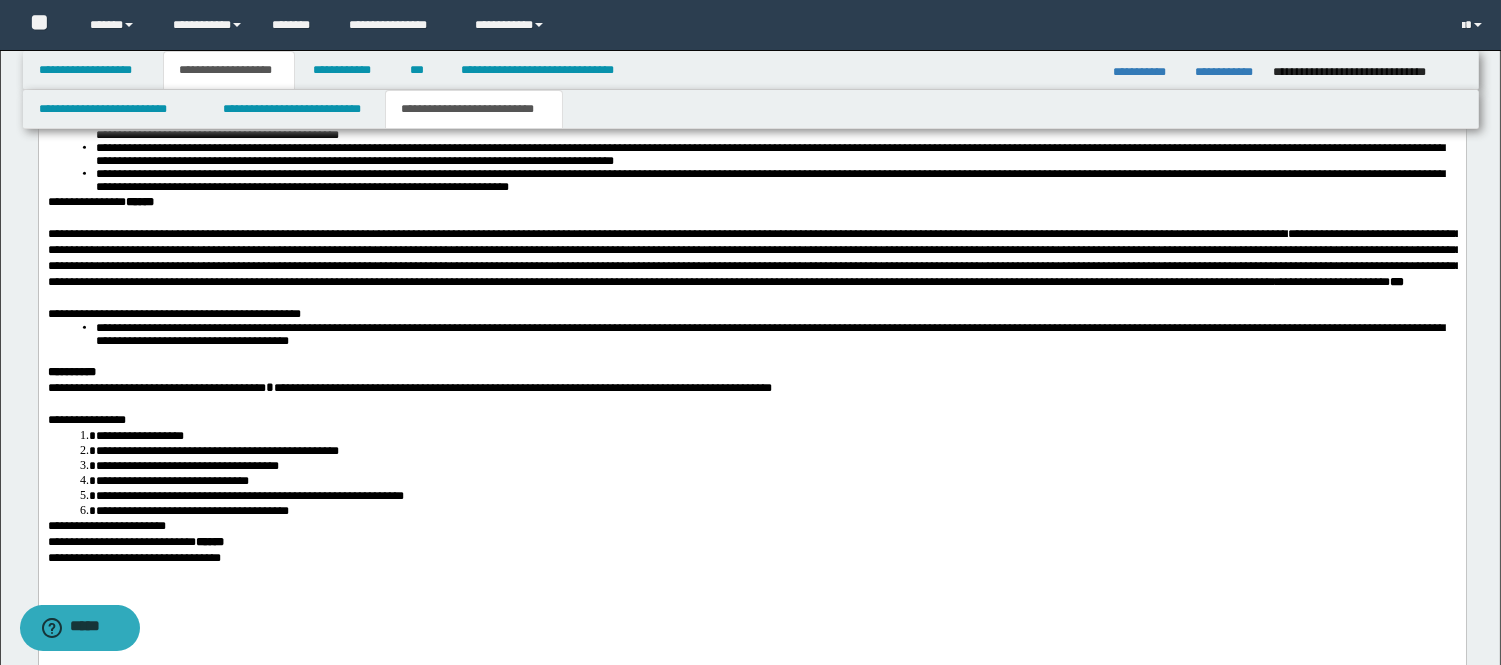 click on "**********" at bounding box center (775, 336) 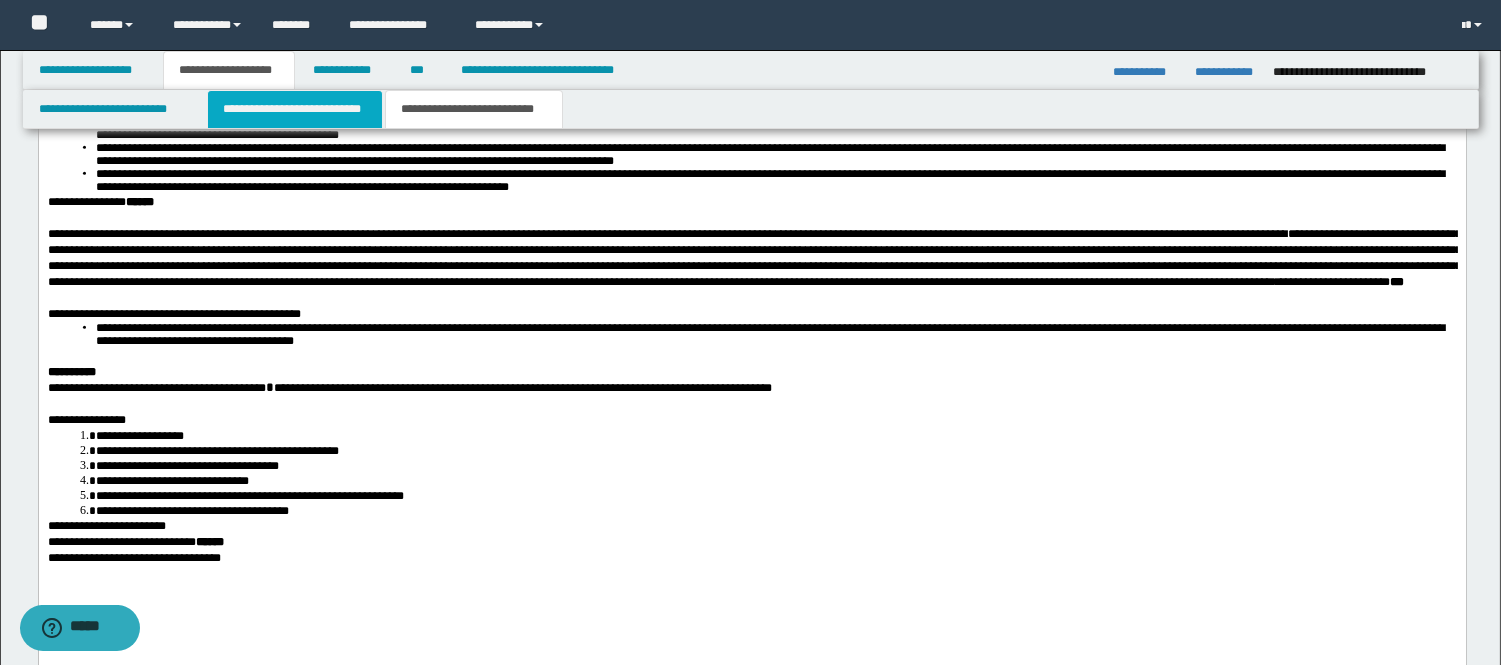 click on "**********" at bounding box center [295, 109] 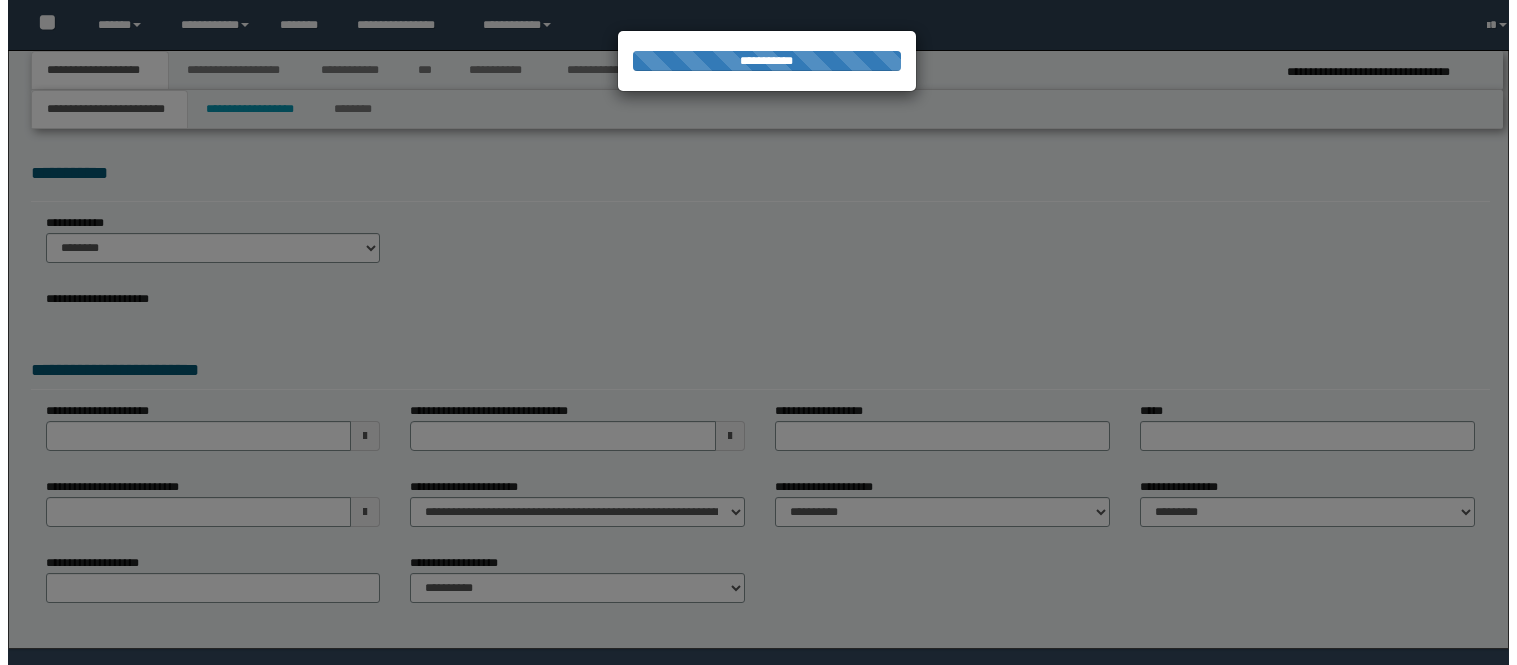 scroll, scrollTop: 0, scrollLeft: 0, axis: both 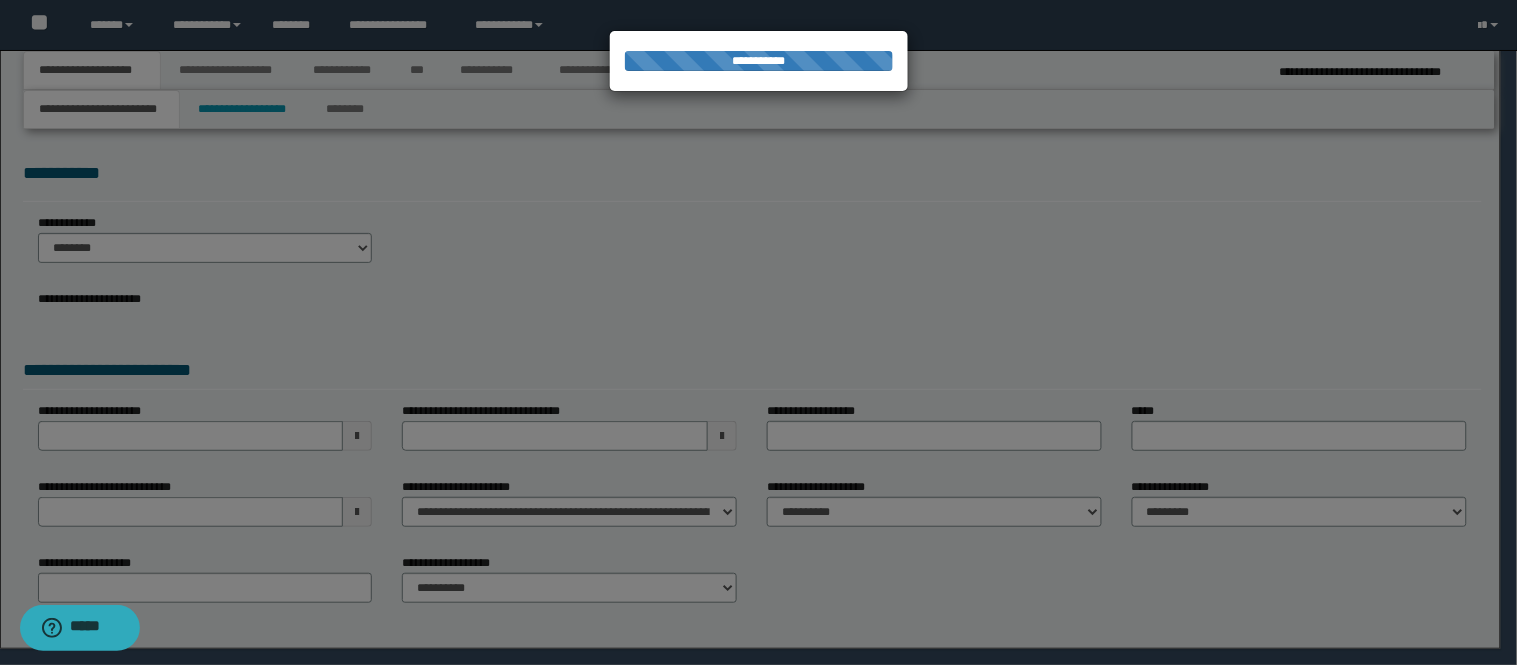 select on "*" 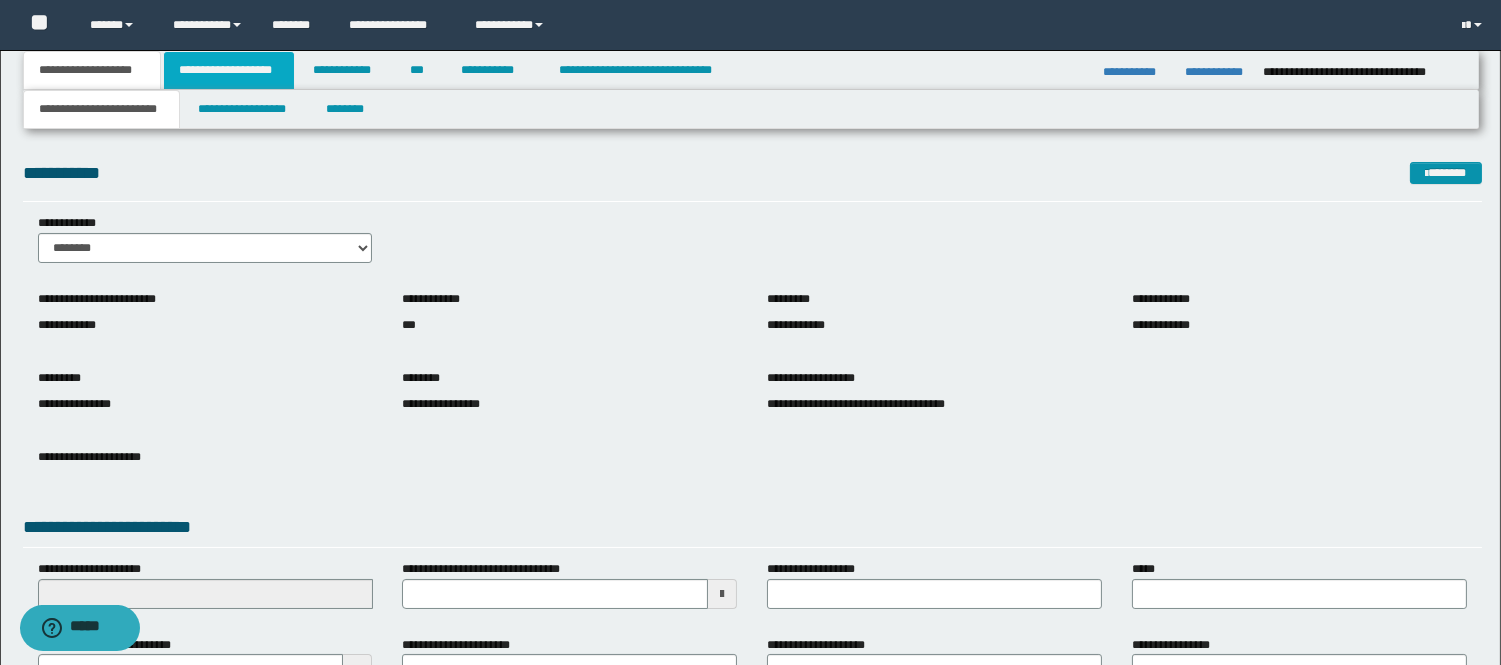 click on "**********" at bounding box center [229, 70] 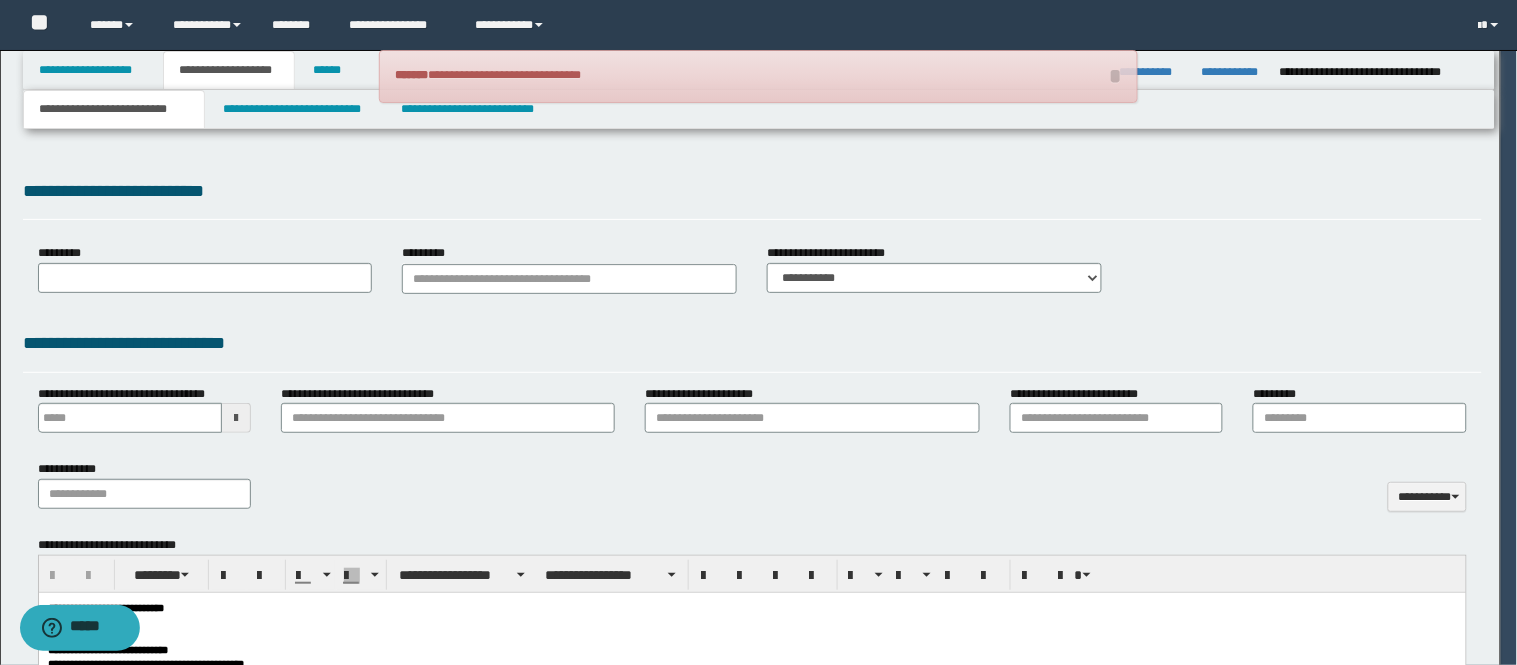 scroll, scrollTop: 0, scrollLeft: 0, axis: both 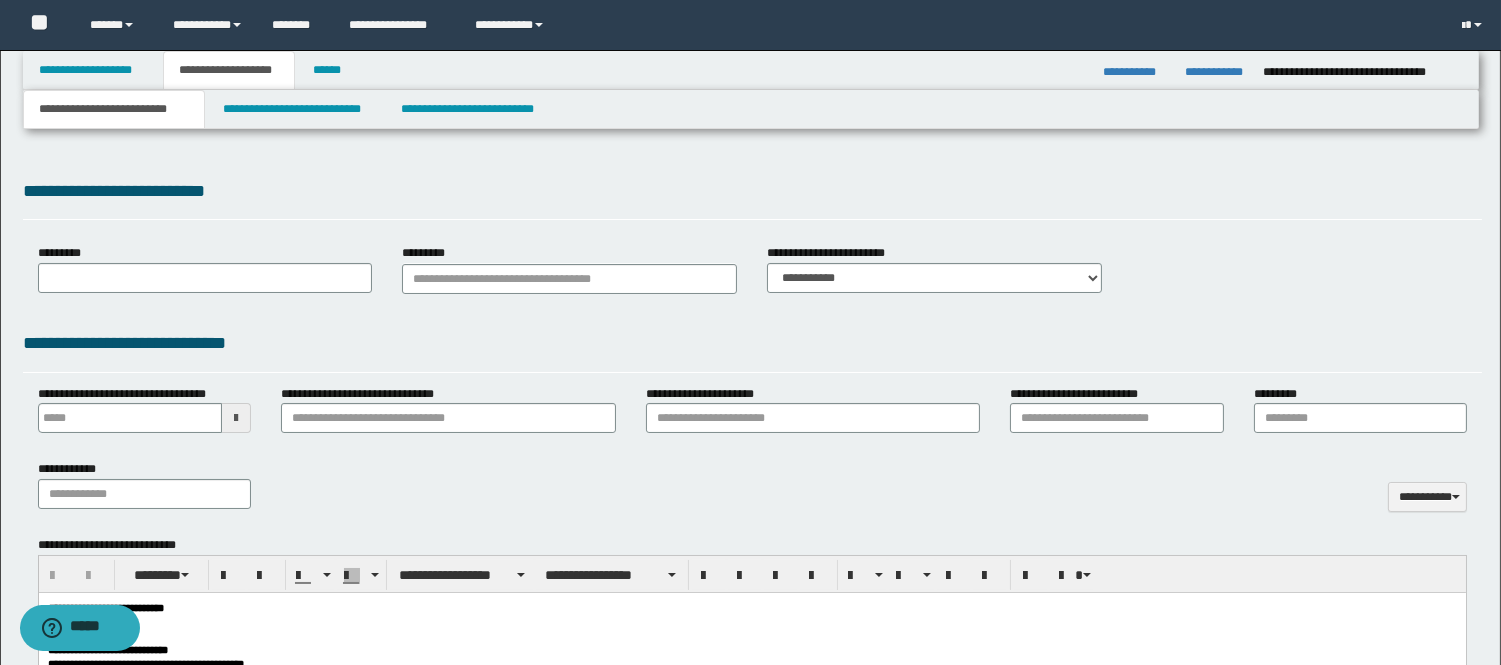 type 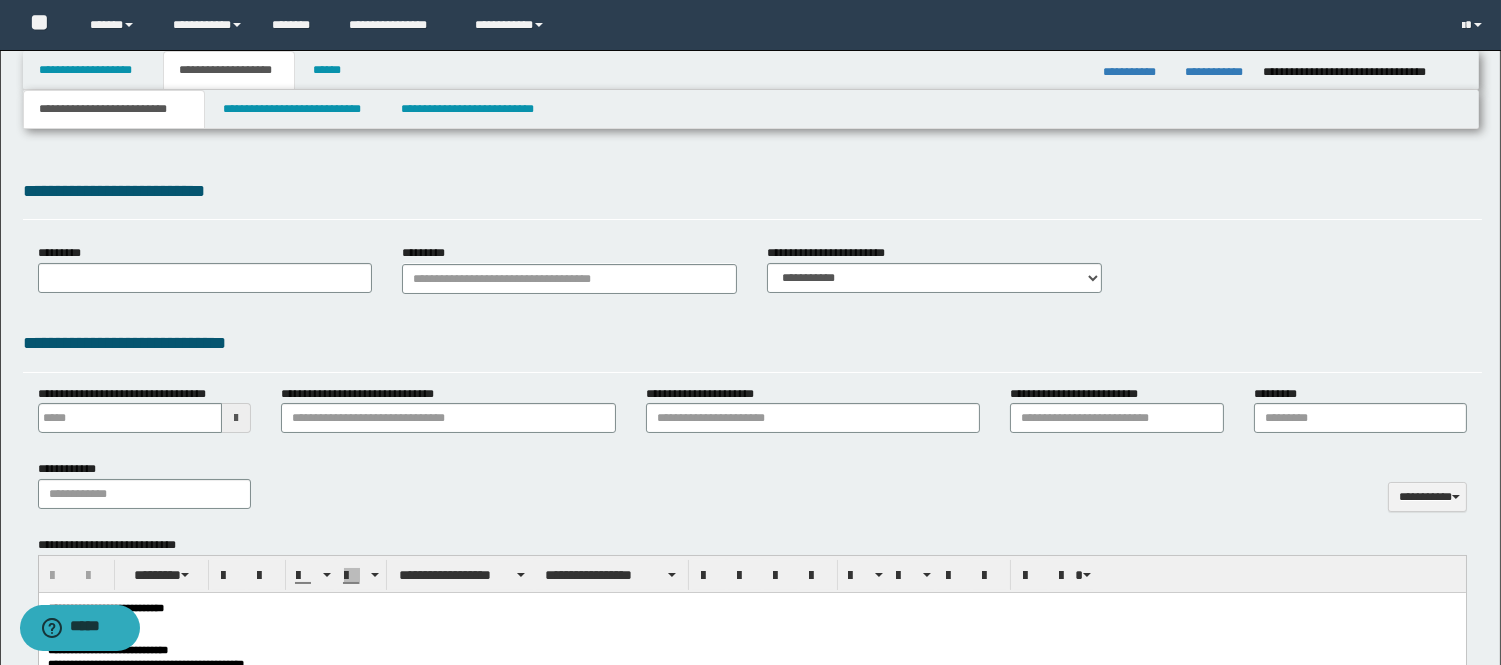 type on "**********" 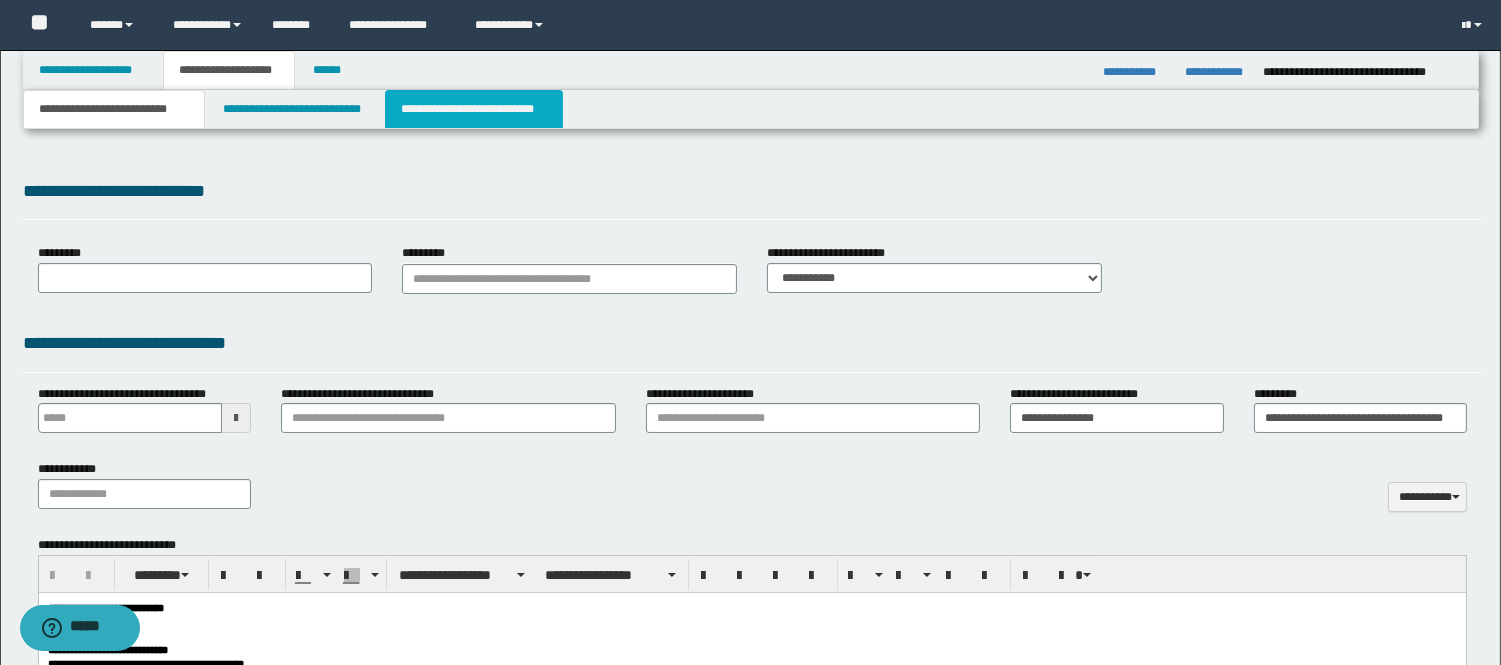 click on "**********" at bounding box center (474, 109) 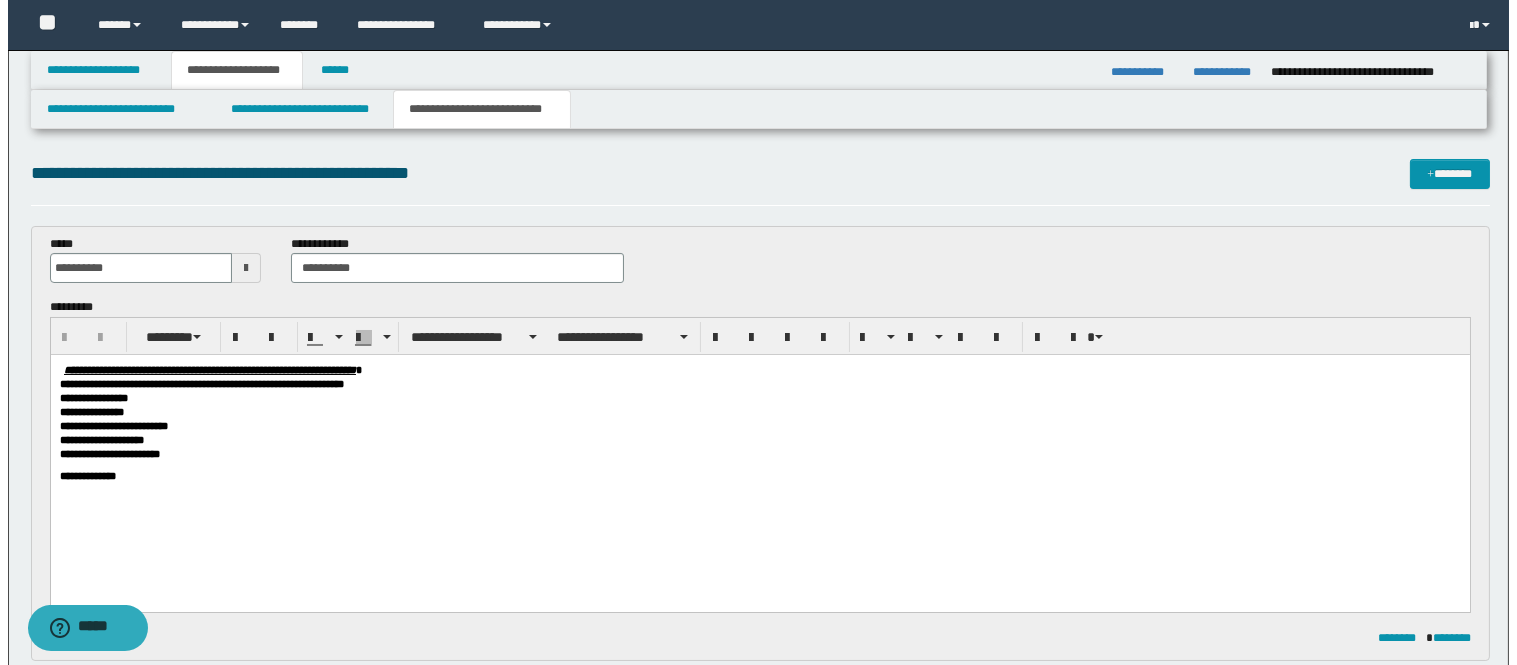 scroll, scrollTop: 0, scrollLeft: 0, axis: both 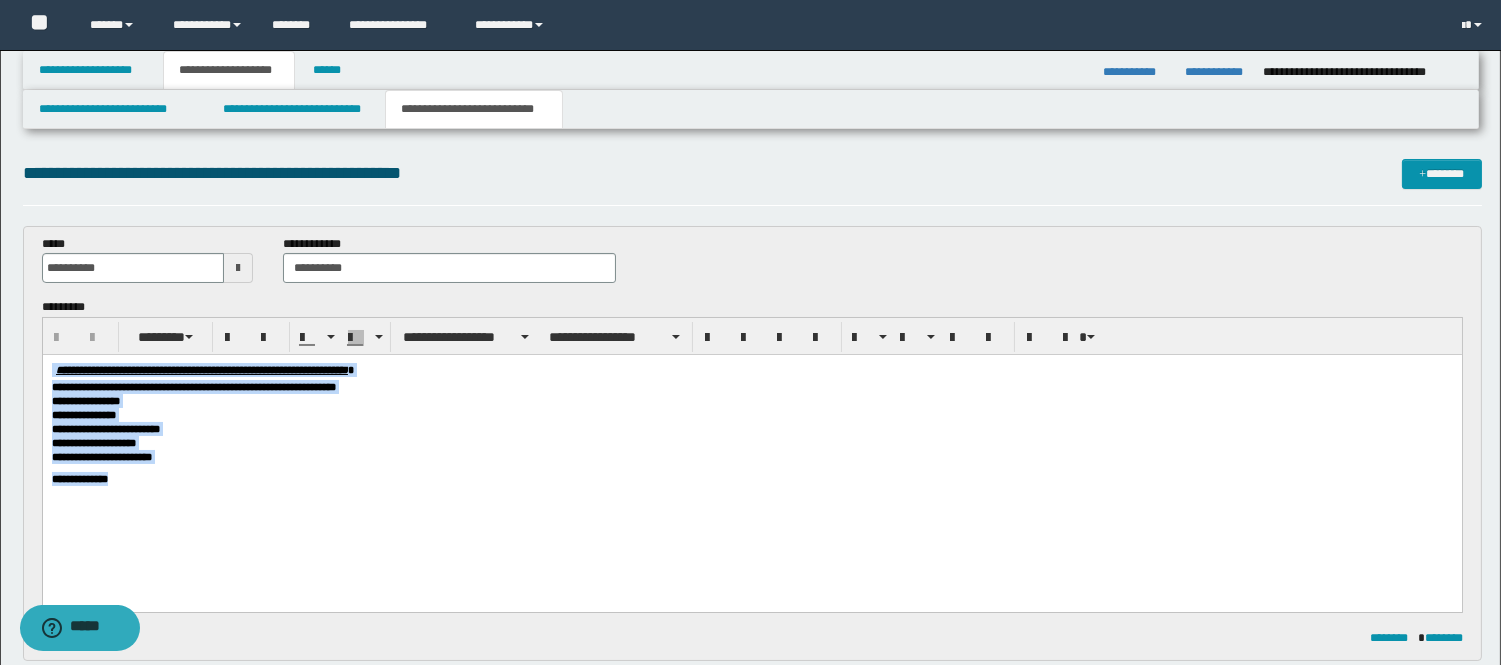drag, startPoint x: 165, startPoint y: 512, endPoint x: -1, endPoint y: 273, distance: 290.99313 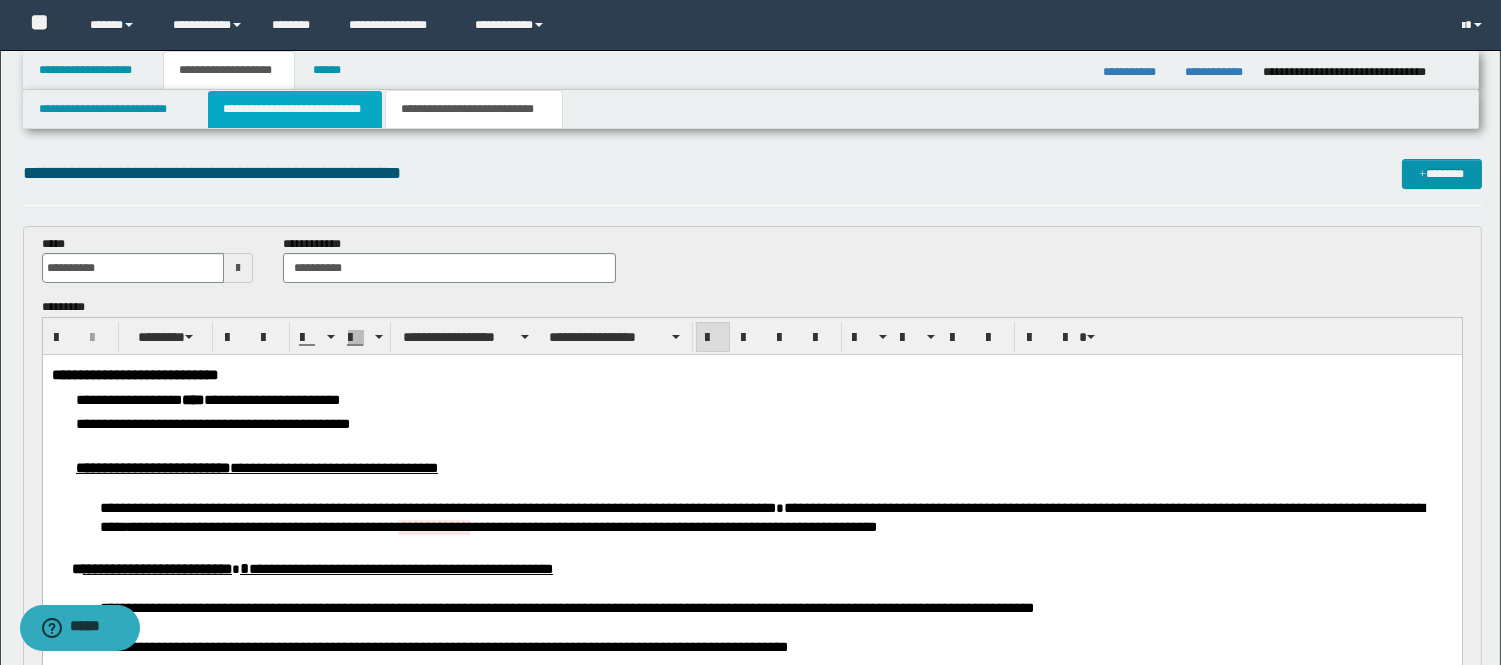 click on "**********" at bounding box center (295, 109) 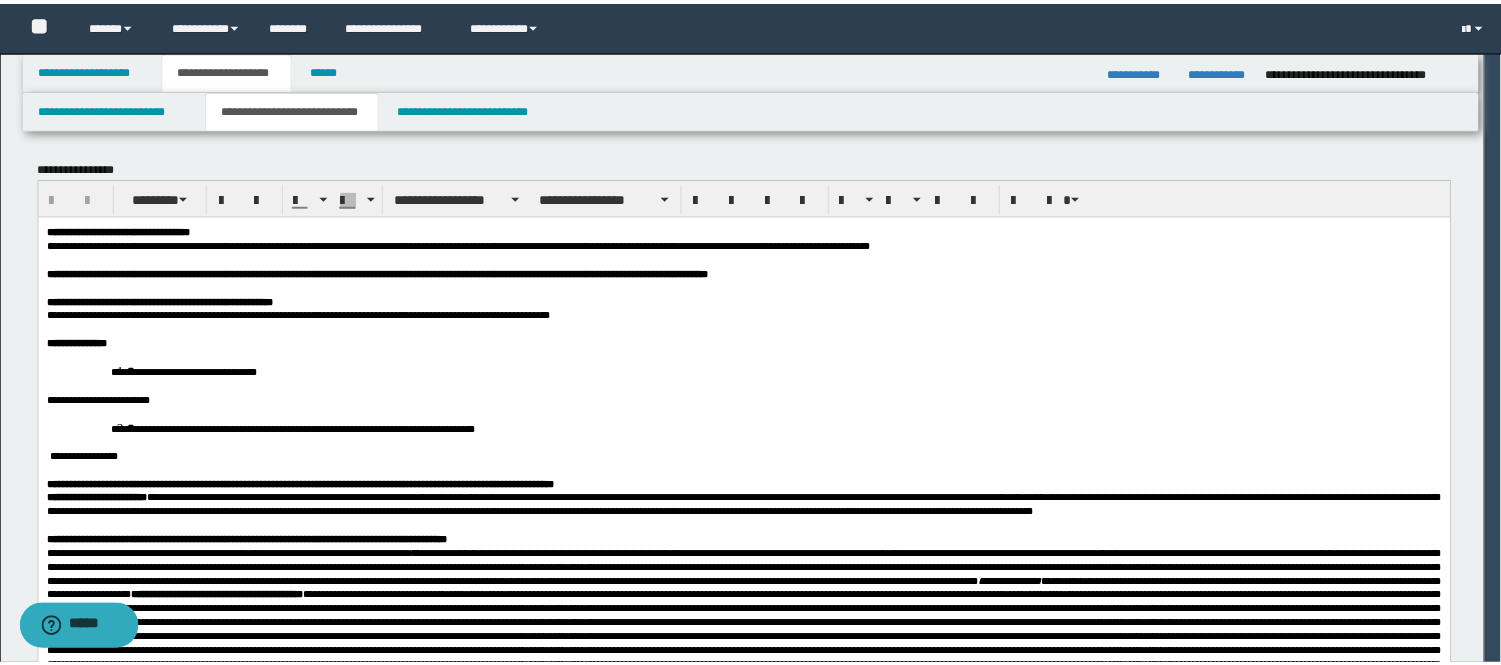 scroll, scrollTop: 0, scrollLeft: 0, axis: both 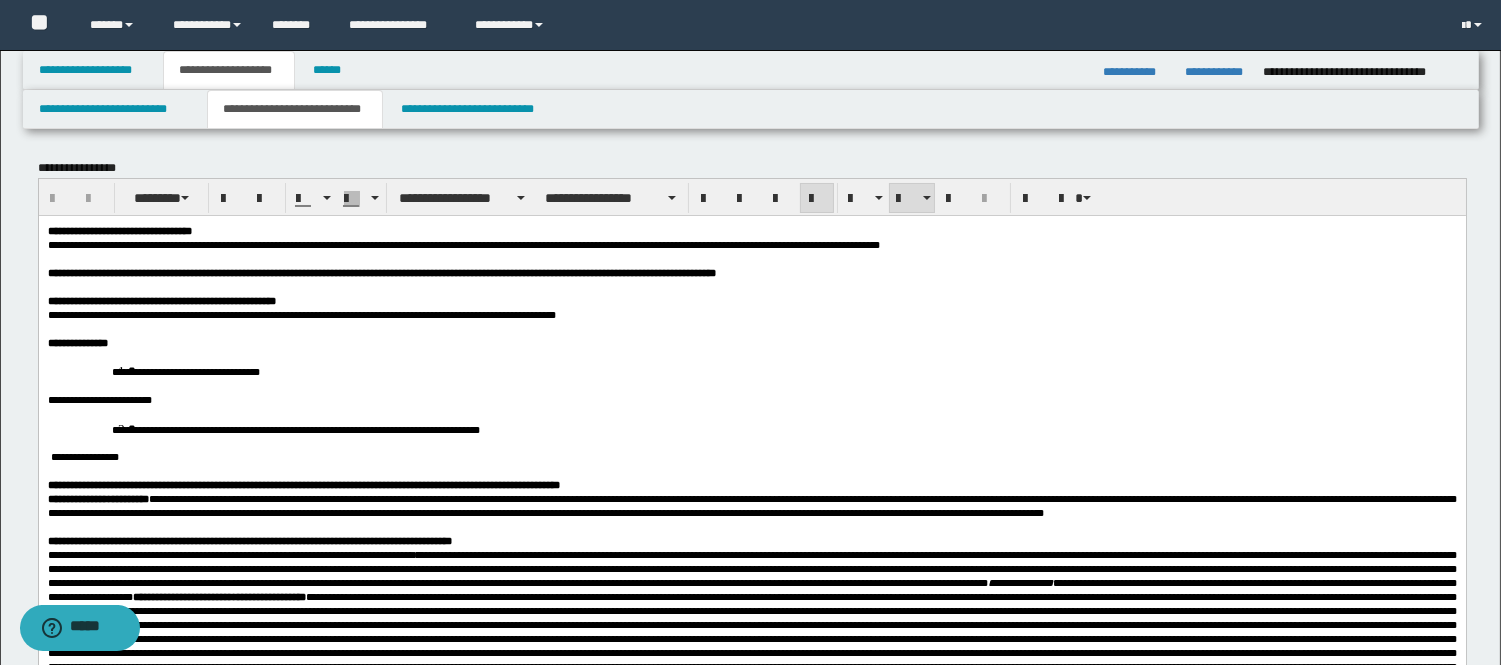 click on "**********" at bounding box center (795, 370) 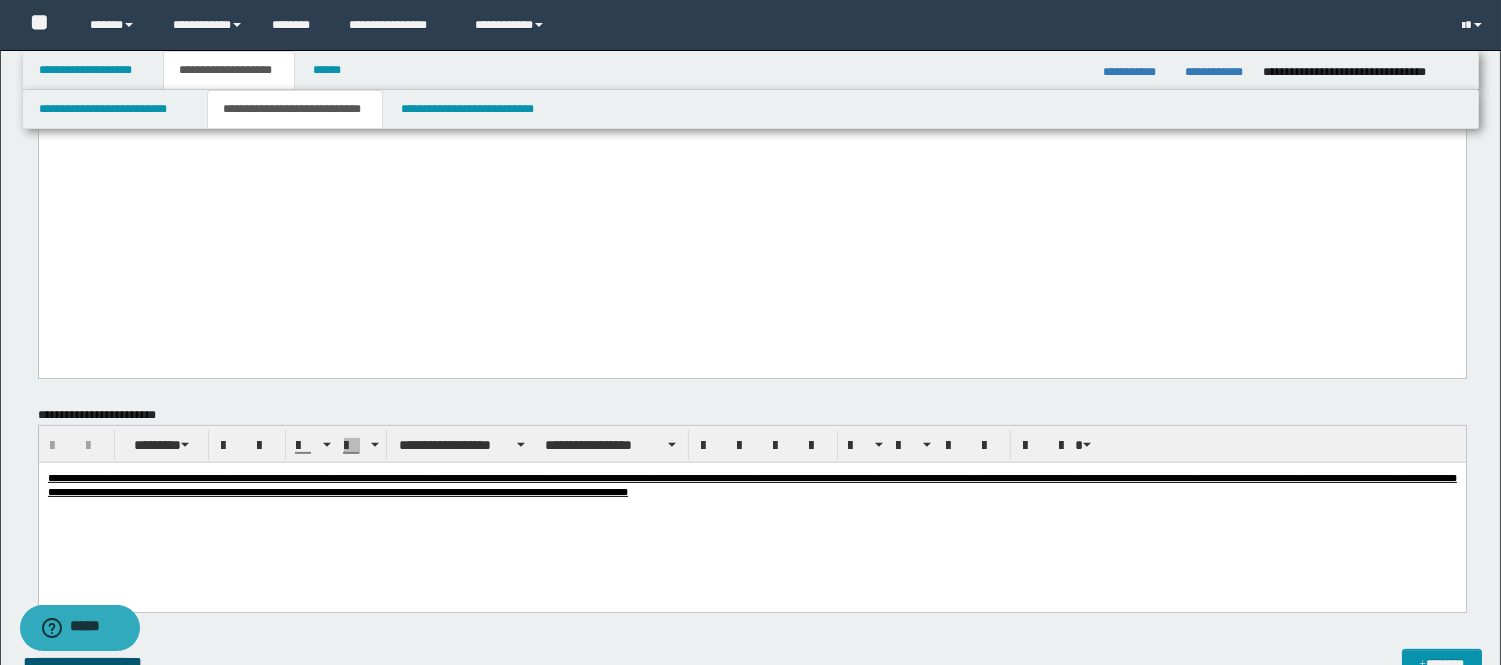 scroll, scrollTop: 1333, scrollLeft: 0, axis: vertical 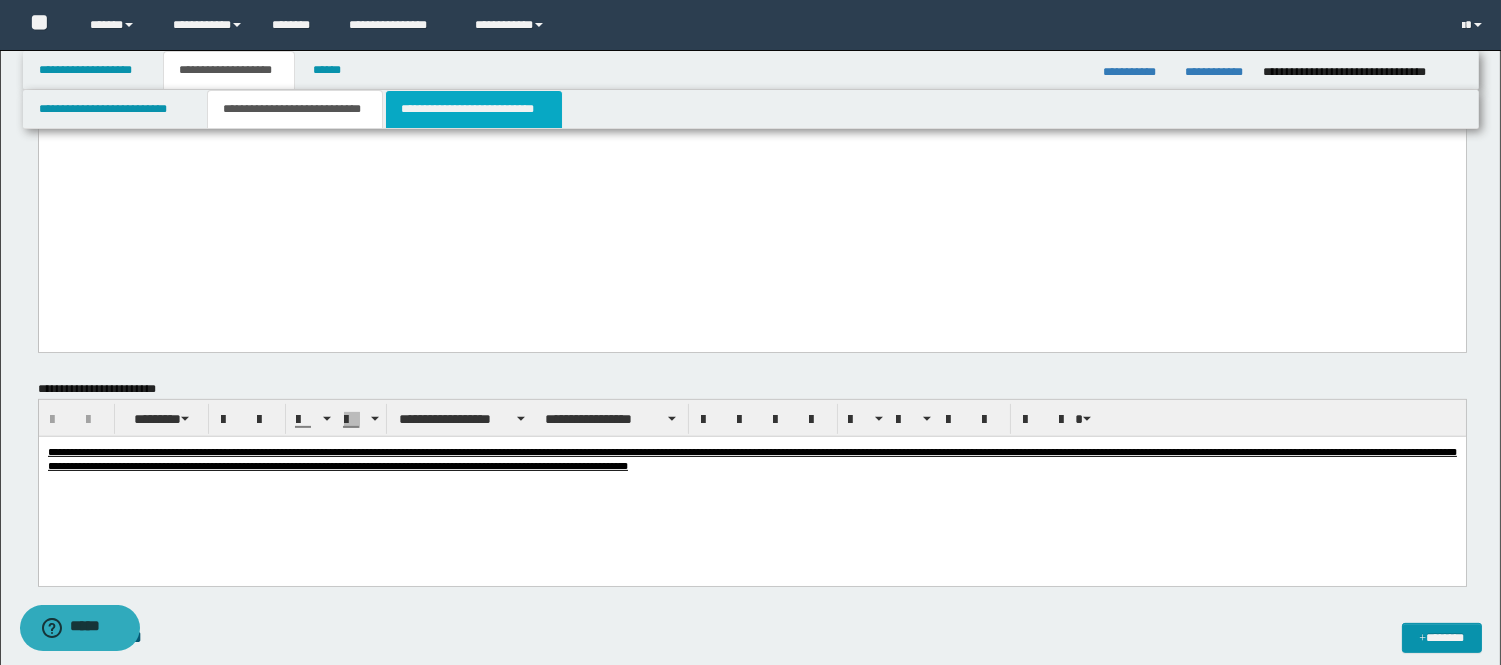 click on "**********" at bounding box center [474, 109] 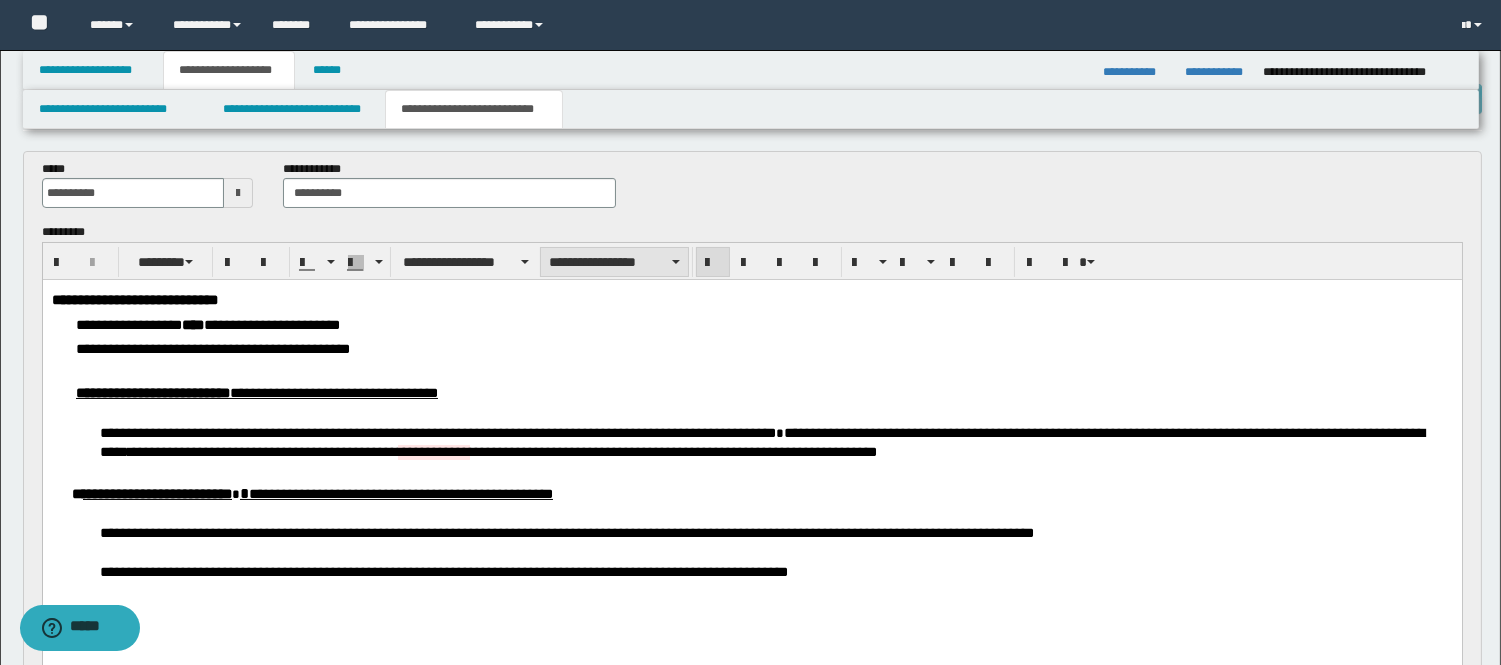 scroll, scrollTop: 111, scrollLeft: 0, axis: vertical 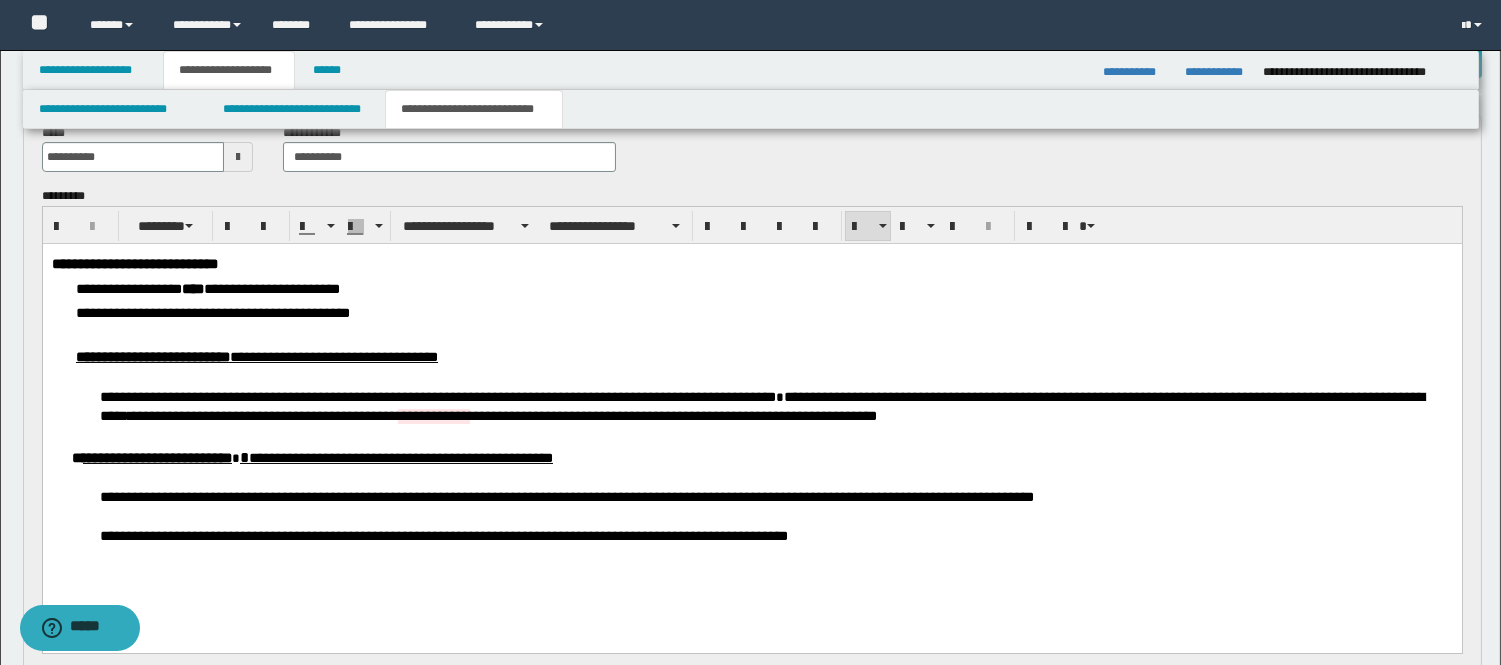 click on "****" at bounding box center [158, 289] 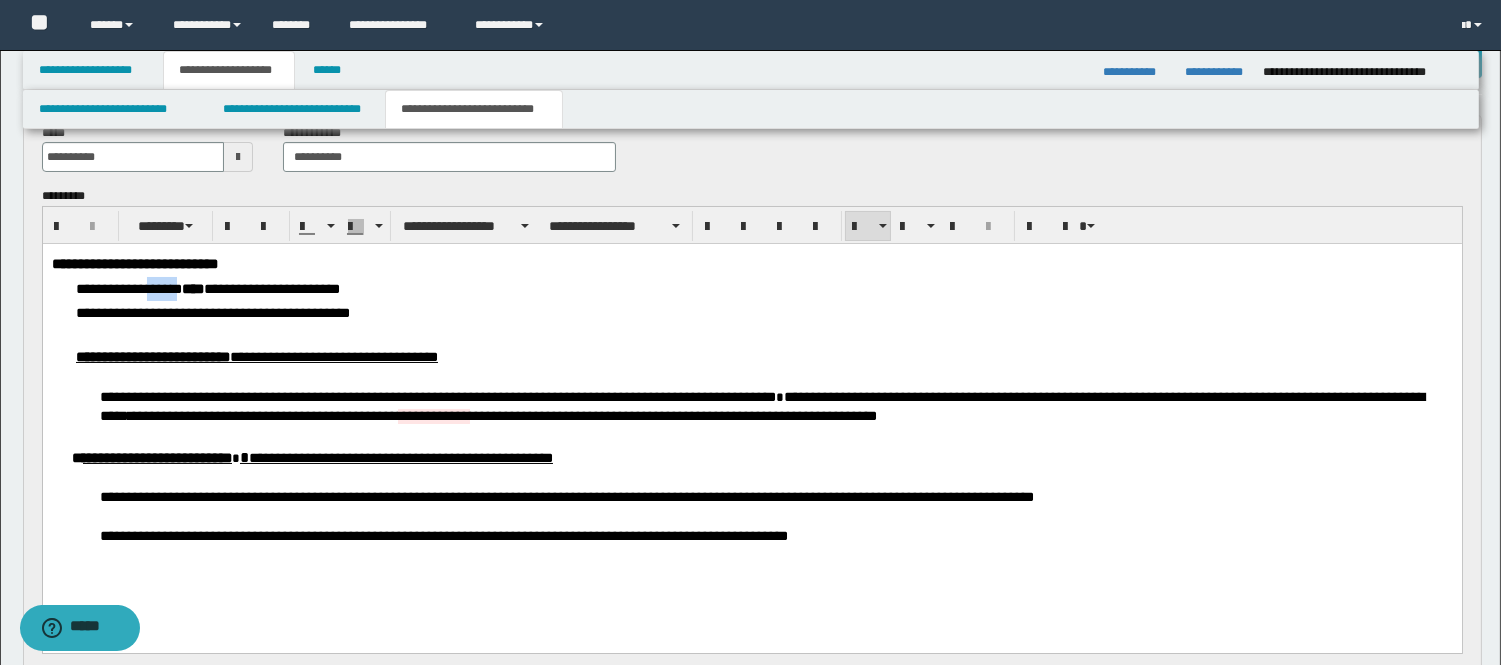 click on "****" at bounding box center (158, 289) 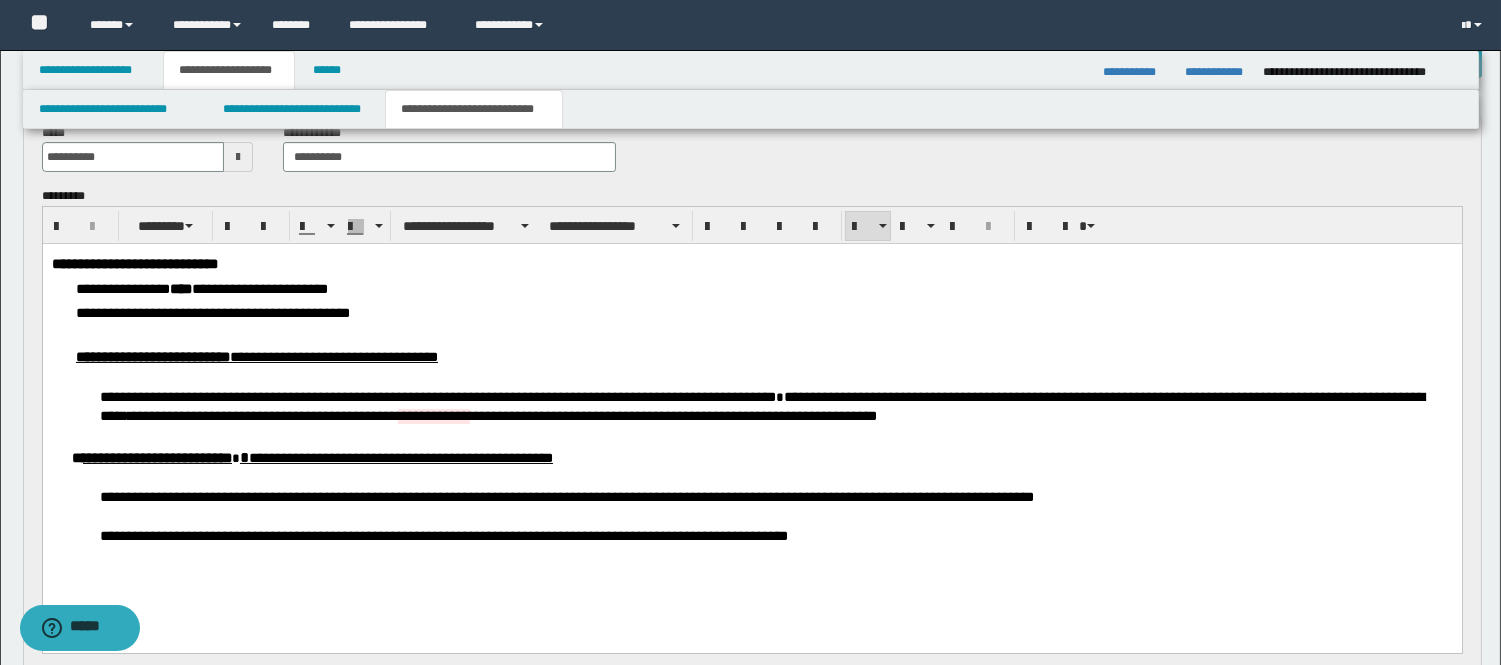 click on "*****" at bounding box center [295, 289] 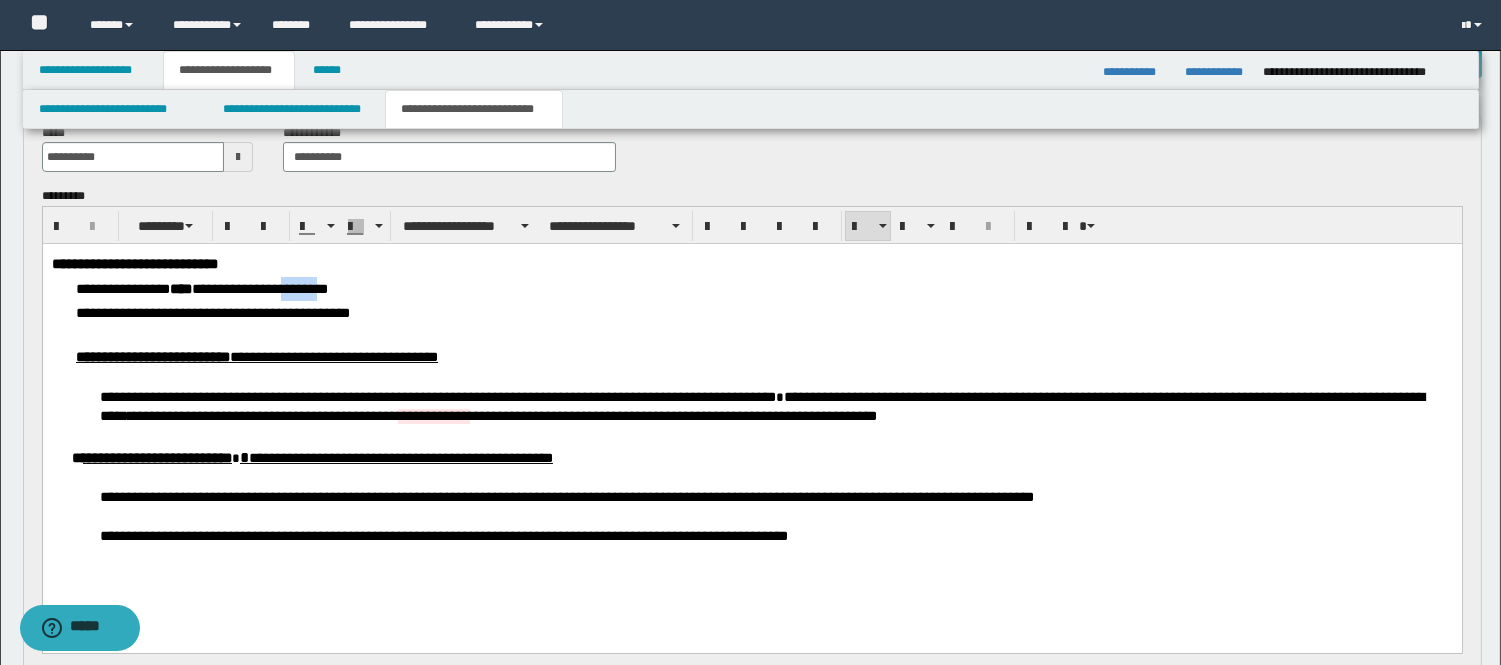 click on "*****" at bounding box center [295, 289] 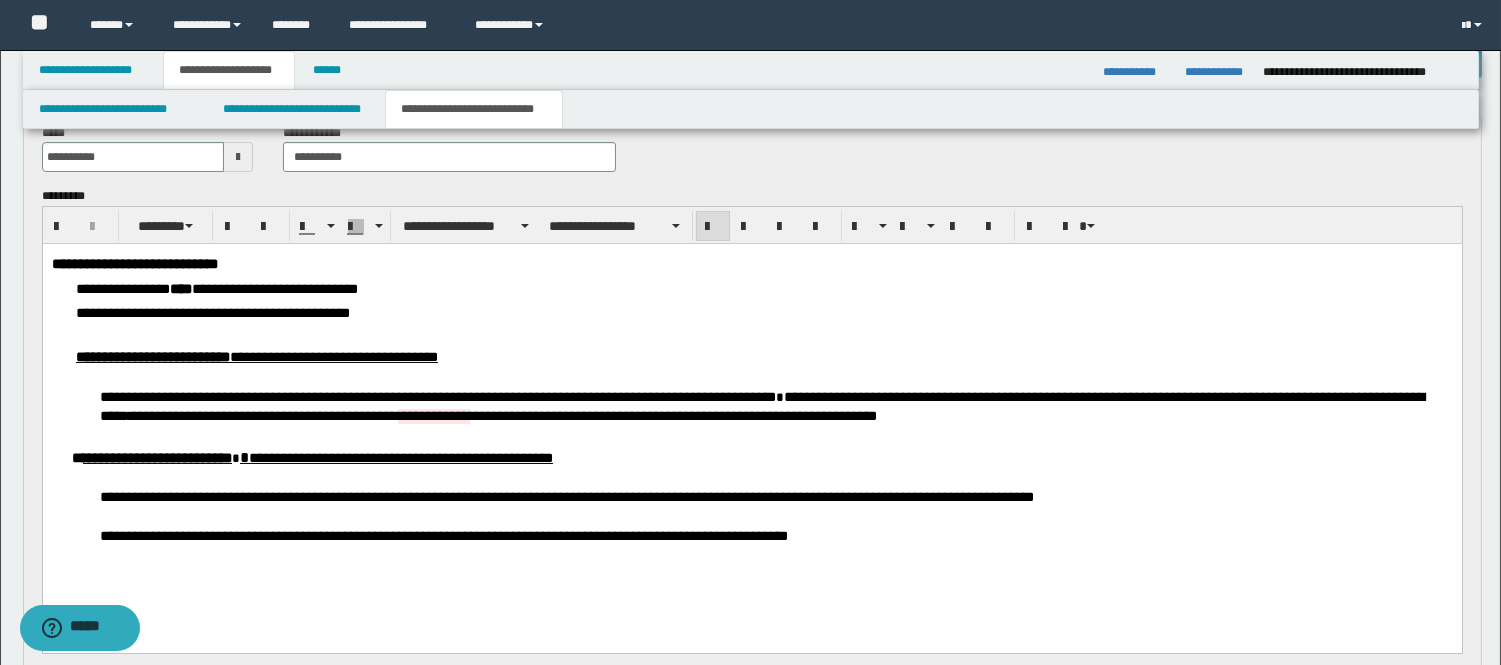 click on "*******" at bounding box center [754, 397] 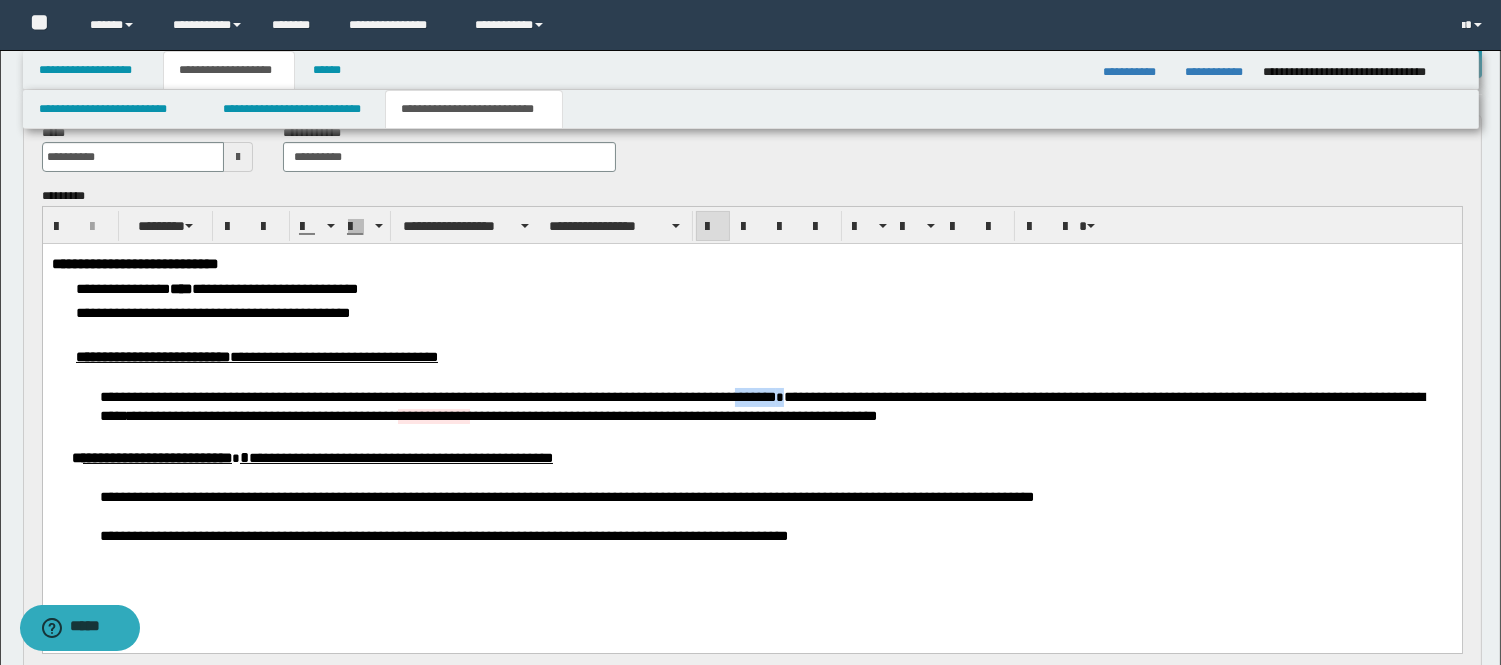 click on "*******" at bounding box center (754, 397) 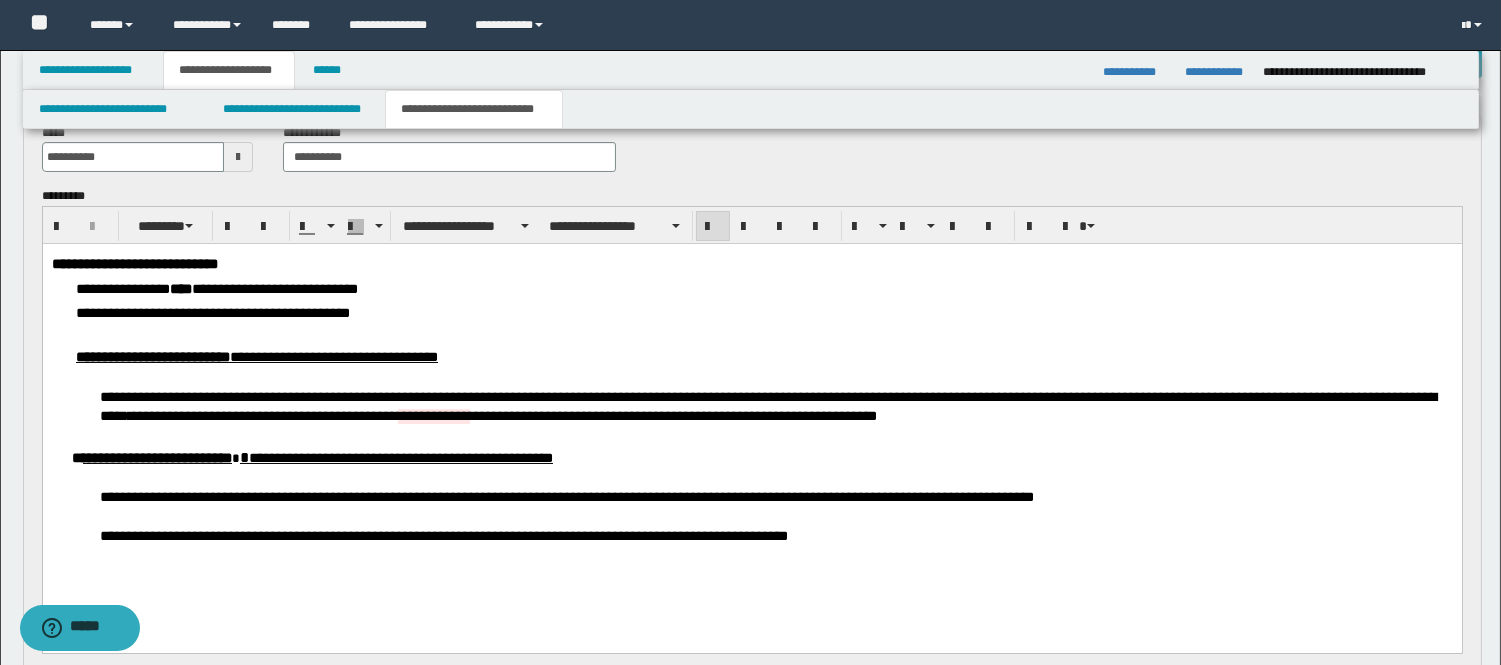 click on "***" at bounding box center [671, 397] 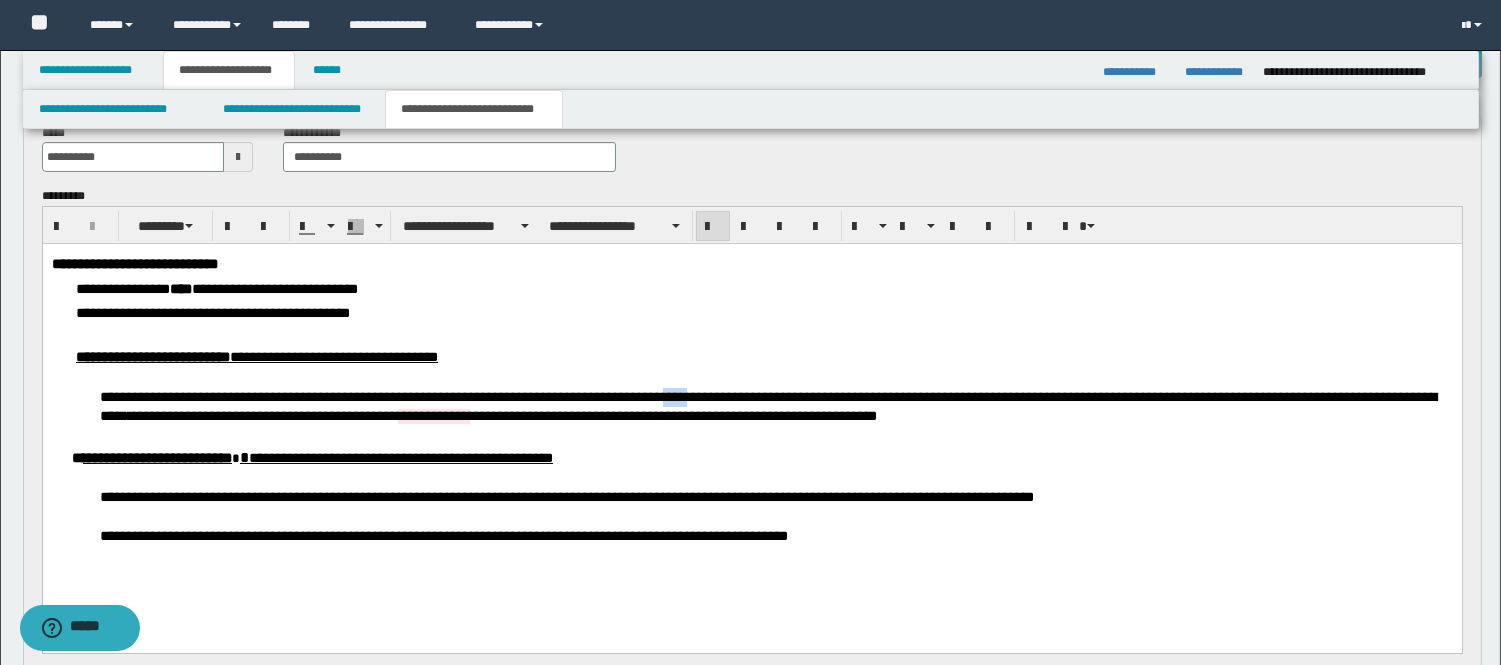 click on "***" at bounding box center [671, 397] 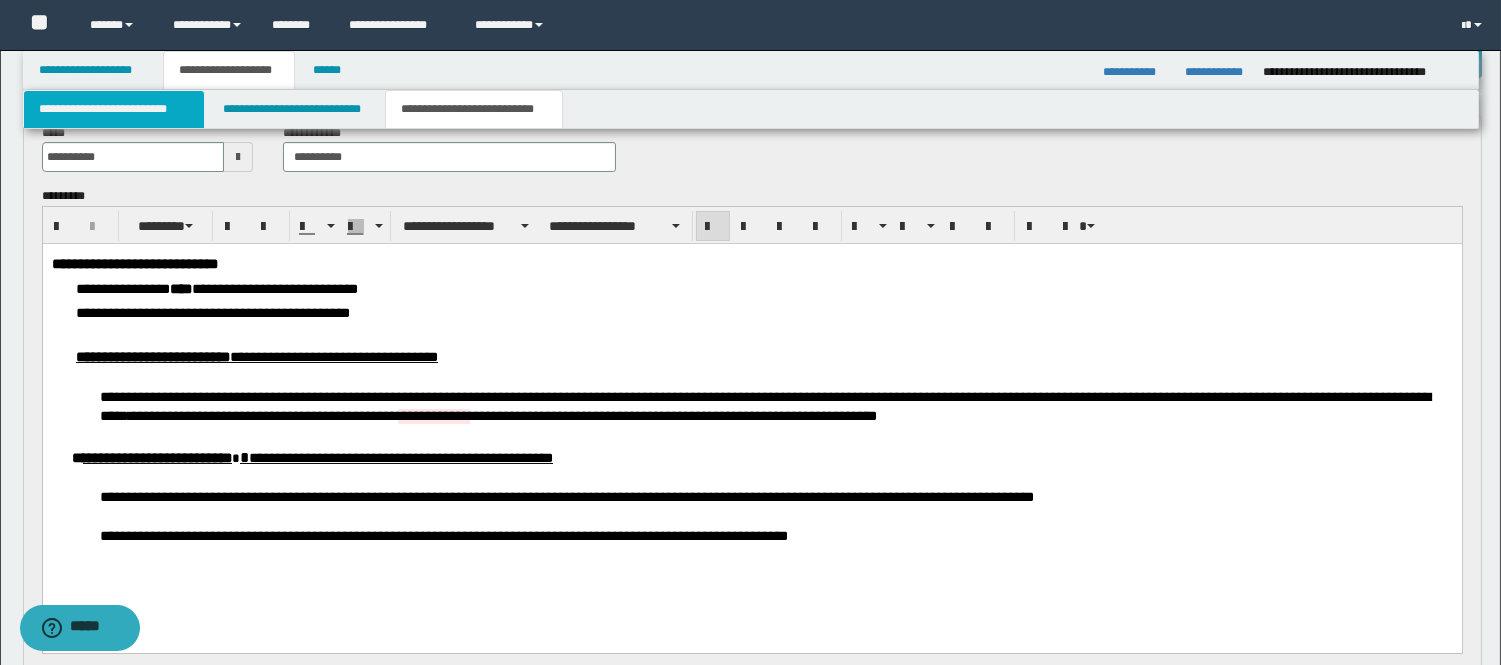 click on "**********" at bounding box center [114, 109] 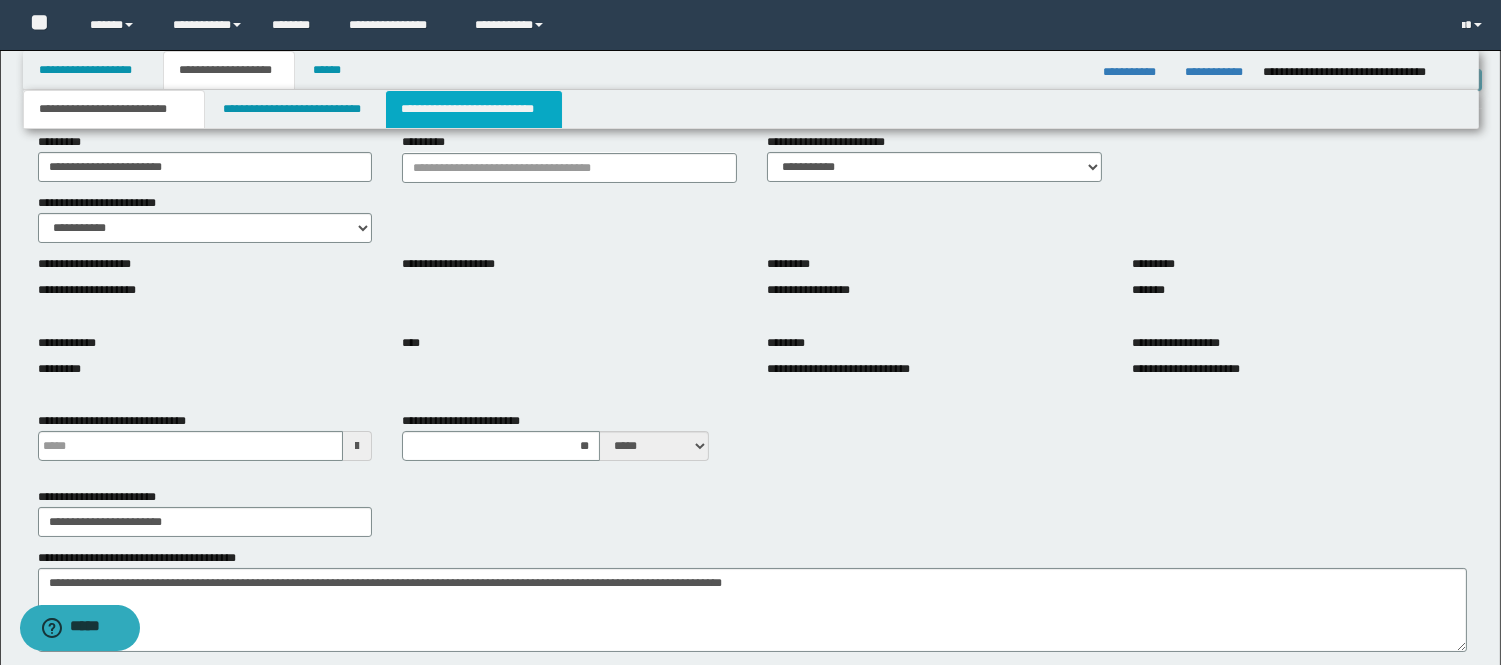 click on "**********" at bounding box center [474, 109] 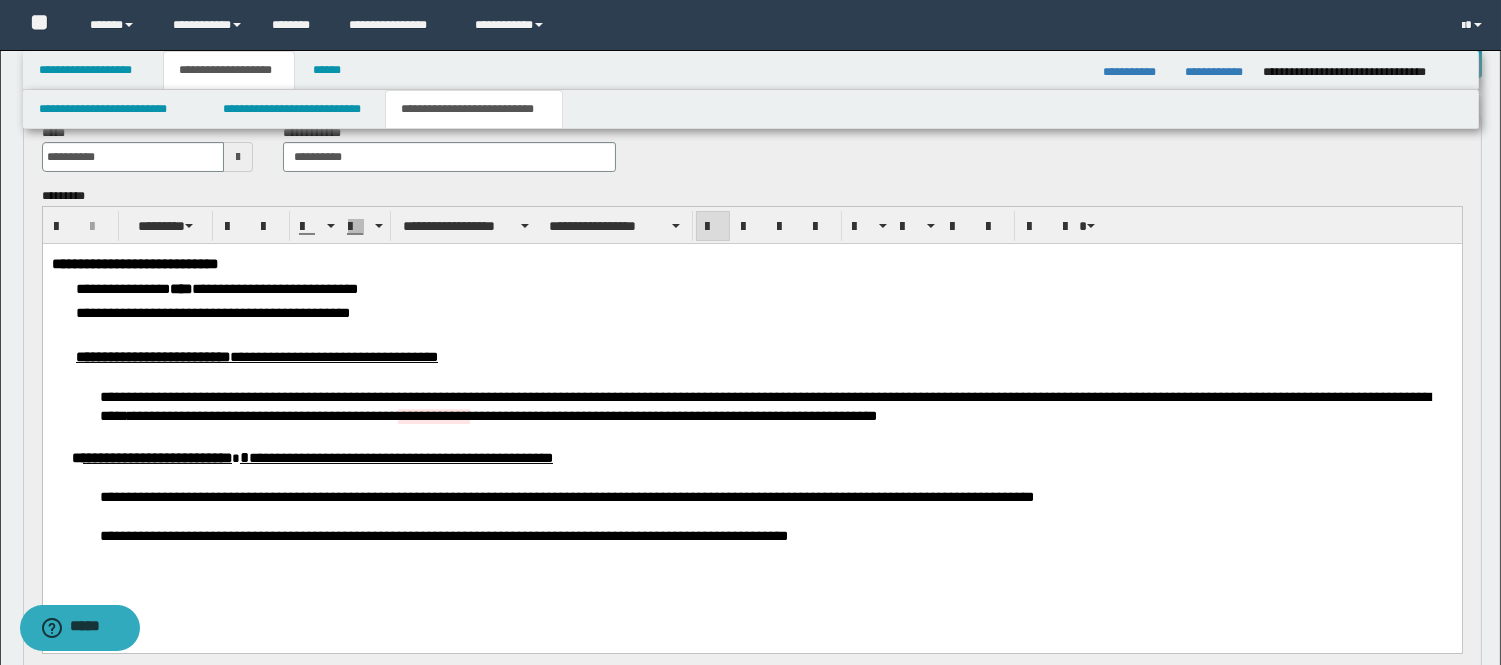 click on "*********" at bounding box center (758, 397) 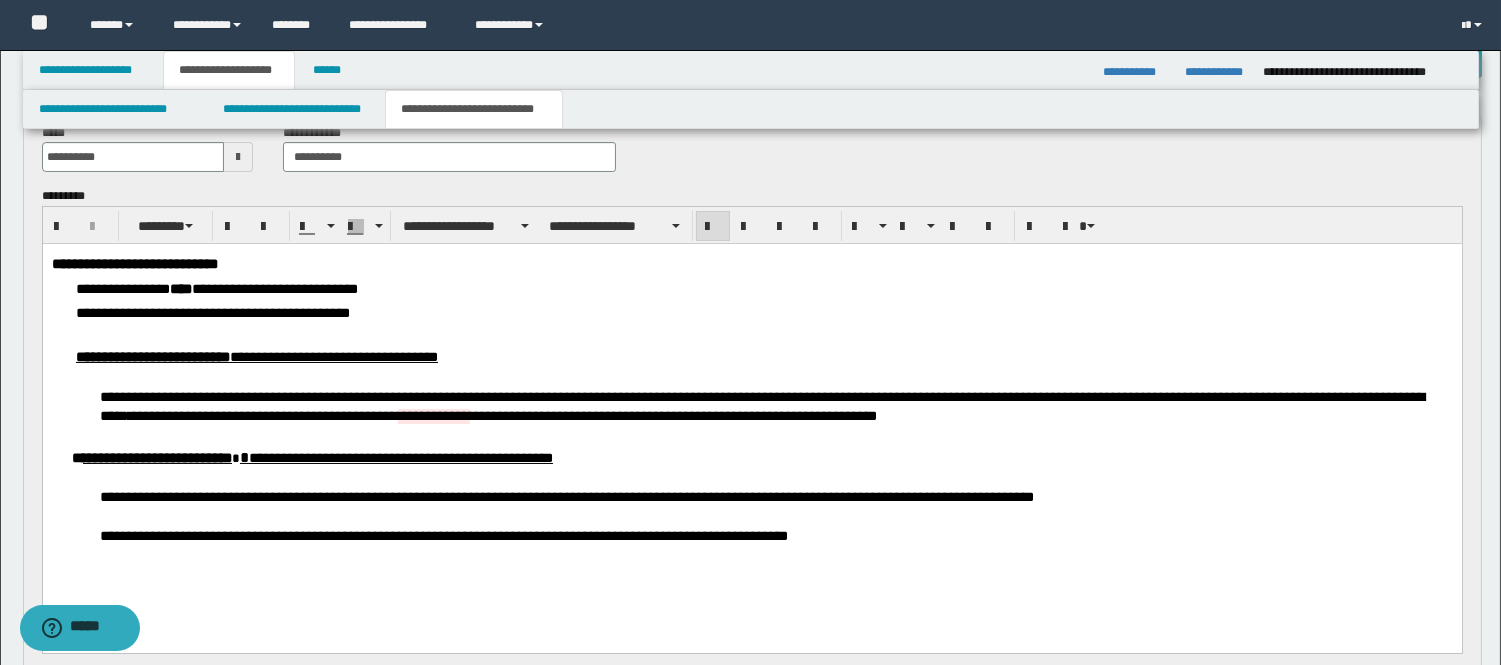 click on "*****" at bounding box center (827, 397) 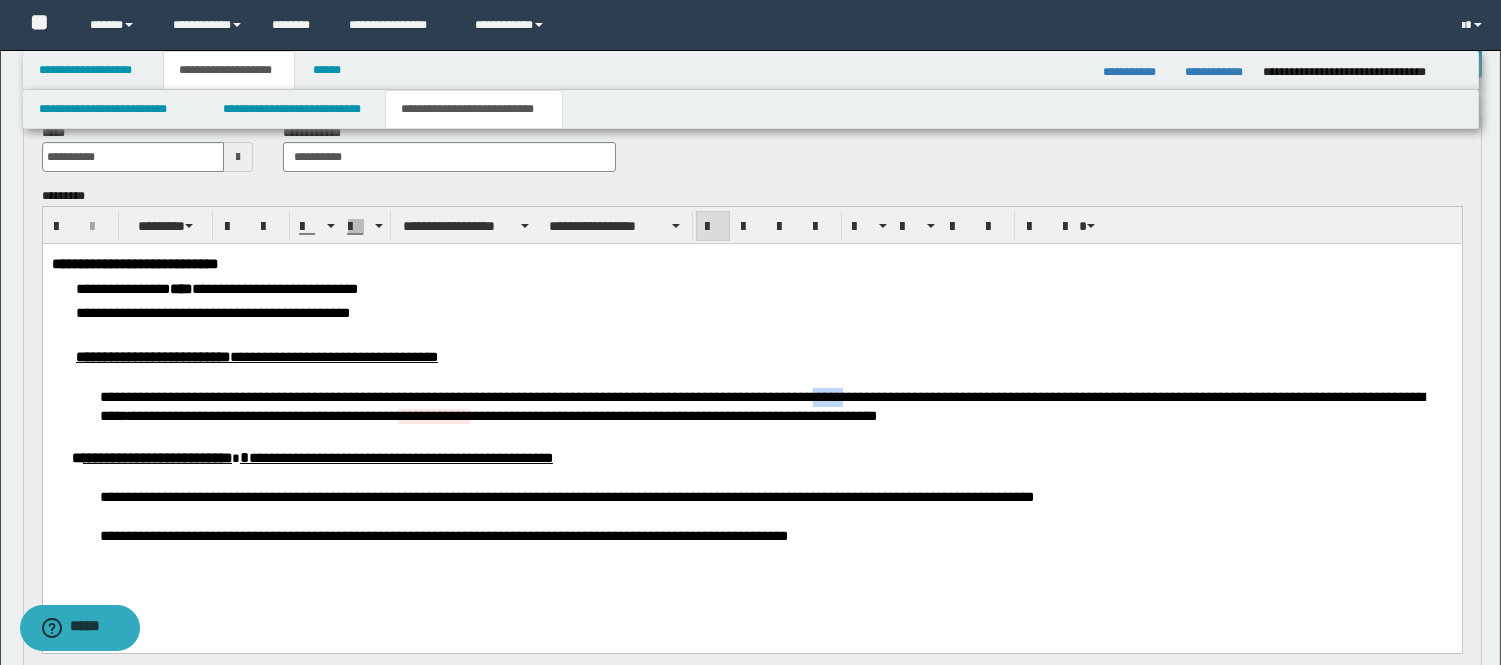 click on "*****" at bounding box center [827, 397] 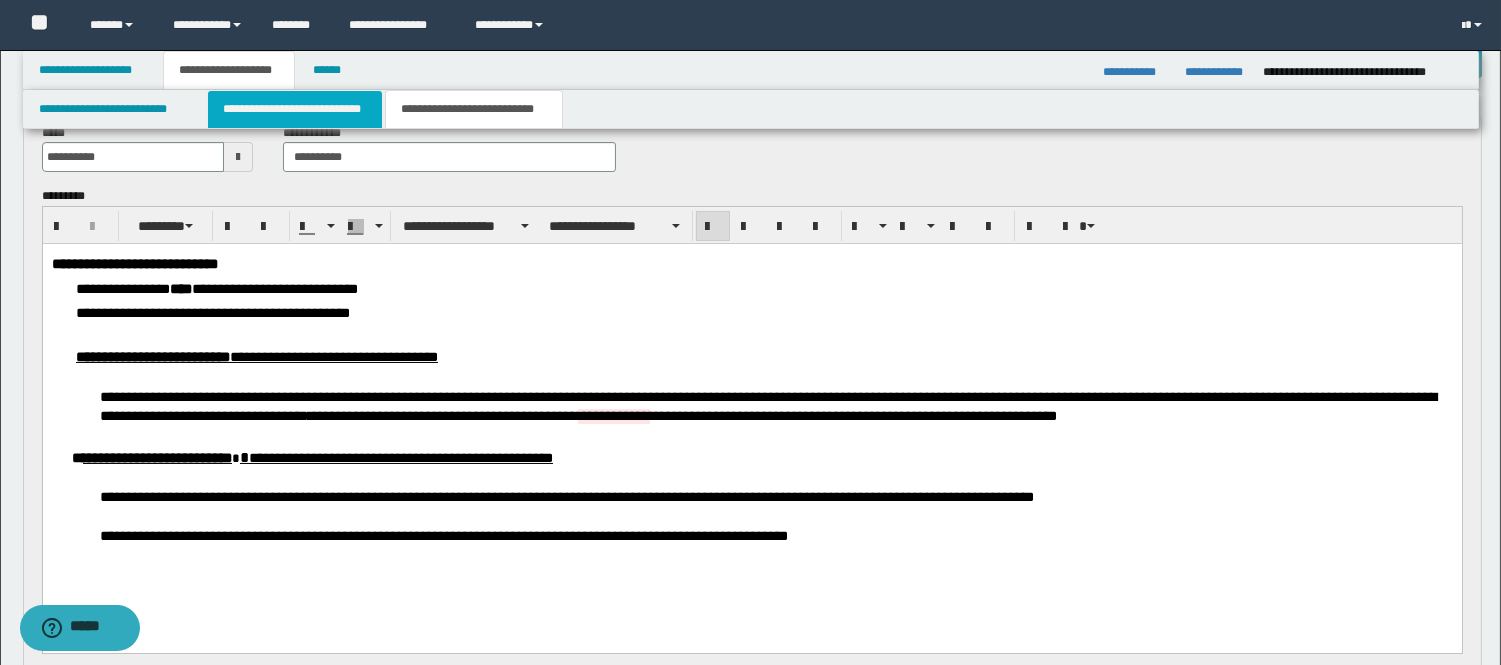 click on "**********" at bounding box center (295, 109) 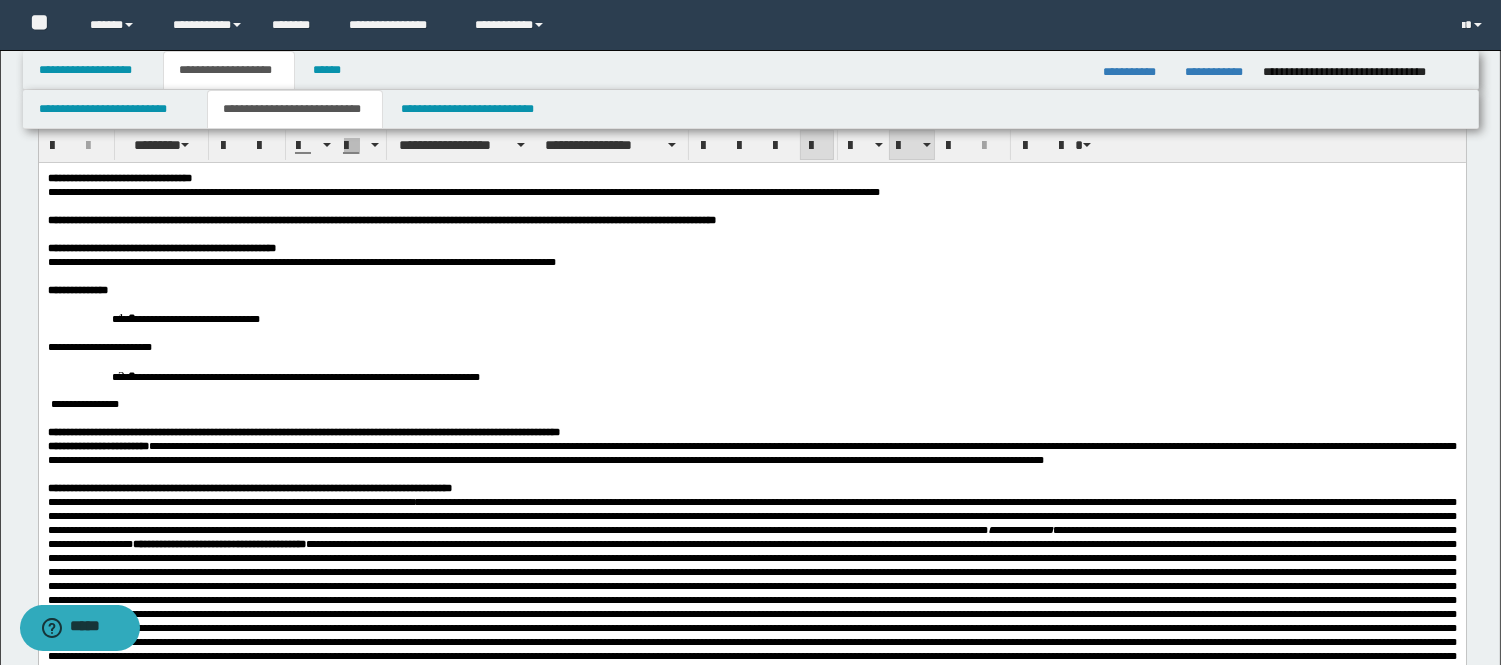 scroll, scrollTop: 0, scrollLeft: 0, axis: both 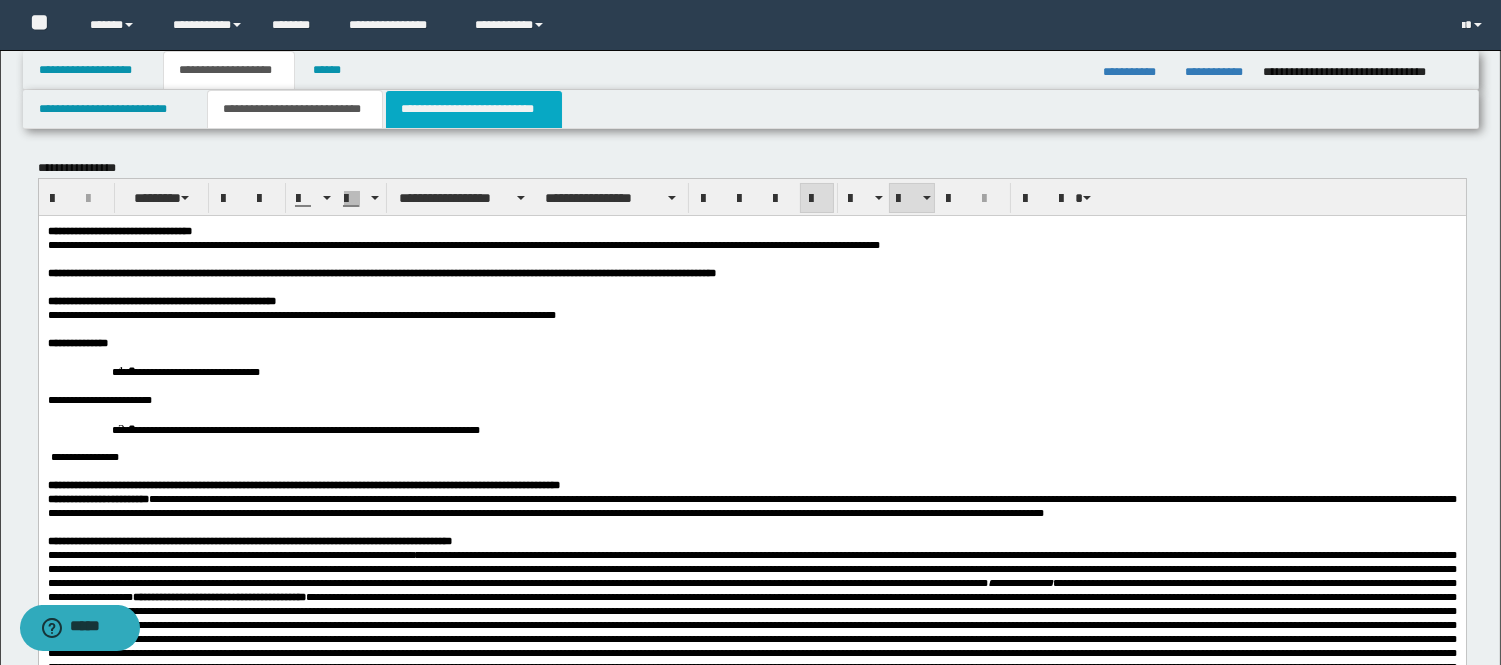 click on "**********" at bounding box center [474, 109] 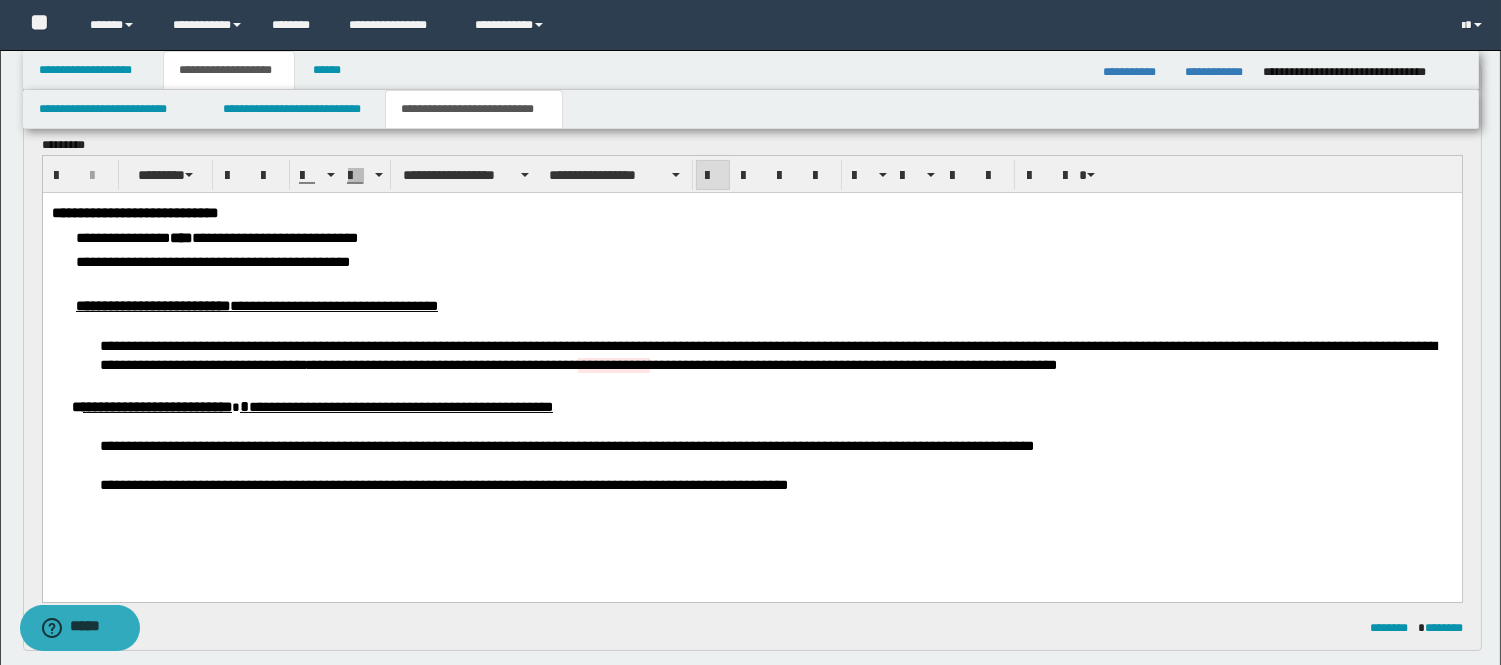 scroll, scrollTop: 222, scrollLeft: 0, axis: vertical 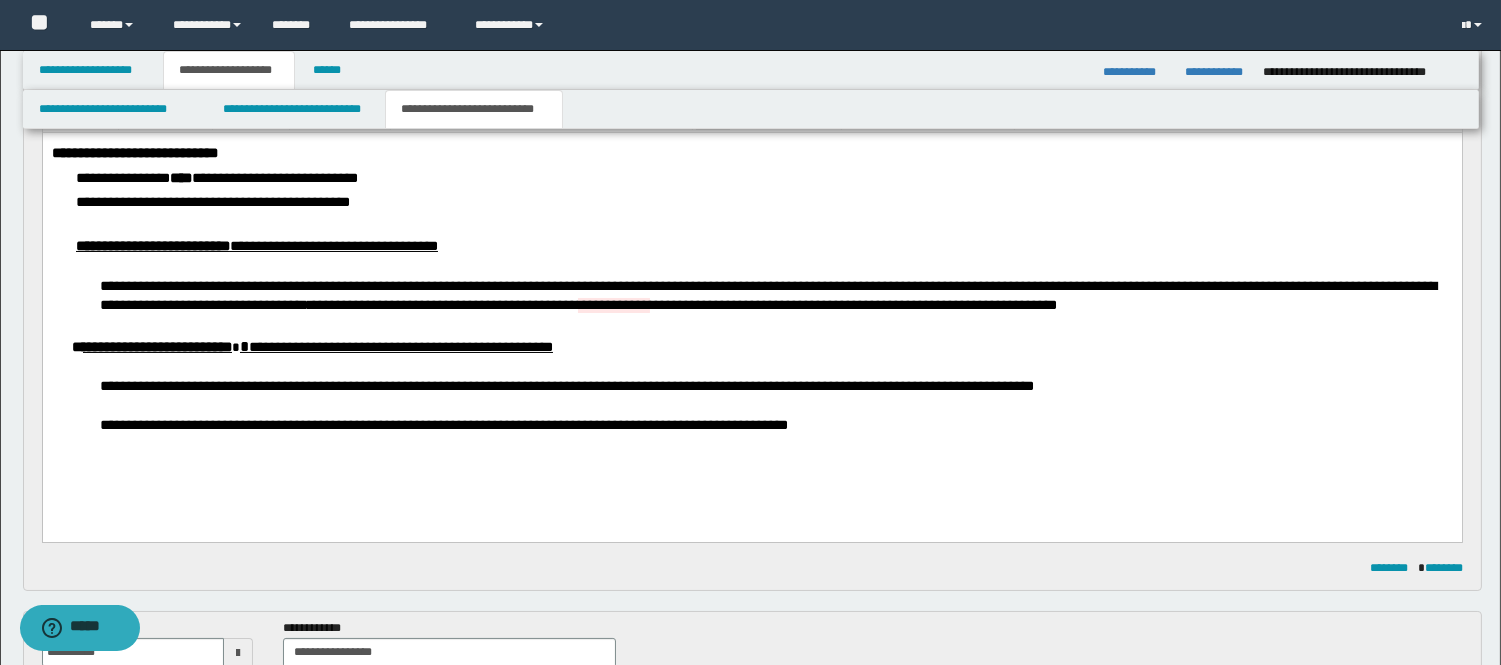 click on "********" at bounding box center (1304, 286) 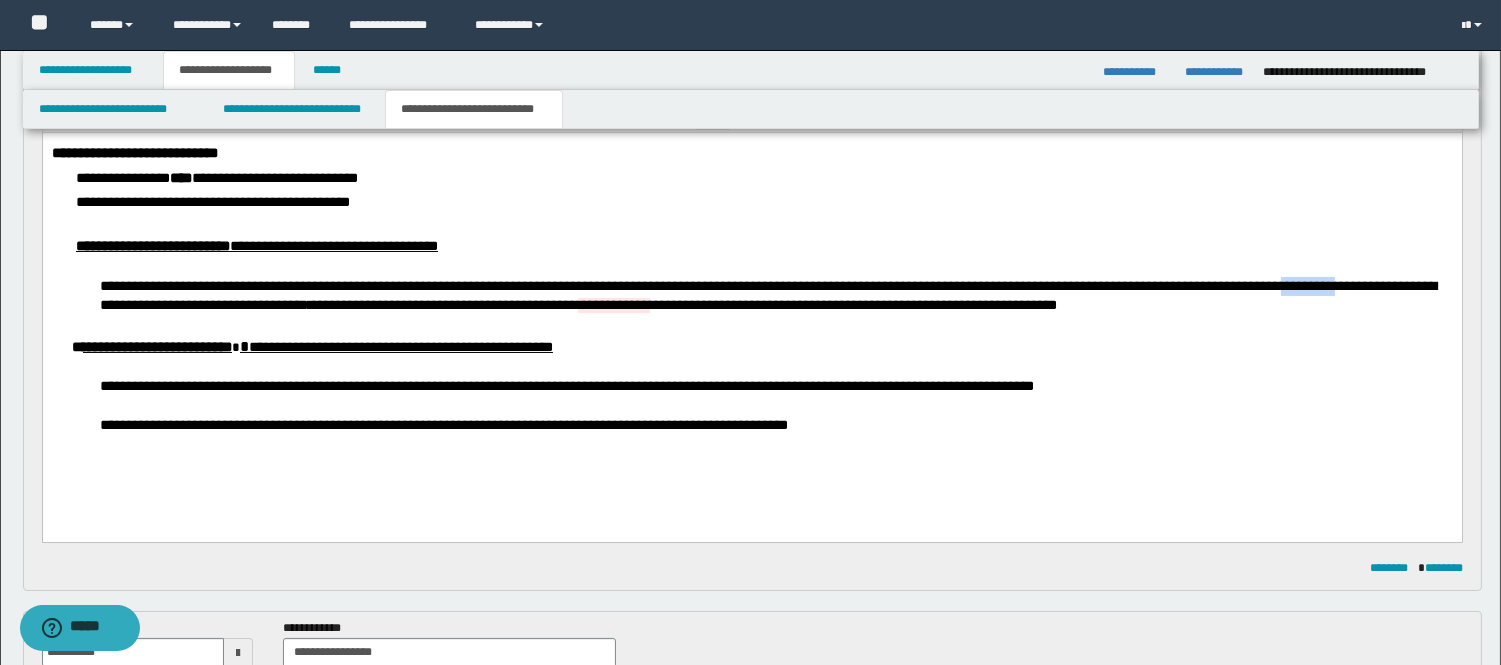 click on "********" at bounding box center [1304, 286] 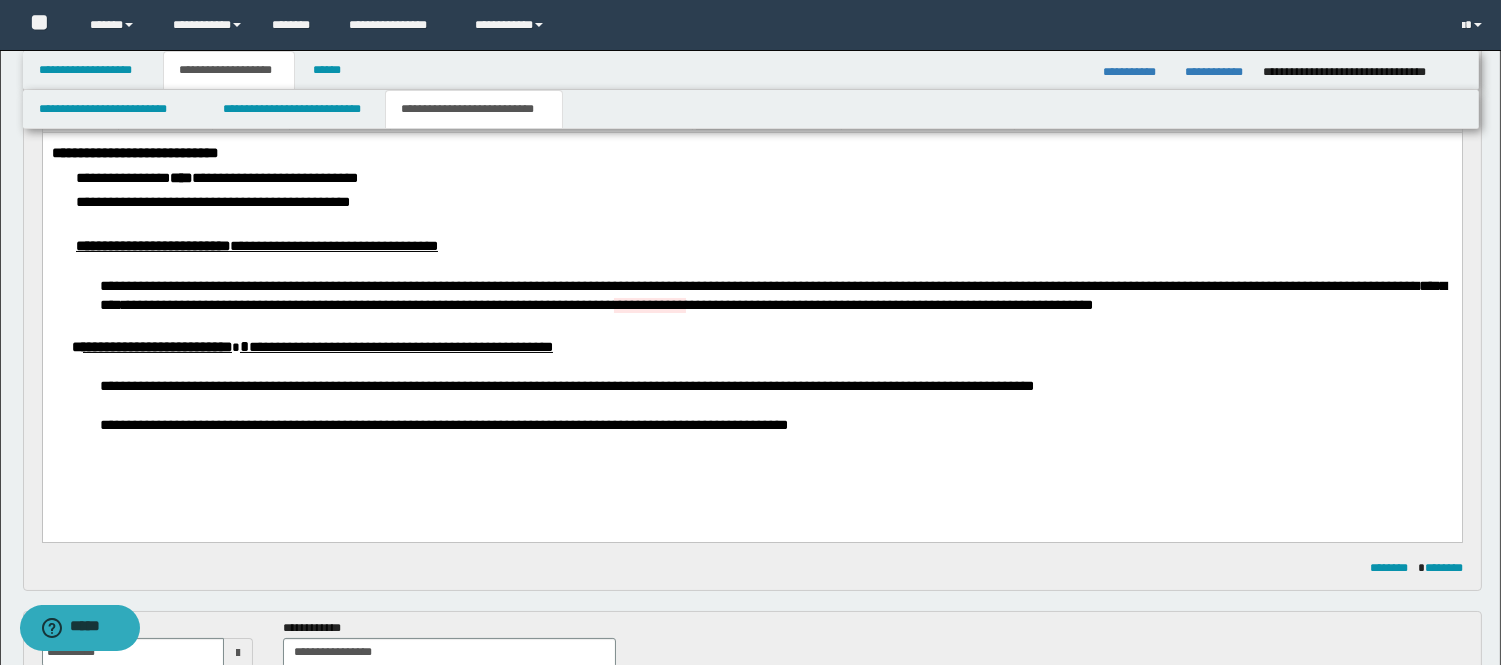 click on "*********" at bounding box center (772, 296) 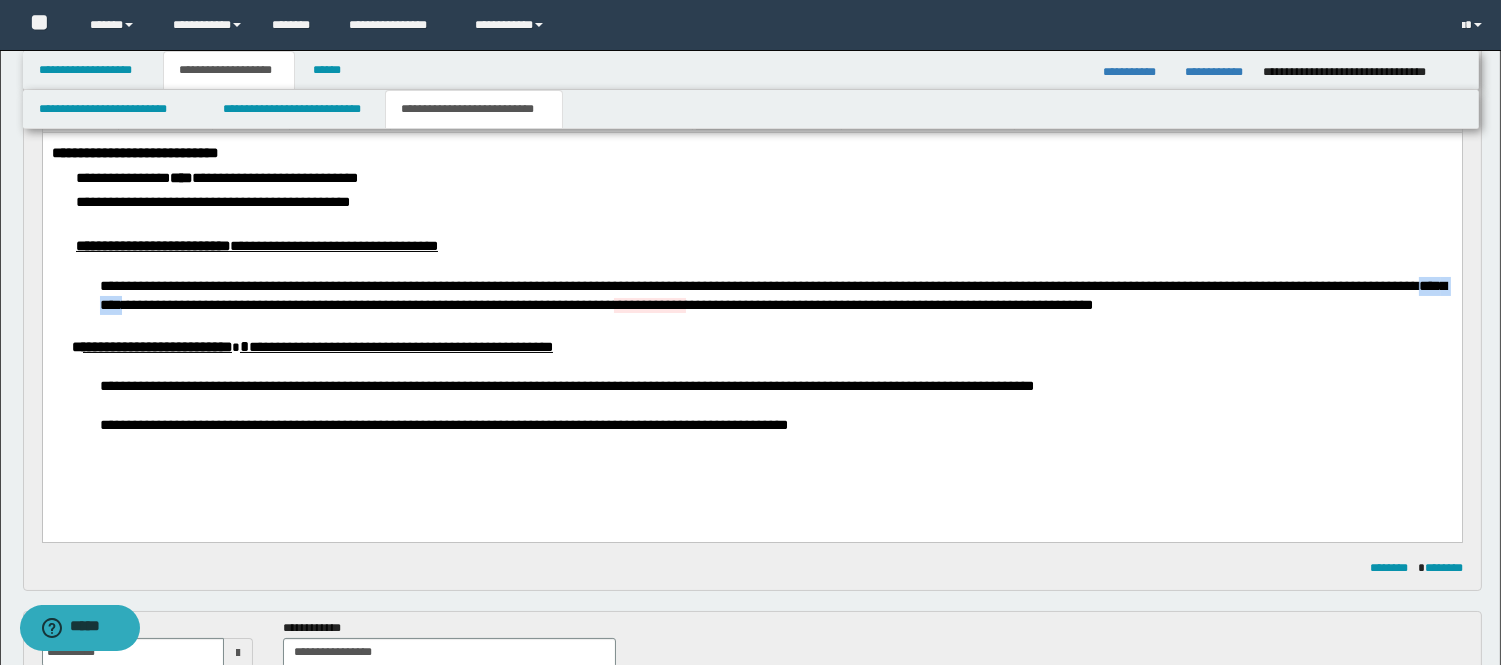 click on "*********" at bounding box center [772, 296] 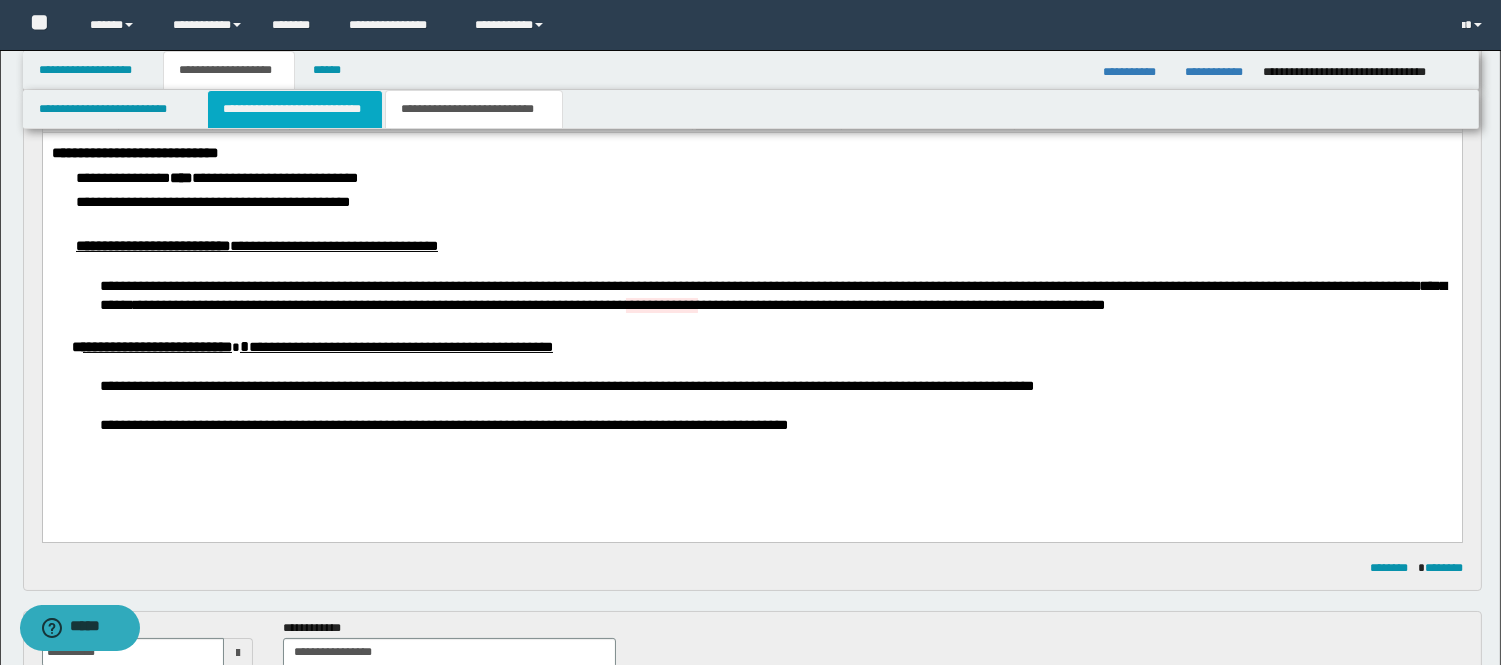 click on "**********" at bounding box center [295, 109] 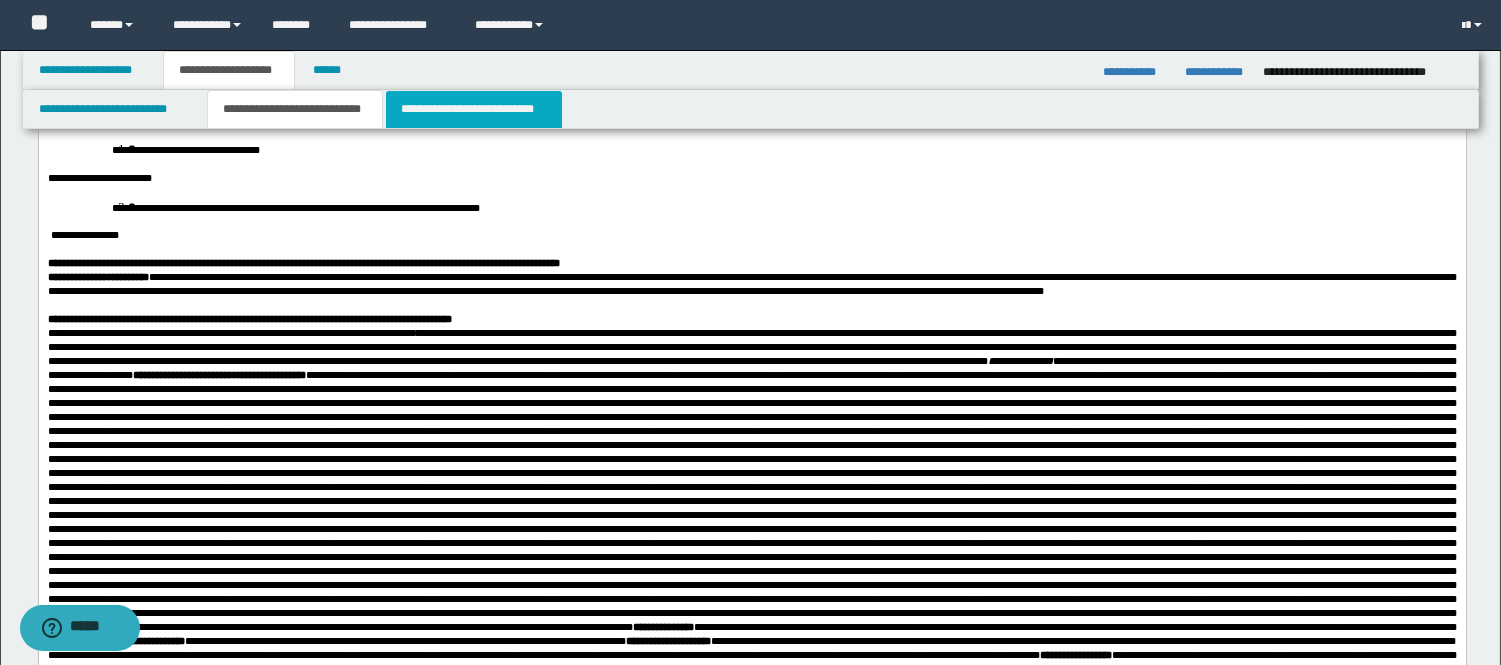 click on "**********" at bounding box center (474, 109) 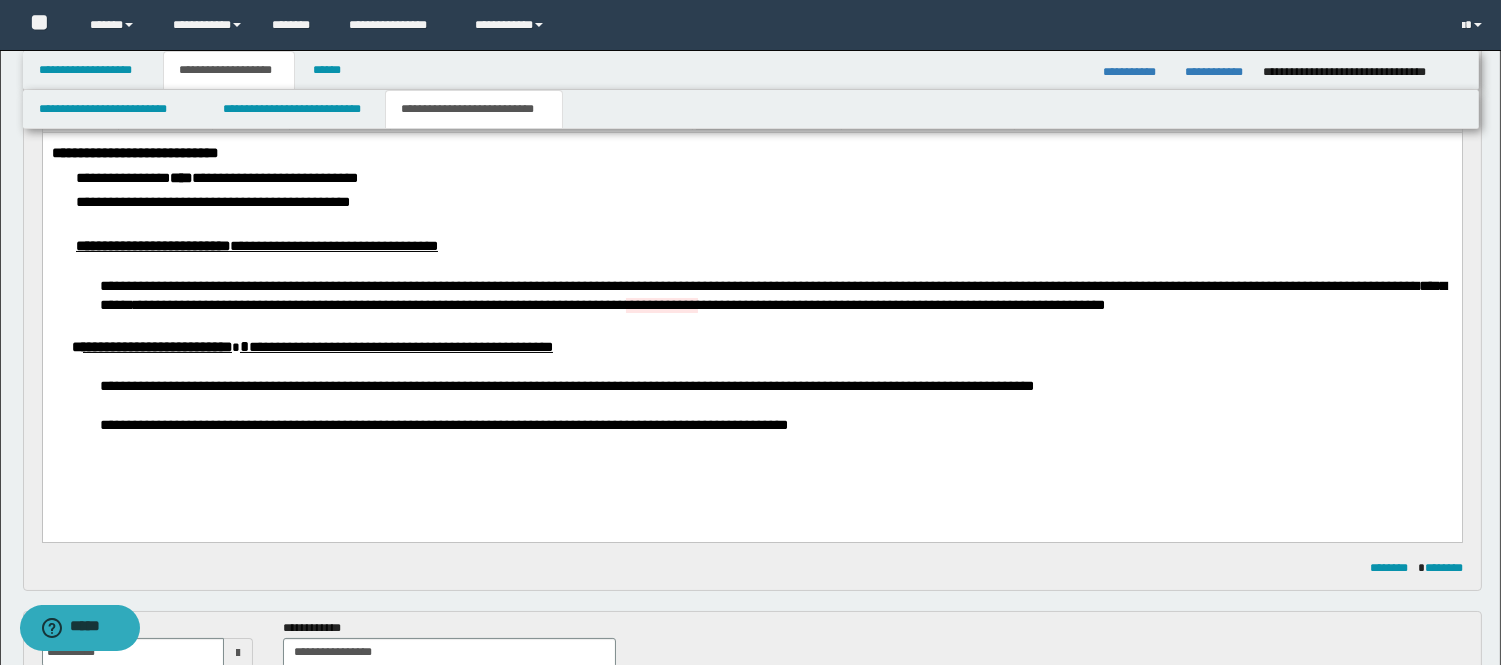click on "********" at bounding box center [385, 305] 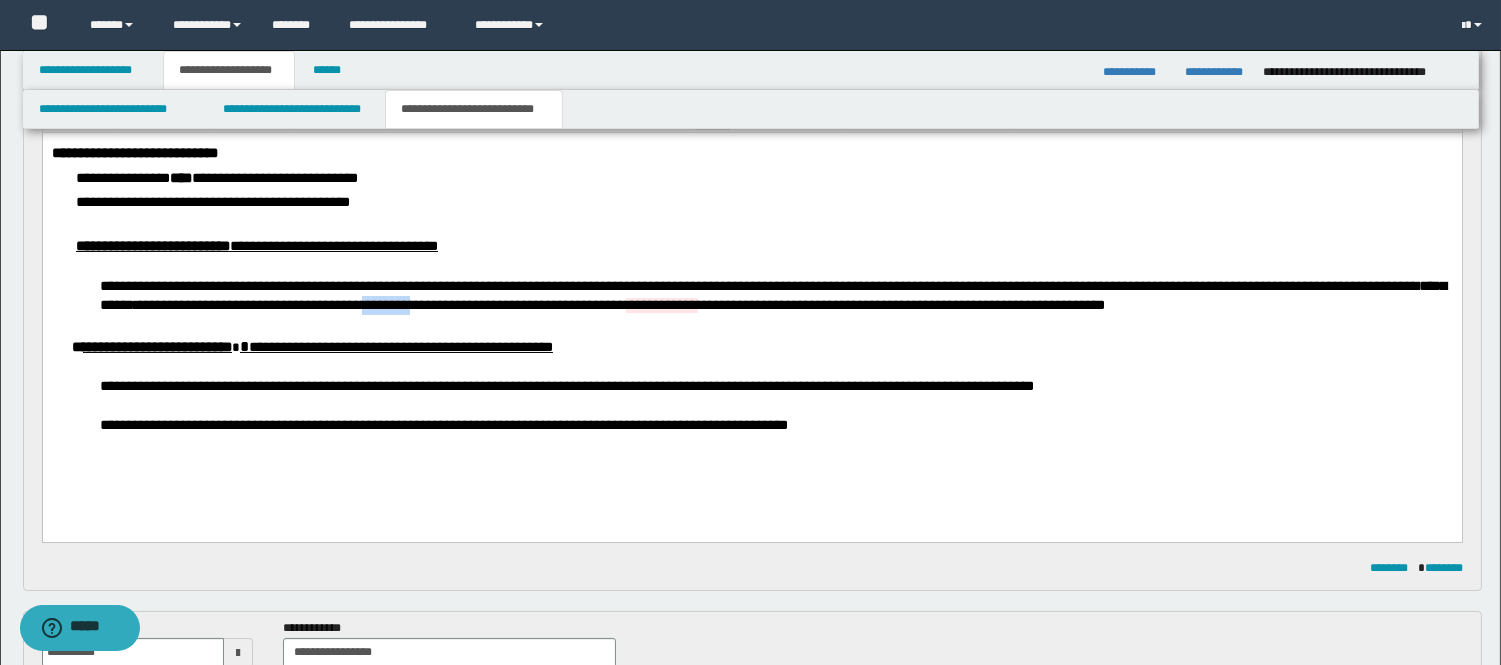 click on "********" at bounding box center (385, 305) 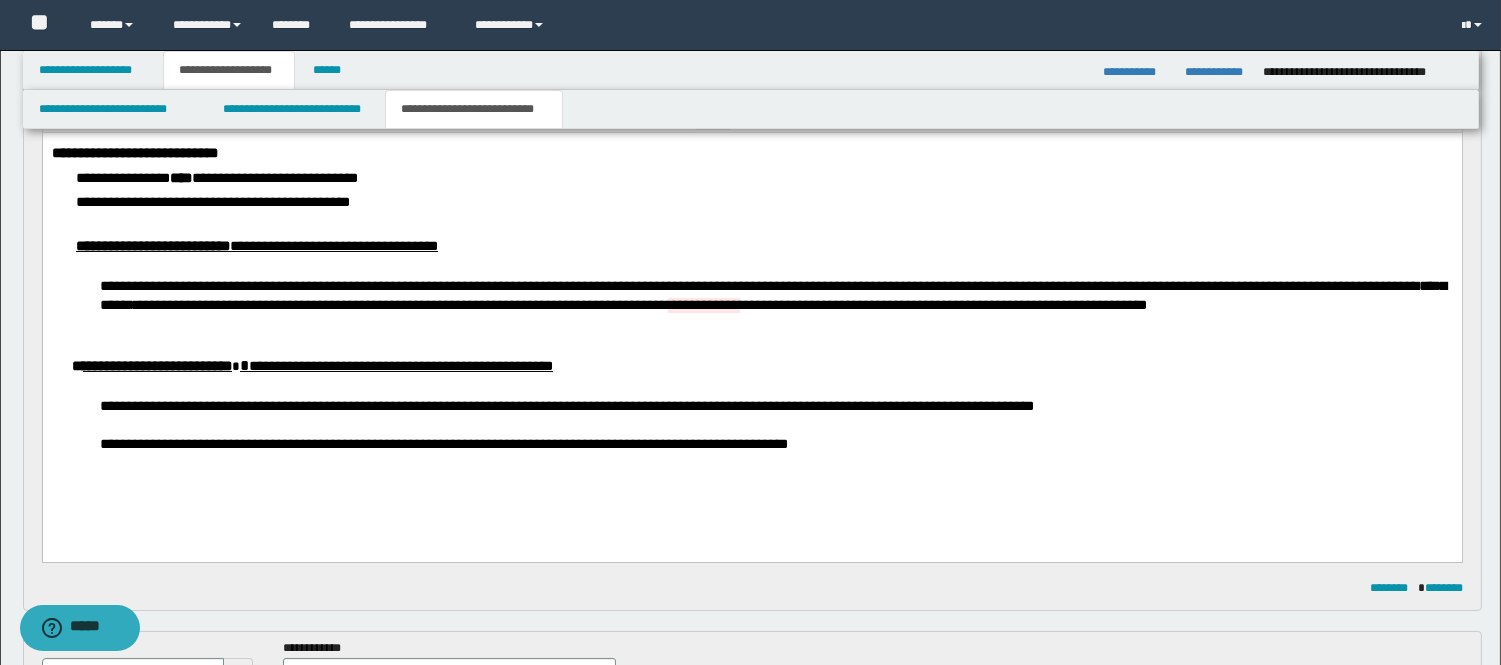 click on "**********" at bounding box center [703, 305] 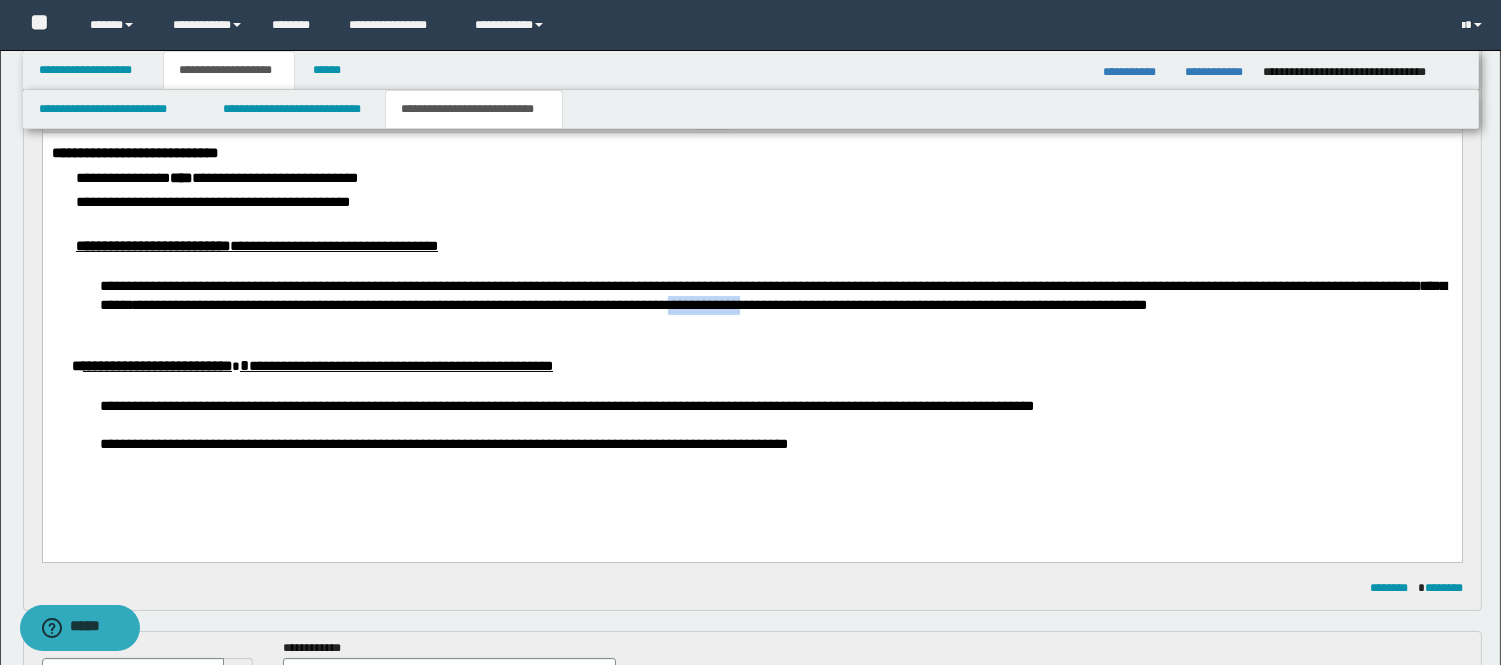 click on "**********" at bounding box center [703, 305] 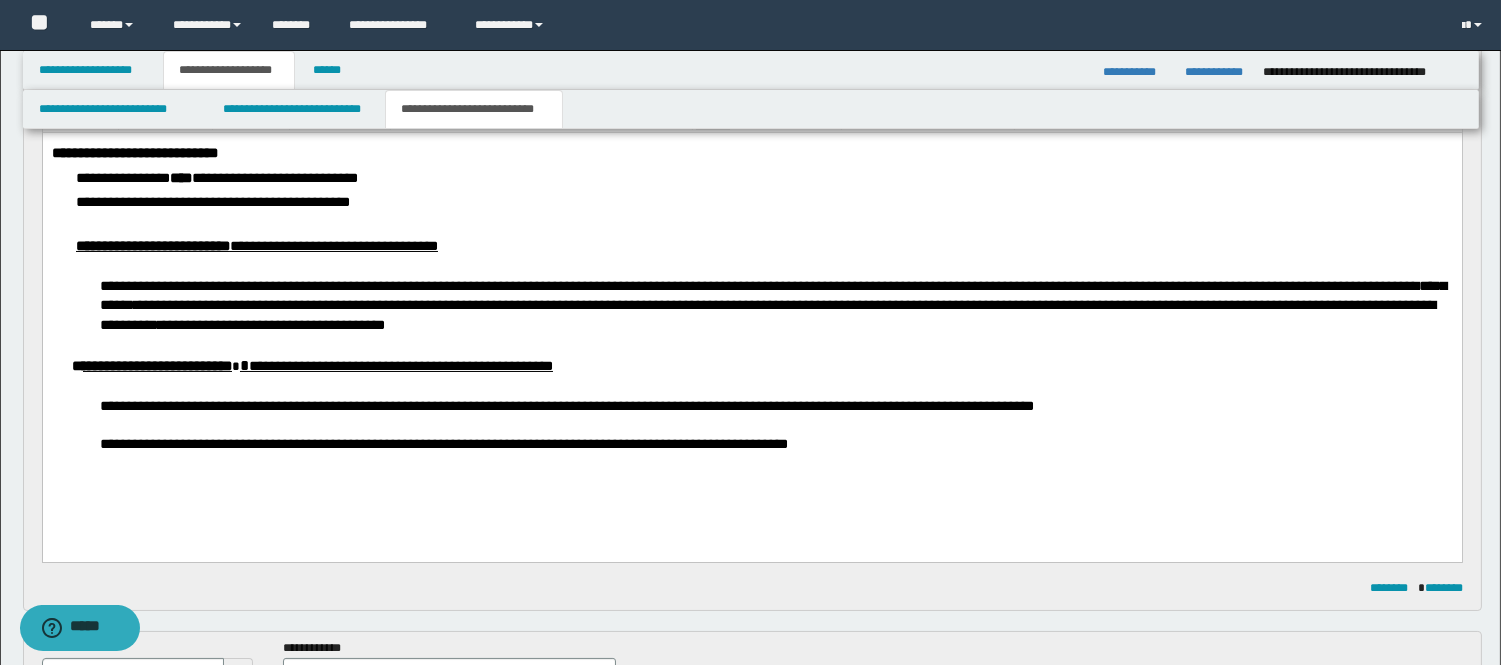 click on "**********" at bounding box center [883, 305] 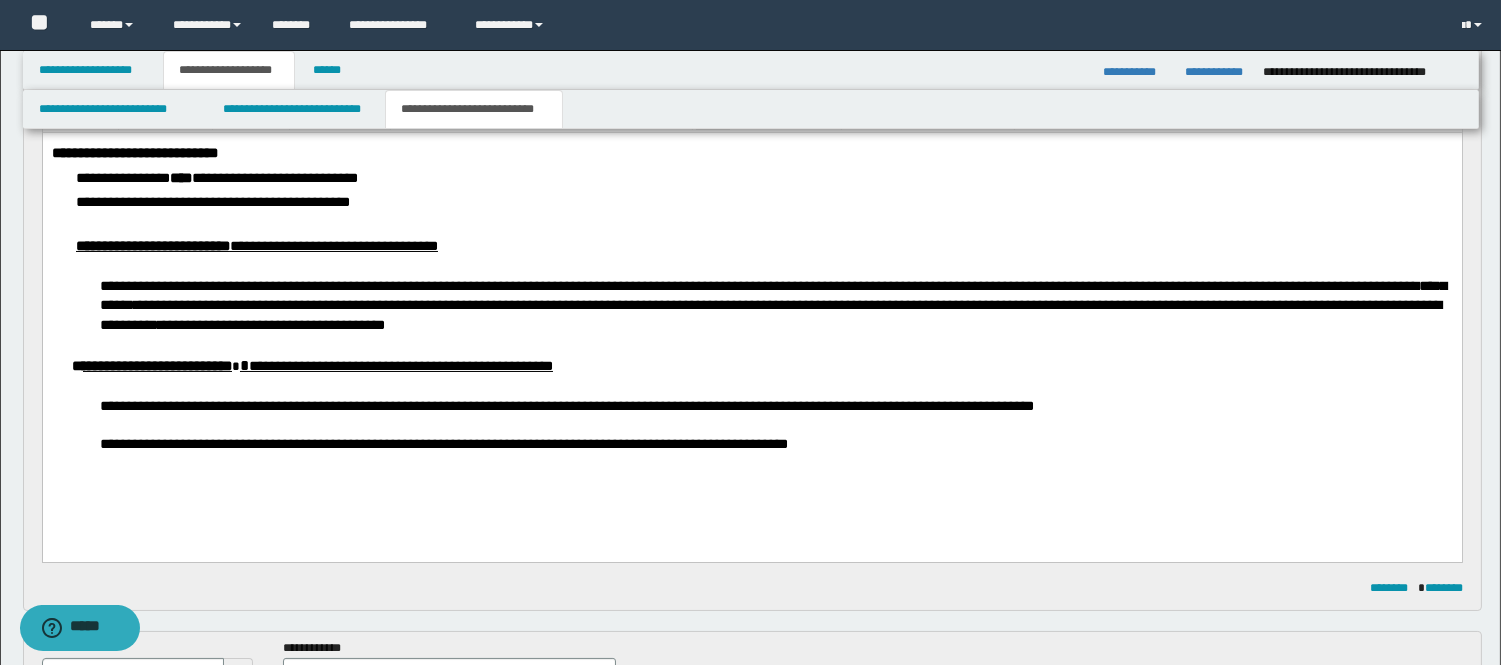 click on "******" at bounding box center (235, 325) 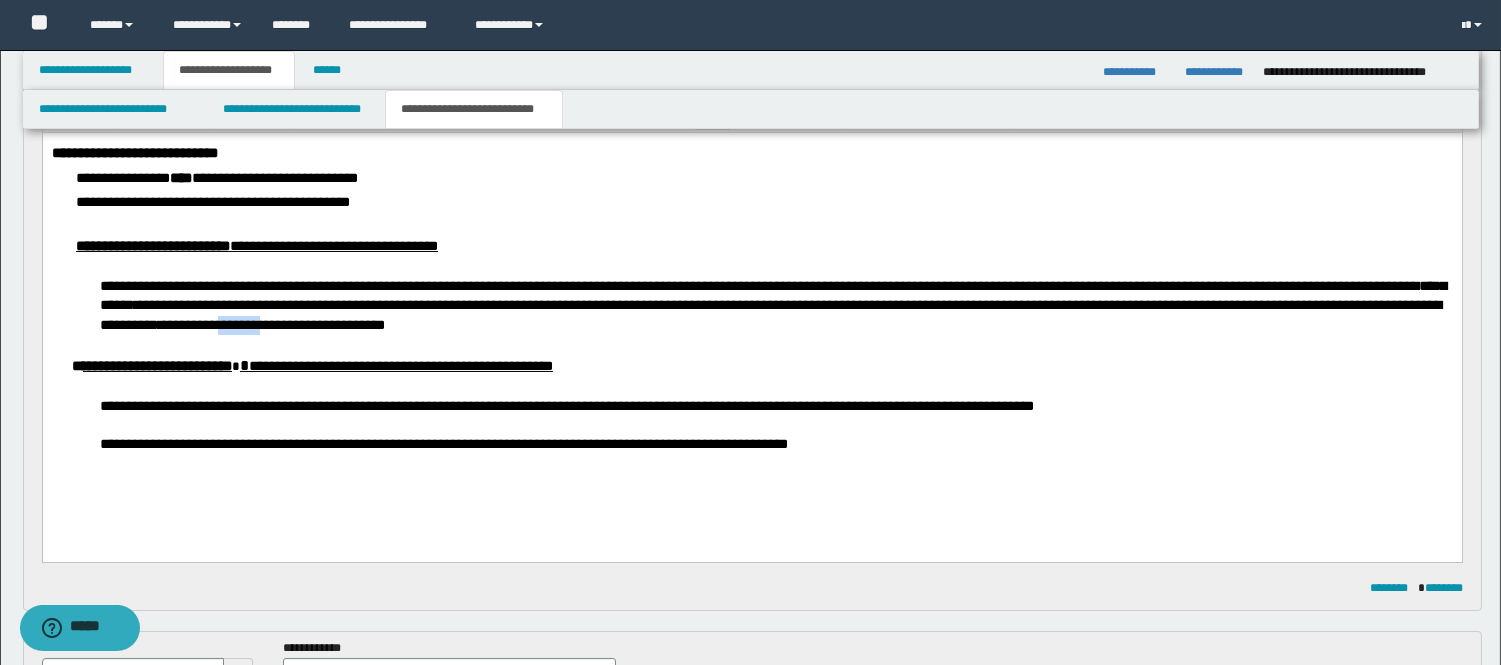 click on "******" at bounding box center (235, 325) 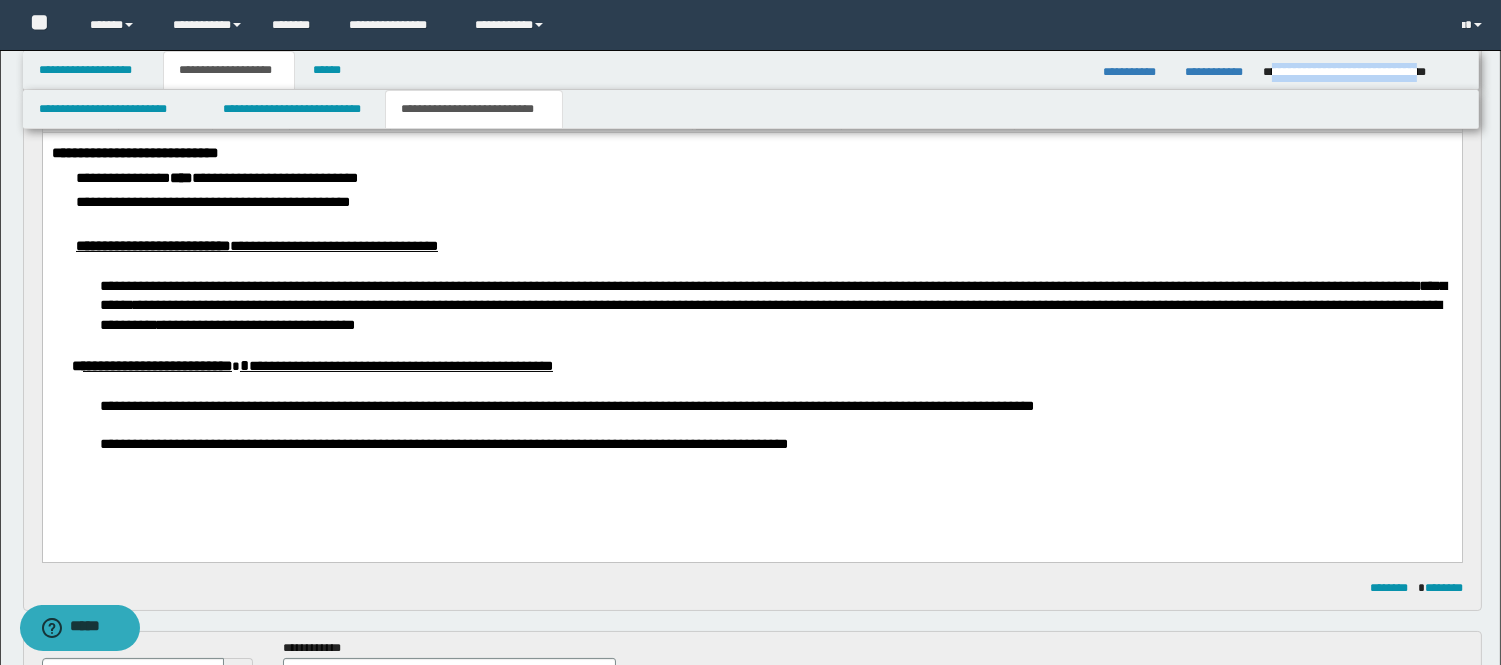 drag, startPoint x: 1274, startPoint y: 67, endPoint x: 1456, endPoint y: 75, distance: 182.17574 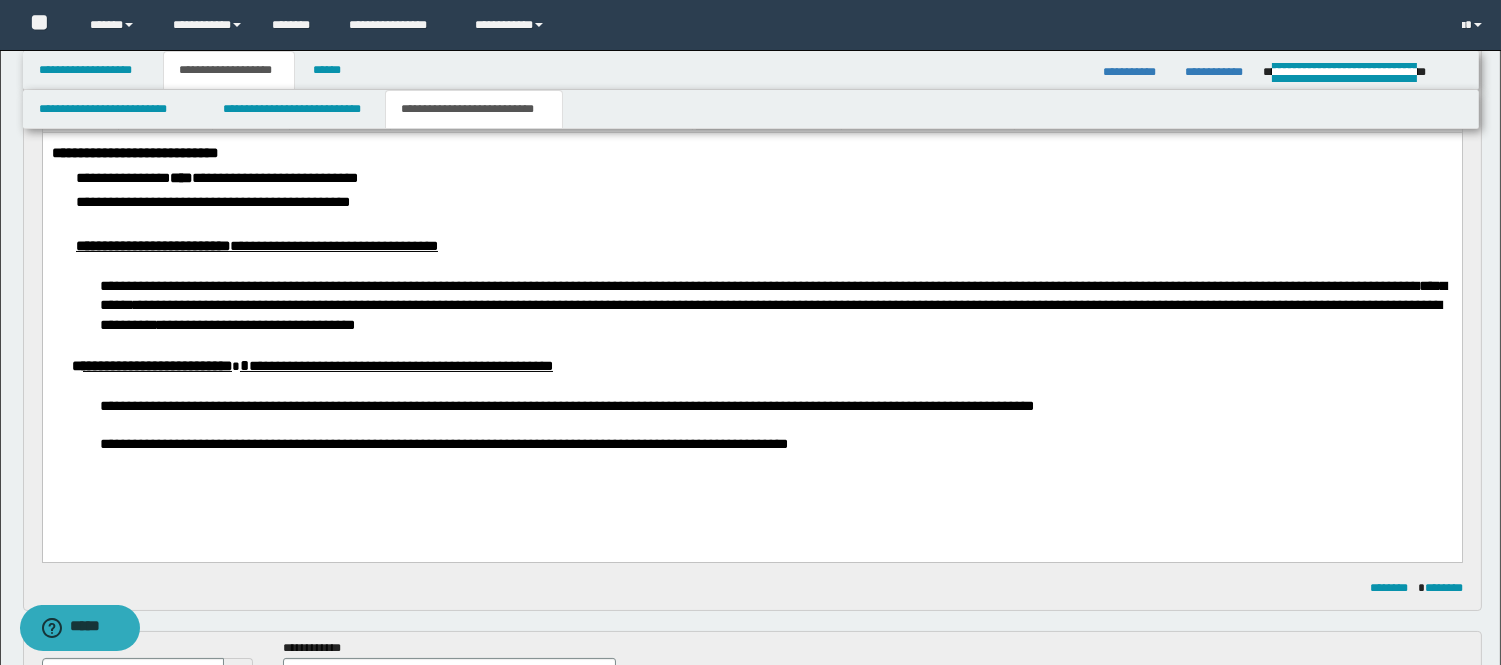 click on "**********" at bounding box center [772, 306] 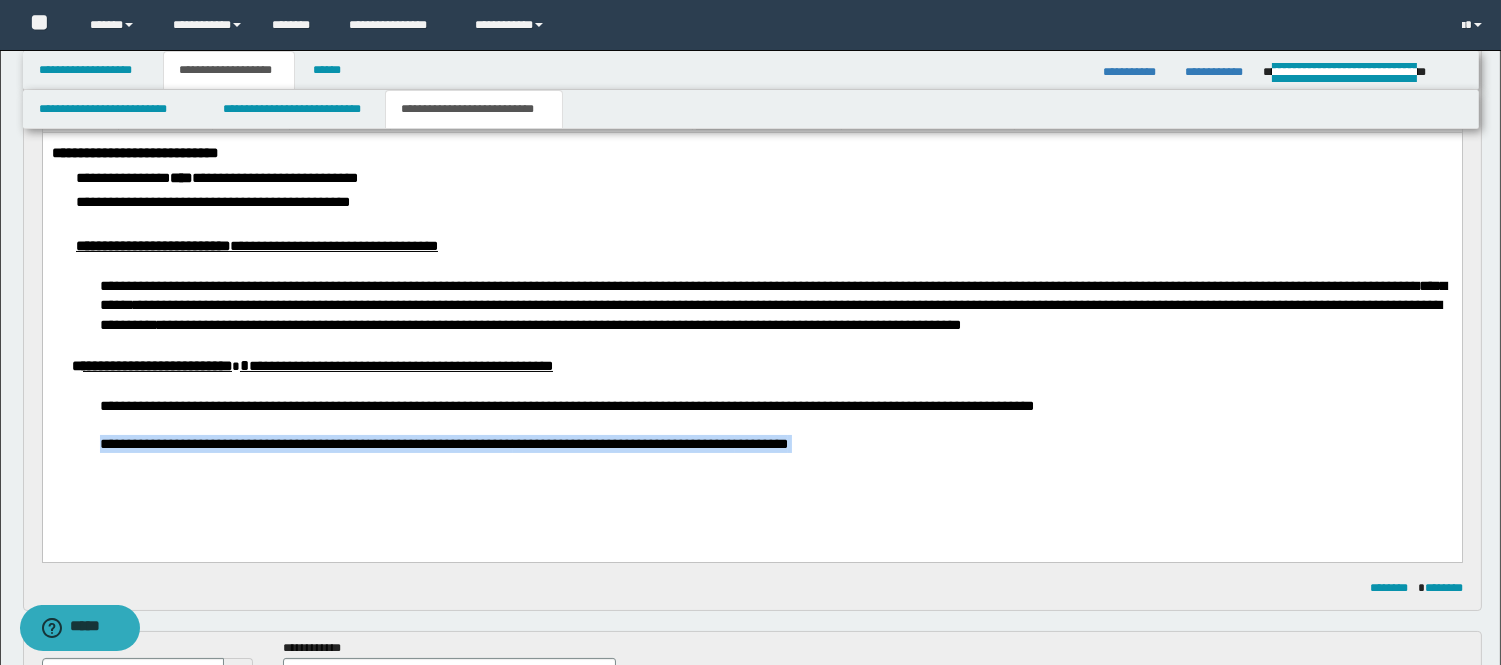drag, startPoint x: 822, startPoint y: 463, endPoint x: 80, endPoint y: 428, distance: 742.825 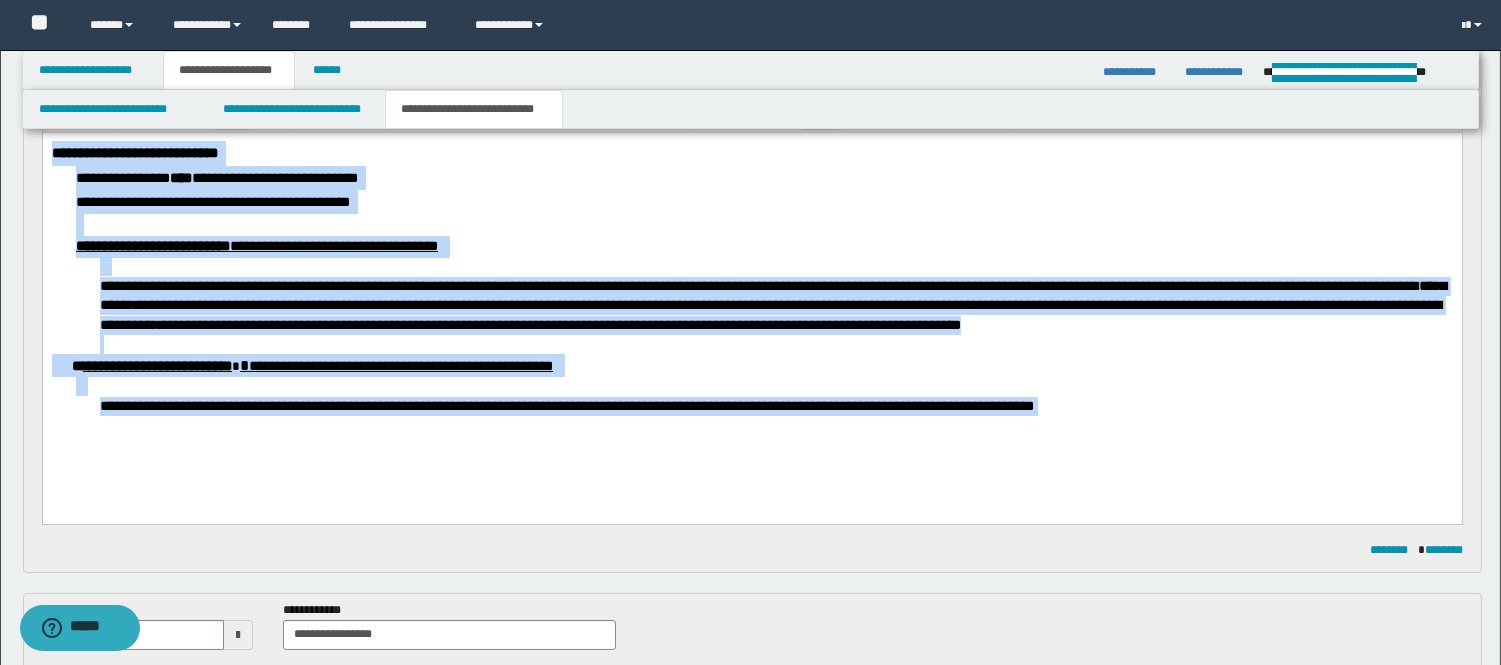 drag, startPoint x: 1114, startPoint y: 407, endPoint x: -1, endPoint y: 26, distance: 1178.298 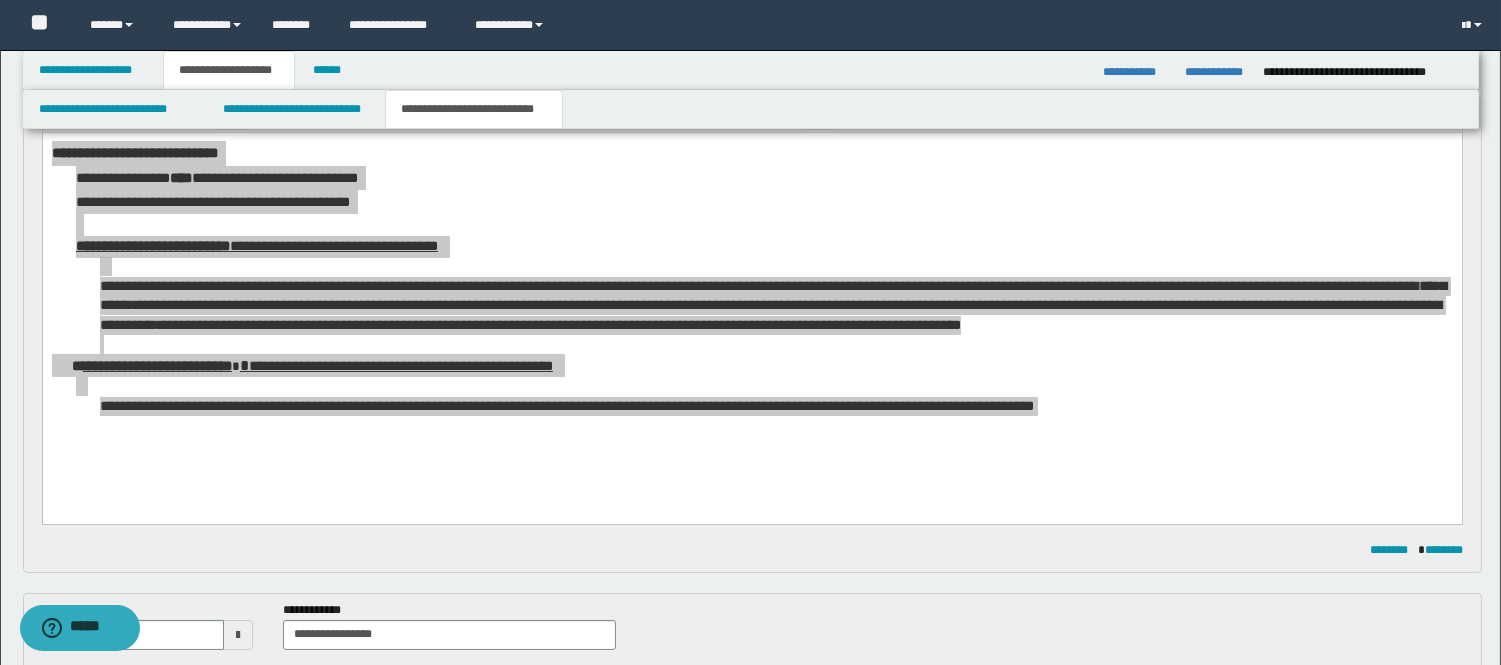 click on "**********" at bounding box center [751, 70] 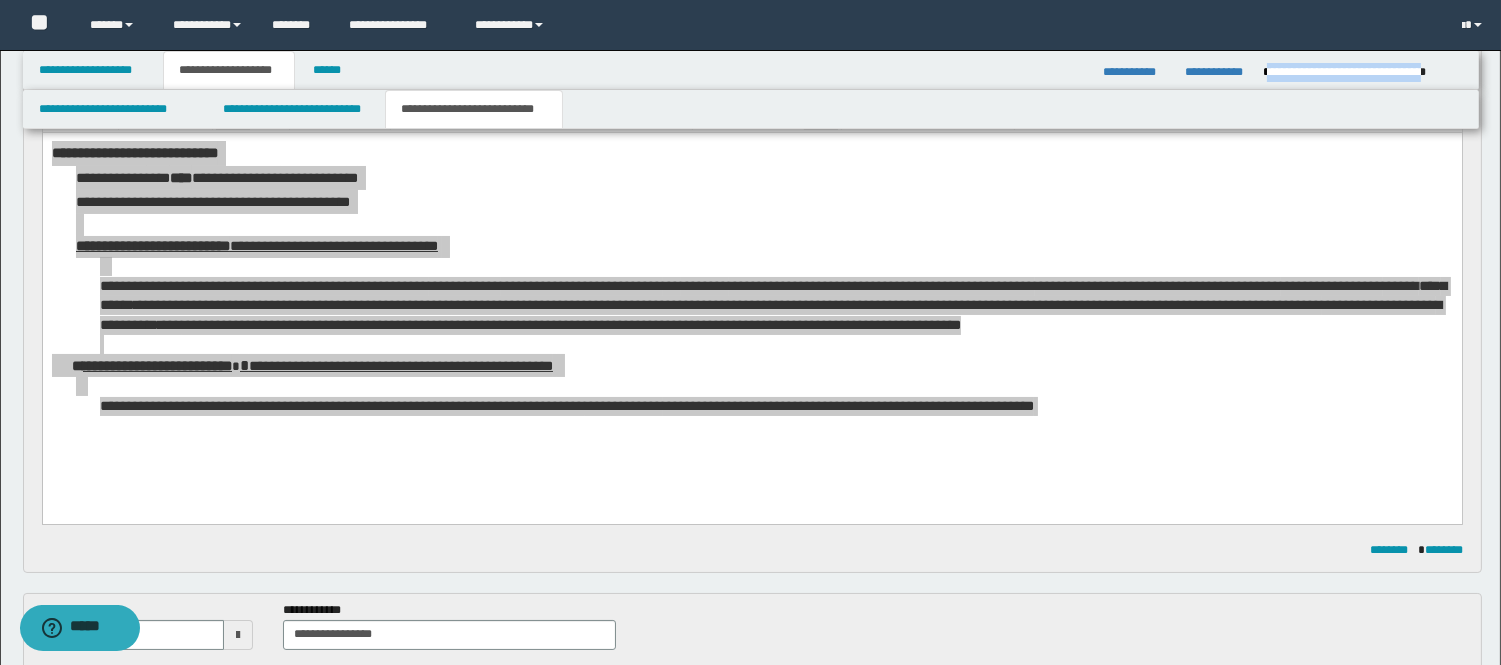 drag, startPoint x: 1266, startPoint y: 73, endPoint x: 1463, endPoint y: 63, distance: 197.25365 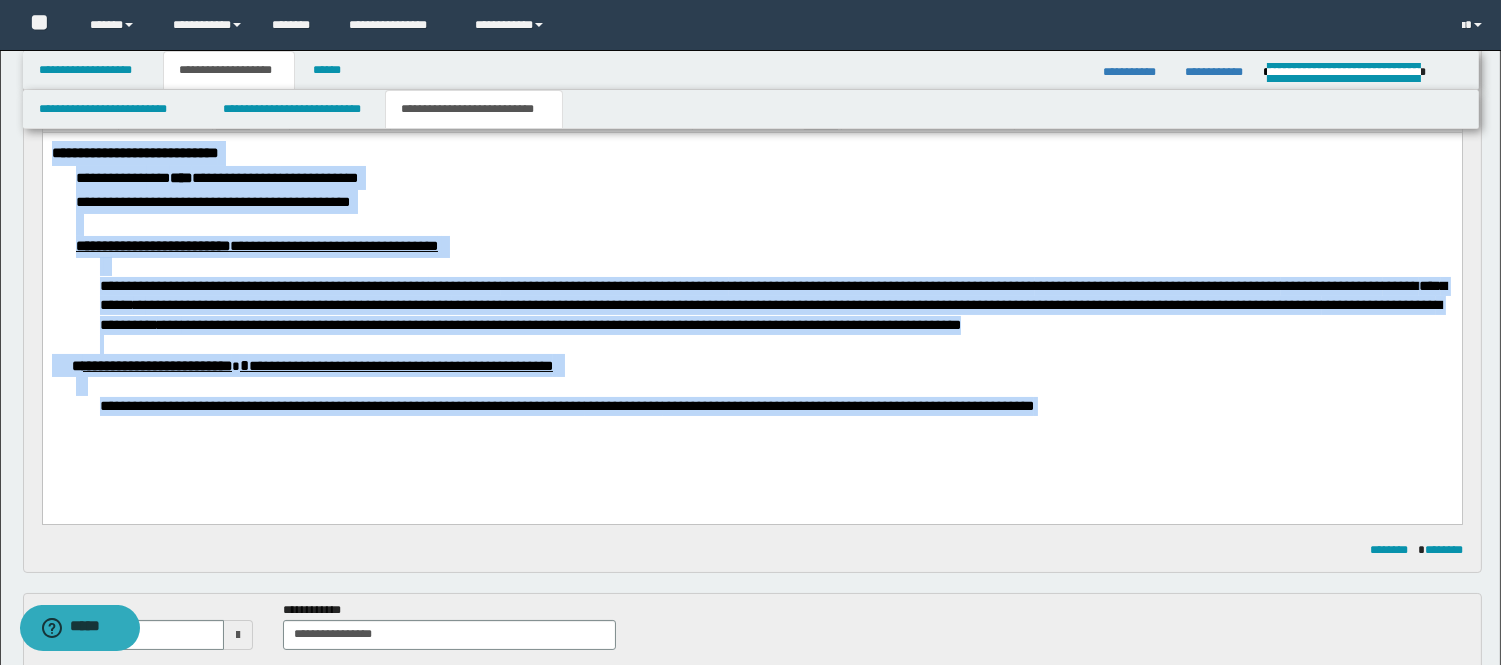click on "**********" at bounding box center (751, 153) 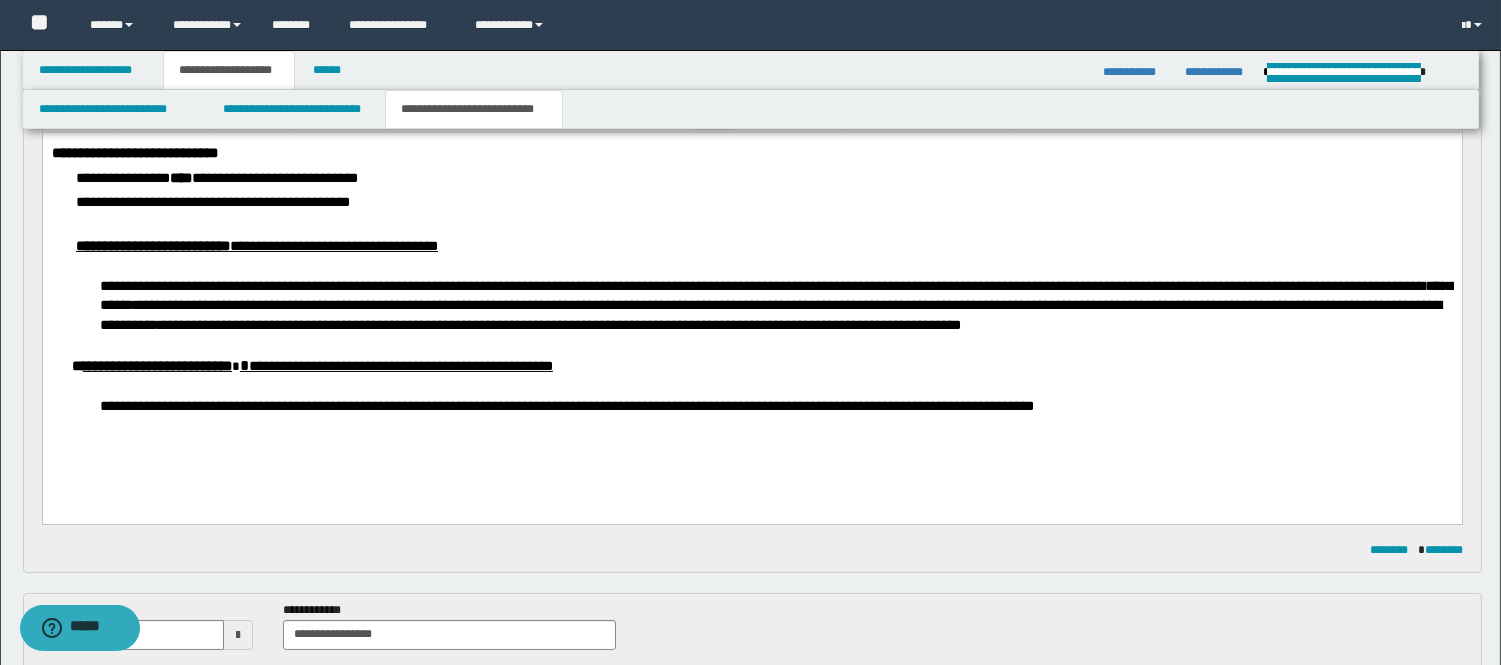 click on "**********" at bounding box center [887, 286] 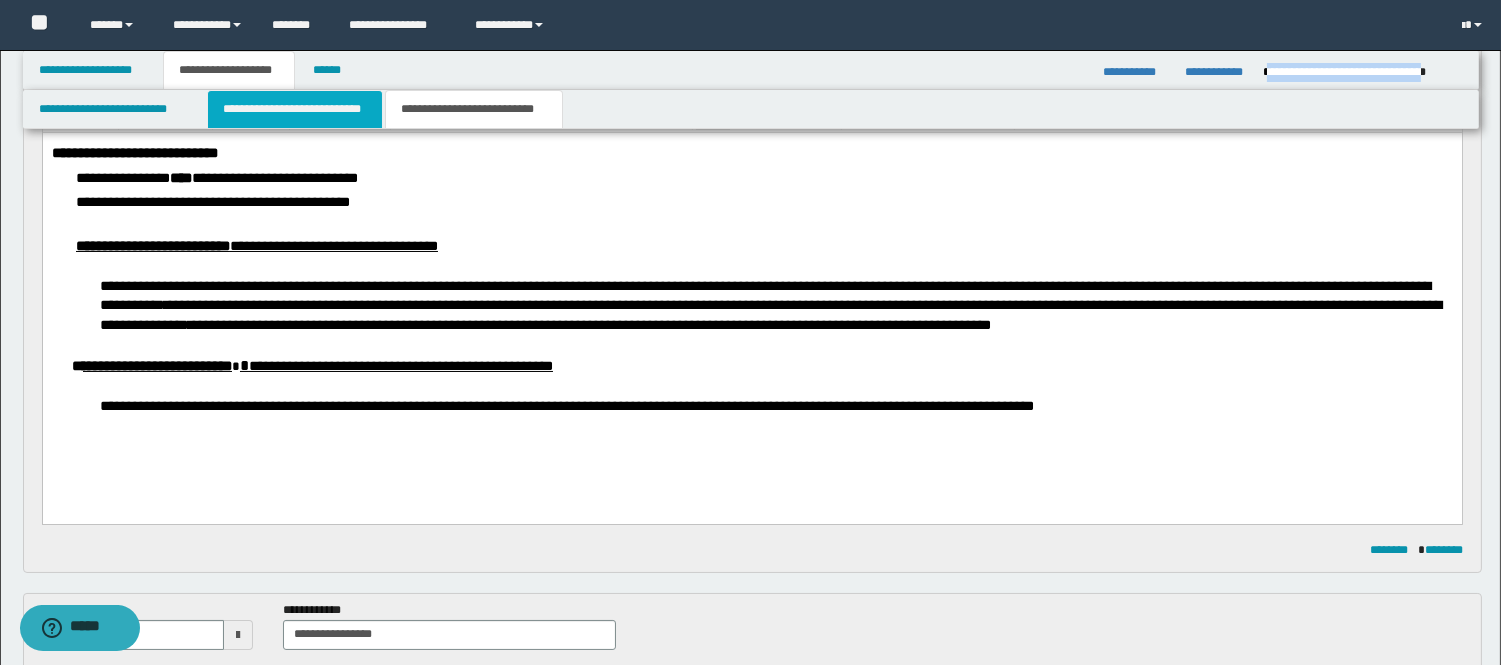 click on "**********" at bounding box center (295, 109) 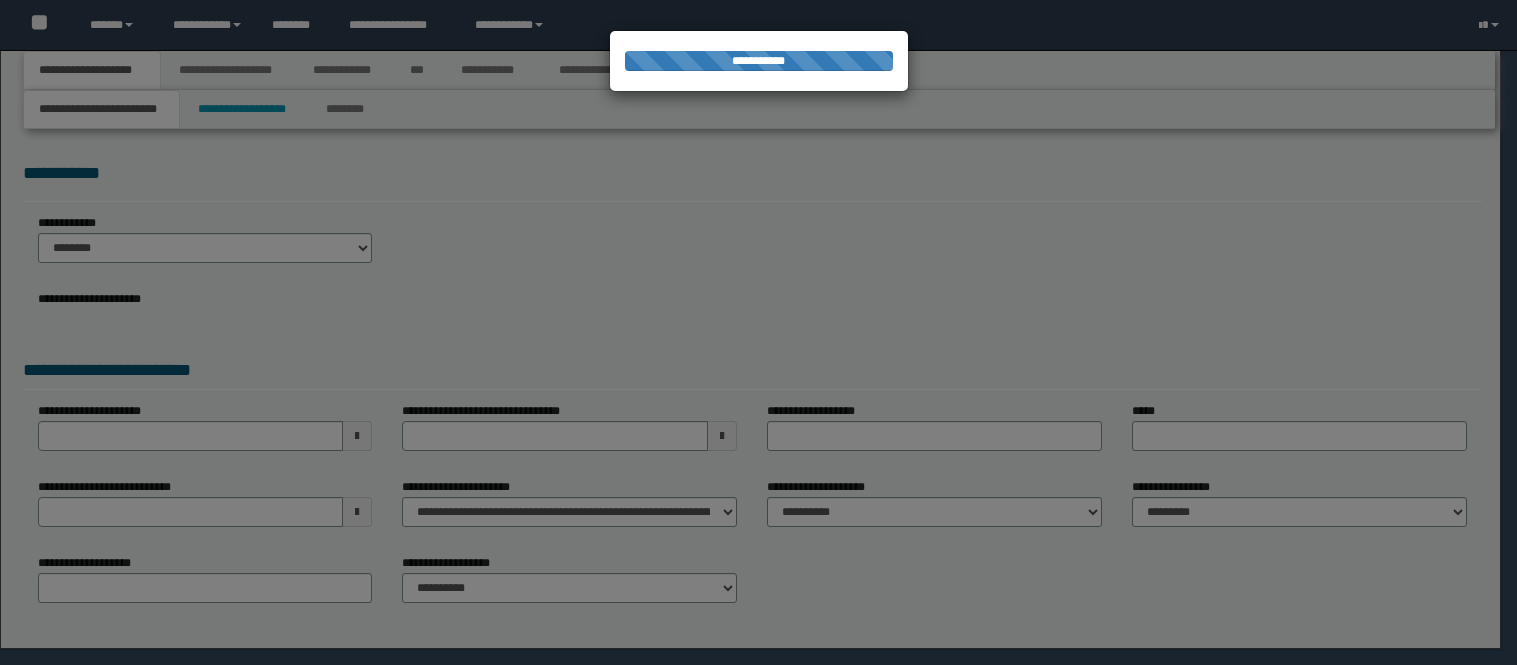 scroll, scrollTop: 0, scrollLeft: 0, axis: both 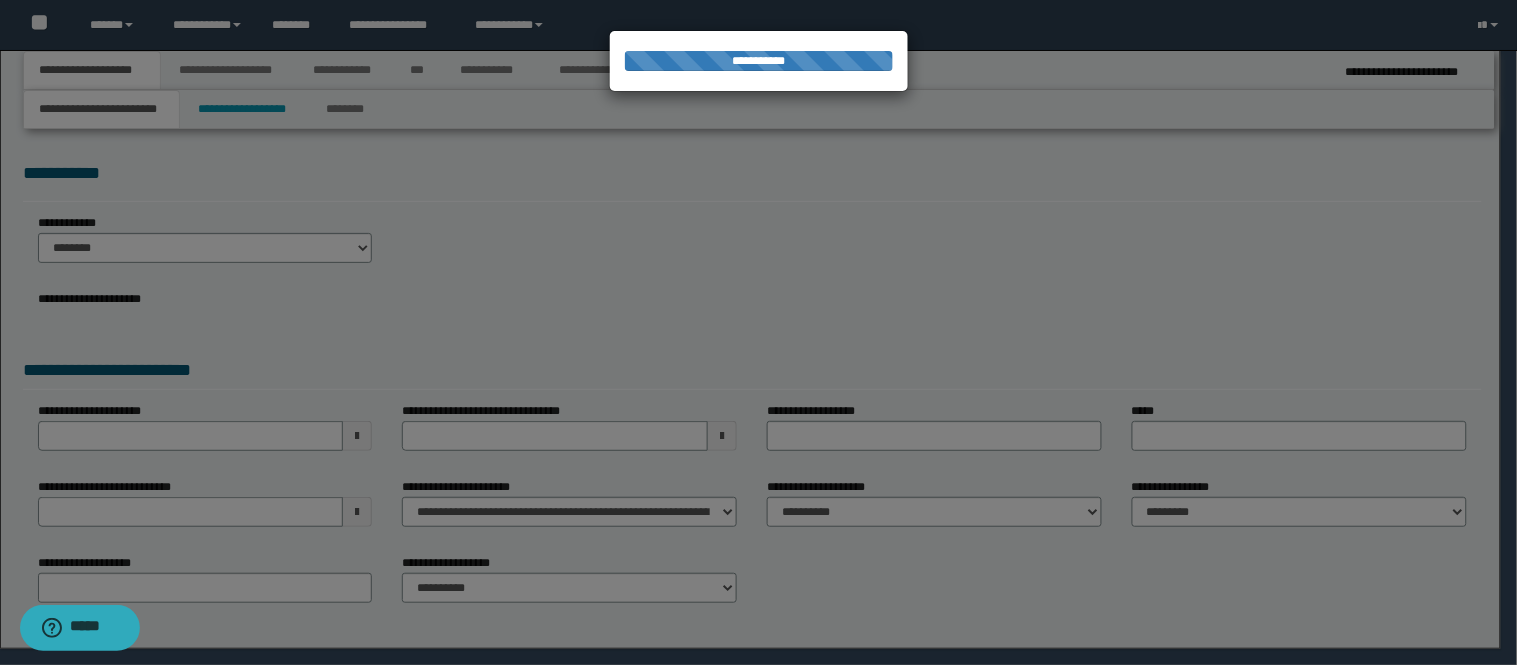 select on "*" 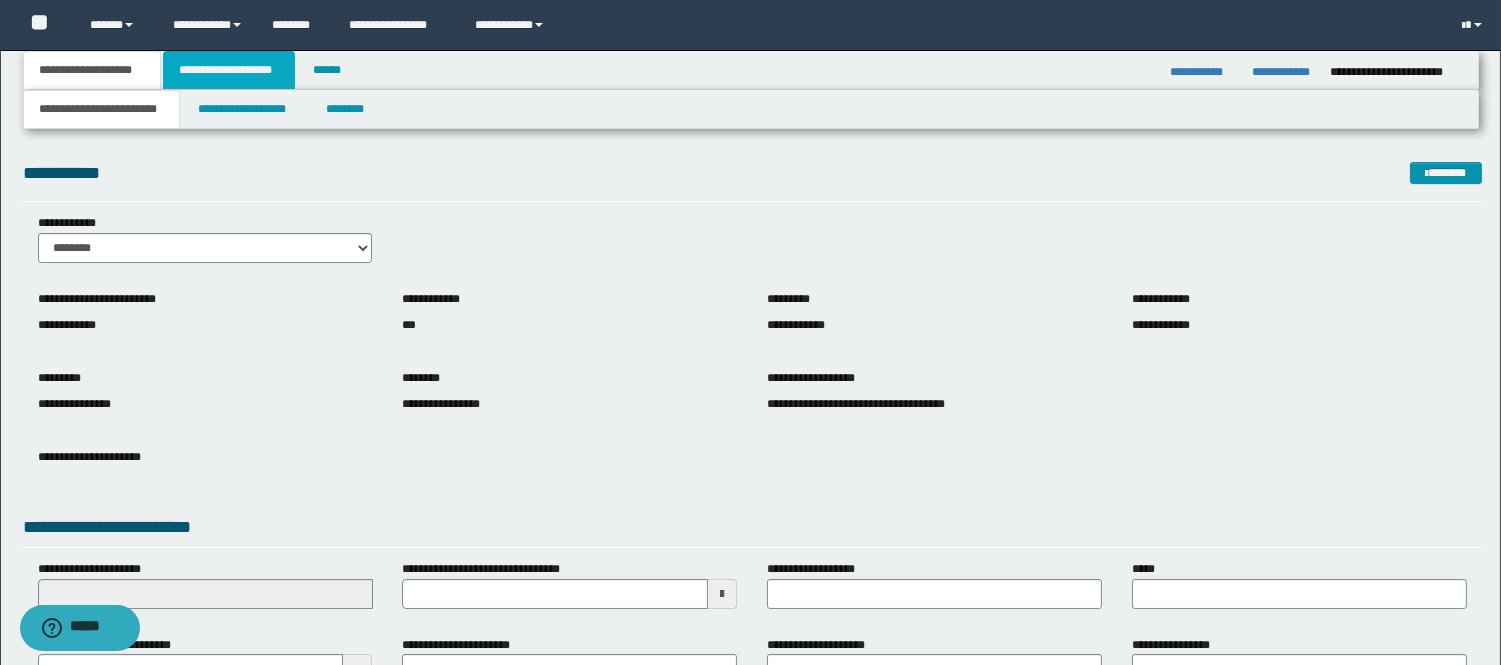 click on "**********" at bounding box center (229, 70) 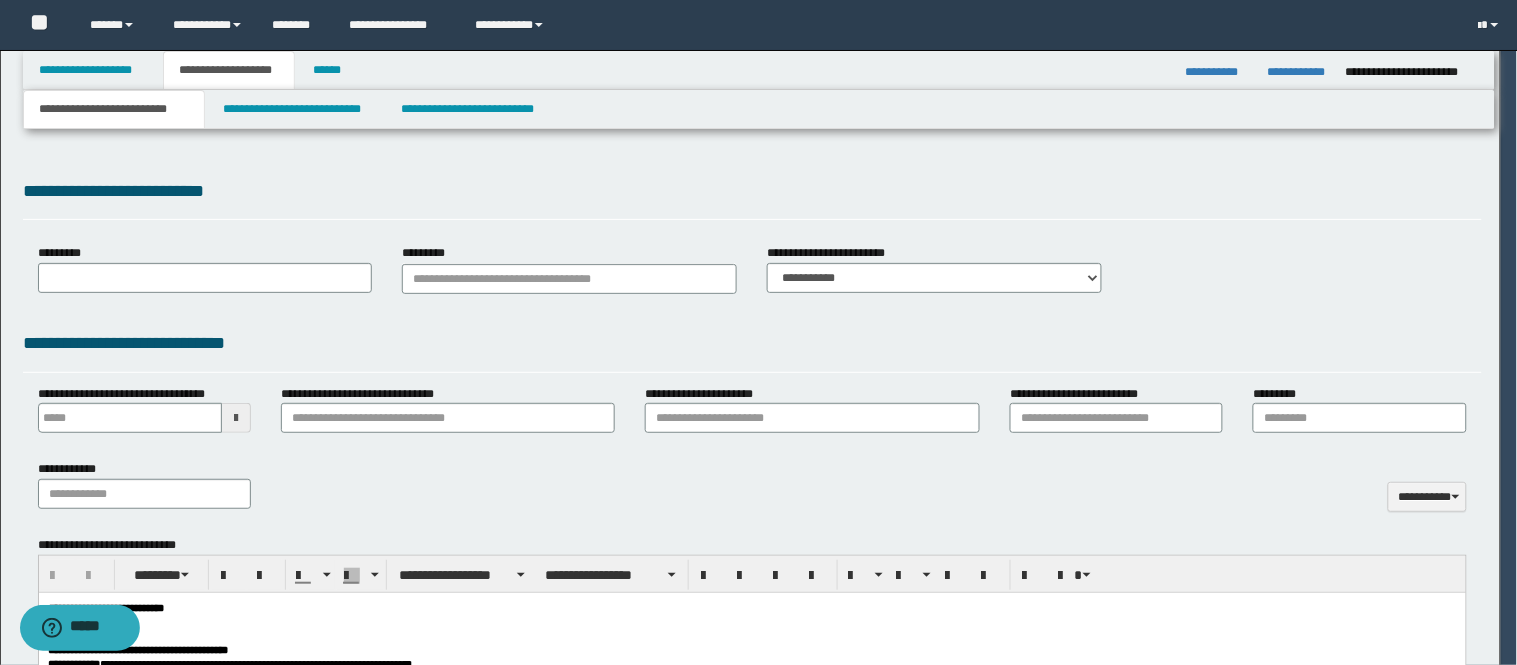 scroll, scrollTop: 0, scrollLeft: 0, axis: both 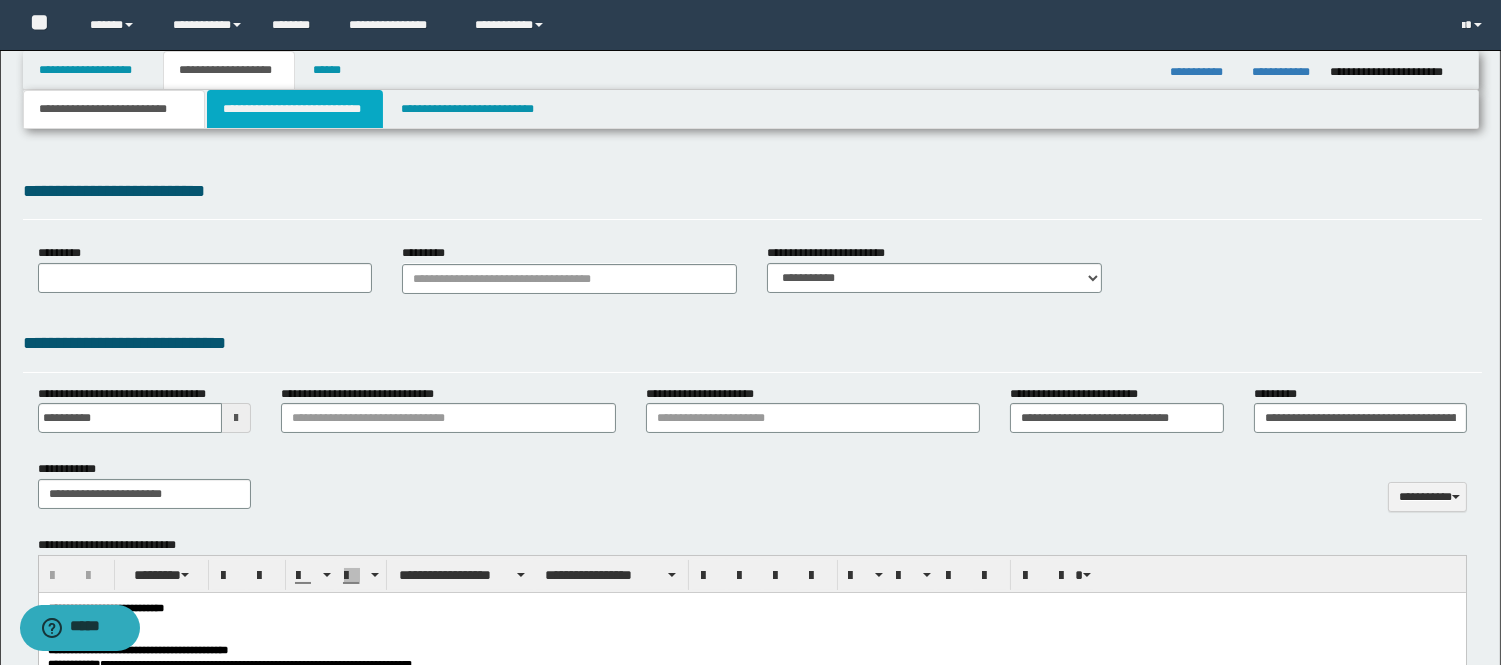 click on "**********" at bounding box center [295, 109] 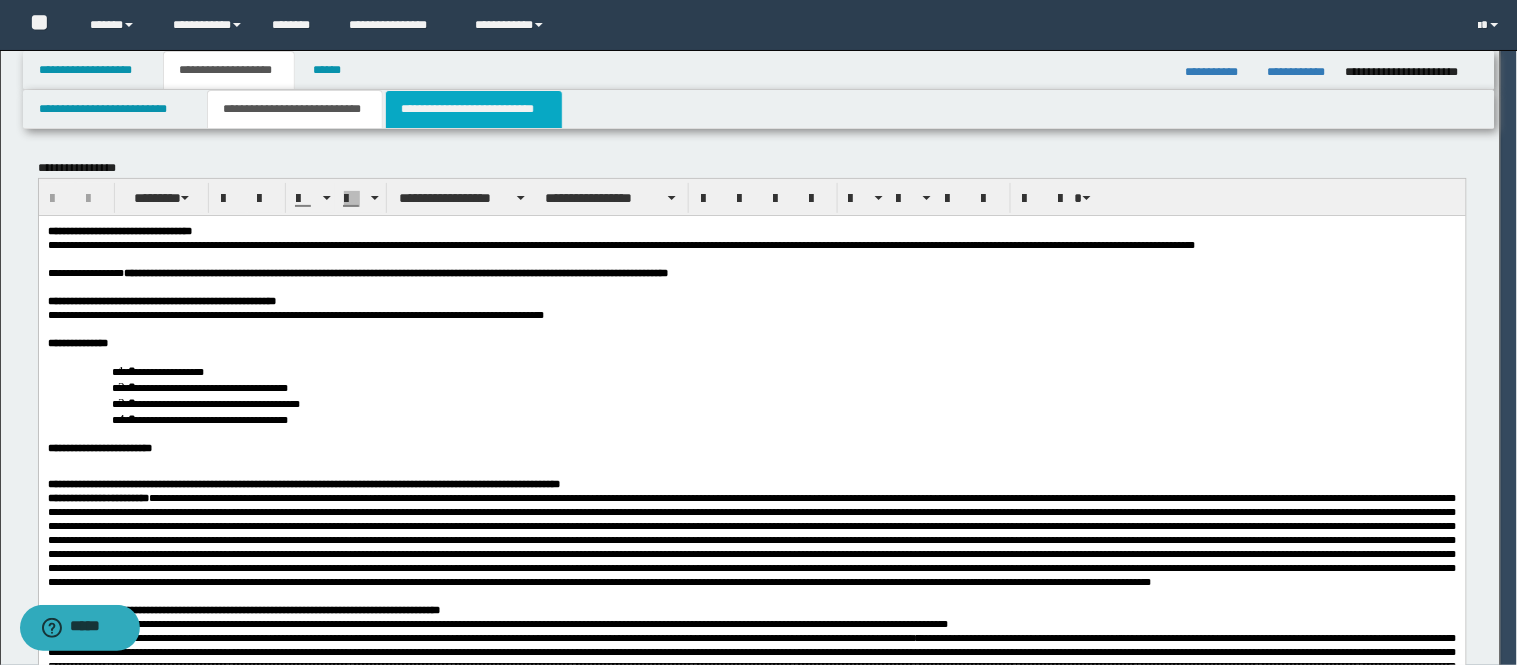 scroll, scrollTop: 0, scrollLeft: 0, axis: both 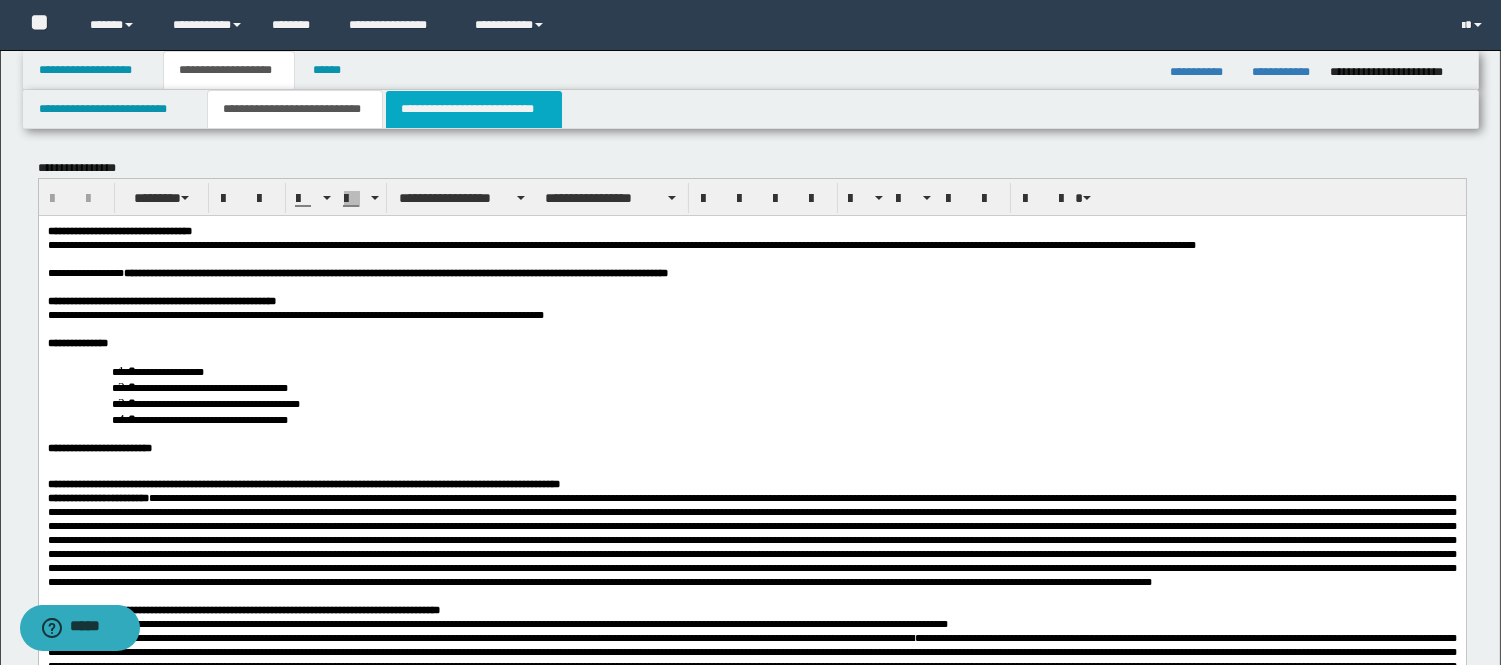 click on "**********" at bounding box center (474, 109) 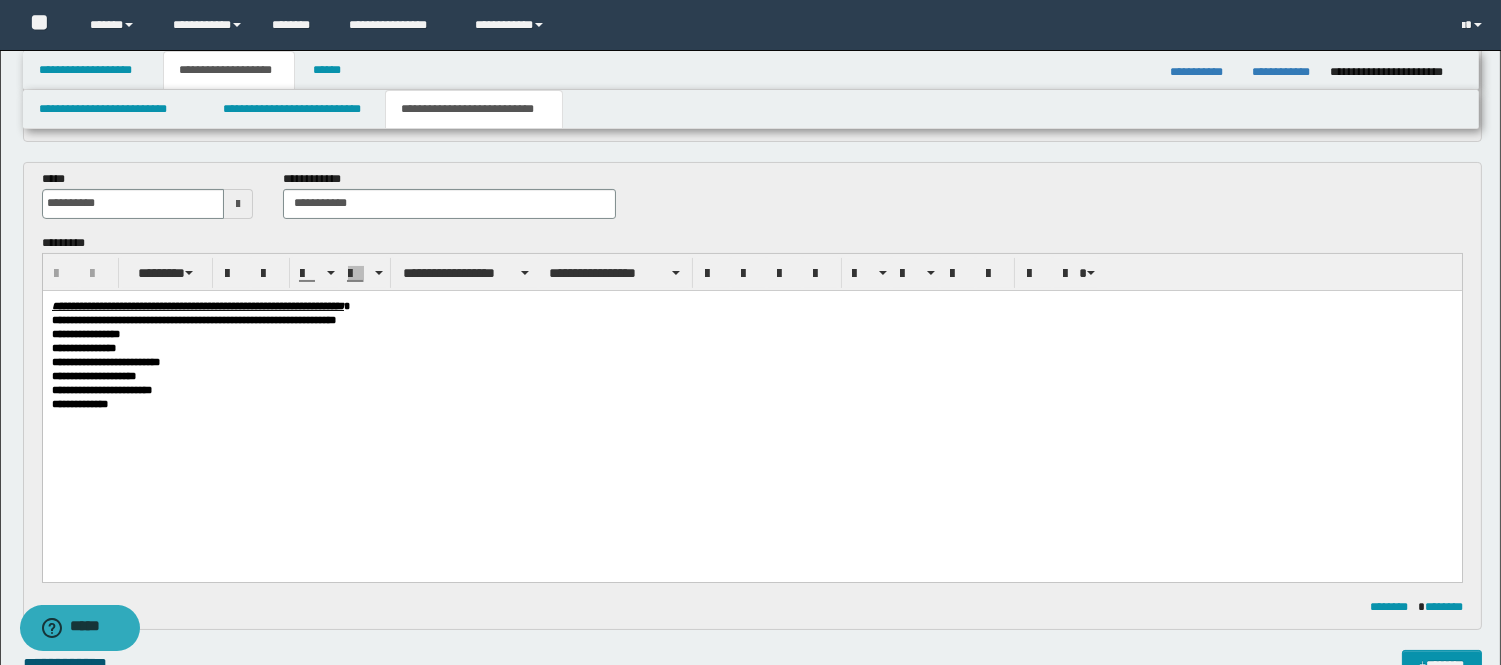 scroll, scrollTop: 555, scrollLeft: 0, axis: vertical 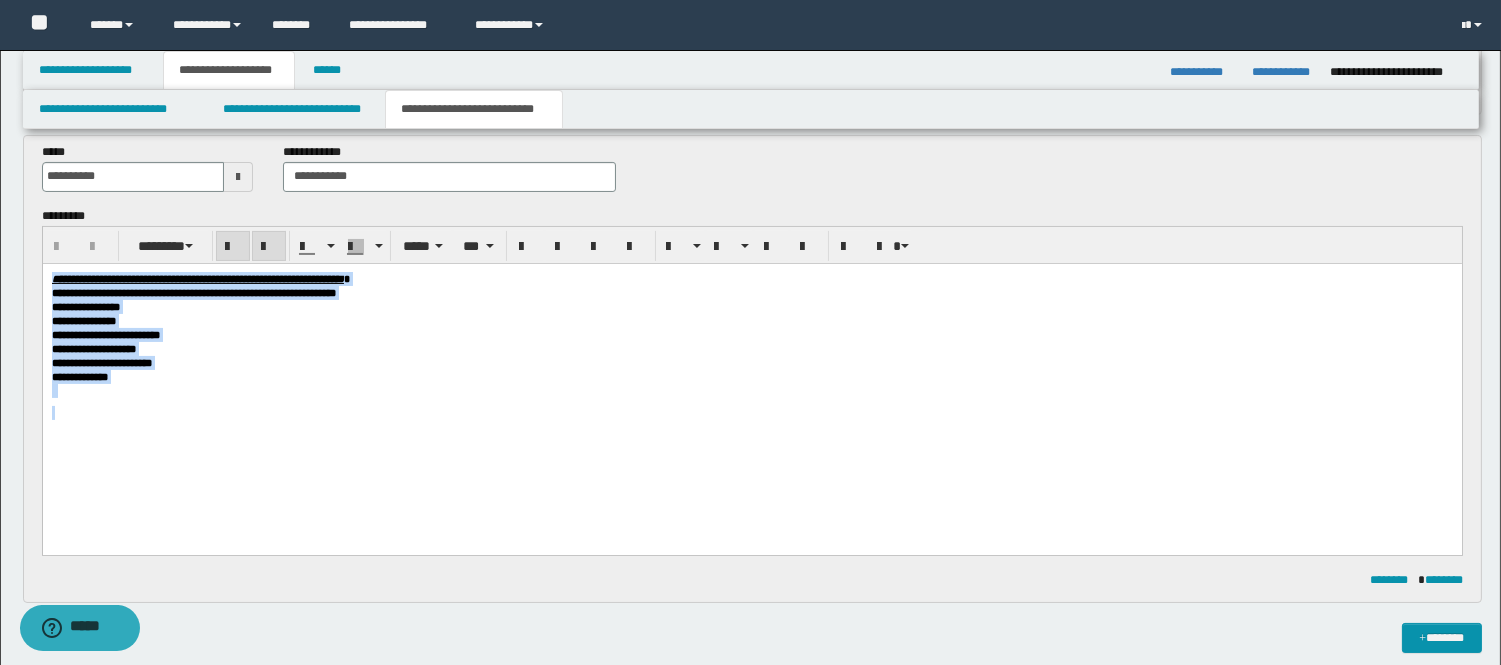 drag, startPoint x: 189, startPoint y: 421, endPoint x: -1, endPoint y: 148, distance: 332.60938 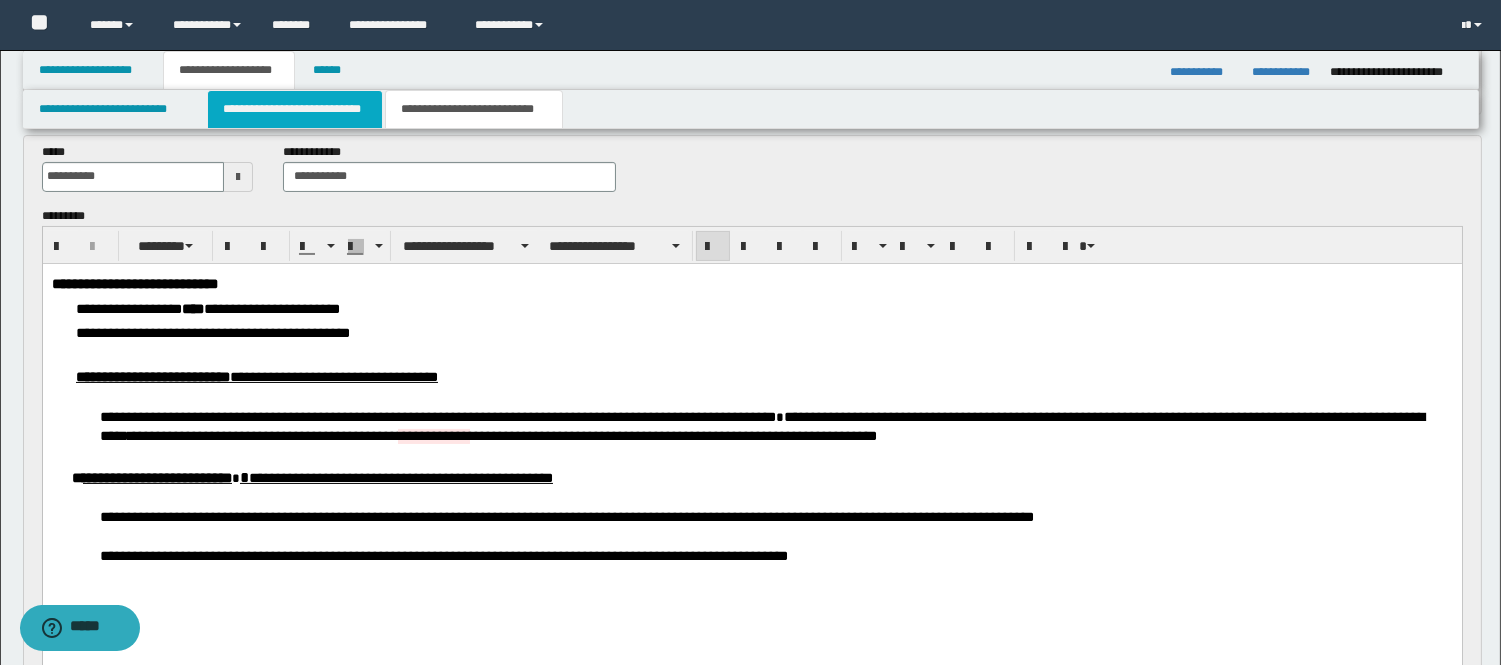 click on "**********" at bounding box center [295, 109] 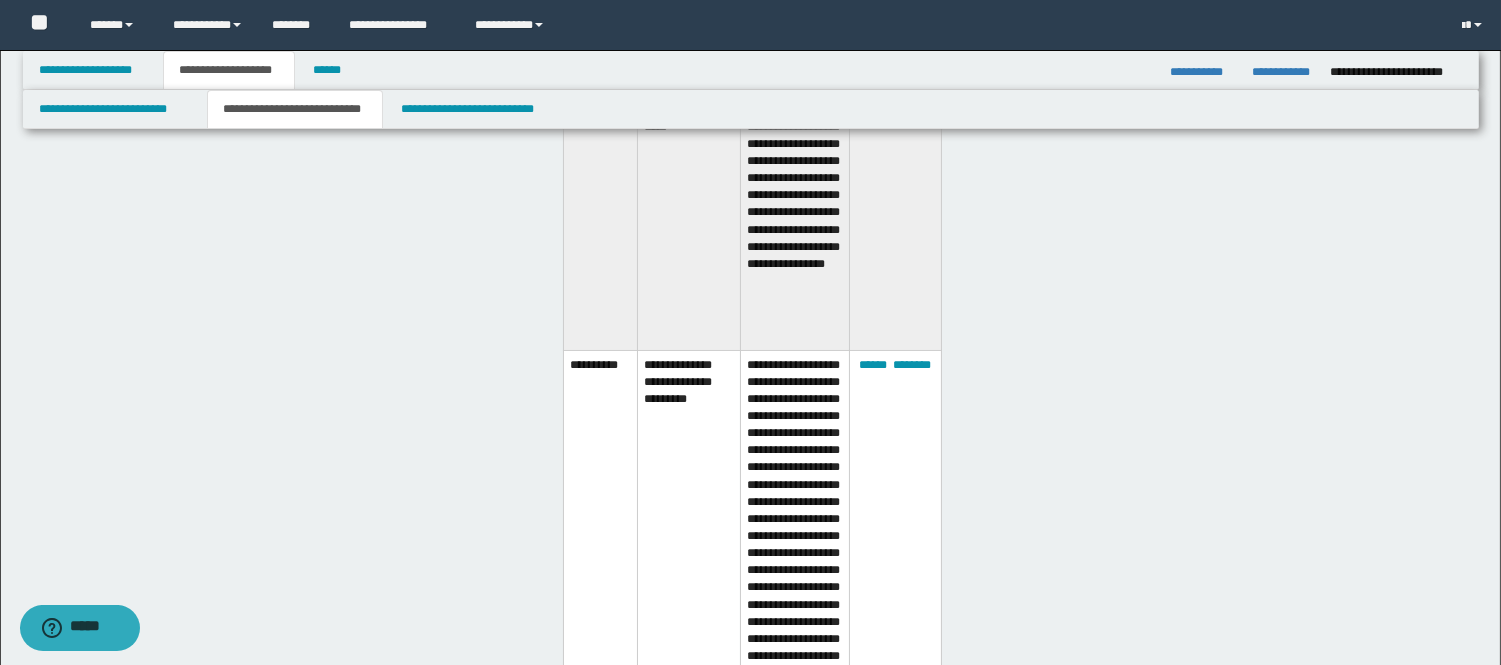 click on "**********" at bounding box center (295, 109) 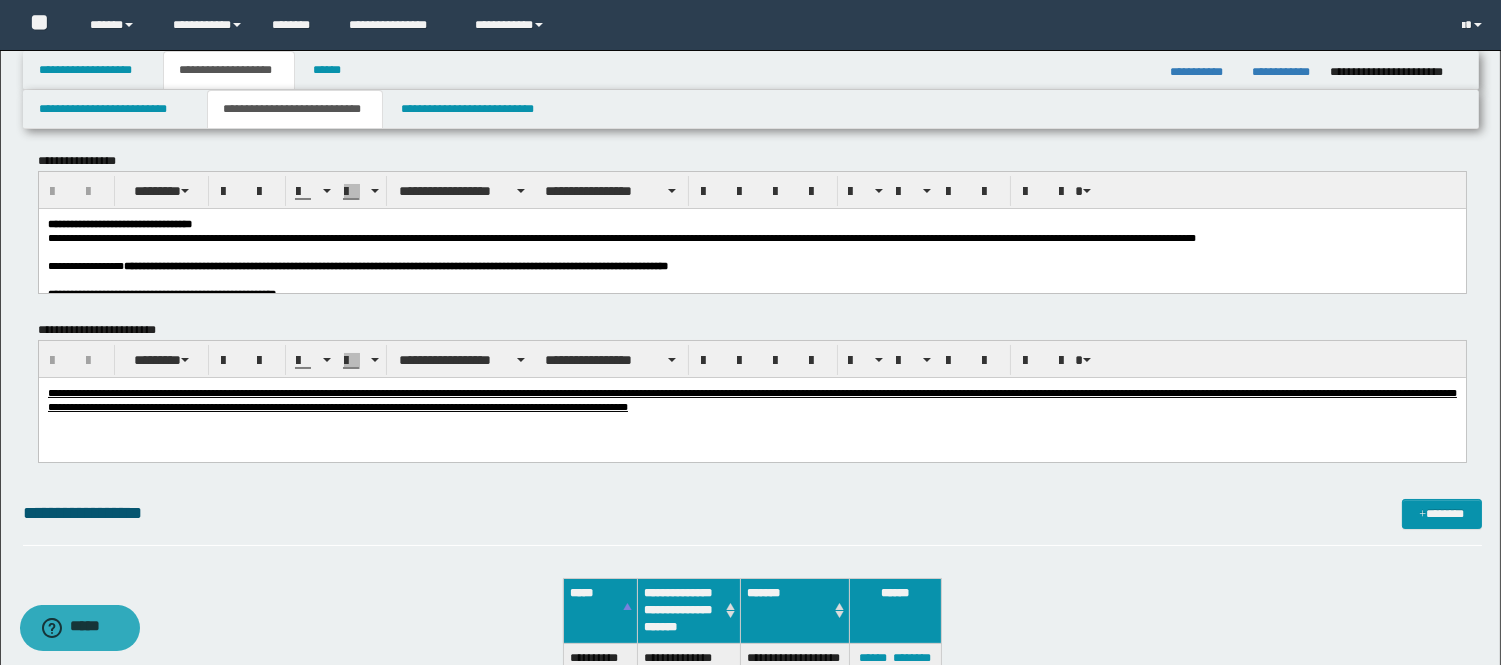 scroll, scrollTop: 0, scrollLeft: 0, axis: both 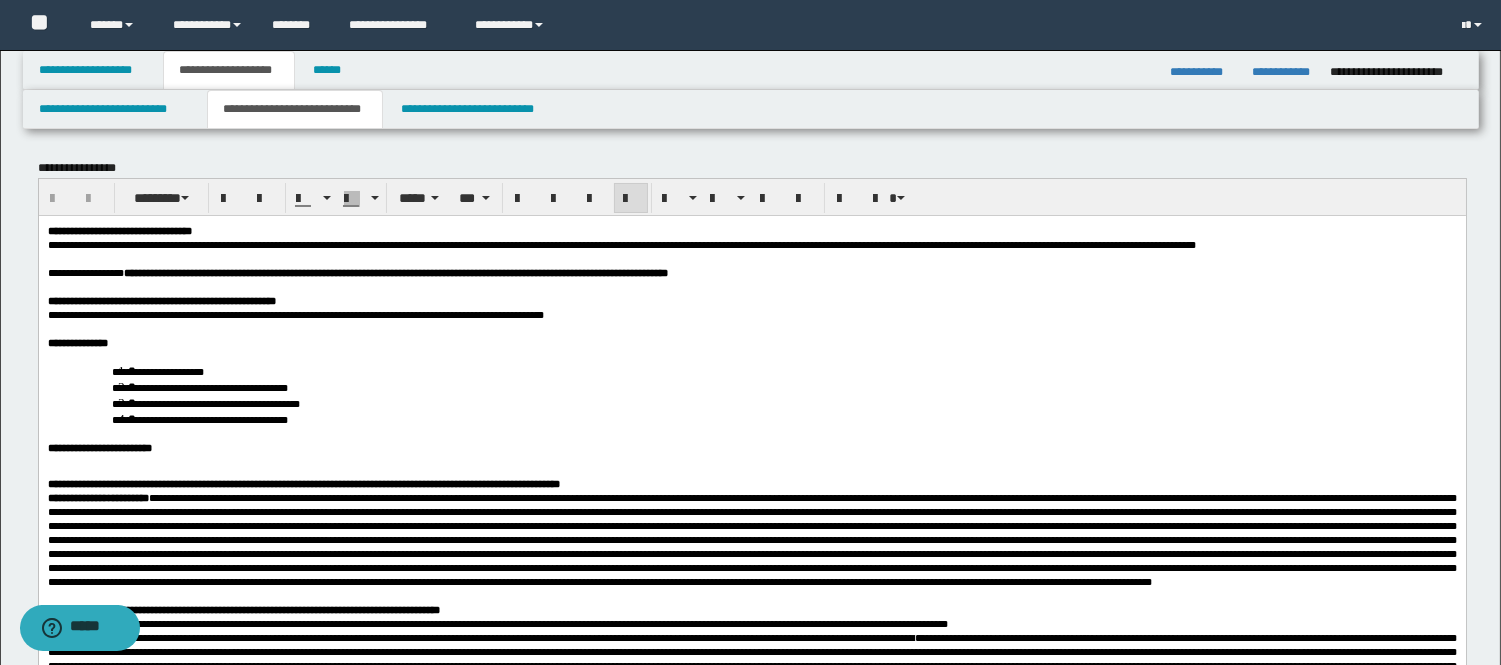 click on "**********" at bounding box center (621, 244) 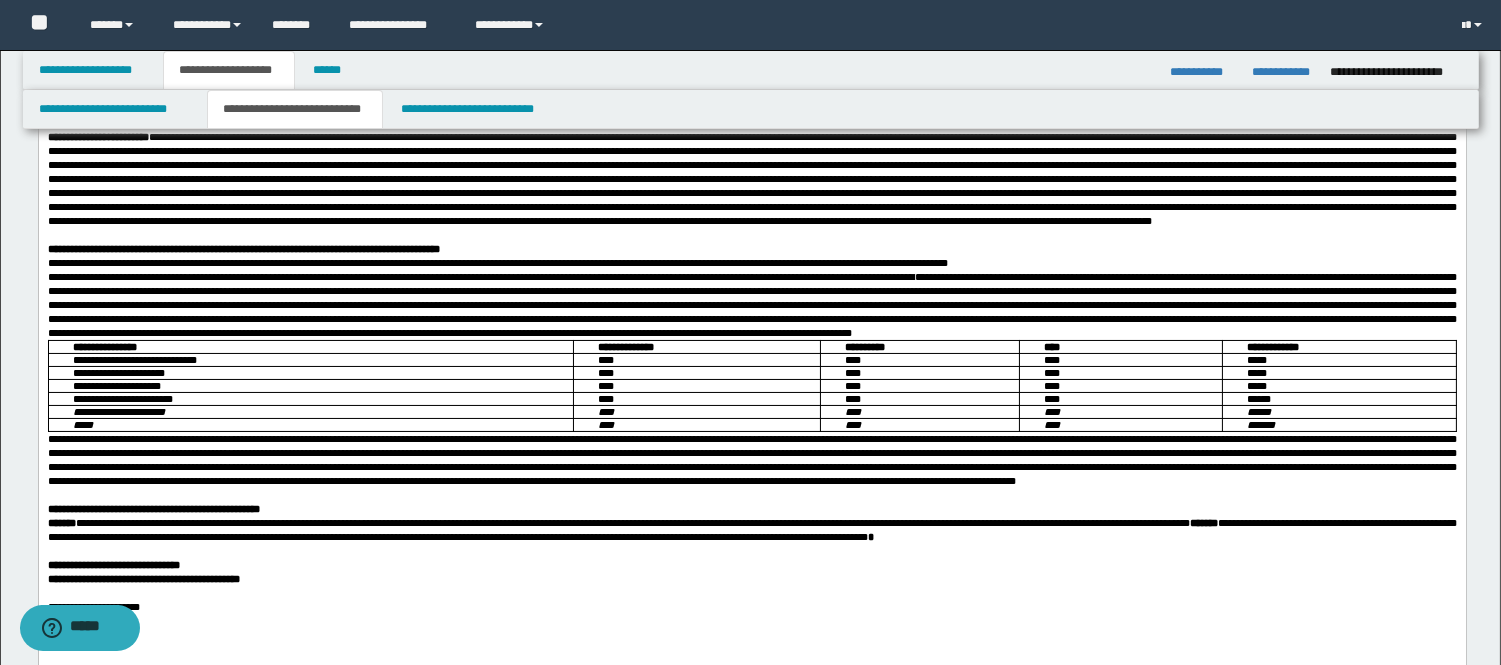 scroll, scrollTop: 555, scrollLeft: 0, axis: vertical 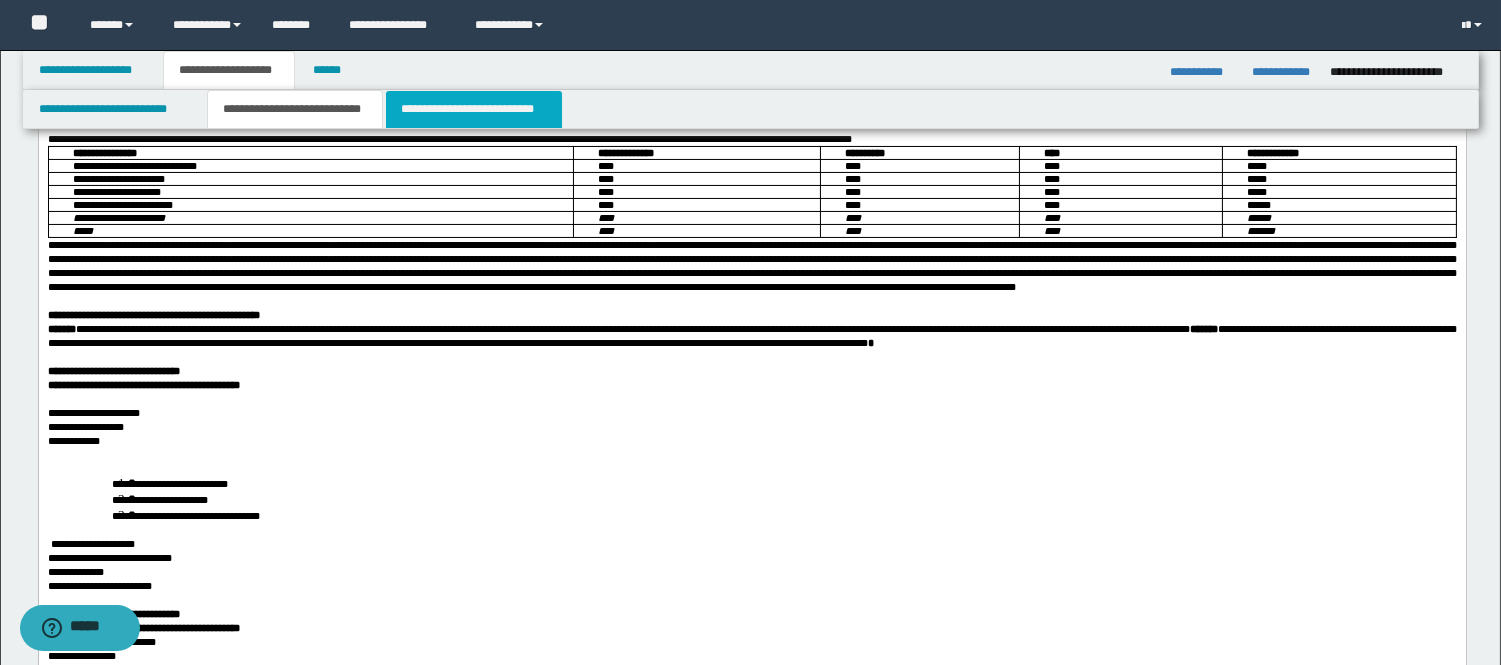 click on "**********" at bounding box center (474, 109) 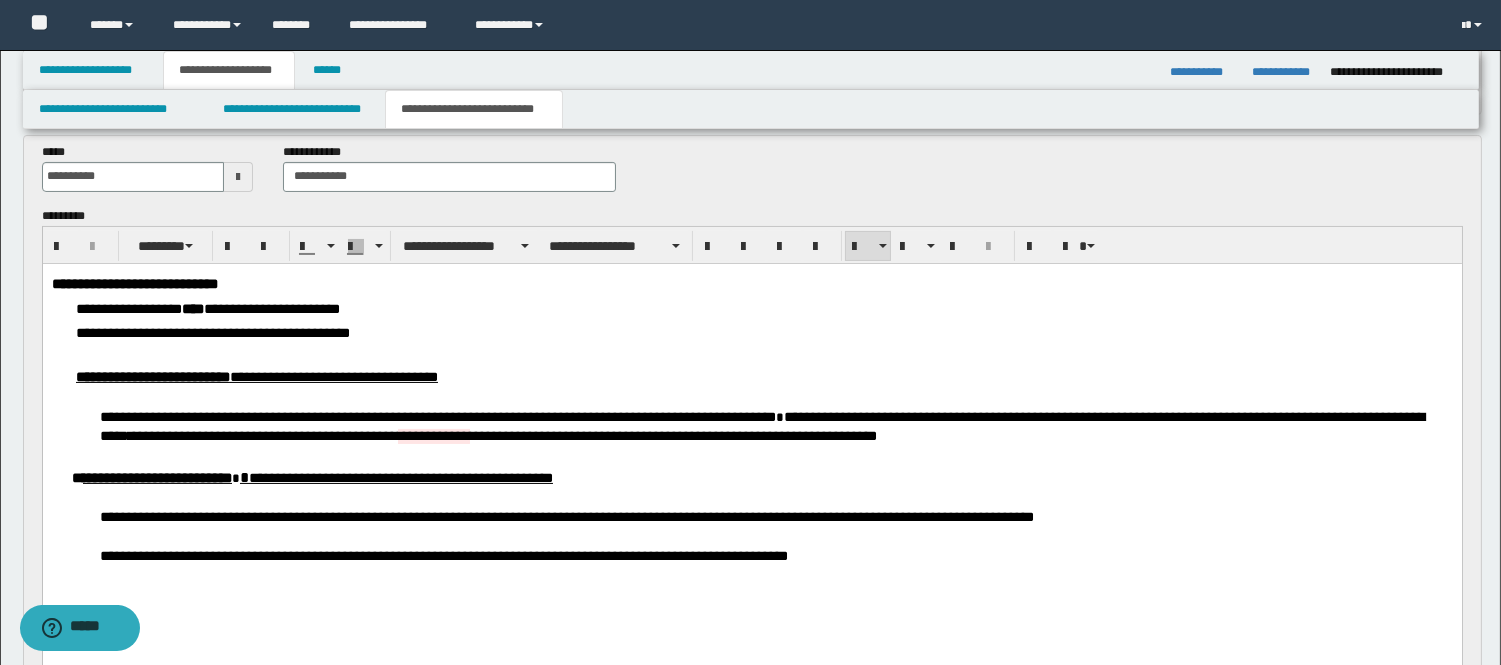 click on "****" at bounding box center [158, 308] 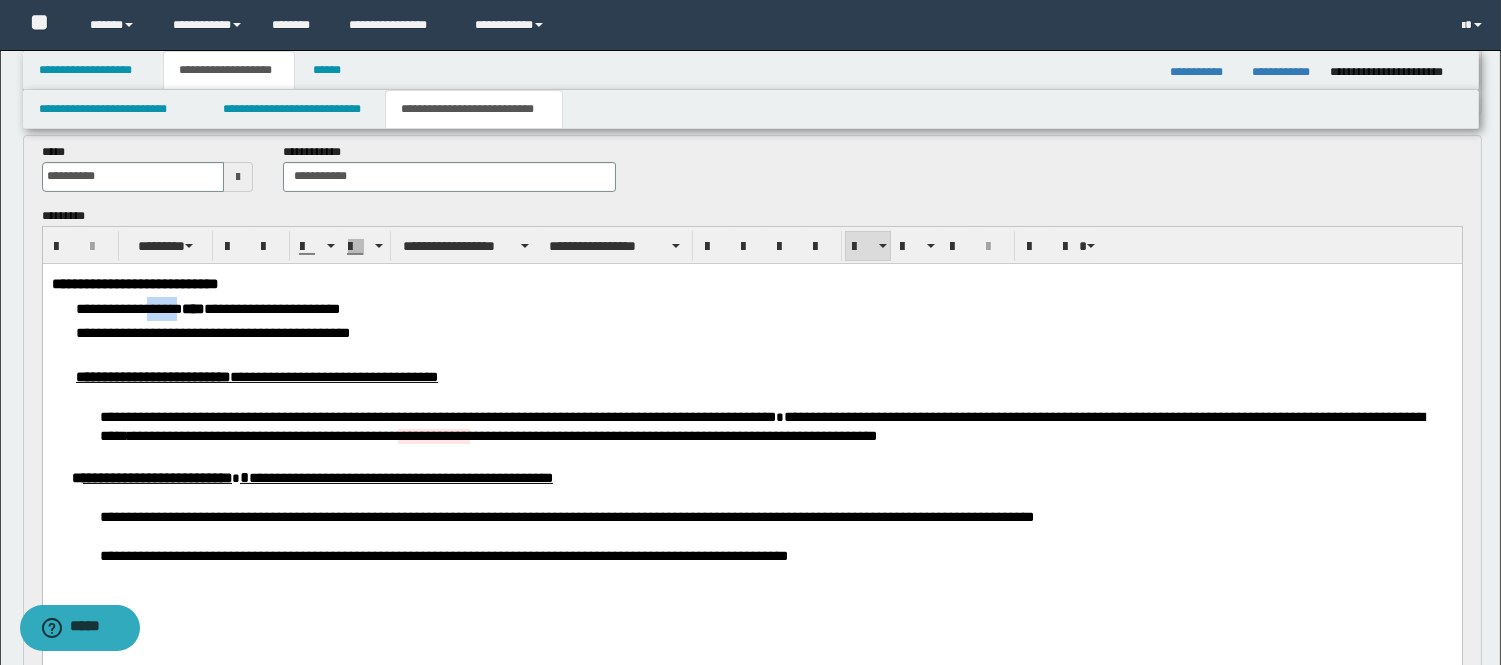click on "****" at bounding box center (158, 308) 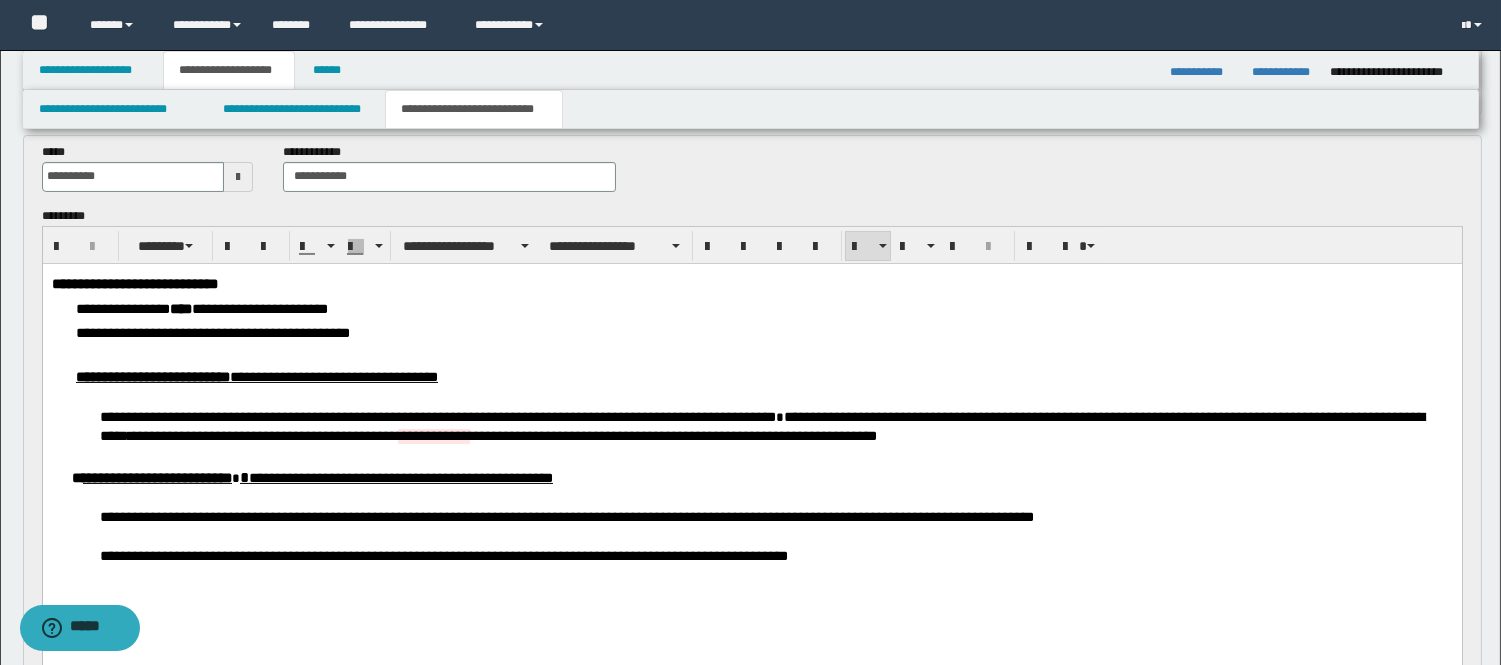 click on "*****" at bounding box center (295, 308) 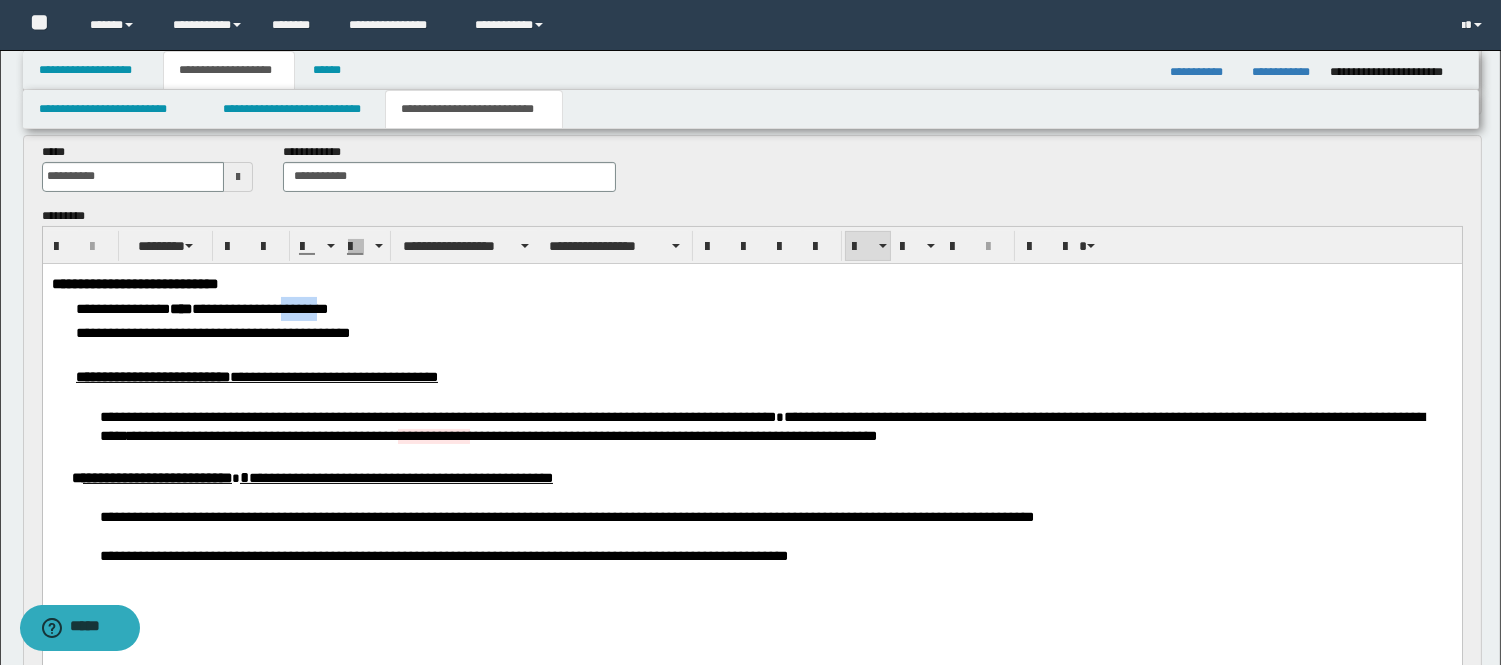 click on "*****" at bounding box center (295, 308) 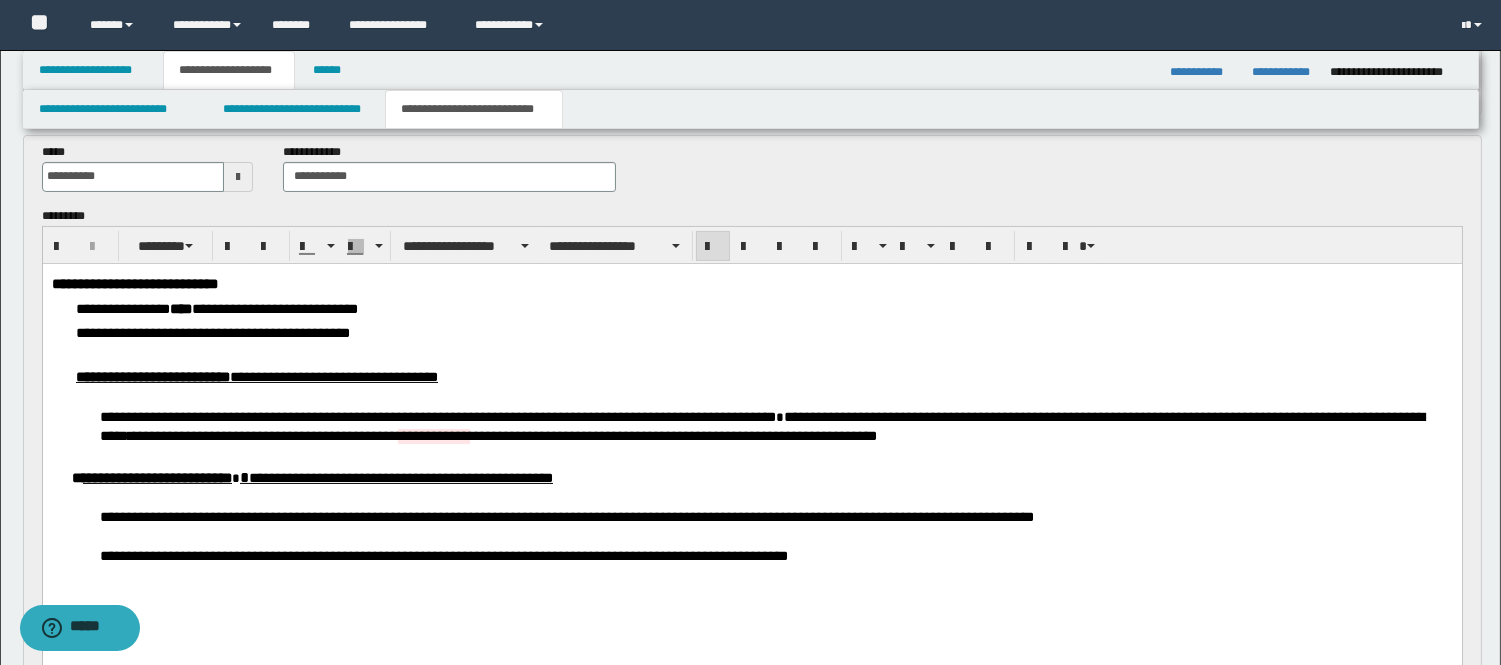 click on "*******" at bounding box center (754, 416) 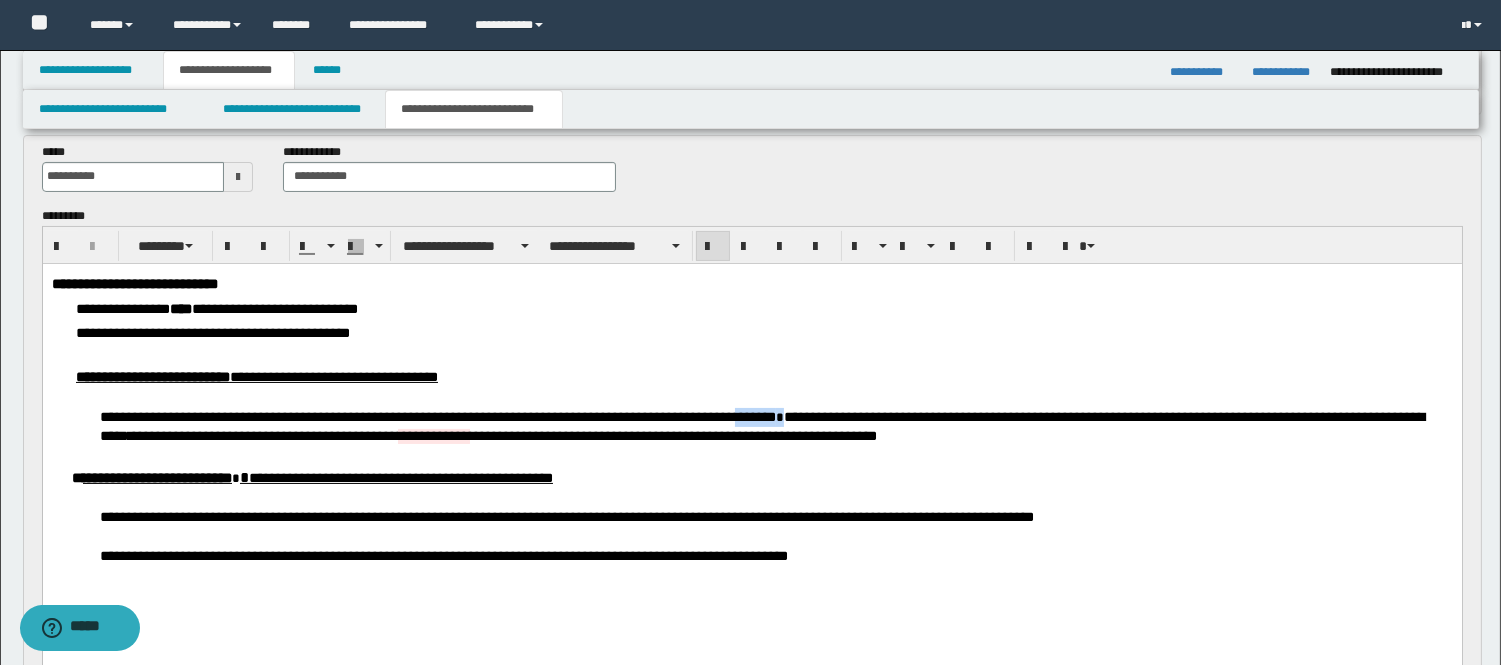 click on "*******" at bounding box center (754, 416) 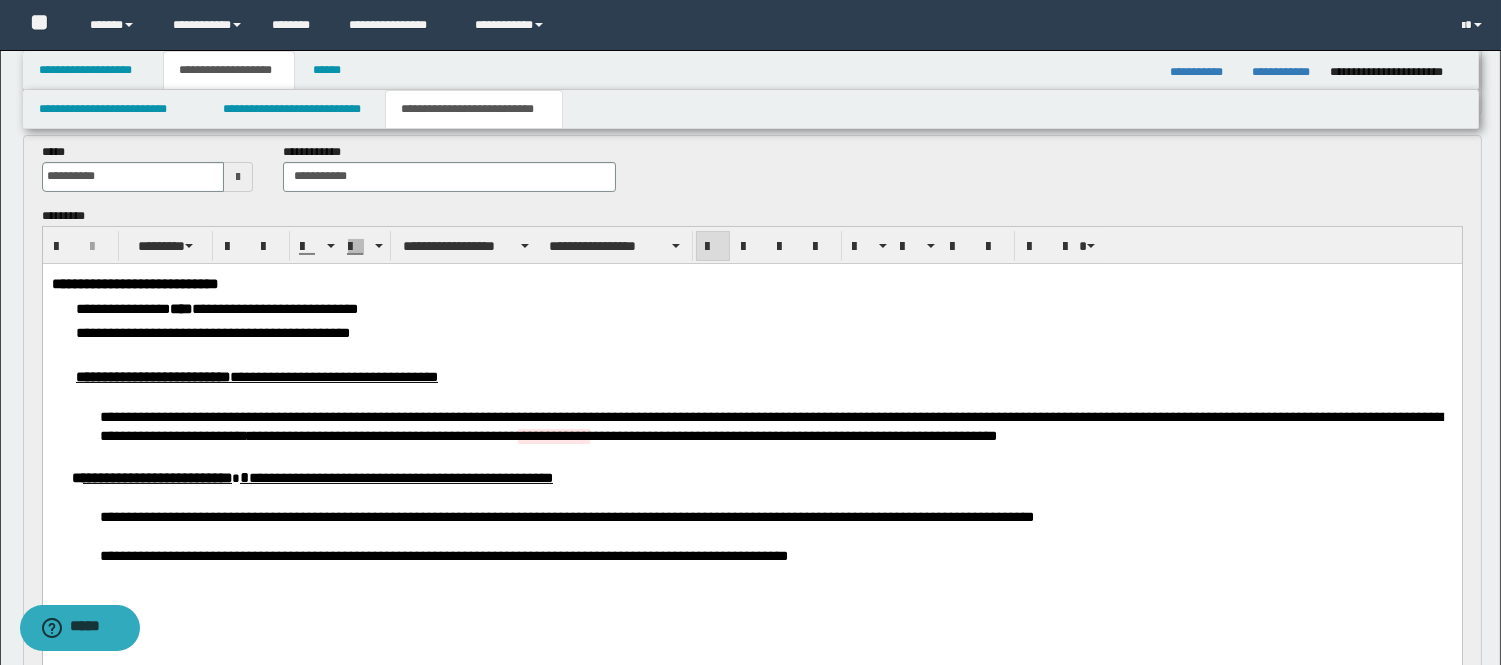 click on "*****" at bounding box center [965, 416] 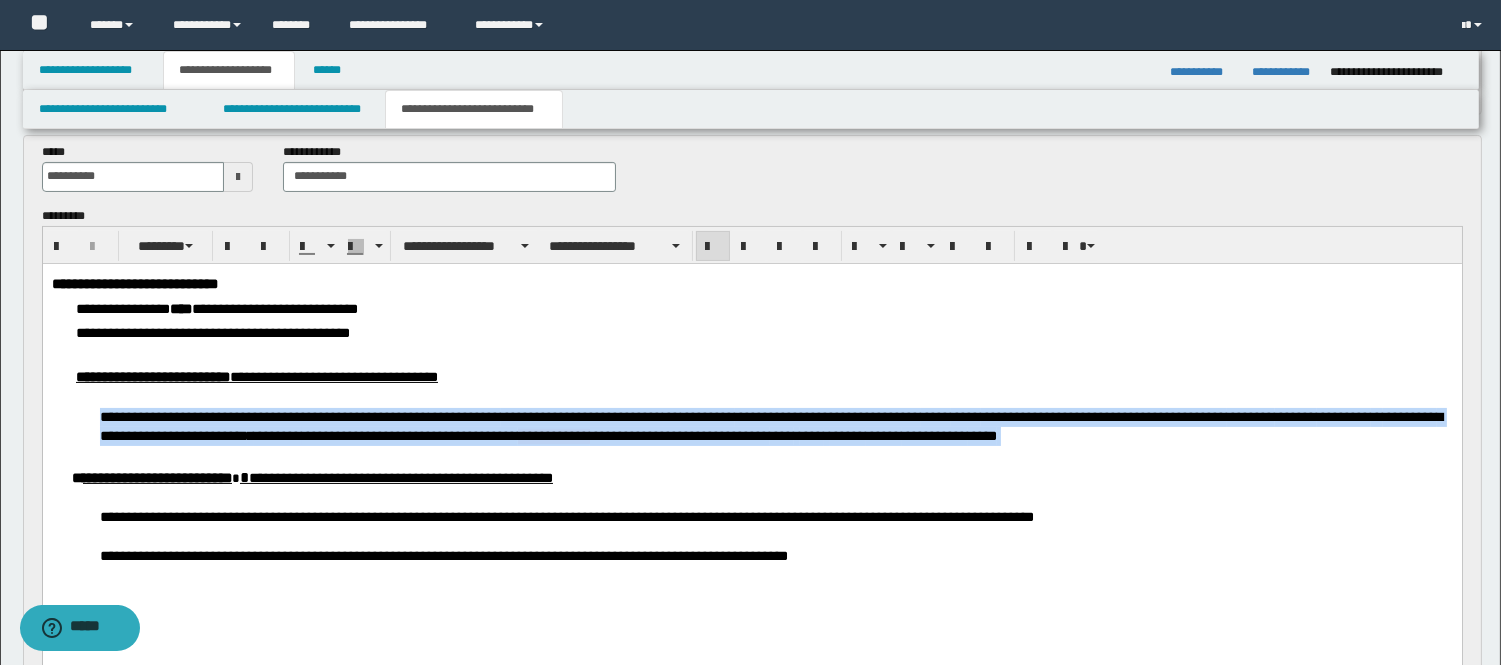 click on "*****" at bounding box center (965, 416) 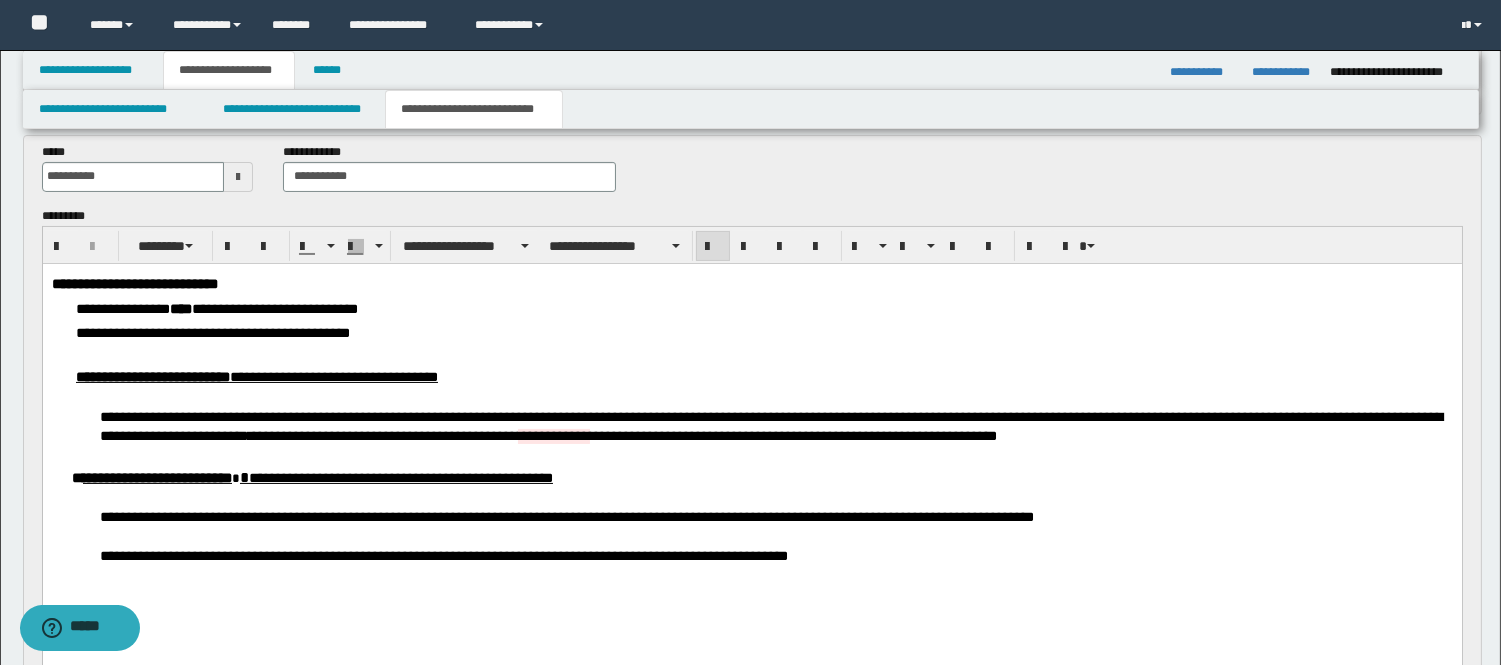 click on "*****" at bounding box center [965, 416] 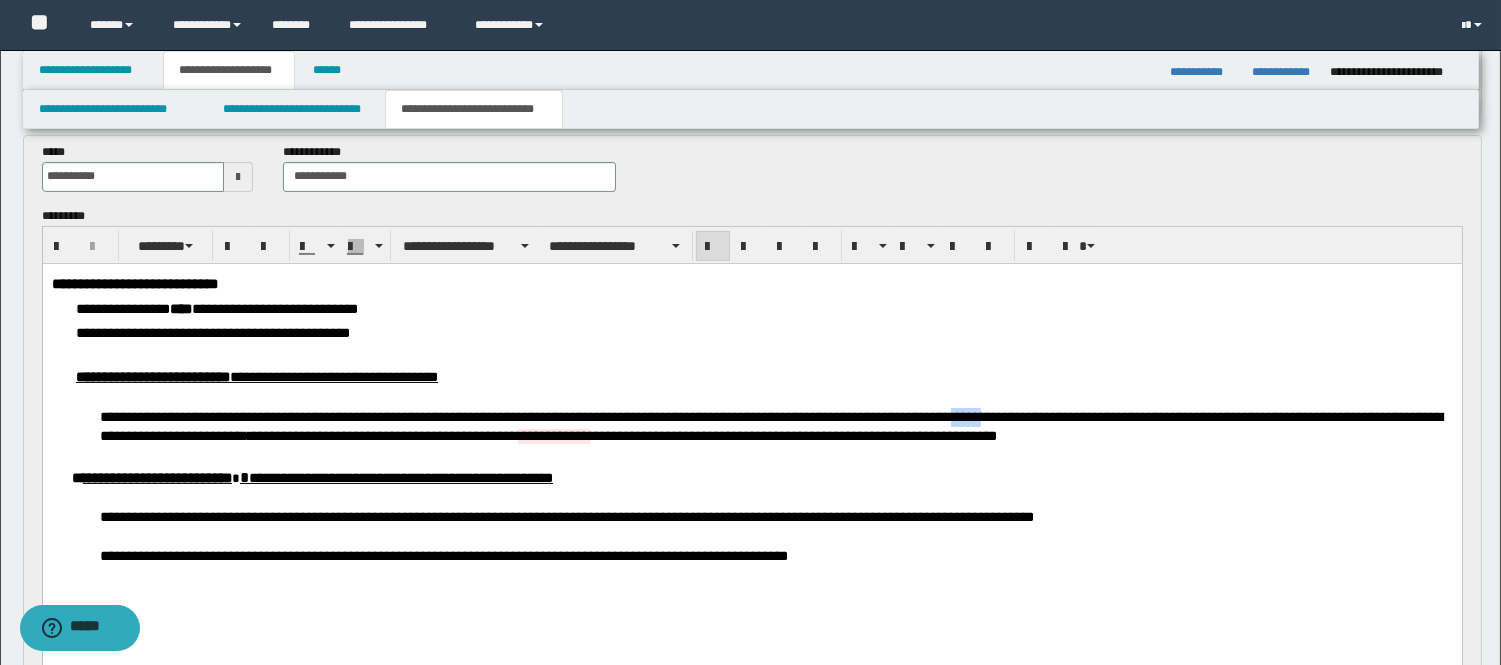 click on "*****" at bounding box center [965, 416] 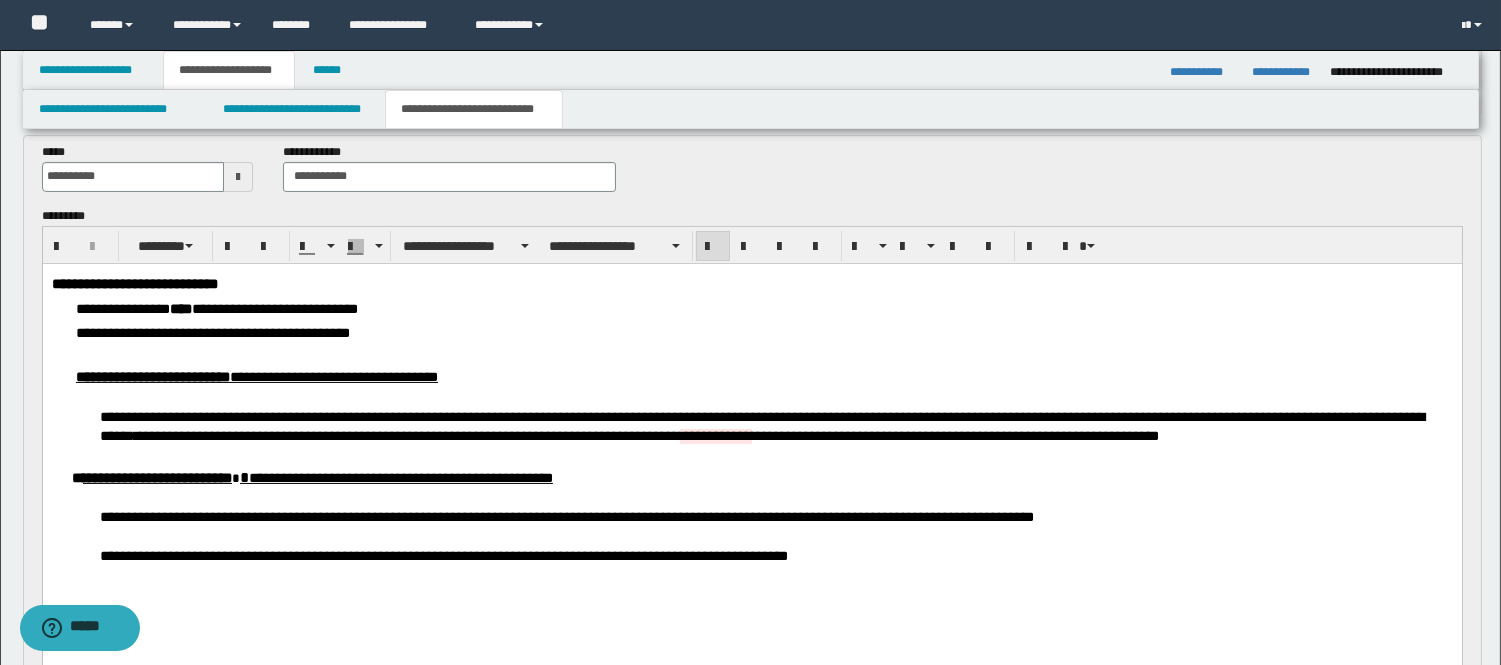 click on "**********" at bounding box center (827, 416) 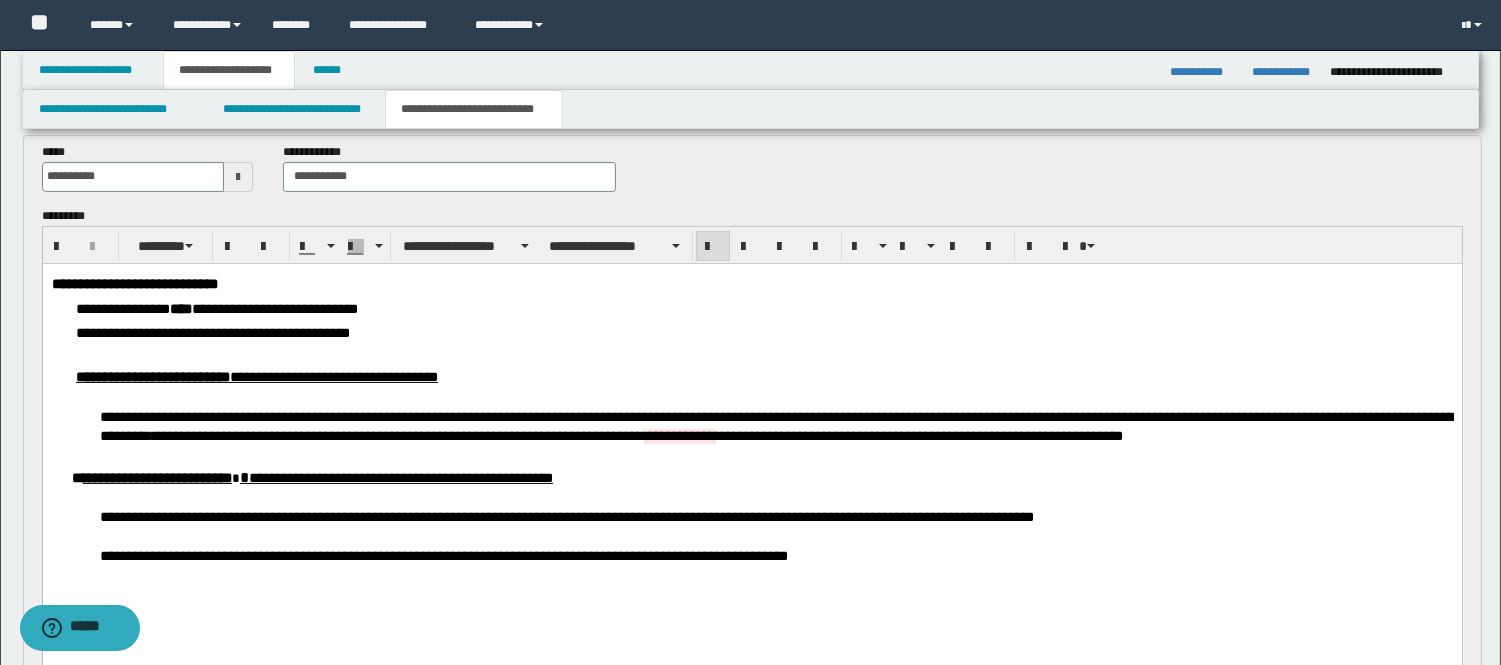 click on "**********" at bounding box center [1241, 416] 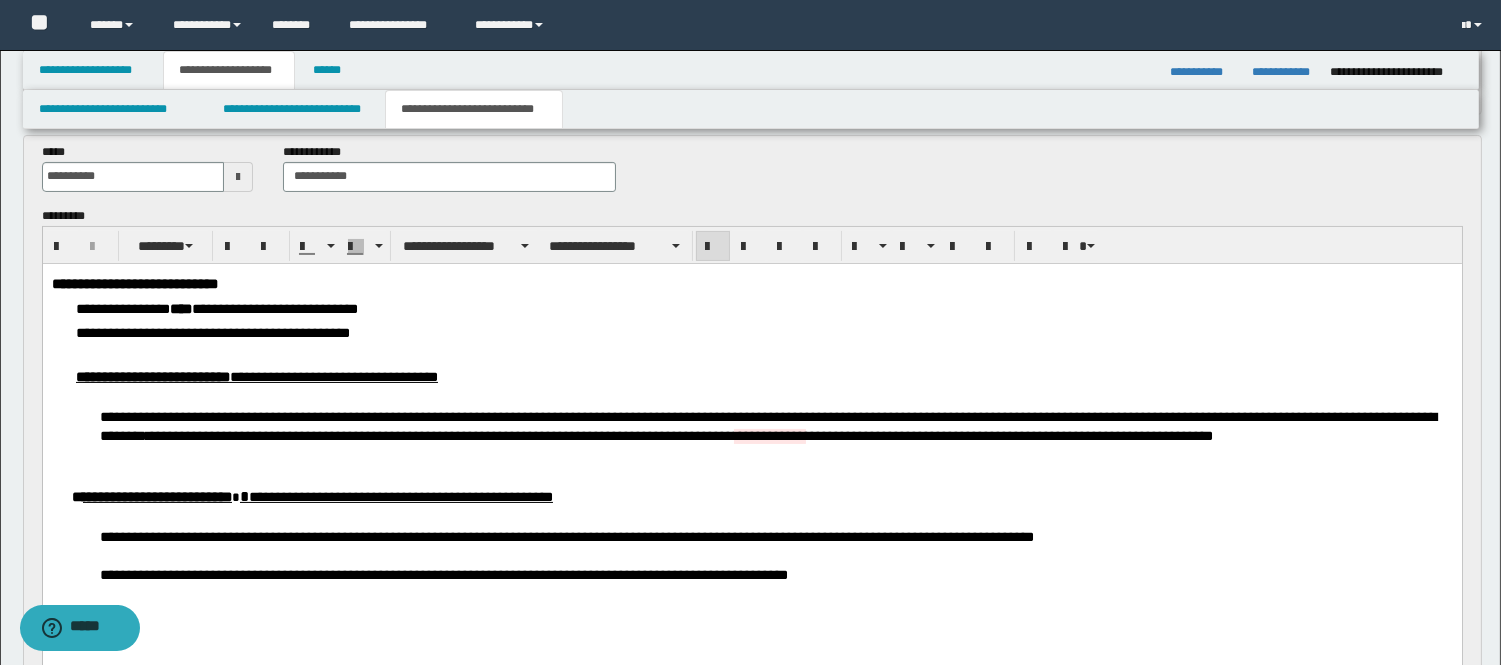 click on "***" at bounding box center (671, 416) 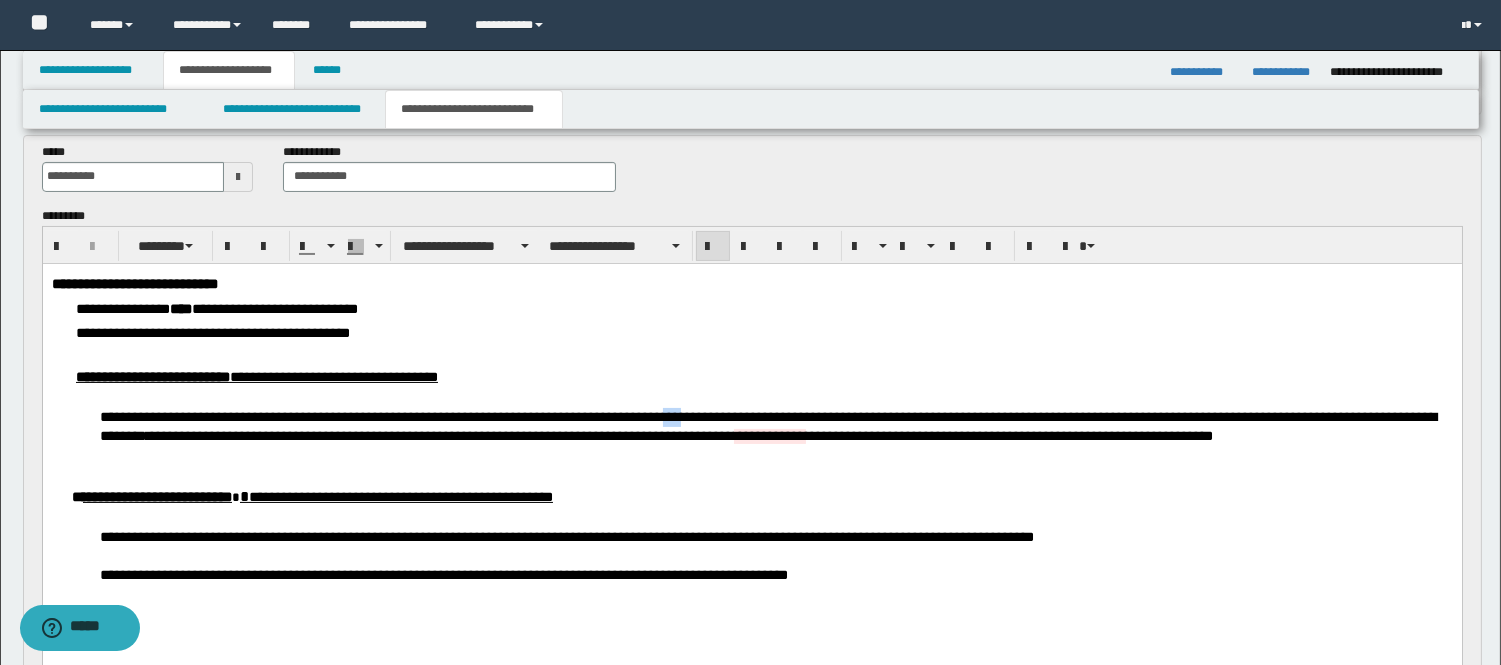 click on "***" at bounding box center (671, 416) 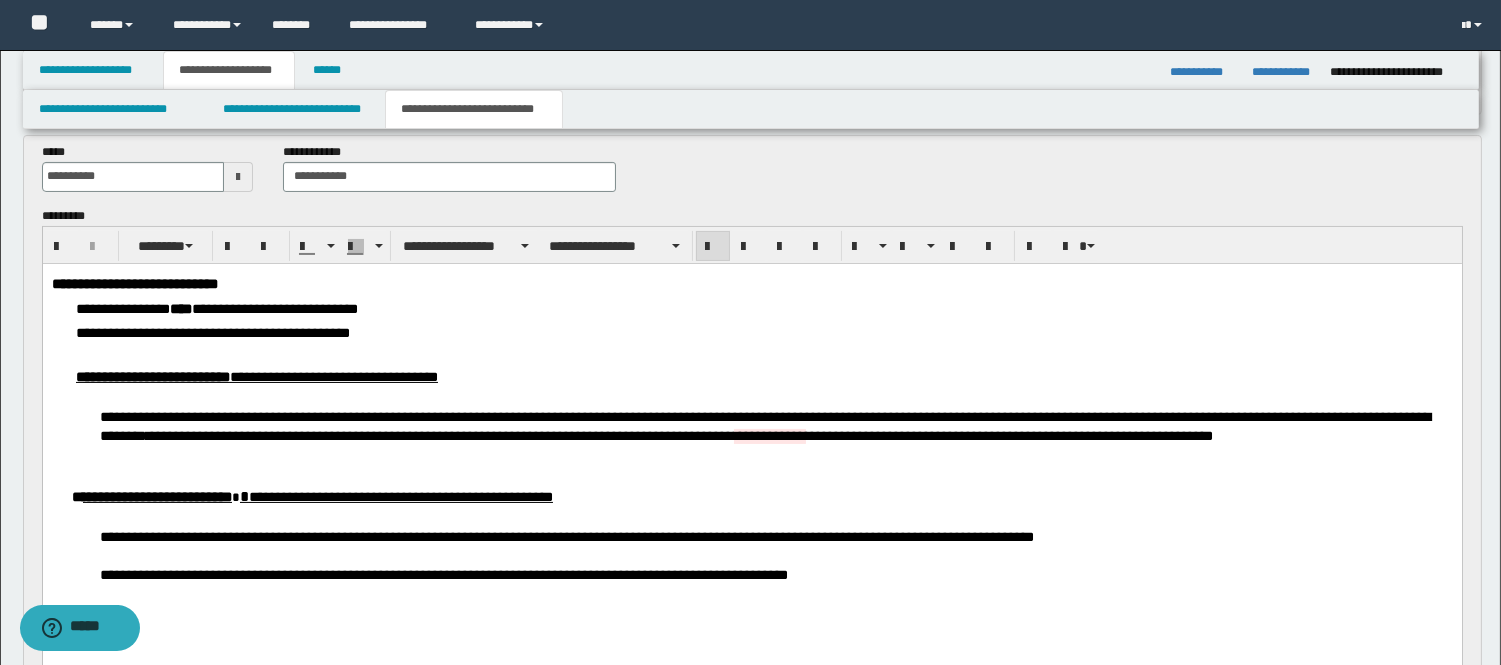click on "**********" at bounding box center (833, 416) 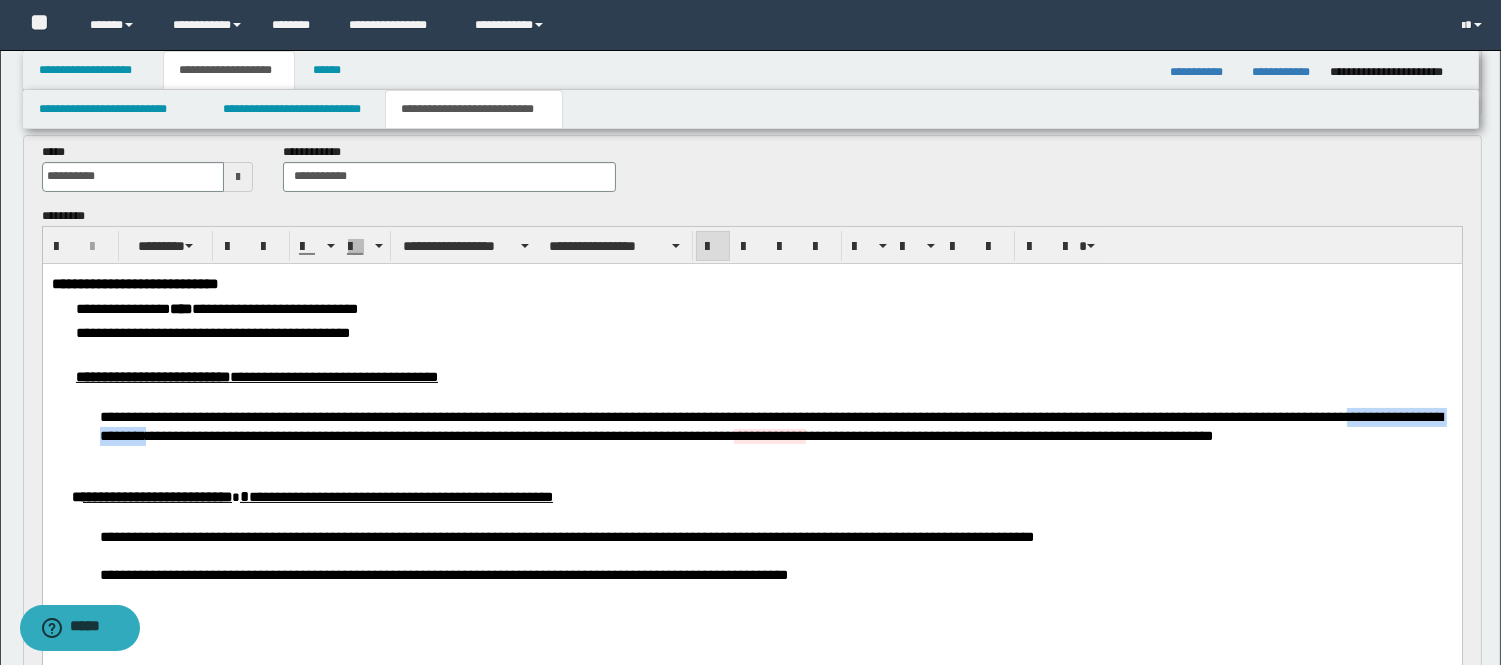 drag, startPoint x: 154, startPoint y: 440, endPoint x: 311, endPoint y: 433, distance: 157.15598 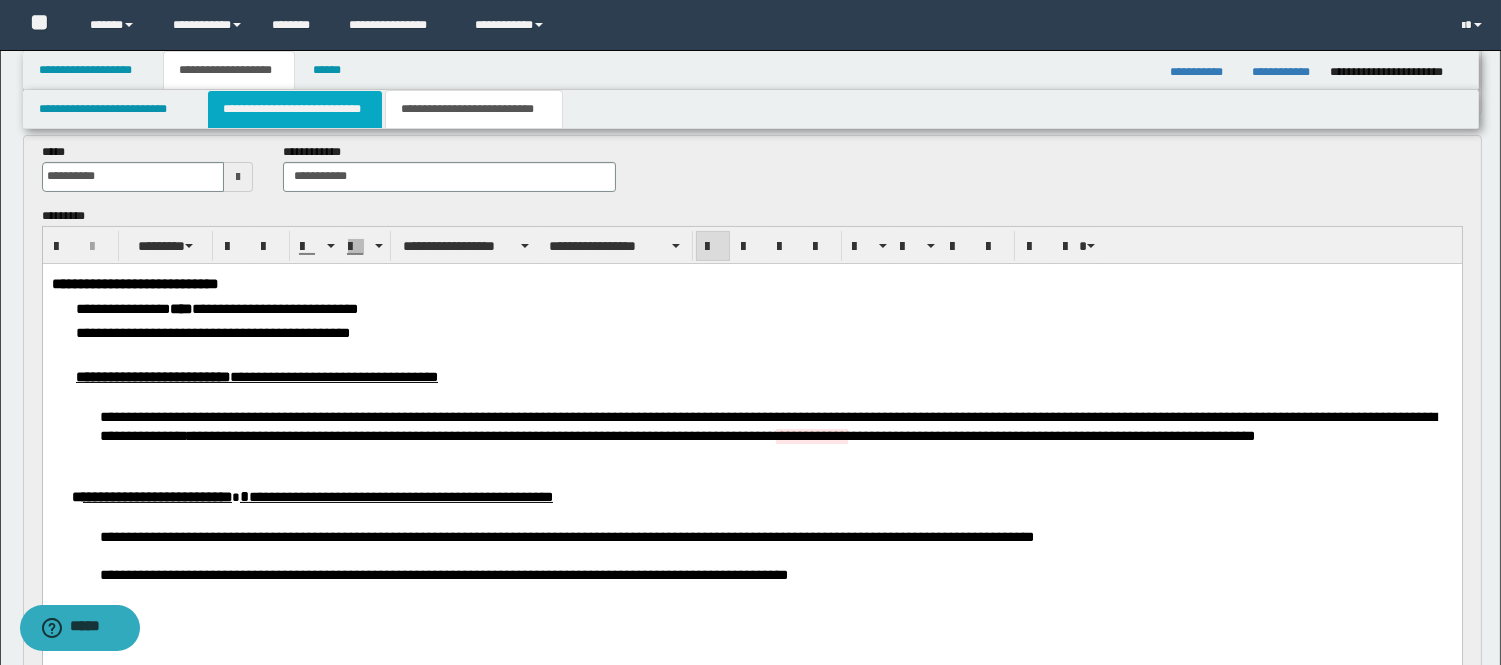 click on "**********" at bounding box center [295, 109] 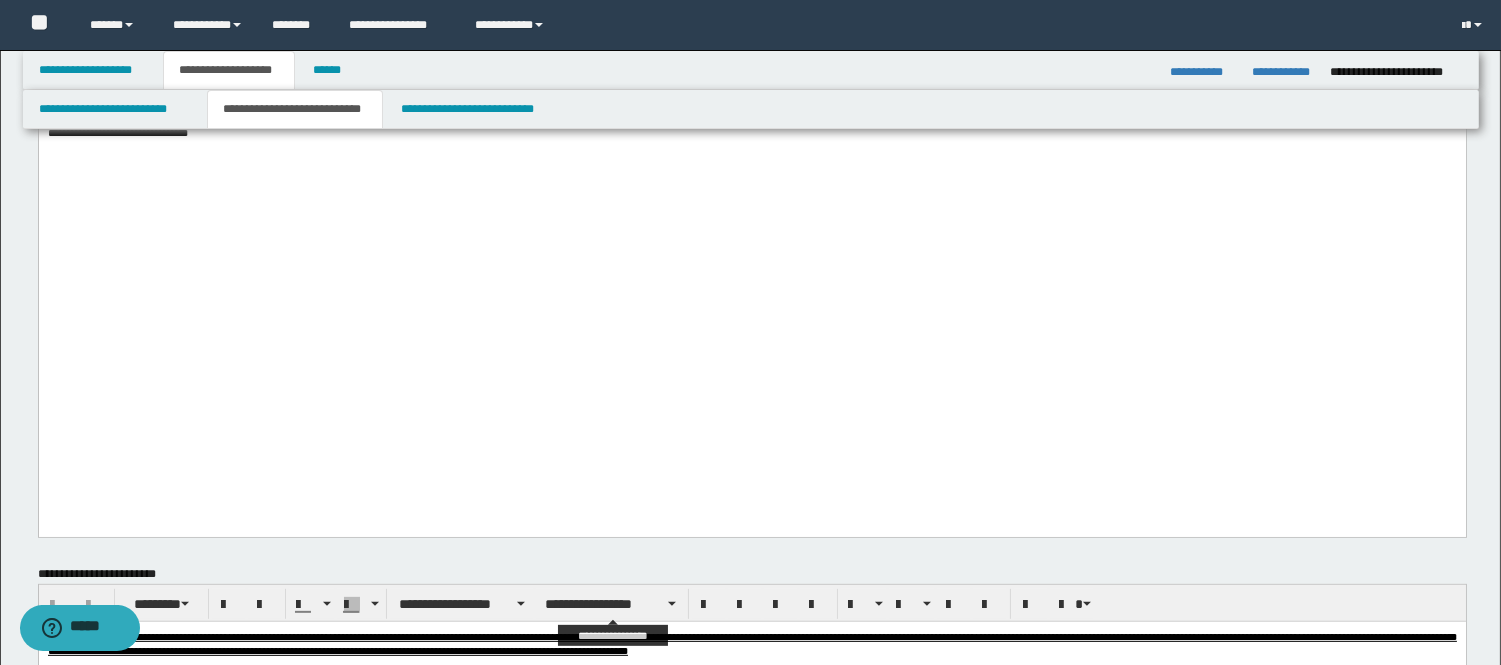 scroll, scrollTop: 1555, scrollLeft: 0, axis: vertical 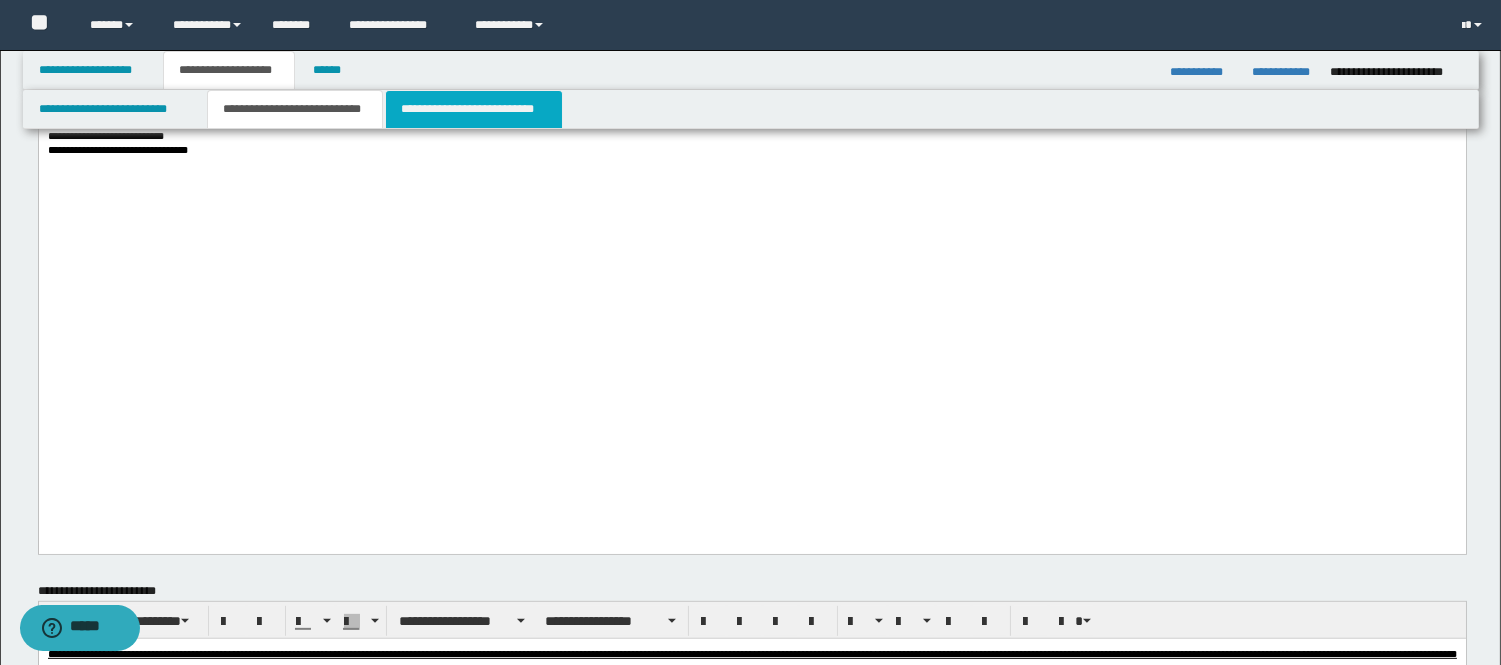 click on "**********" at bounding box center (474, 109) 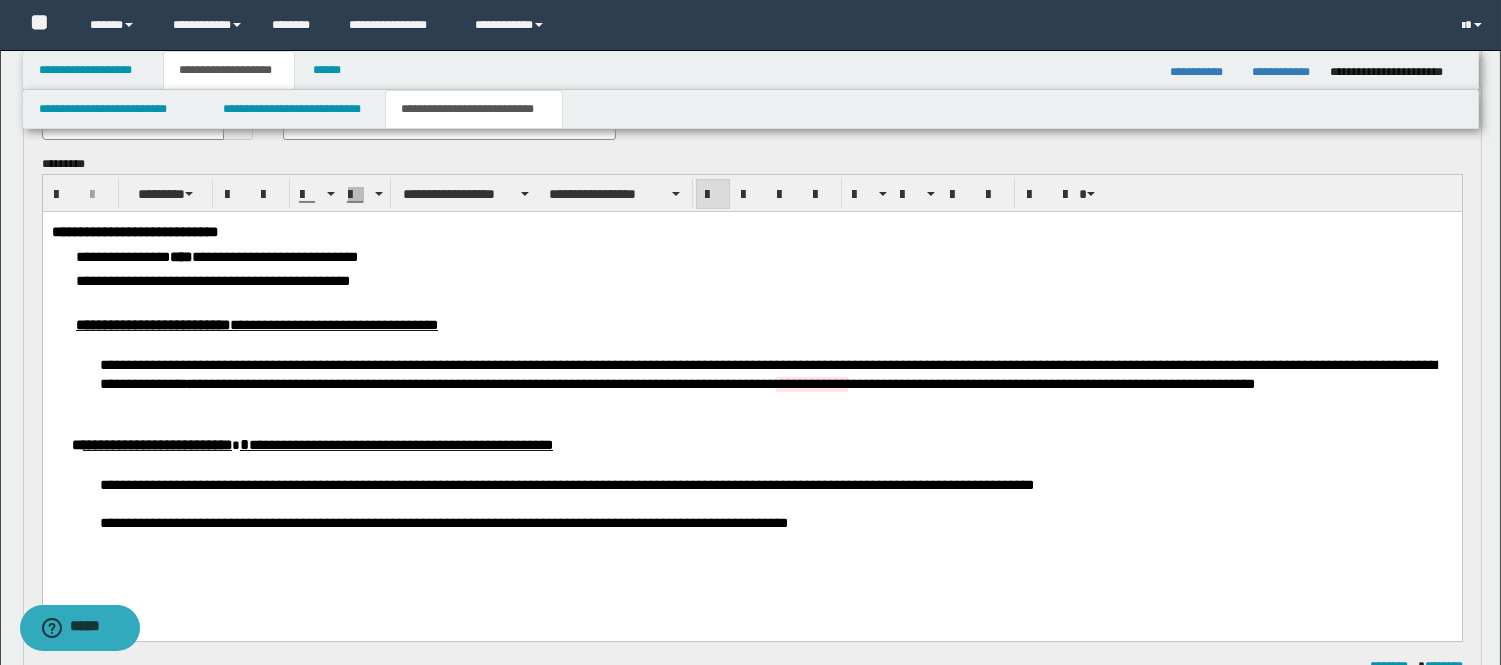 scroll, scrollTop: 555, scrollLeft: 0, axis: vertical 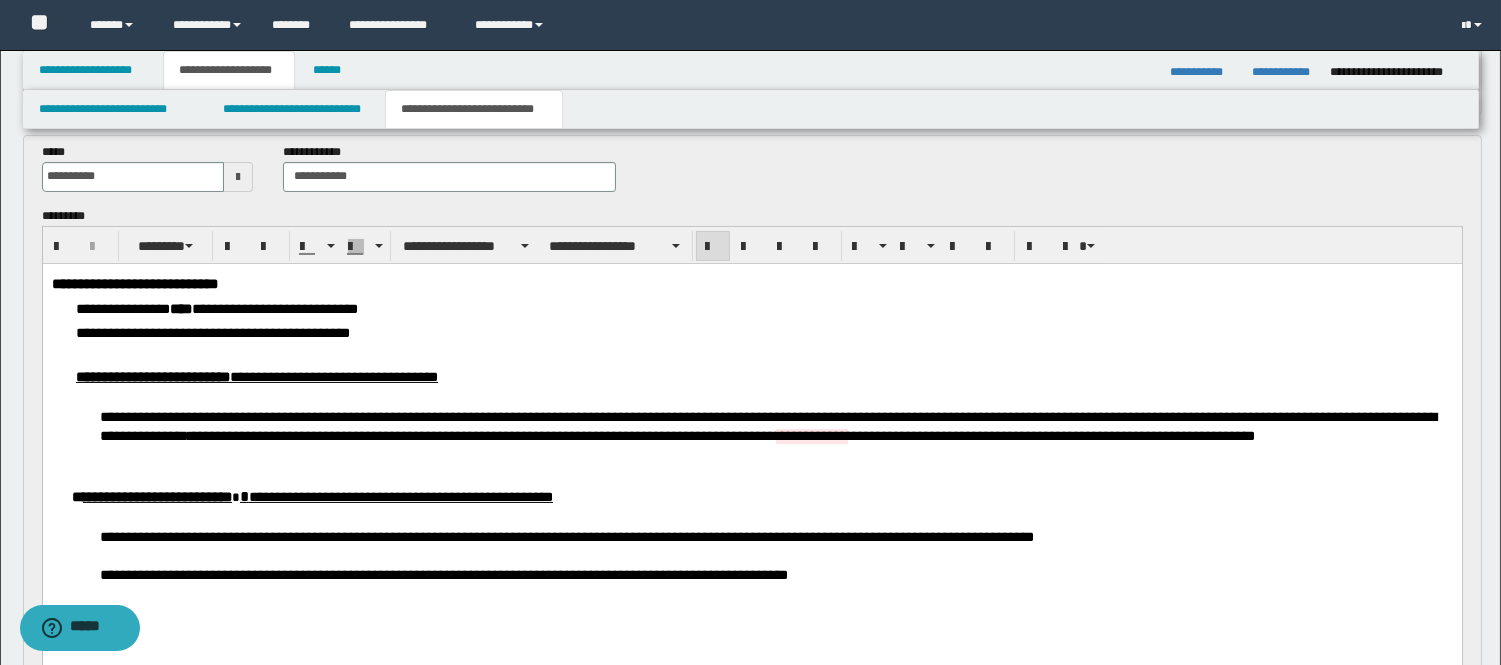 click on "*****" at bounding box center [208, 435] 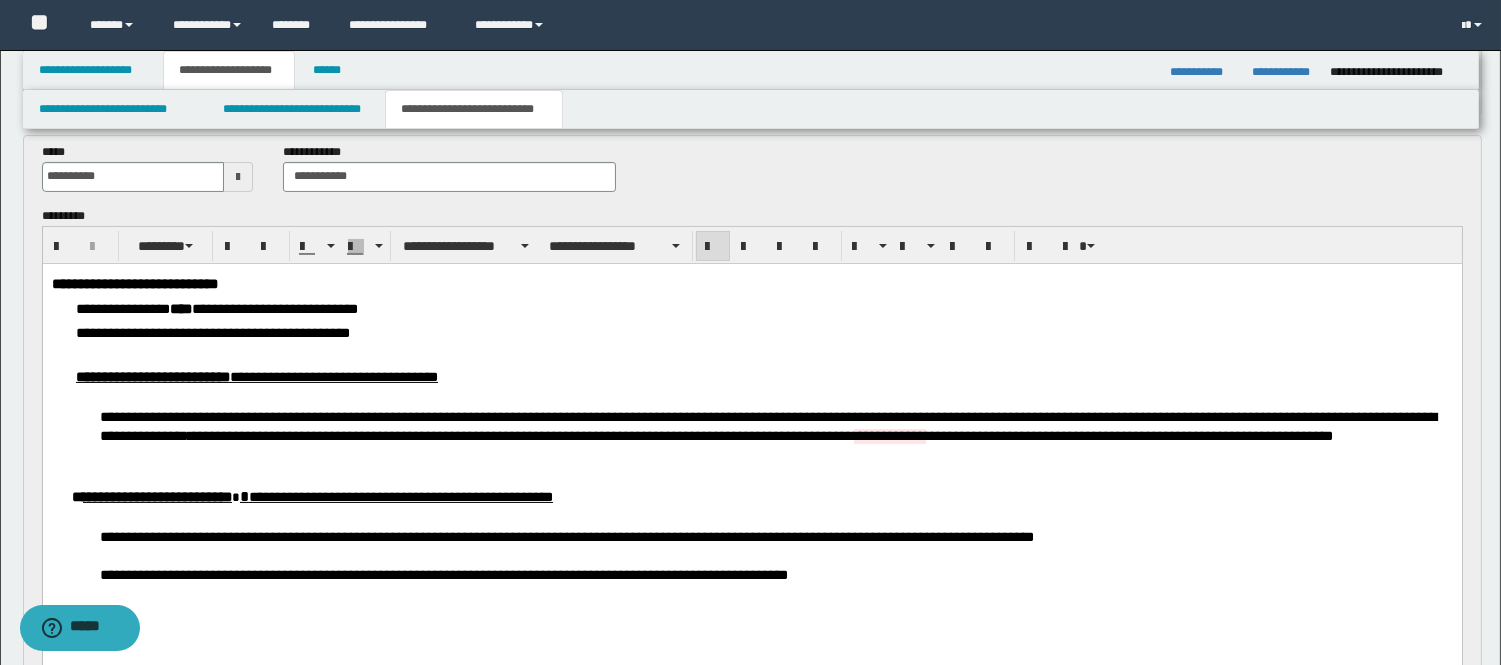 click on "*********" at bounding box center (334, 435) 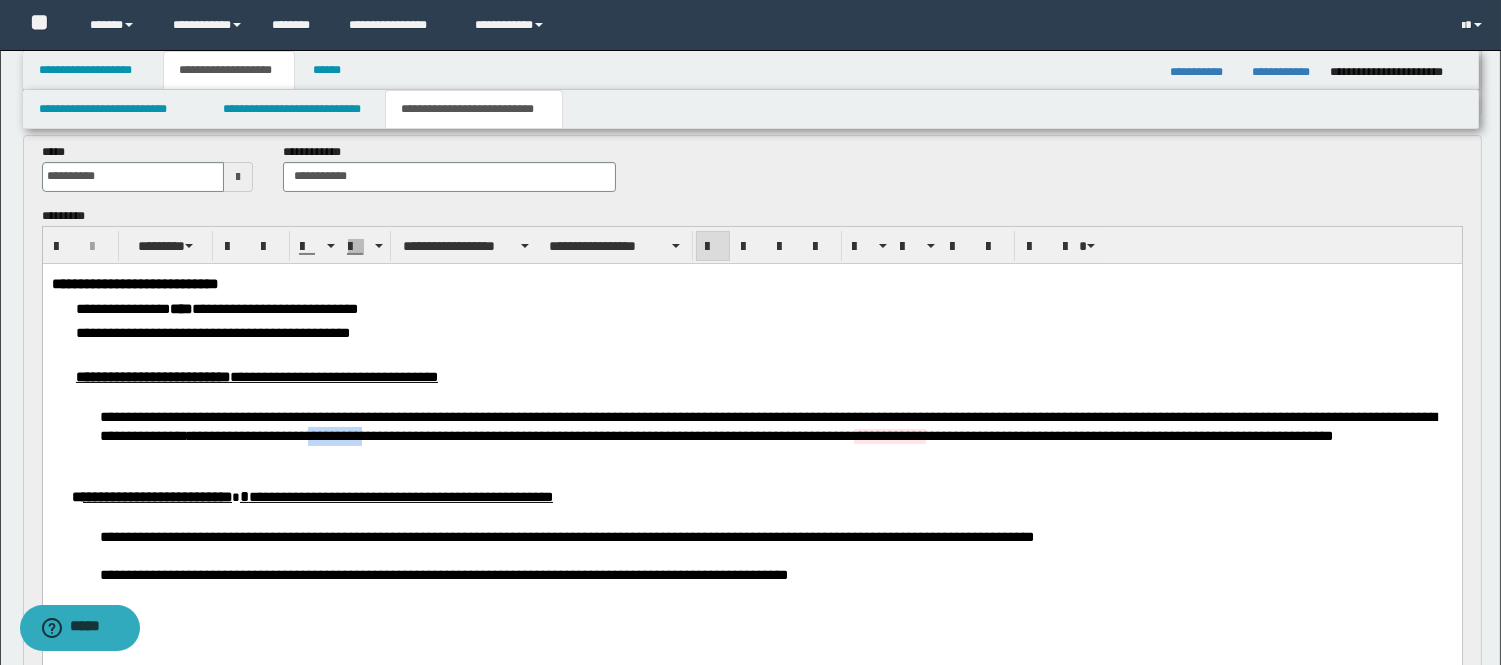 click on "*********" at bounding box center [334, 435] 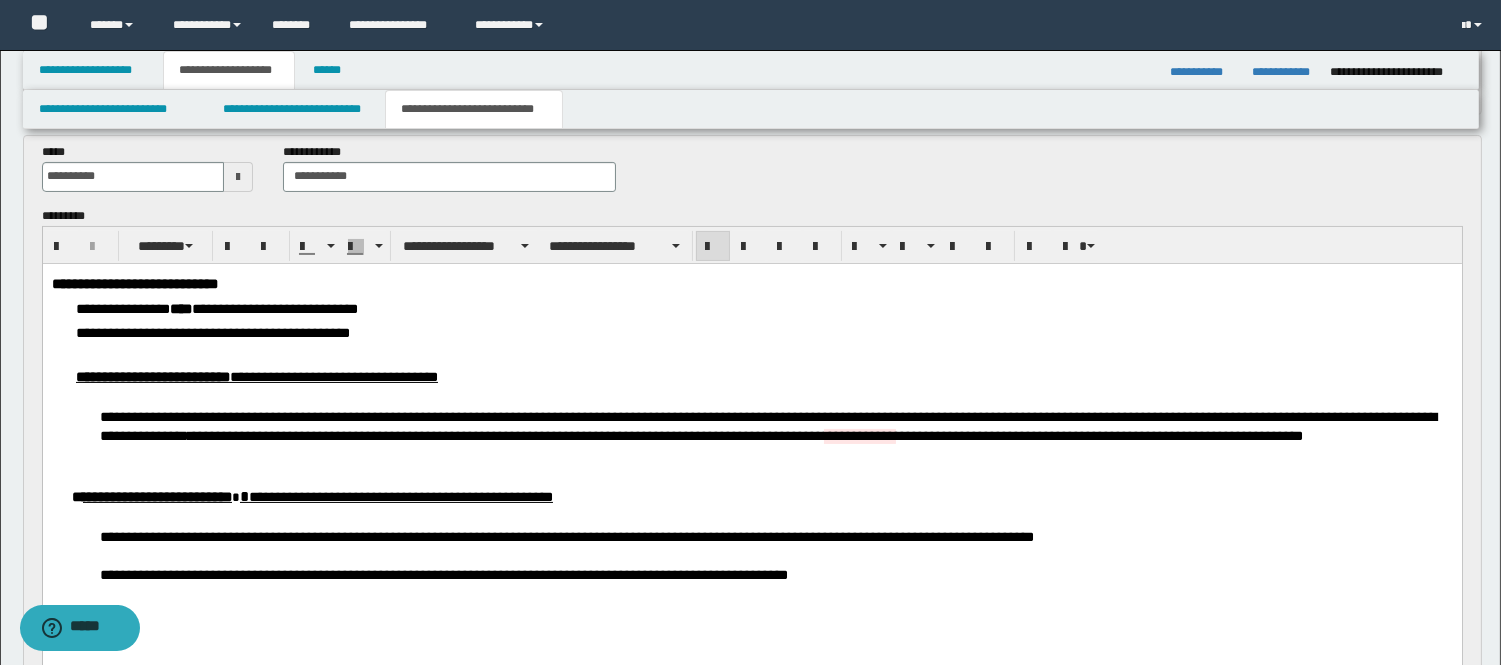 click on "**********" at bounding box center (859, 435) 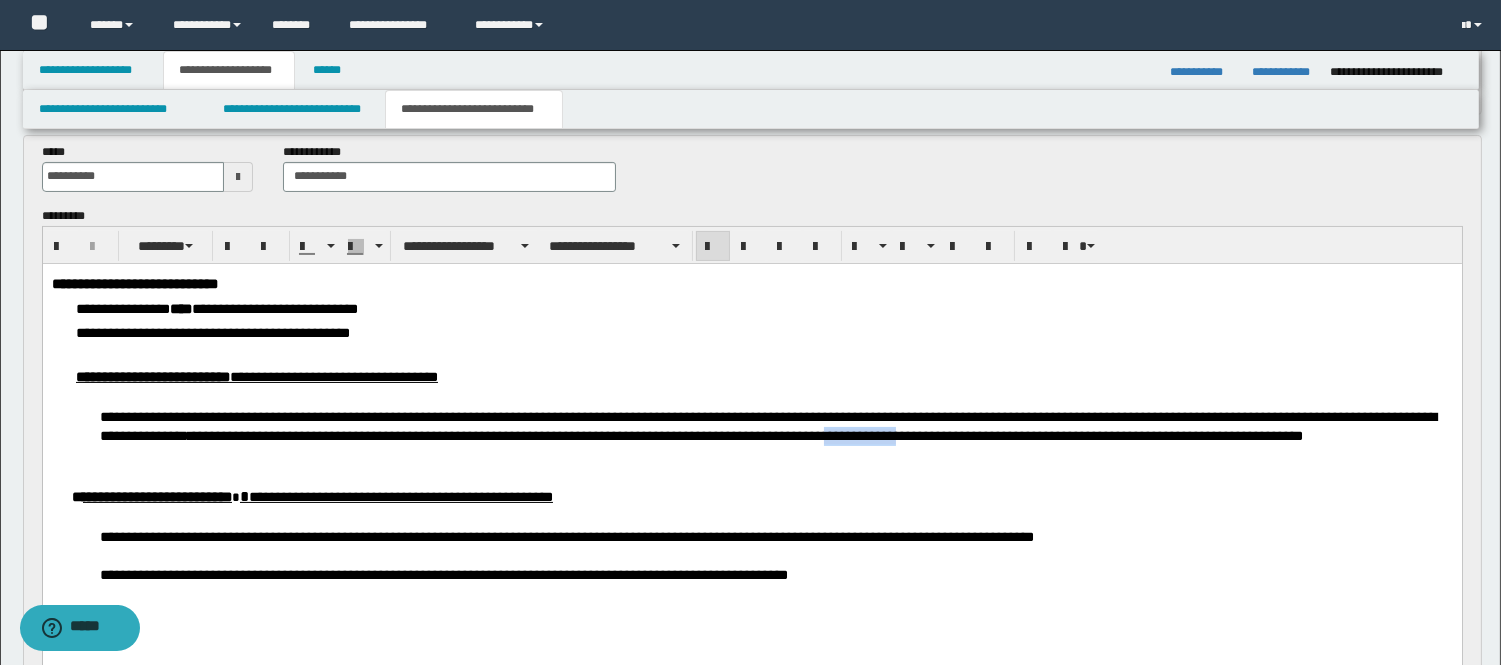 click on "**********" at bounding box center (859, 435) 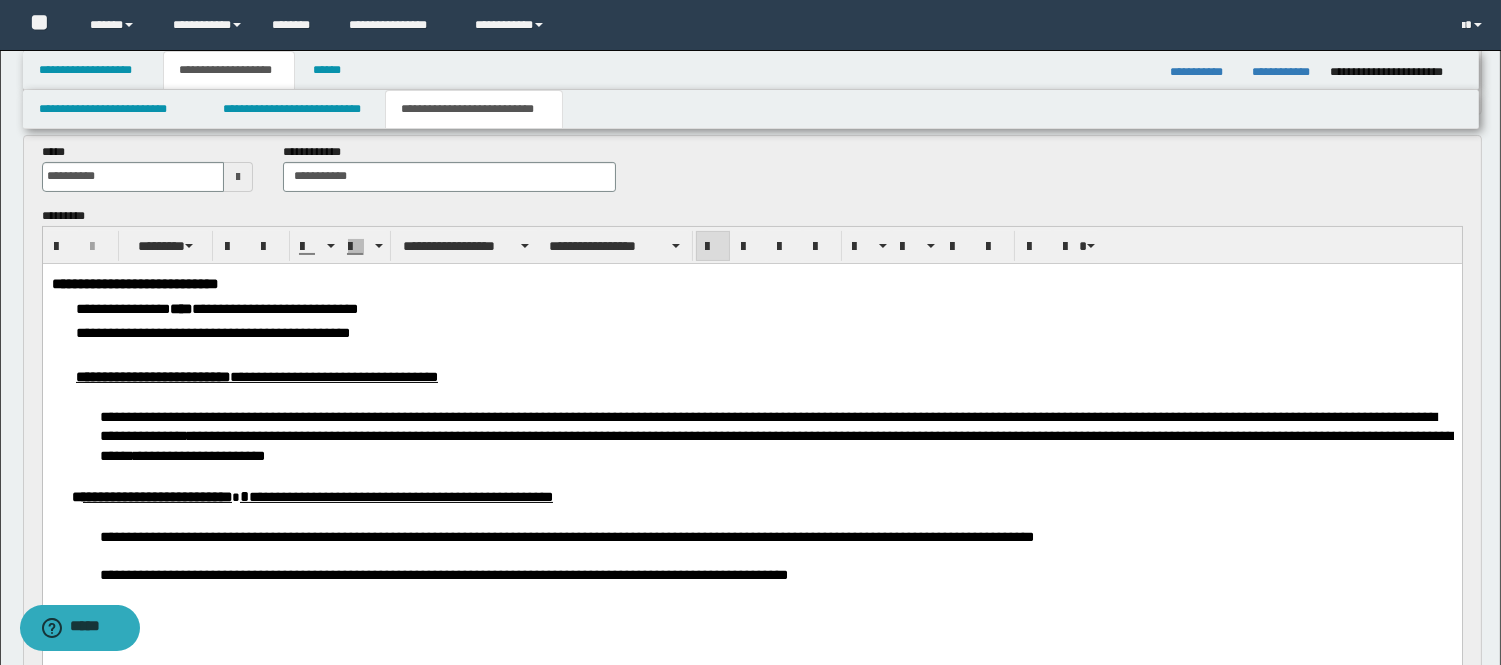 click on "**********" at bounding box center [910, 435] 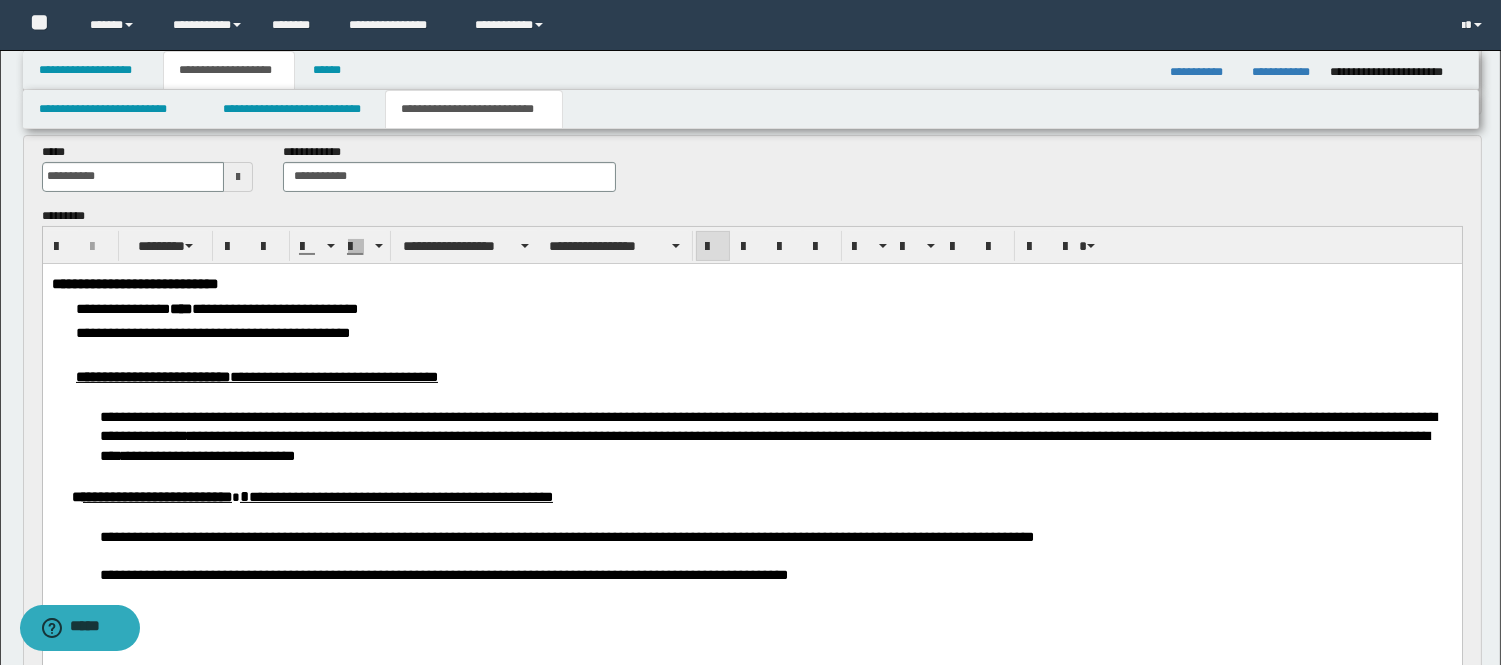 click on "**********" at bounding box center [341, 536] 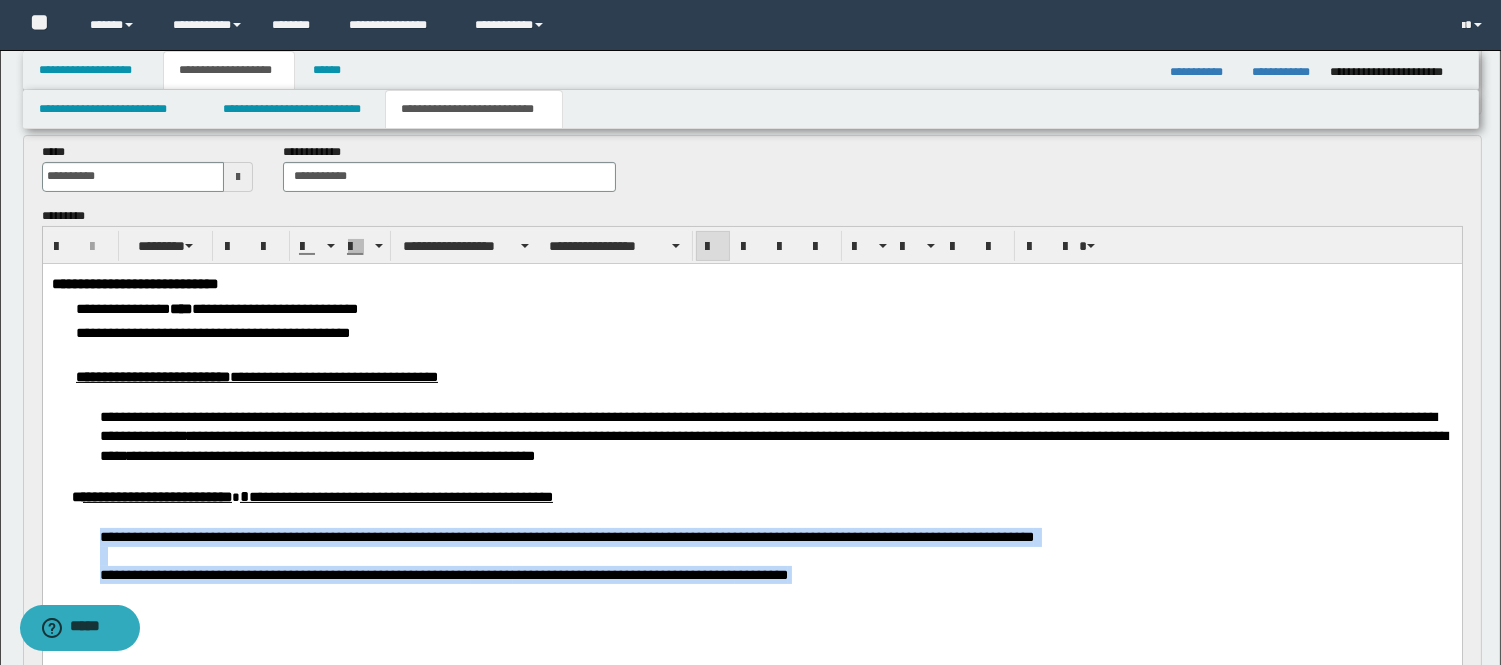 drag, startPoint x: 864, startPoint y: 599, endPoint x: 92, endPoint y: 535, distance: 774.6483 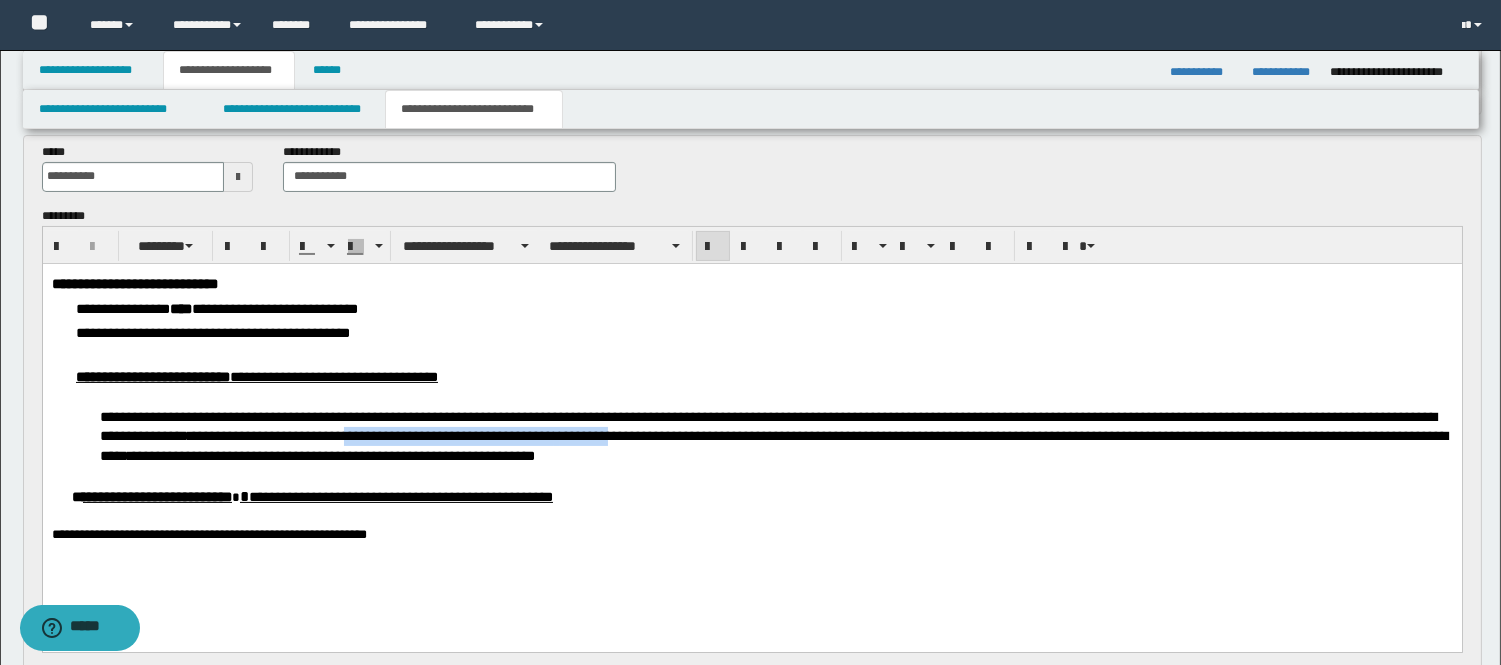 drag, startPoint x: 525, startPoint y: 437, endPoint x: 816, endPoint y: 431, distance: 291.06186 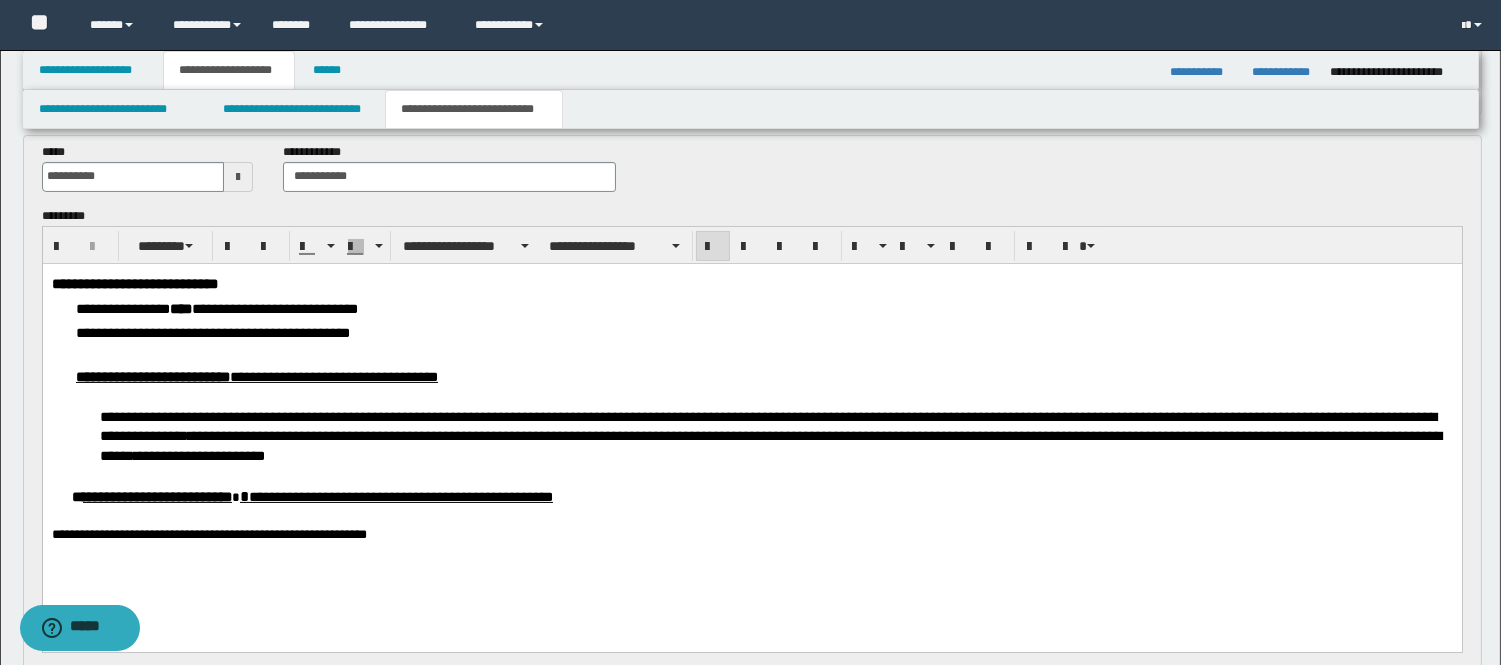click on "******" at bounding box center [116, 455] 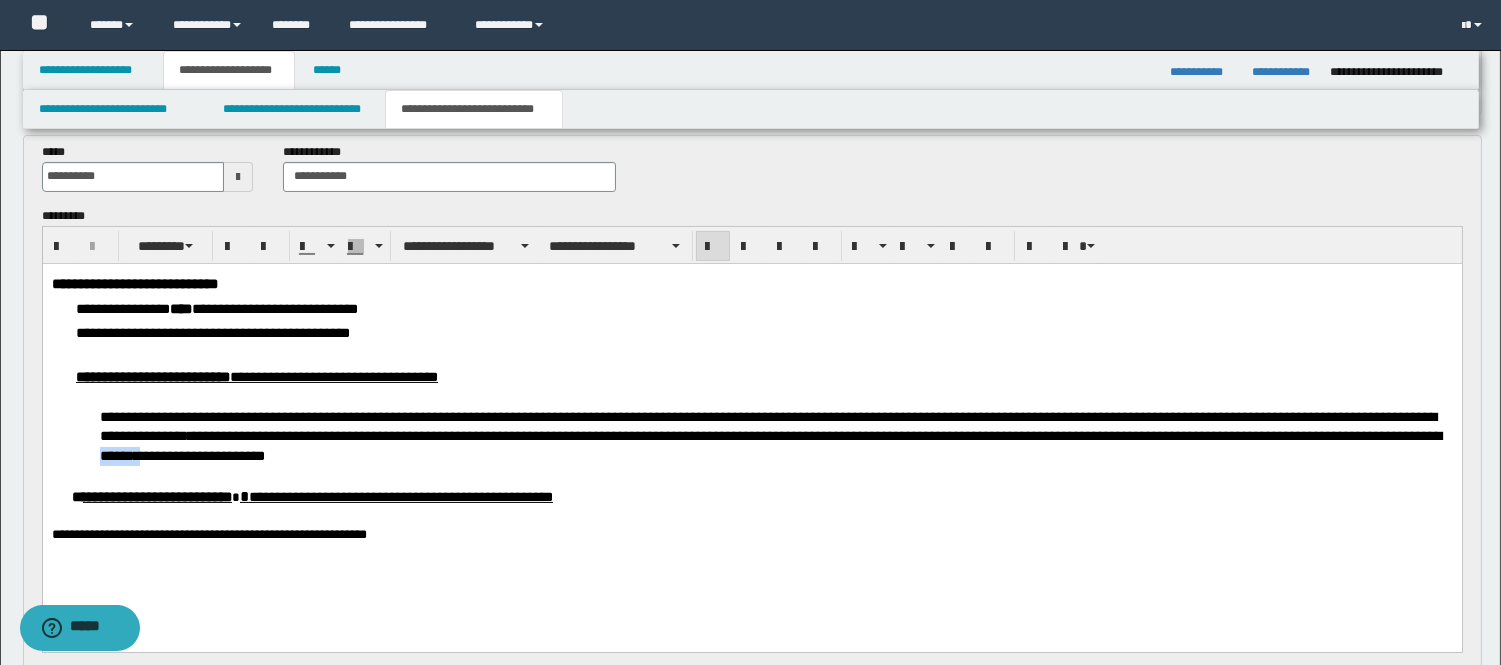 click on "******" at bounding box center (116, 455) 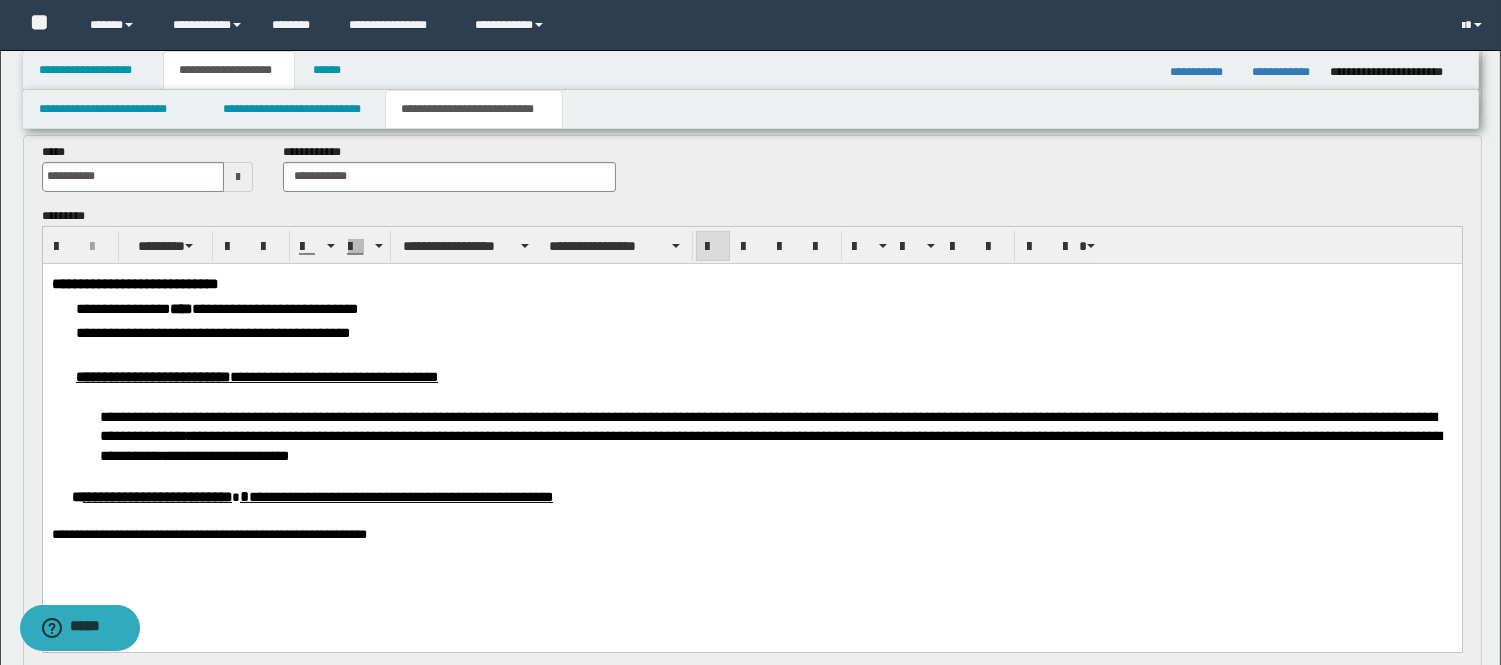 click on "**********" at bounding box center (766, 435) 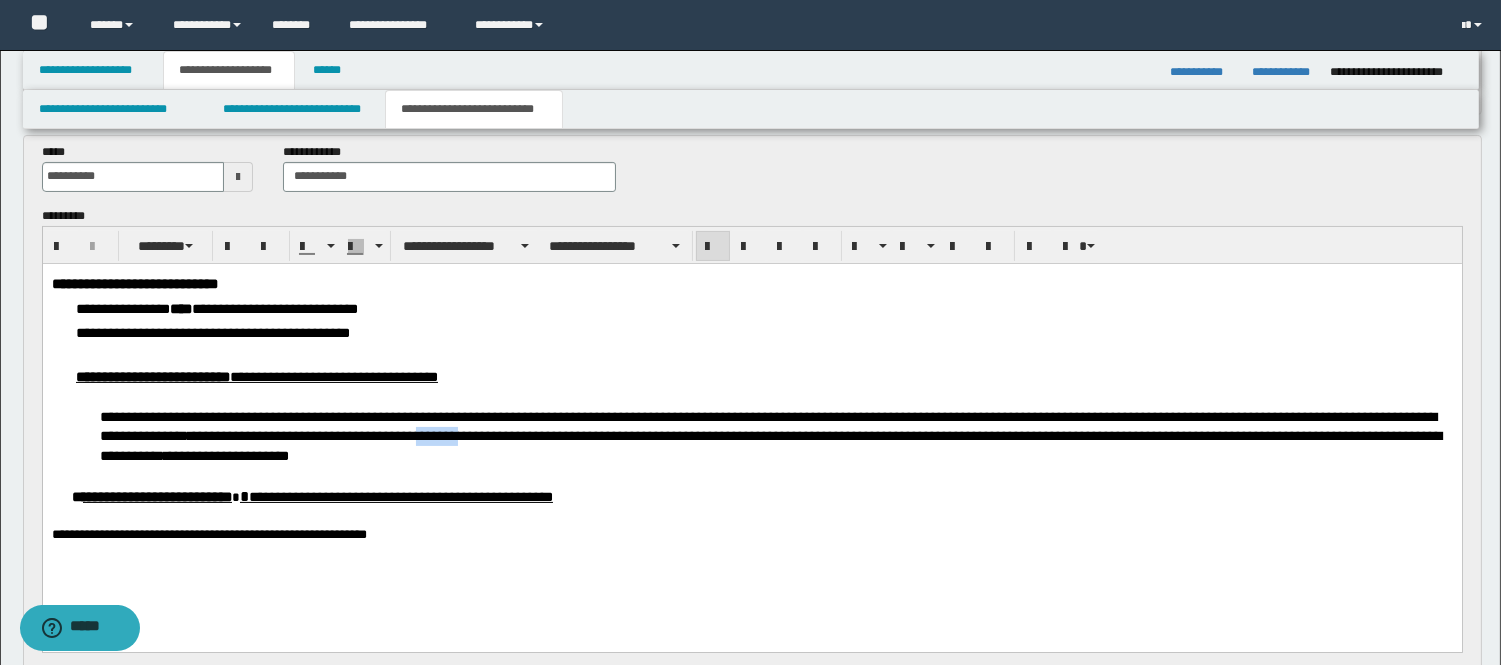 click on "**********" at bounding box center (766, 435) 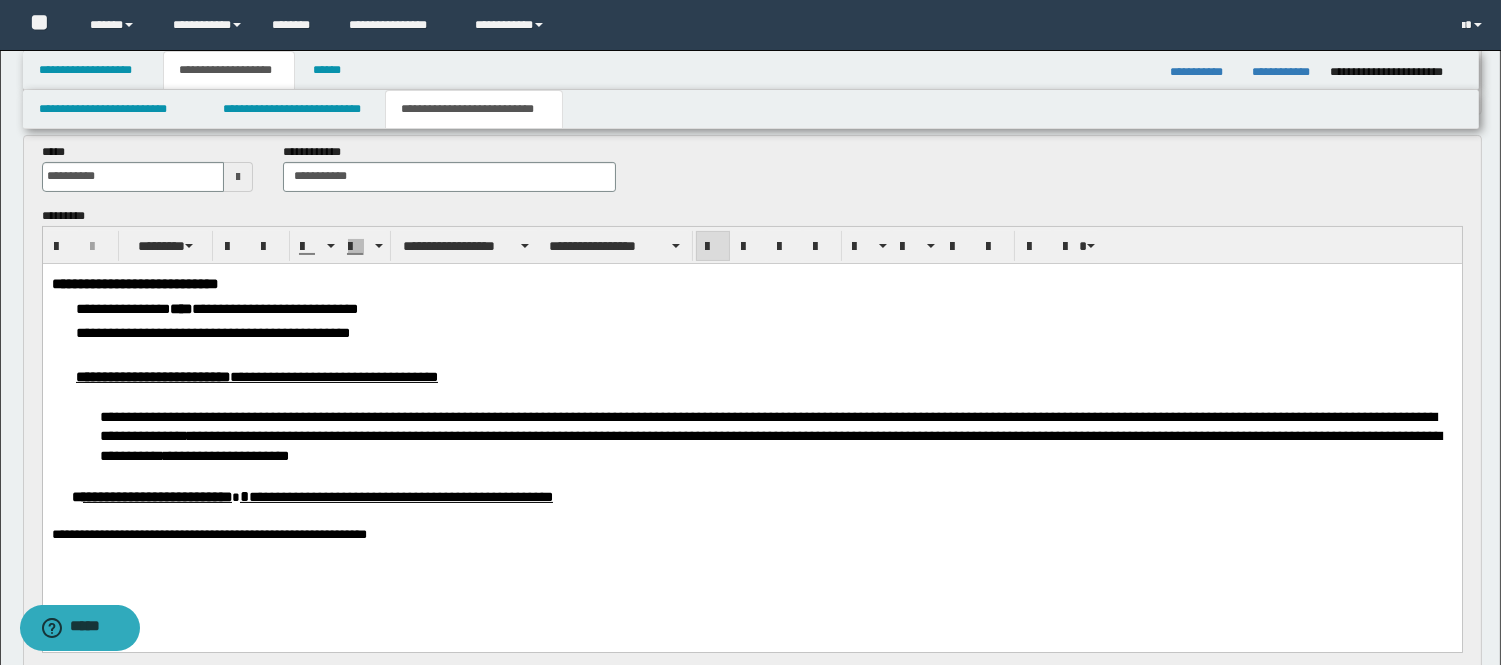 click on "****" at bounding box center (273, 455) 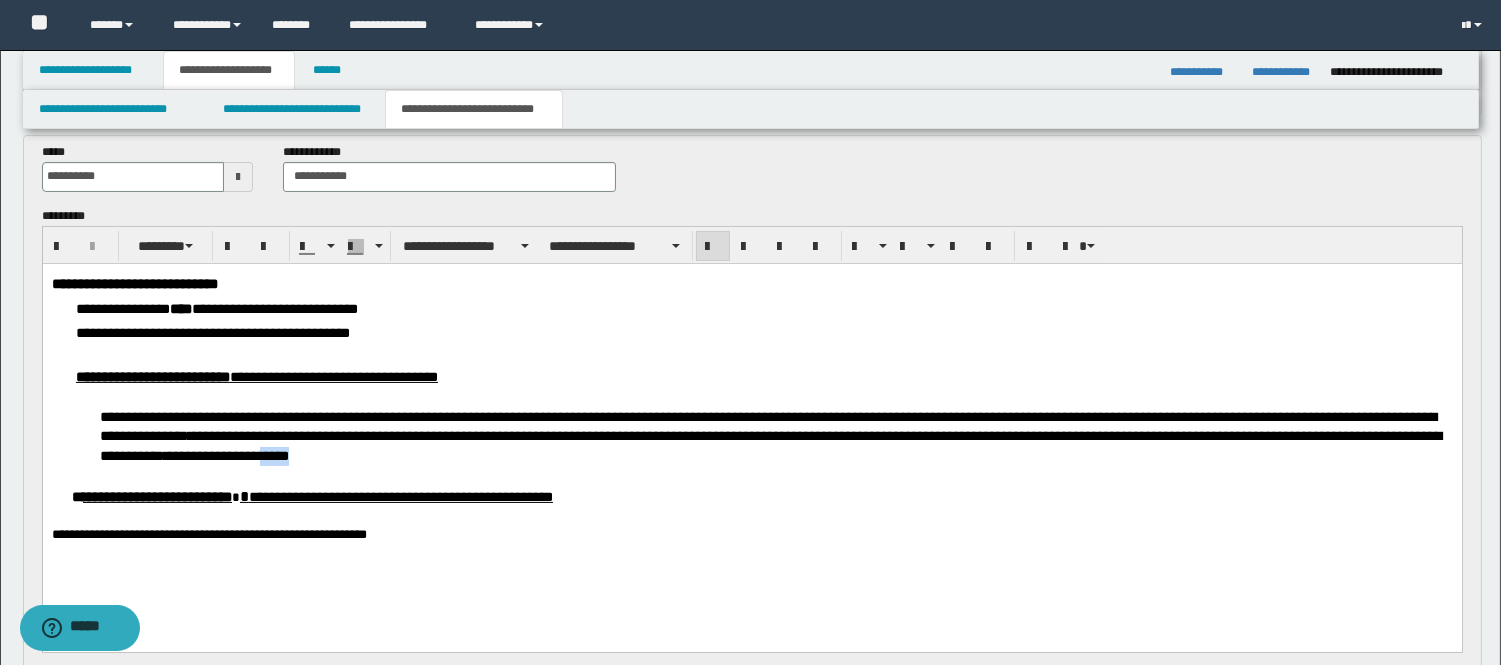 click on "****" at bounding box center [273, 455] 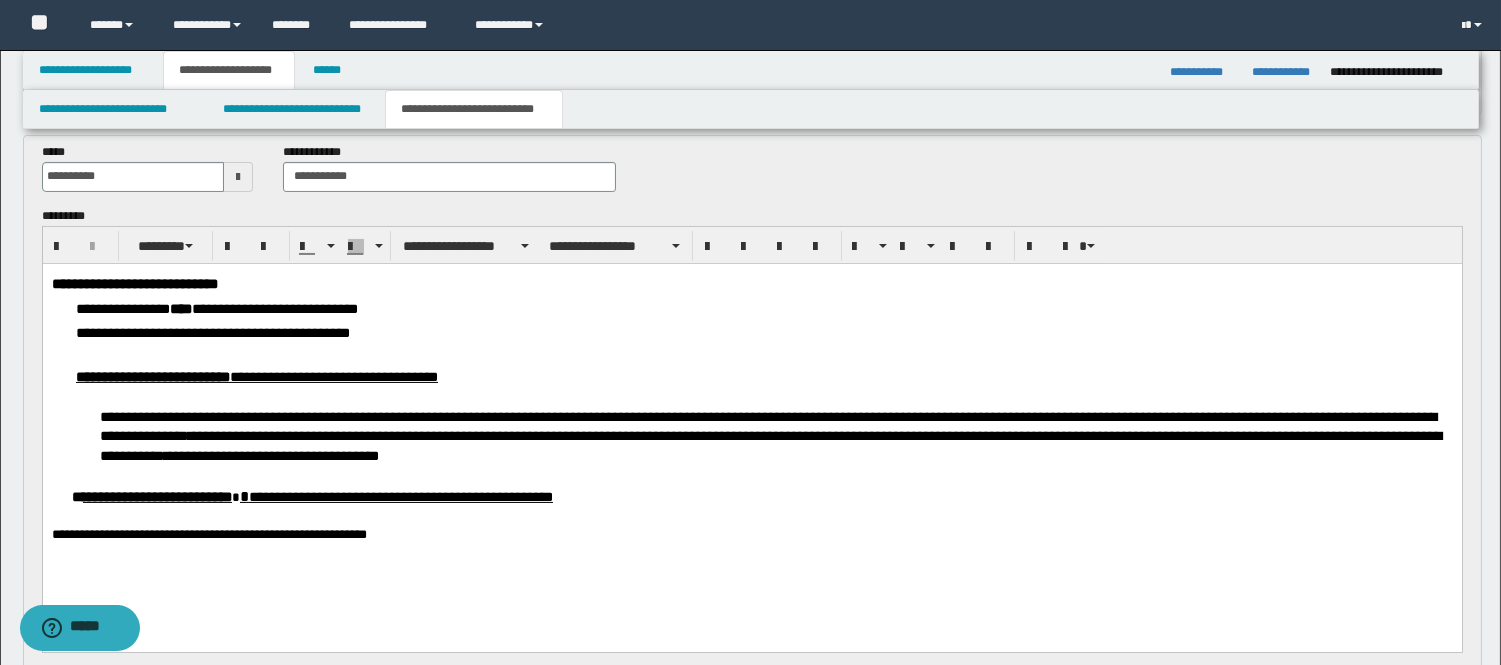 click on "**********" at bounding box center [751, 535] 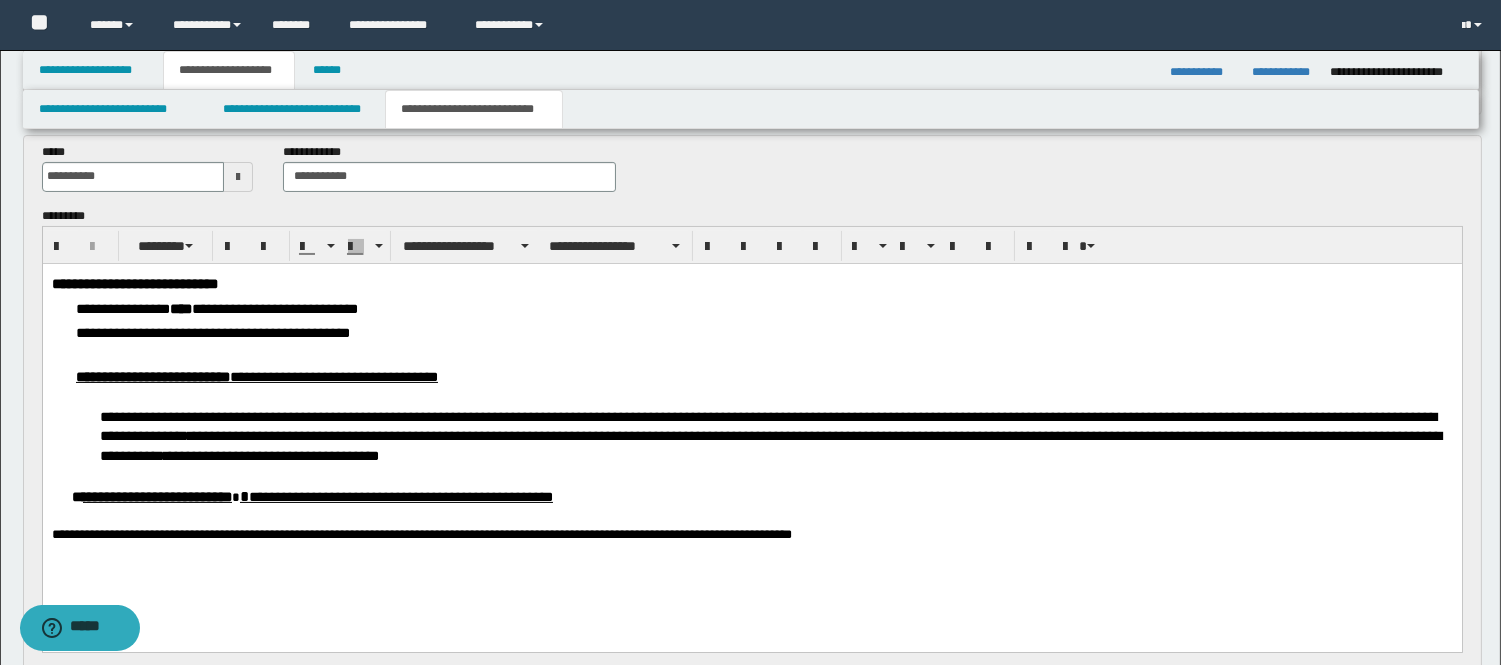 click on "**********" at bounding box center [751, 535] 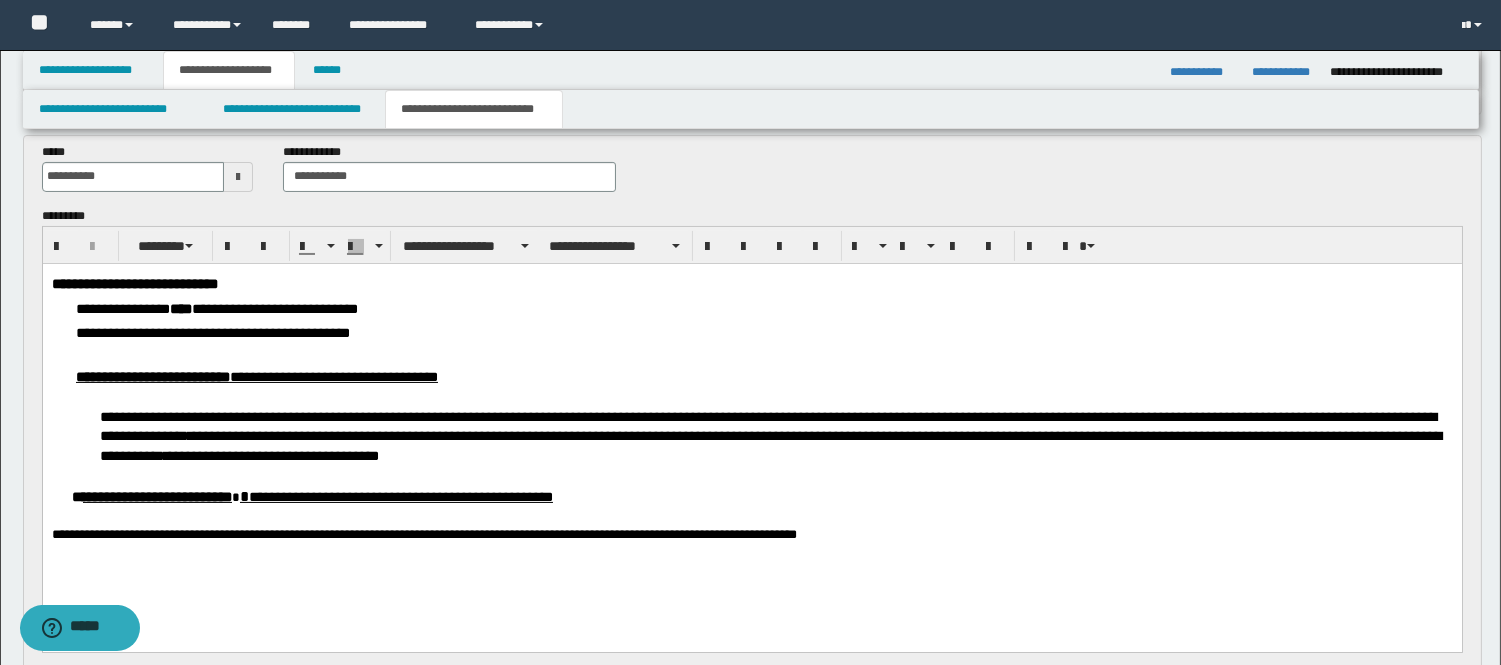 click on "**********" at bounding box center [751, 432] 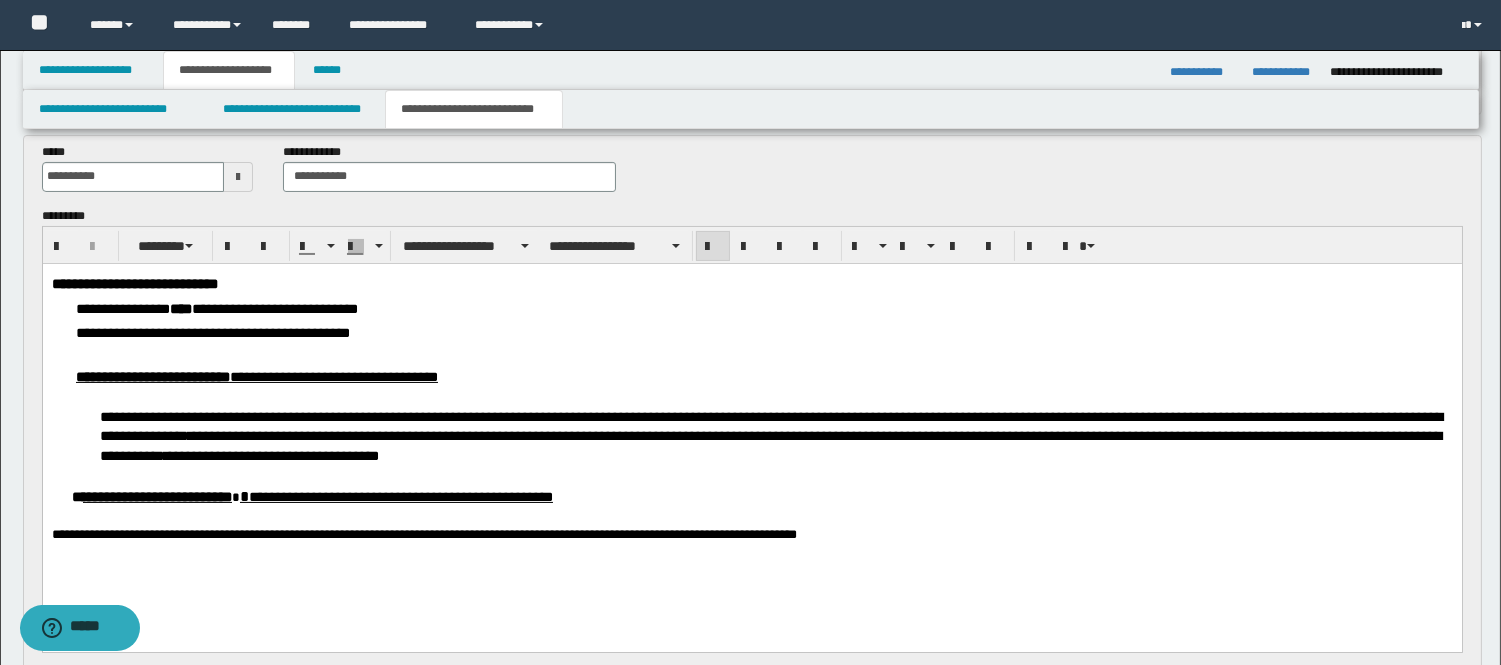 click on "*******" at bounding box center [707, 416] 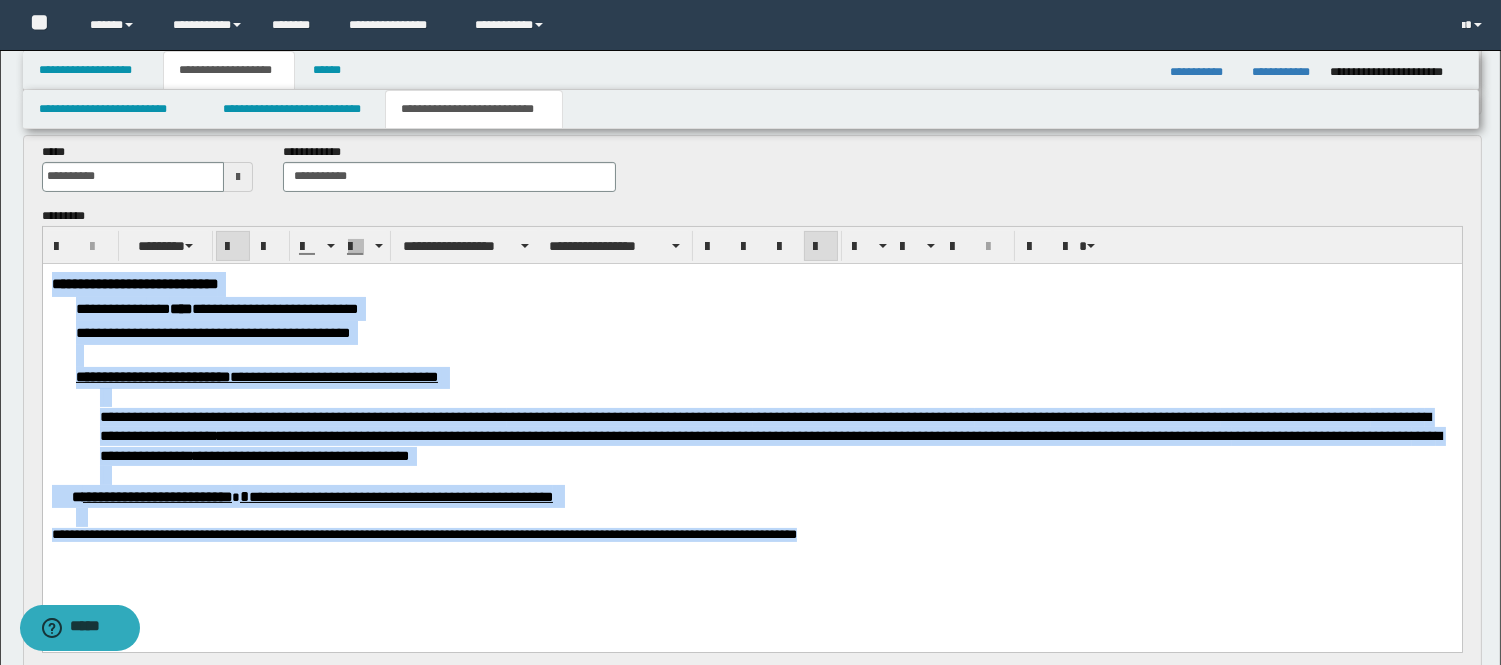 drag, startPoint x: 953, startPoint y: 554, endPoint x: 42, endPoint y: 379, distance: 927.6562 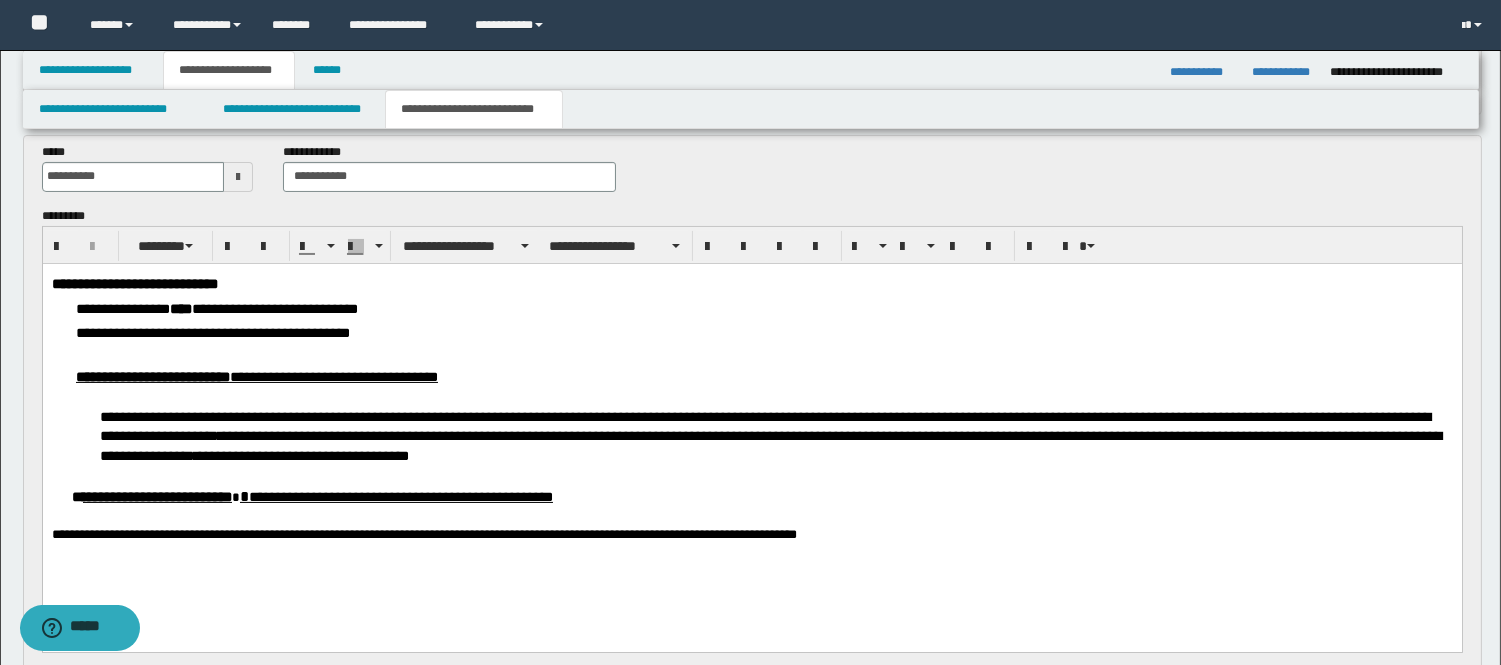 click on "**********" at bounding box center [751, 535] 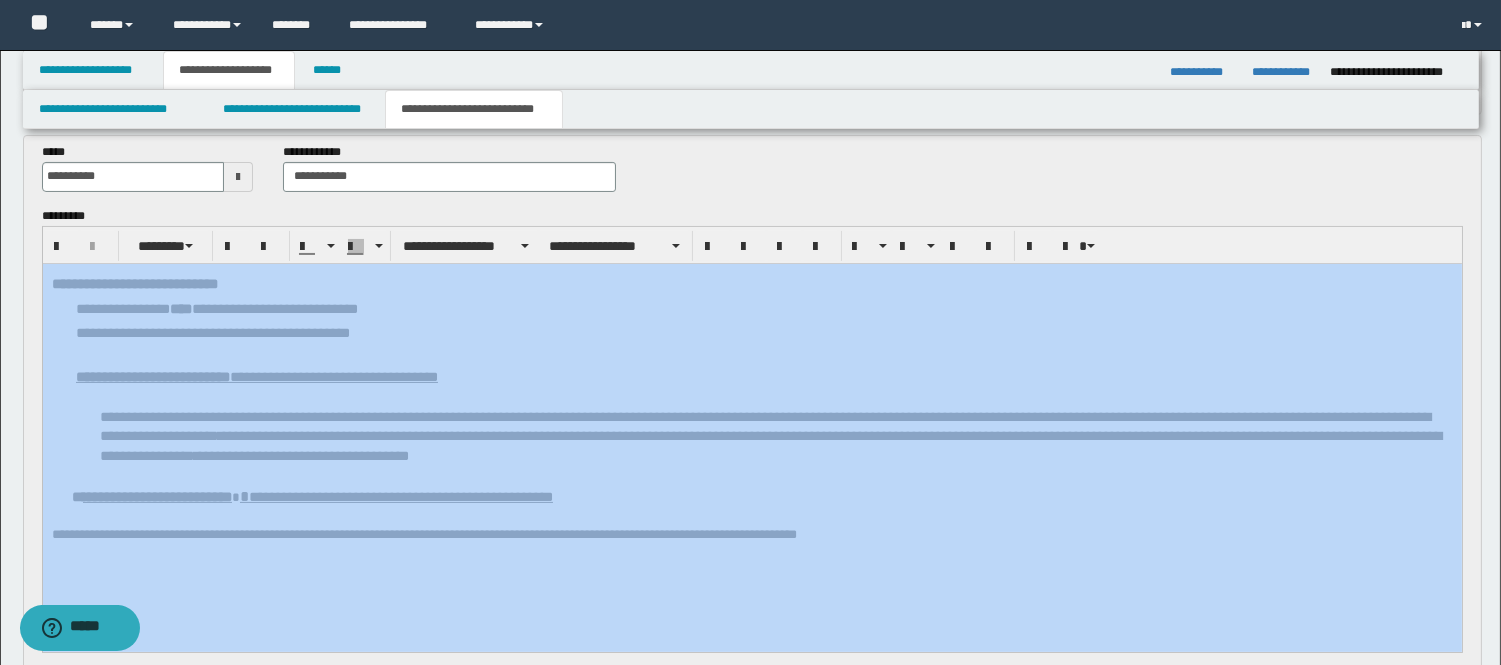 click on "**********" at bounding box center [752, 437] 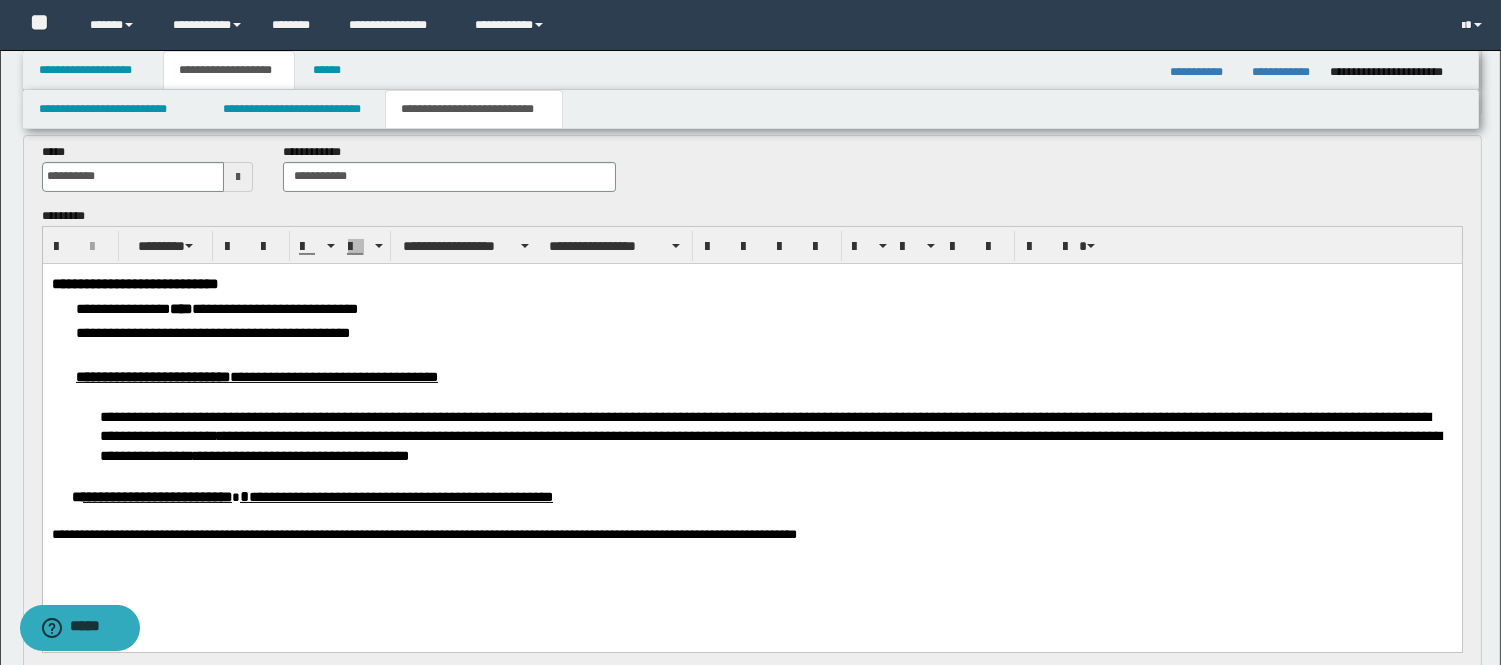 click on "**********" at bounding box center (751, 535) 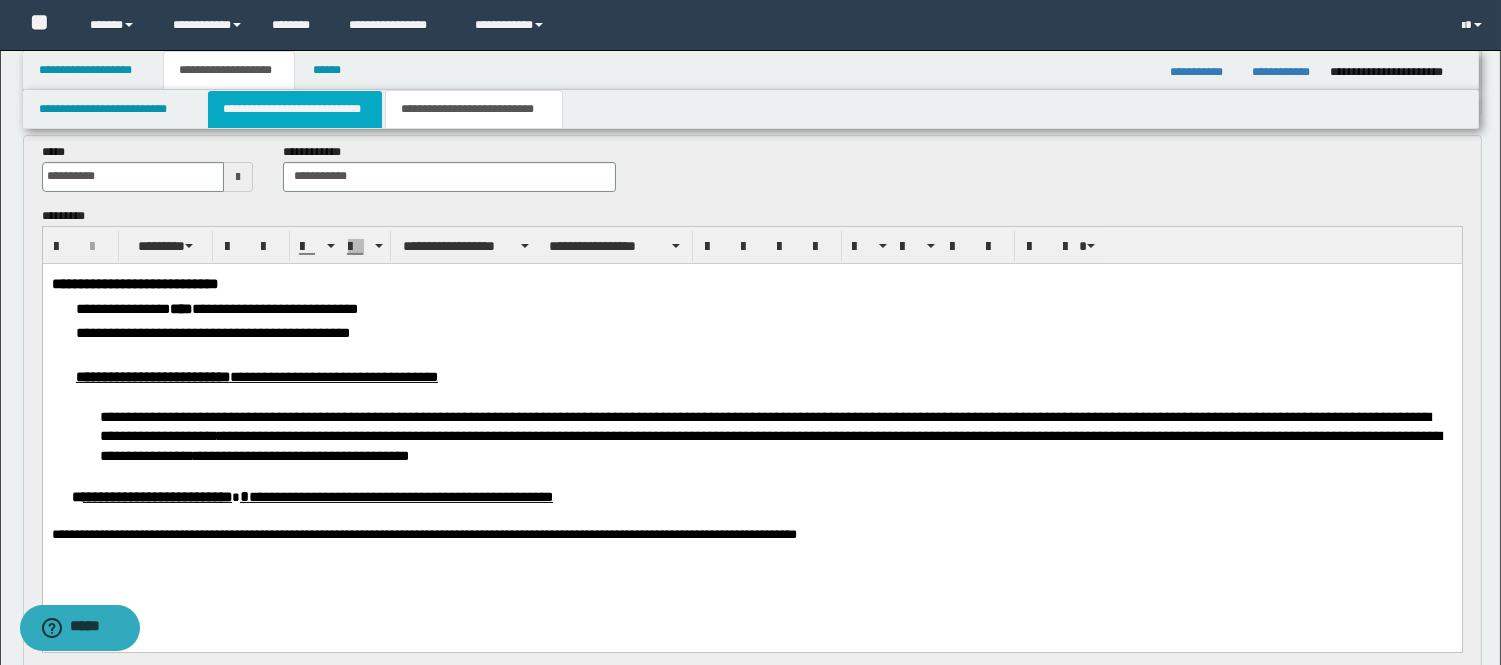 click on "**********" at bounding box center (295, 109) 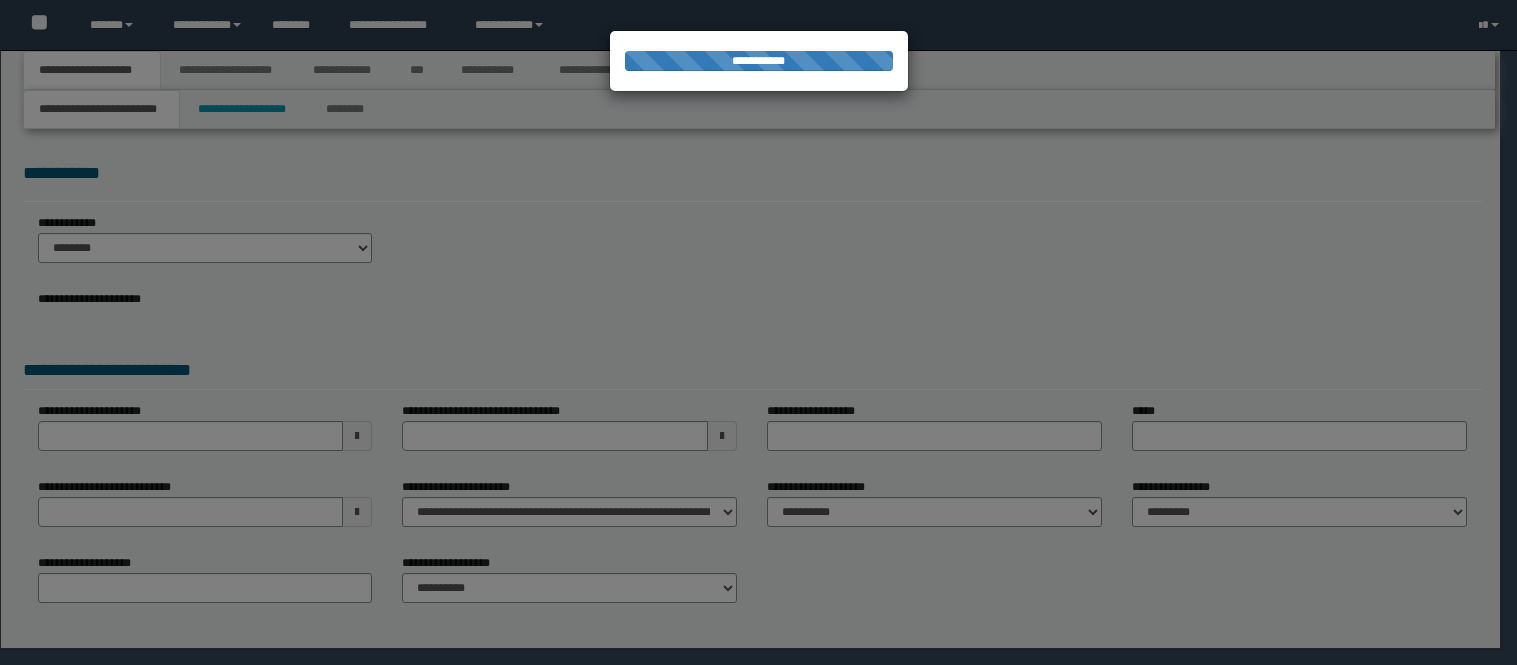 scroll, scrollTop: 0, scrollLeft: 0, axis: both 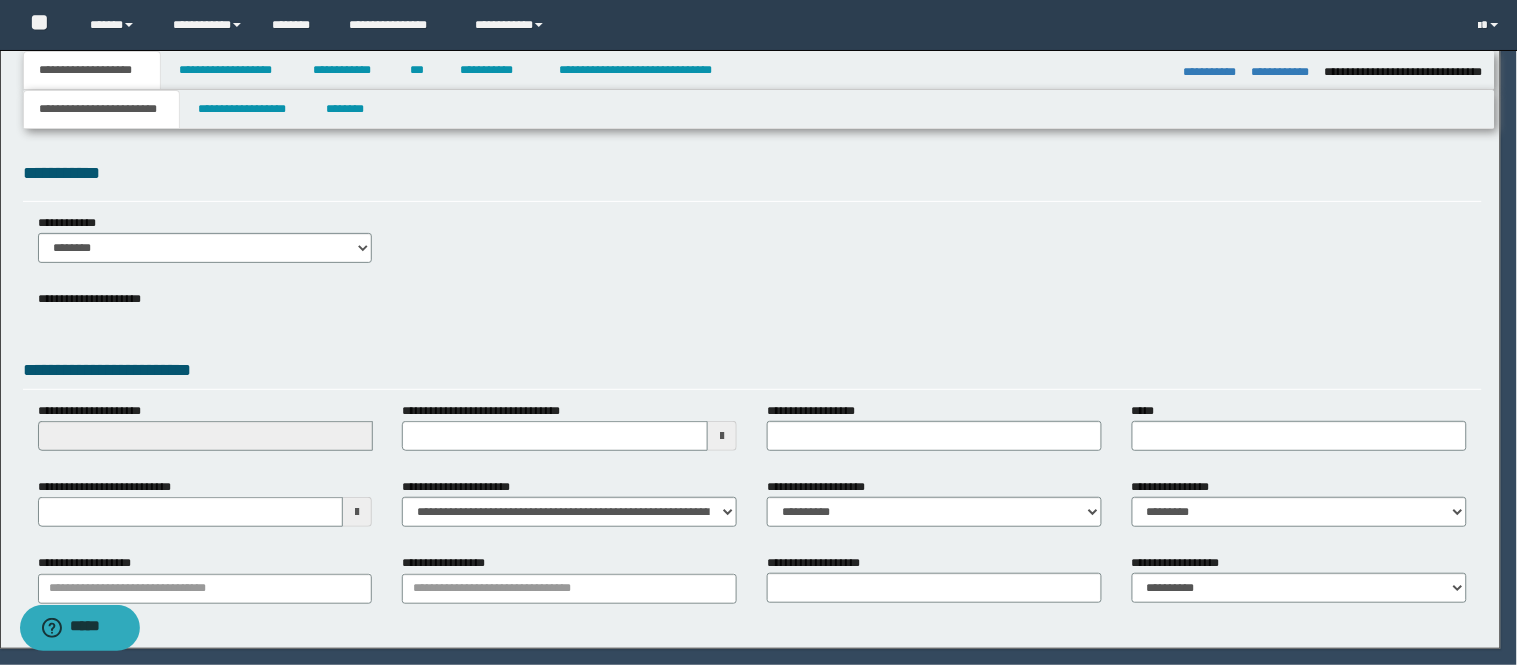 select on "*" 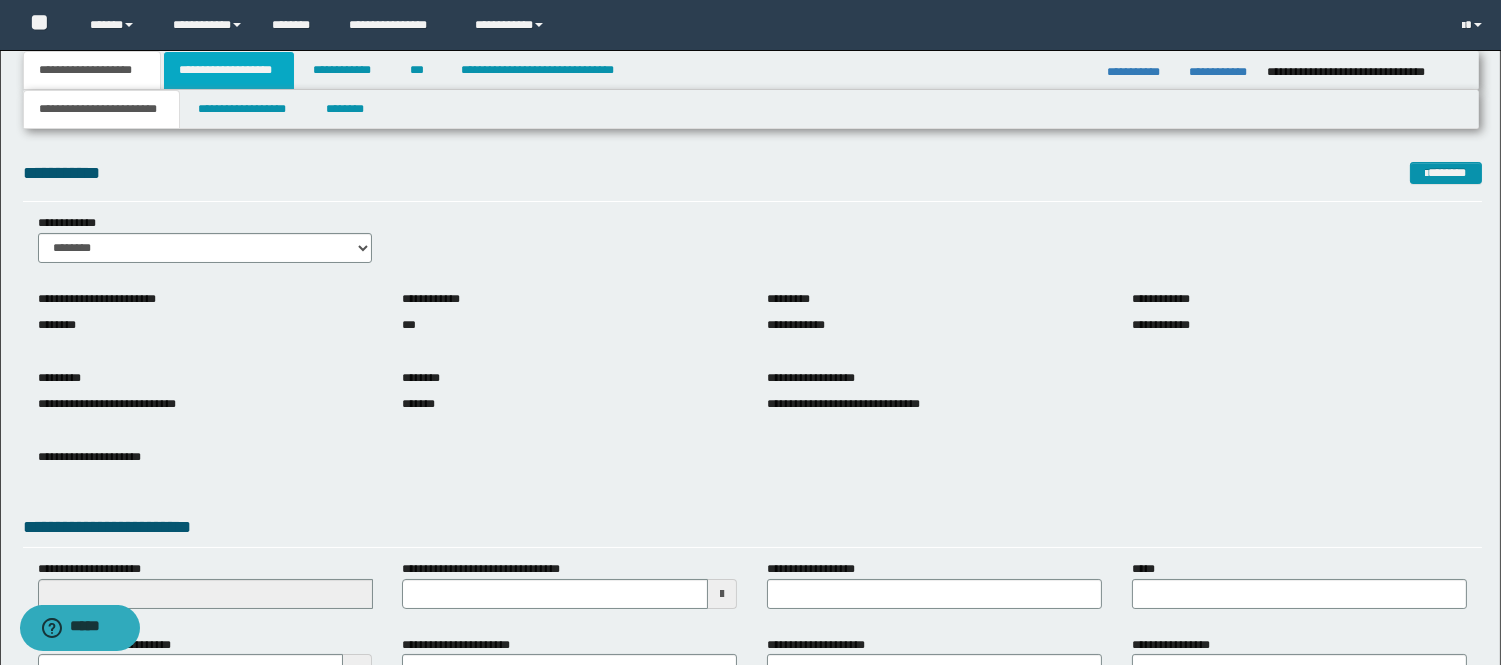 click on "**********" at bounding box center [229, 70] 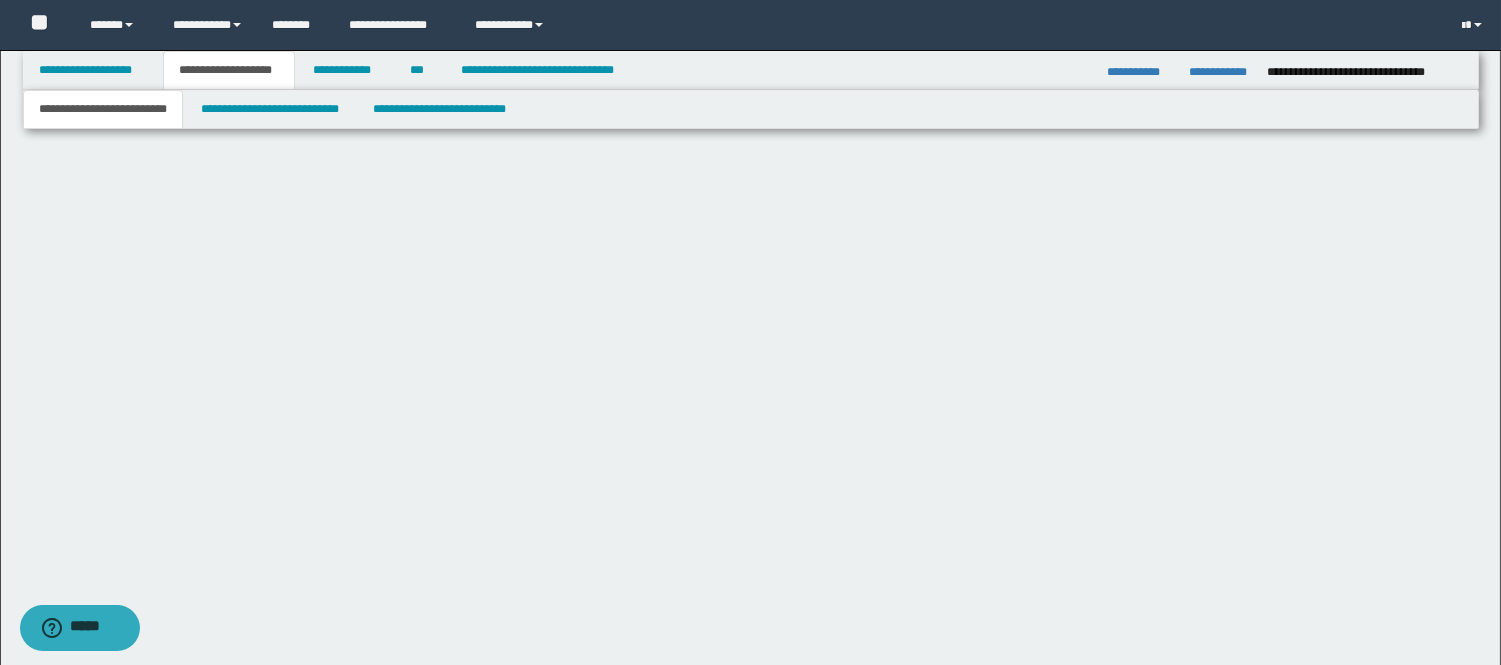 click on "**********" at bounding box center (229, 70) 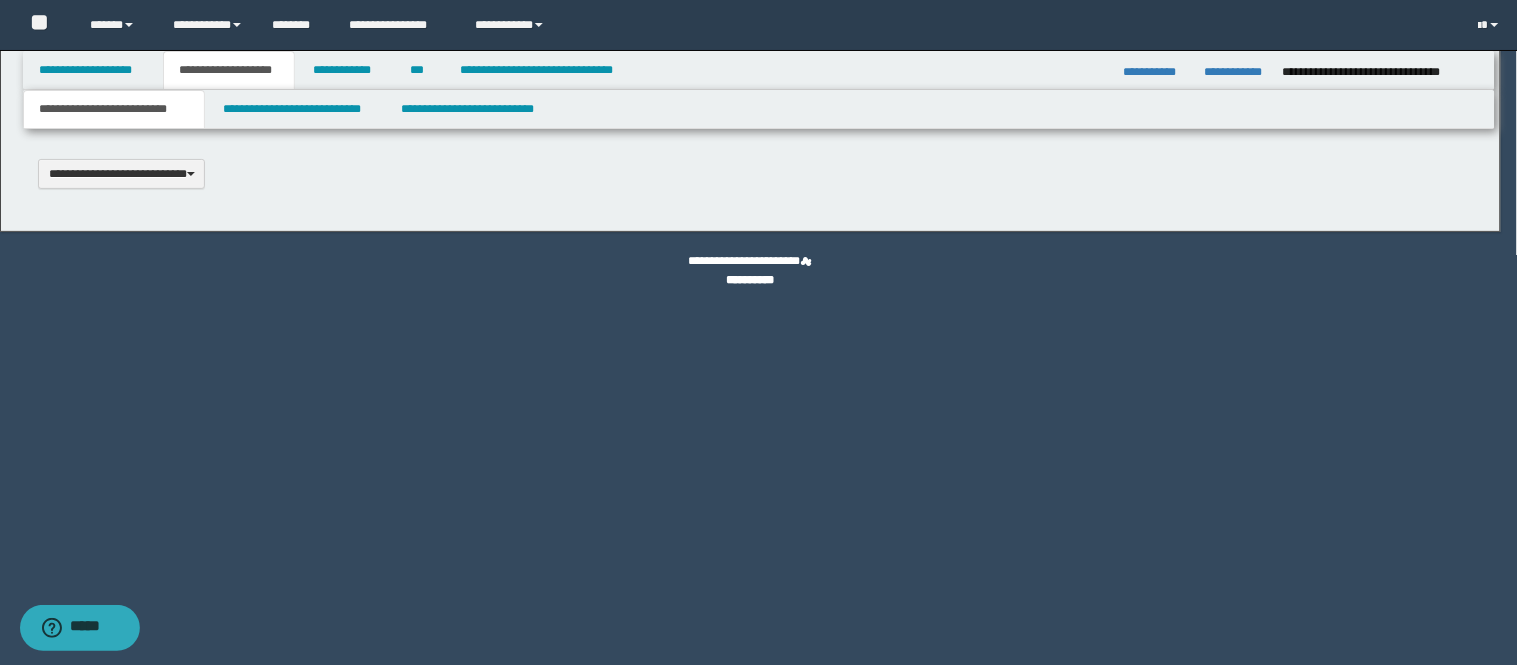 scroll, scrollTop: 0, scrollLeft: 0, axis: both 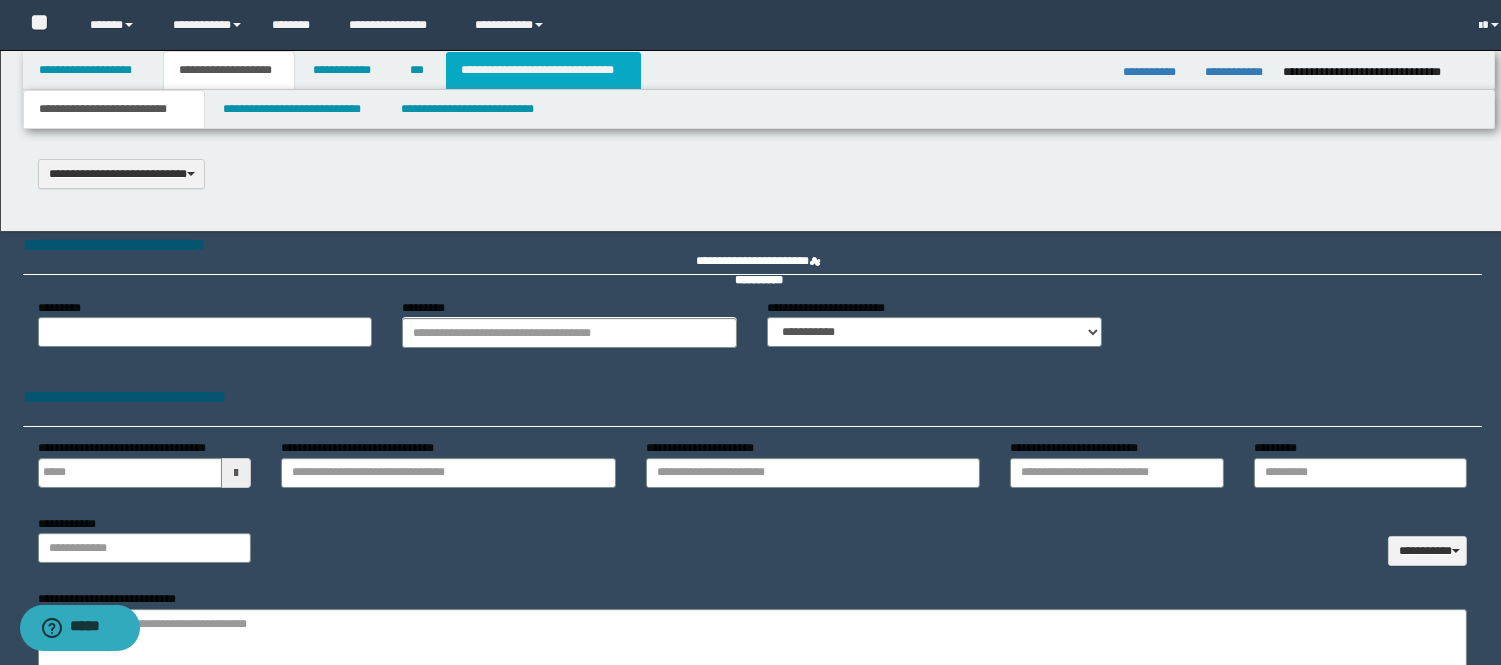 type 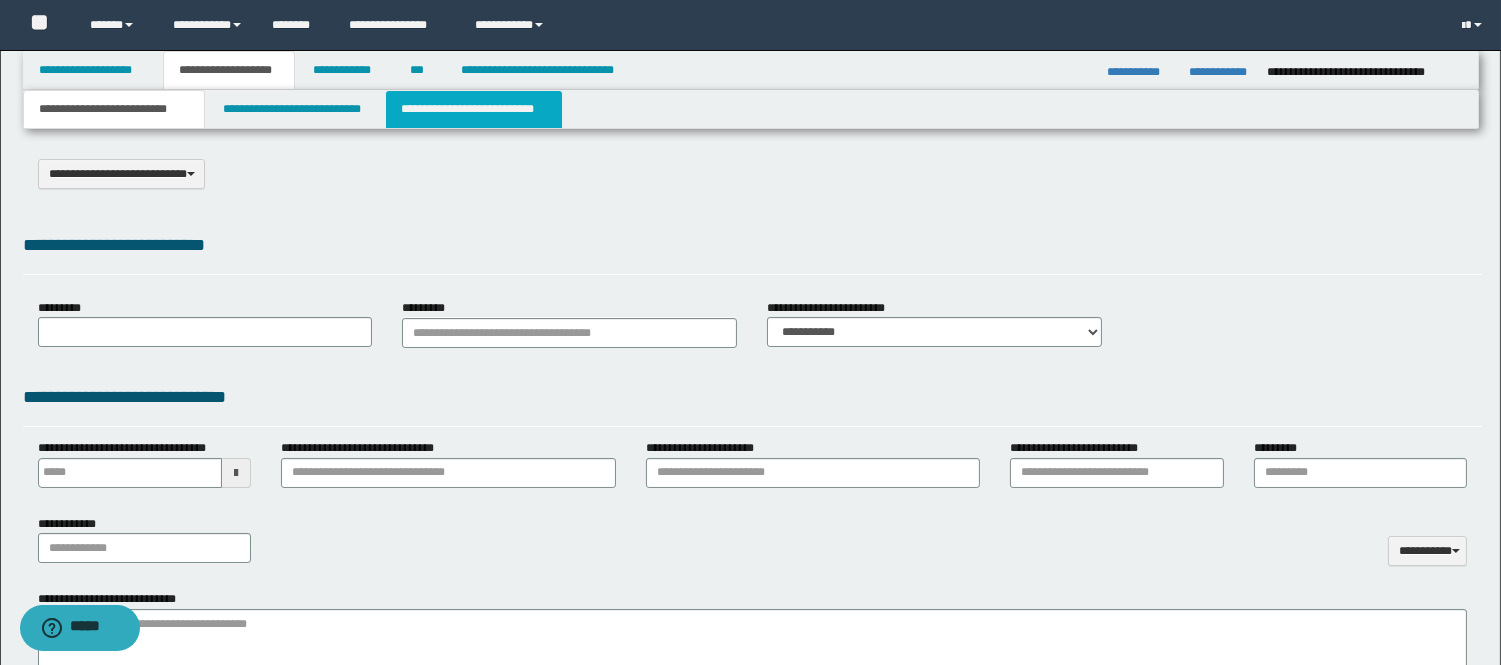 type on "**********" 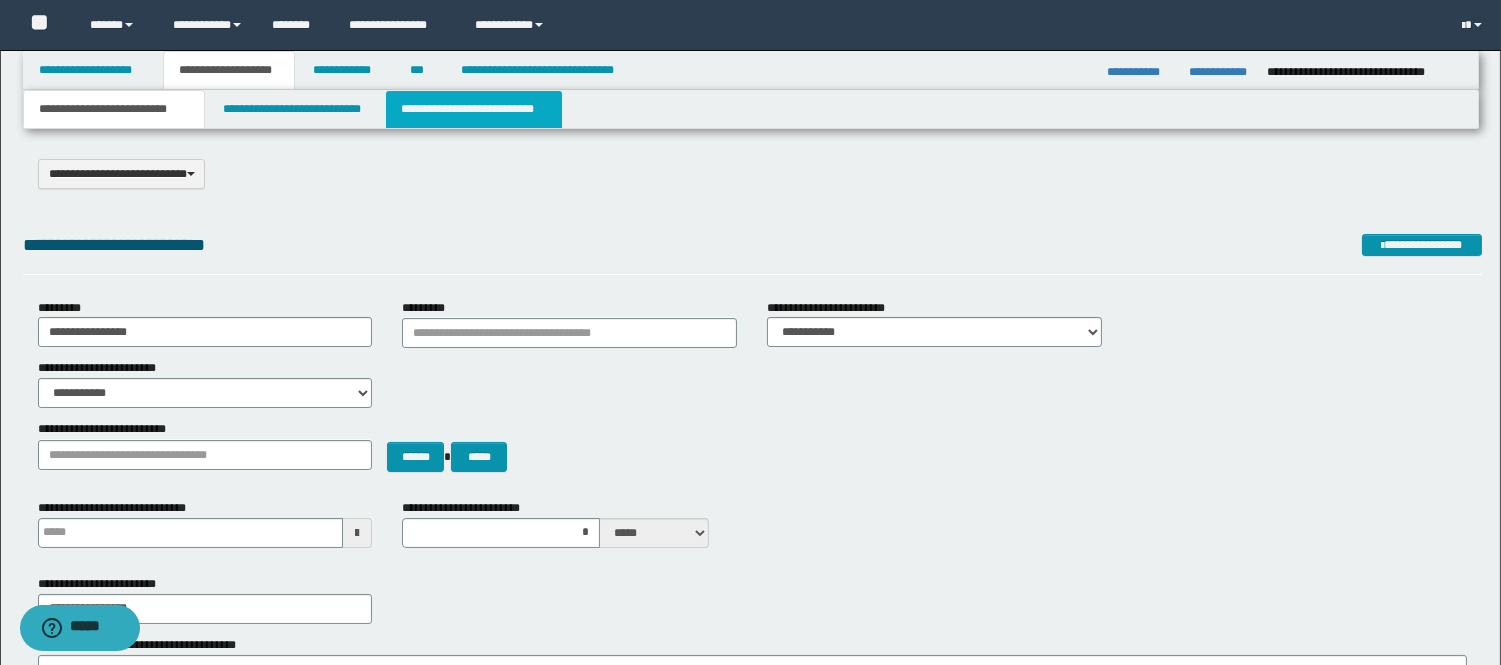select on "*" 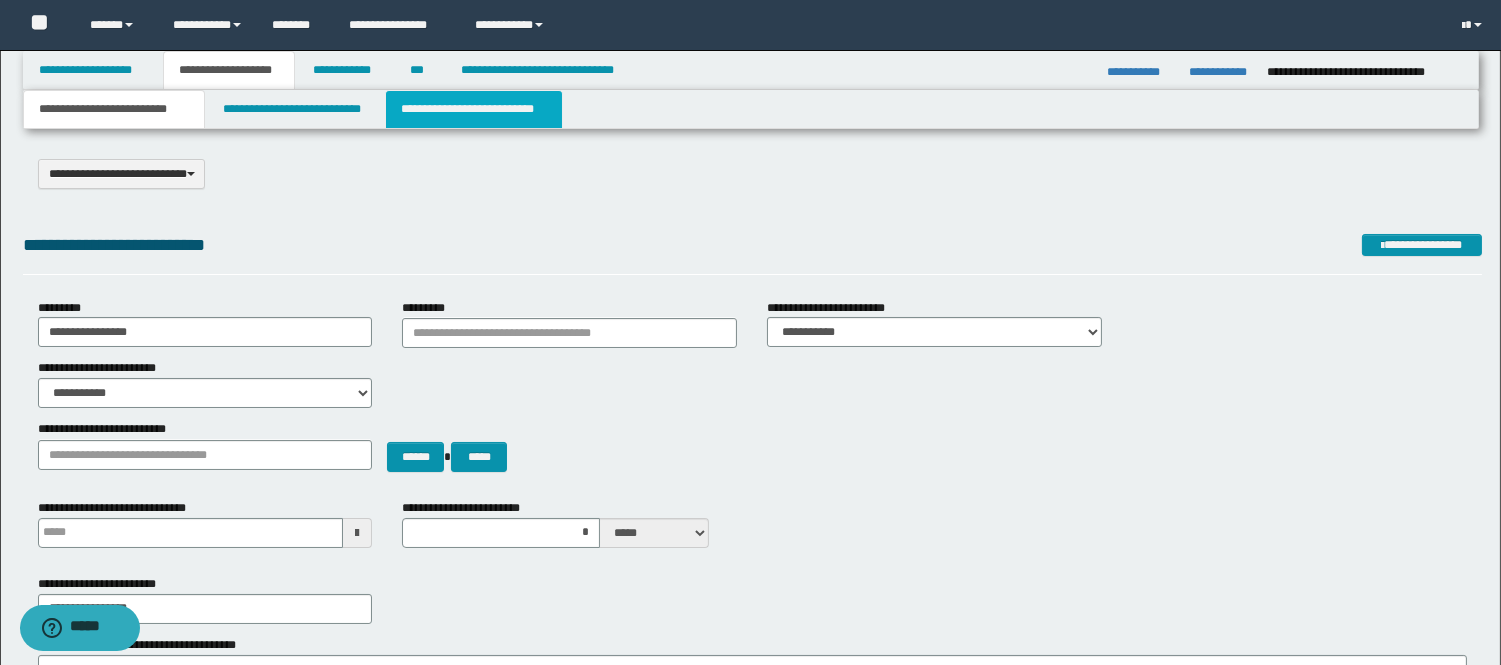 select on "*" 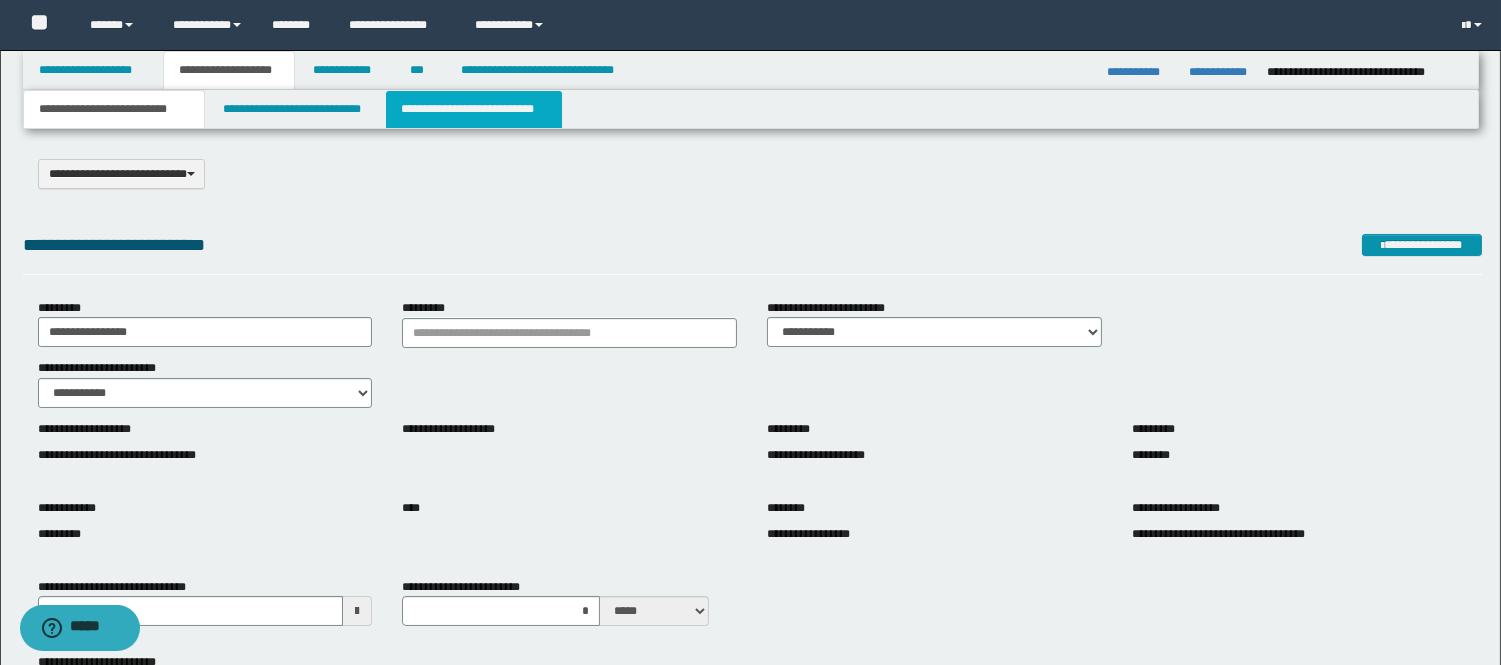 click on "**********" at bounding box center (474, 109) 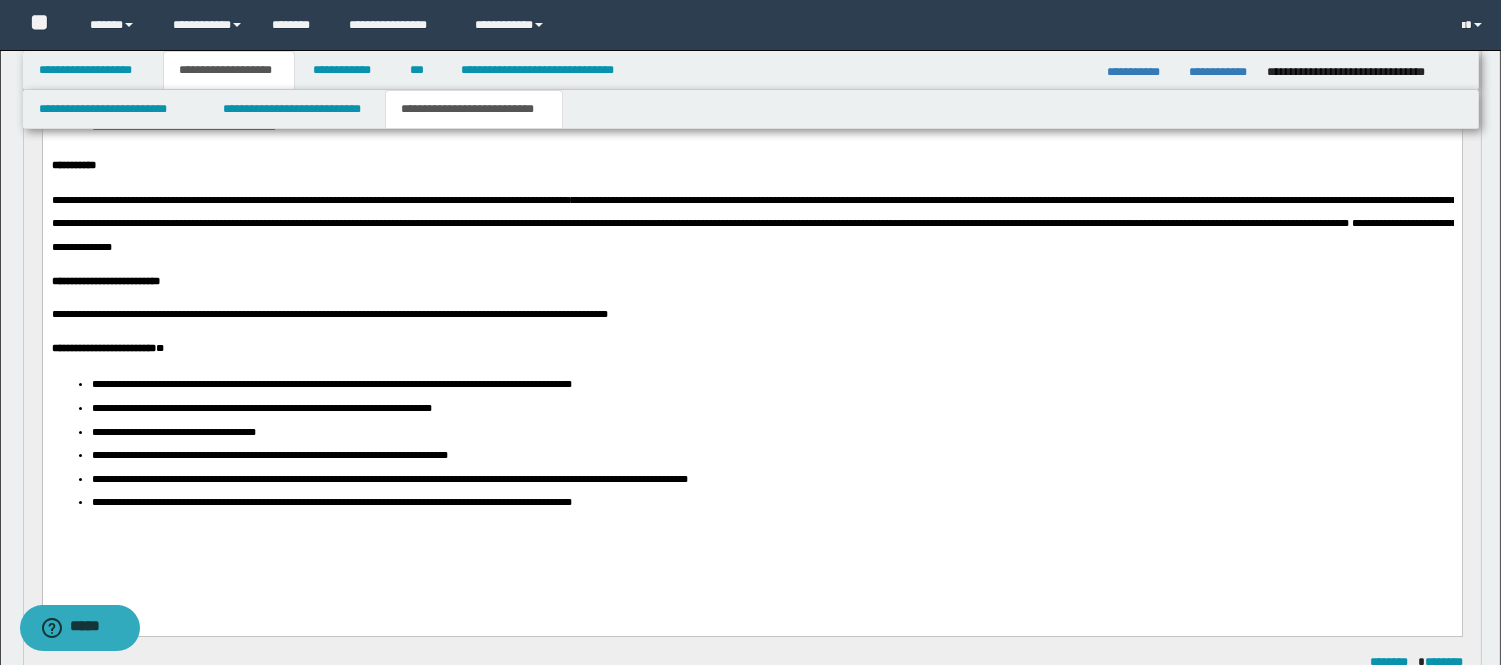 scroll, scrollTop: 333, scrollLeft: 0, axis: vertical 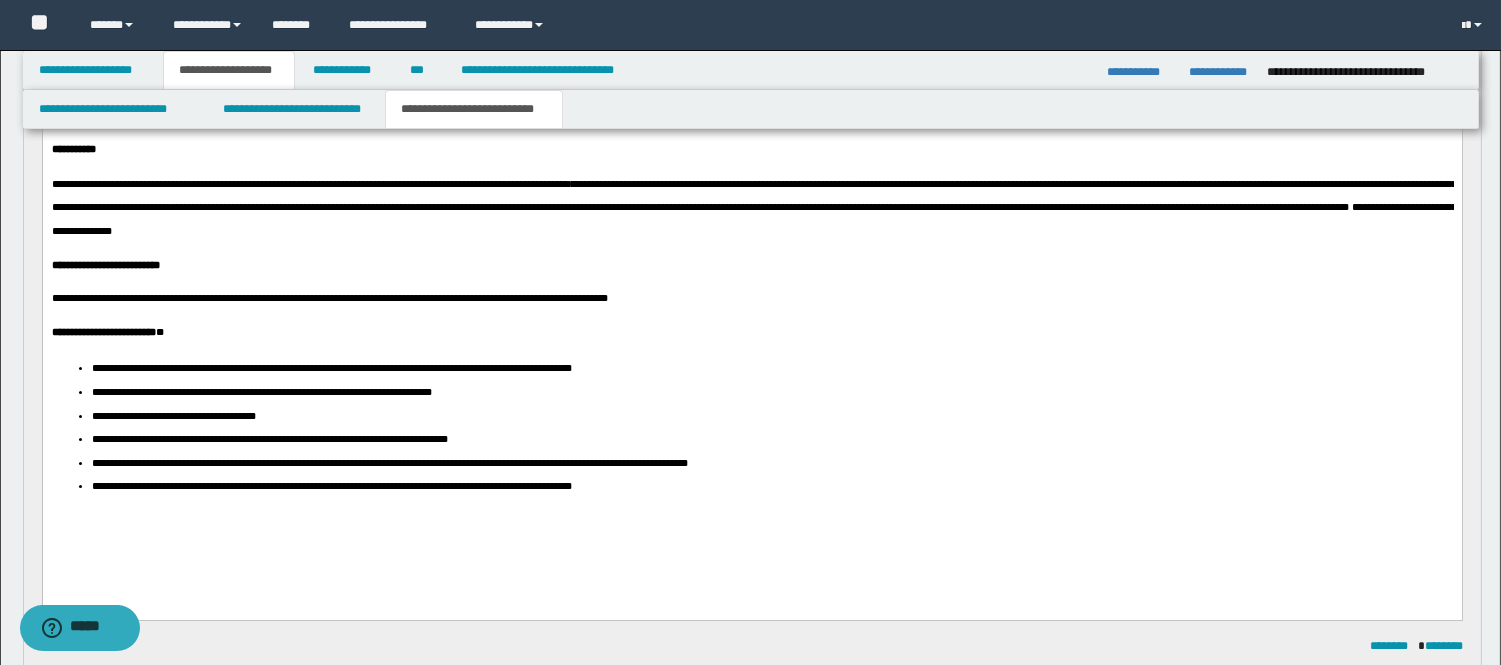 drag, startPoint x: 265, startPoint y: 187, endPoint x: 324, endPoint y: 181, distance: 59.3043 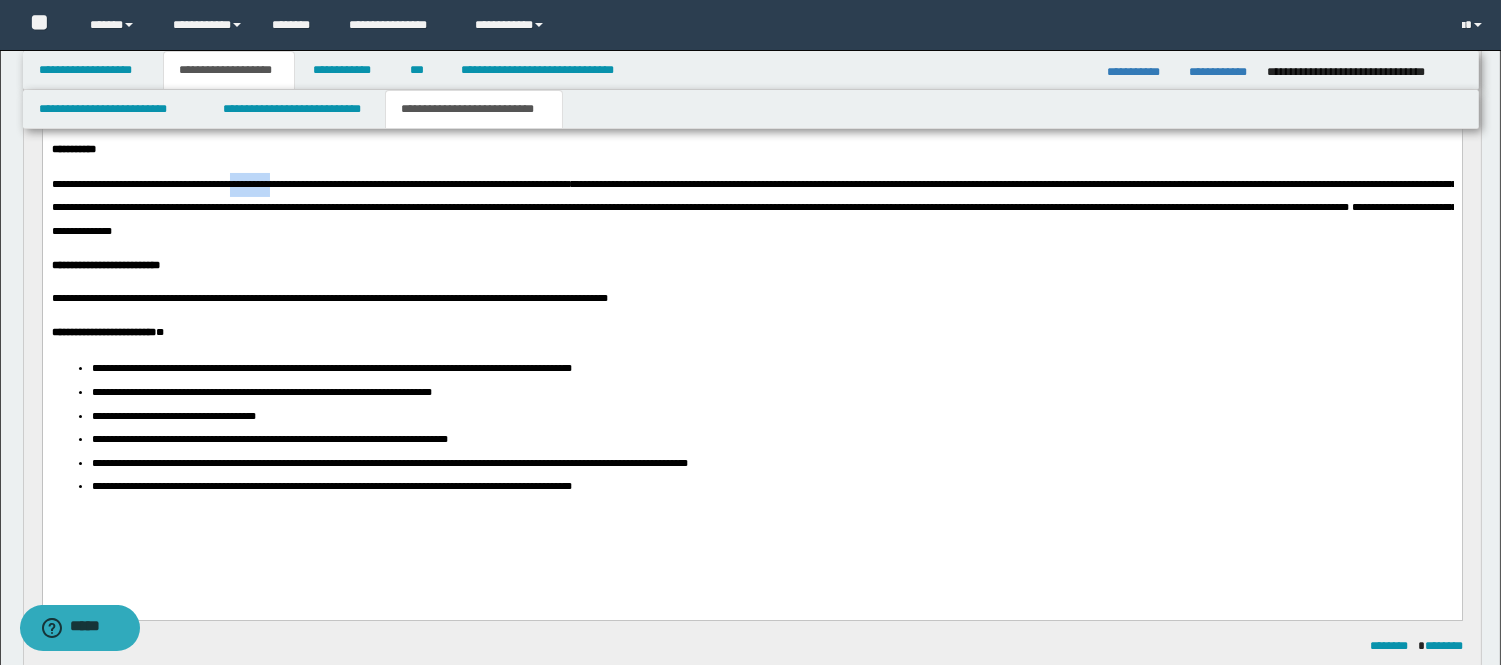 drag, startPoint x: 324, startPoint y: 181, endPoint x: 266, endPoint y: 180, distance: 58.00862 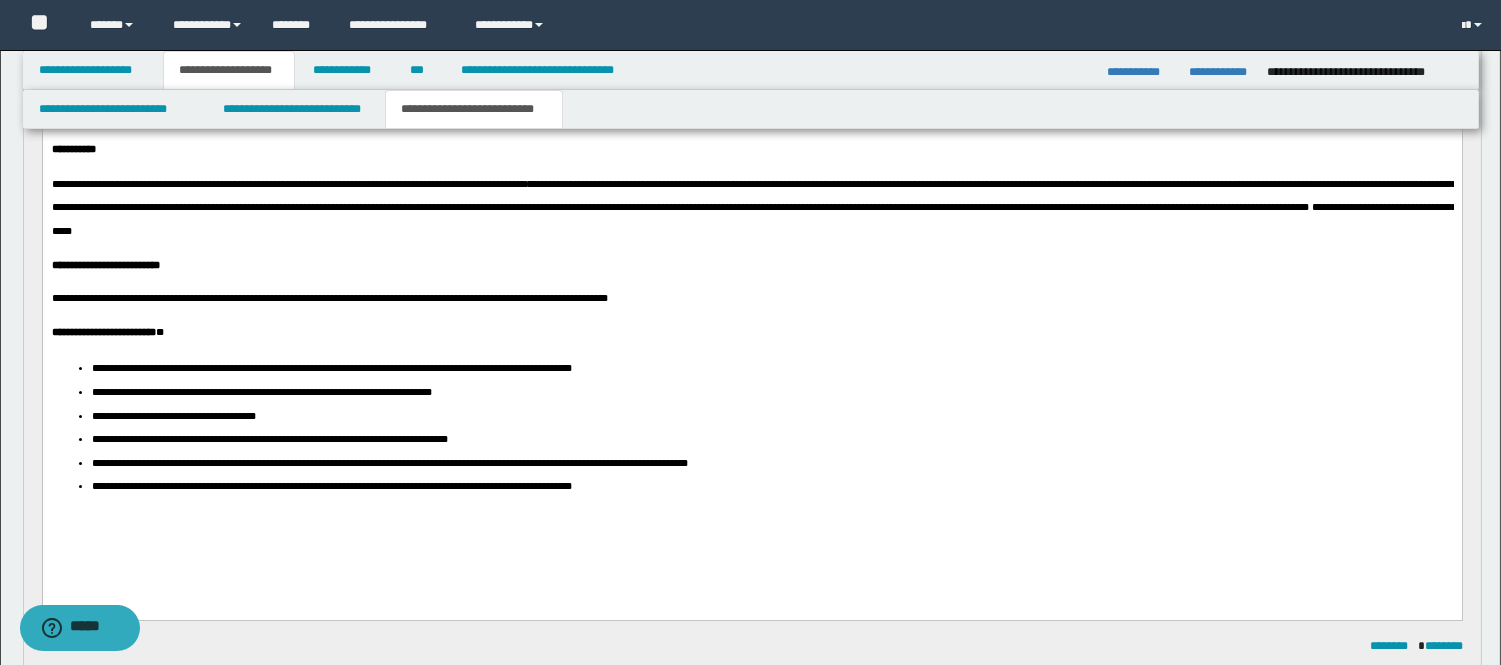 click on "**" at bounding box center (258, 184) 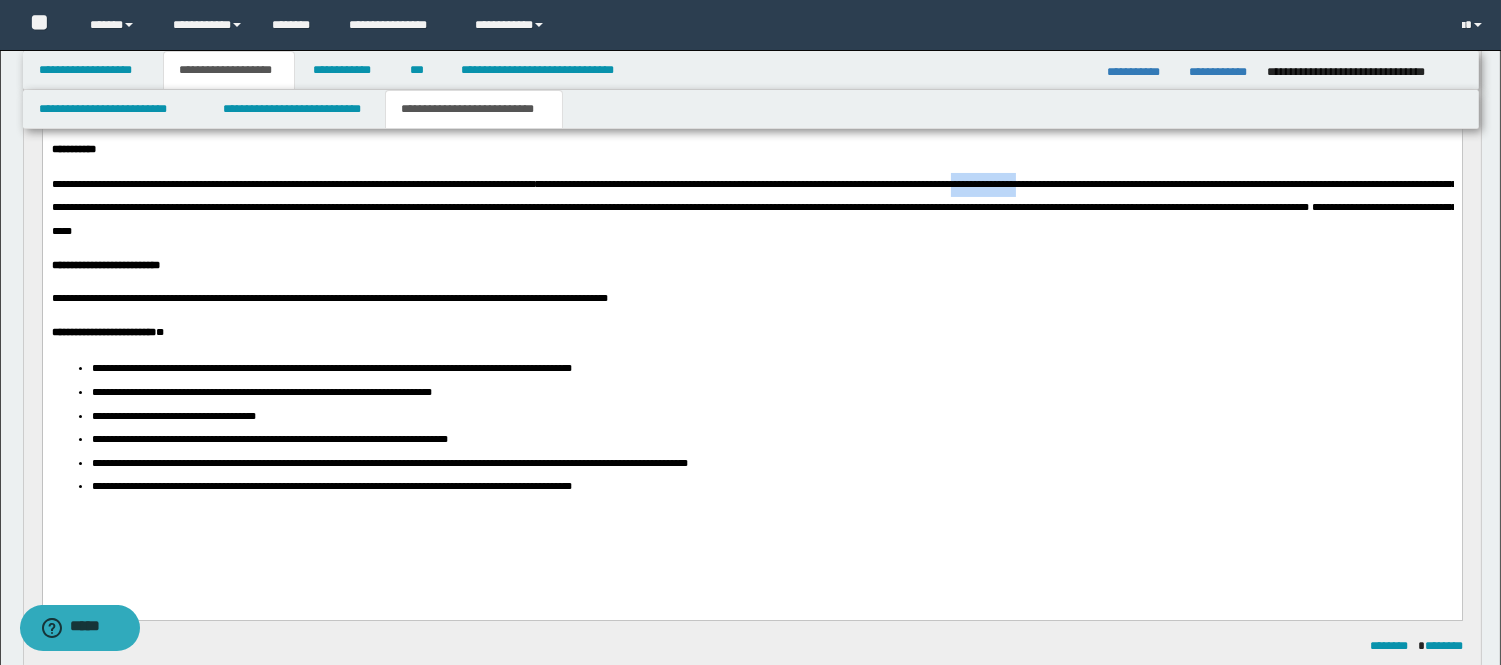 drag, startPoint x: 1156, startPoint y: 182, endPoint x: 1236, endPoint y: 182, distance: 80 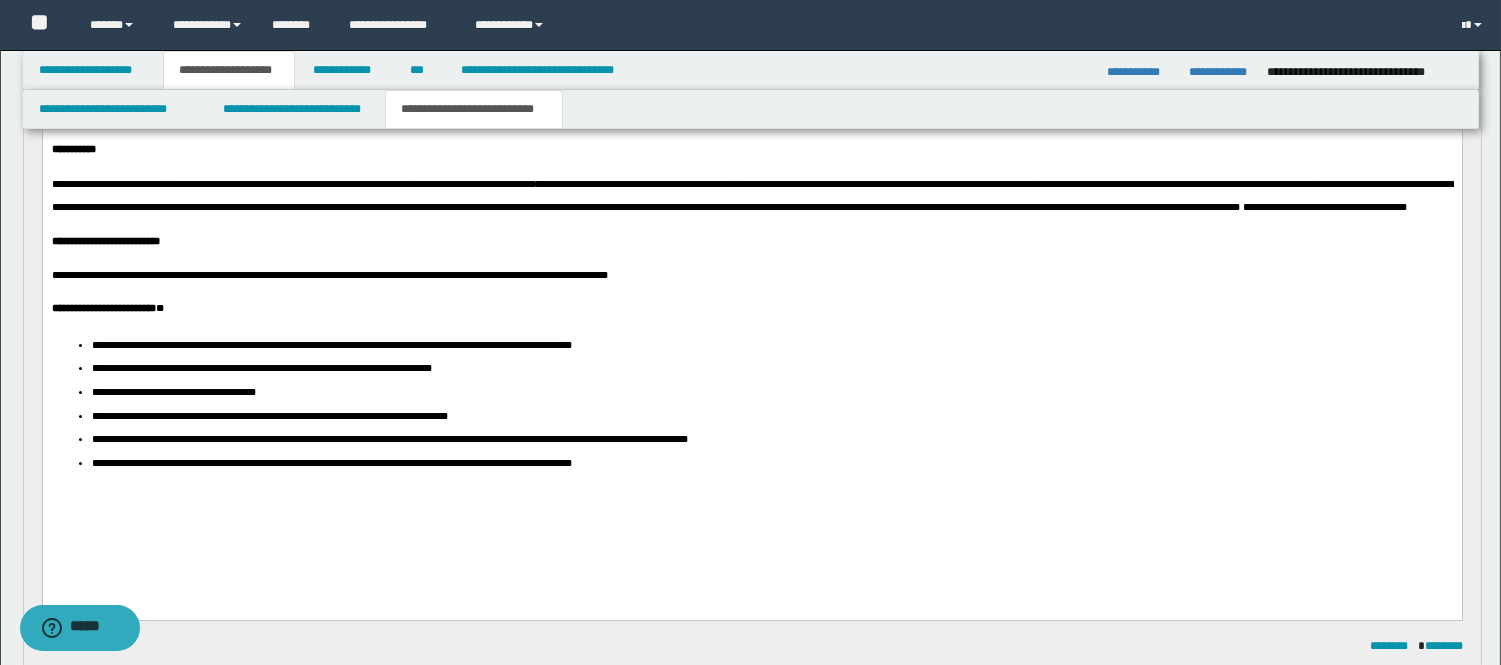 click on "**********" at bounding box center [753, 196] 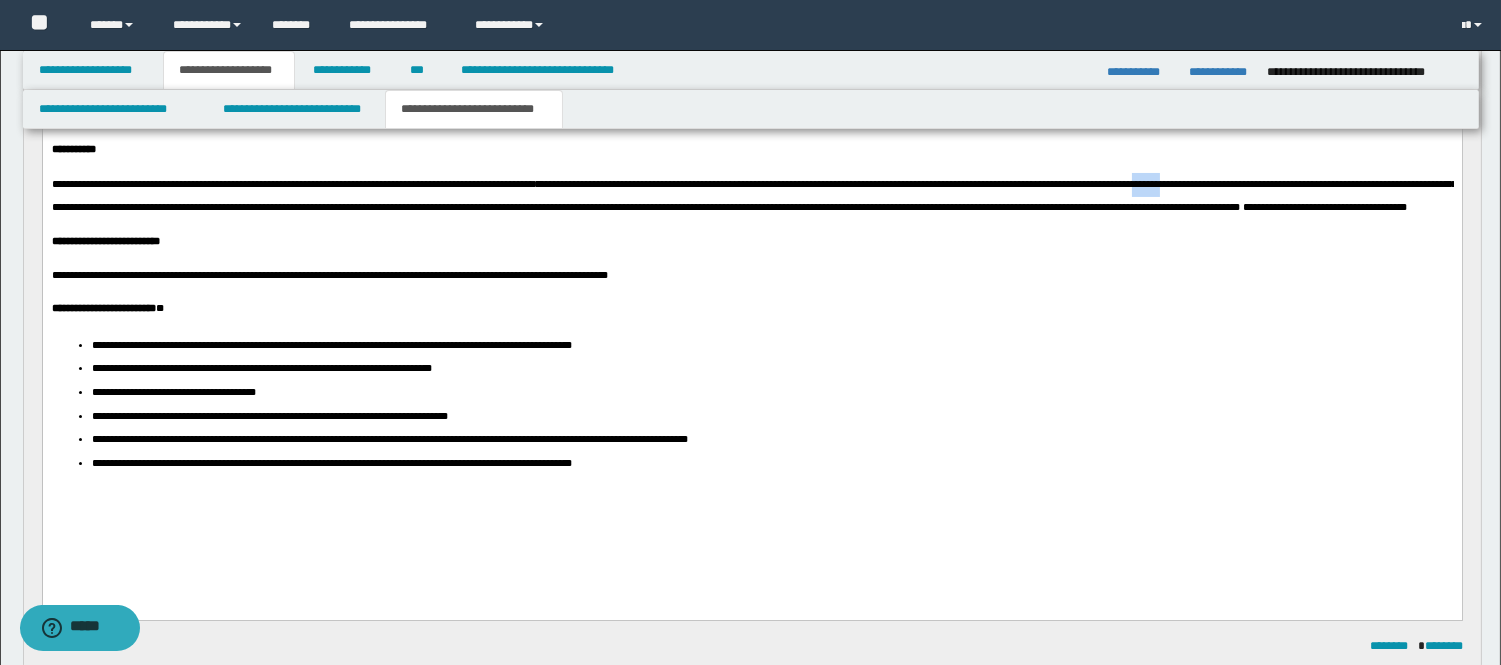 click on "**********" at bounding box center (753, 196) 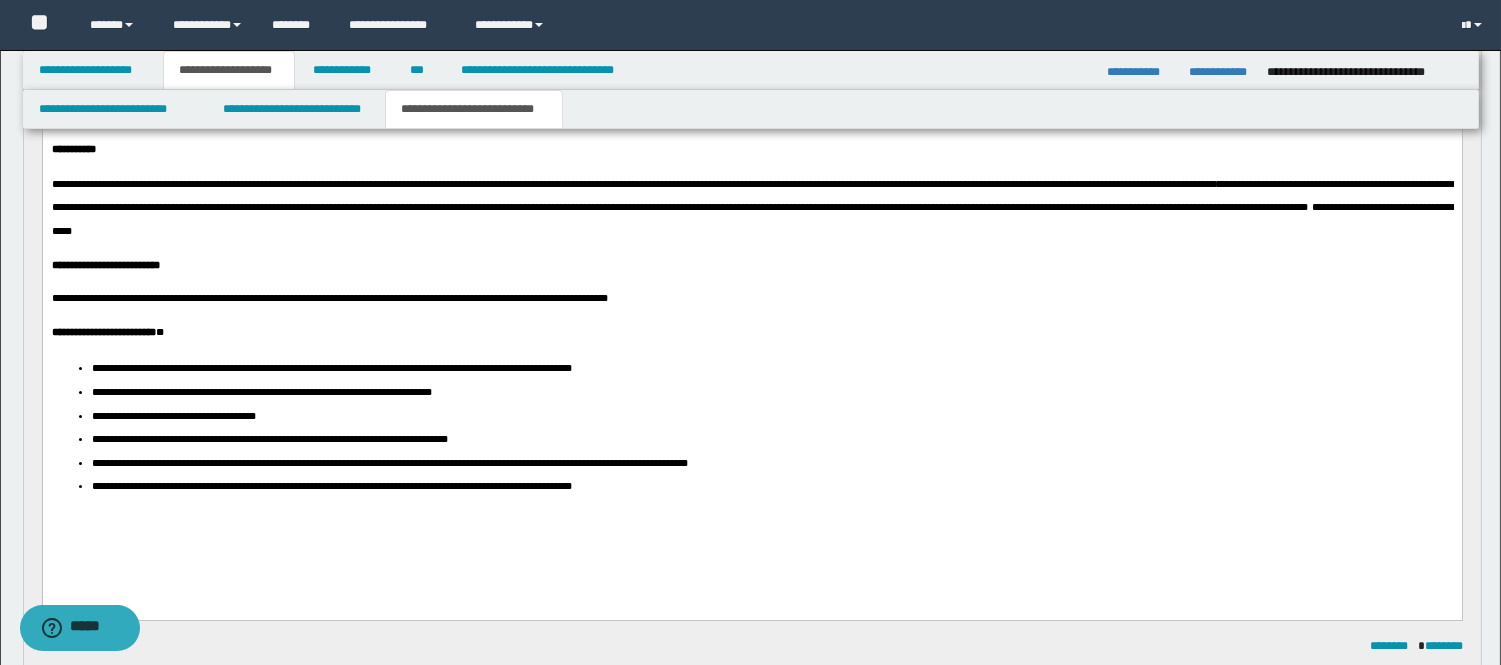 click on "[FIRST] [LAST] [STREET] [CITY] [STATE] [ZIP] [COUNTRY] [COORDINATES]" at bounding box center [753, 196] 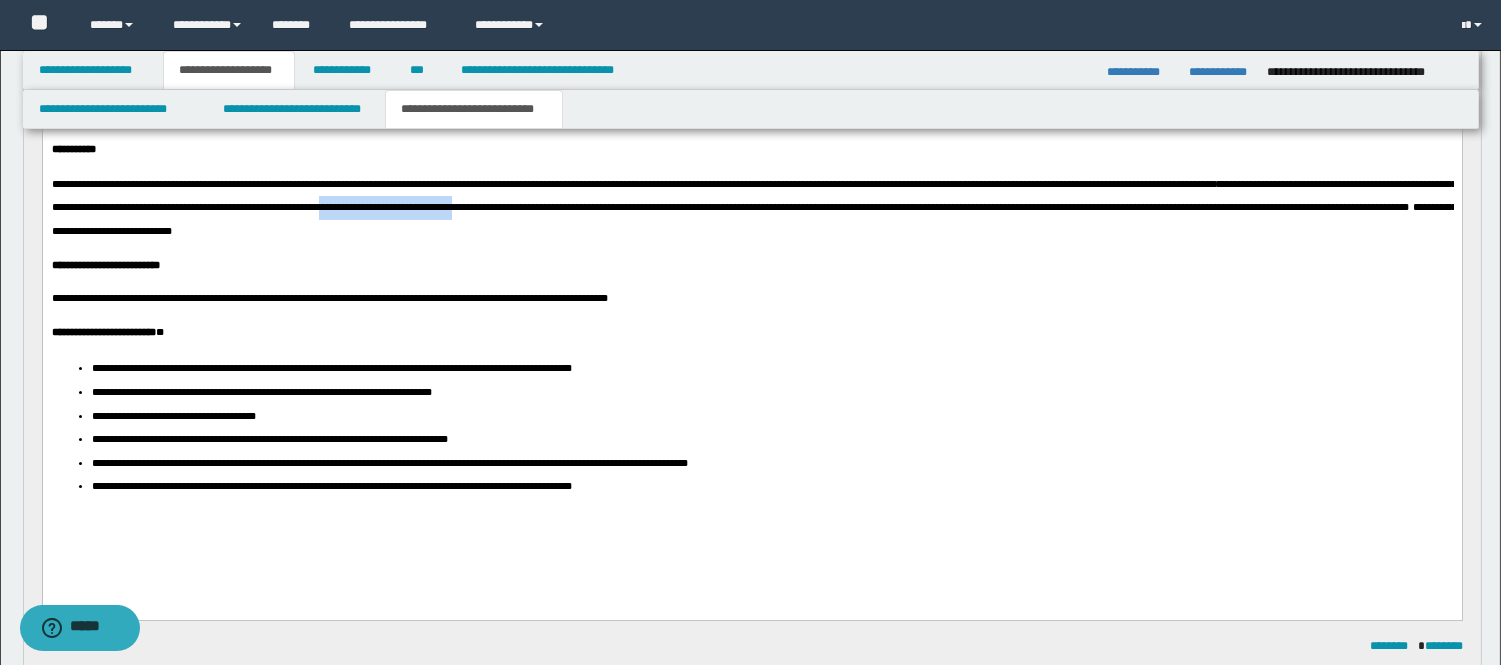drag, startPoint x: 639, startPoint y: 208, endPoint x: 800, endPoint y: 215, distance: 161.1521 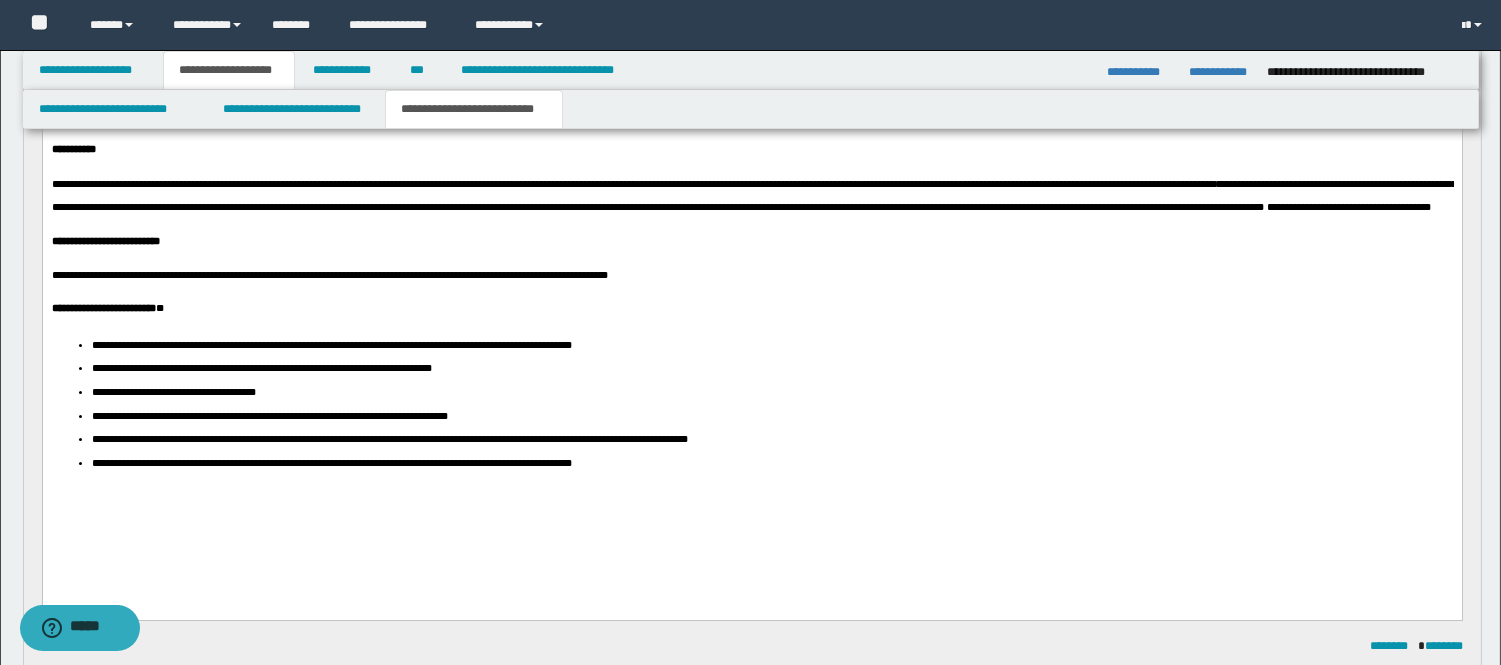 click on "[FIRST] [LAST] [STREET] [CITY] [STATE] [ZIP] [COUNTRY] [COORDINATES]" at bounding box center (753, 196) 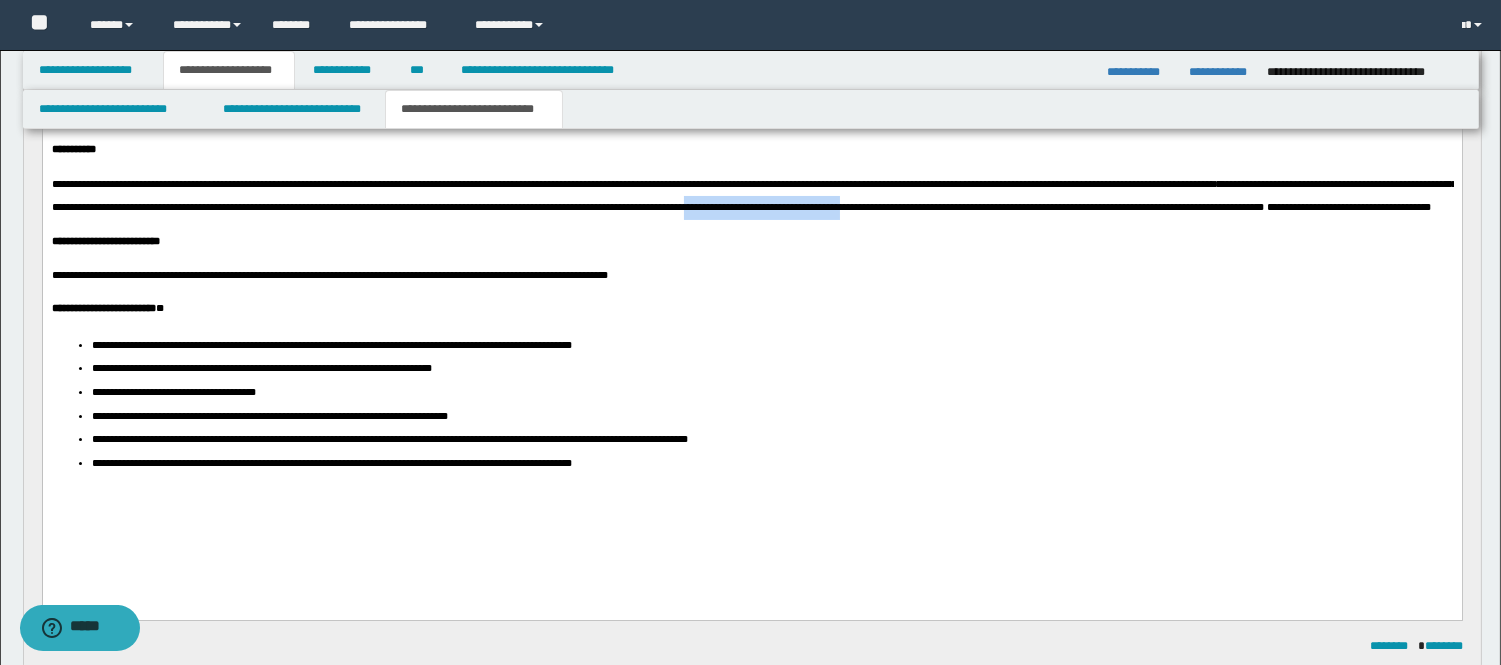 drag, startPoint x: 1089, startPoint y: 205, endPoint x: 1279, endPoint y: 205, distance: 190 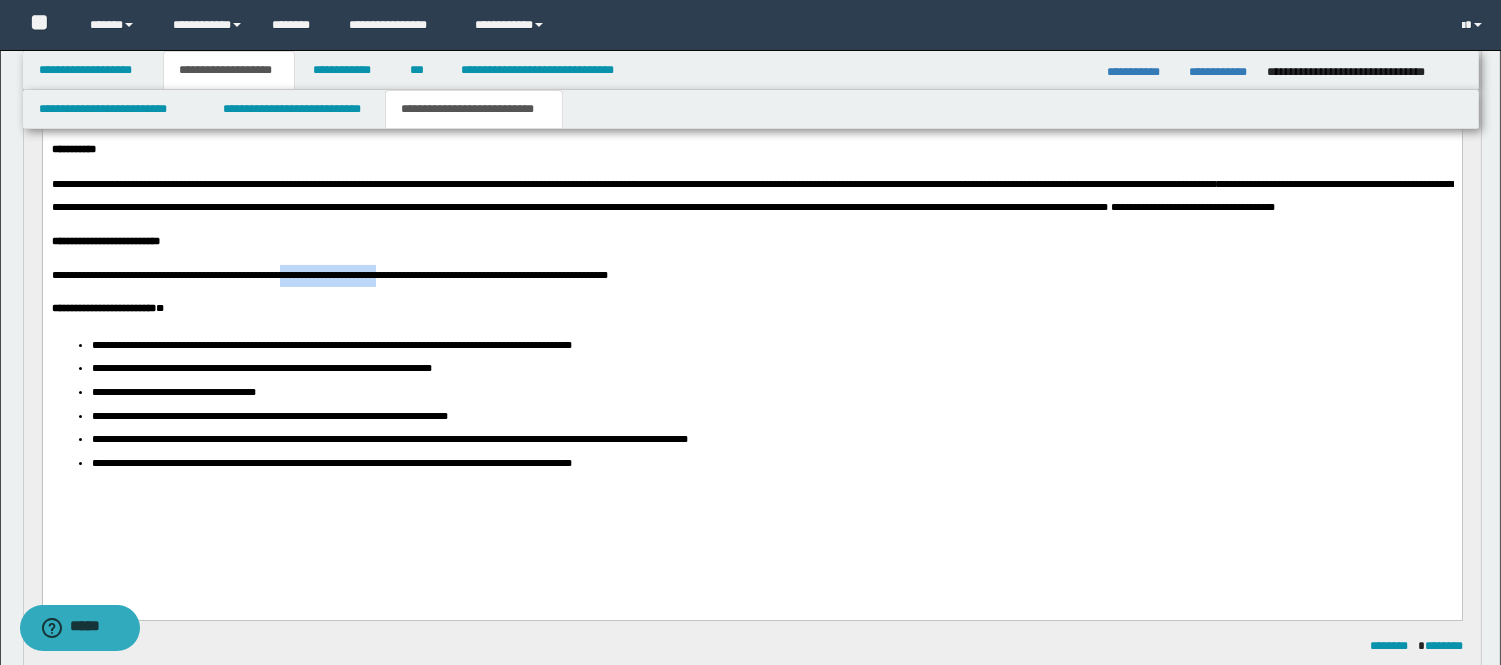 drag, startPoint x: 344, startPoint y: 296, endPoint x: 464, endPoint y: 295, distance: 120.004166 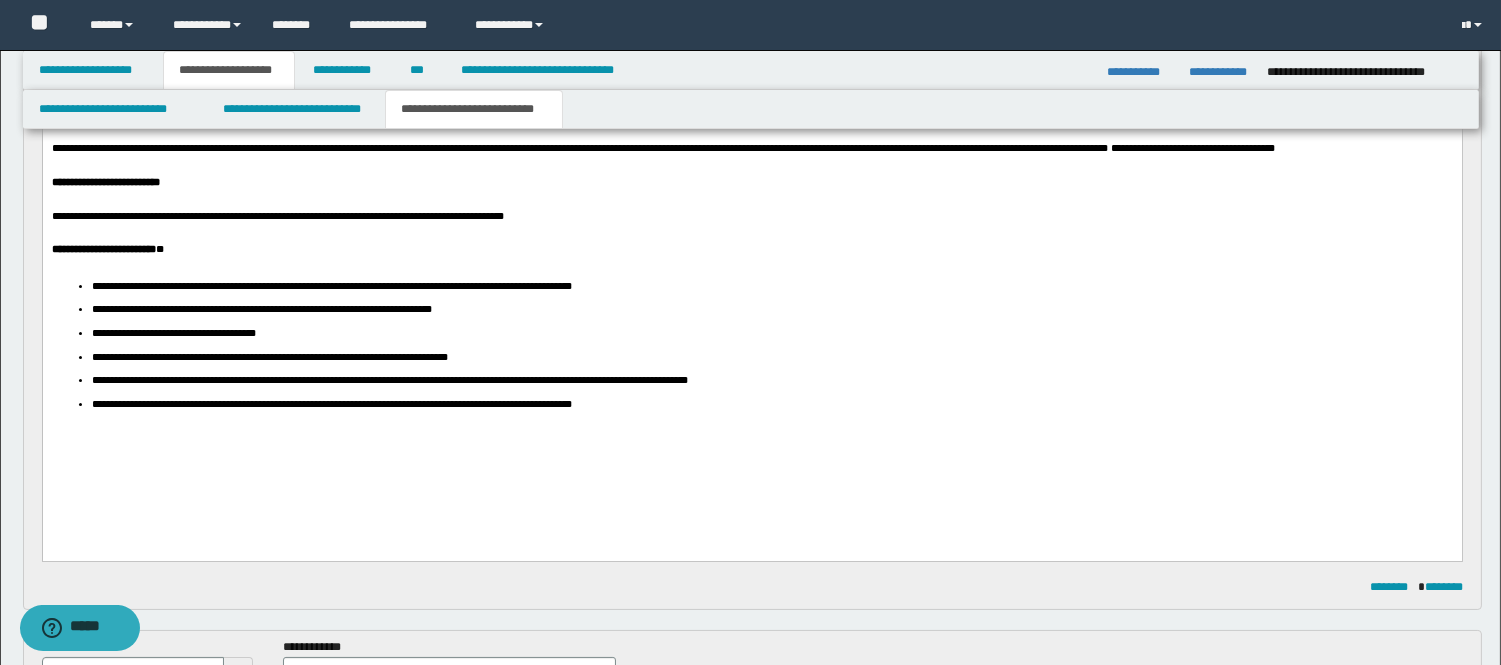 scroll, scrollTop: 444, scrollLeft: 0, axis: vertical 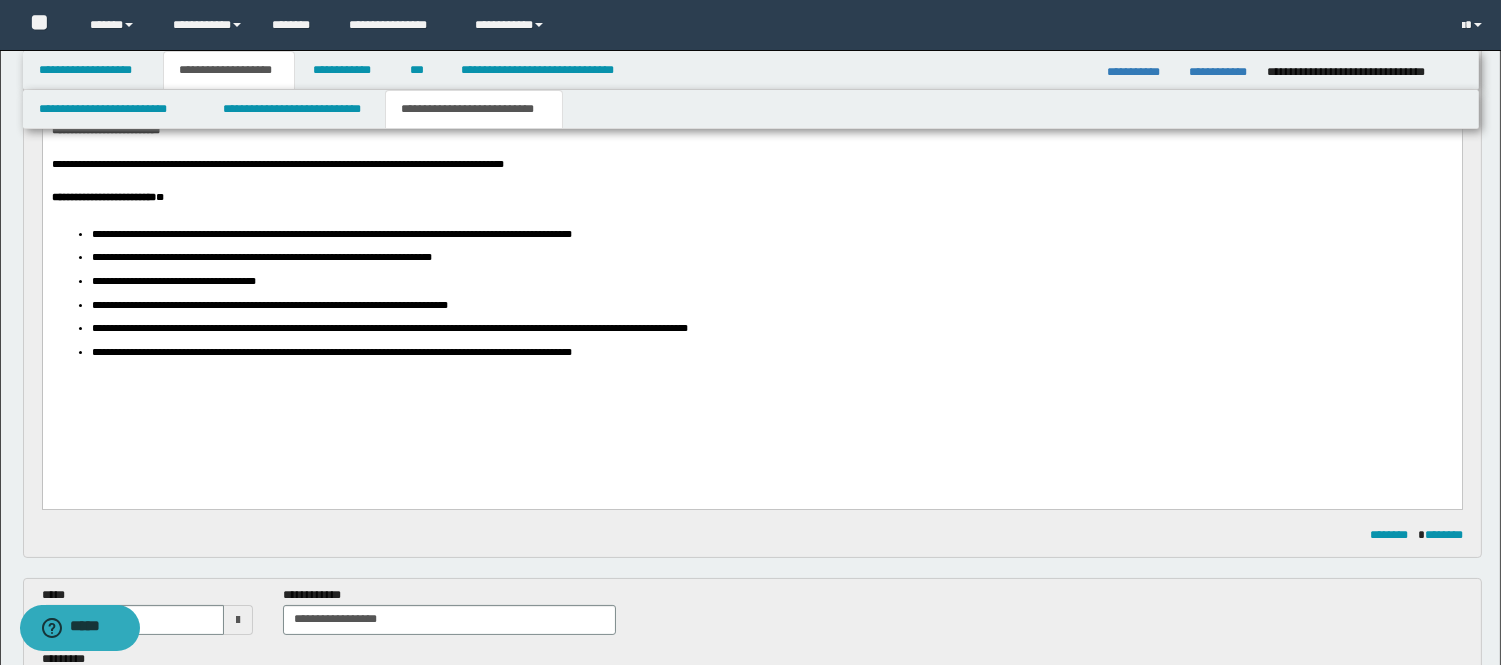 click on "**********" at bounding box center [331, 235] 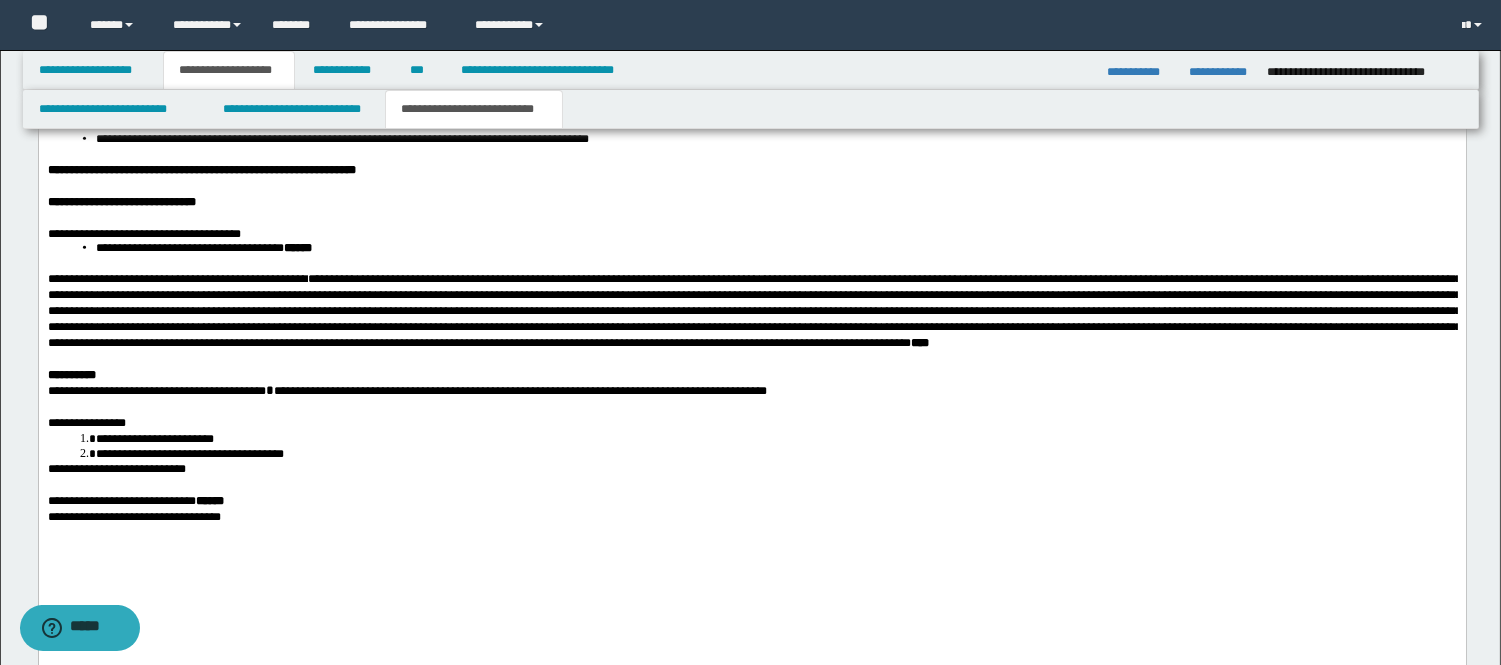 scroll, scrollTop: 3444, scrollLeft: 0, axis: vertical 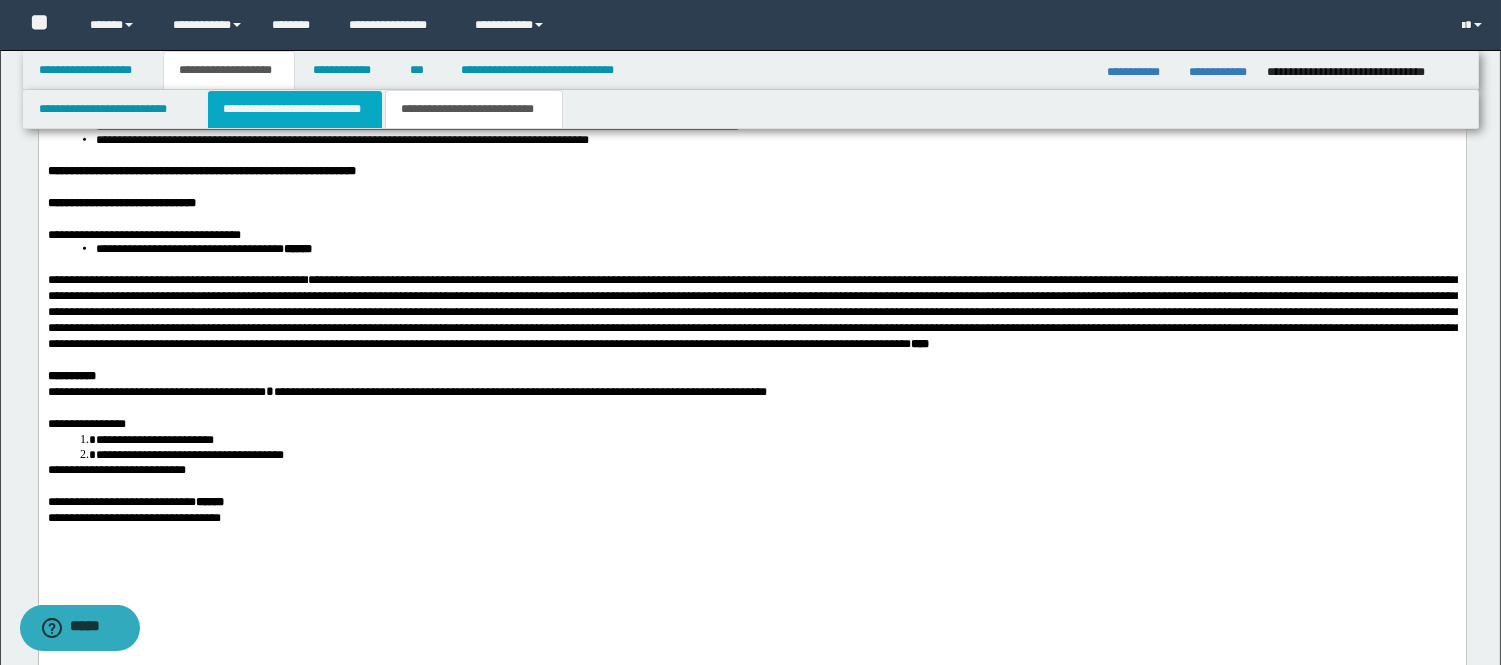 click on "**********" at bounding box center (295, 109) 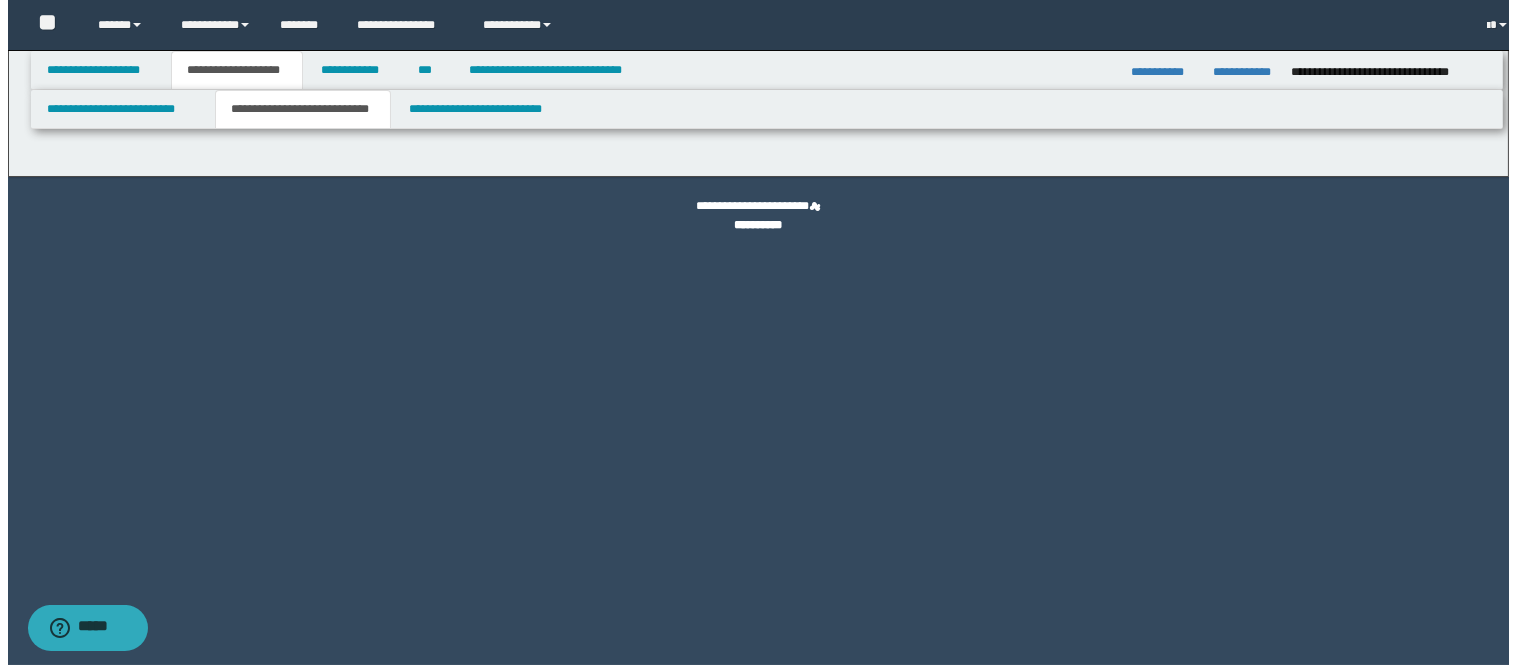 scroll, scrollTop: 0, scrollLeft: 0, axis: both 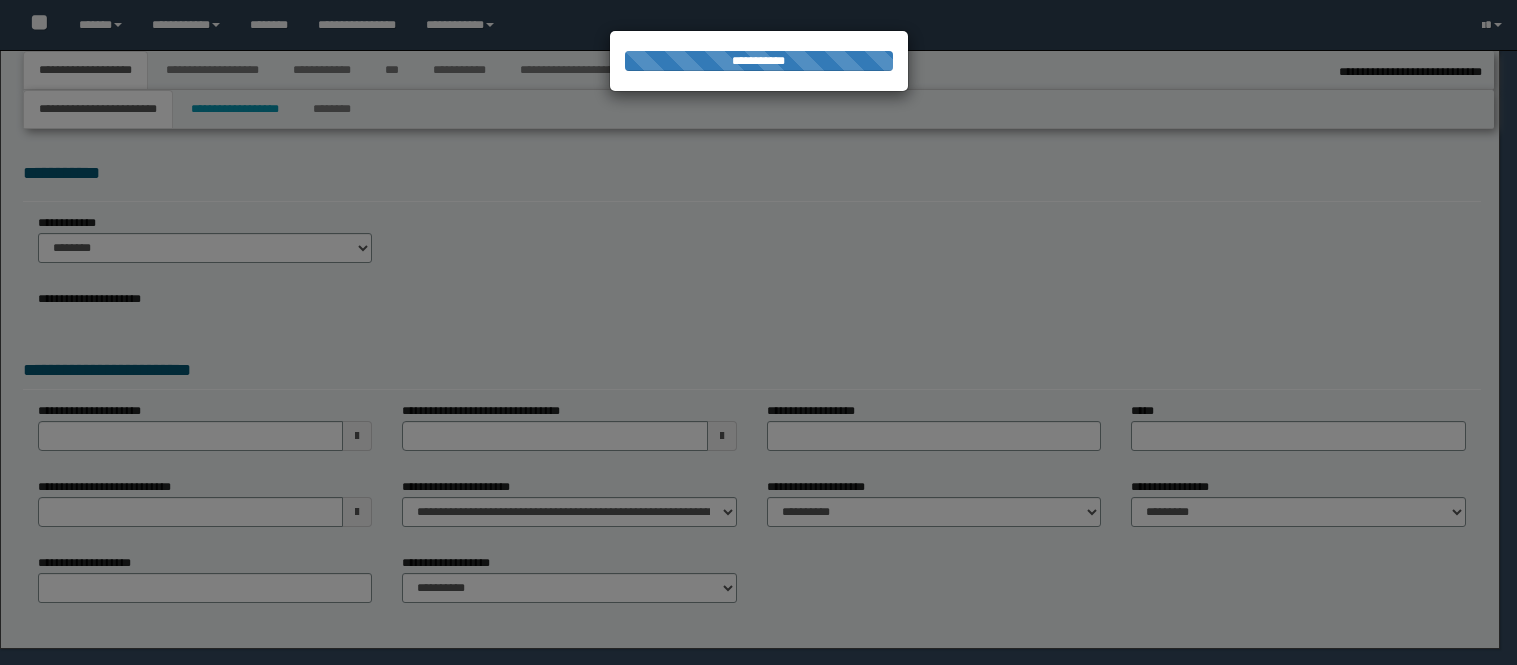select on "*" 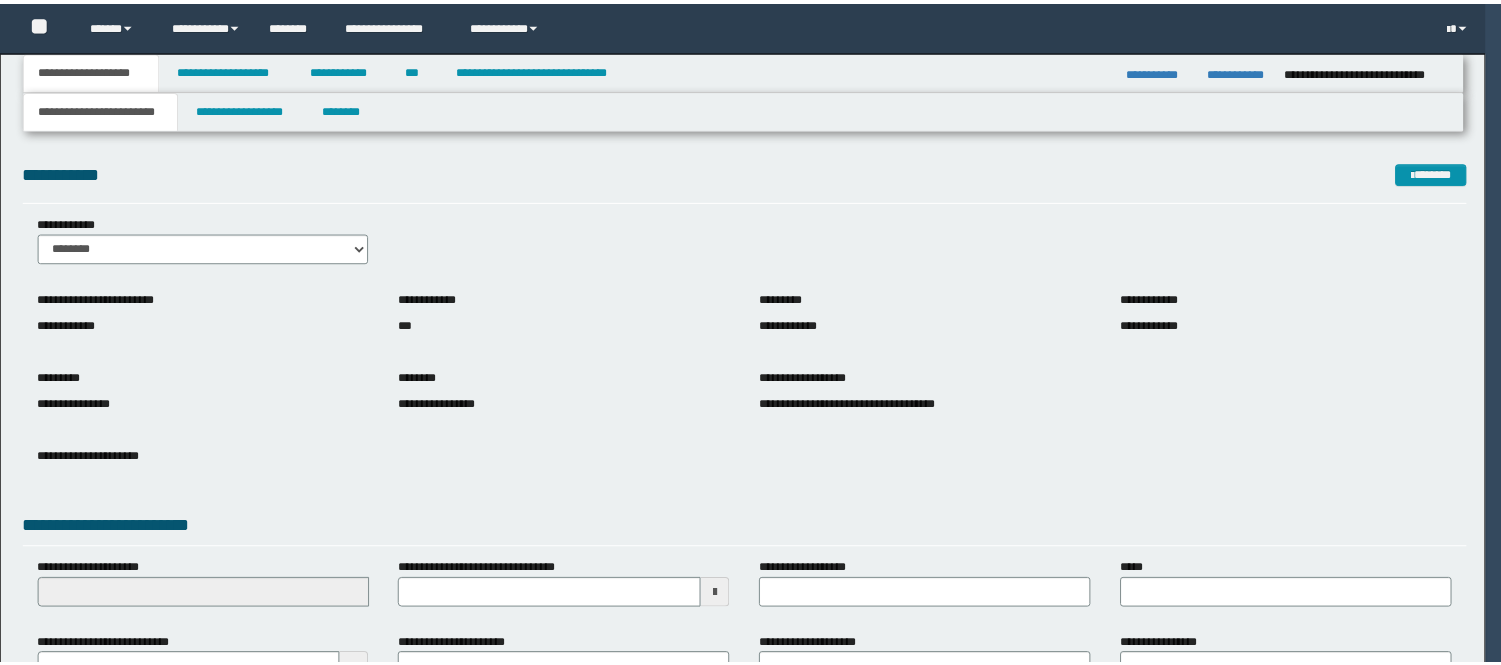 scroll, scrollTop: 0, scrollLeft: 0, axis: both 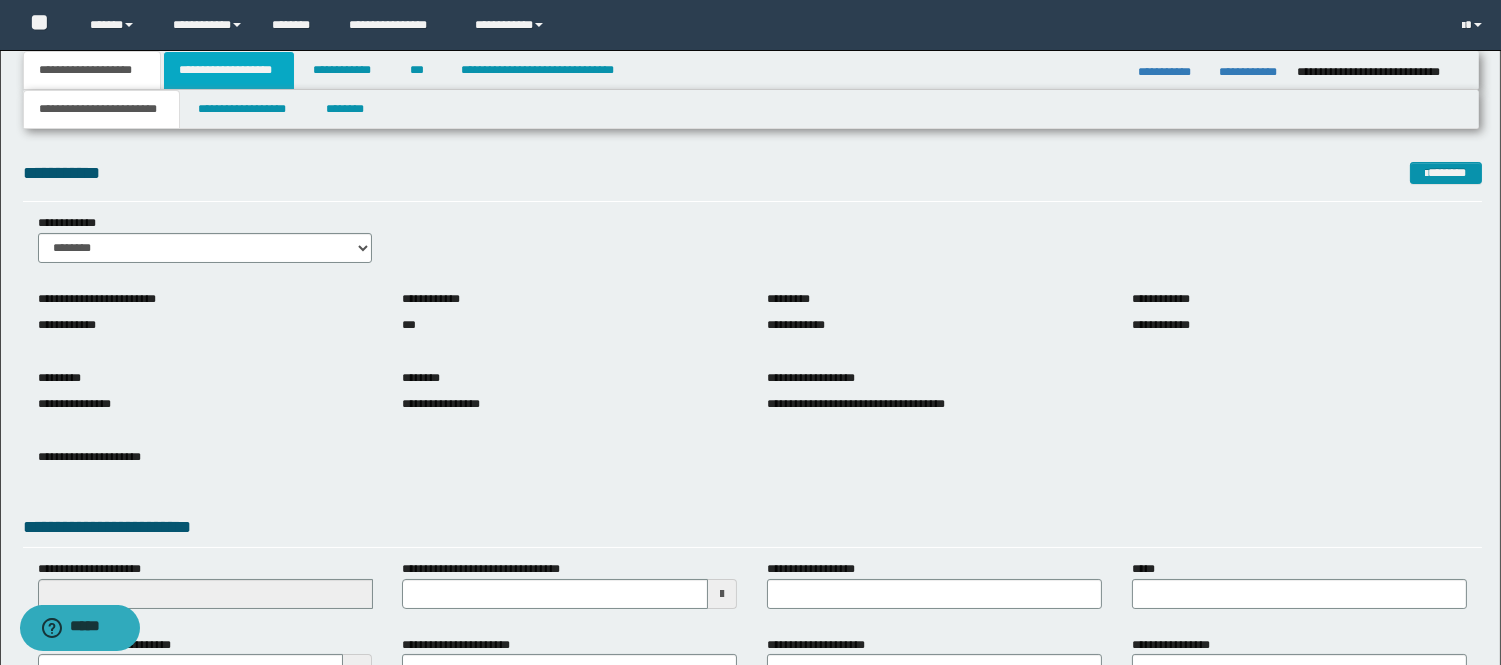 click on "**********" at bounding box center [229, 70] 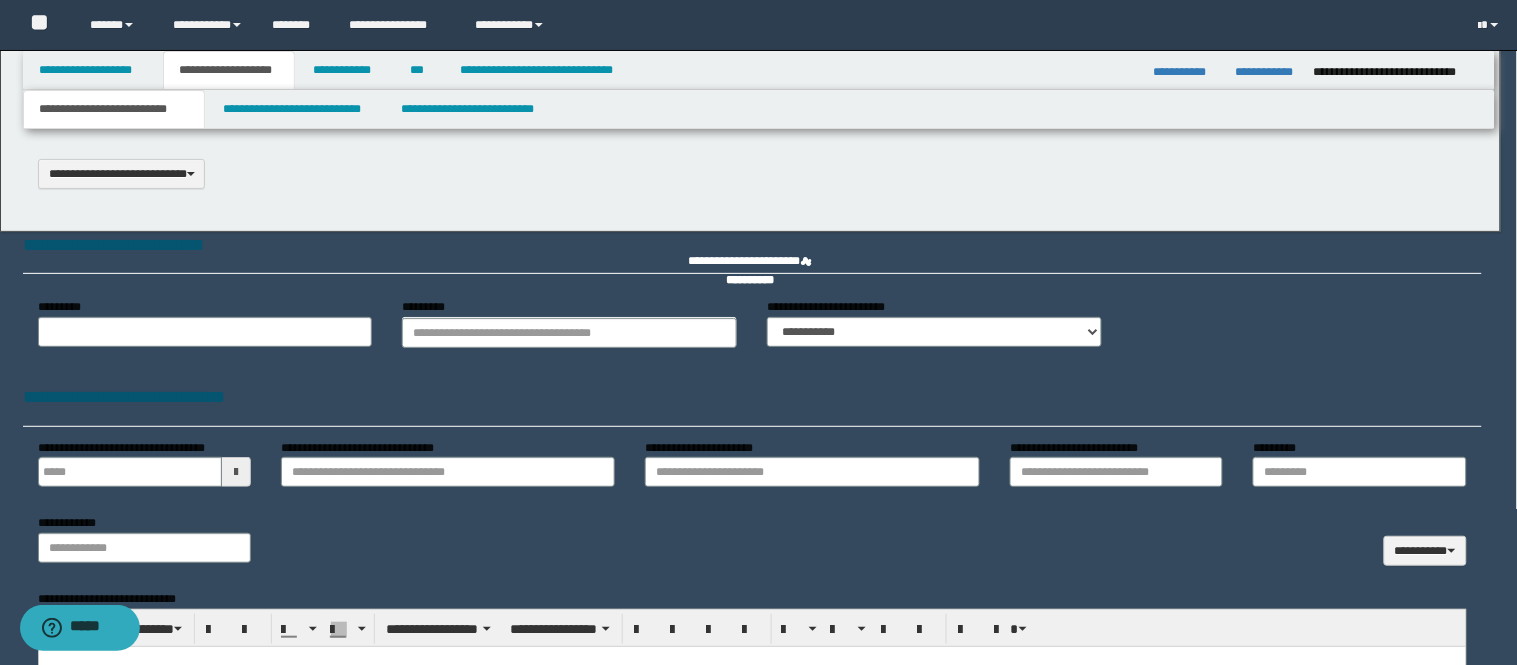 type 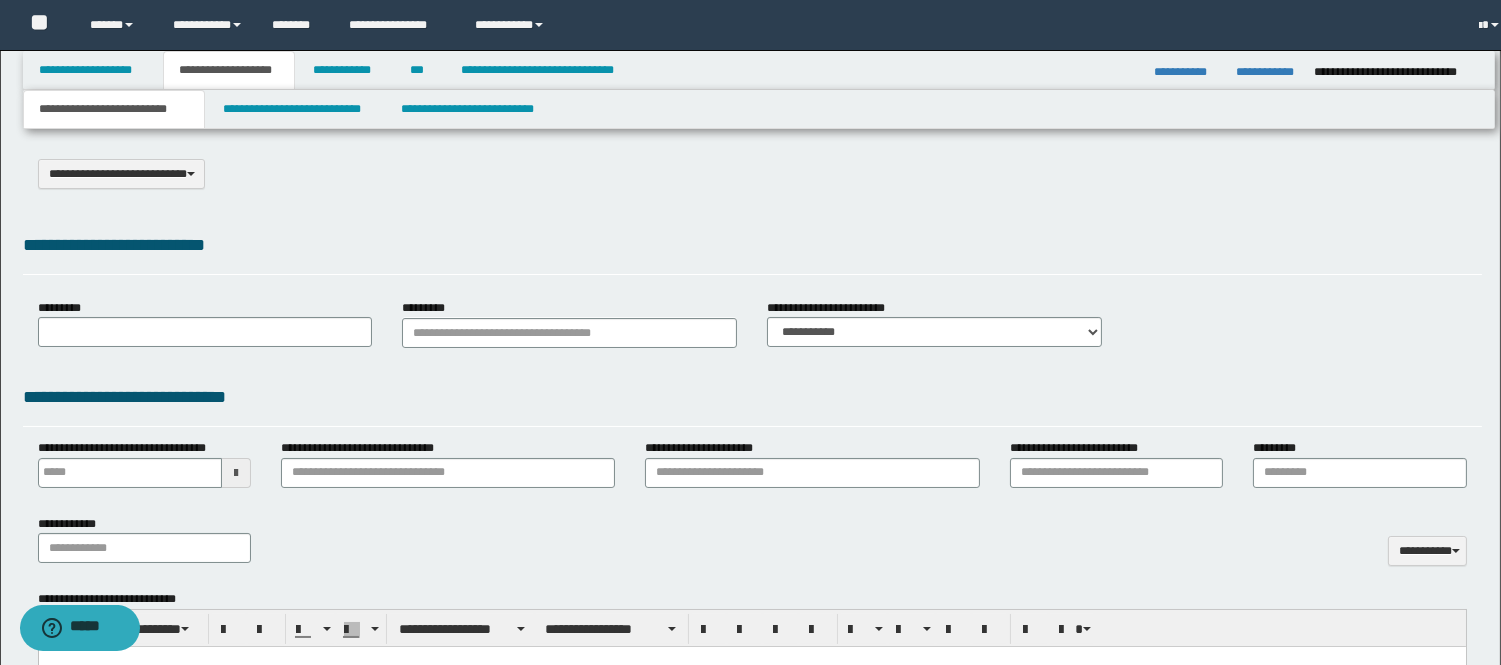 type on "********" 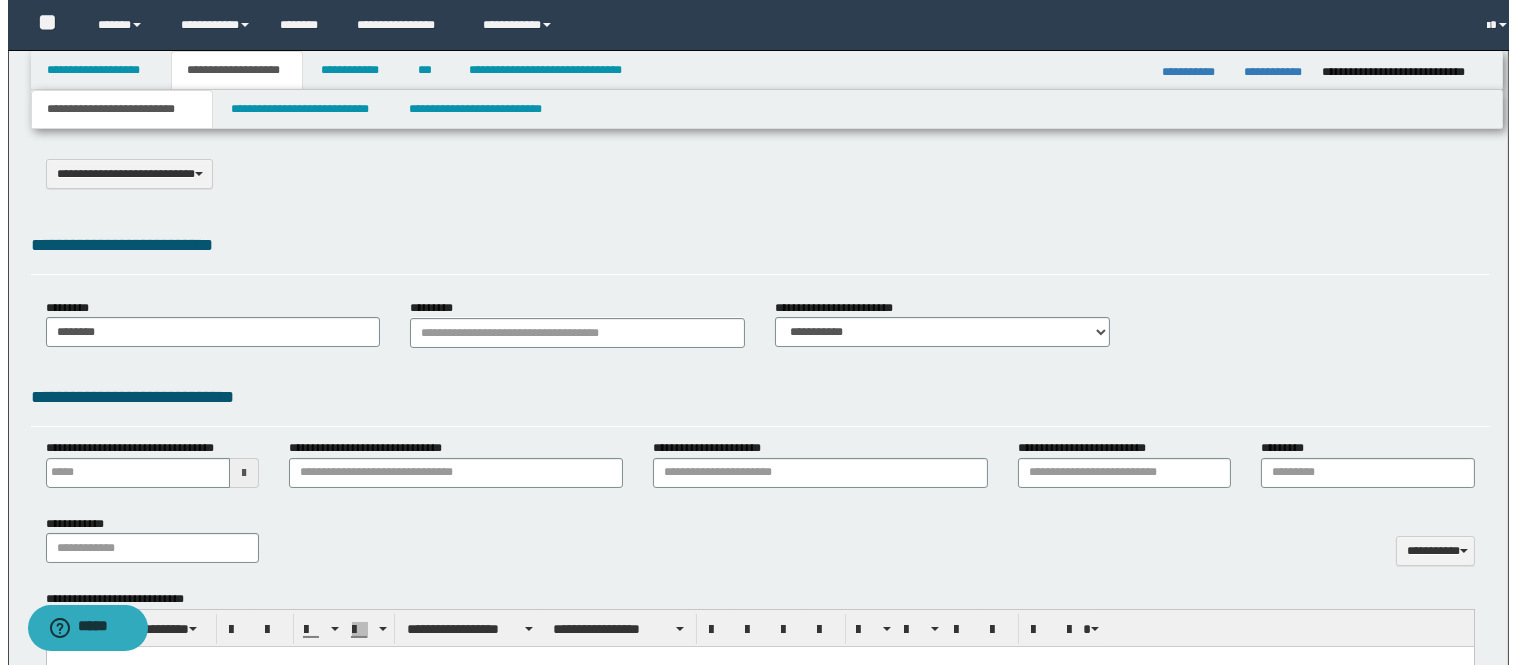 scroll, scrollTop: 0, scrollLeft: 0, axis: both 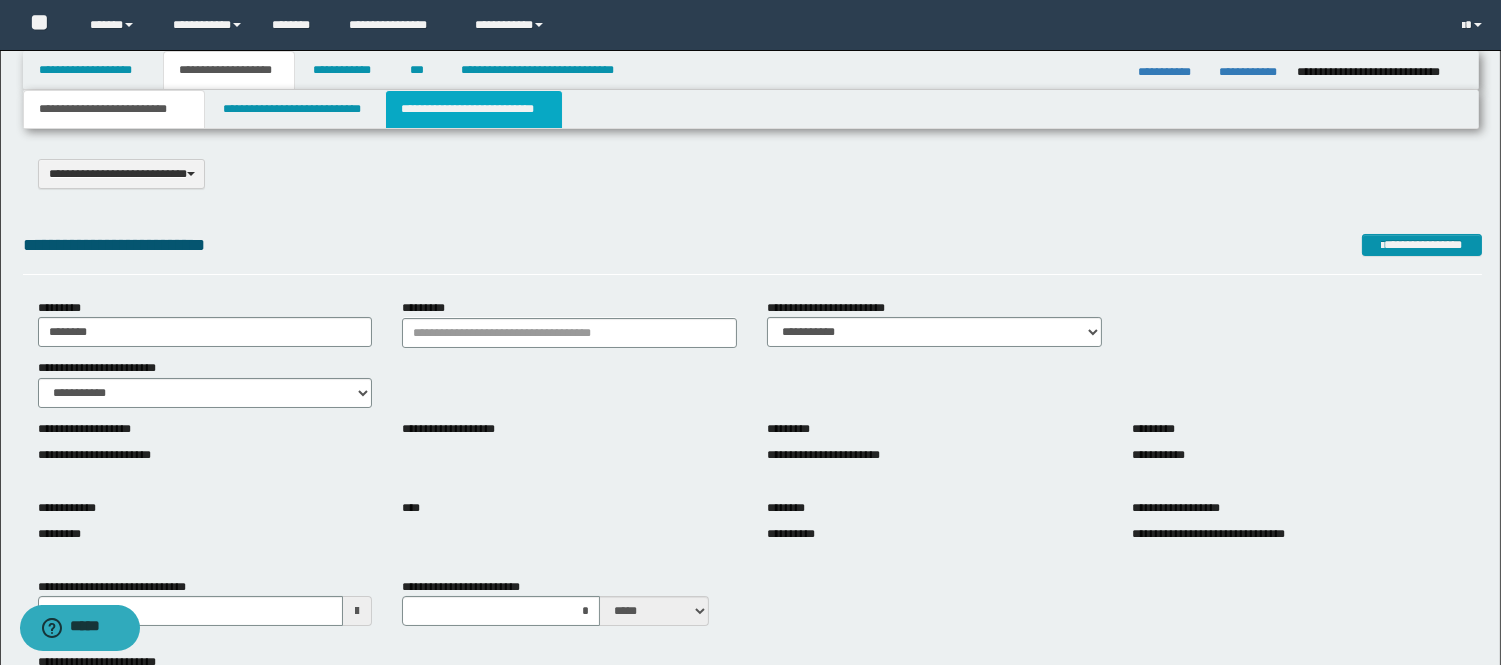 click on "**********" at bounding box center (474, 109) 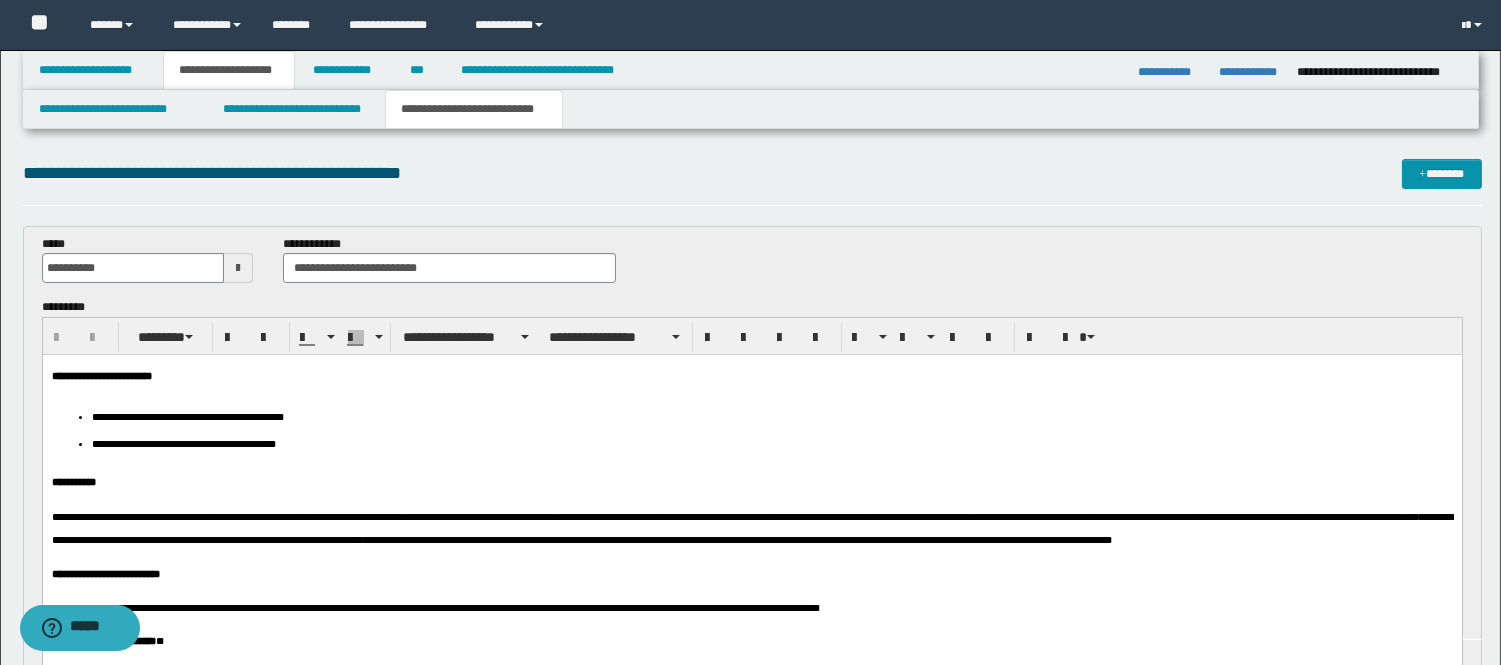 scroll, scrollTop: 0, scrollLeft: 0, axis: both 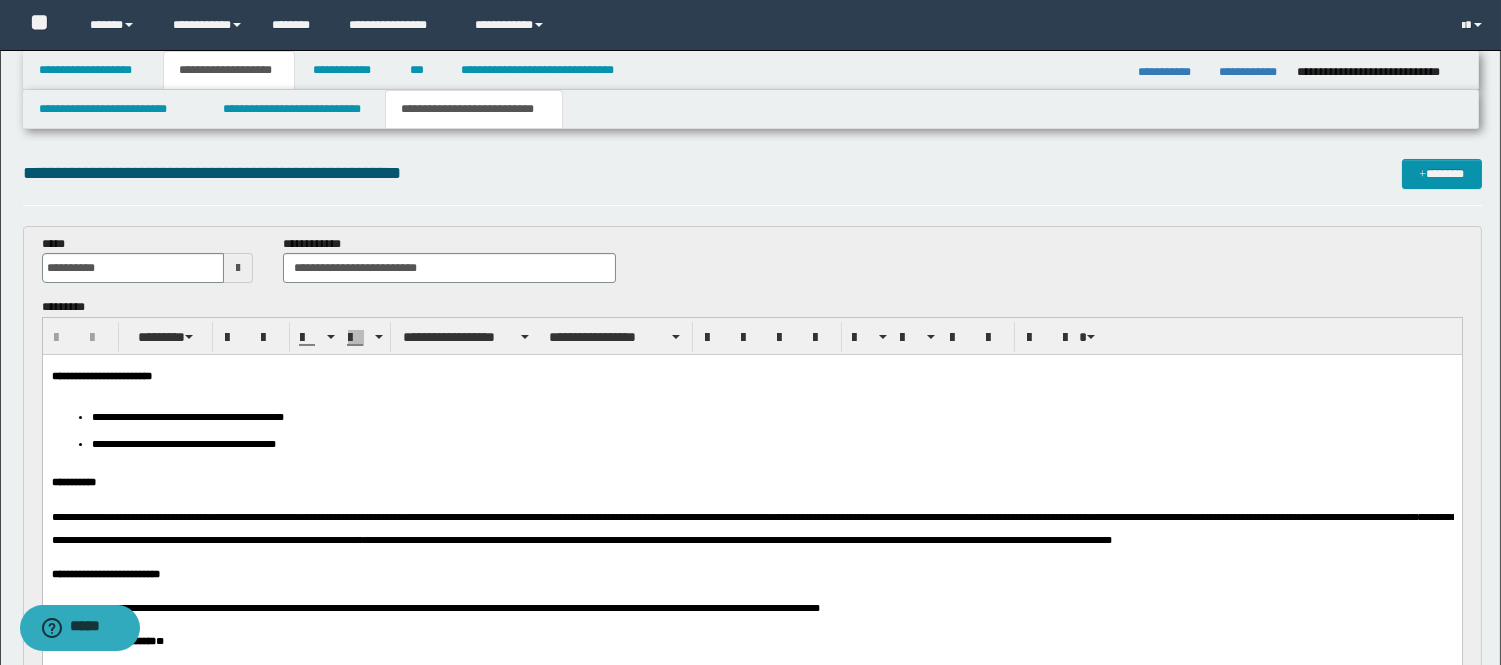 click on "**********" at bounding box center (771, 444) 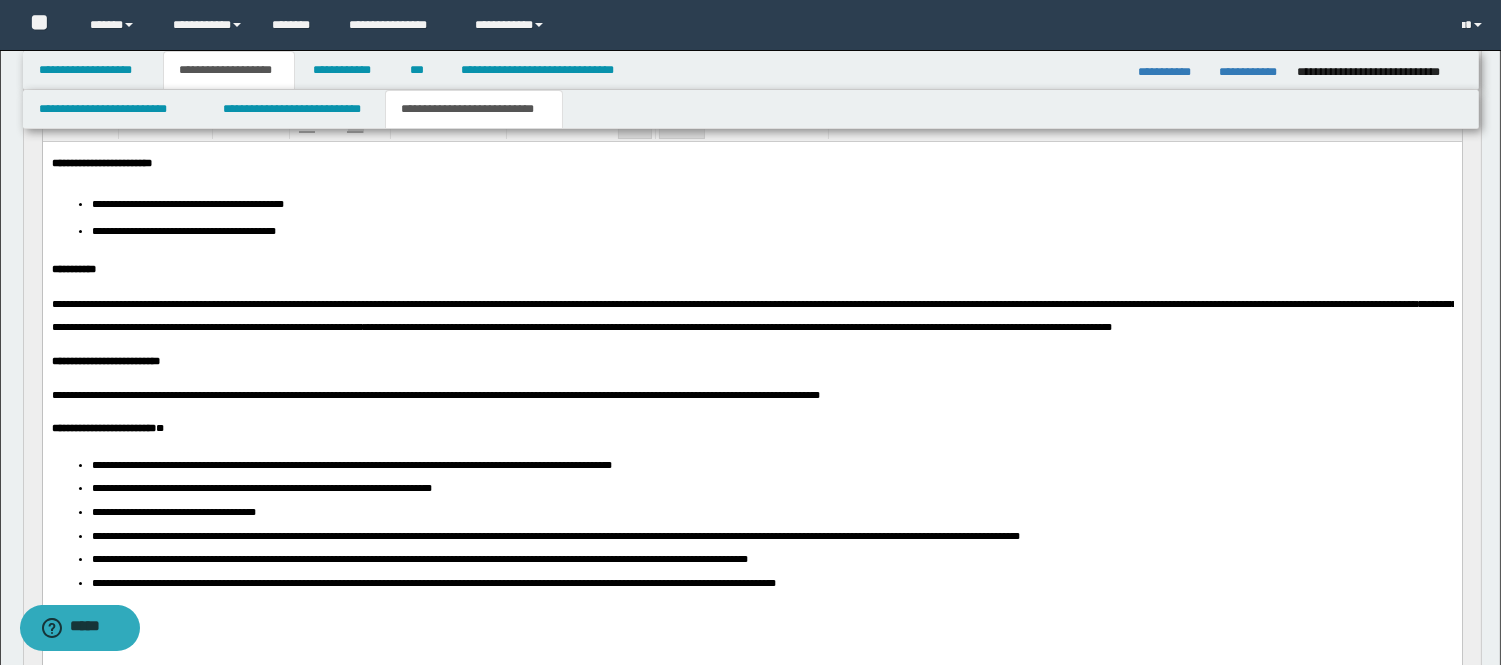 scroll, scrollTop: 222, scrollLeft: 0, axis: vertical 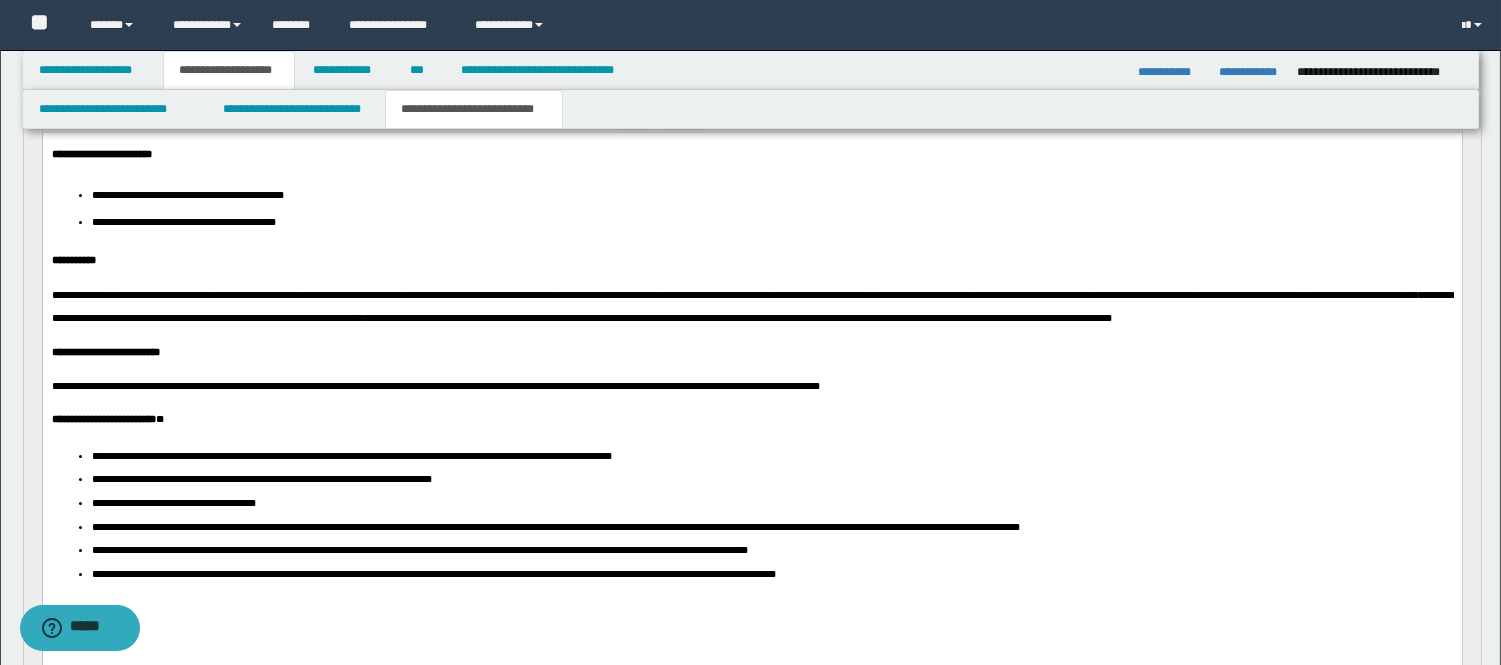 click on "**********" at bounding box center (142, 295) 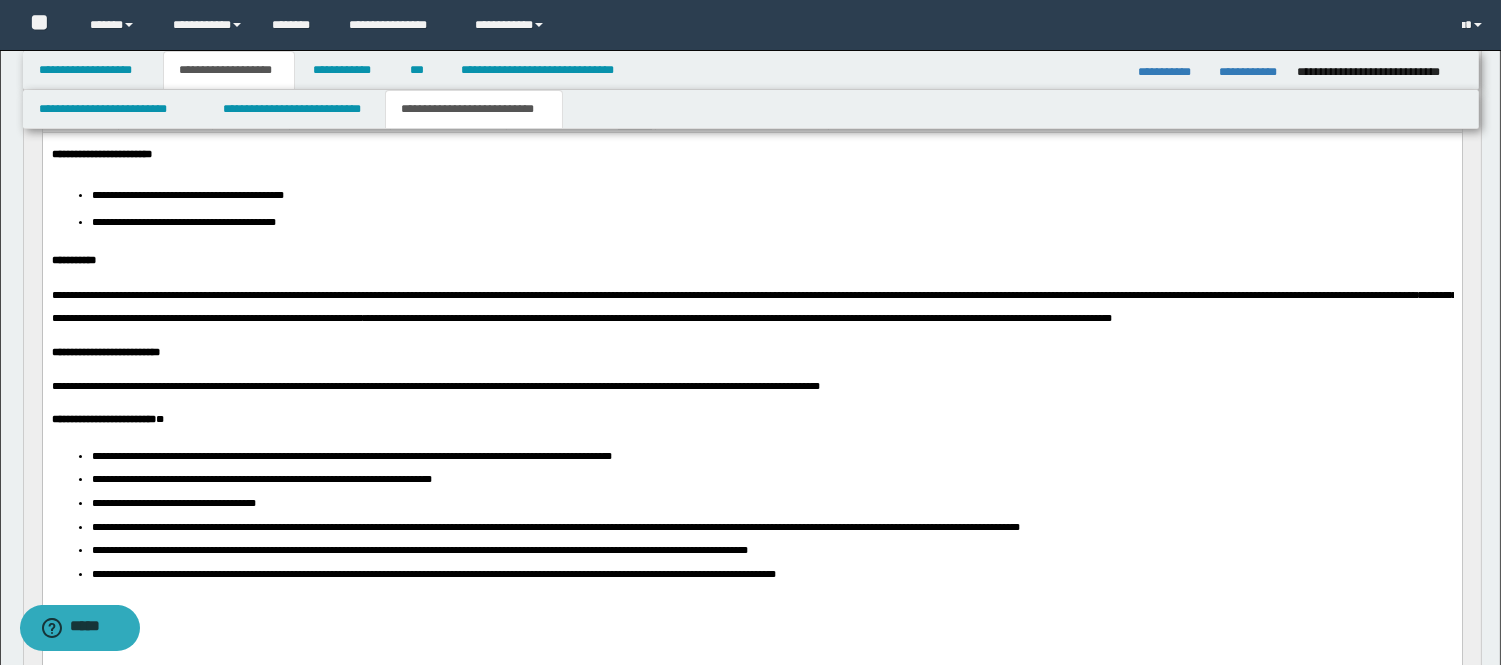 type 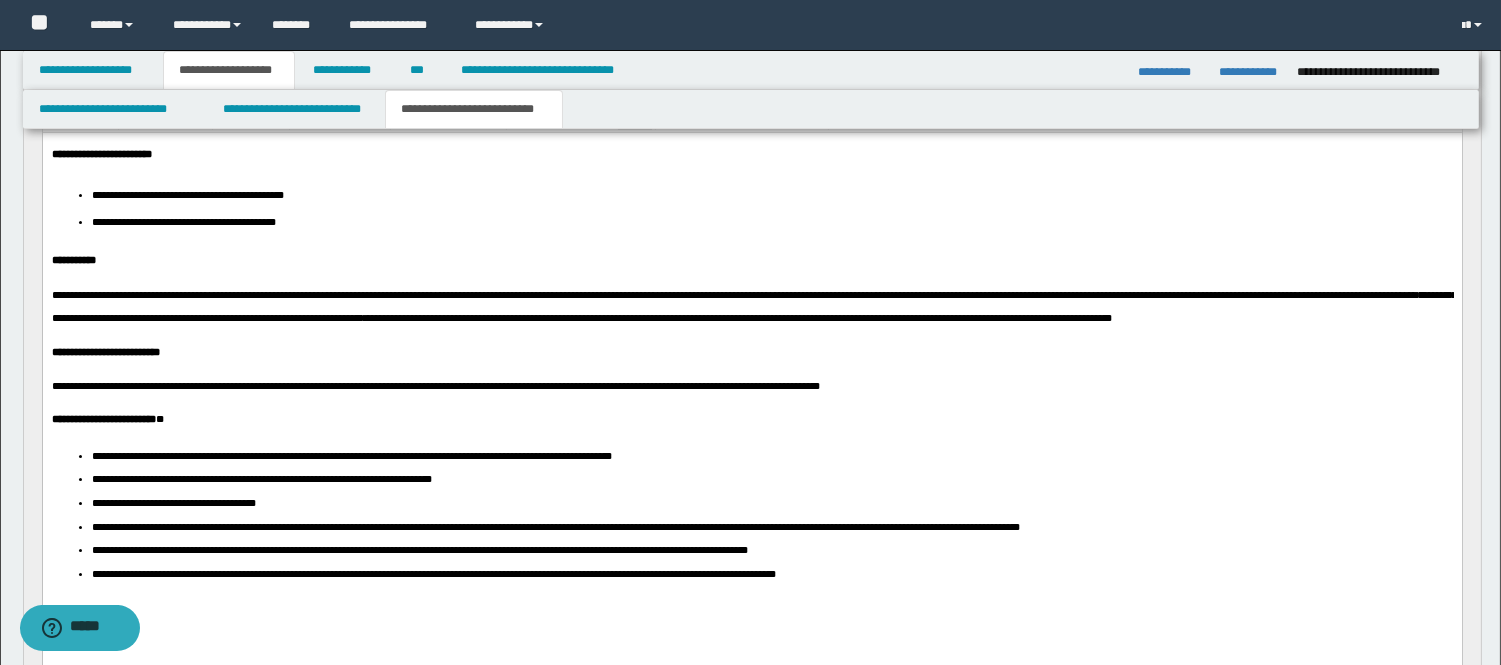 click on "******" at bounding box center (1367, 295) 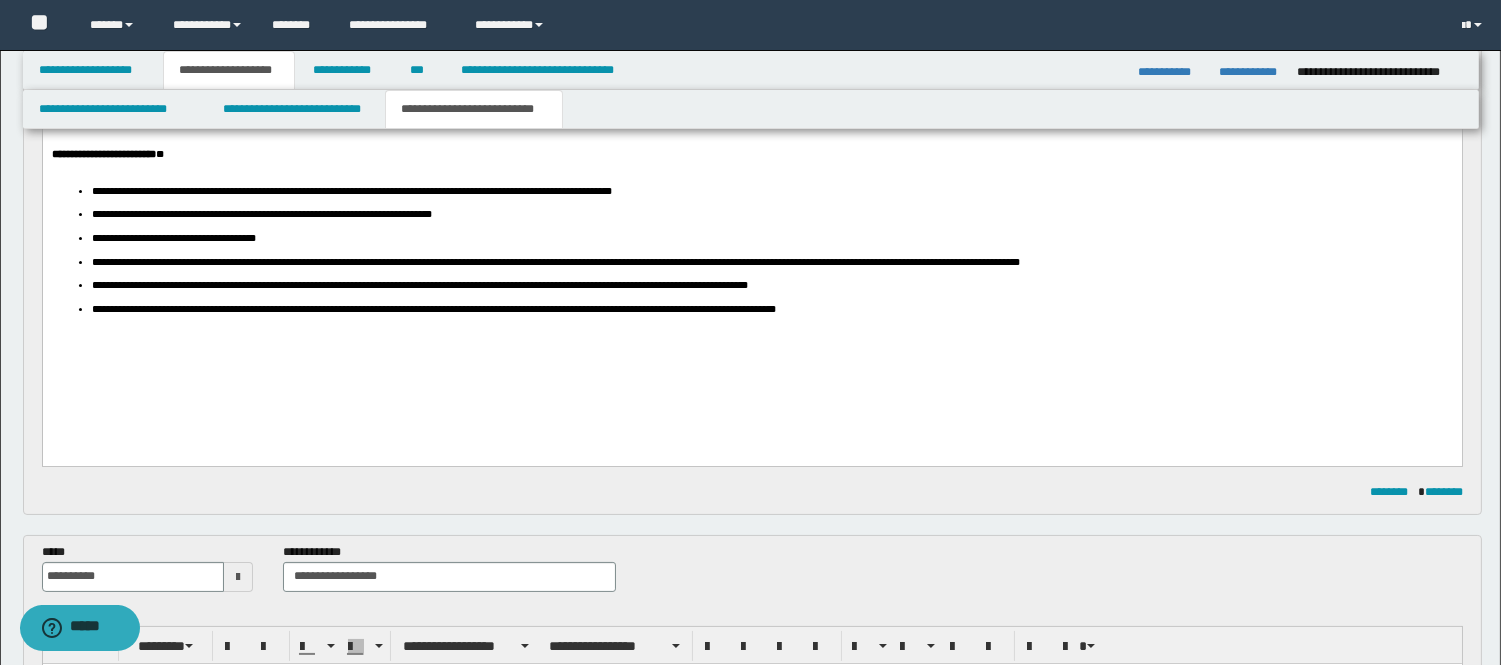 scroll, scrollTop: 555, scrollLeft: 0, axis: vertical 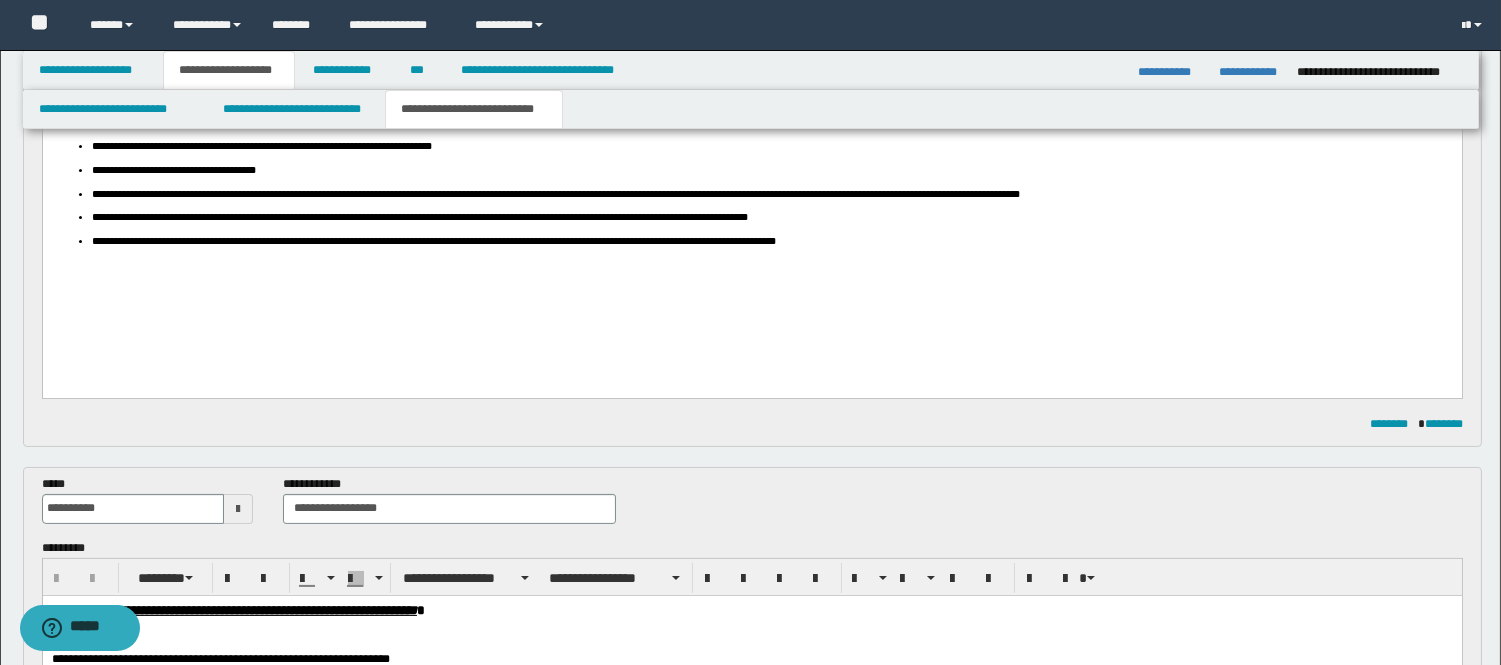 click on "**********" at bounding box center [315, 484] 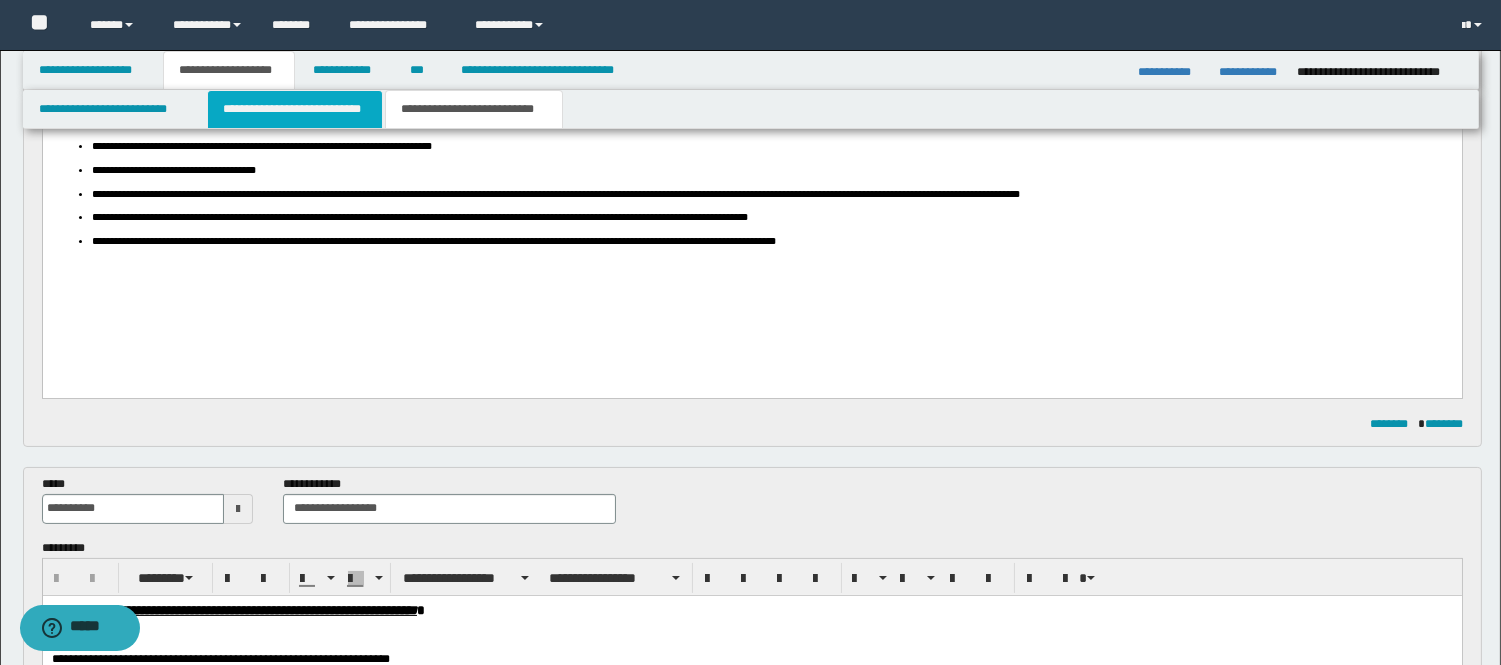 click on "**********" at bounding box center (295, 109) 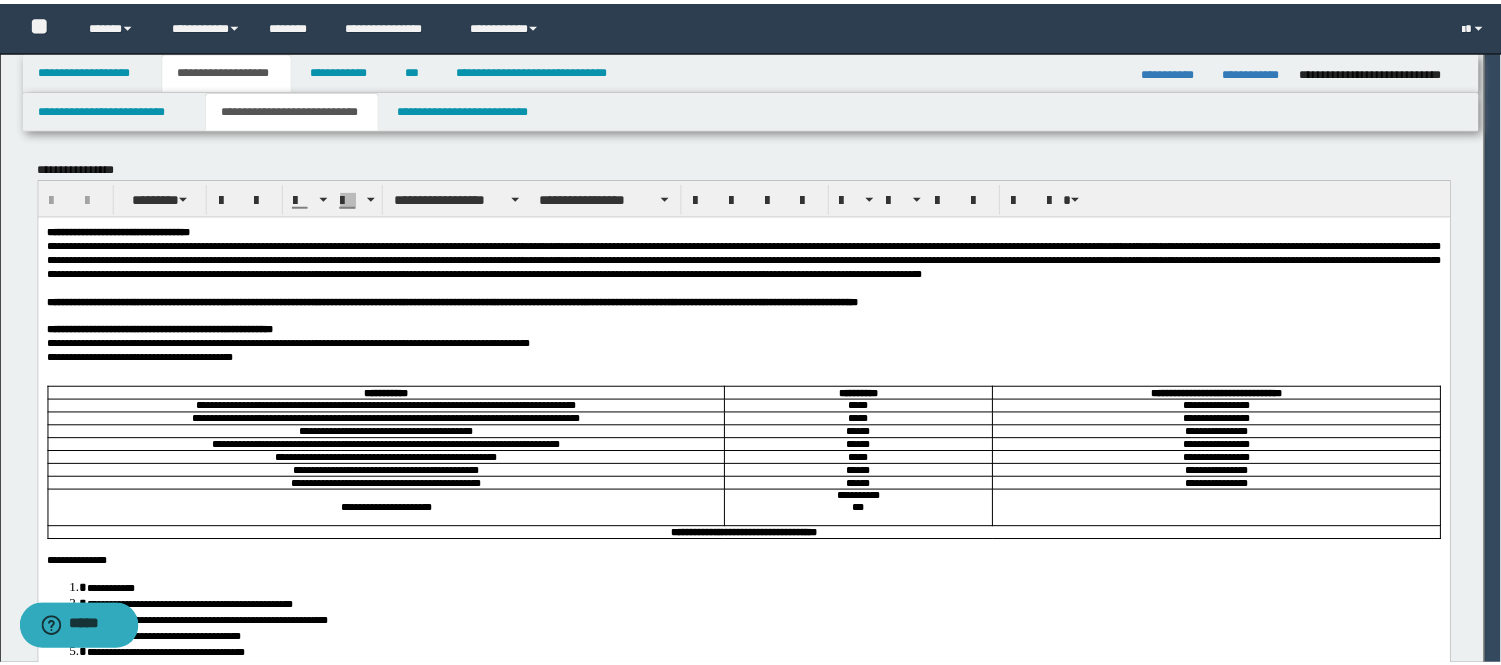 scroll, scrollTop: 0, scrollLeft: 0, axis: both 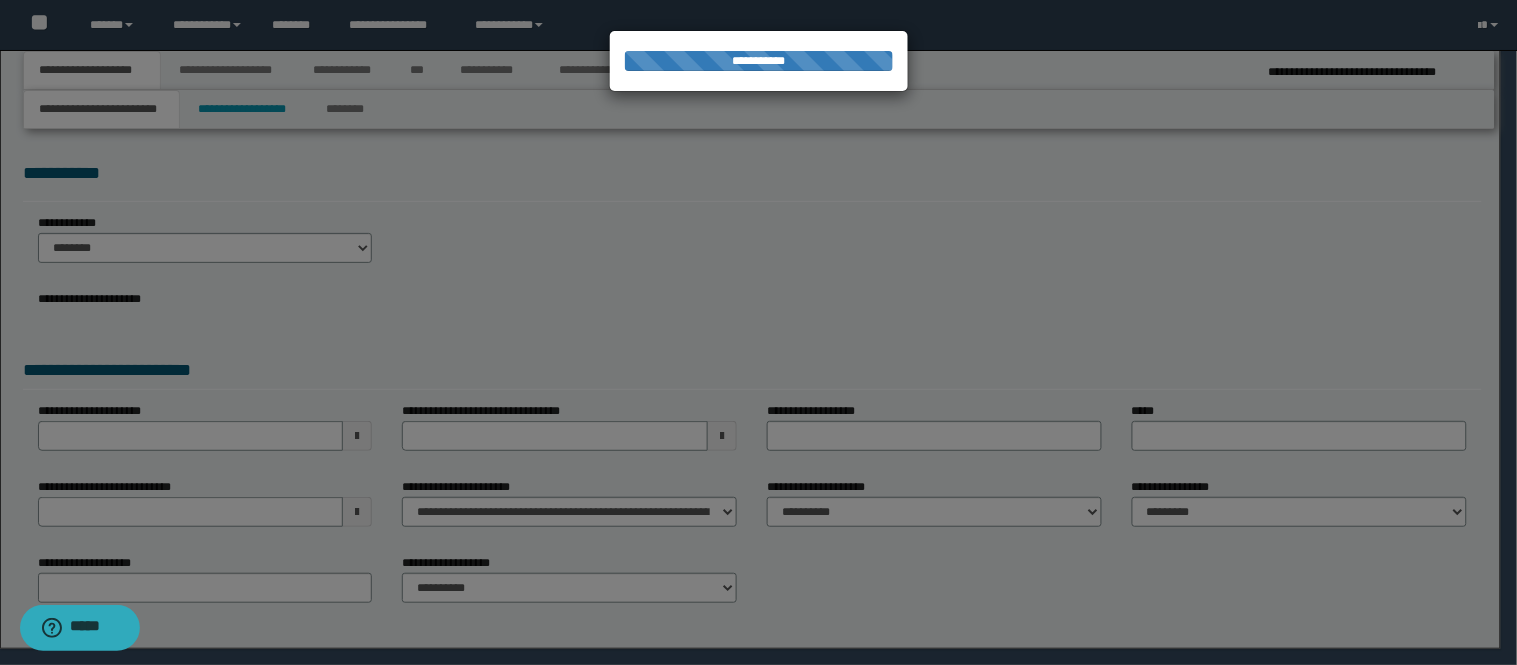 select on "*" 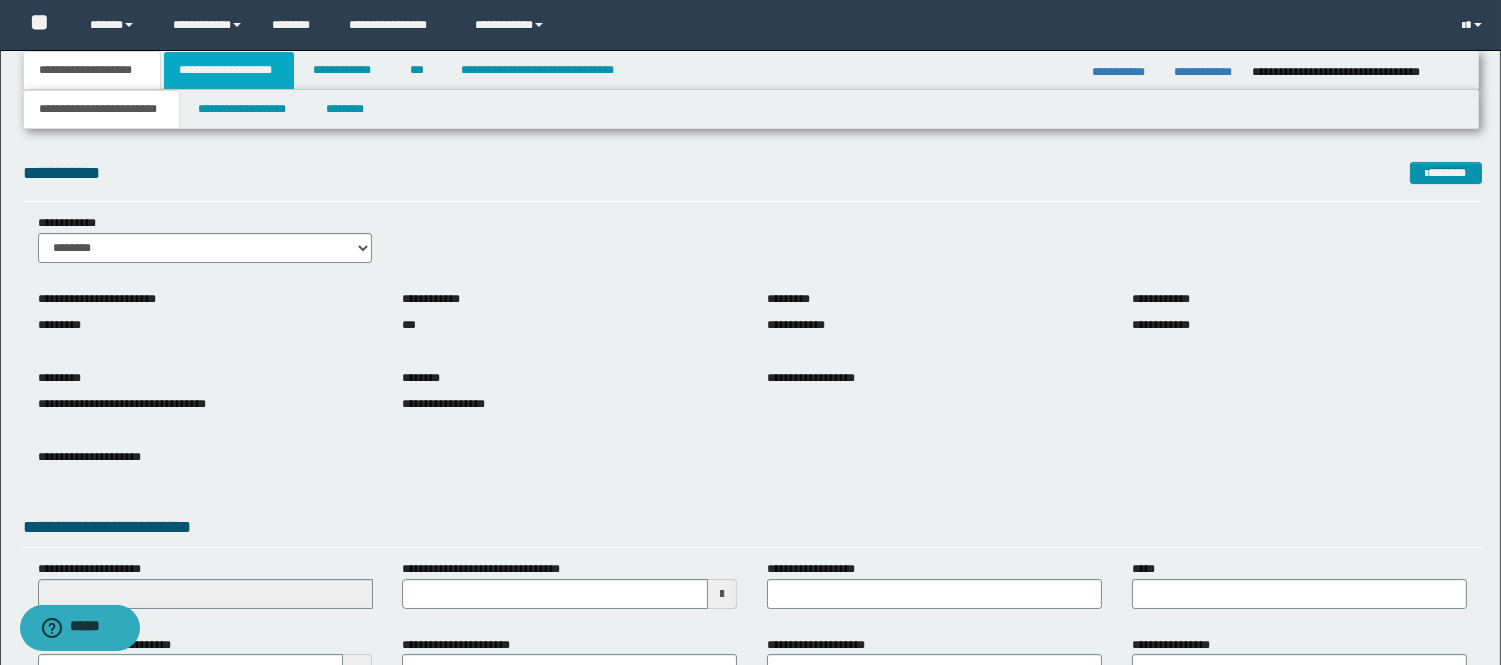 click on "**********" at bounding box center (229, 70) 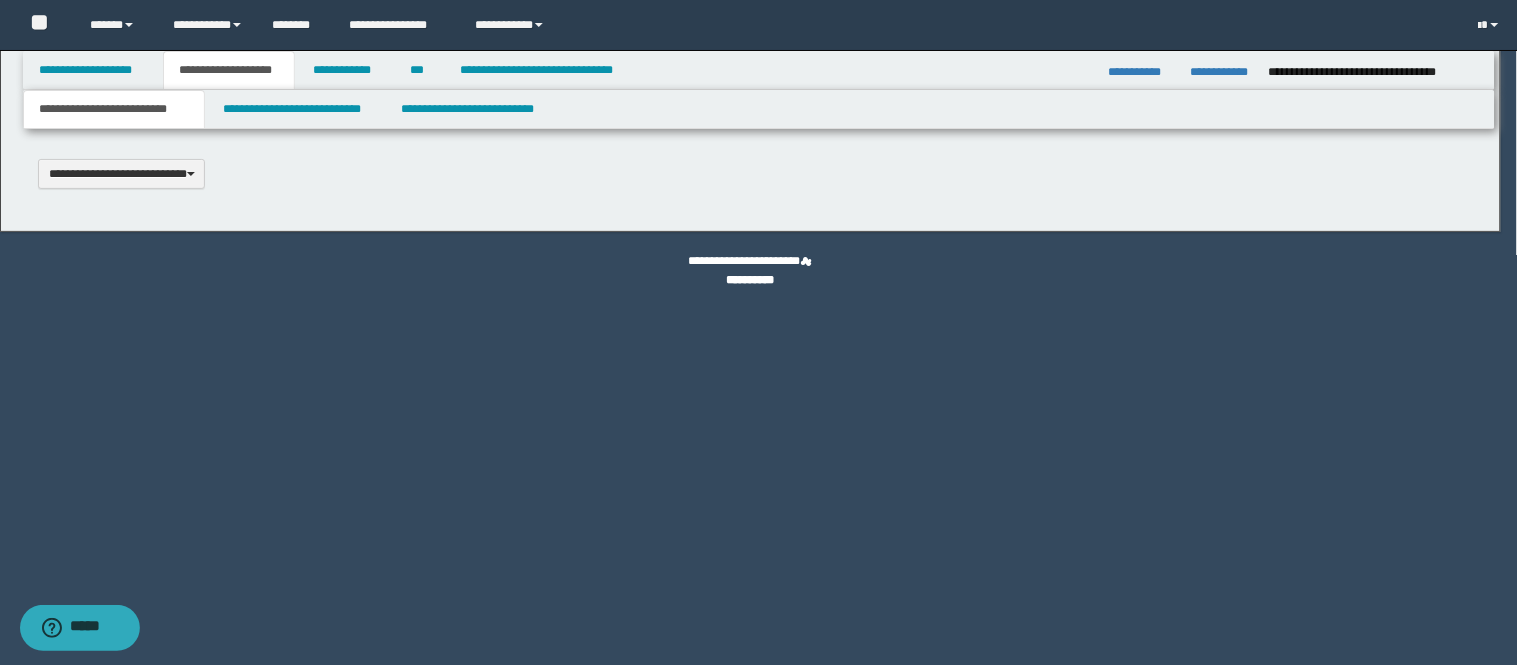 type 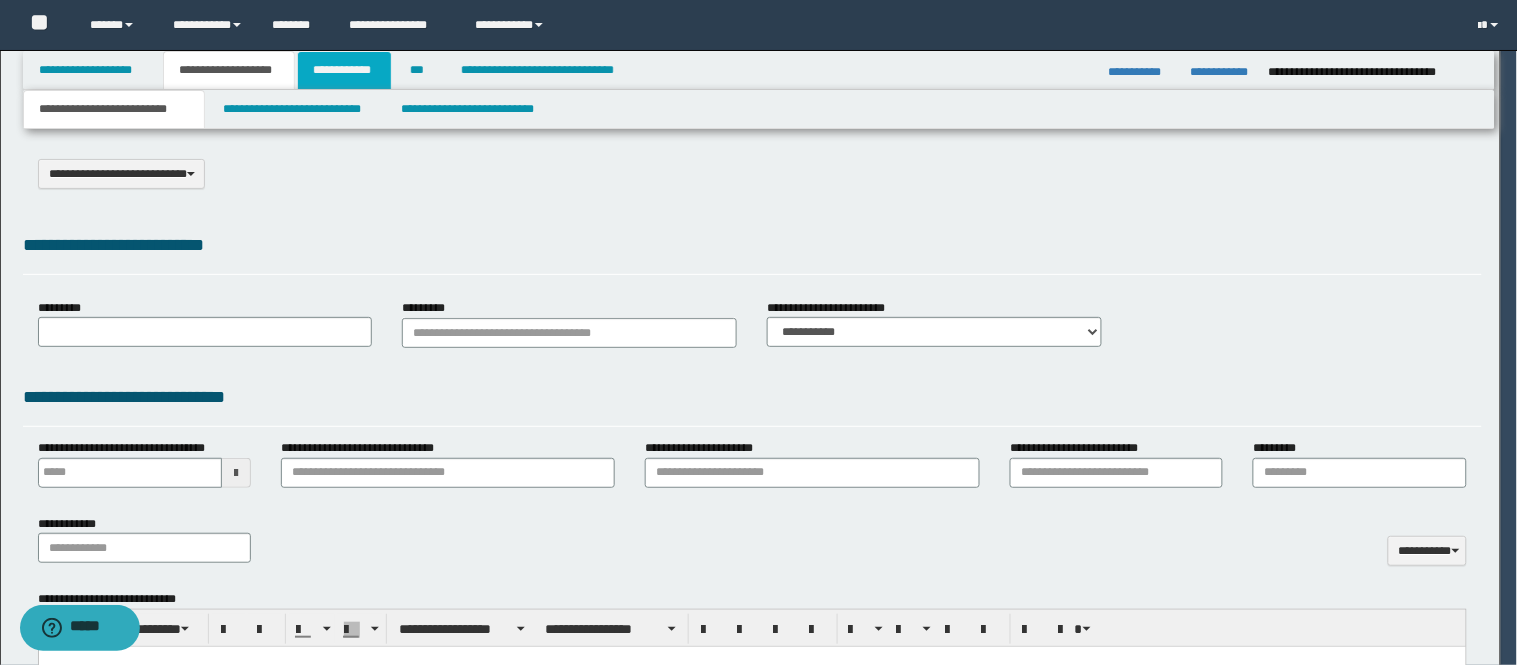scroll, scrollTop: 0, scrollLeft: 0, axis: both 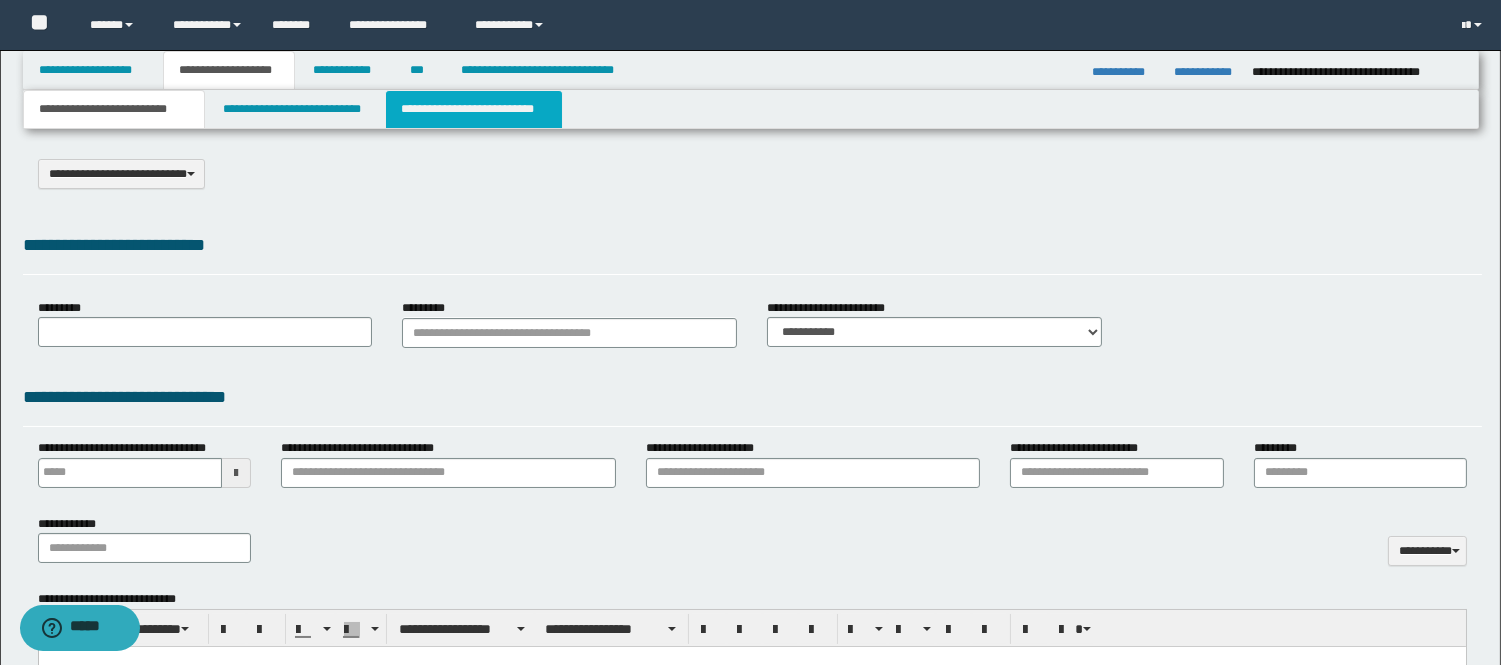 select on "*" 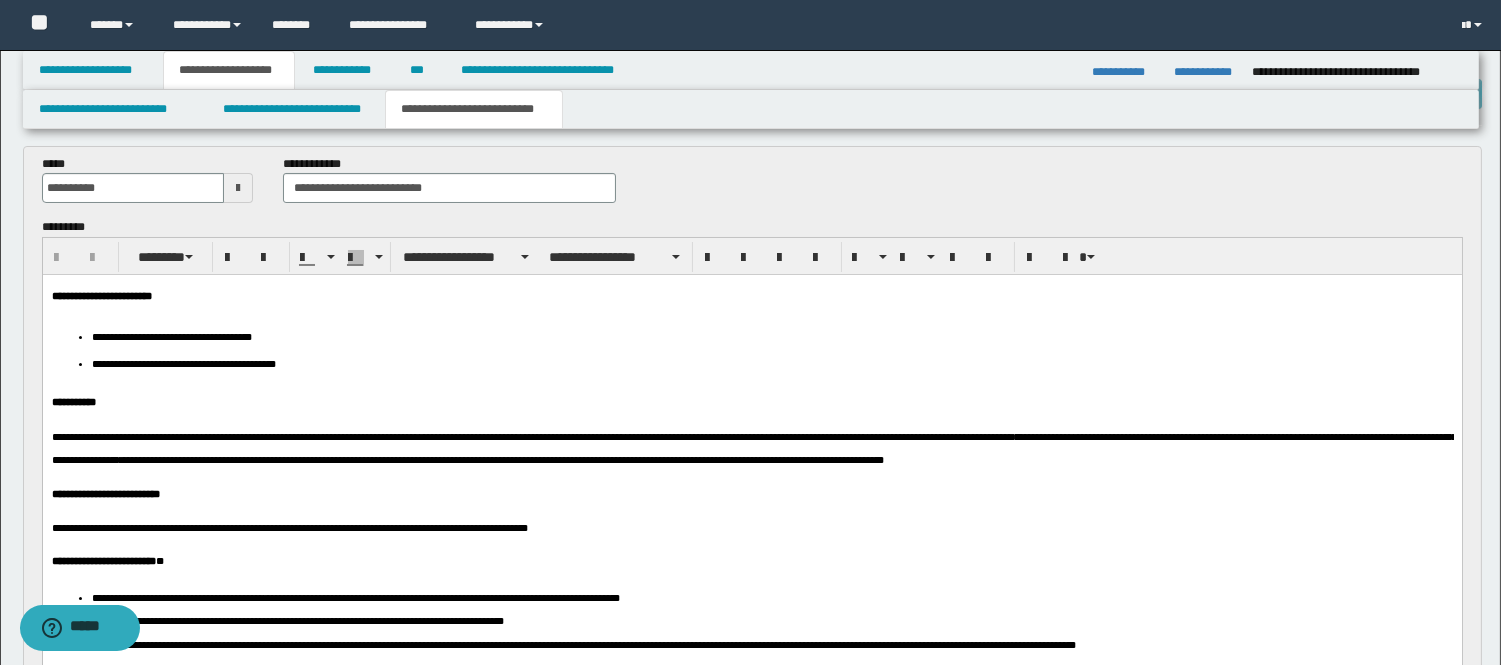 scroll, scrollTop: 111, scrollLeft: 0, axis: vertical 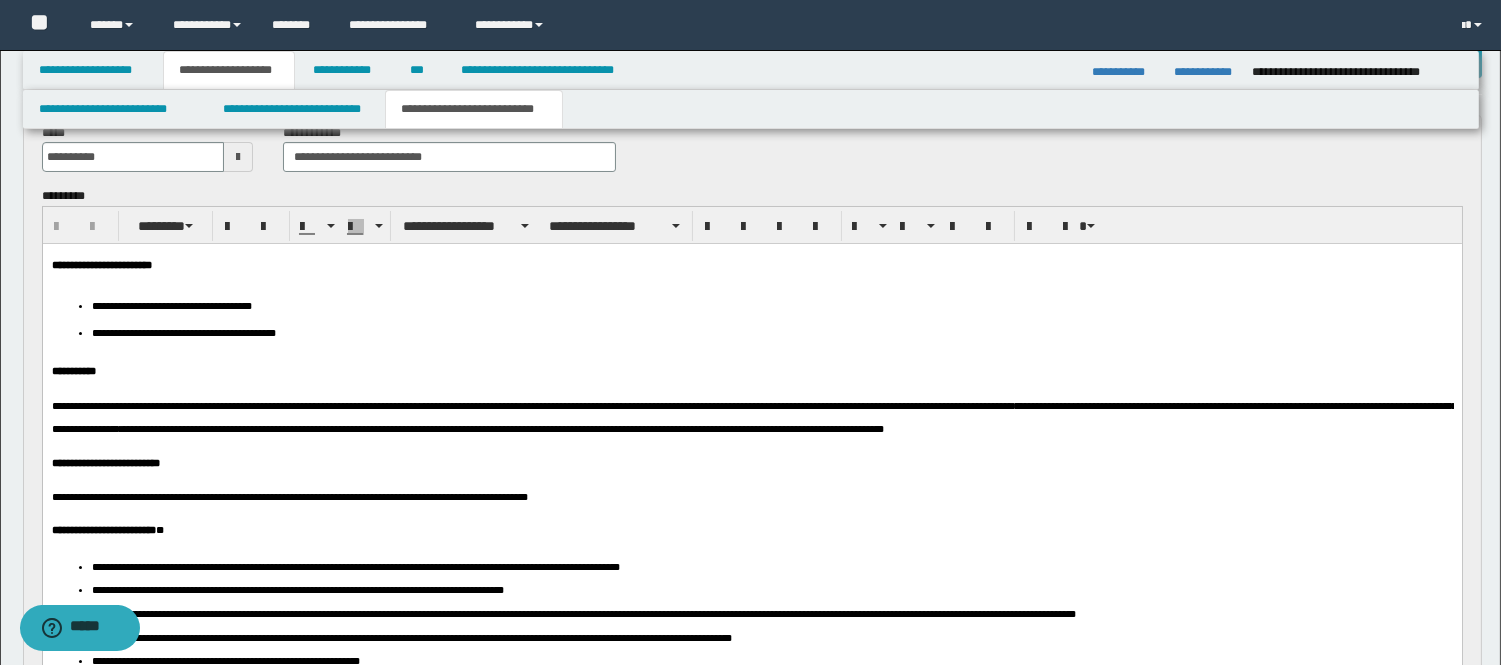 click on "**********" at bounding box center [421, 406] 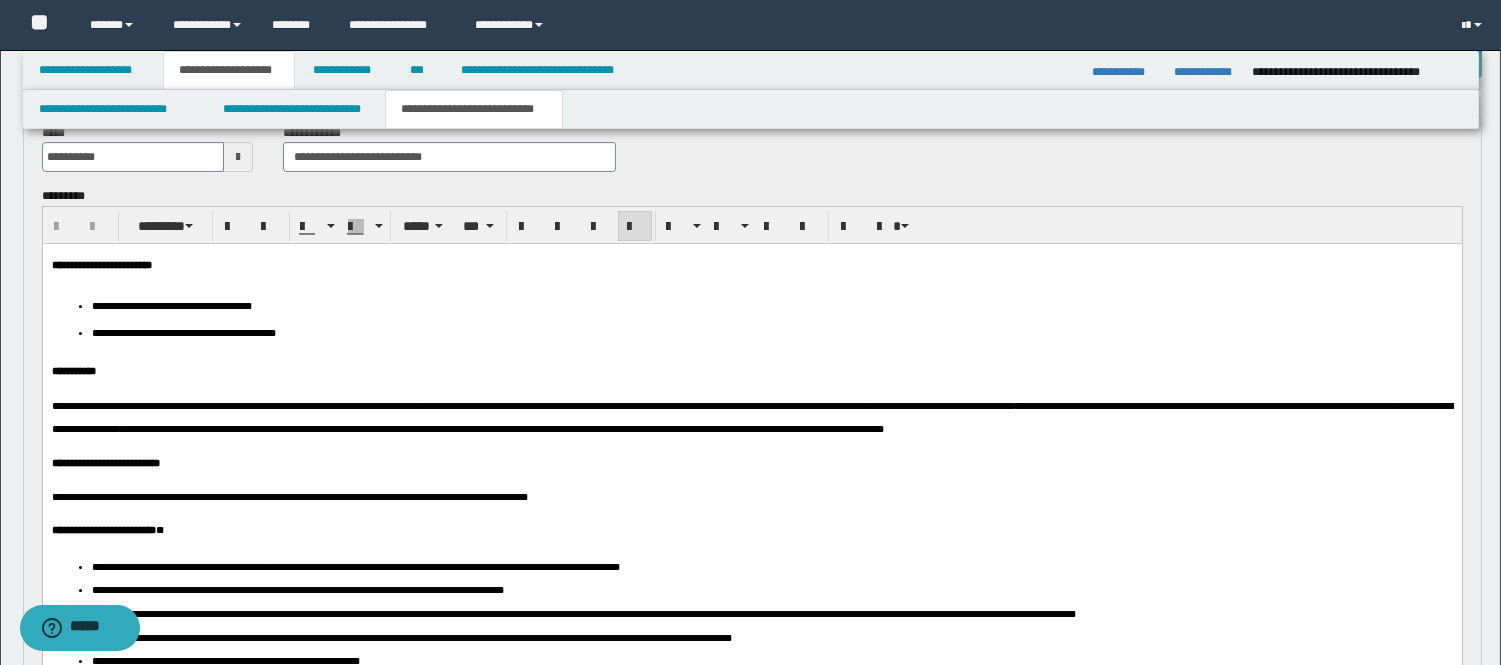 type 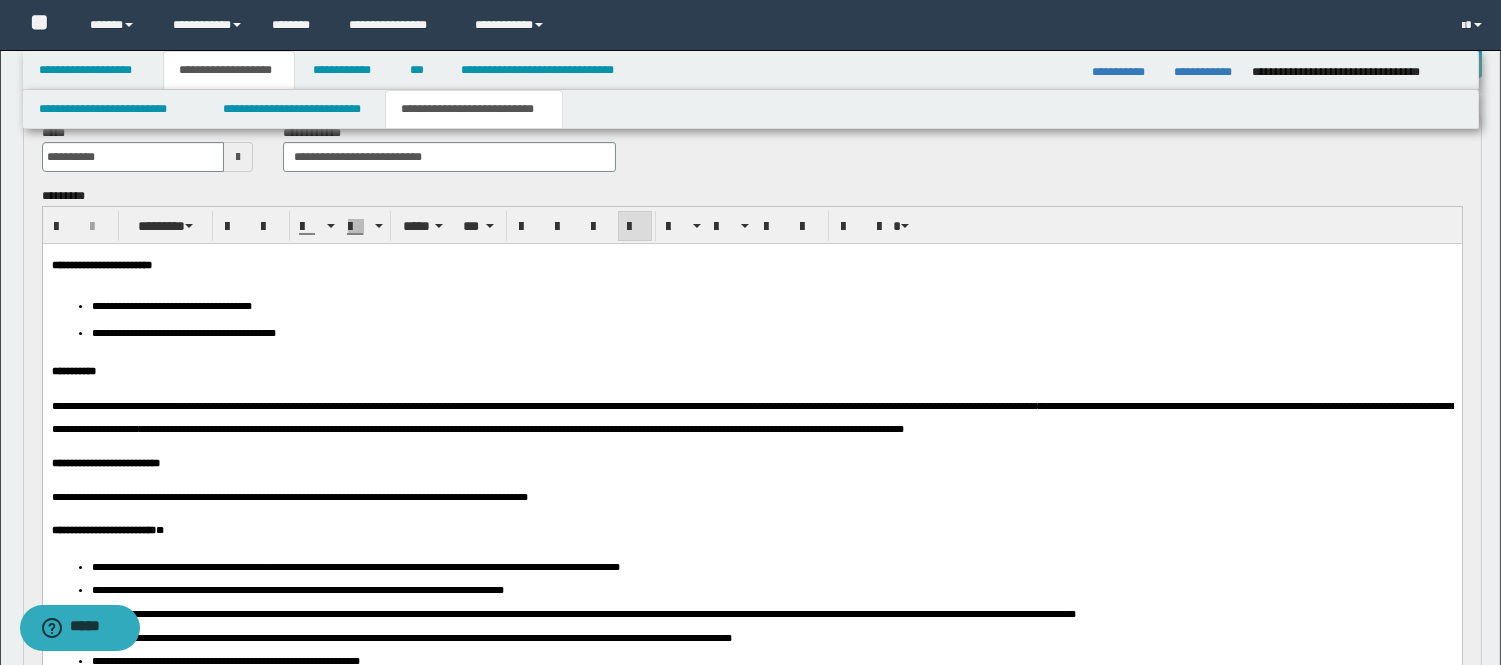 click on "**********" at bounding box center [882, 406] 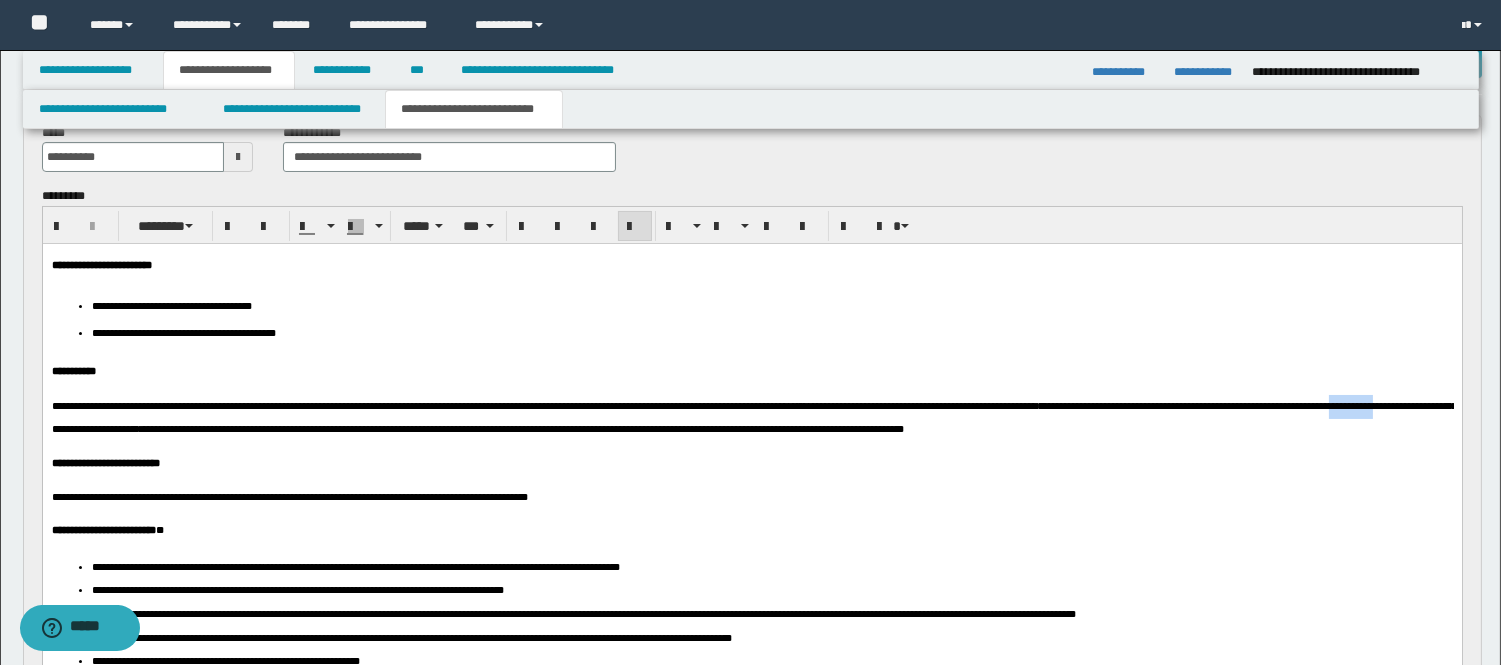 drag, startPoint x: 247, startPoint y: 432, endPoint x: 224, endPoint y: 423, distance: 24.698177 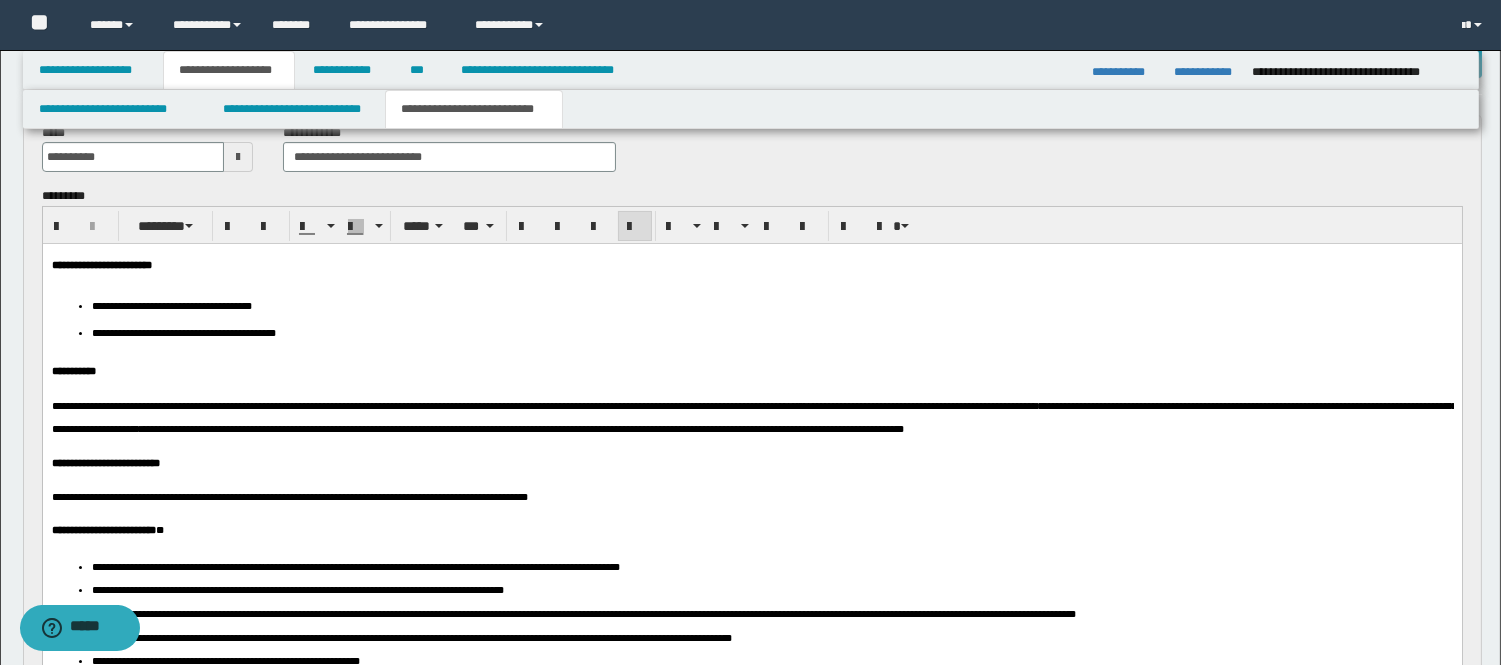 click on "**********" at bounding box center (753, 418) 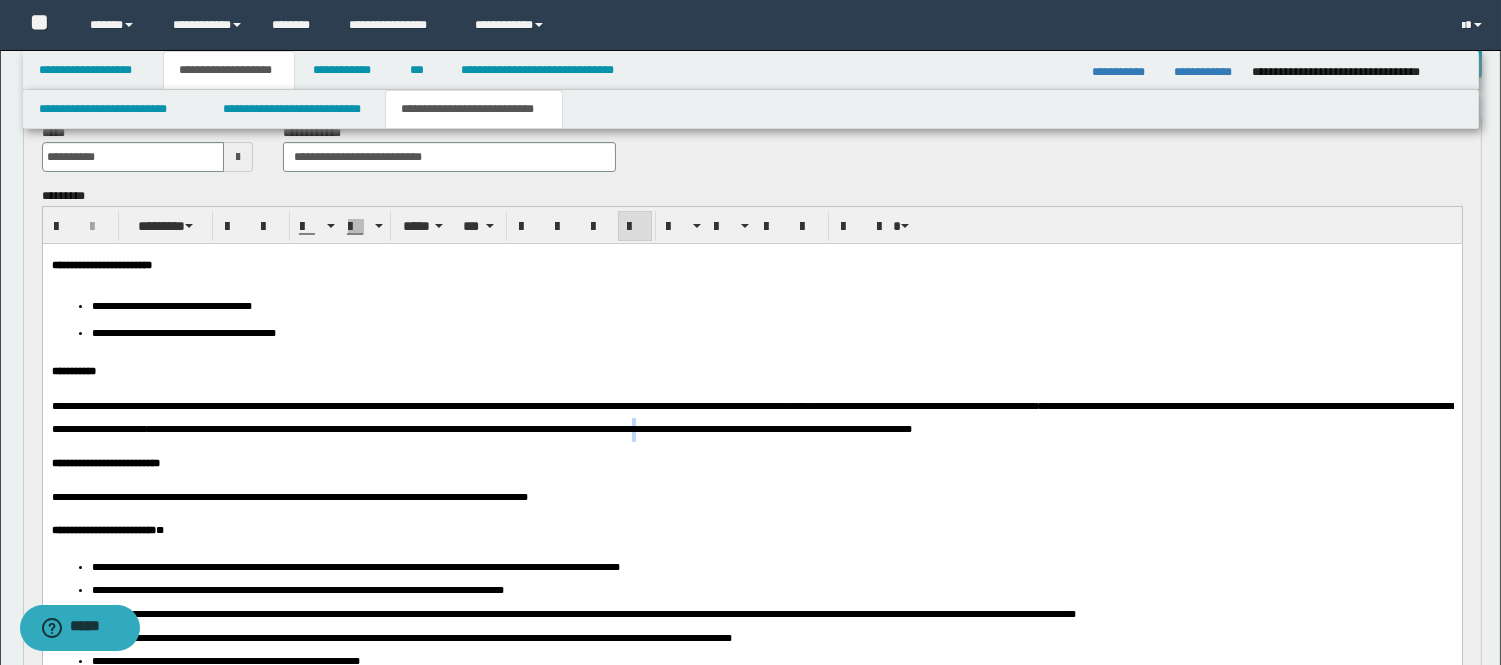 click on "**********" at bounding box center (529, 429) 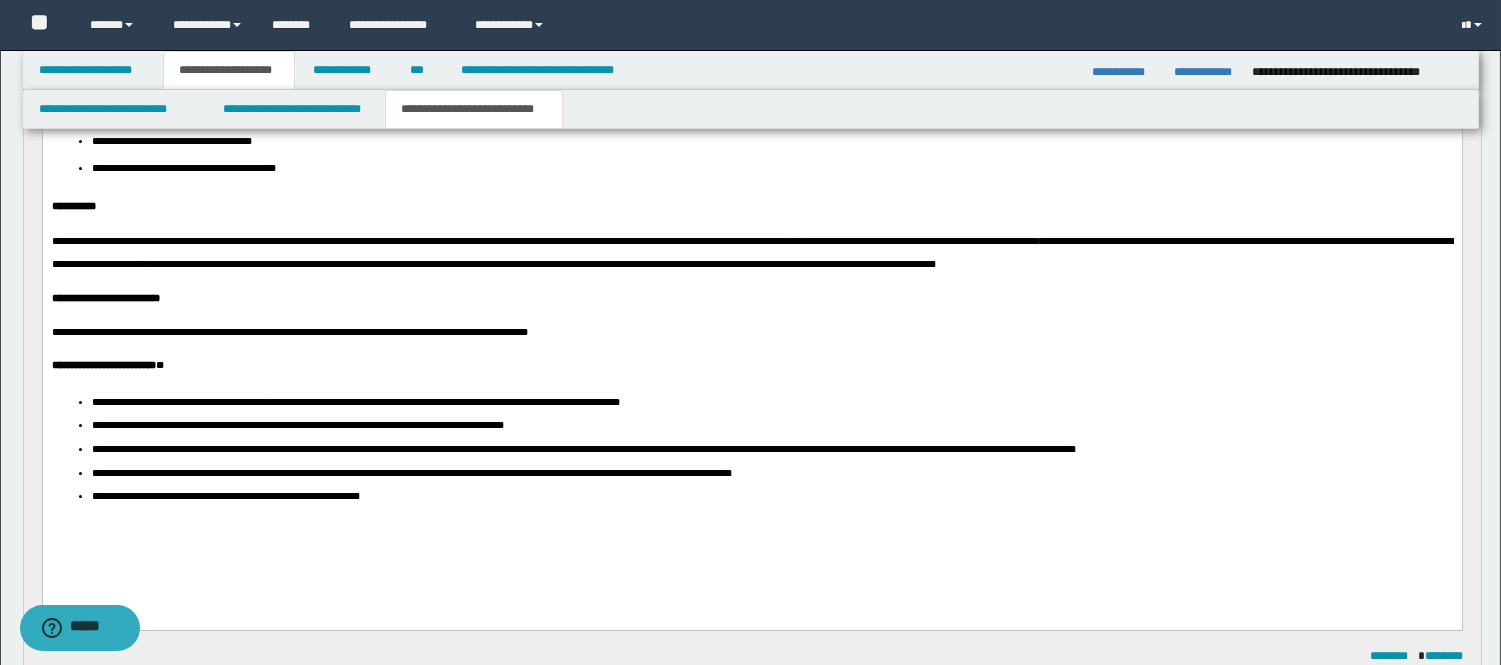 scroll, scrollTop: 333, scrollLeft: 0, axis: vertical 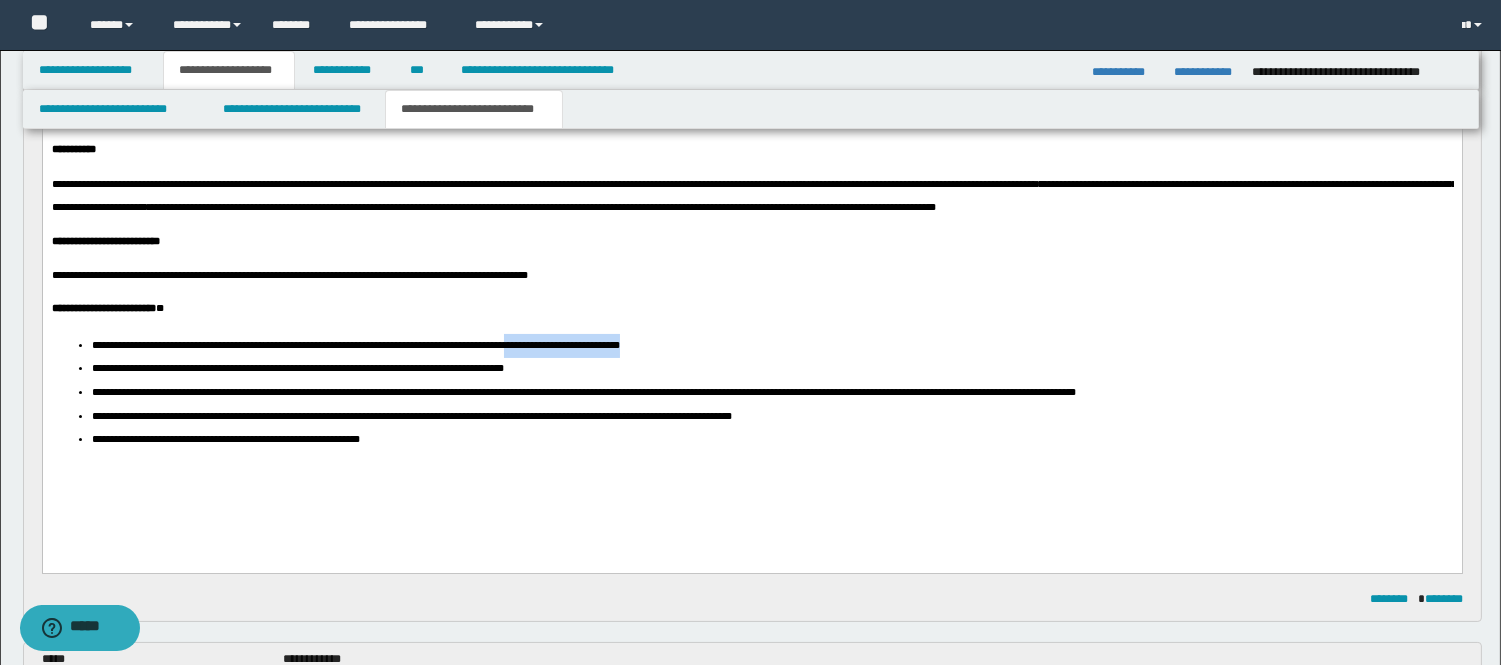 drag, startPoint x: 596, startPoint y: 340, endPoint x: 746, endPoint y: 303, distance: 154.49596 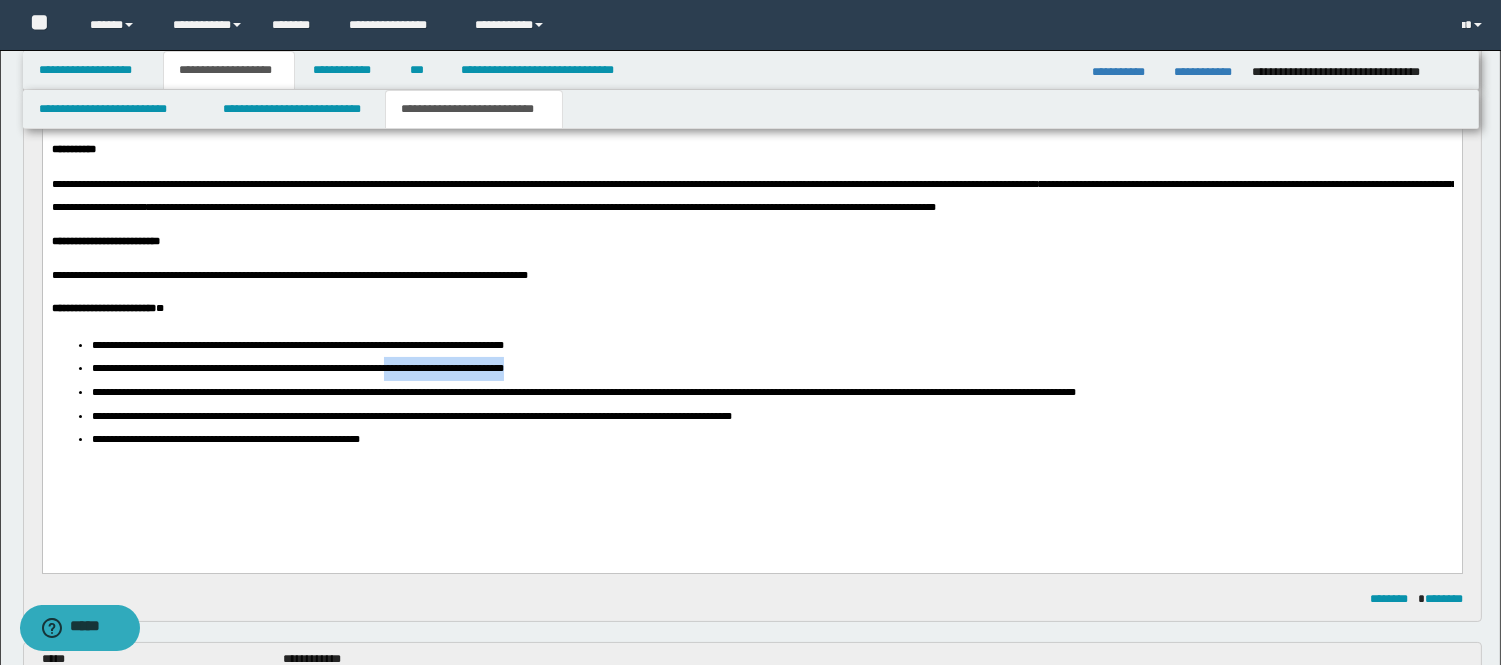 drag, startPoint x: 640, startPoint y: 369, endPoint x: 462, endPoint y: 366, distance: 178.02528 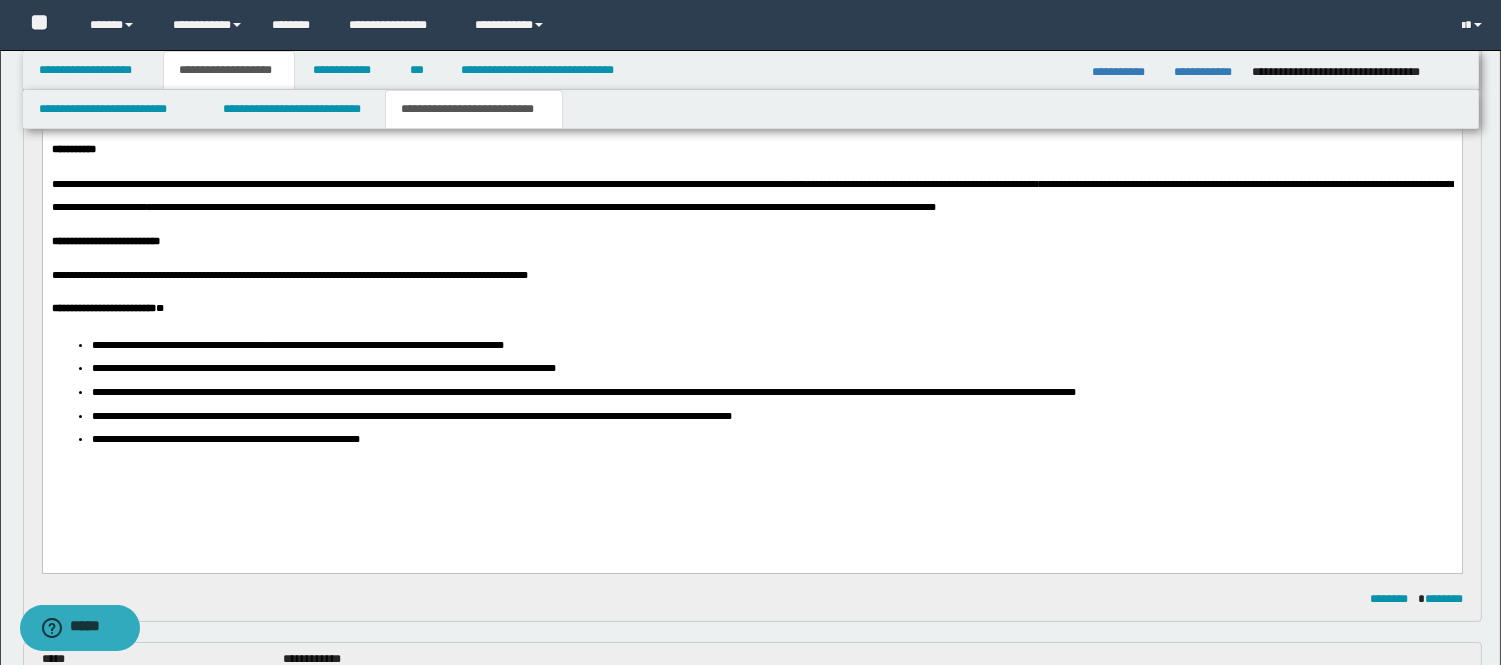 click on "**********" at bounding box center [603, 392] 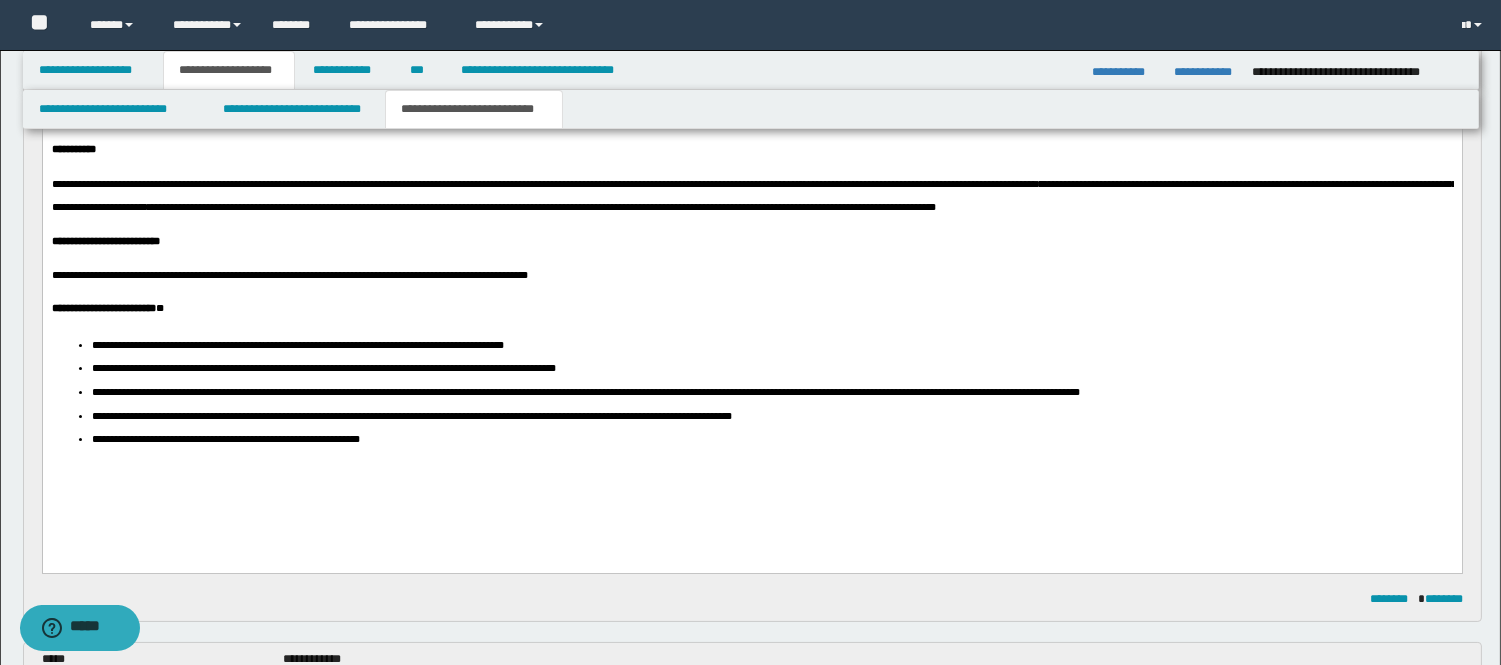 click on "**********" at bounding box center [605, 392] 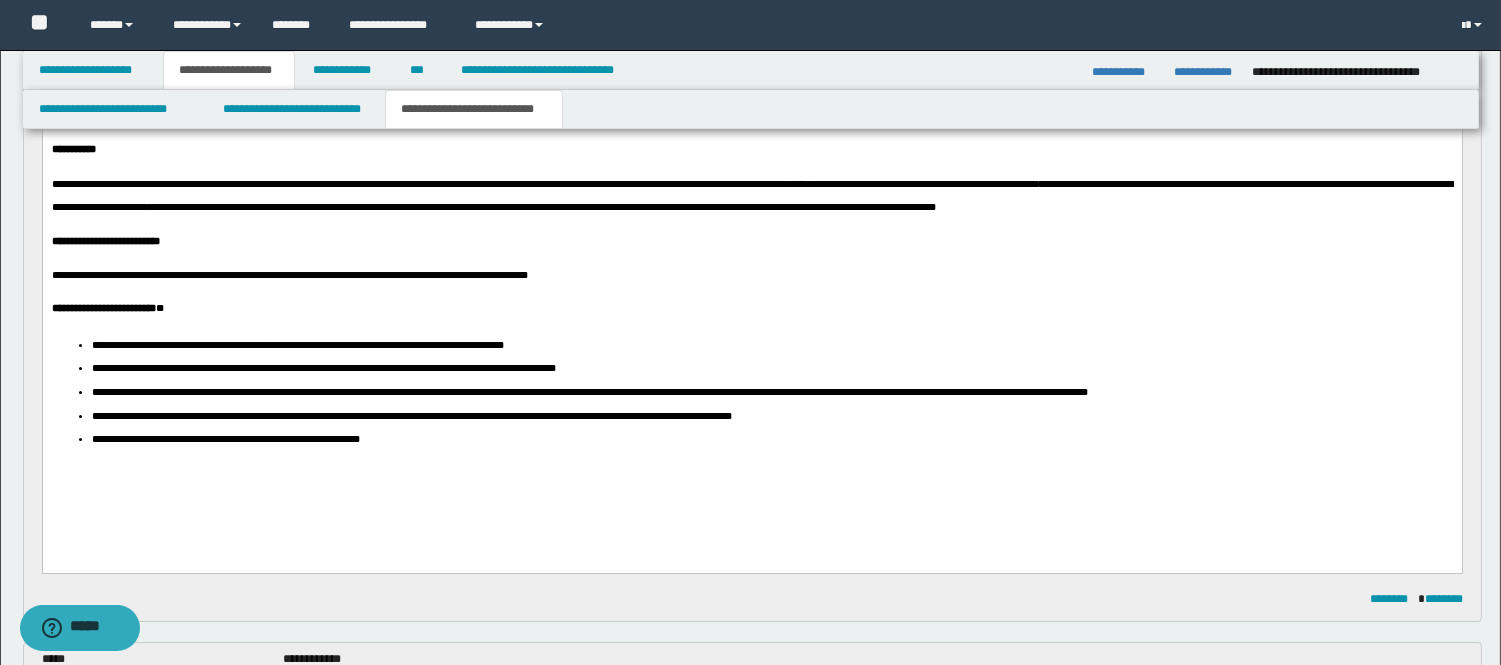 click on "**********" at bounding box center (447, 416) 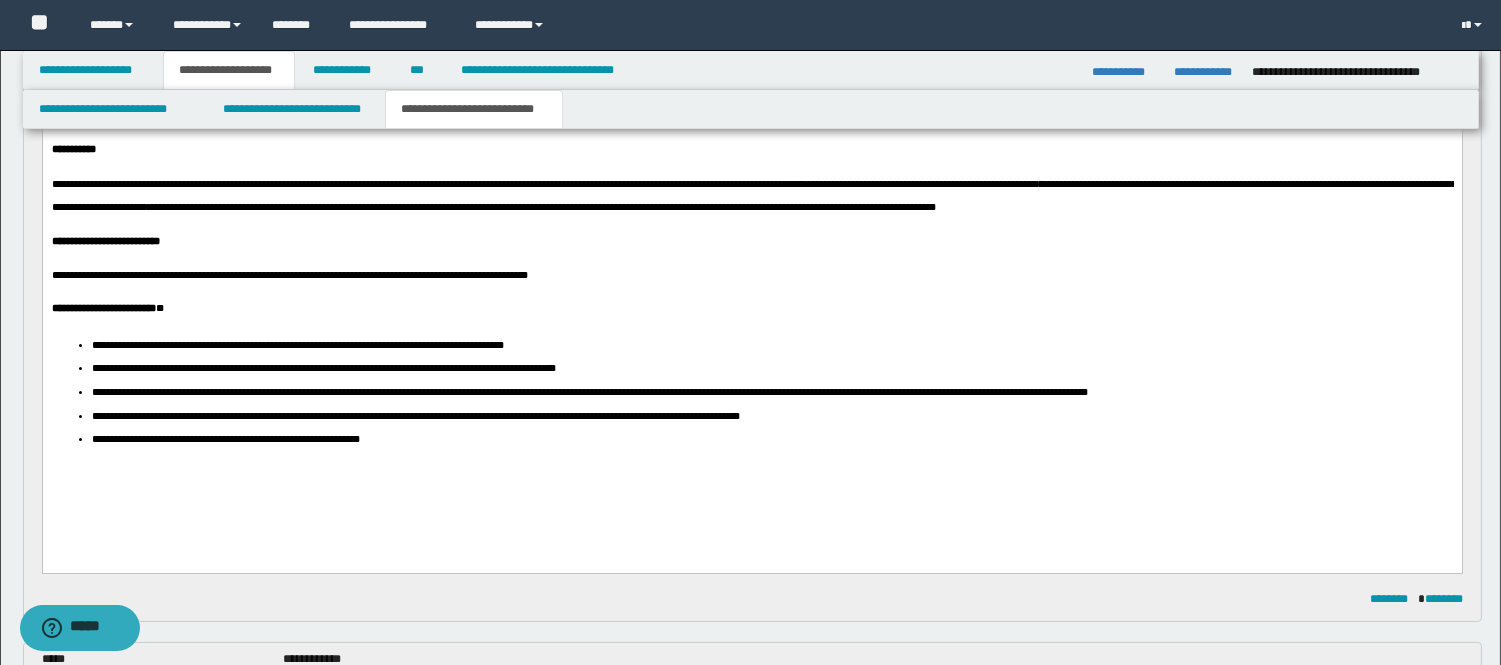 click on "**********" at bounding box center (451, 416) 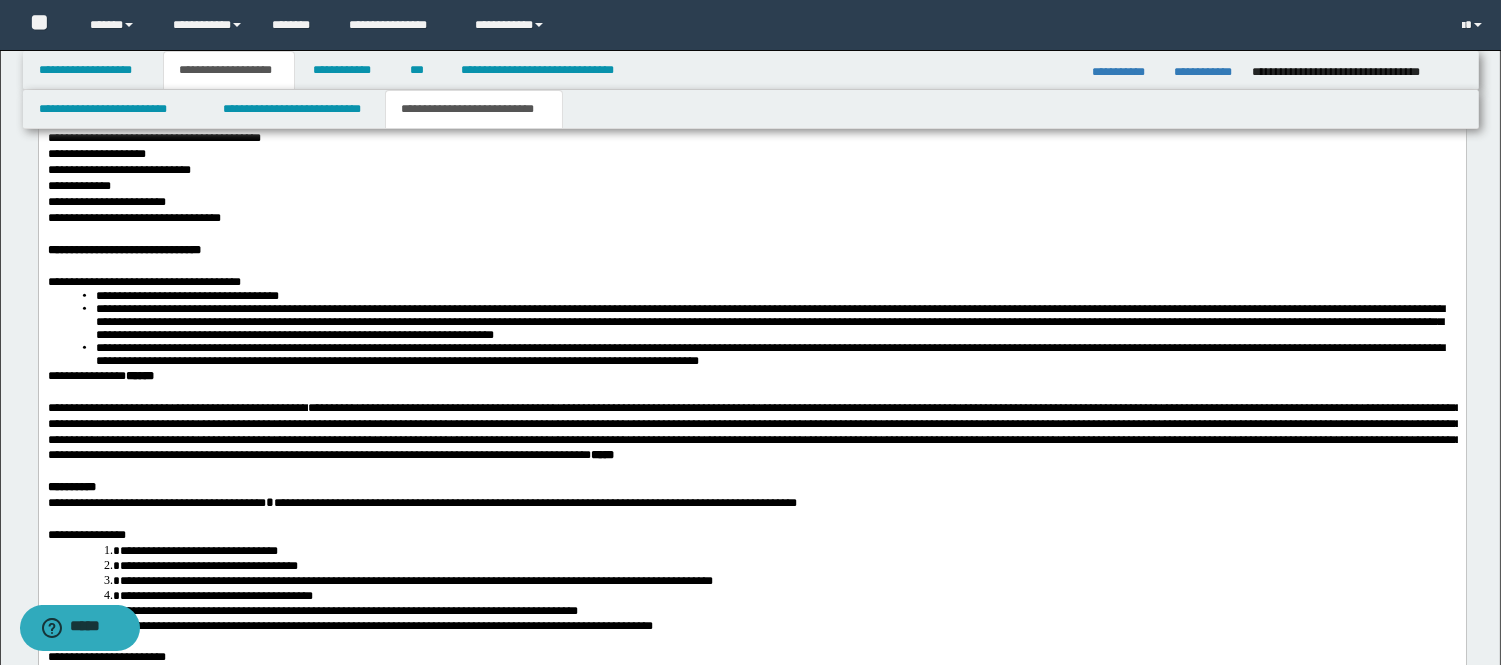 scroll, scrollTop: 3888, scrollLeft: 0, axis: vertical 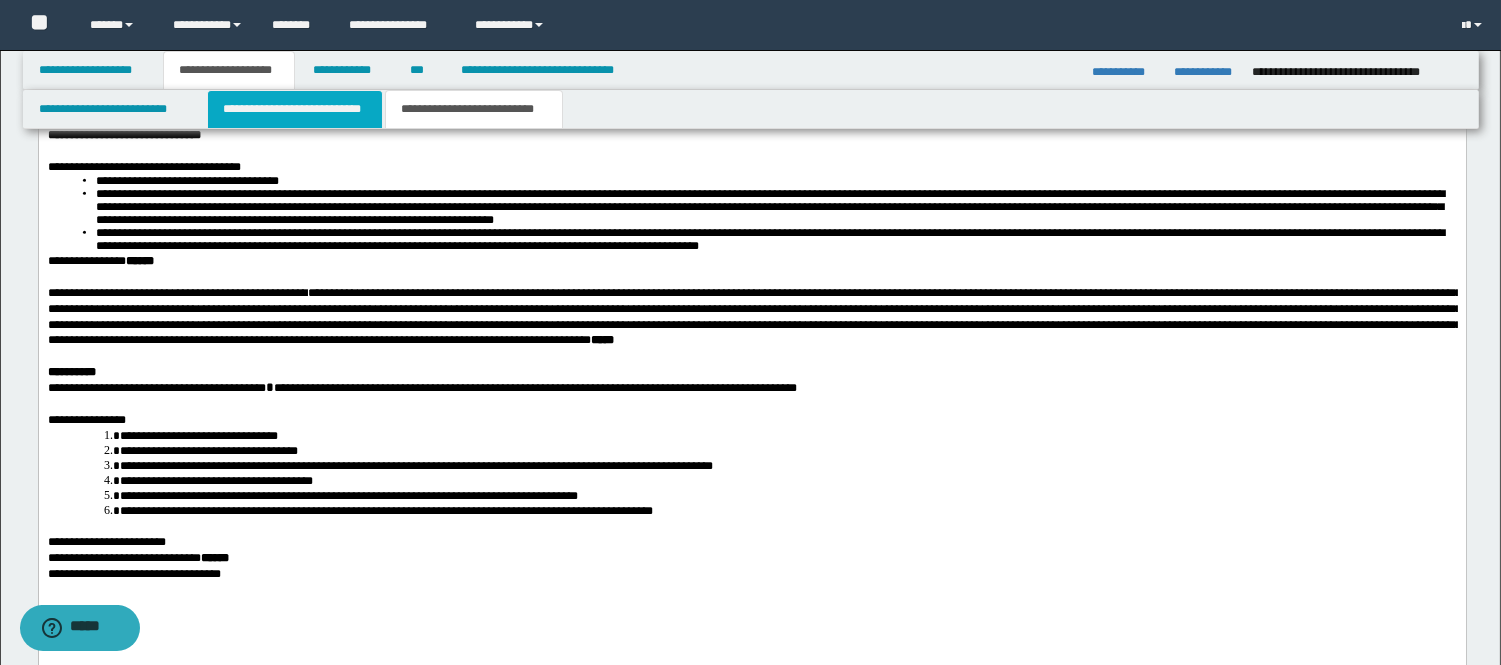 click on "**********" at bounding box center [295, 109] 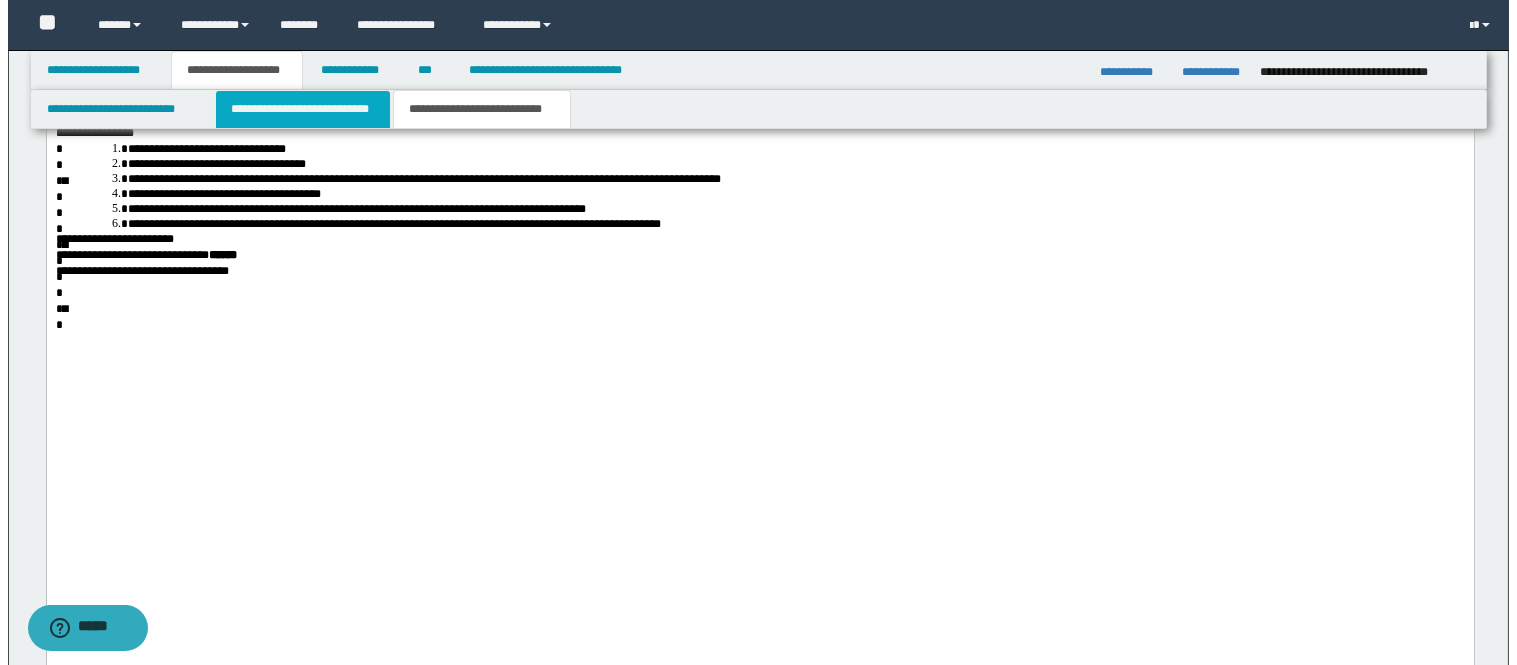 scroll, scrollTop: 0, scrollLeft: 0, axis: both 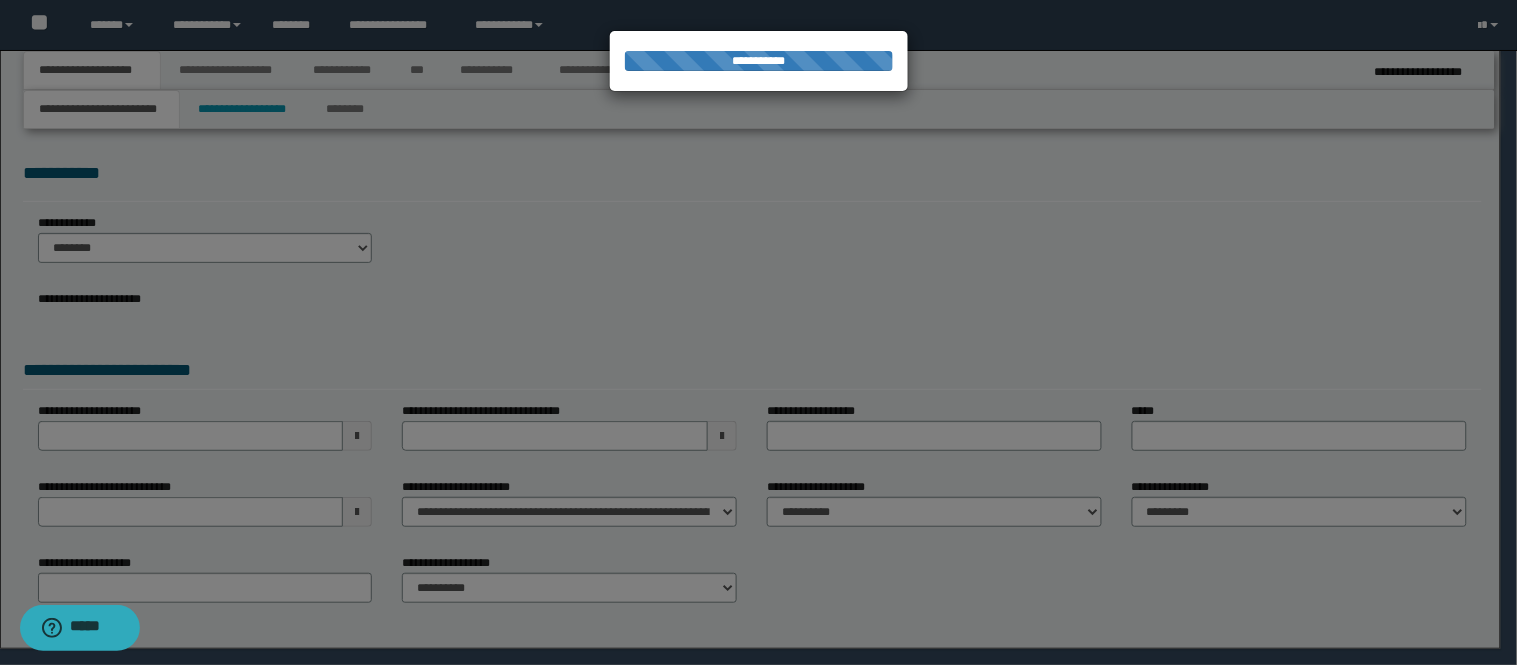 select on "*" 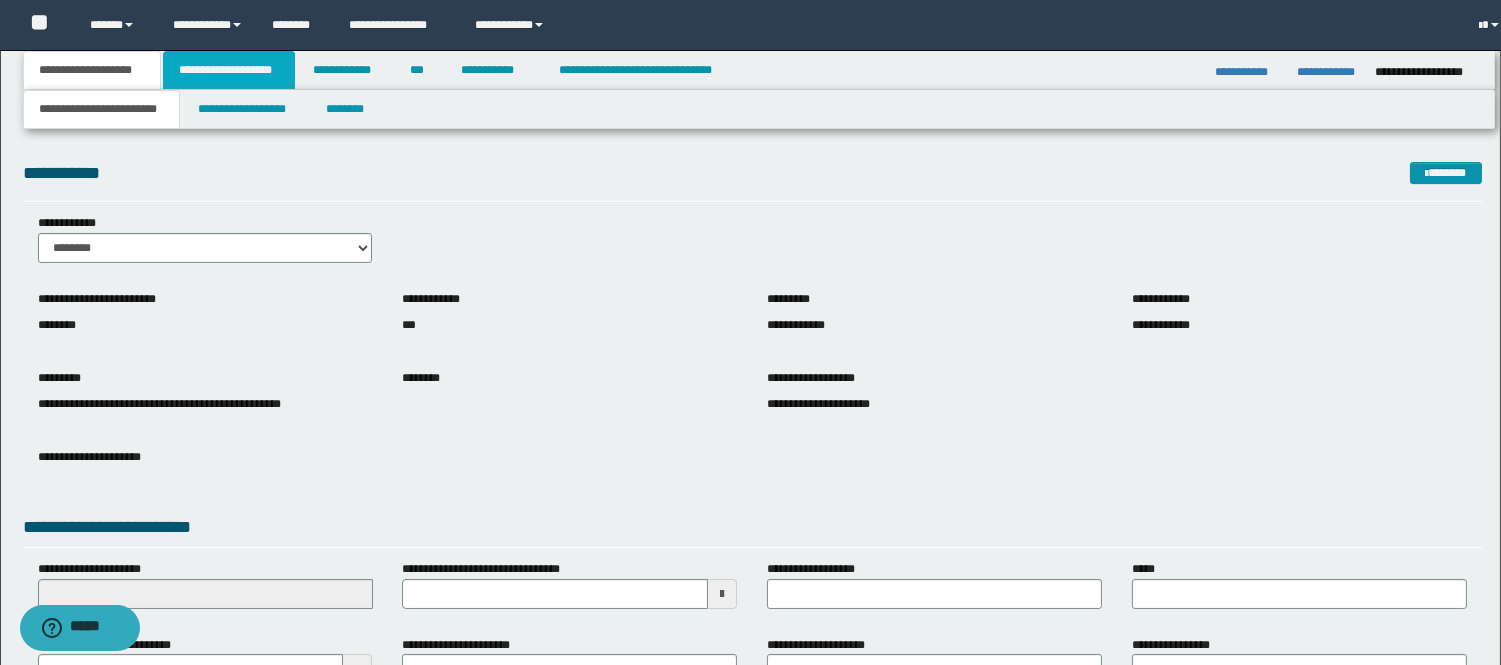 click on "**********" at bounding box center [229, 70] 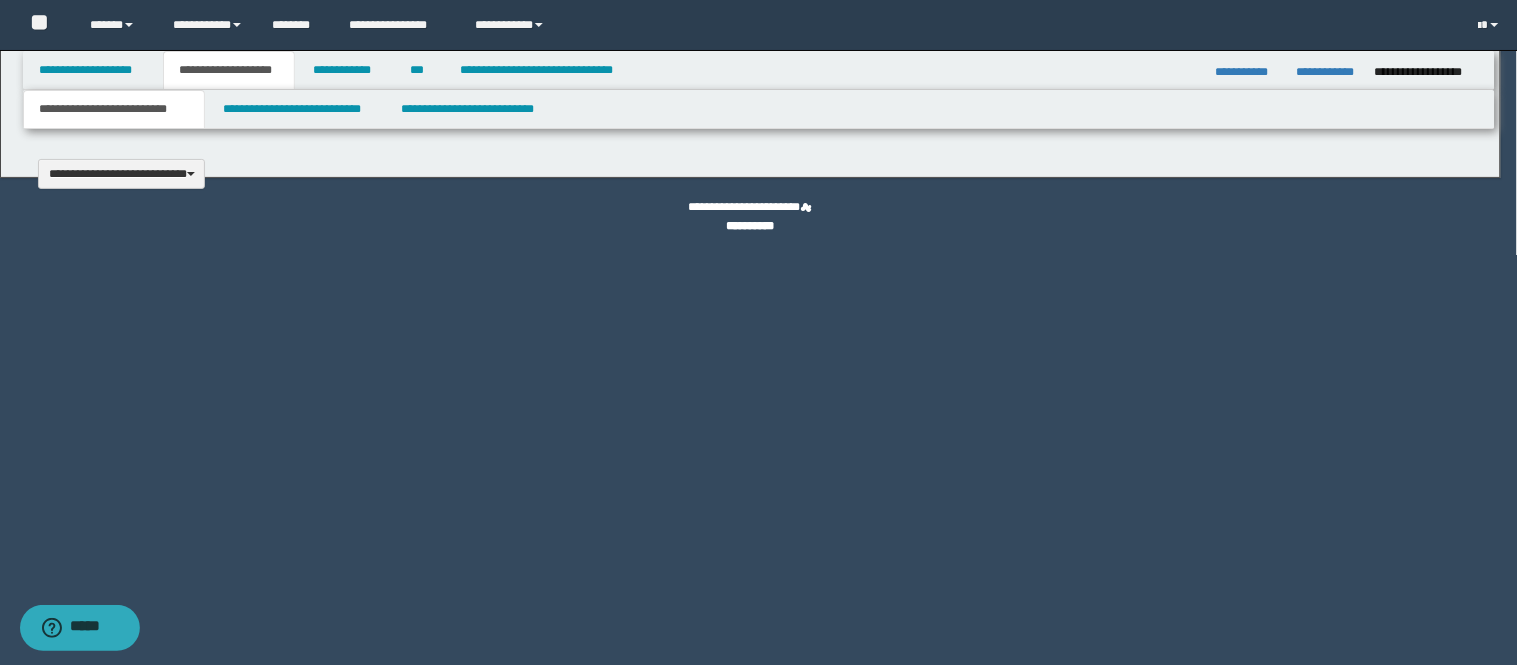 type 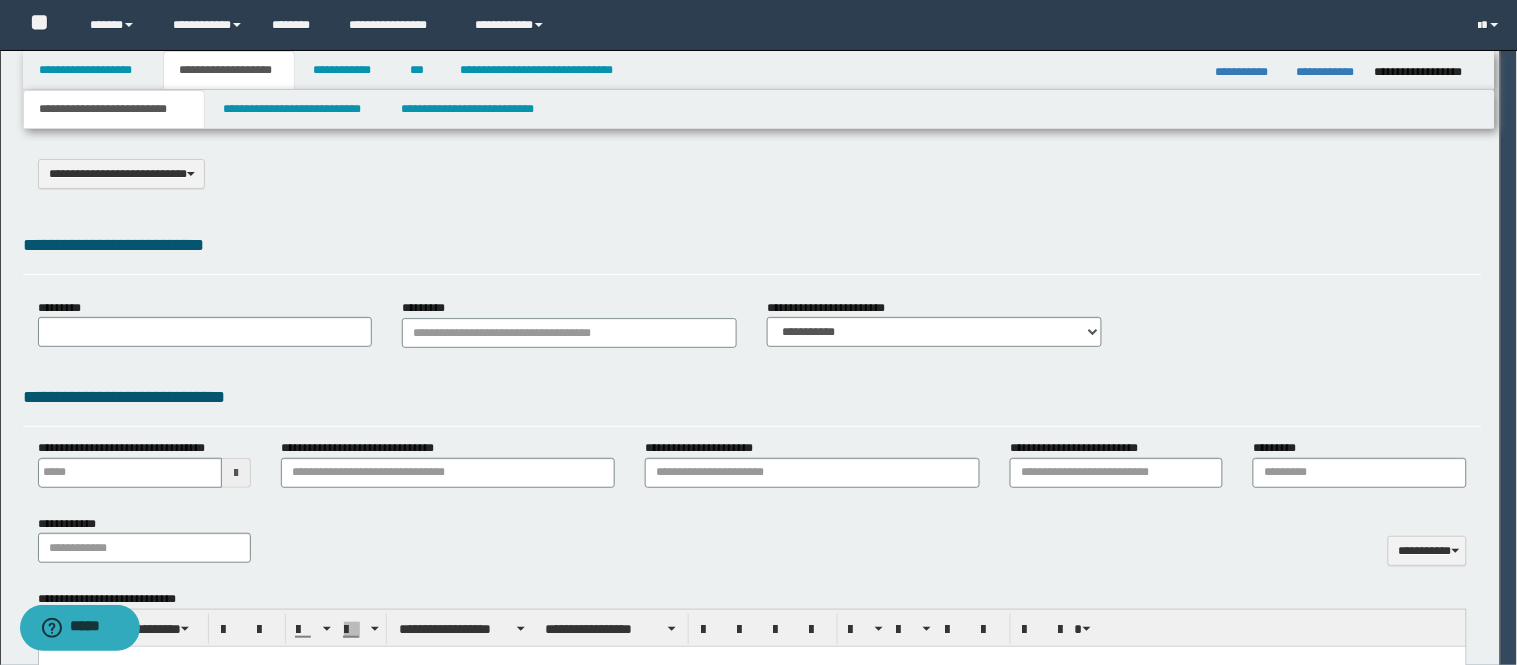 scroll, scrollTop: 0, scrollLeft: 0, axis: both 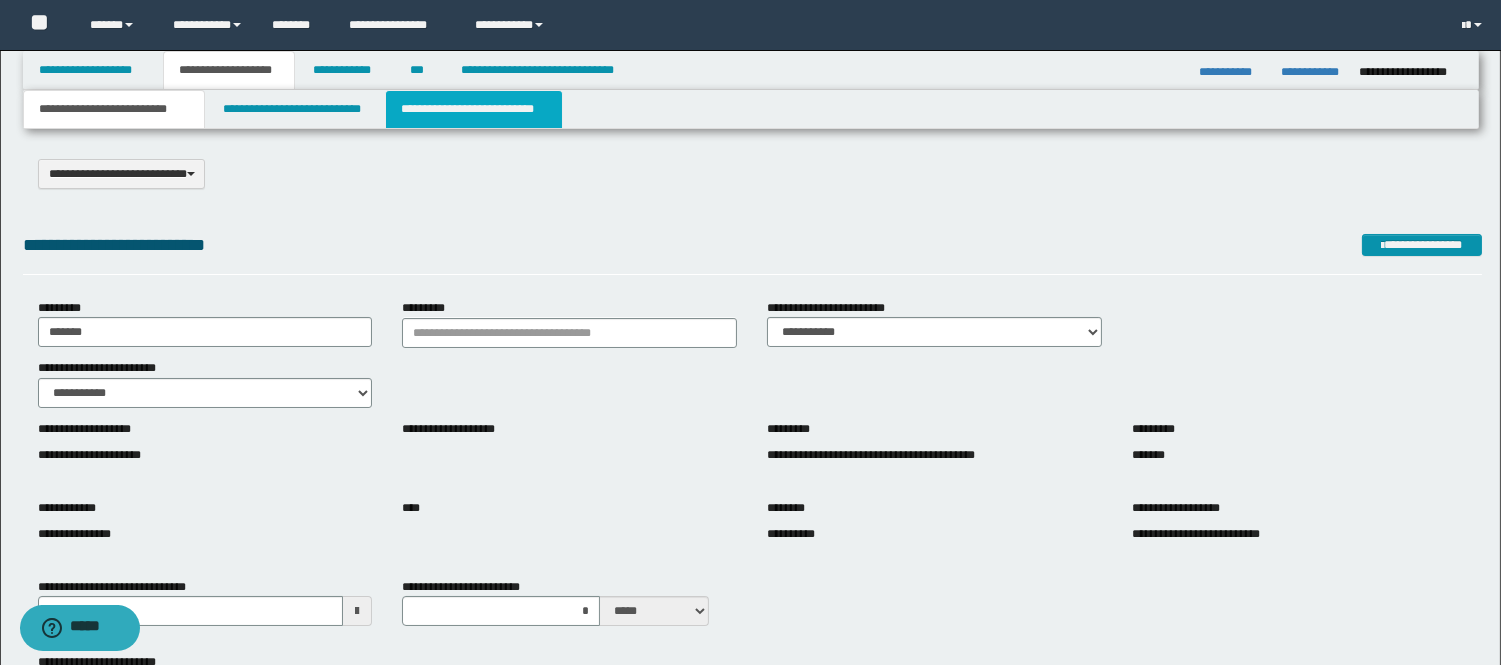 click on "**********" at bounding box center (474, 109) 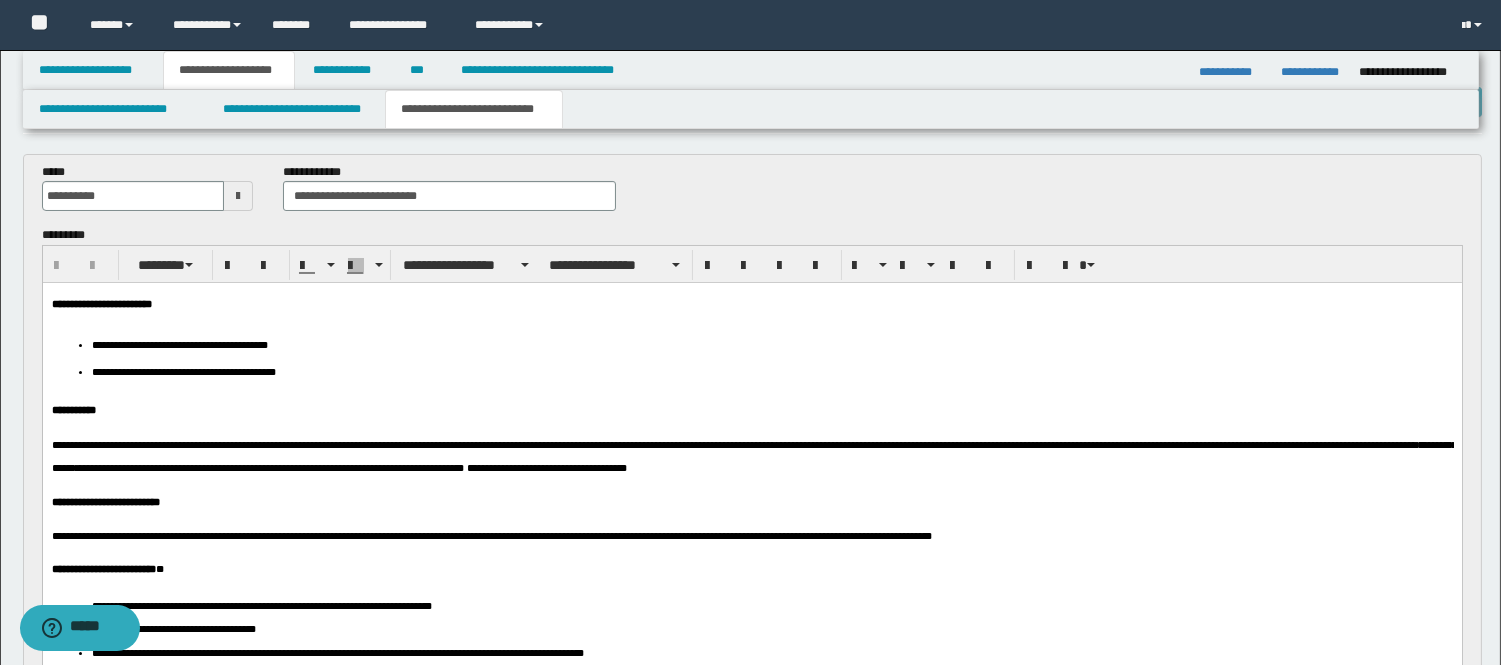 scroll, scrollTop: 111, scrollLeft: 0, axis: vertical 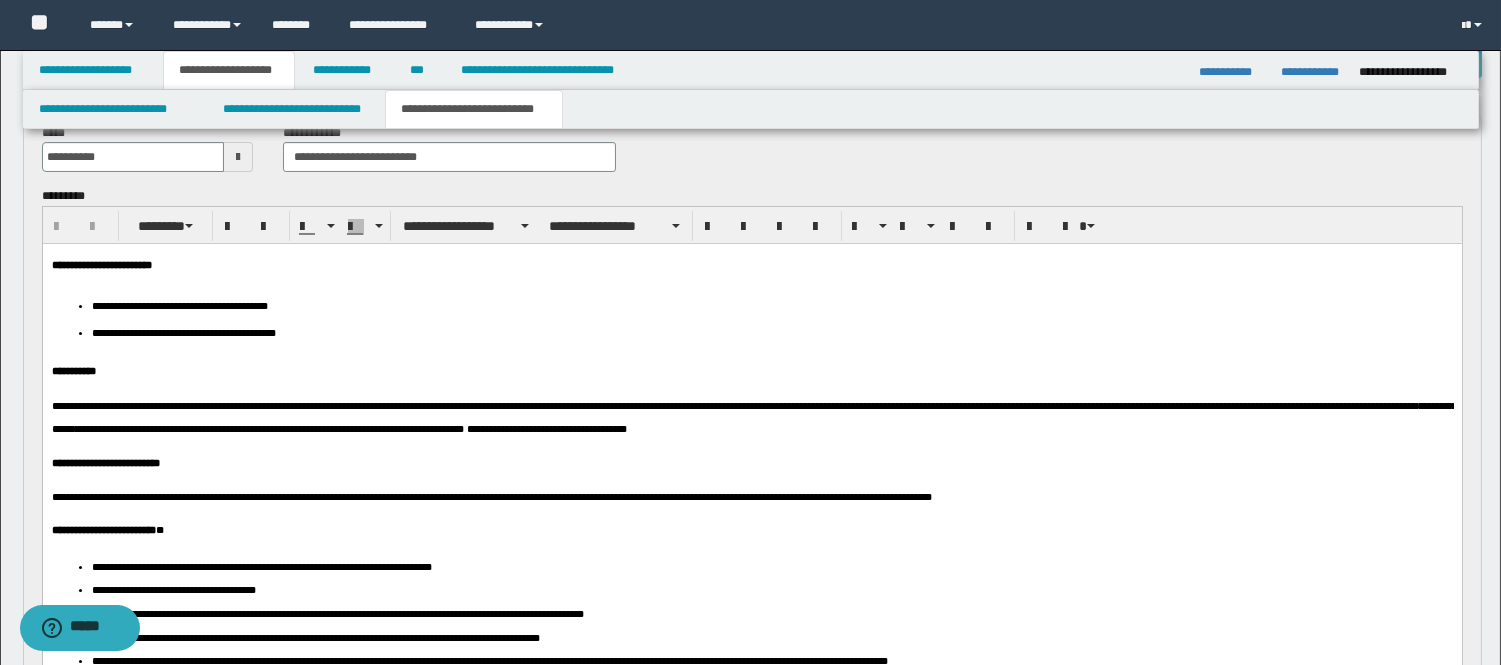 click on "**********" at bounding box center [213, 406] 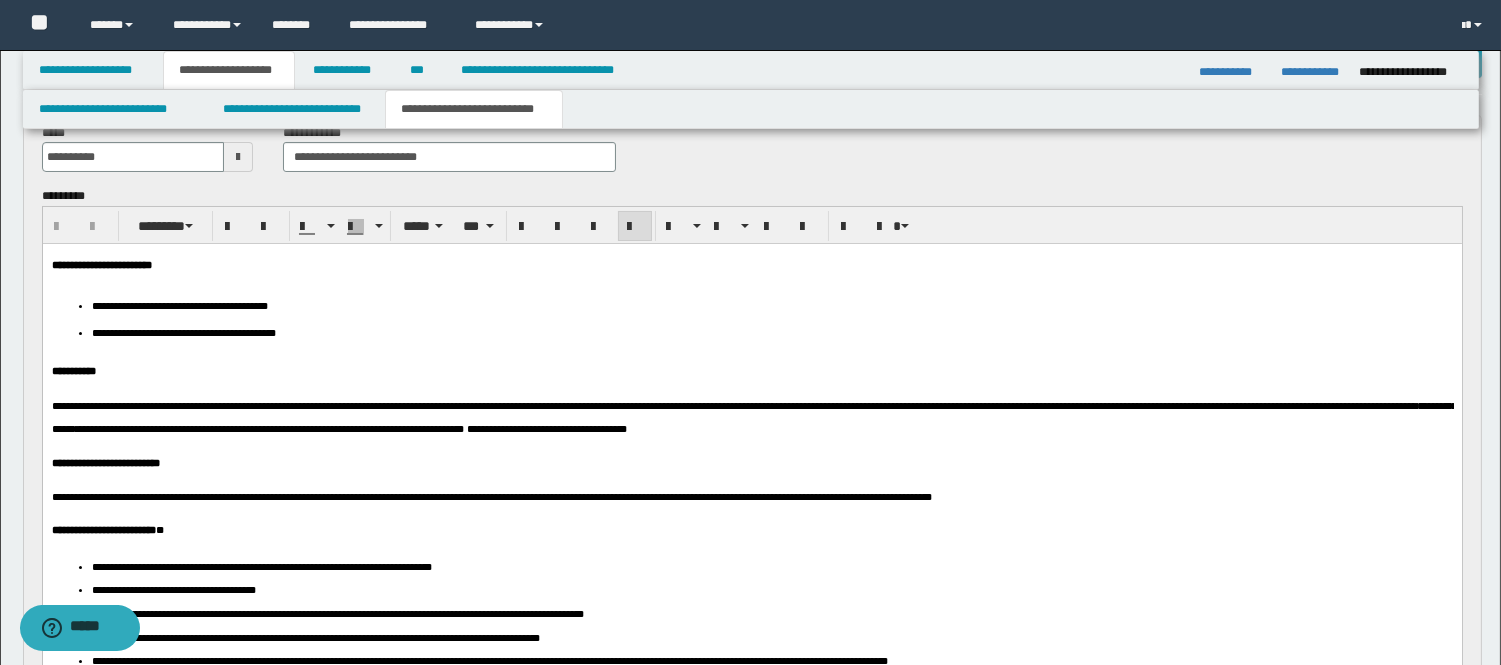 type 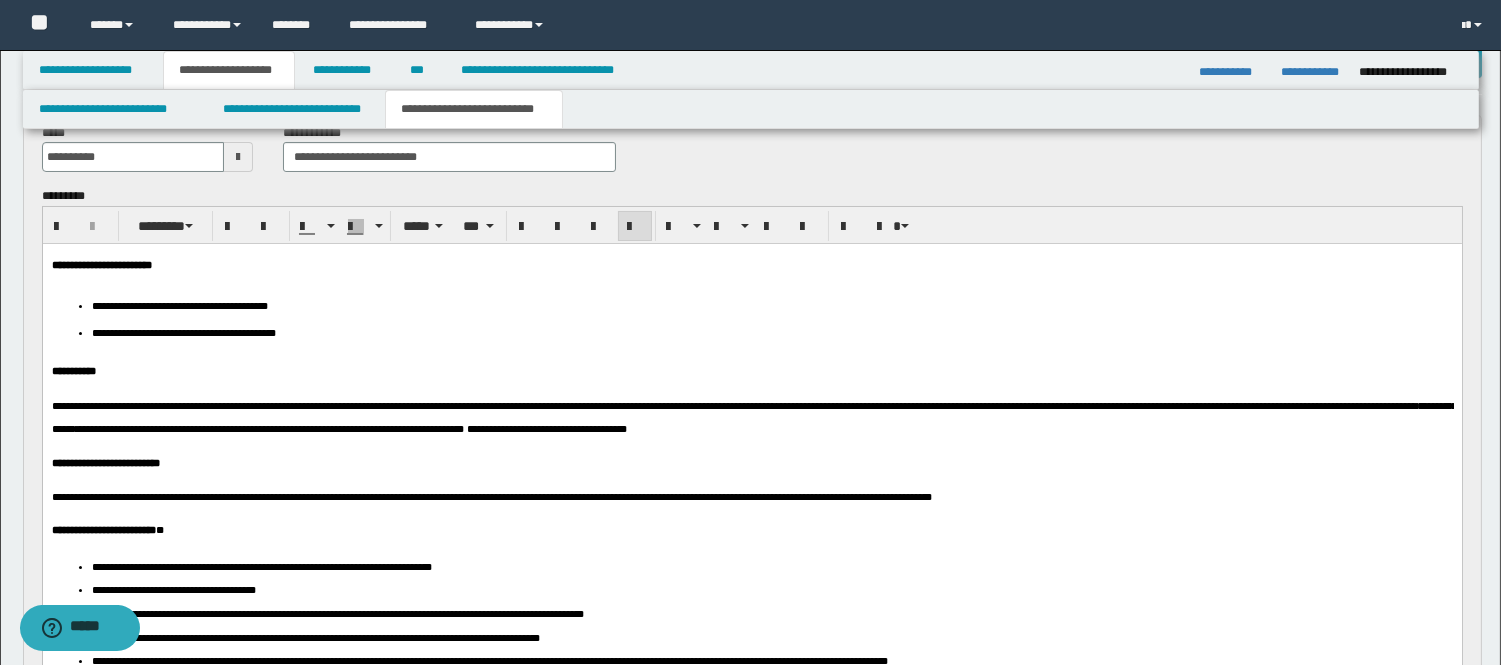 click on "**********" at bounding box center (317, 406) 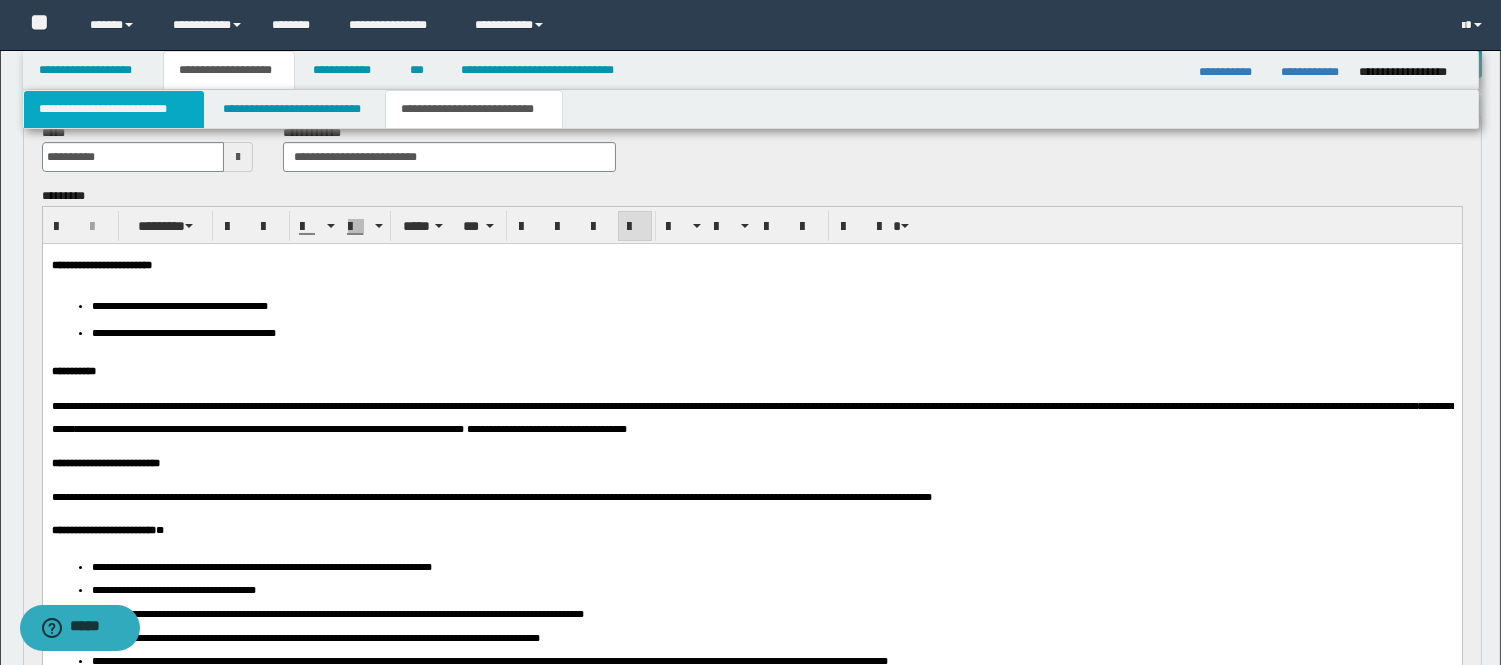 click on "**********" at bounding box center [114, 109] 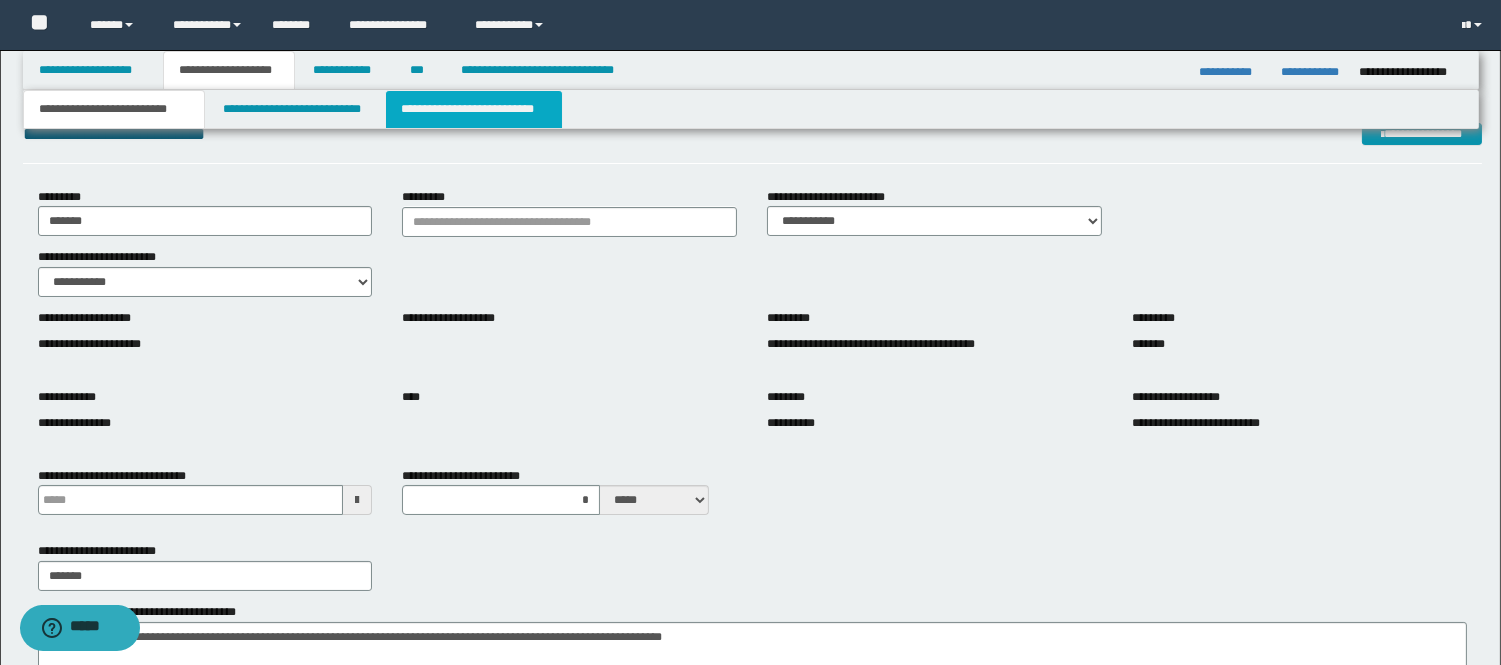 click on "**********" at bounding box center (474, 109) 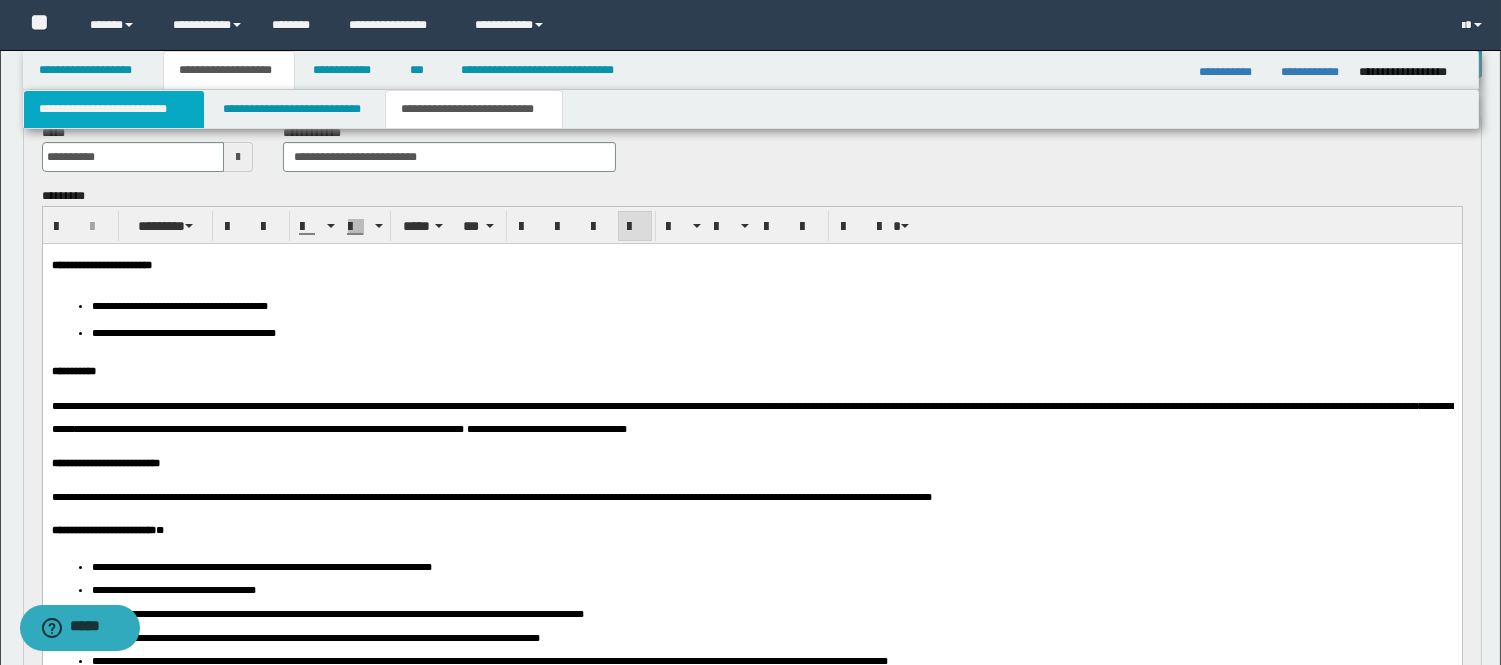 click on "**********" at bounding box center (114, 109) 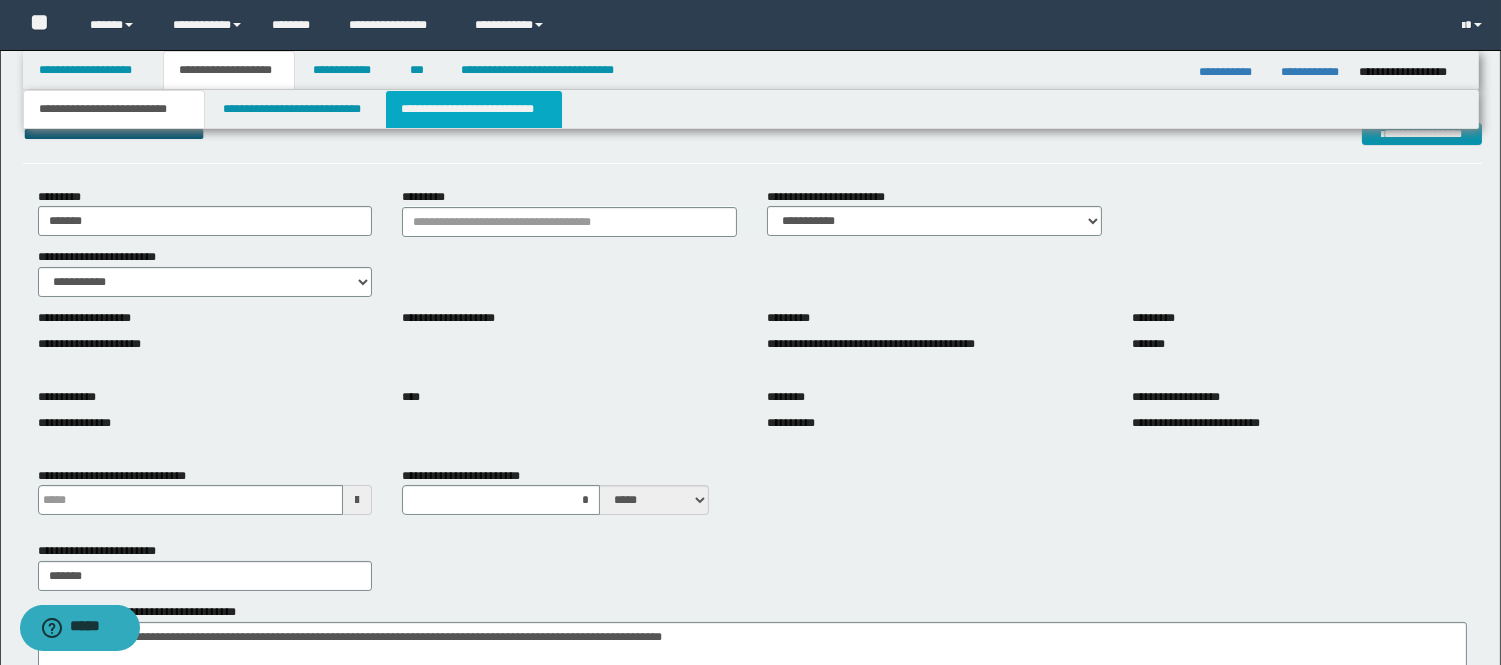 click on "**********" at bounding box center (474, 109) 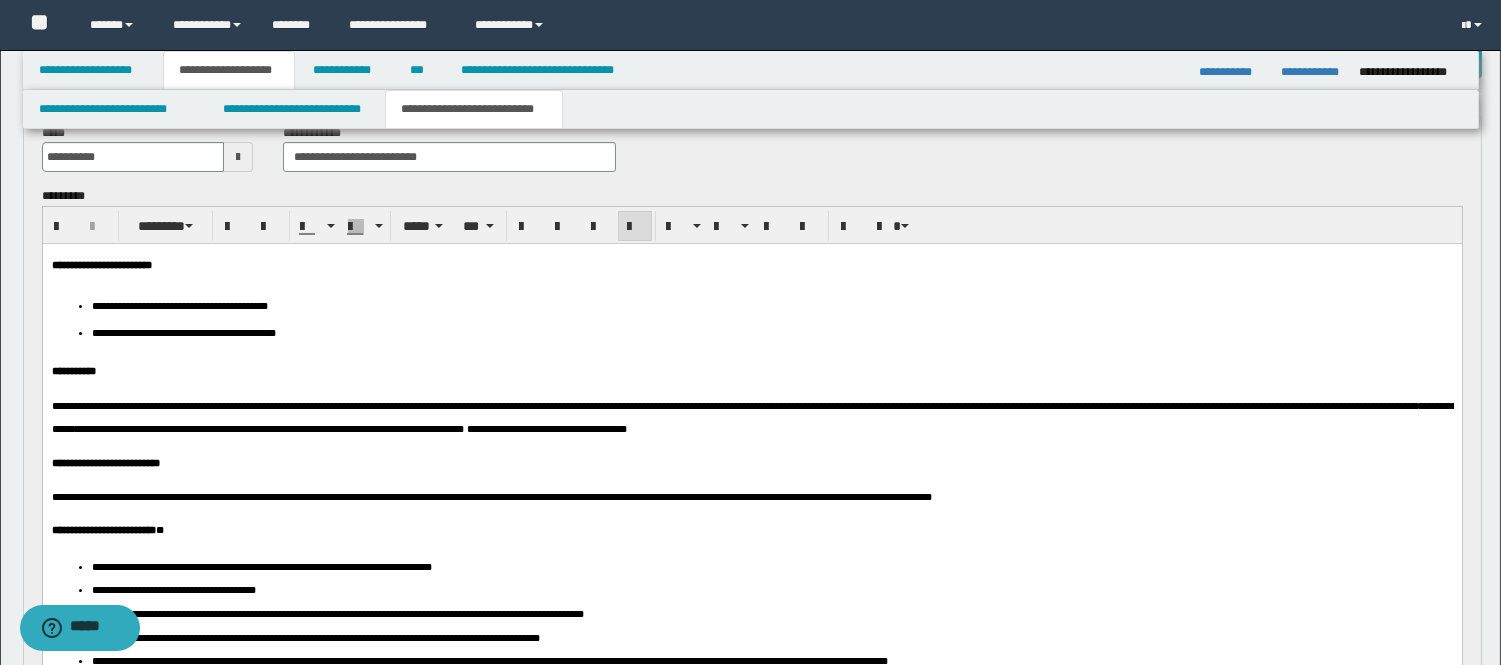 click on "**********" at bounding box center (317, 406) 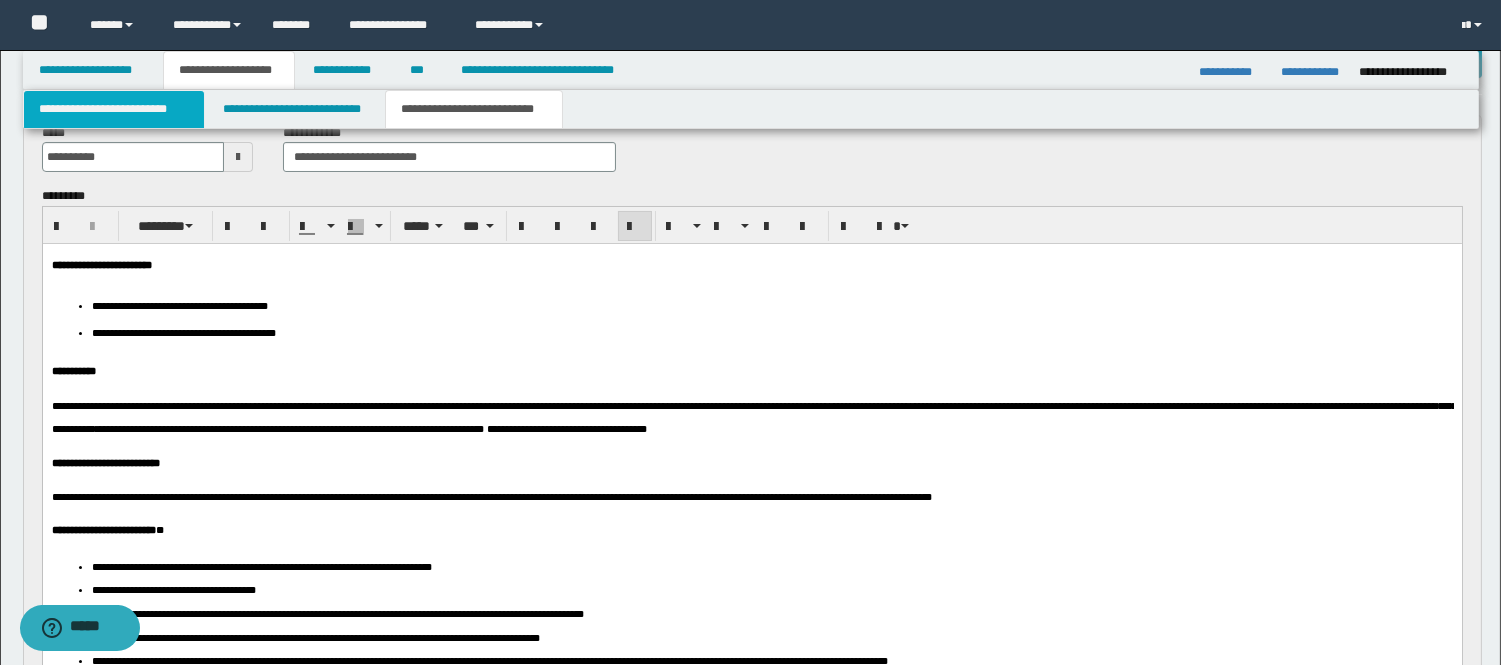 click on "**********" at bounding box center [114, 109] 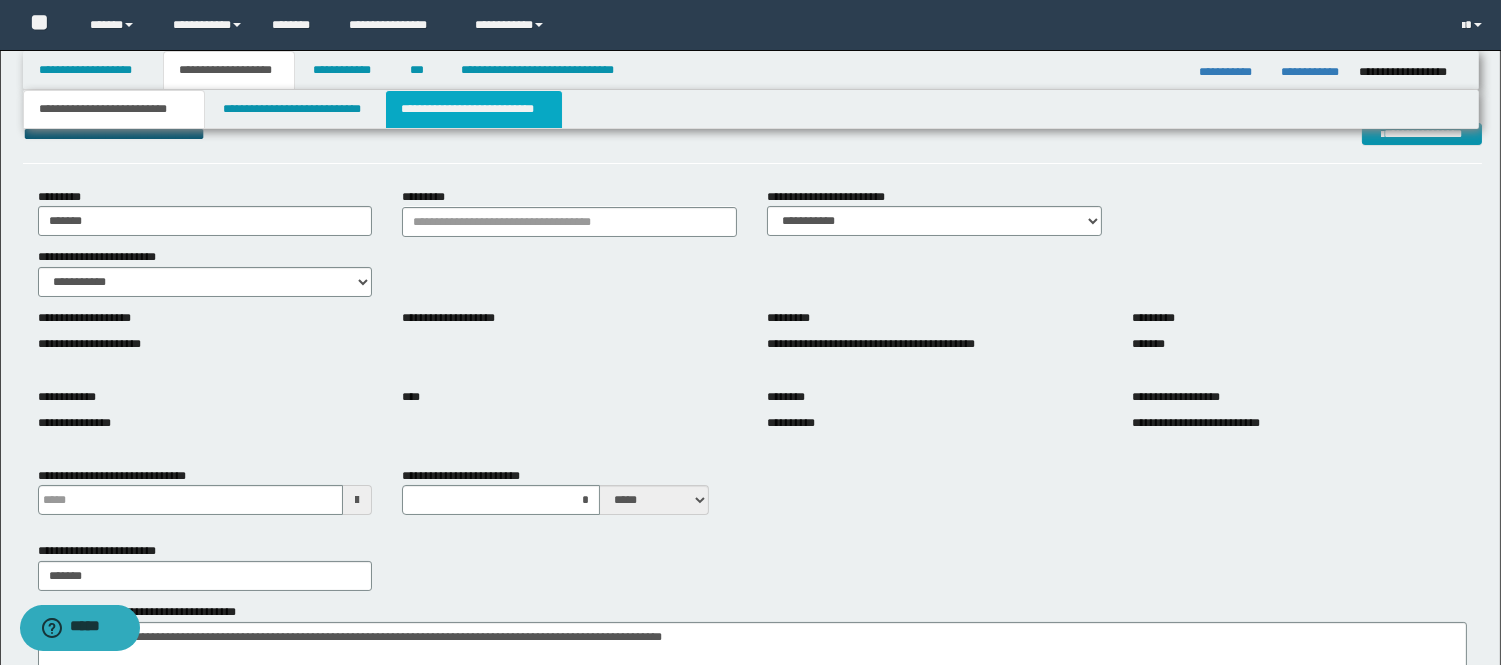 click on "**********" at bounding box center (474, 109) 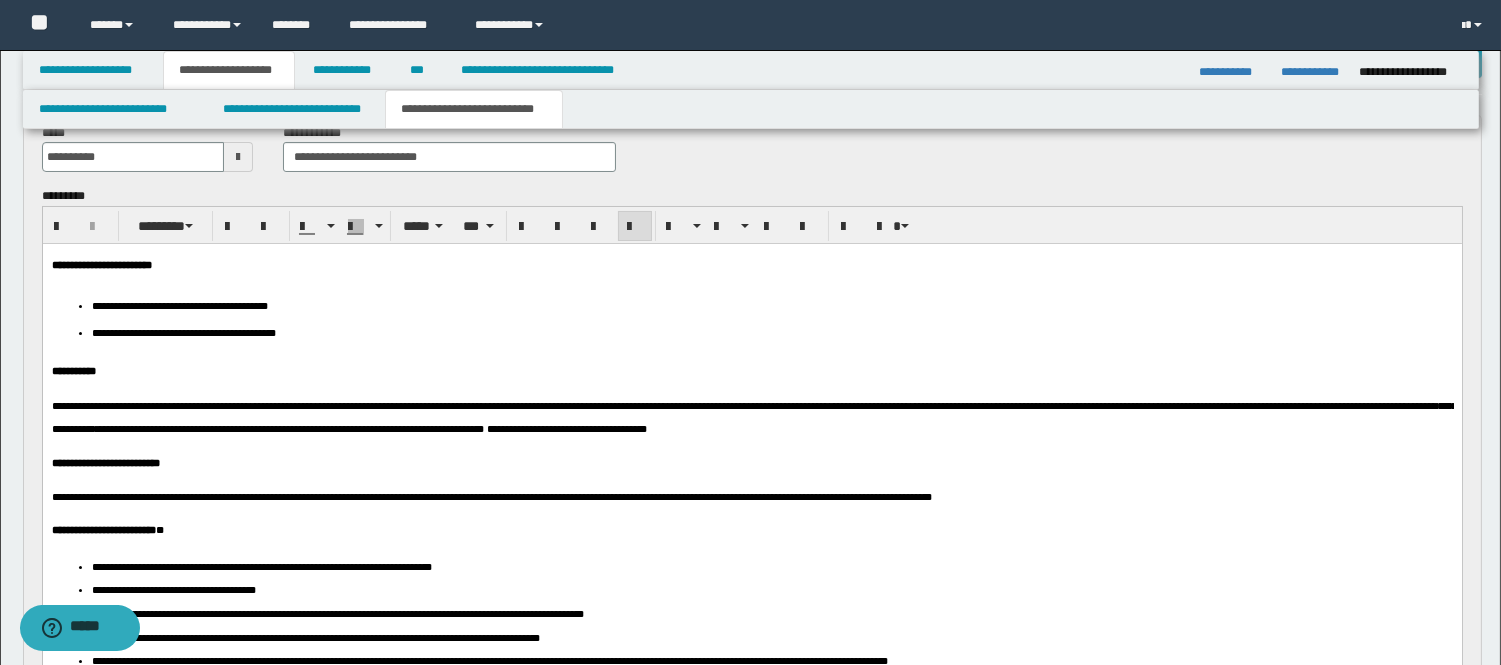 click on "**********" at bounding box center [322, 406] 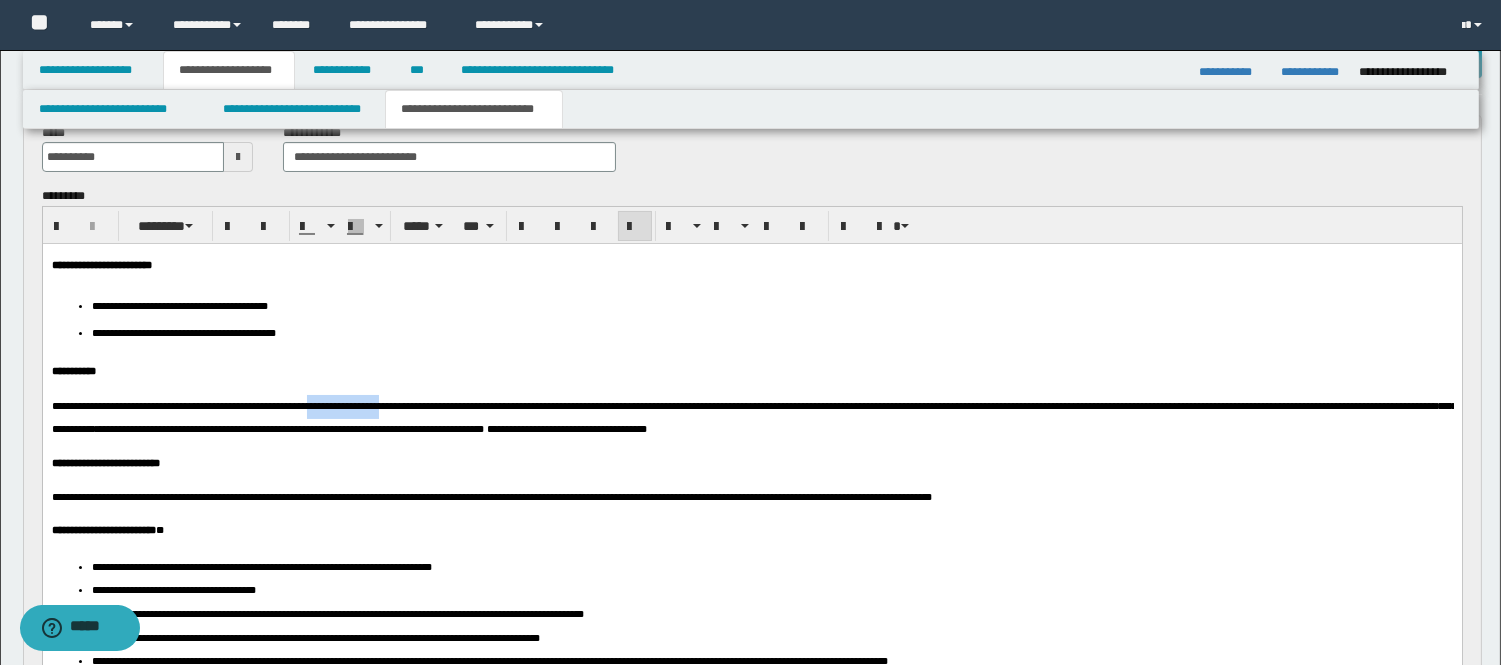 drag, startPoint x: 364, startPoint y: 401, endPoint x: 463, endPoint y: 399, distance: 99.0202 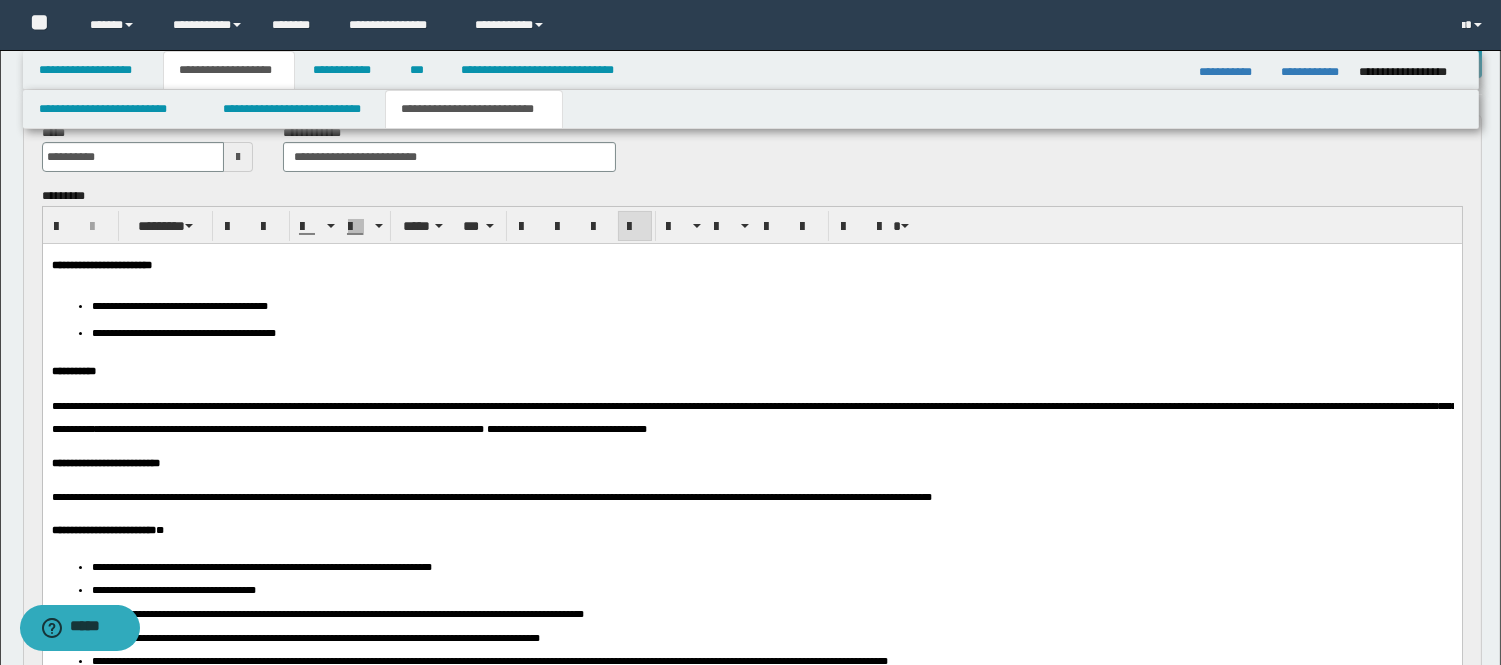 click on "**********" at bounding box center [907, 406] 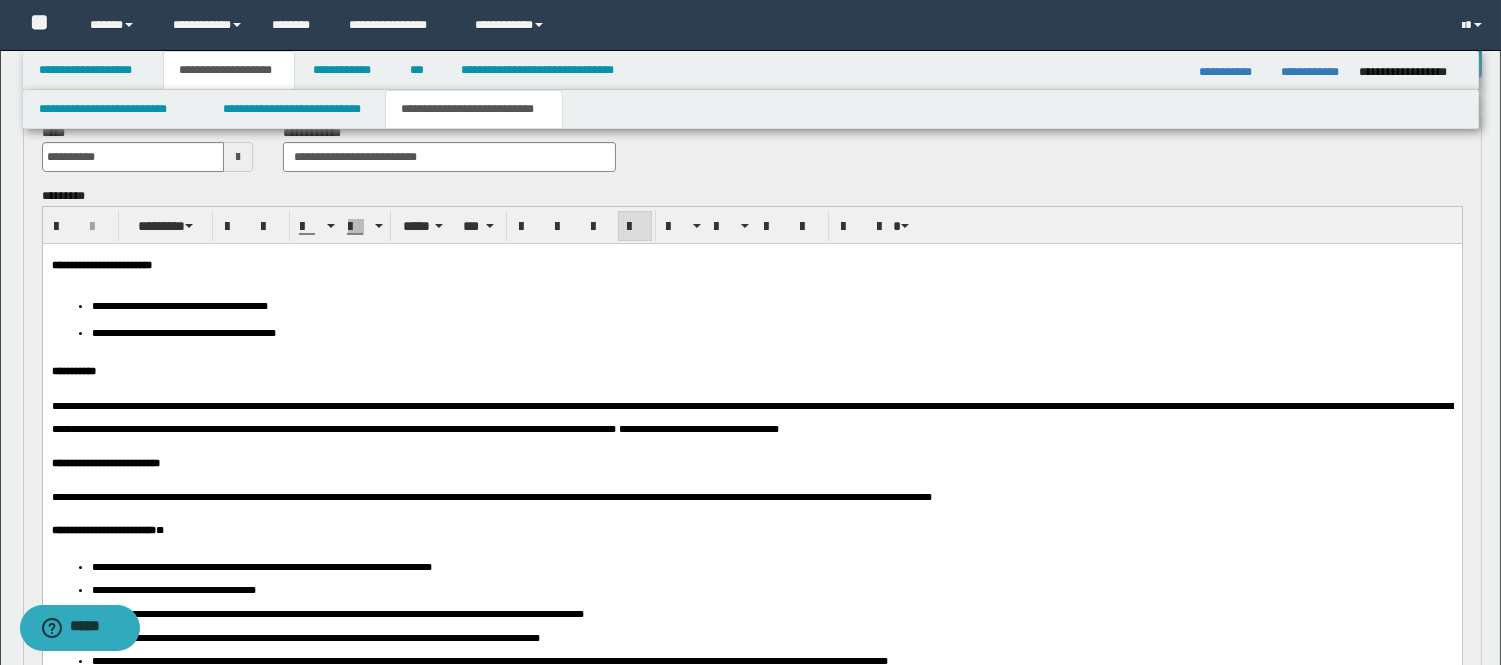 click on "**********" at bounding box center [295, 429] 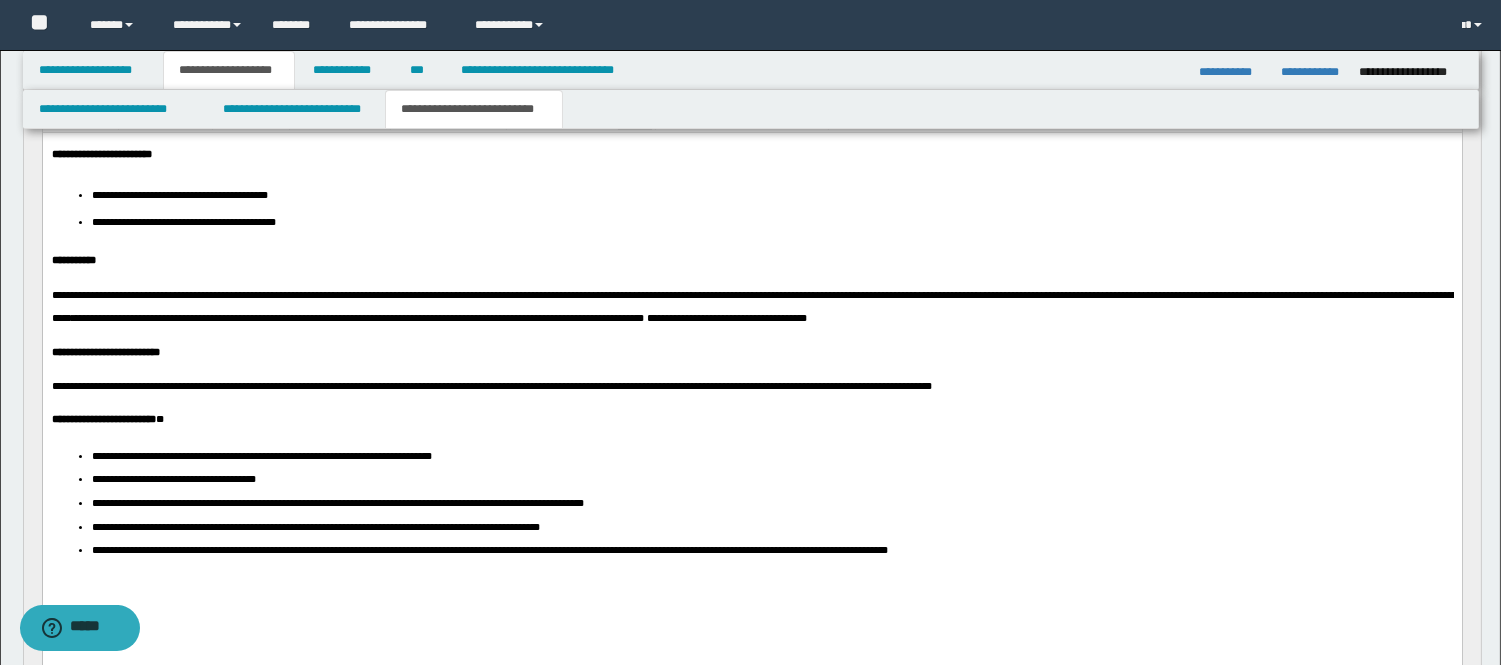 scroll, scrollTop: 333, scrollLeft: 0, axis: vertical 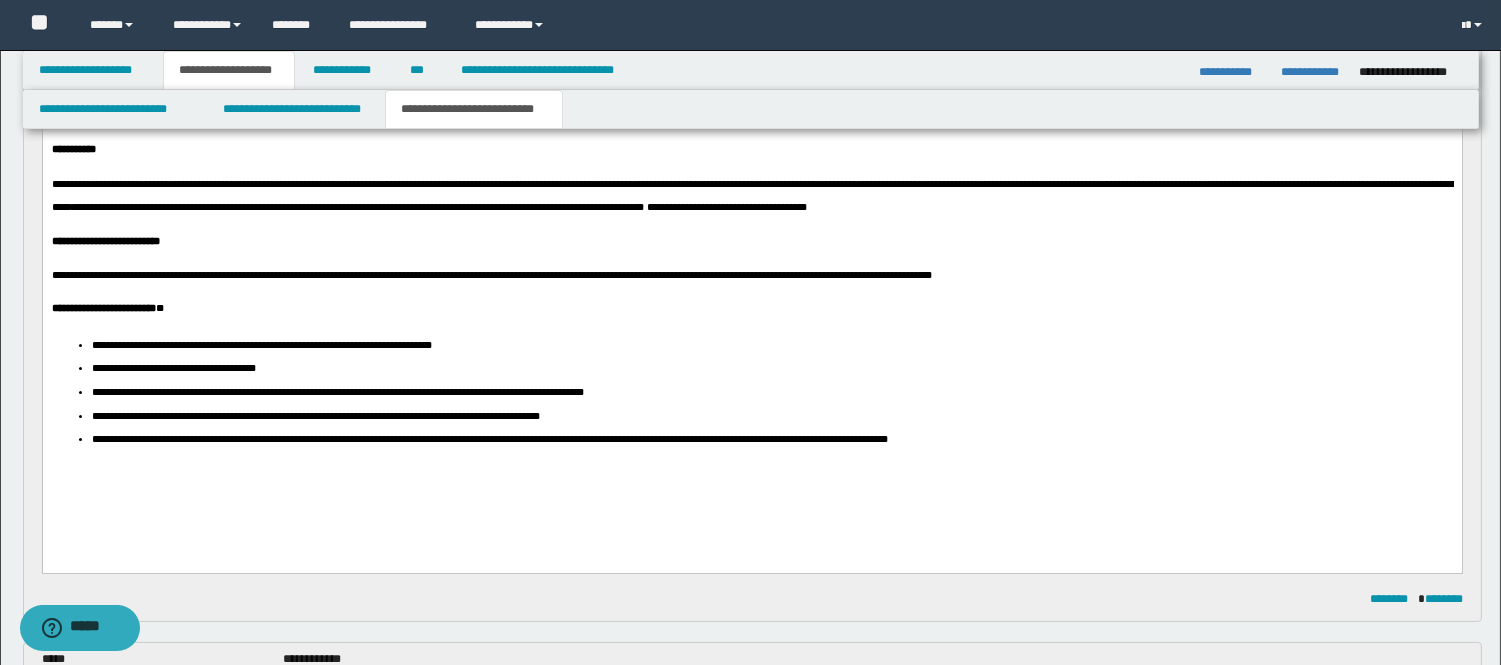 click on "**********" at bounding box center (726, 207) 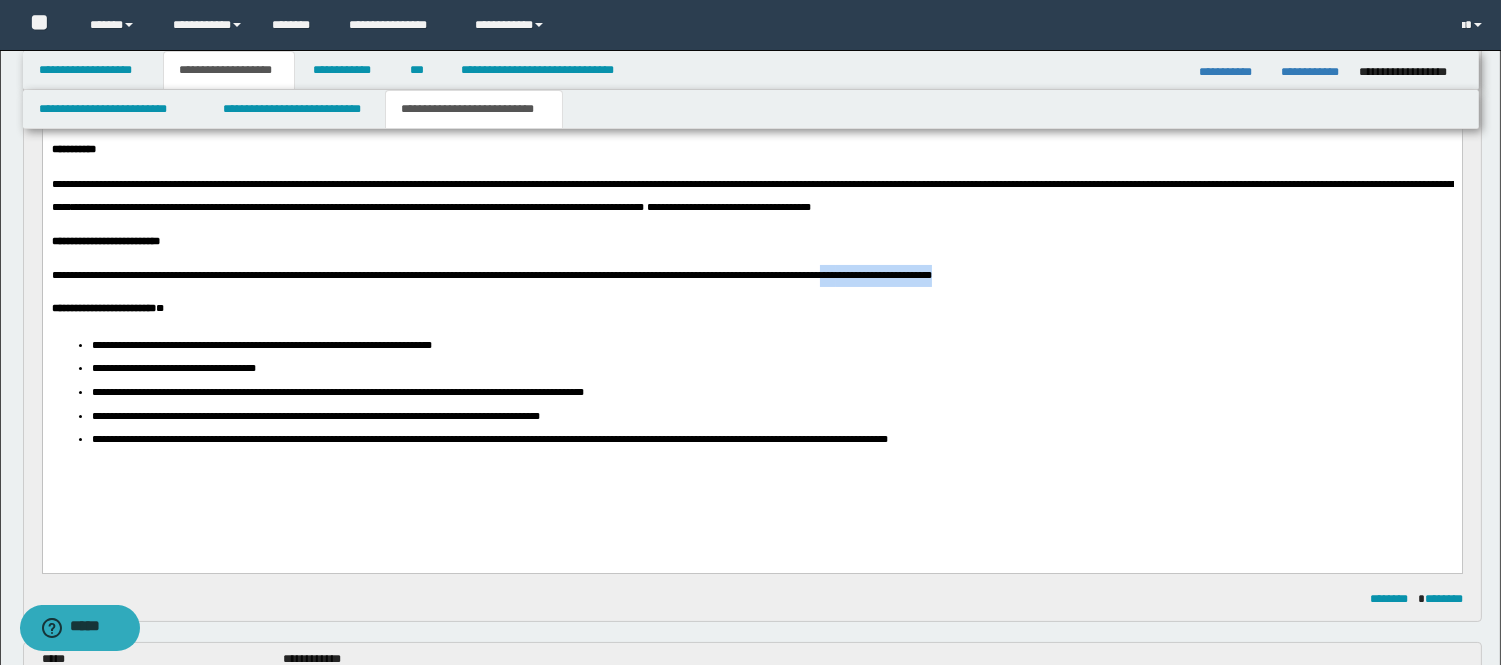 drag, startPoint x: 999, startPoint y: 276, endPoint x: 1129, endPoint y: 278, distance: 130.01538 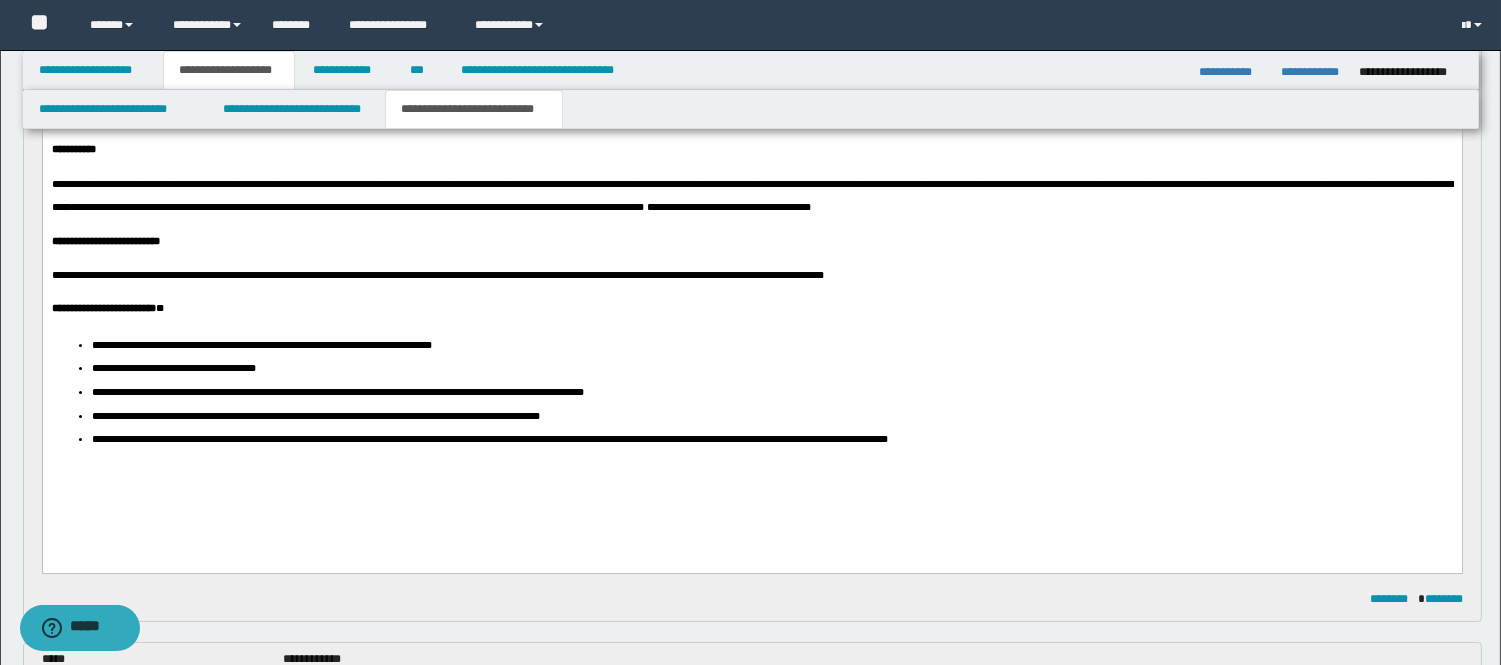click on "**********" at bounding box center [751, 275] 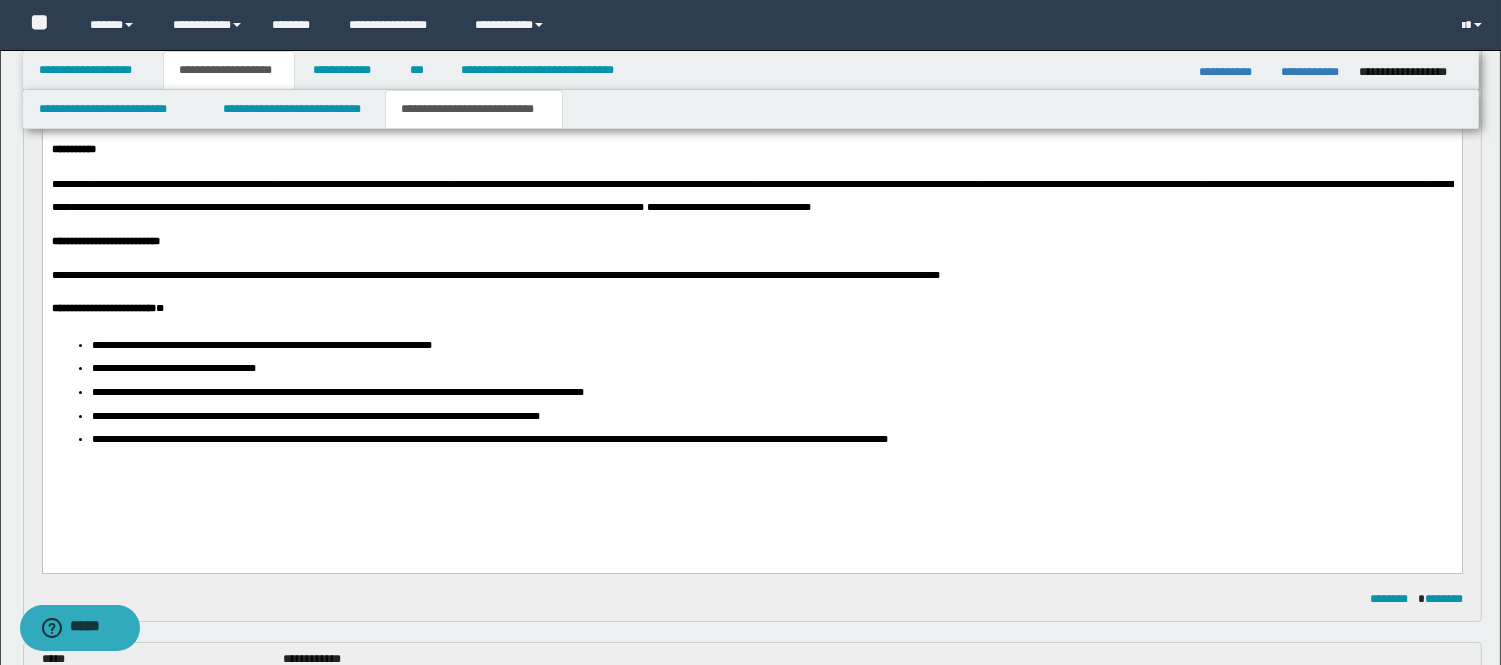 click on "**********" at bounding box center [357, 392] 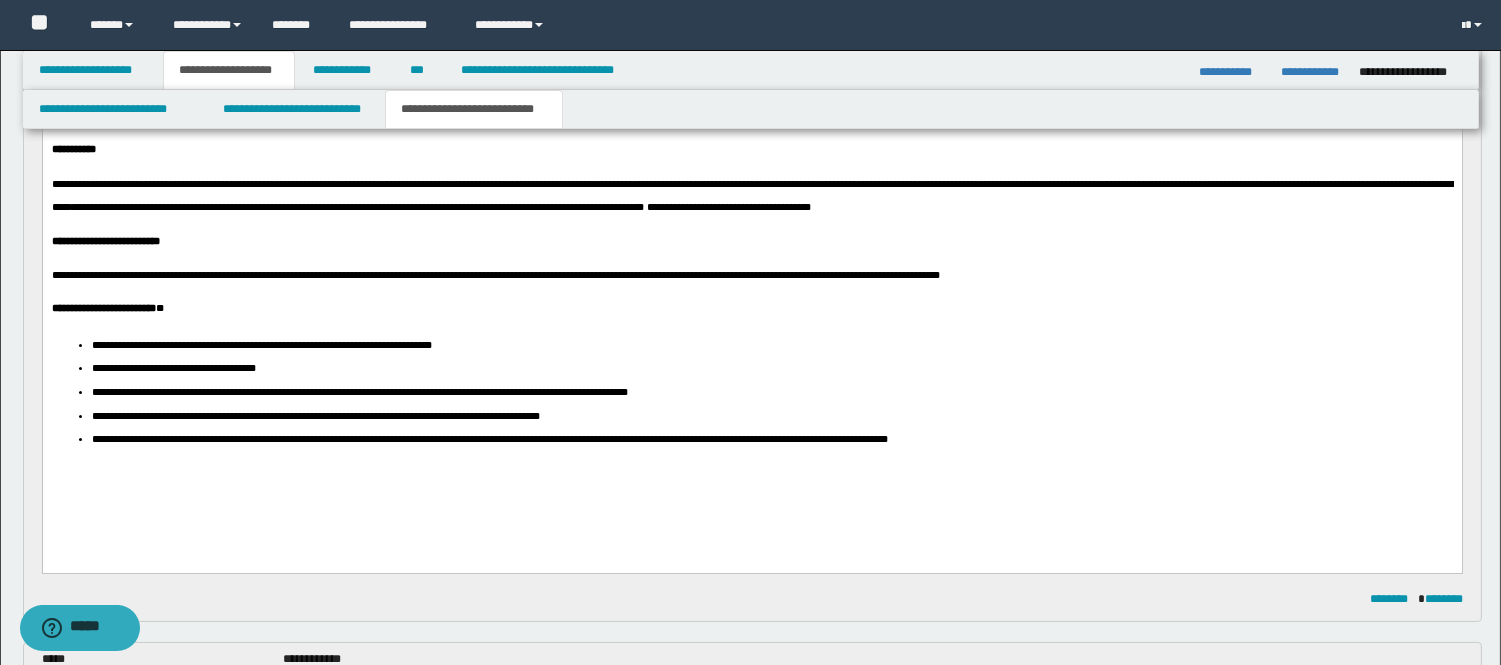click on "**********" at bounding box center [379, 392] 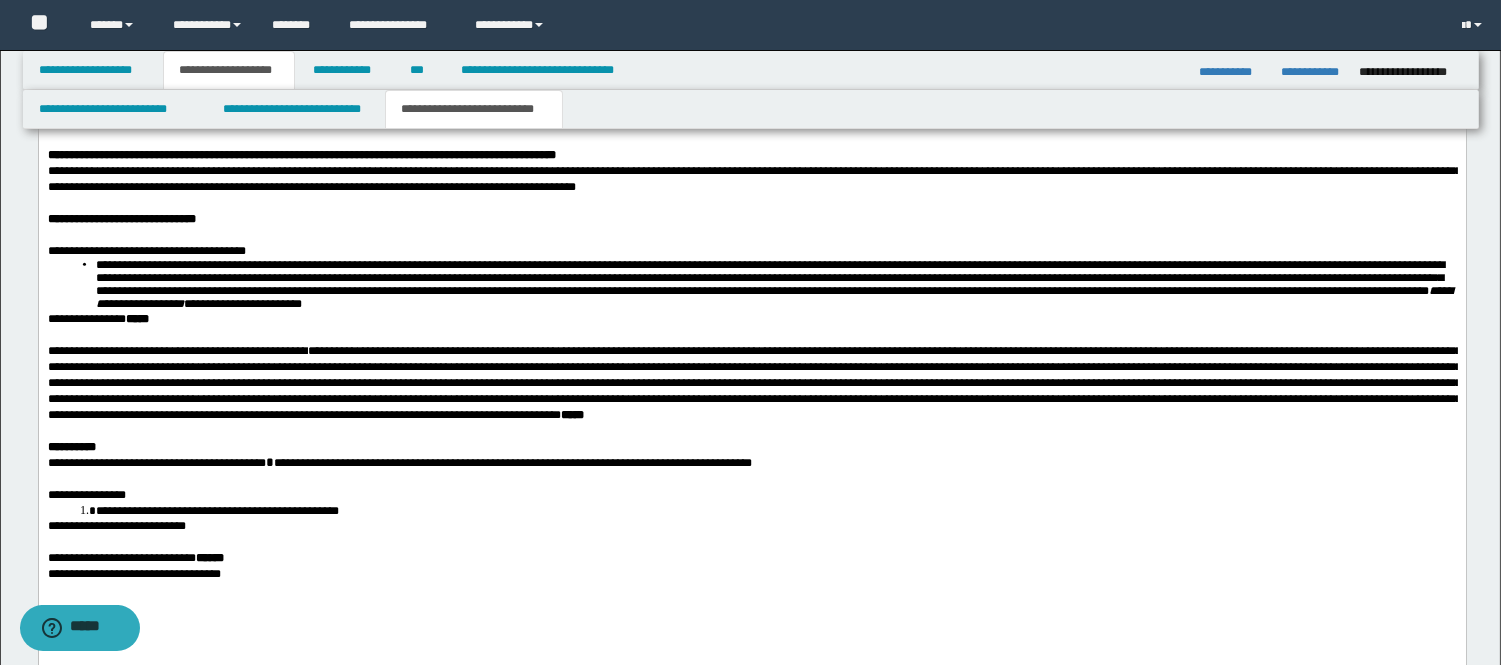 scroll, scrollTop: 3111, scrollLeft: 0, axis: vertical 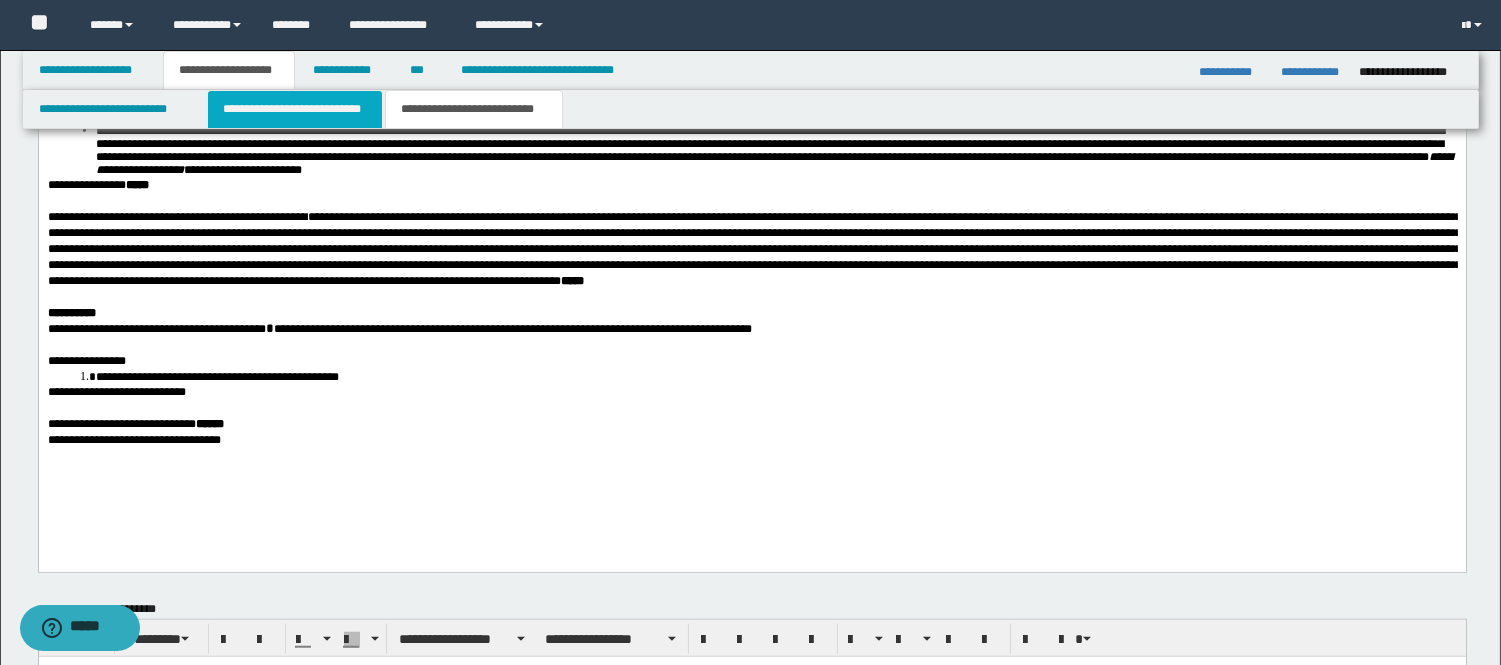 click on "**********" at bounding box center (295, 109) 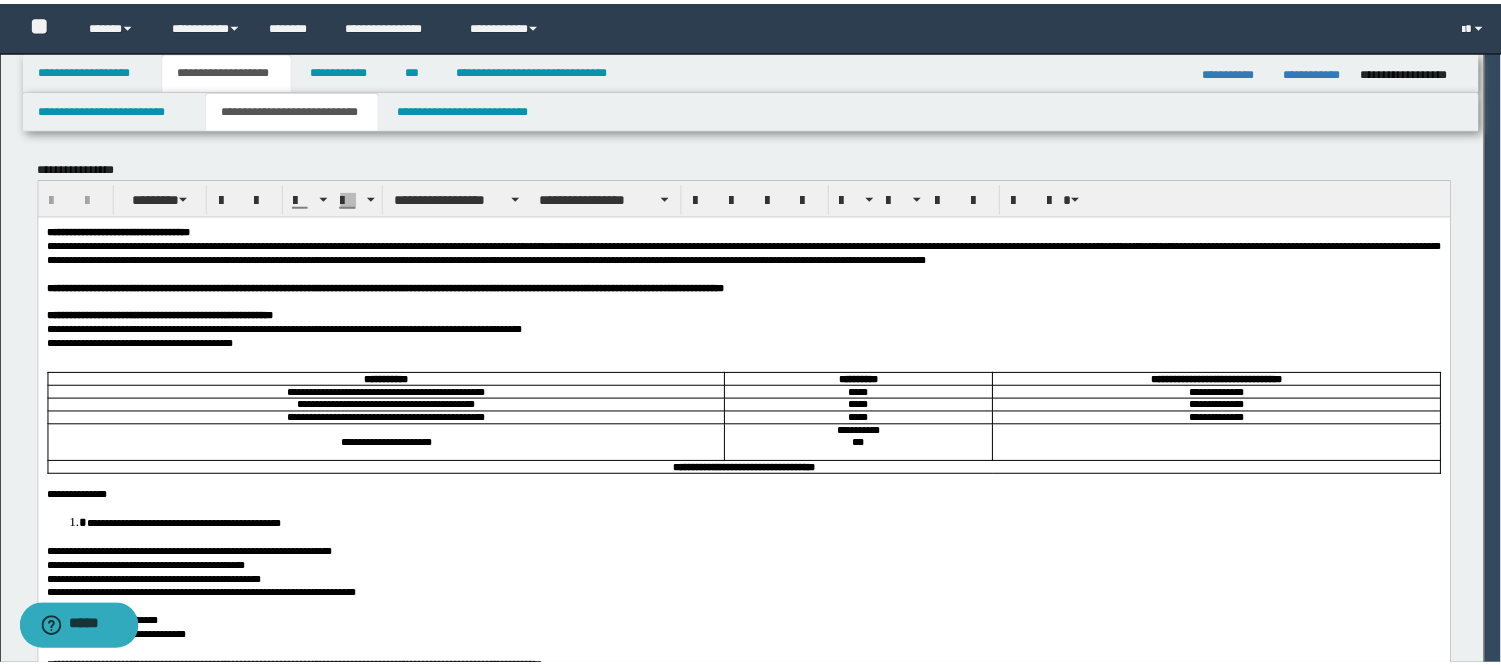 scroll, scrollTop: 0, scrollLeft: 0, axis: both 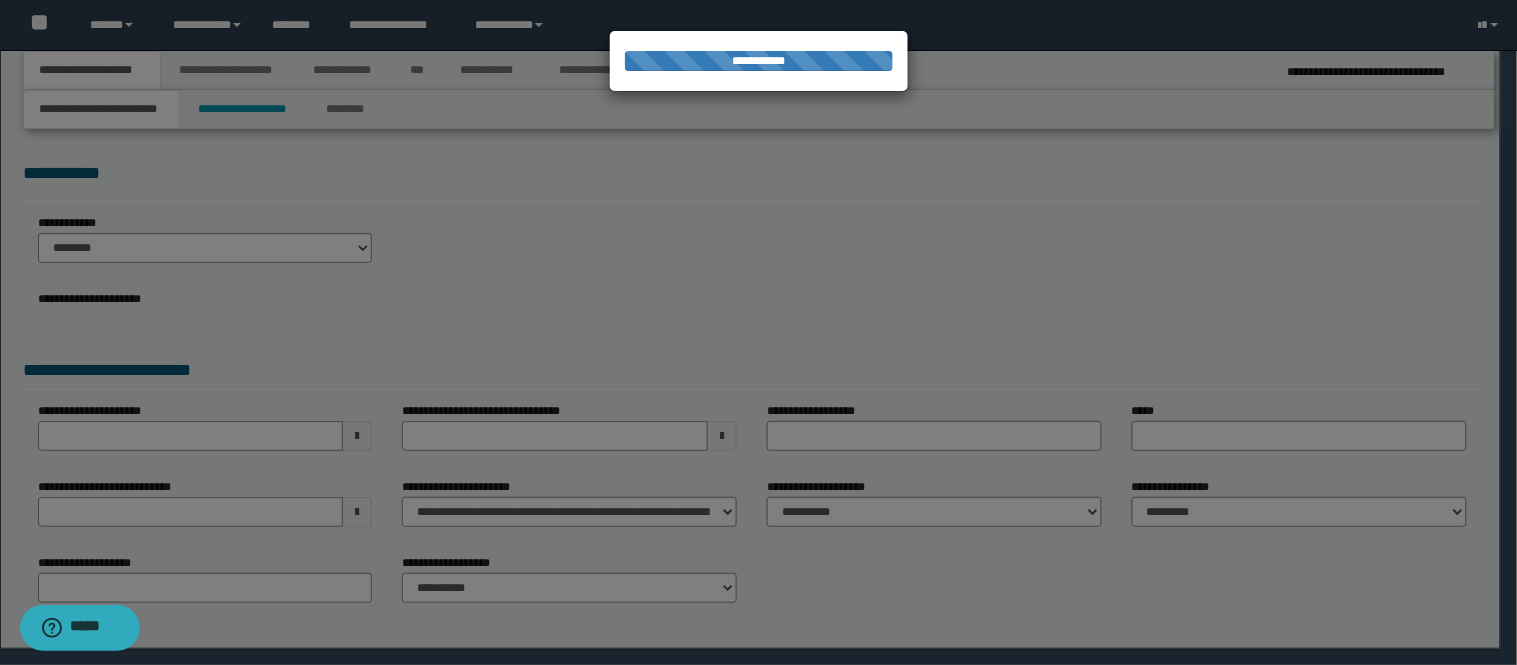 select on "*" 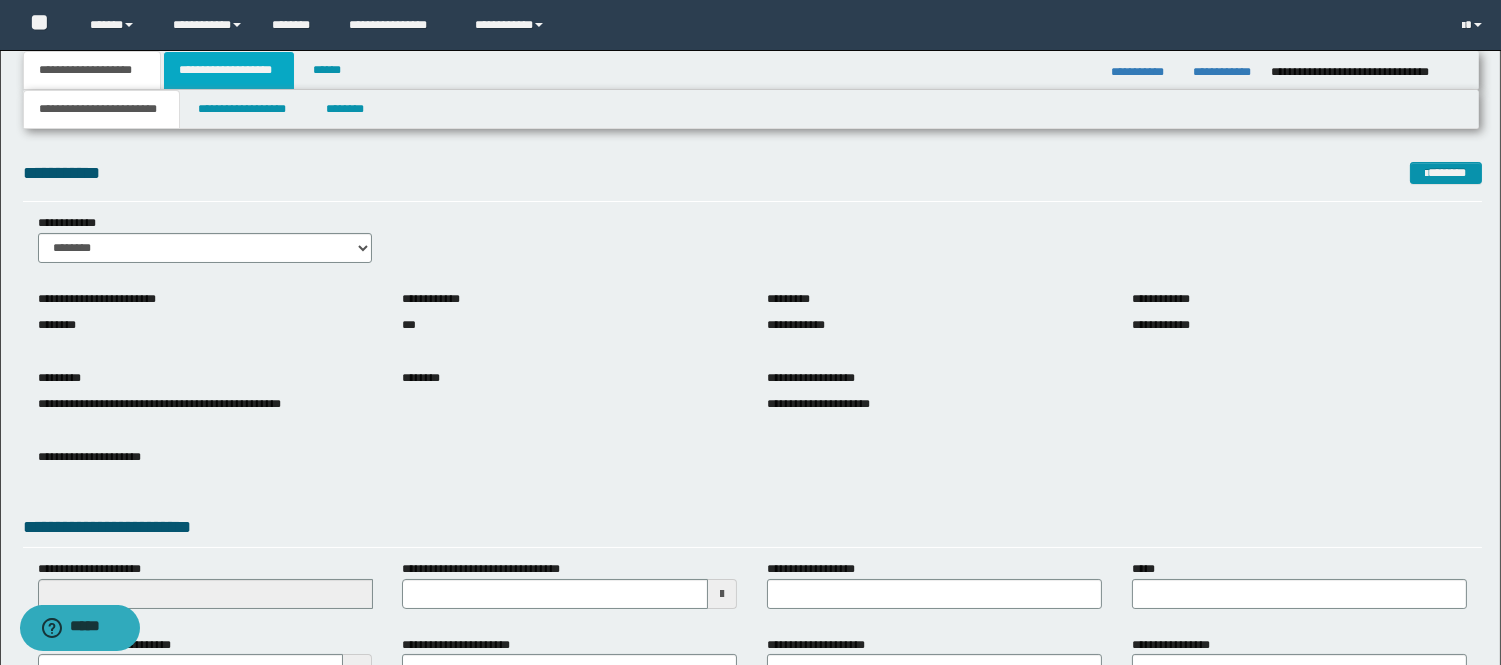 click on "**********" at bounding box center [229, 70] 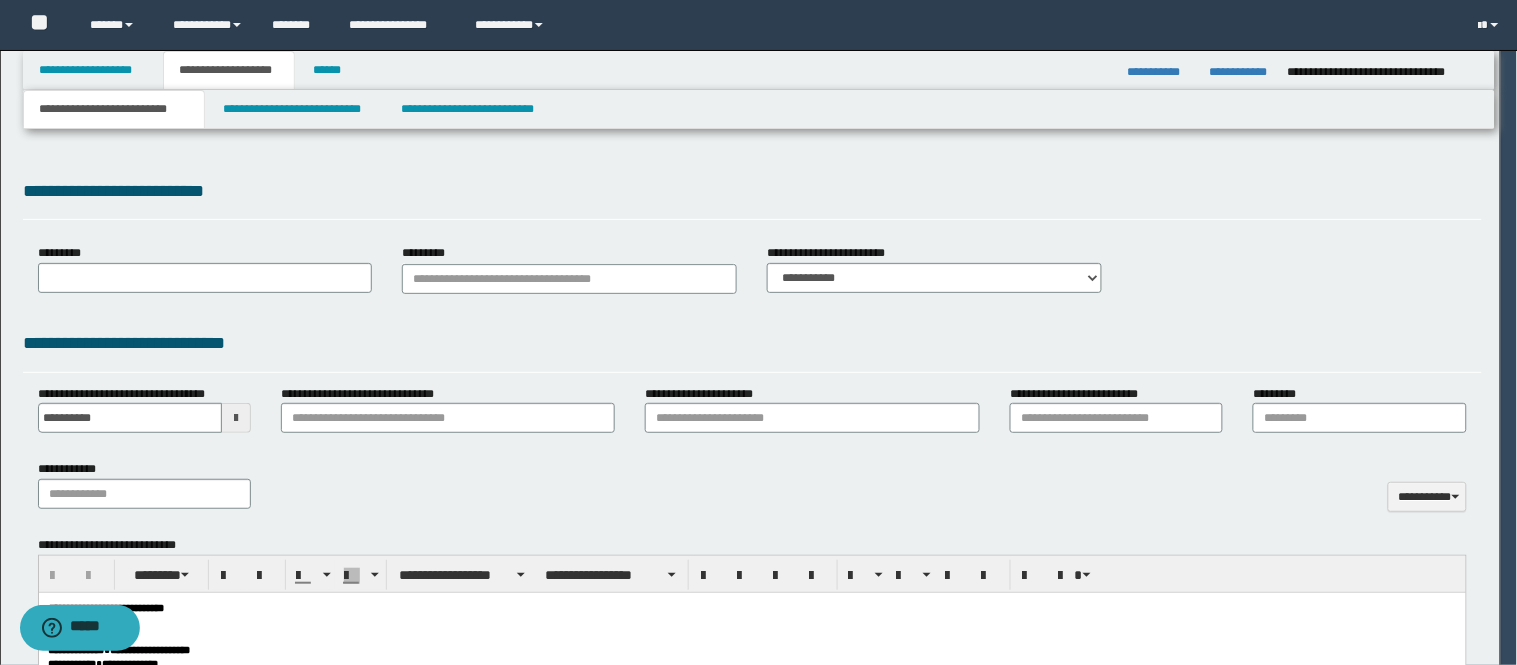 scroll, scrollTop: 0, scrollLeft: 0, axis: both 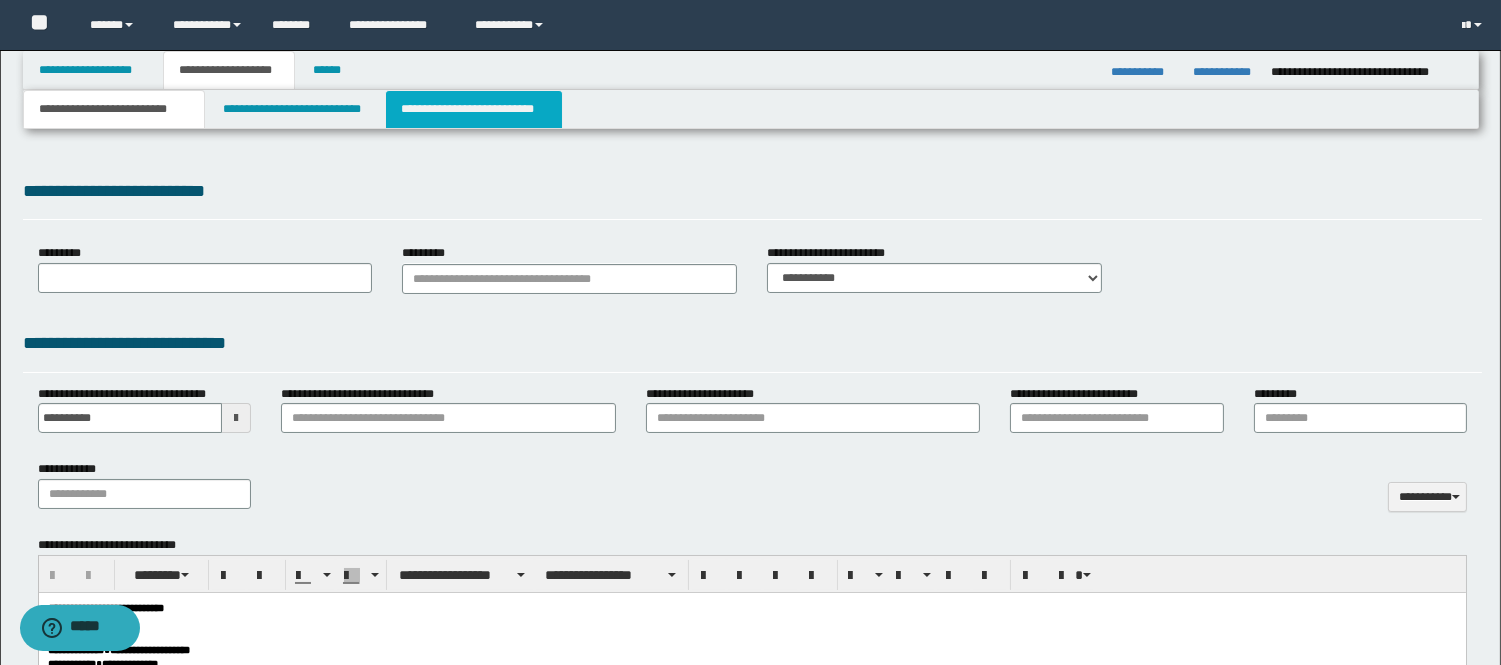 click on "**********" at bounding box center [474, 109] 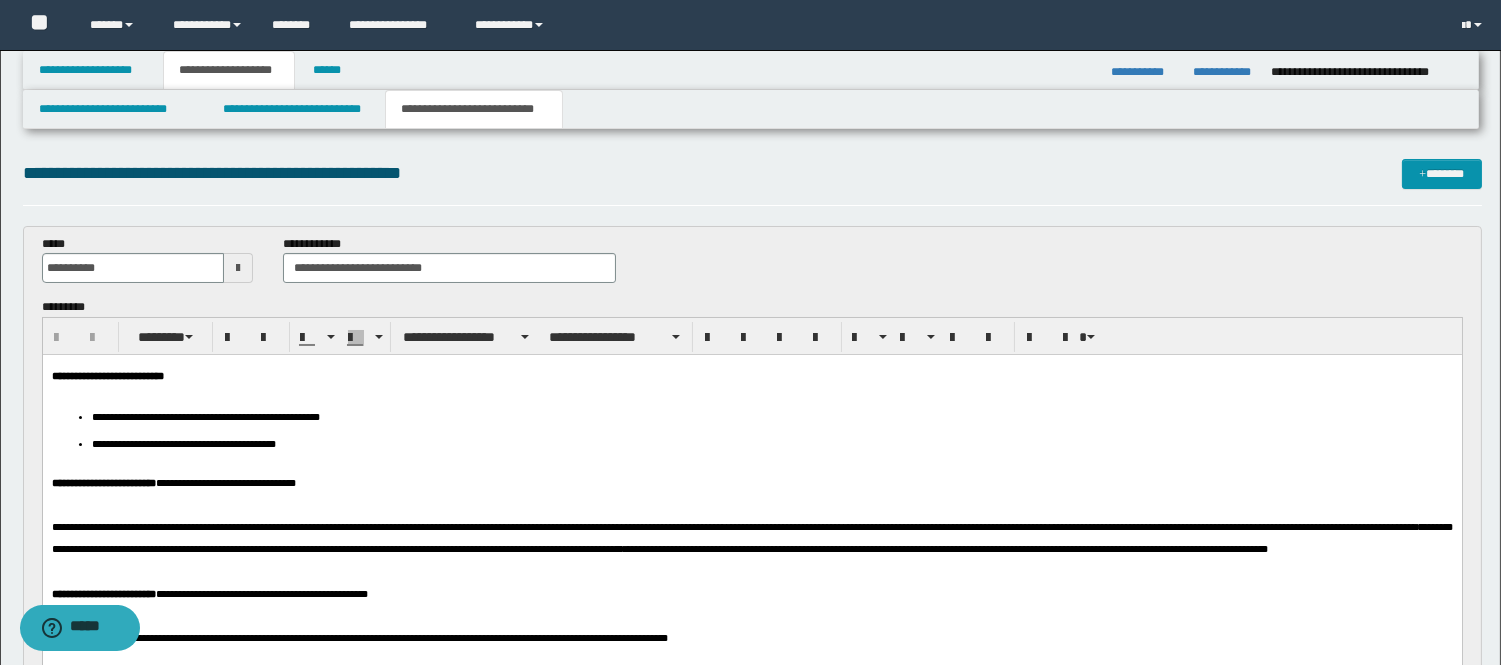 scroll, scrollTop: 111, scrollLeft: 0, axis: vertical 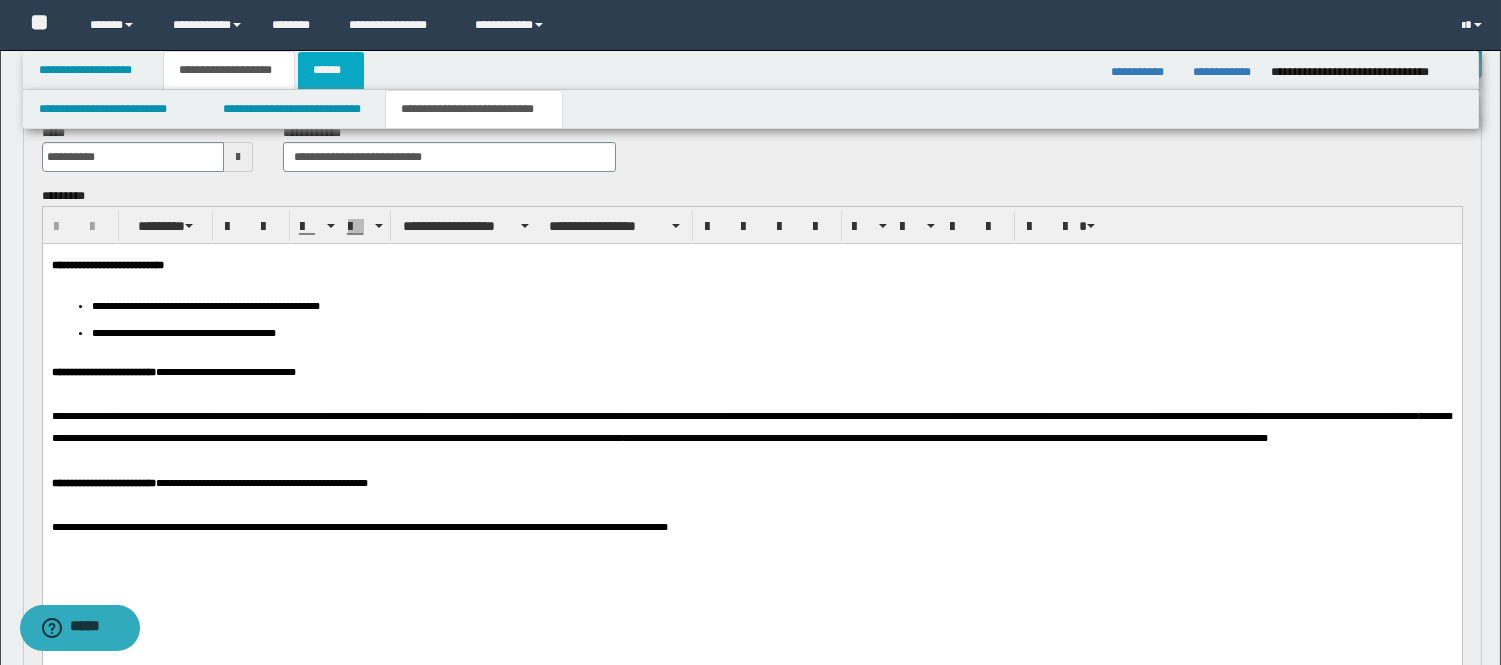 click on "******" at bounding box center (331, 70) 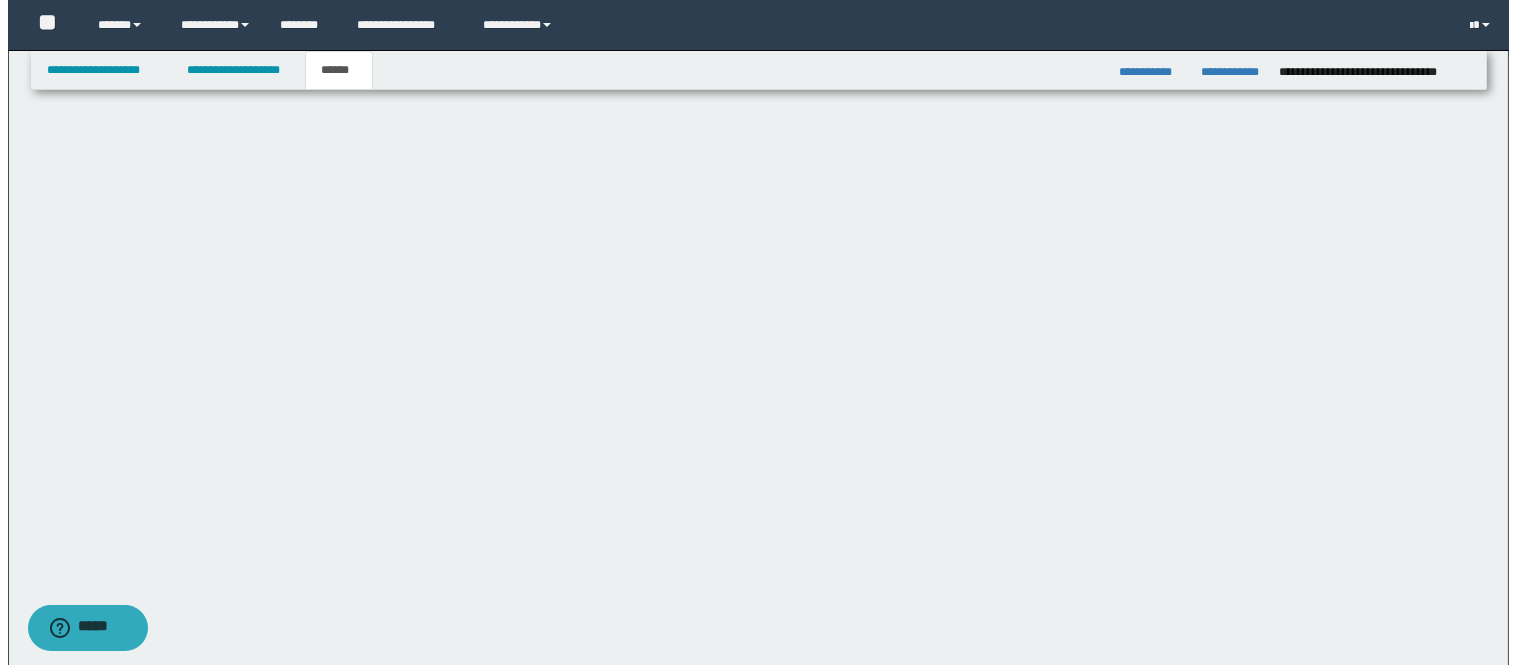 scroll, scrollTop: 0, scrollLeft: 0, axis: both 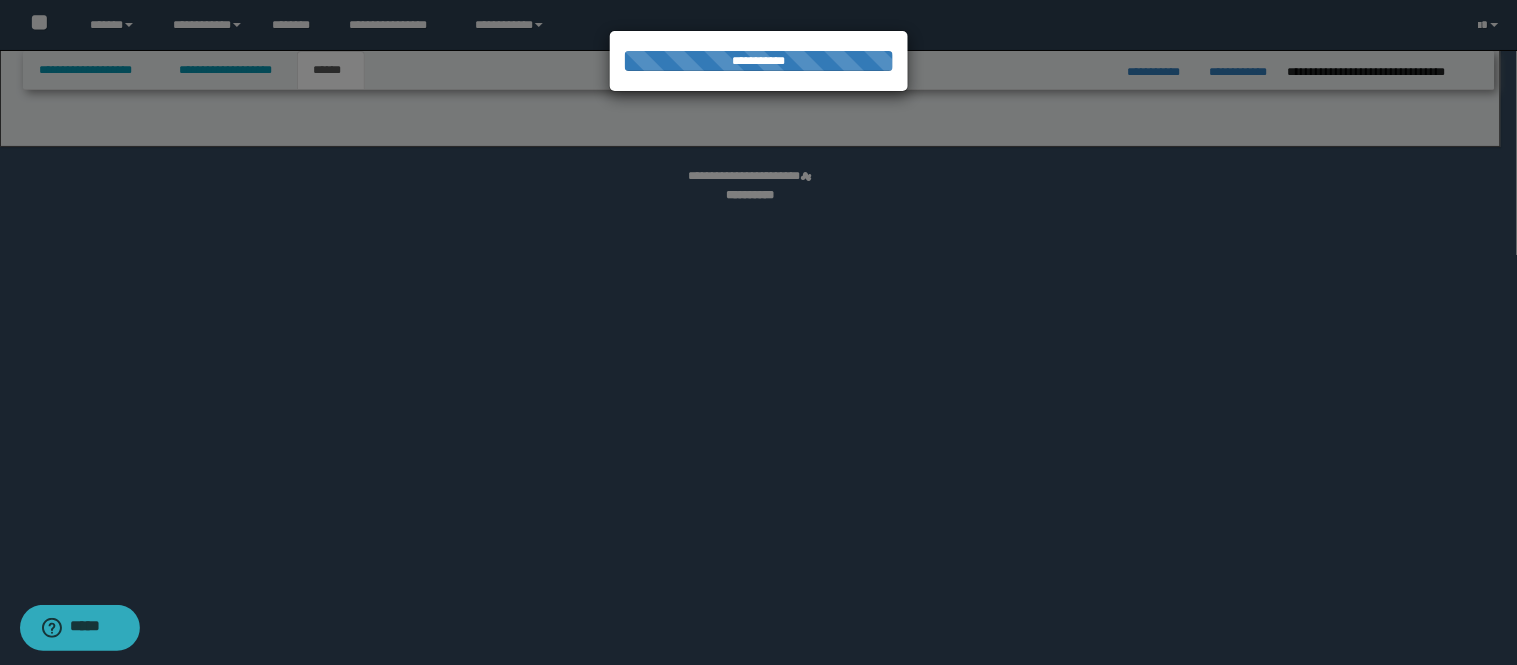 select on "*" 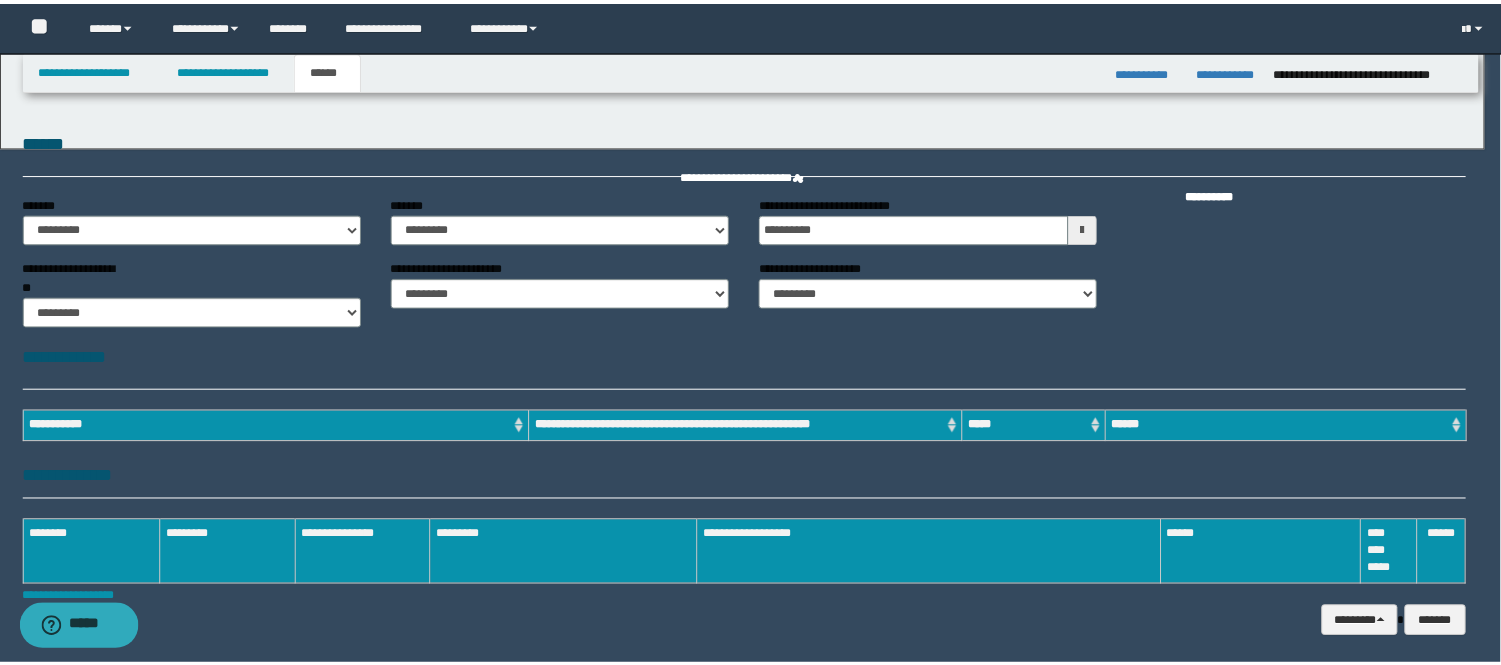 scroll, scrollTop: 0, scrollLeft: 0, axis: both 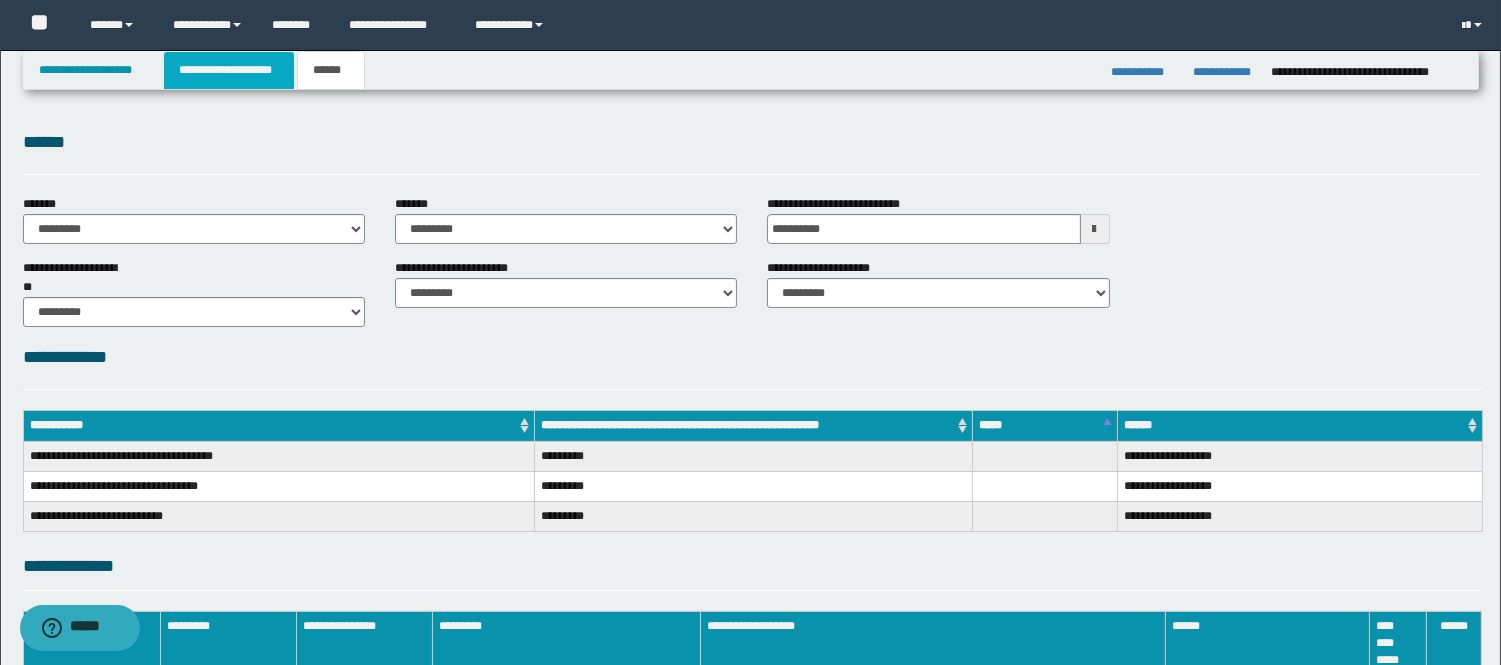 click on "**********" at bounding box center (229, 70) 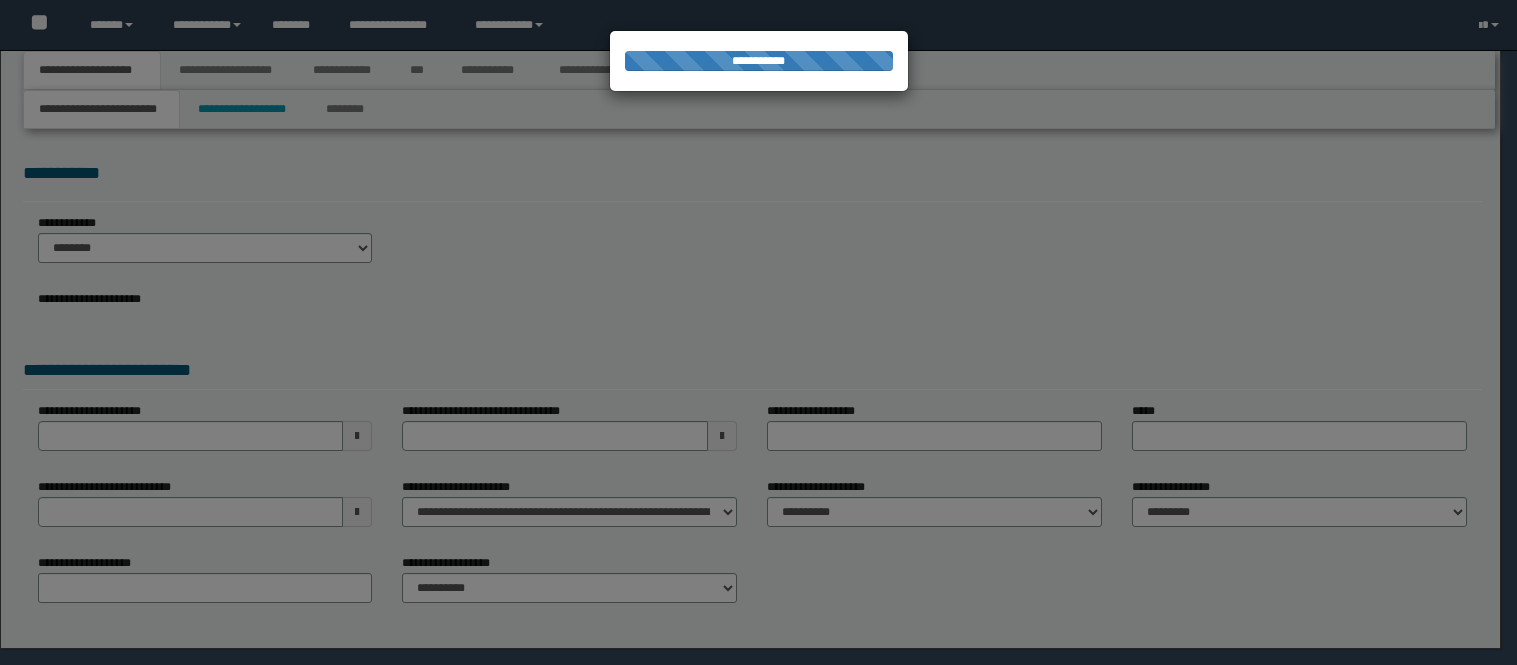 scroll, scrollTop: 0, scrollLeft: 0, axis: both 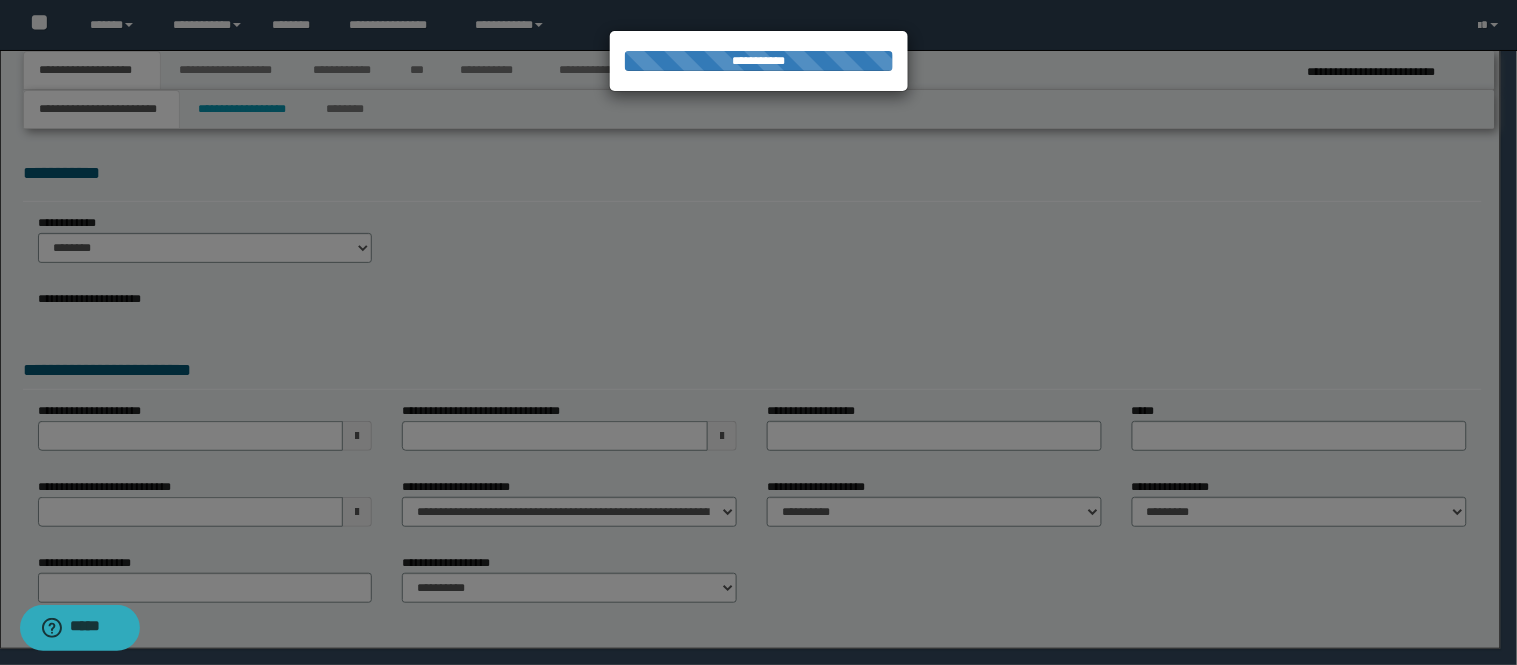 select on "*" 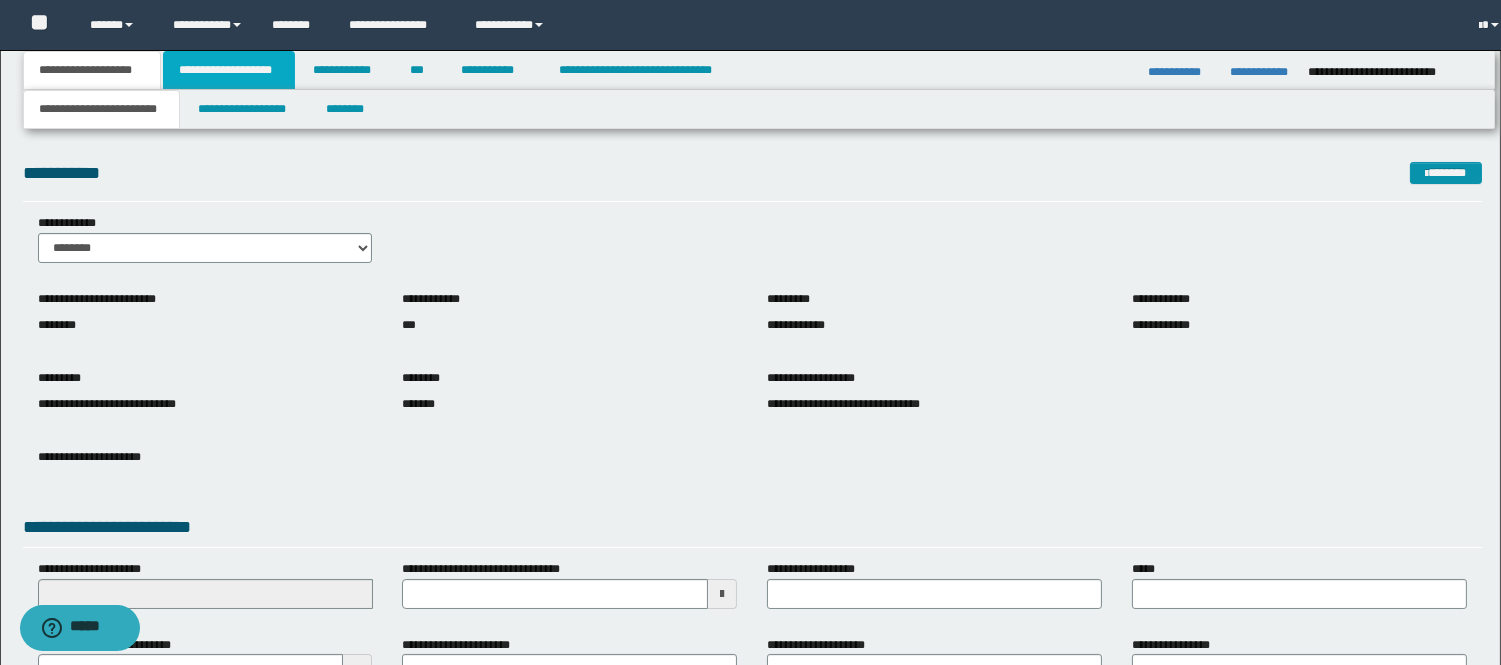 click on "**********" at bounding box center [229, 70] 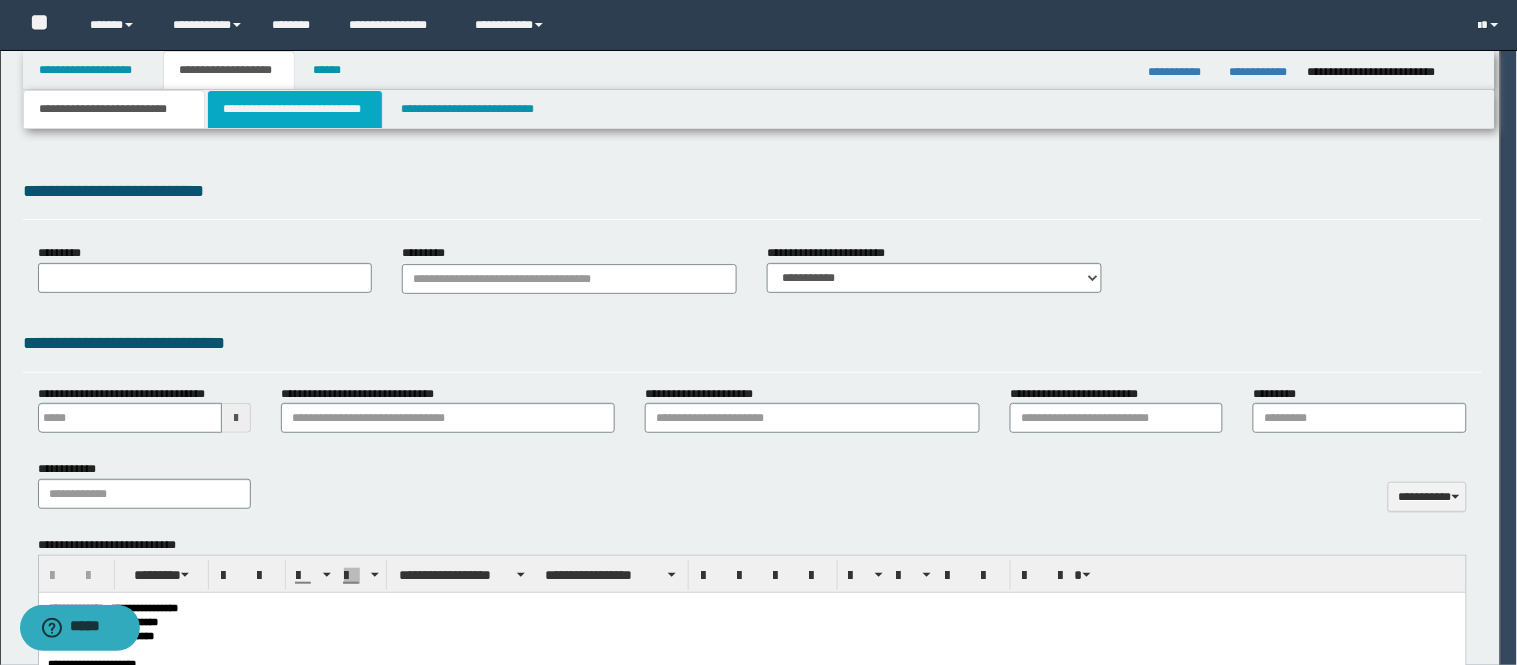 scroll, scrollTop: 0, scrollLeft: 0, axis: both 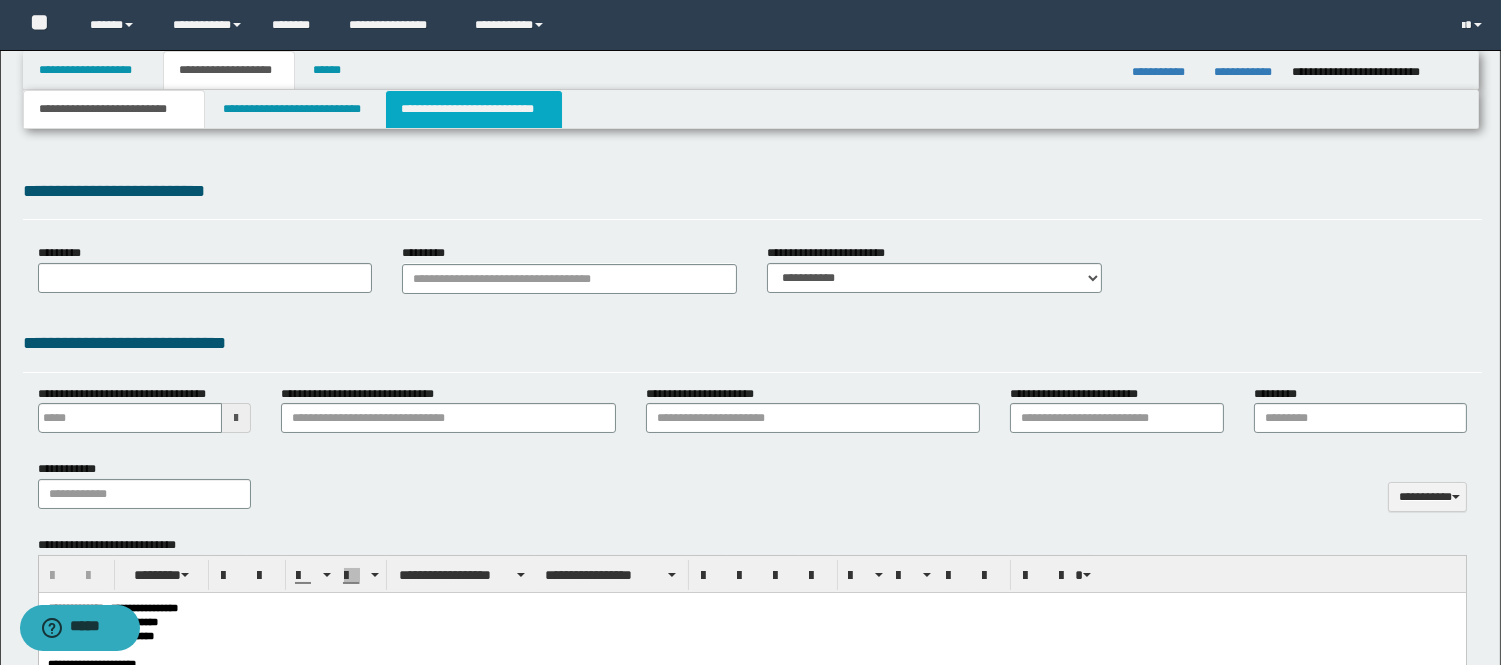 click on "**********" at bounding box center (474, 109) 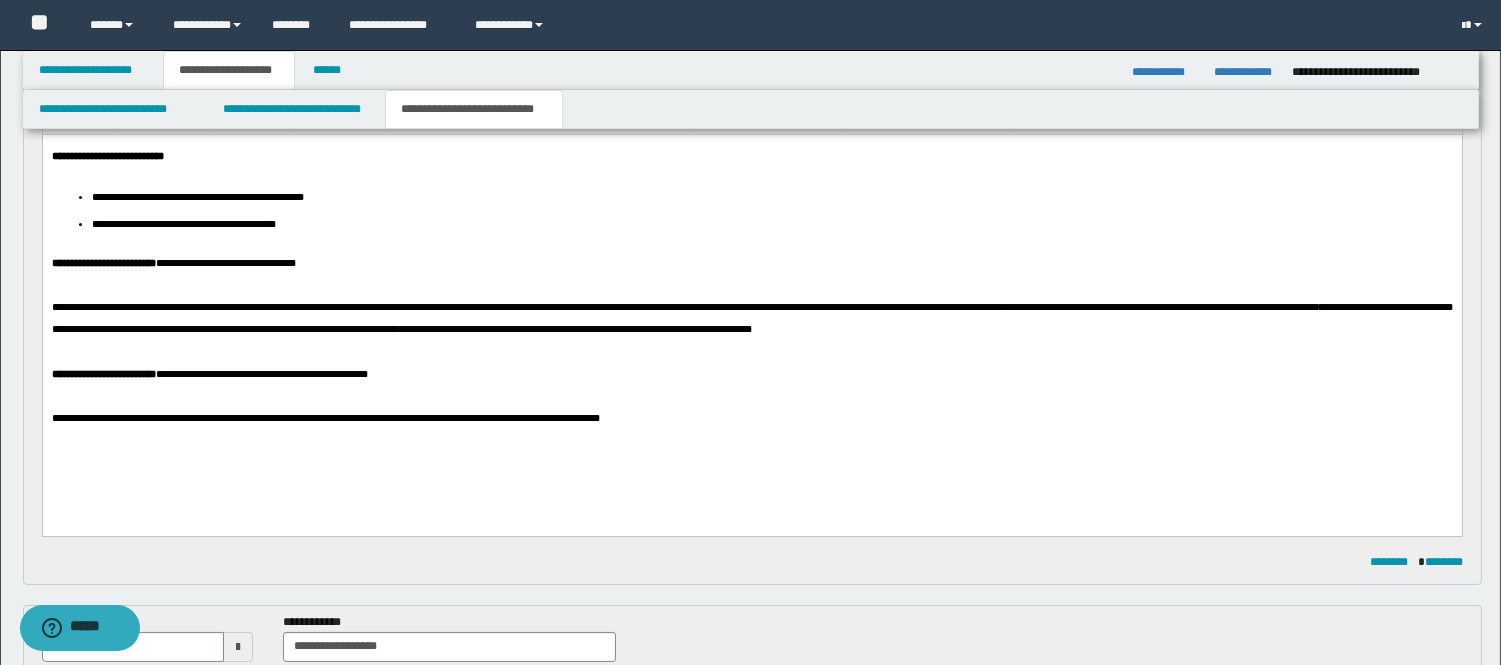 scroll, scrollTop: 222, scrollLeft: 0, axis: vertical 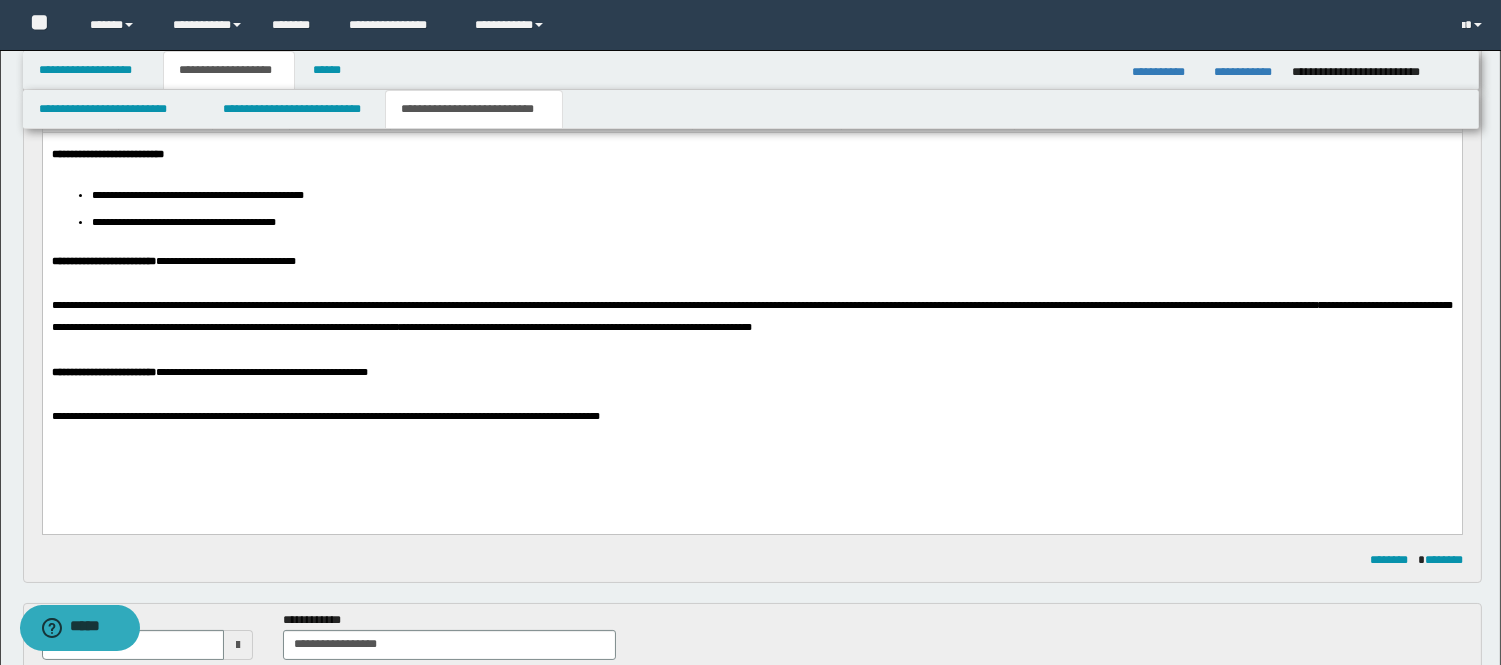 click on "**********" at bounding box center [515, 305] 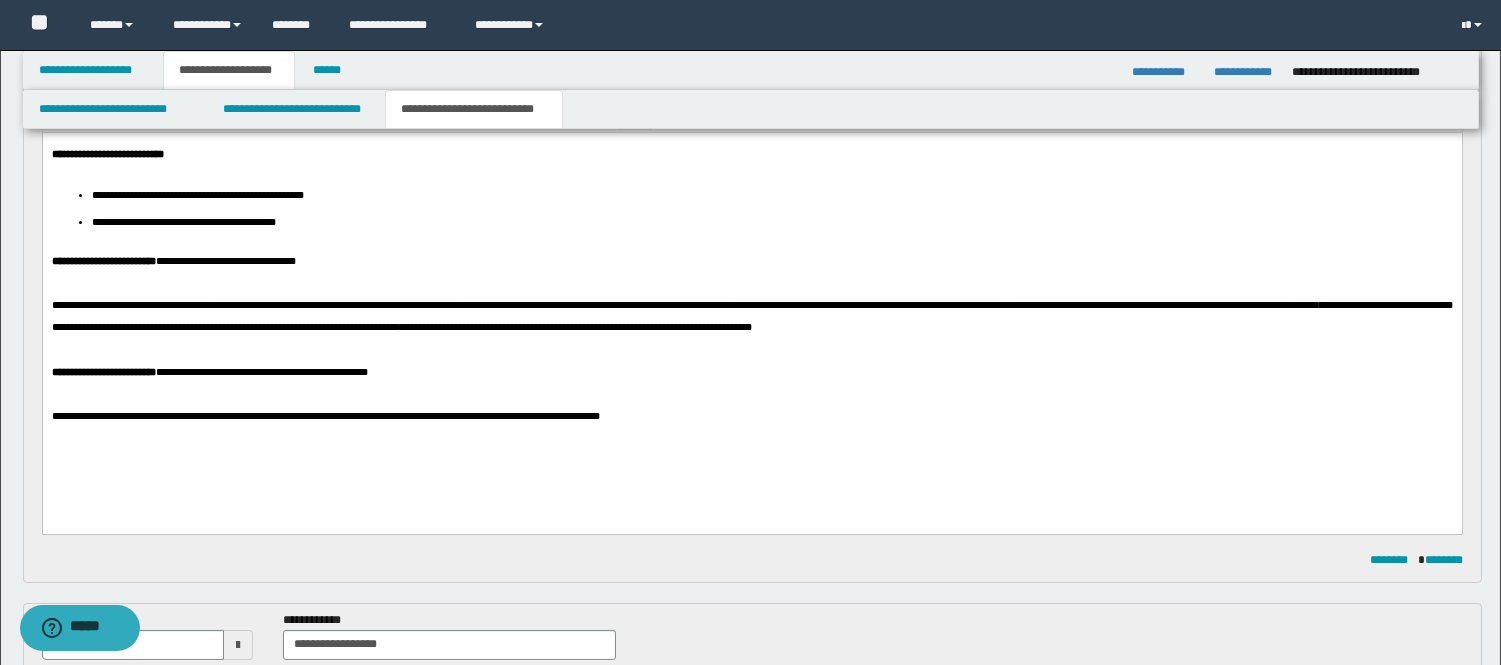 type 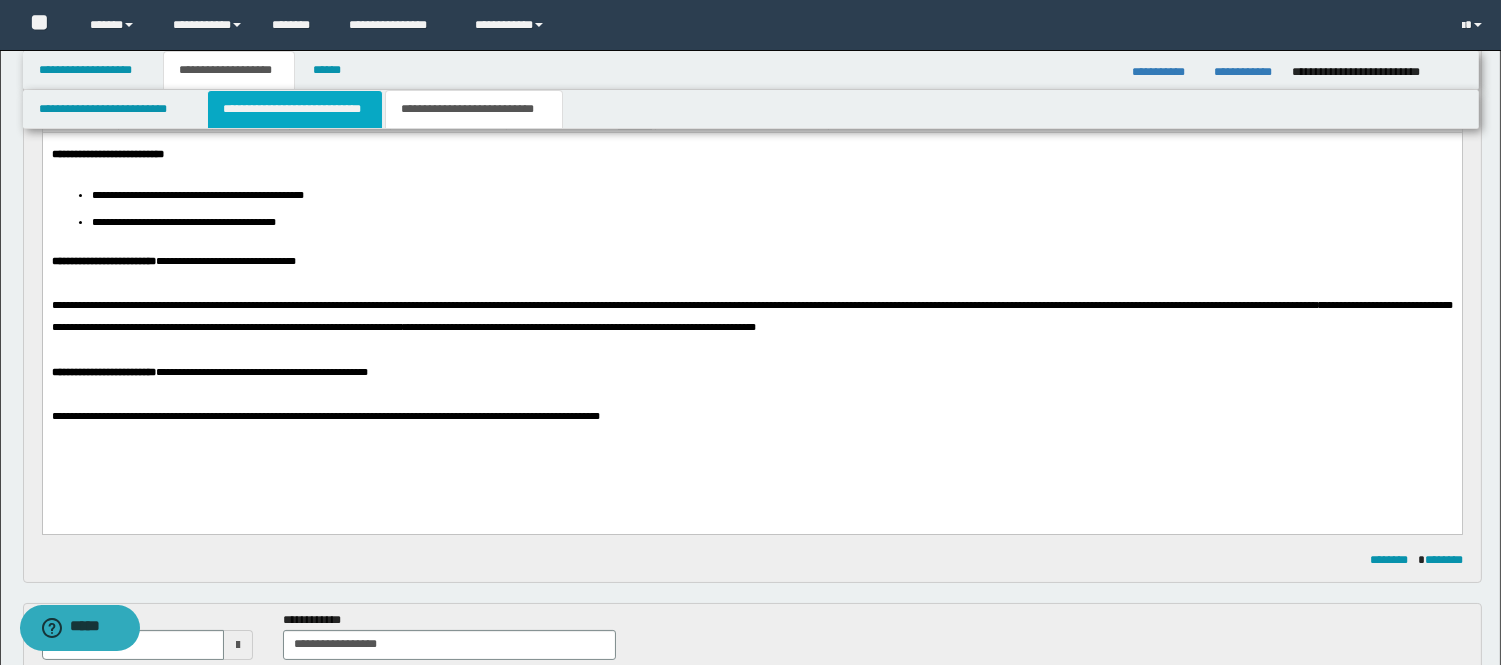 click on "**********" at bounding box center [295, 109] 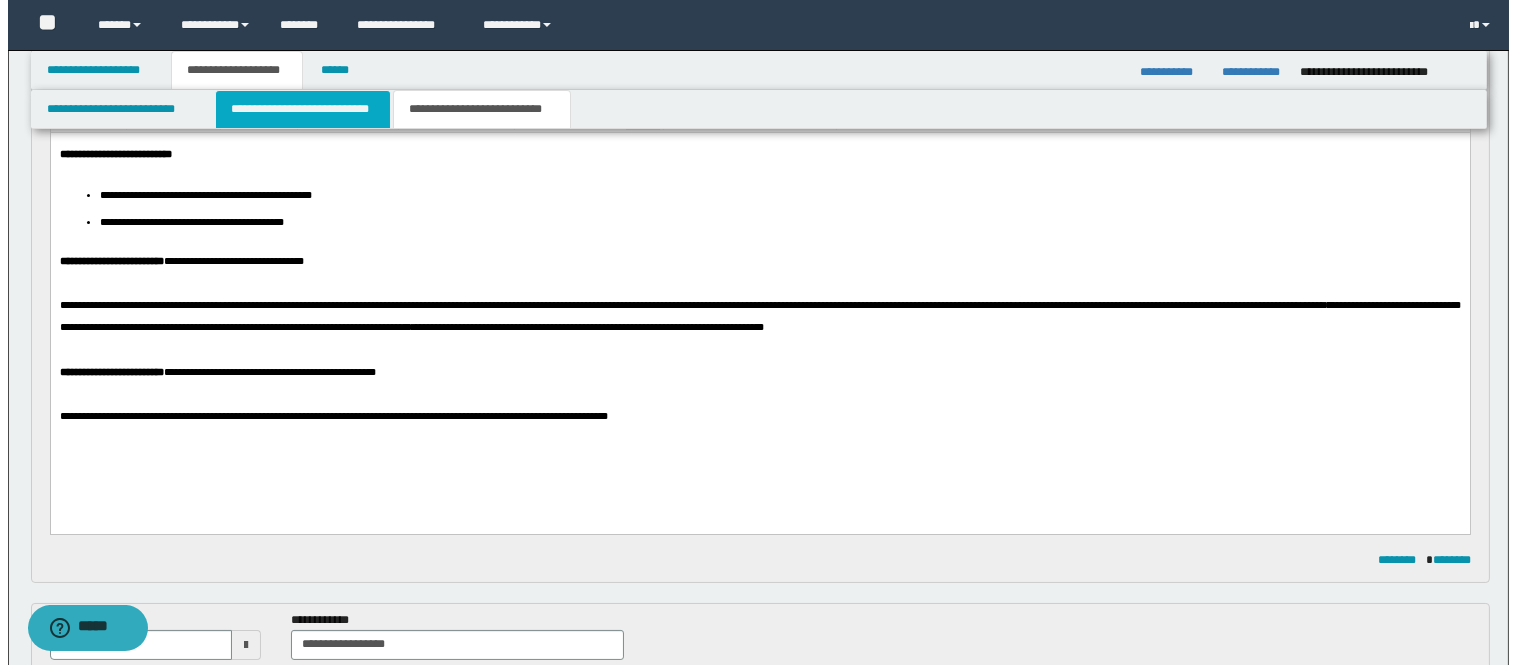 scroll, scrollTop: 0, scrollLeft: 0, axis: both 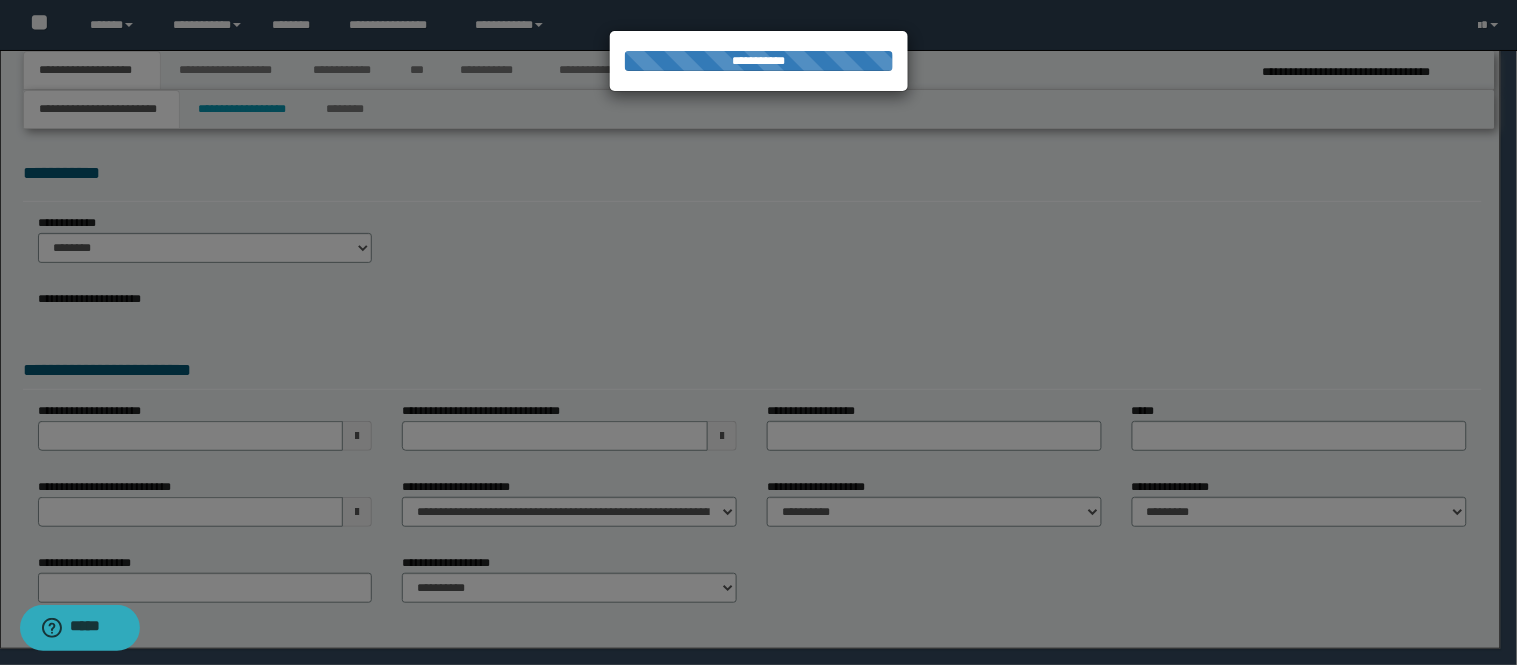 select on "*" 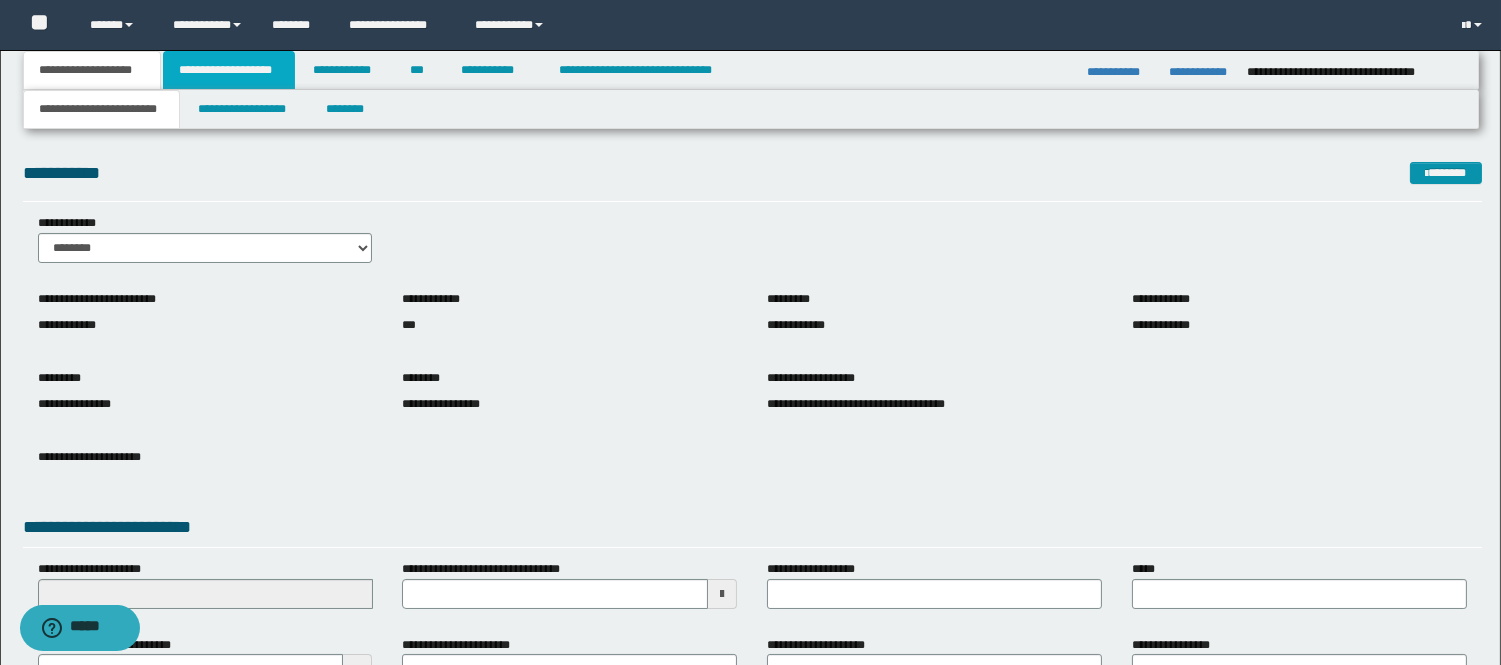 click on "**********" at bounding box center (229, 70) 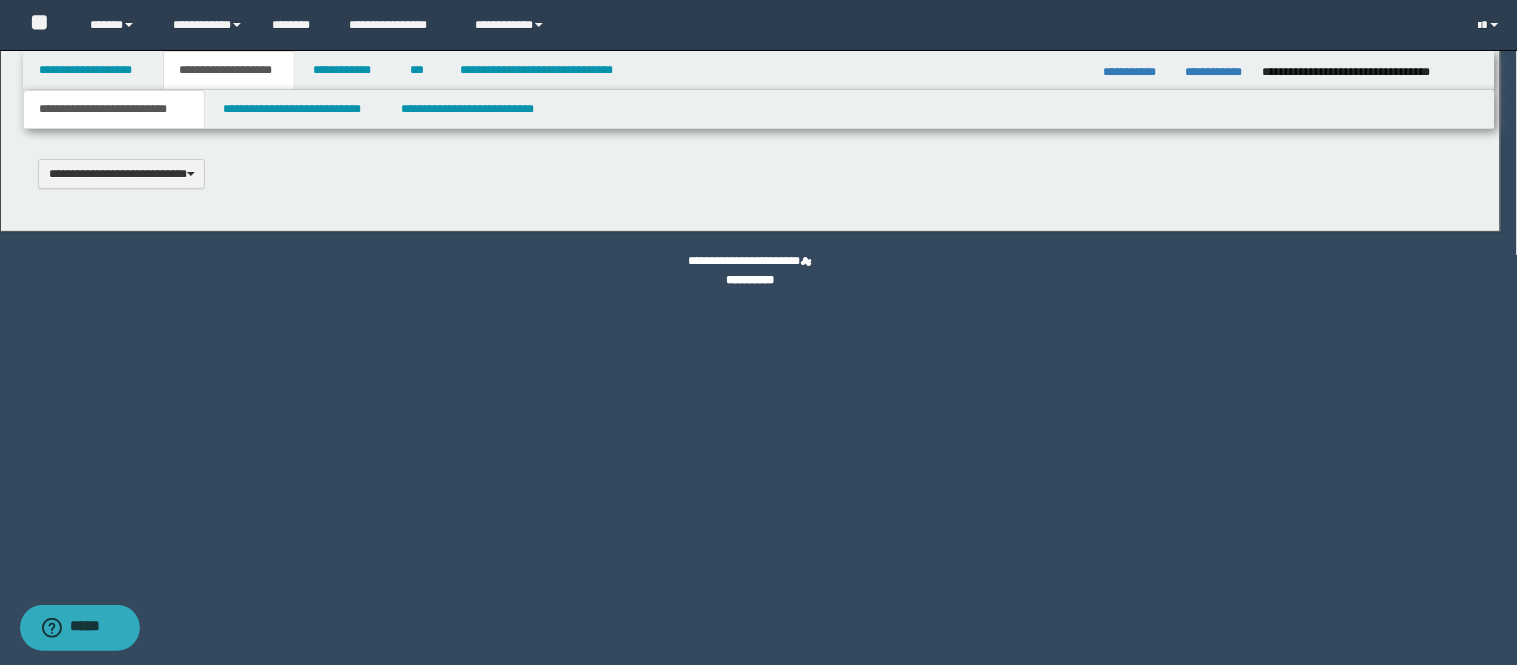 scroll, scrollTop: 0, scrollLeft: 0, axis: both 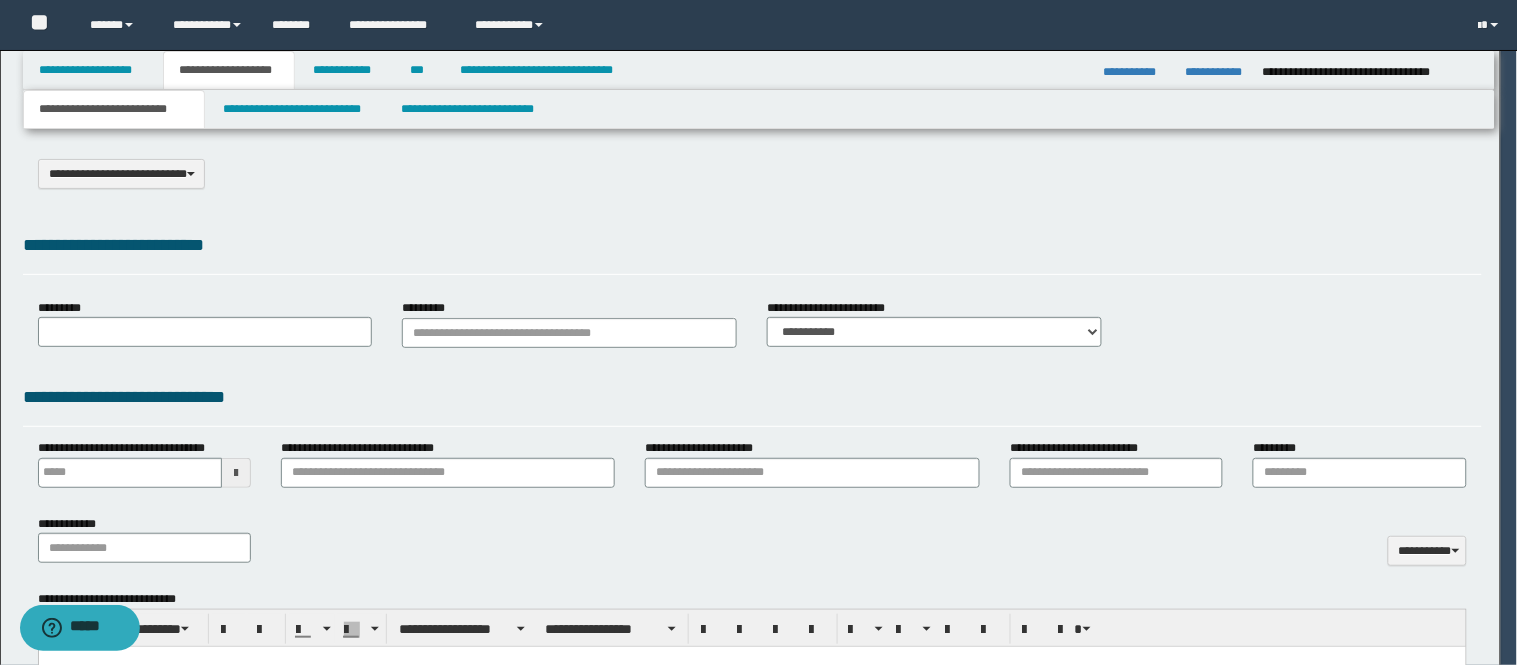 select on "*" 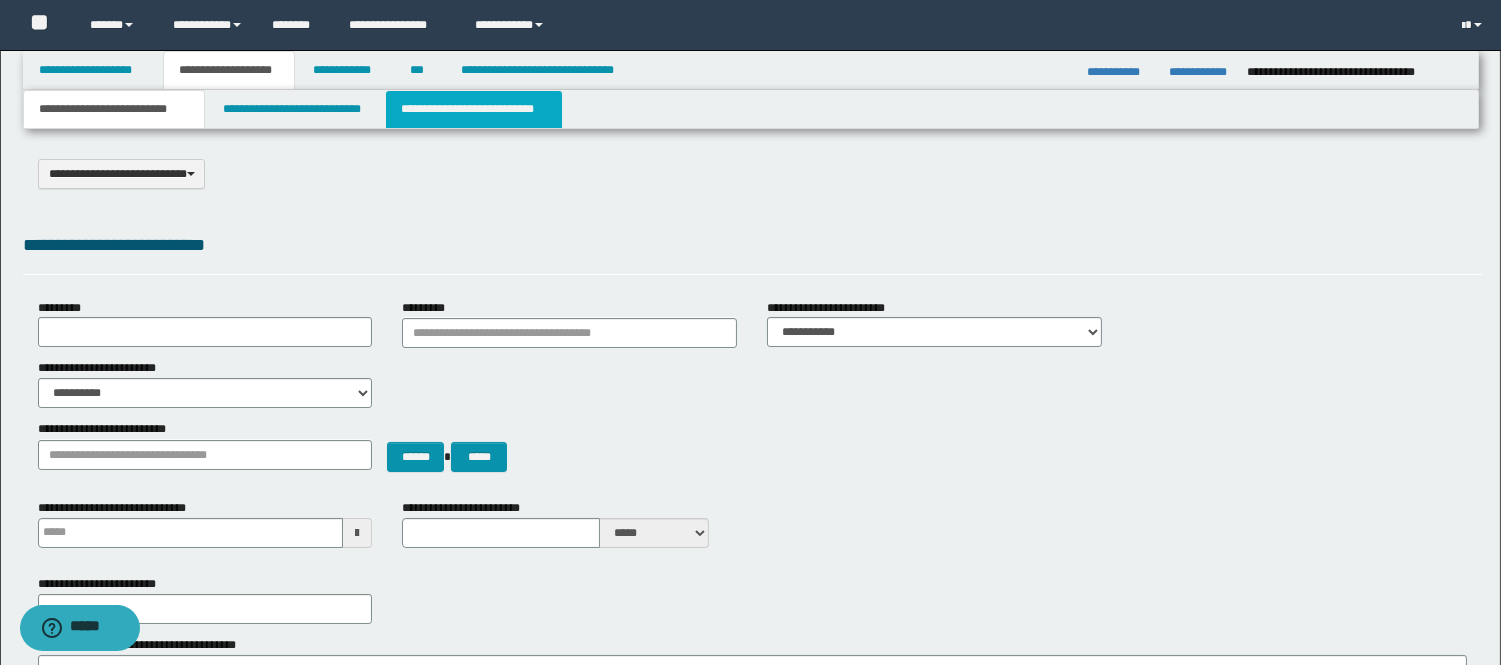 click on "**********" at bounding box center (474, 109) 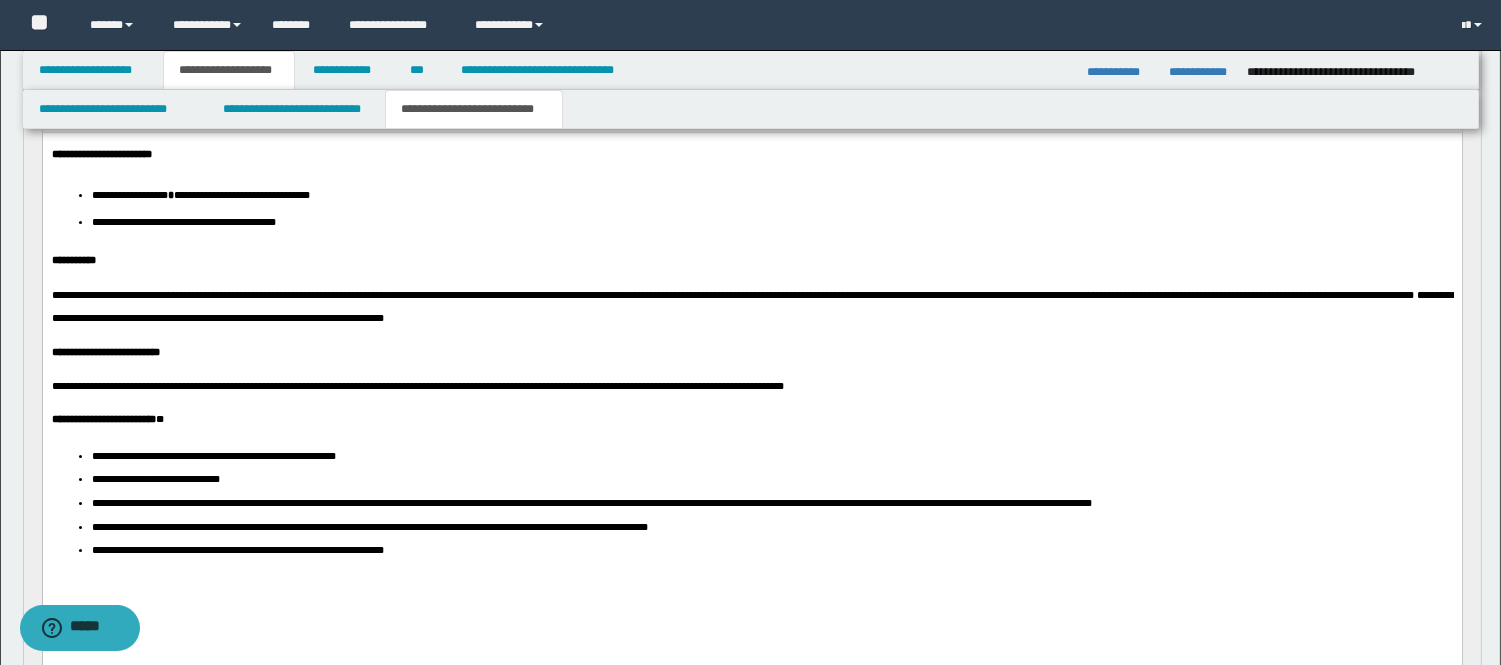 scroll, scrollTop: 333, scrollLeft: 0, axis: vertical 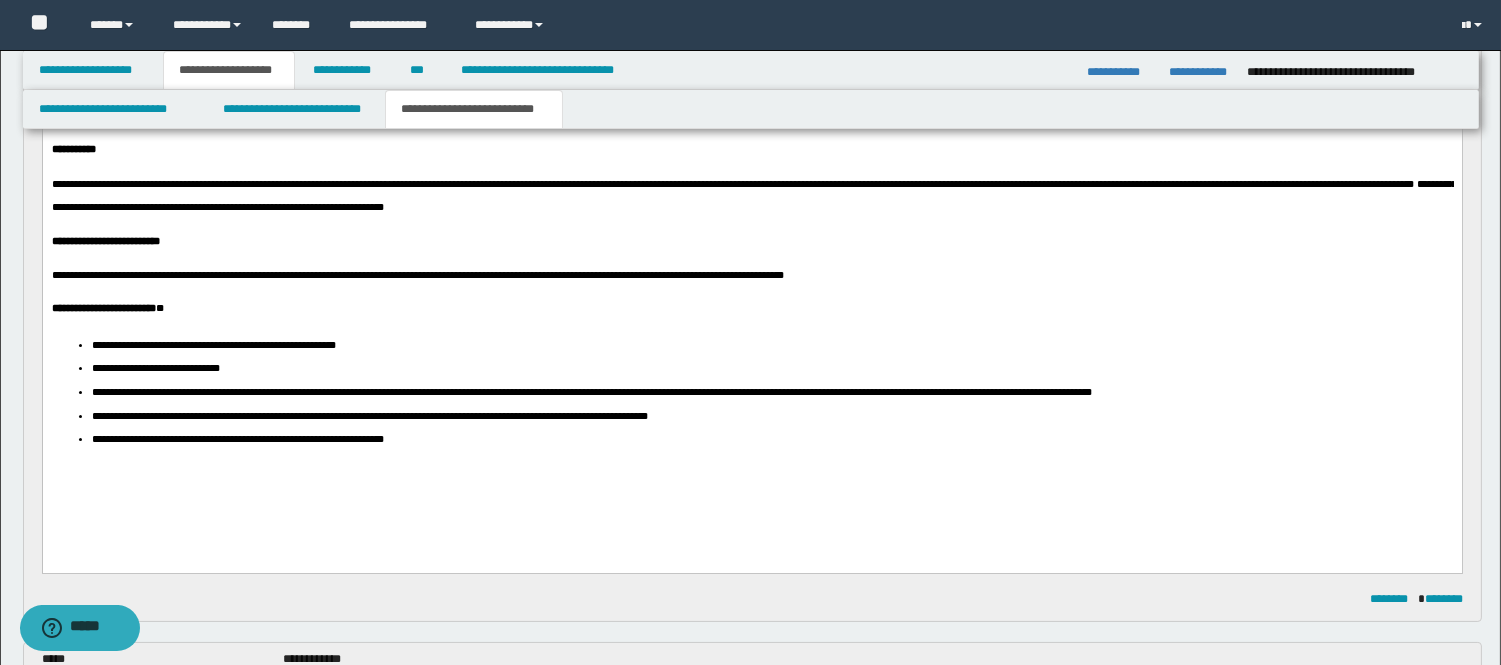 click on "**********" at bounding box center [771, 346] 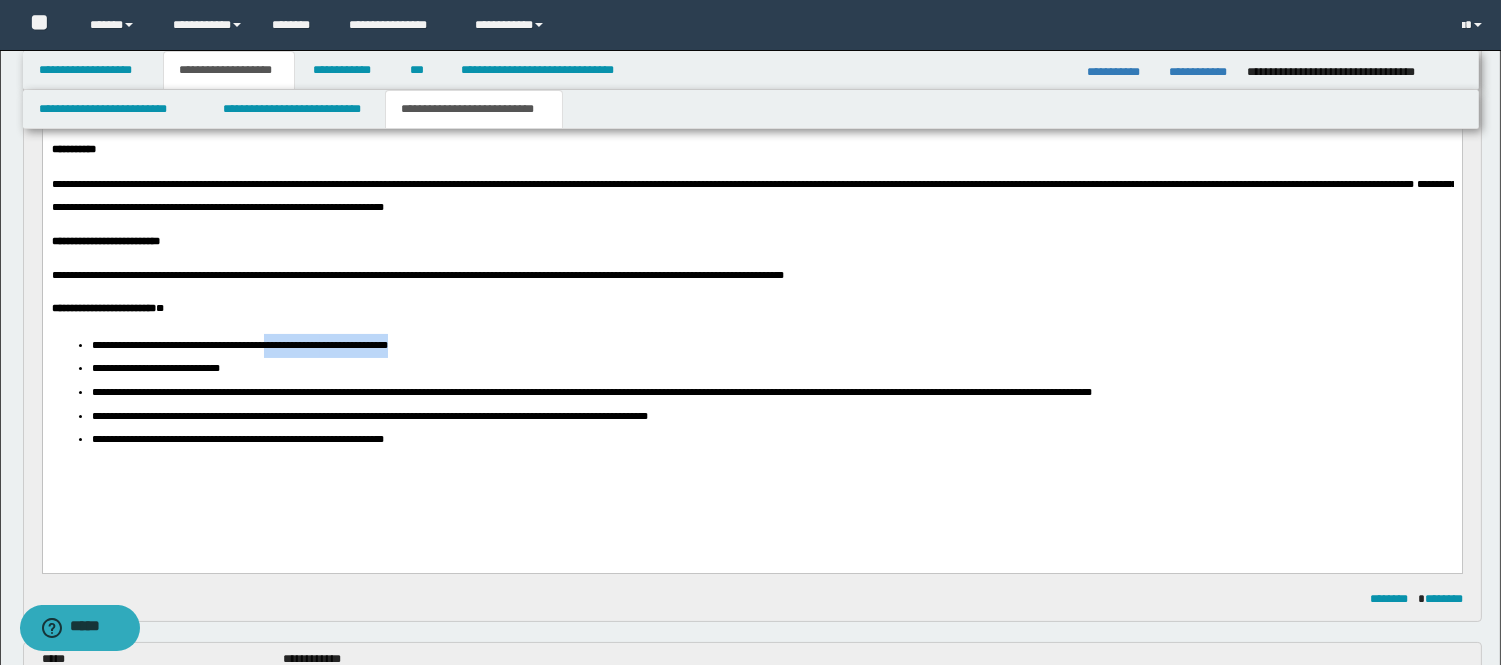 drag, startPoint x: 522, startPoint y: 348, endPoint x: 294, endPoint y: 348, distance: 228 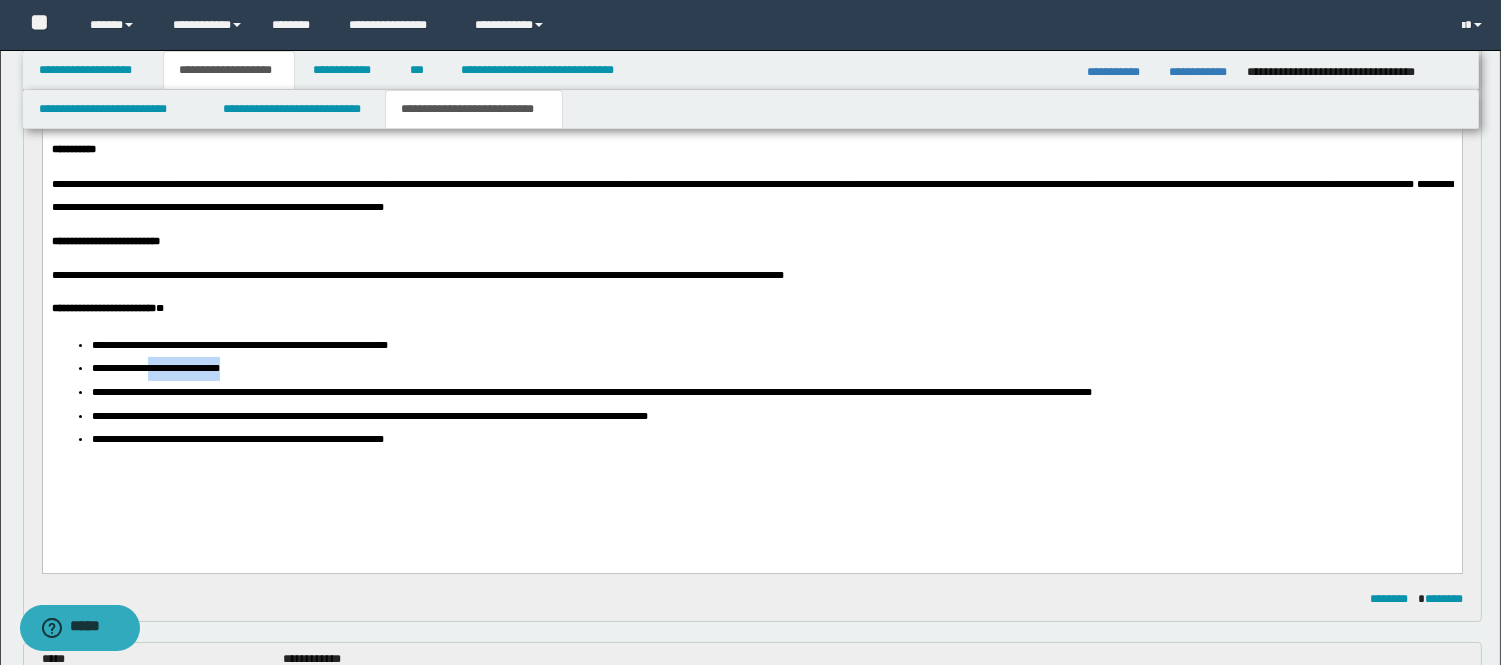 drag, startPoint x: 265, startPoint y: 373, endPoint x: 166, endPoint y: 370, distance: 99.04544 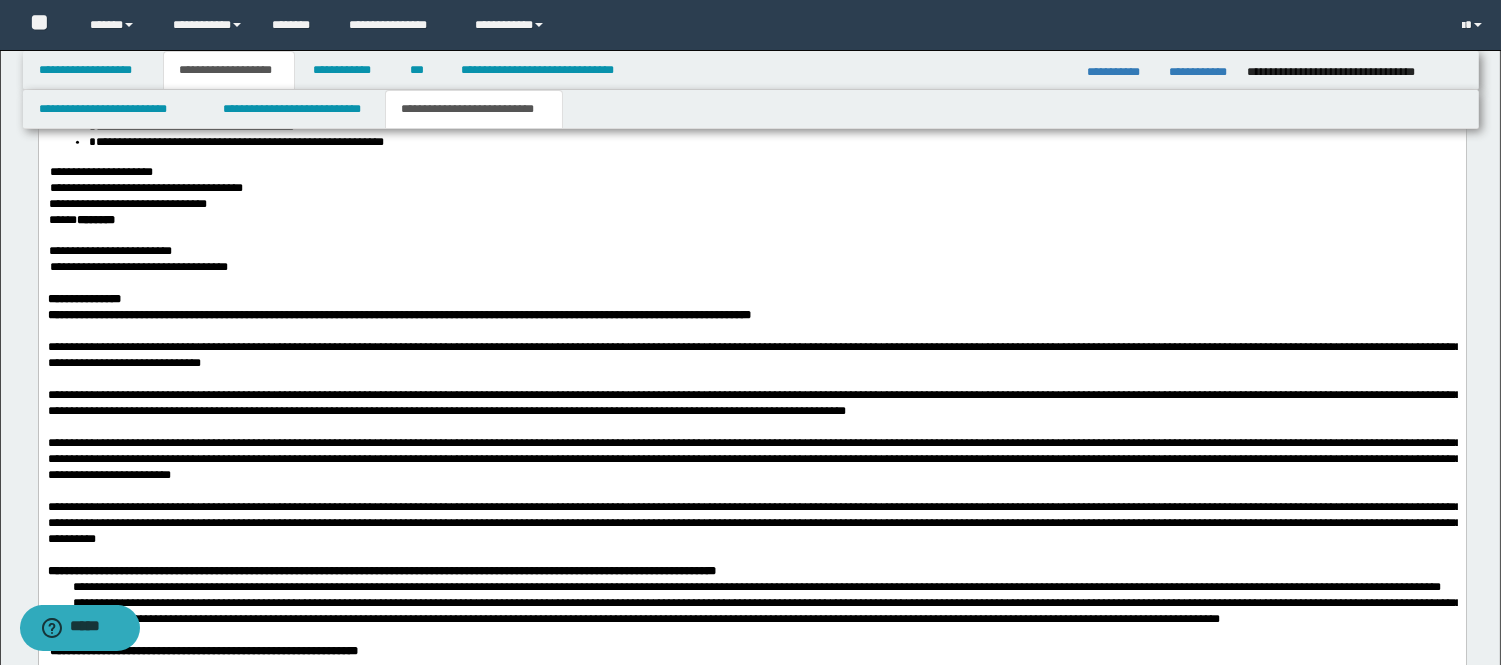 scroll, scrollTop: 3444, scrollLeft: 0, axis: vertical 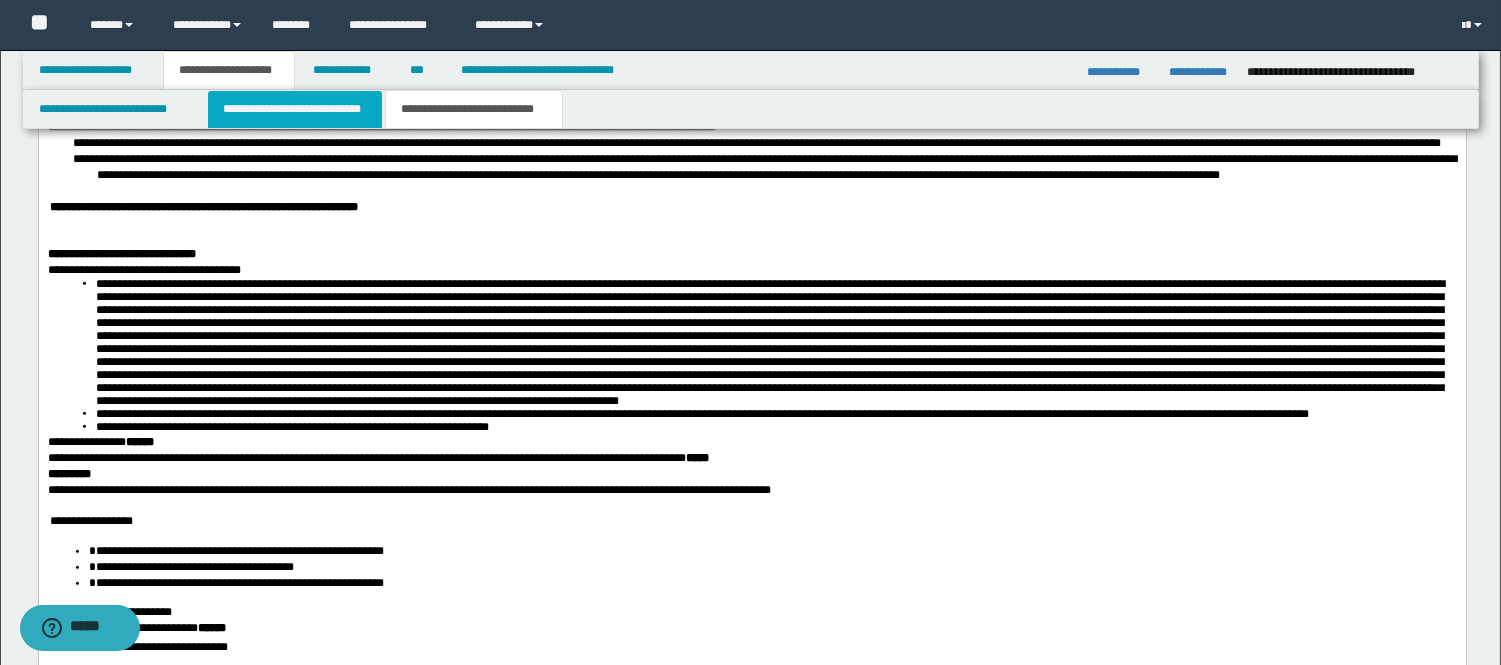 click on "**********" at bounding box center [295, 109] 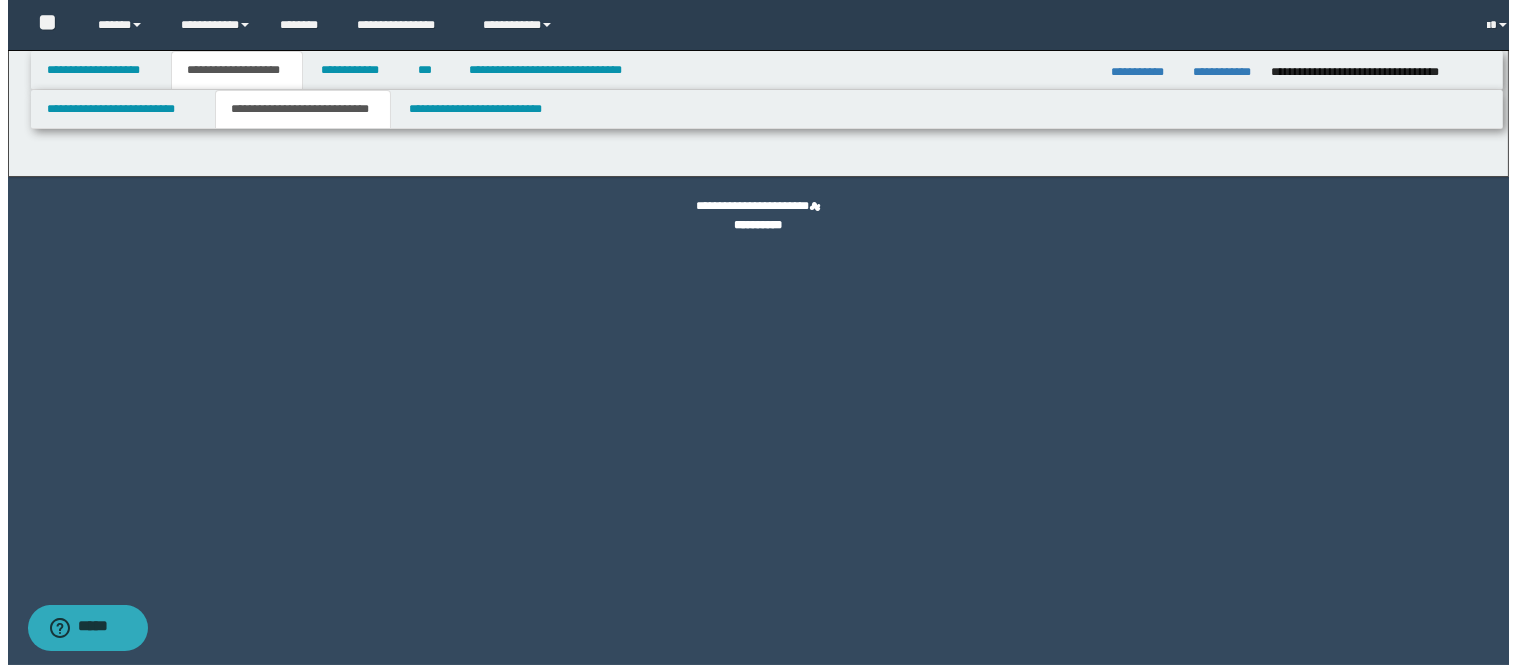 scroll, scrollTop: 0, scrollLeft: 0, axis: both 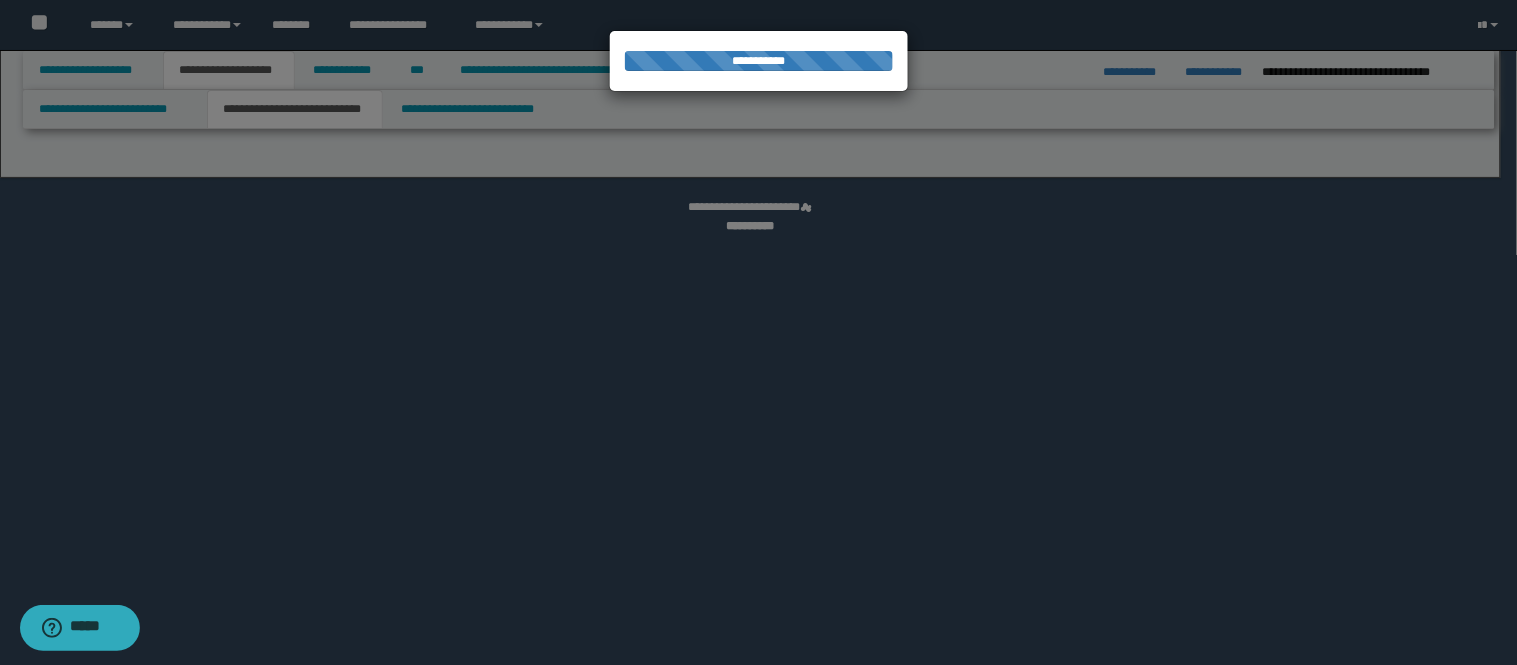 select on "*" 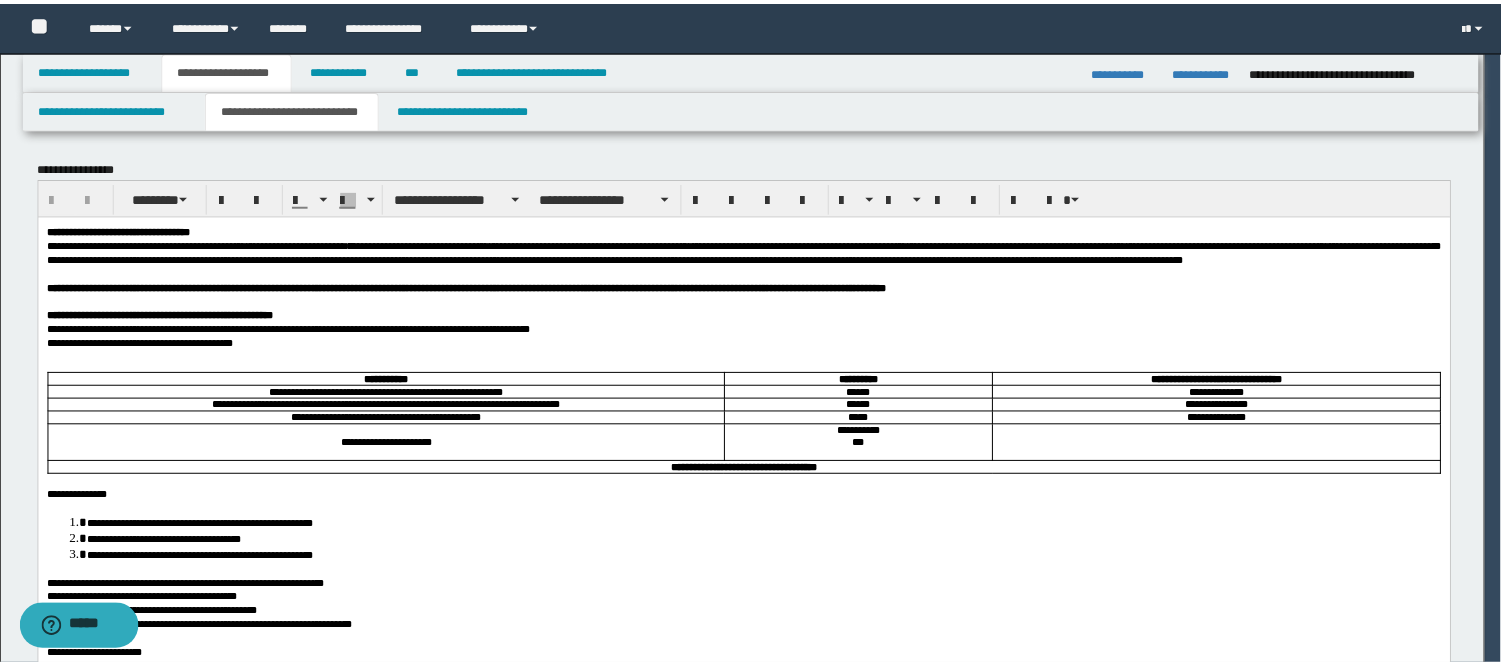 scroll, scrollTop: 0, scrollLeft: 0, axis: both 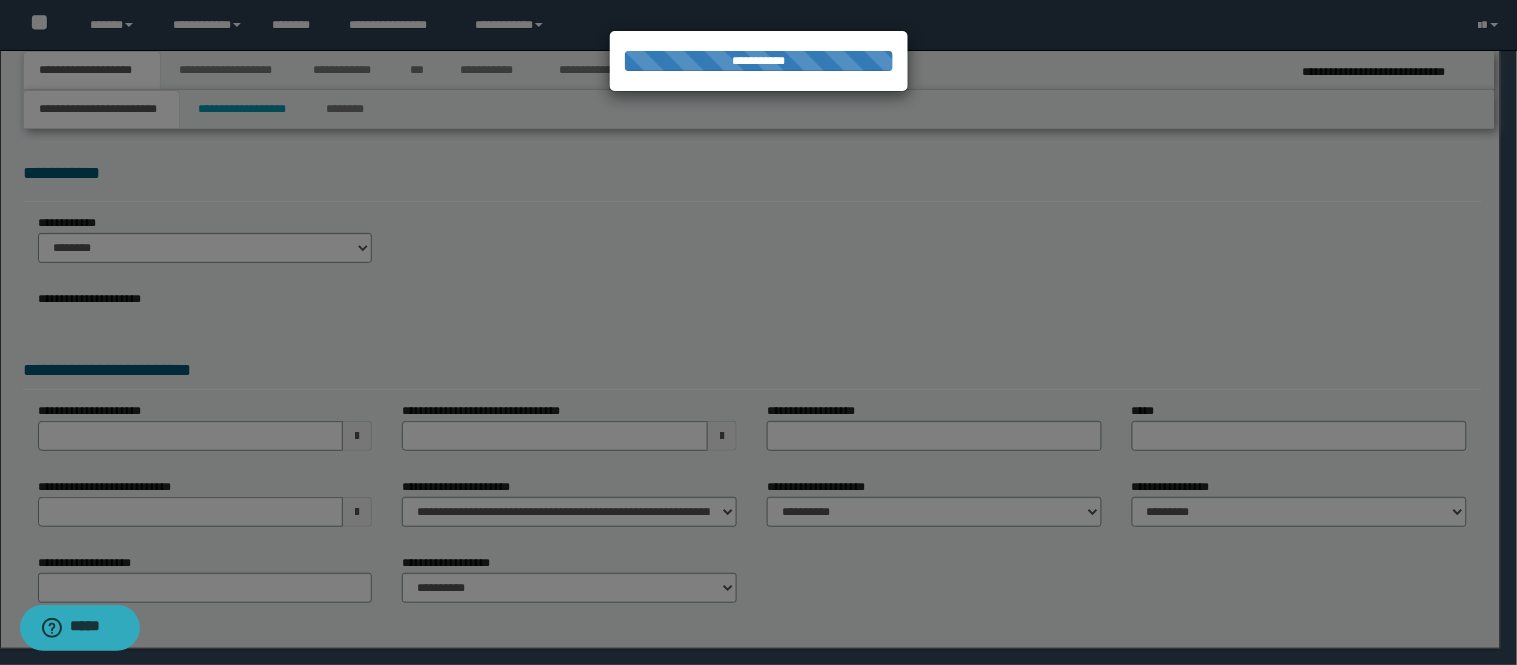 select on "*" 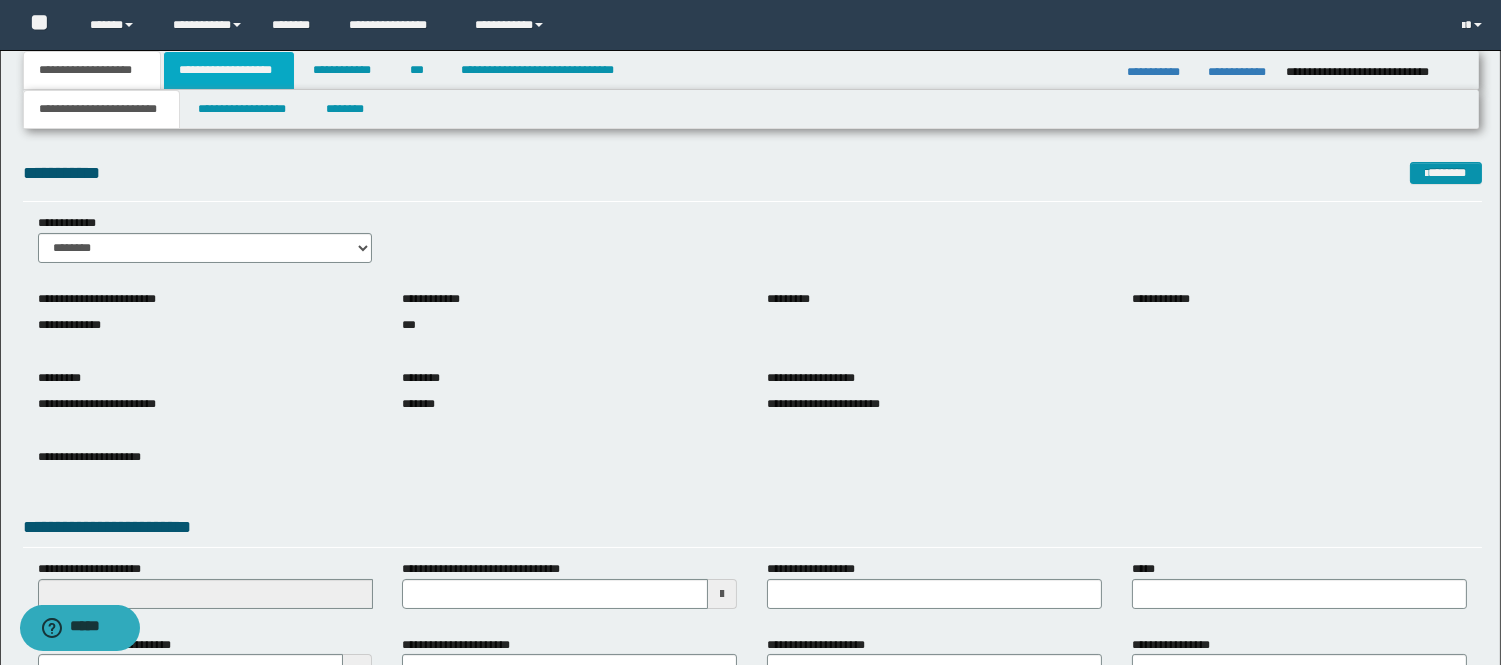 click on "**********" at bounding box center [229, 70] 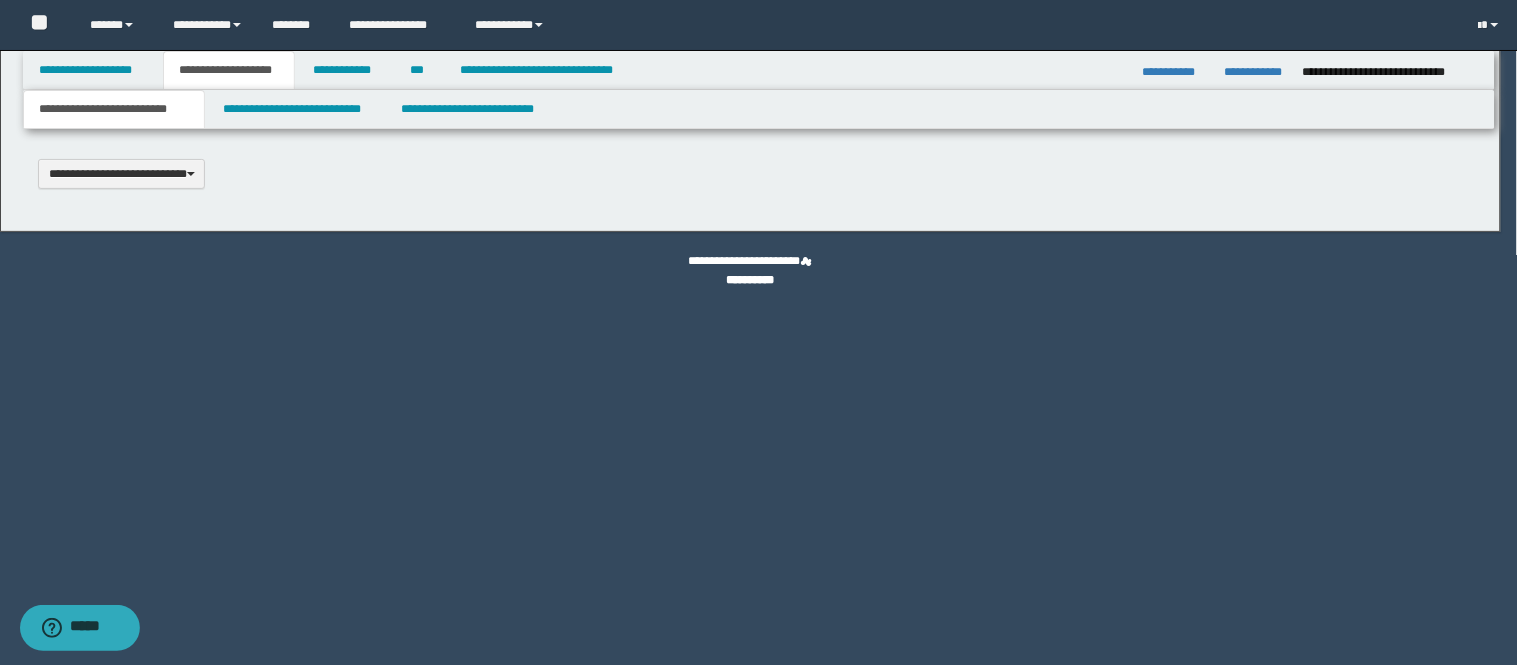 type 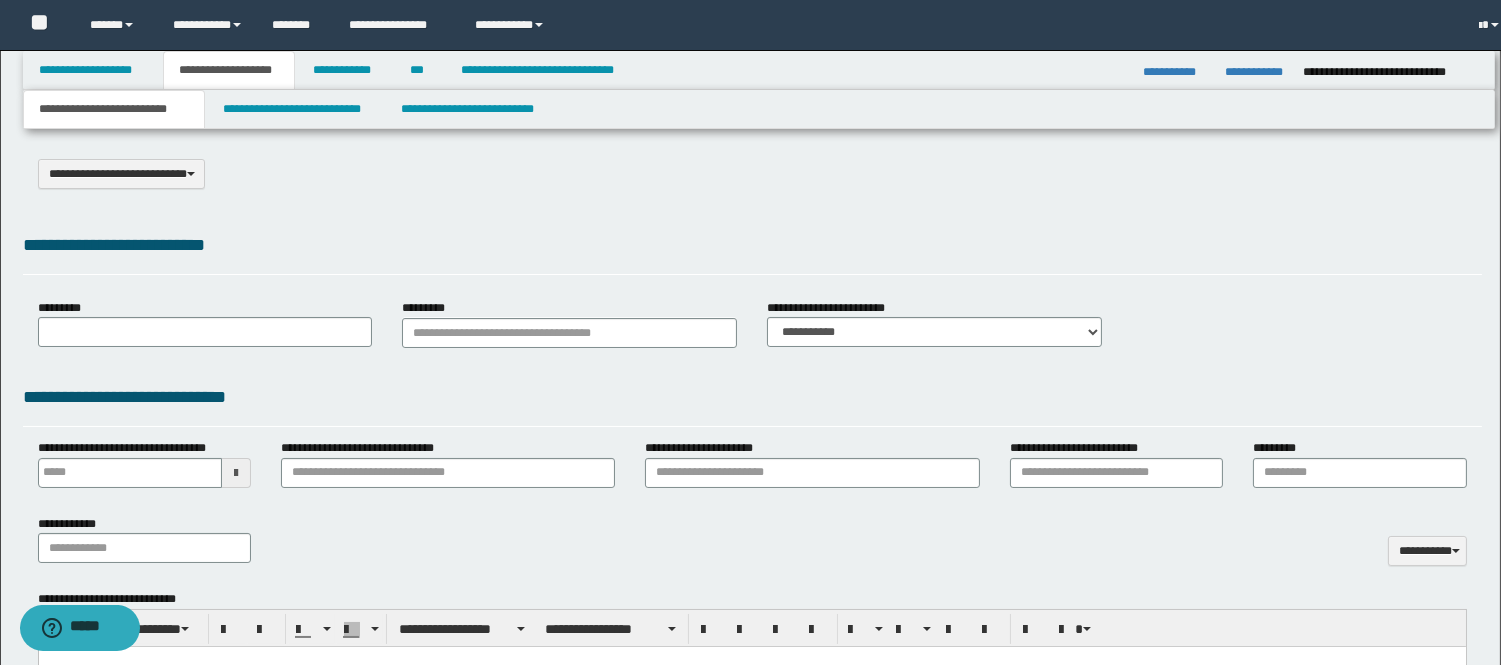 type on "**********" 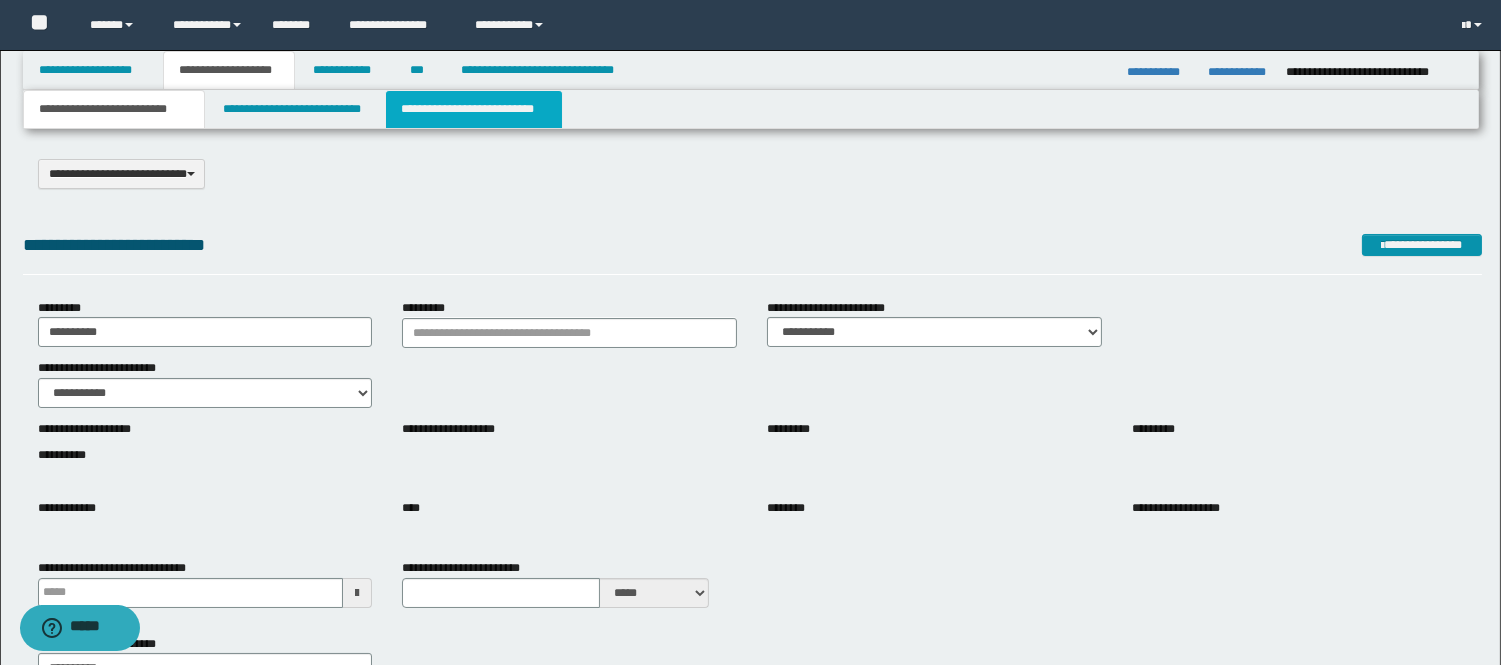click on "**********" at bounding box center (474, 109) 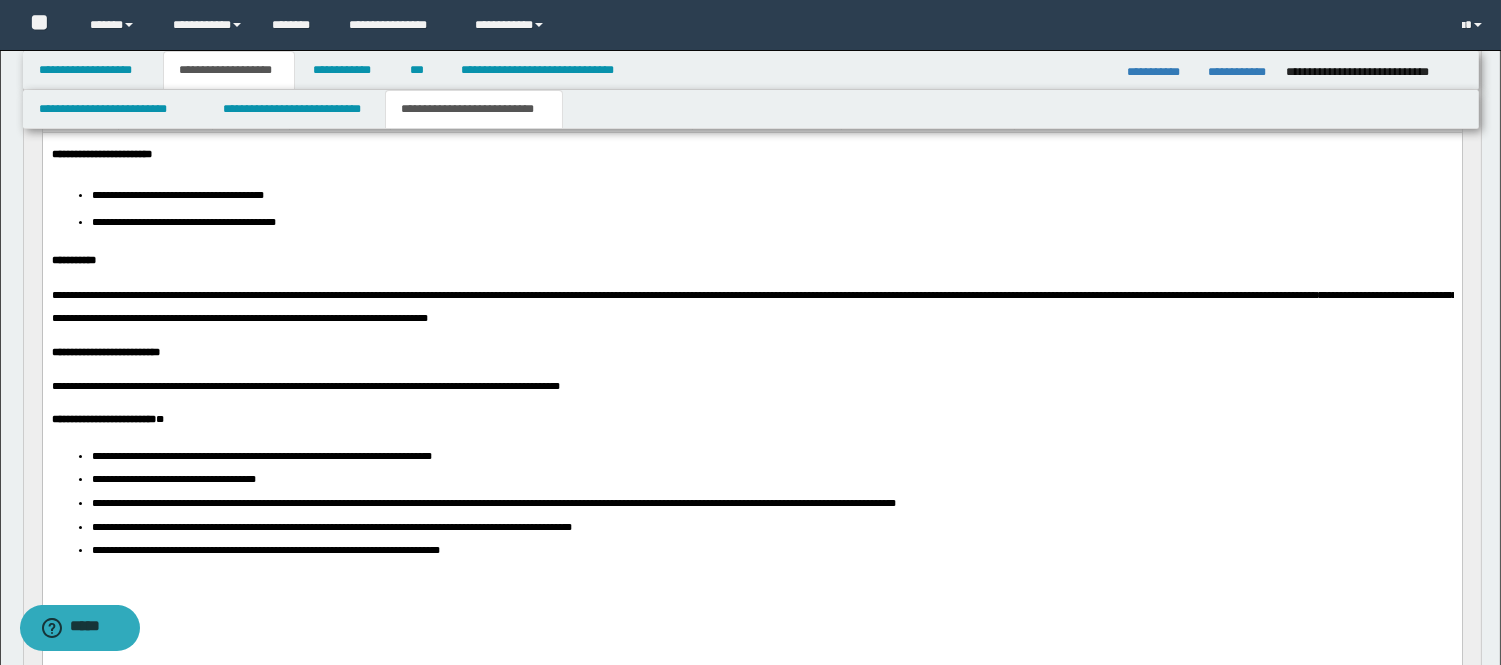 scroll, scrollTop: 333, scrollLeft: 0, axis: vertical 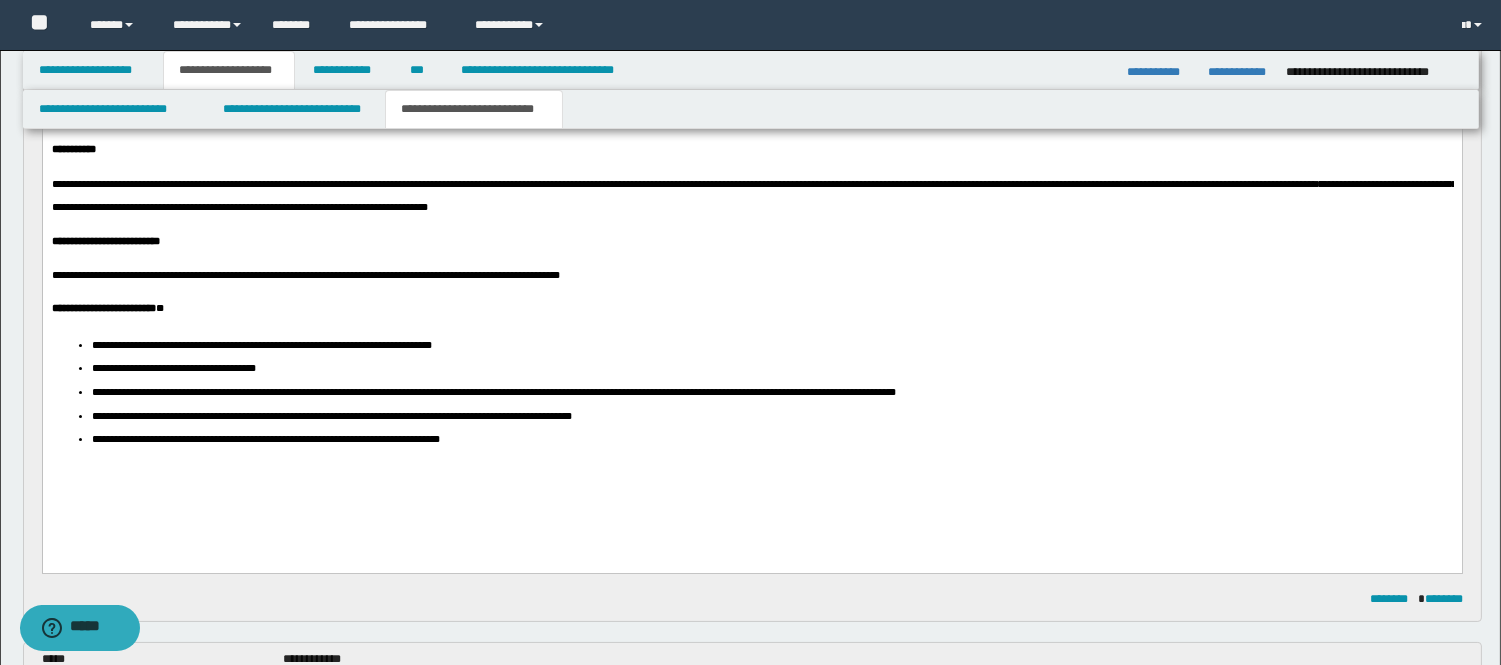 click on "**********" at bounding box center (513, 392) 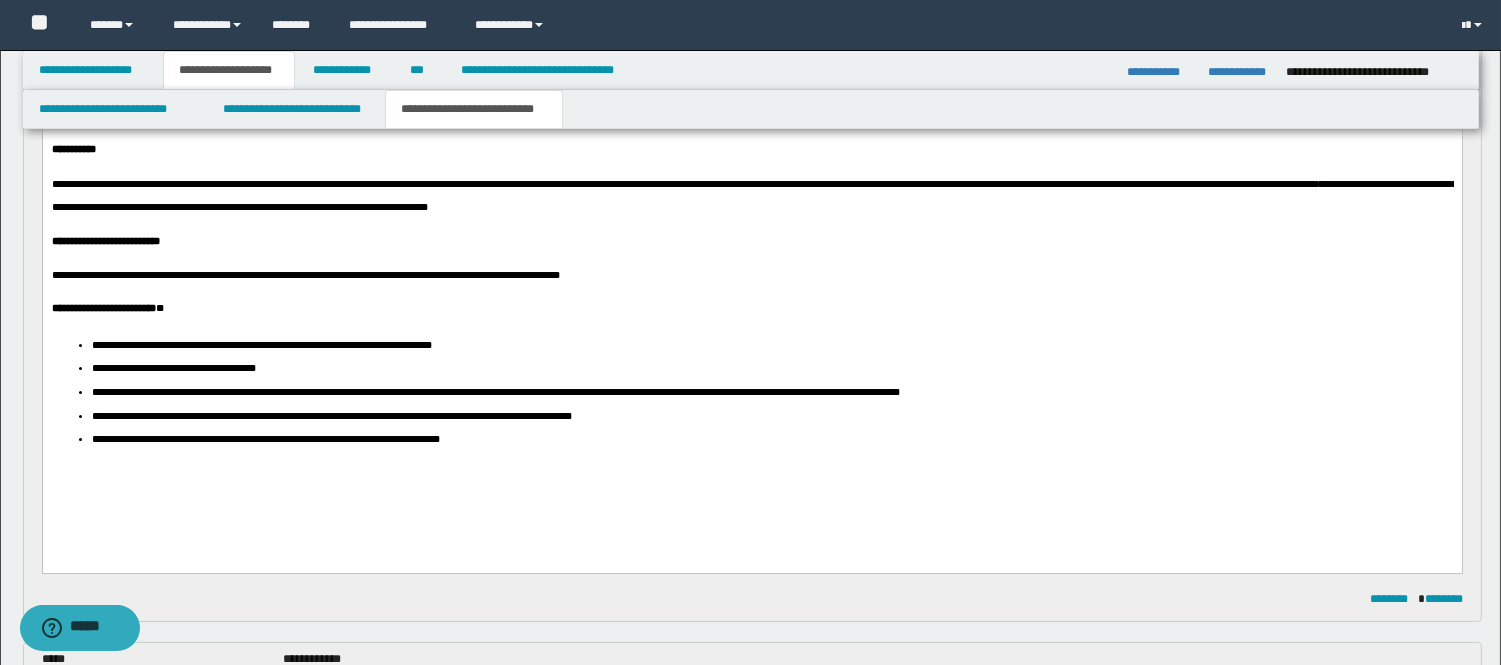 type 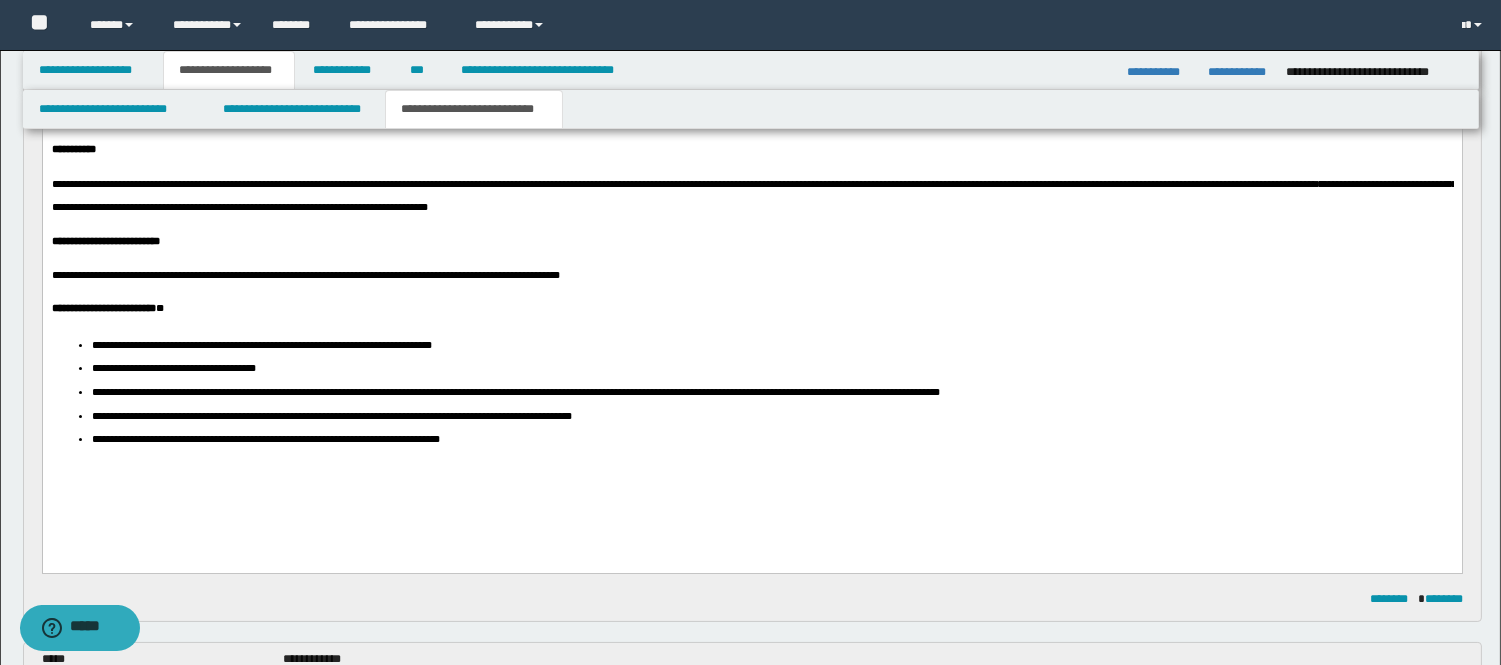 click on "**********" at bounding box center (771, 440) 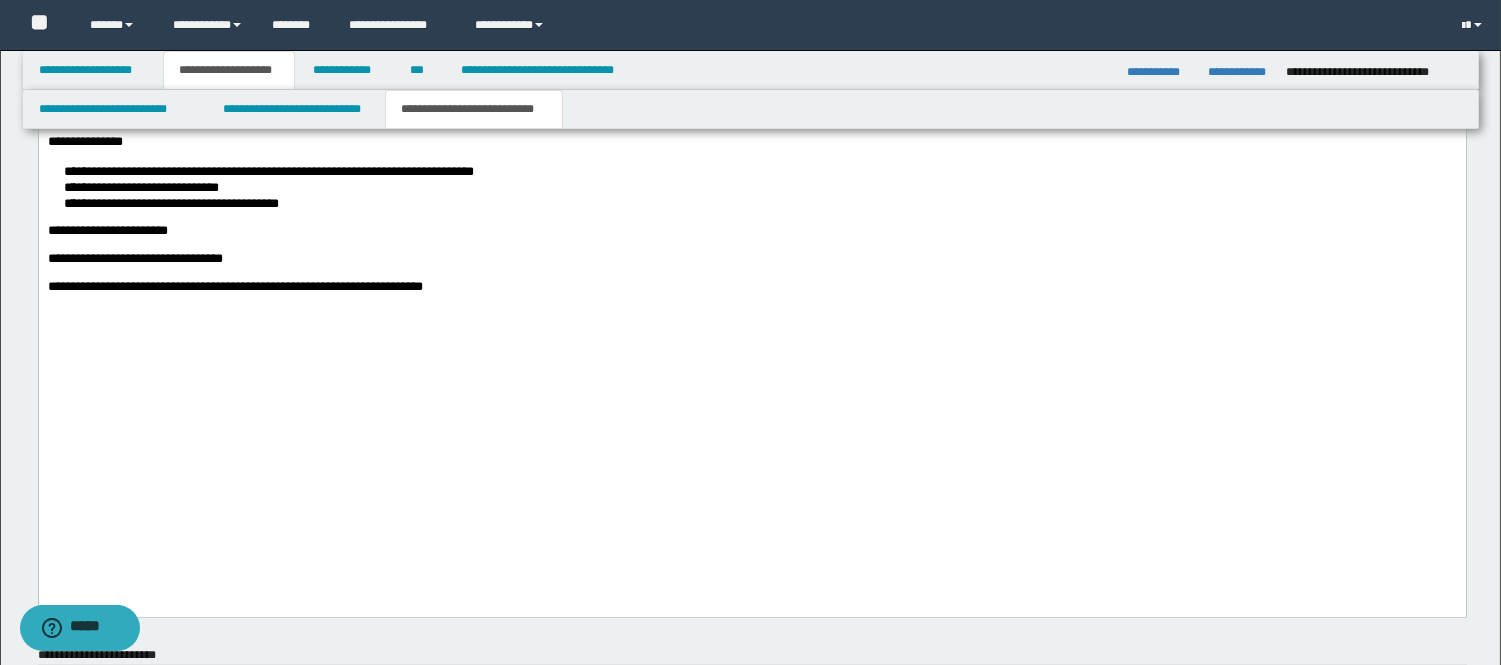 scroll, scrollTop: 3111, scrollLeft: 0, axis: vertical 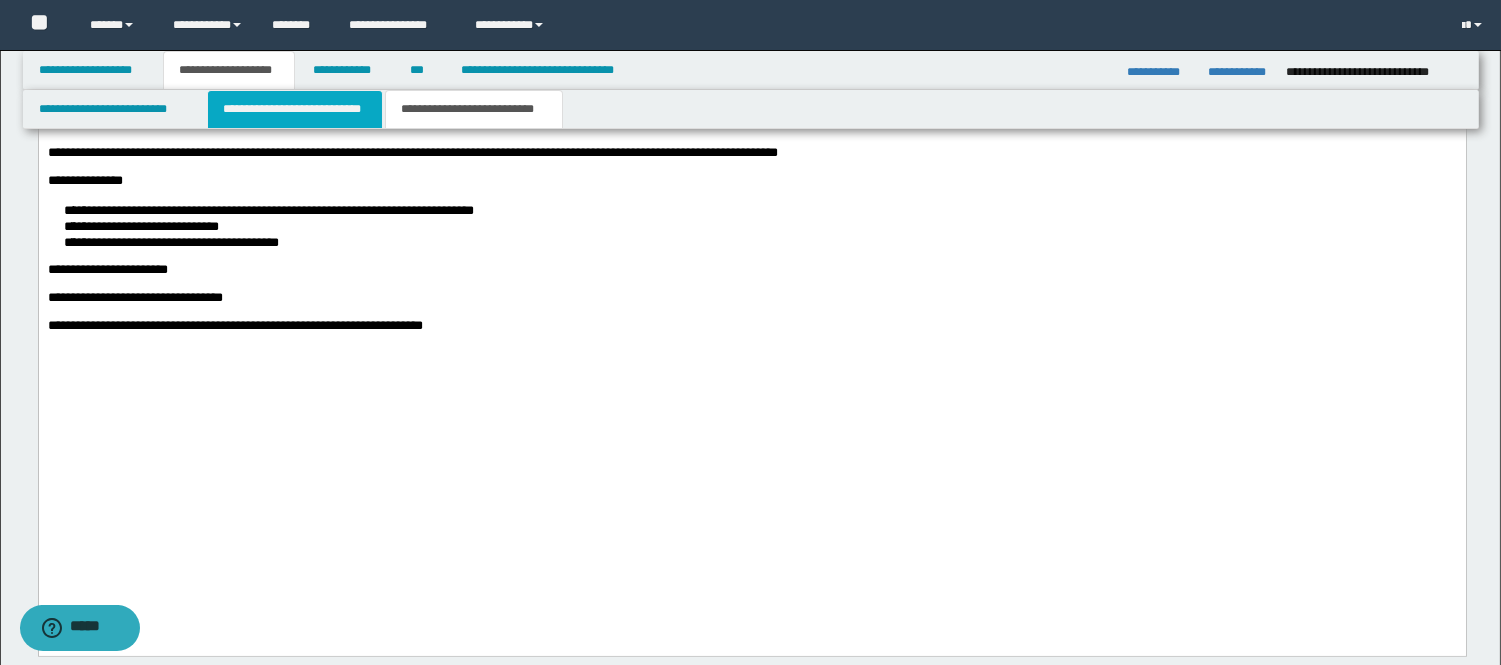 click on "**********" at bounding box center [295, 109] 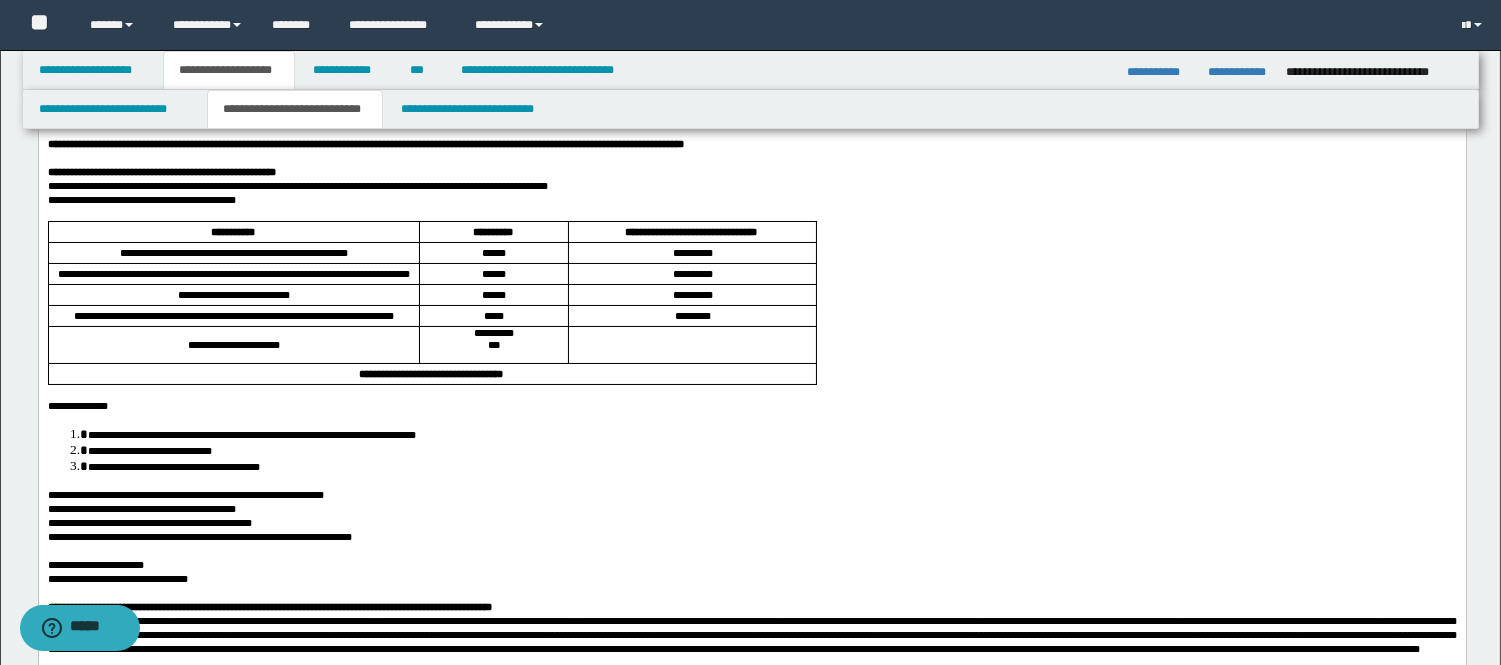 scroll, scrollTop: 555, scrollLeft: 0, axis: vertical 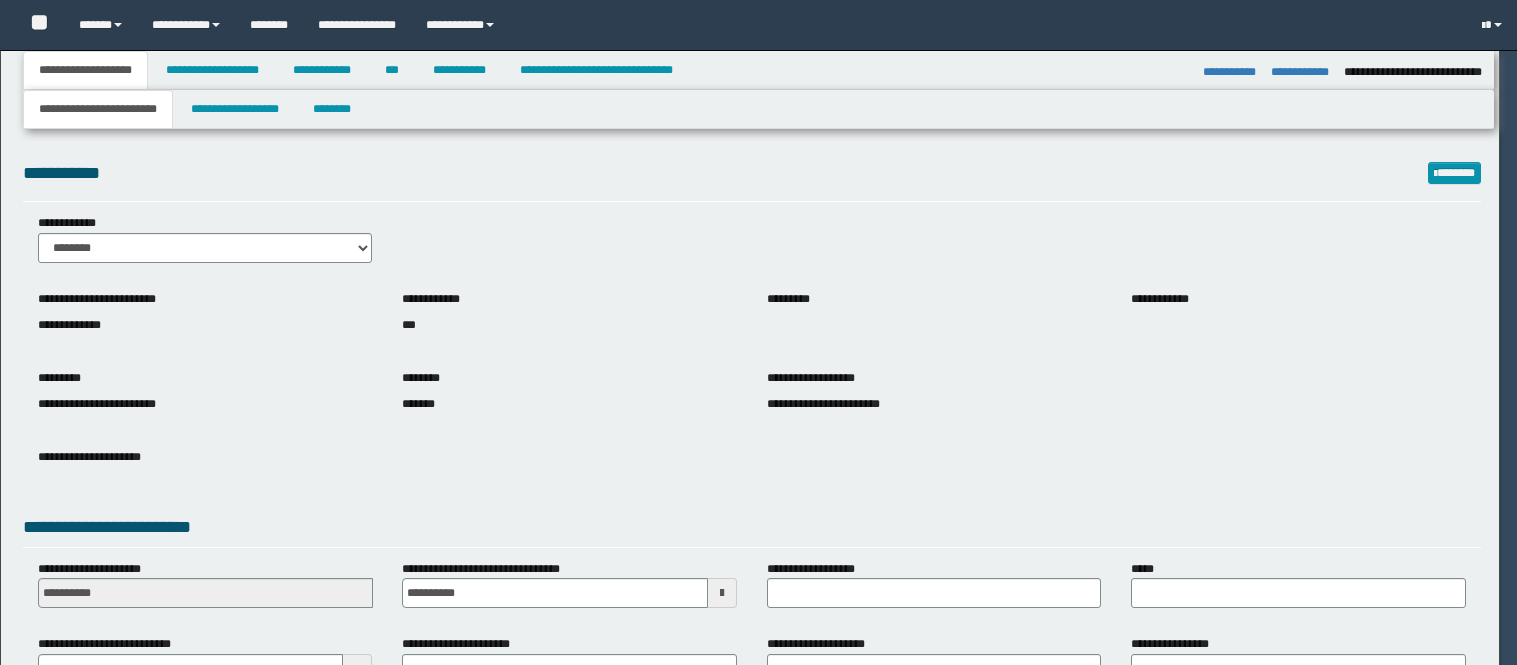 select on "*" 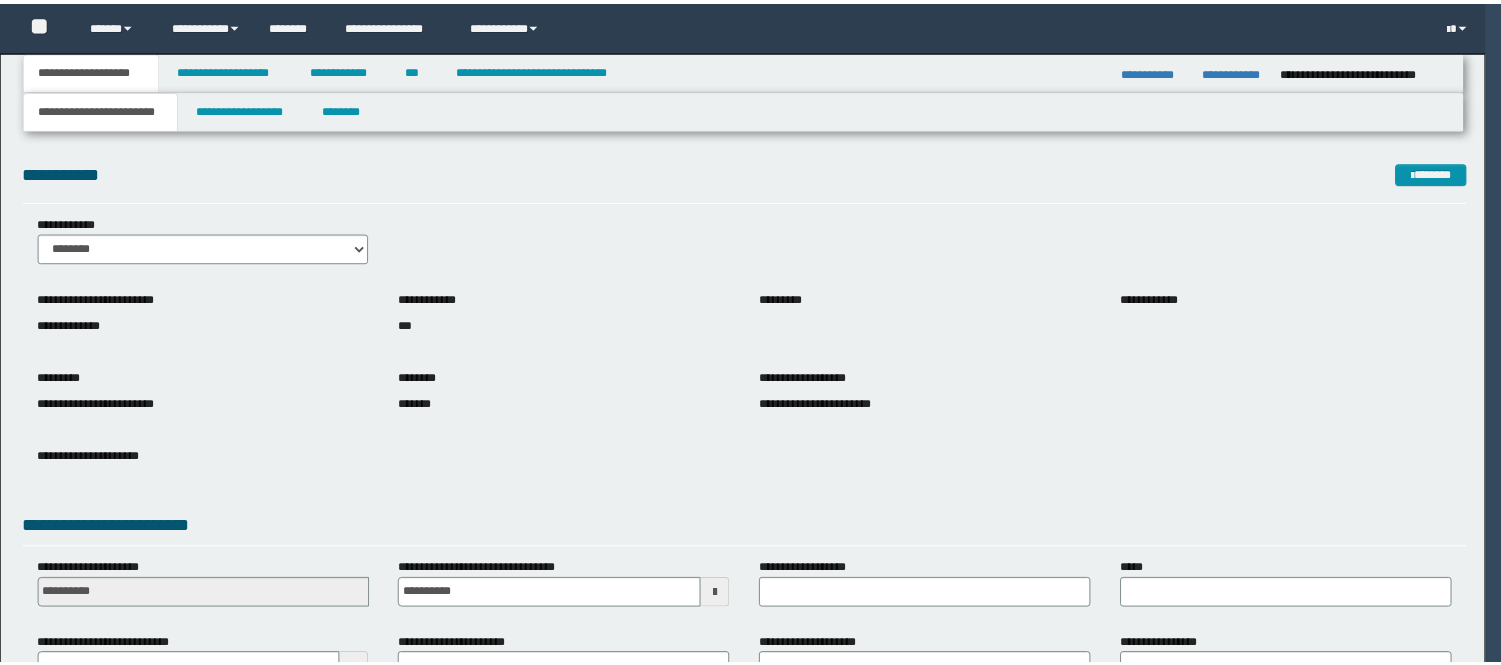 scroll, scrollTop: 0, scrollLeft: 0, axis: both 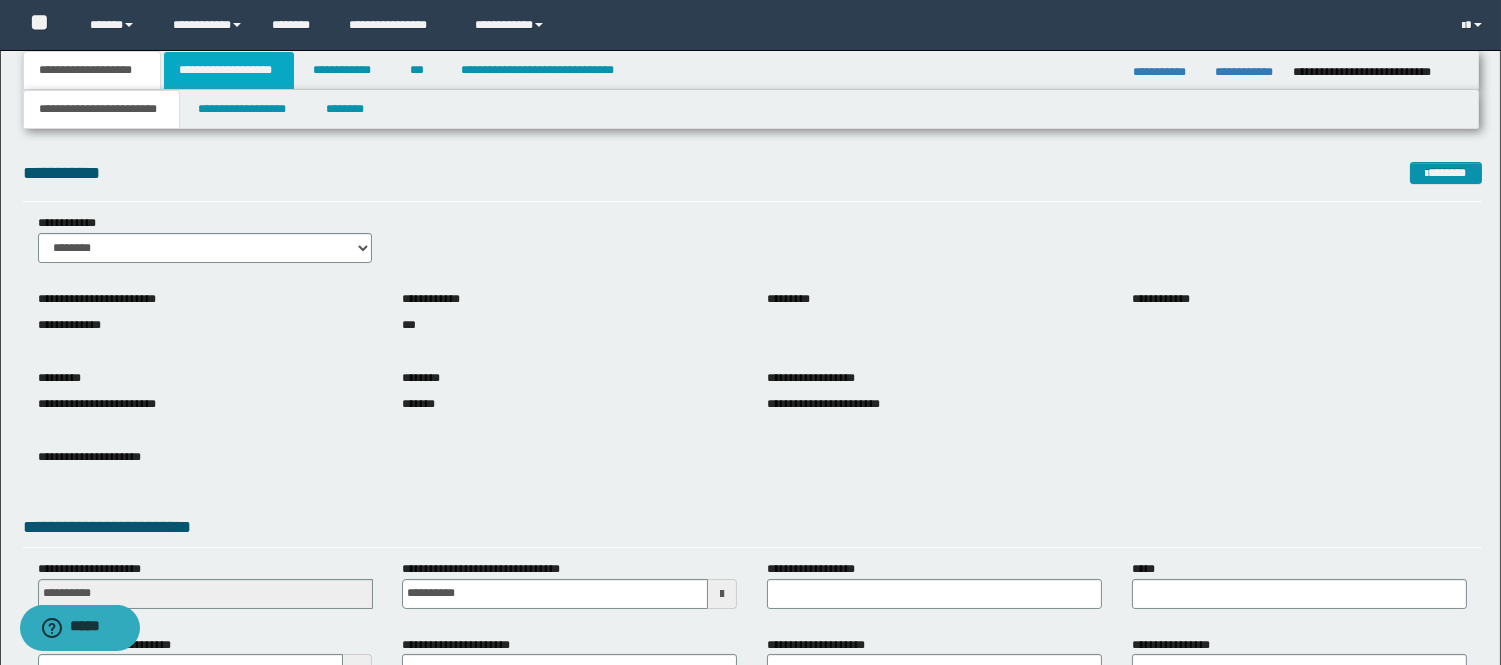 click on "**********" at bounding box center [229, 70] 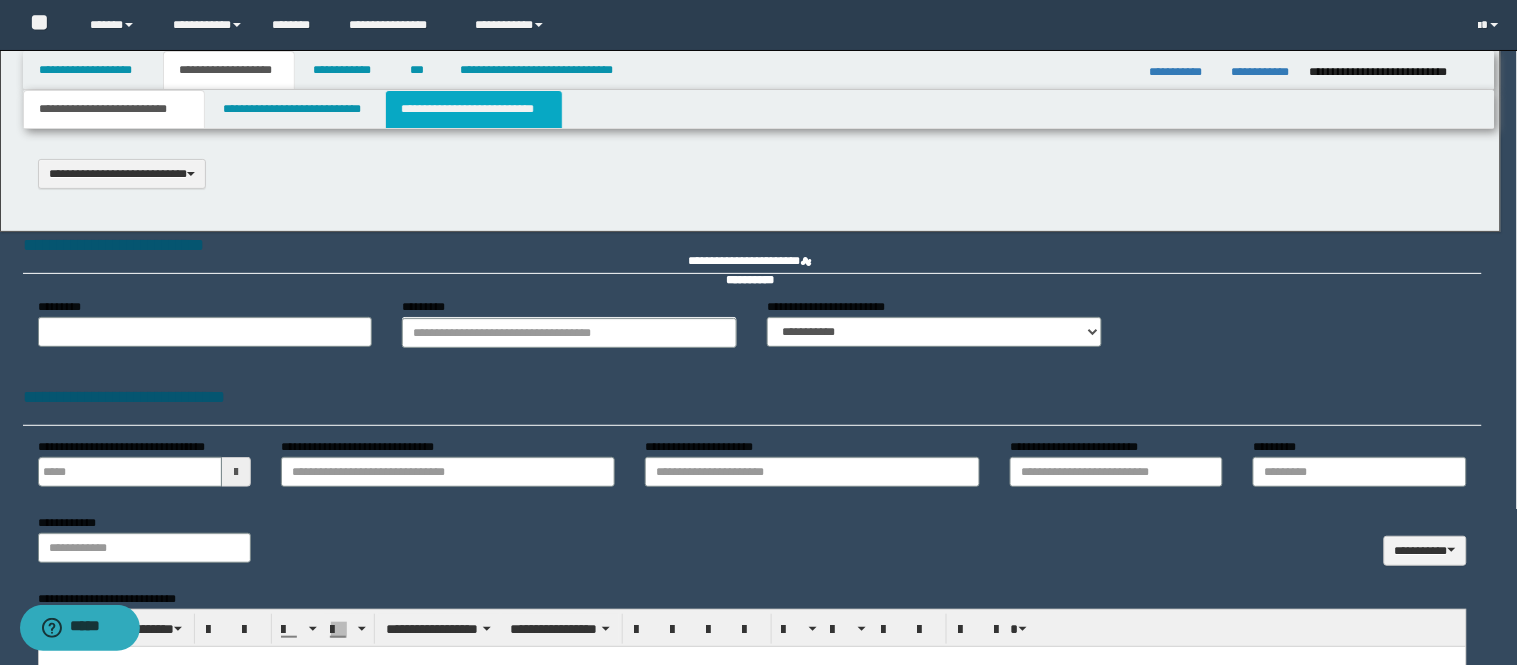 type 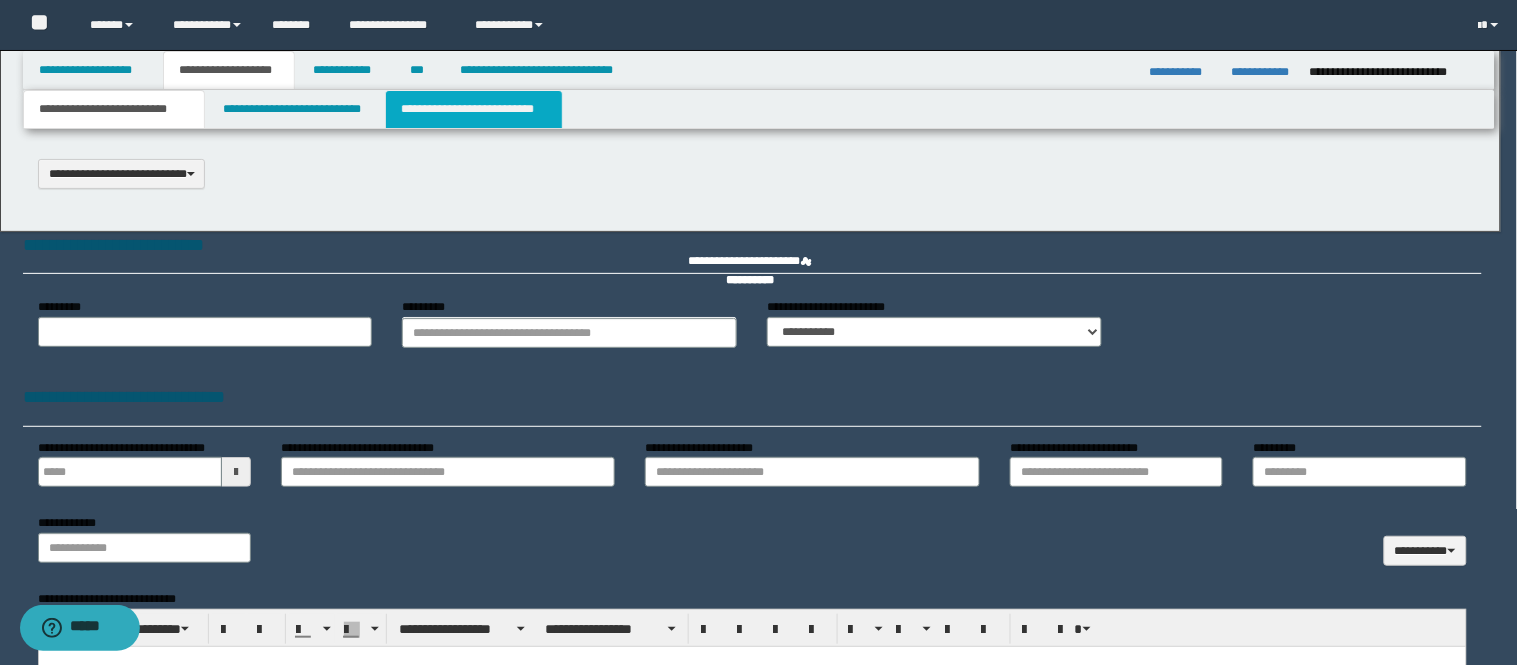 scroll, scrollTop: 0, scrollLeft: 0, axis: both 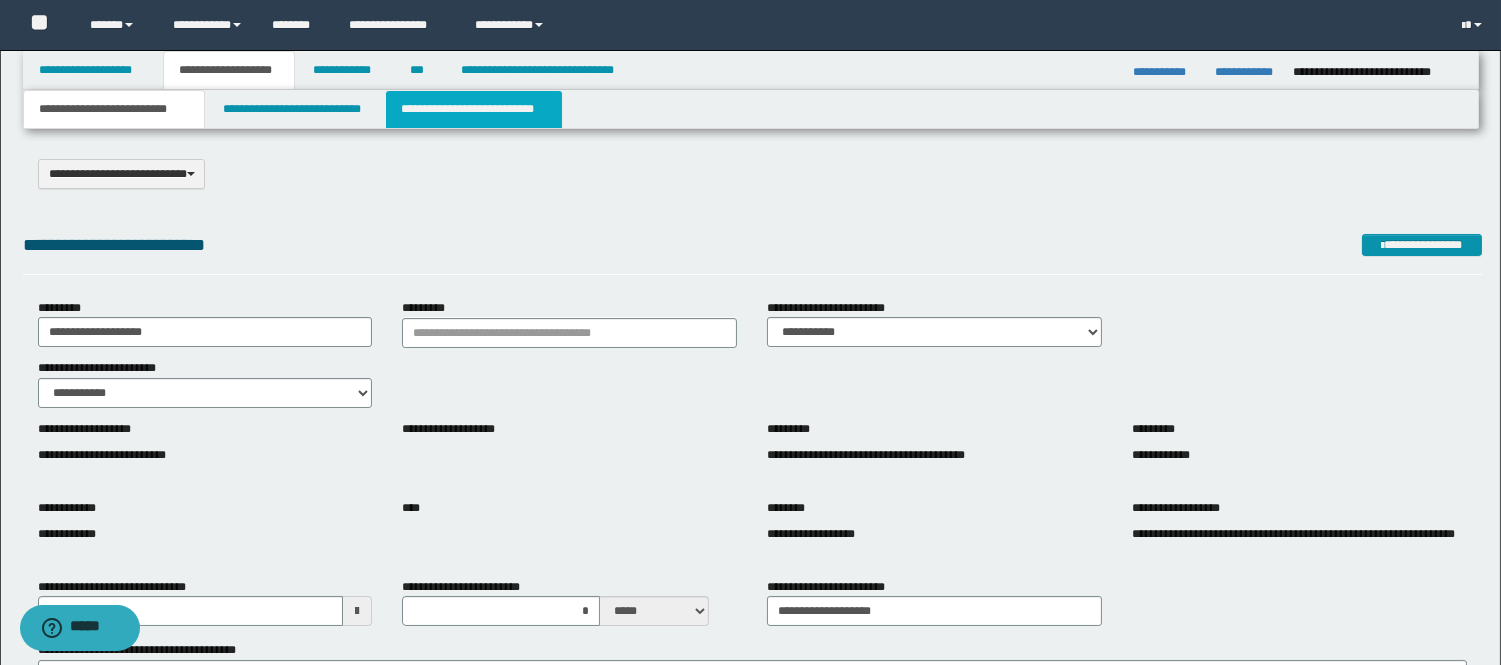 click on "**********" at bounding box center (474, 109) 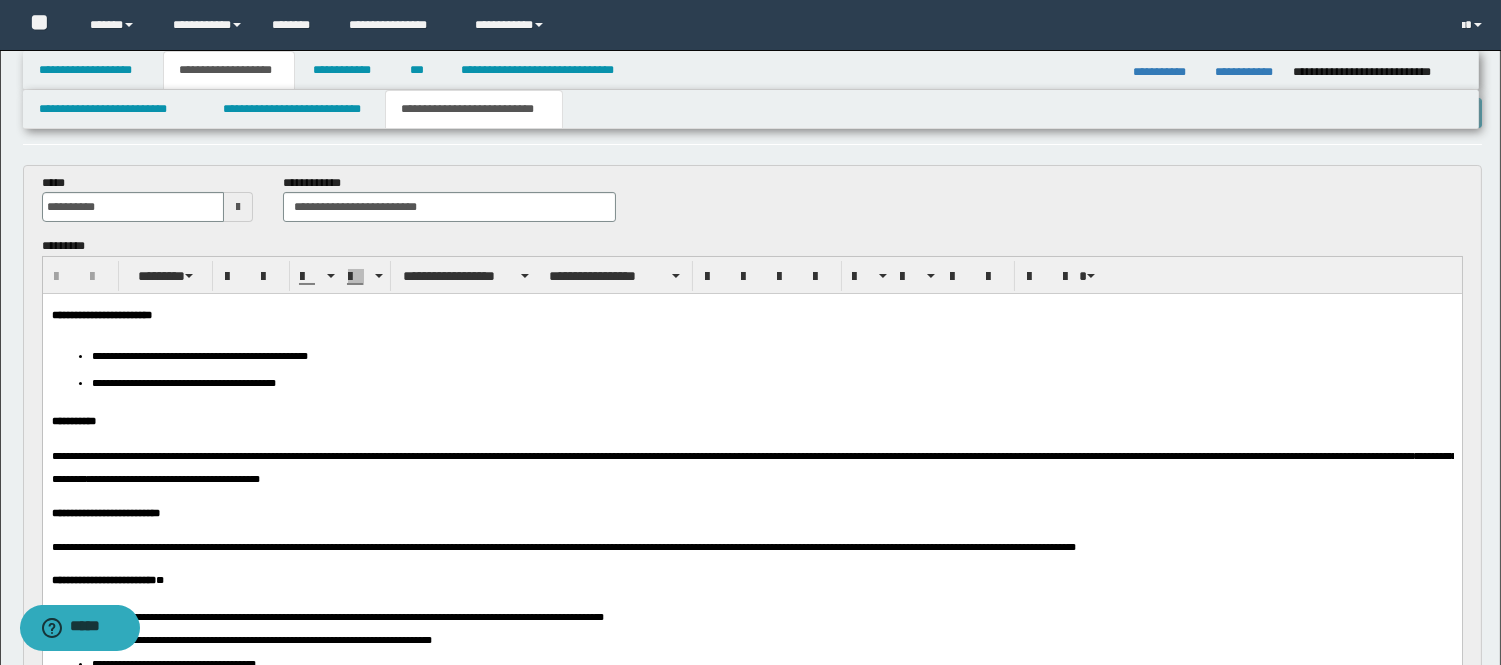 scroll, scrollTop: 111, scrollLeft: 0, axis: vertical 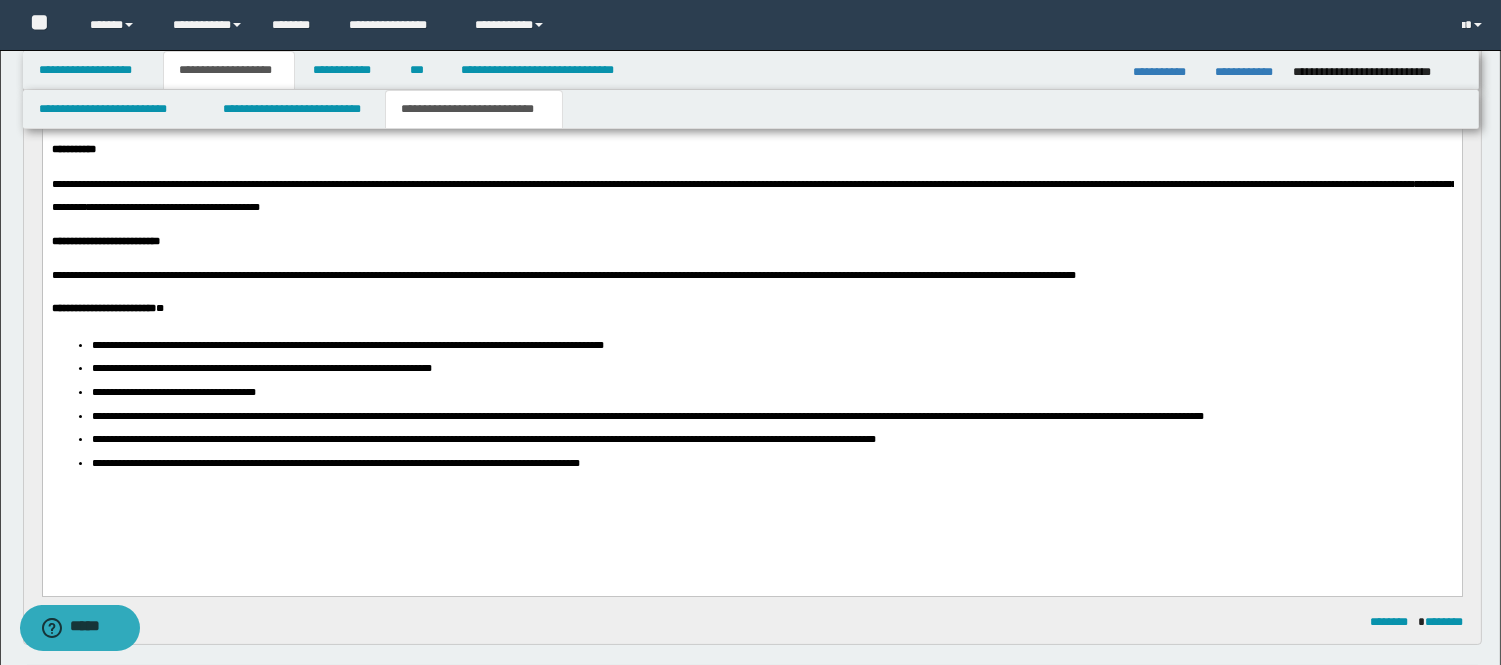 click on "**********" at bounding box center [958, 184] 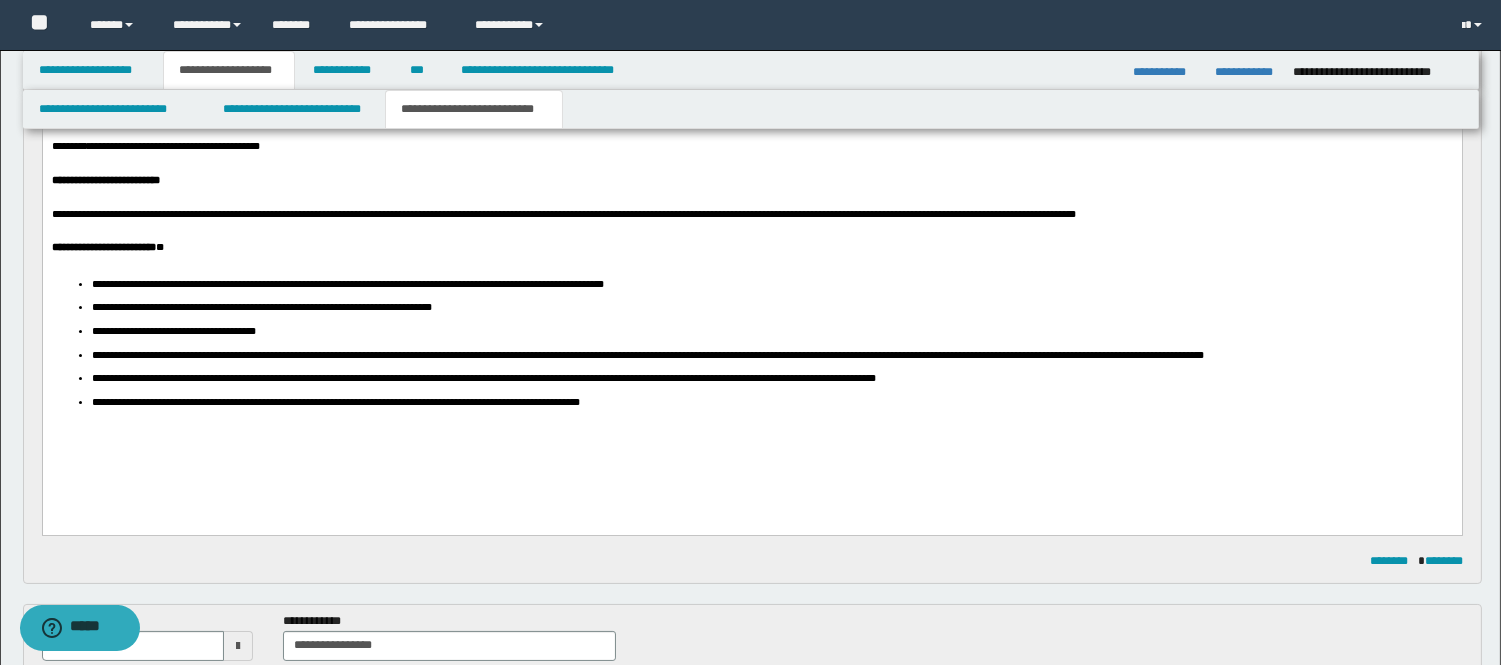 scroll, scrollTop: 444, scrollLeft: 0, axis: vertical 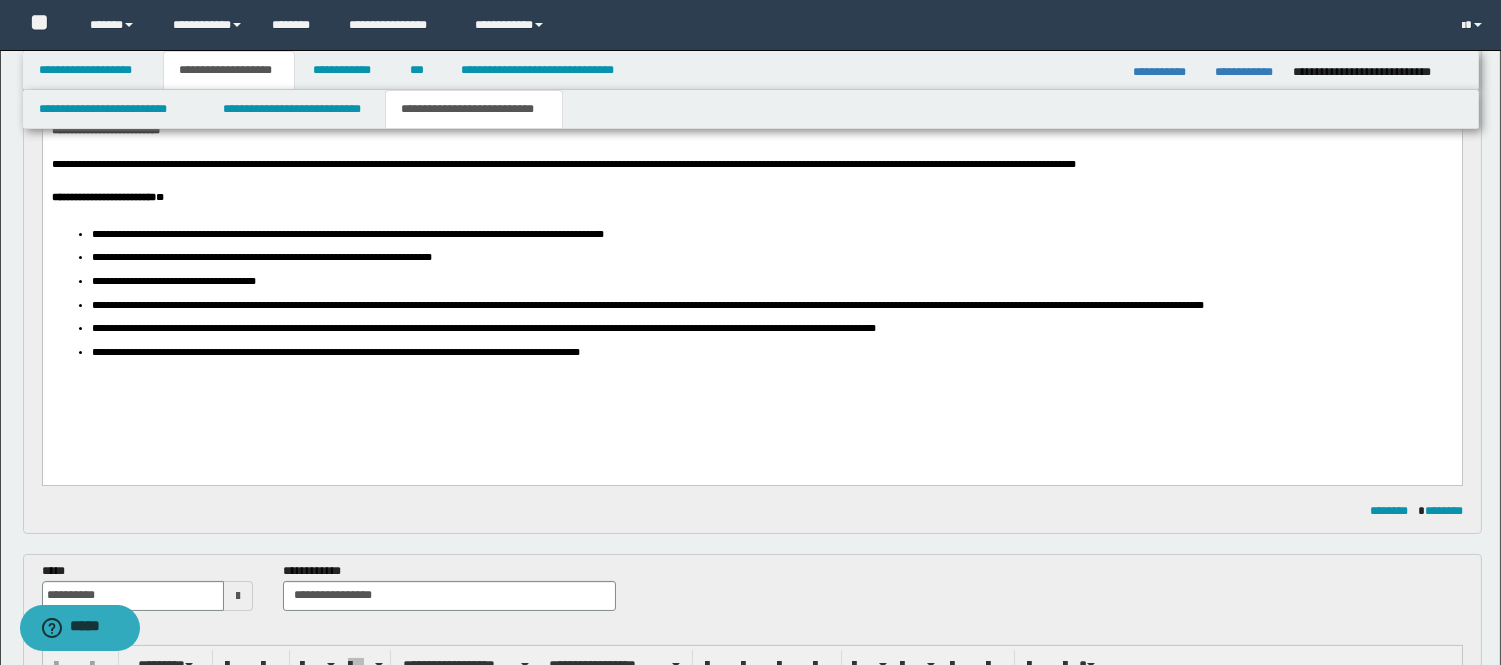 click on "**********" at bounding box center [667, 306] 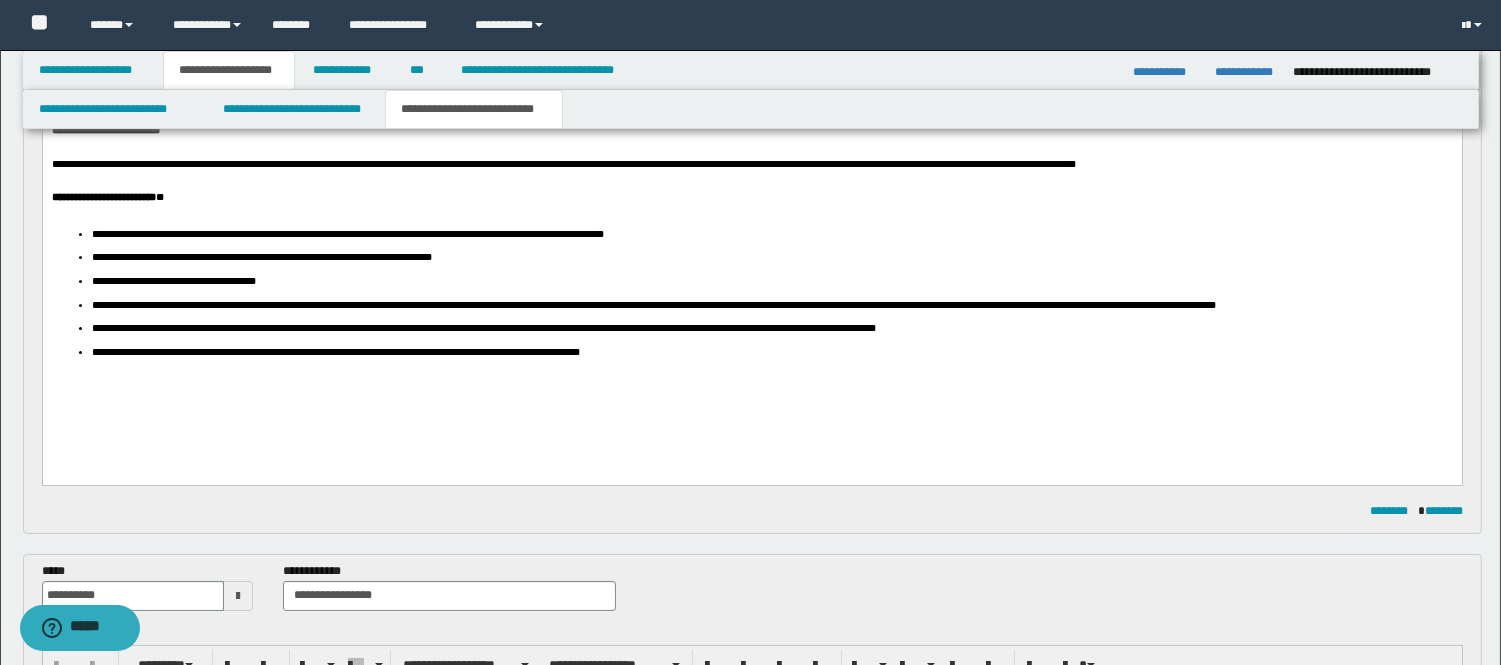 click on "**********" at bounding box center [673, 306] 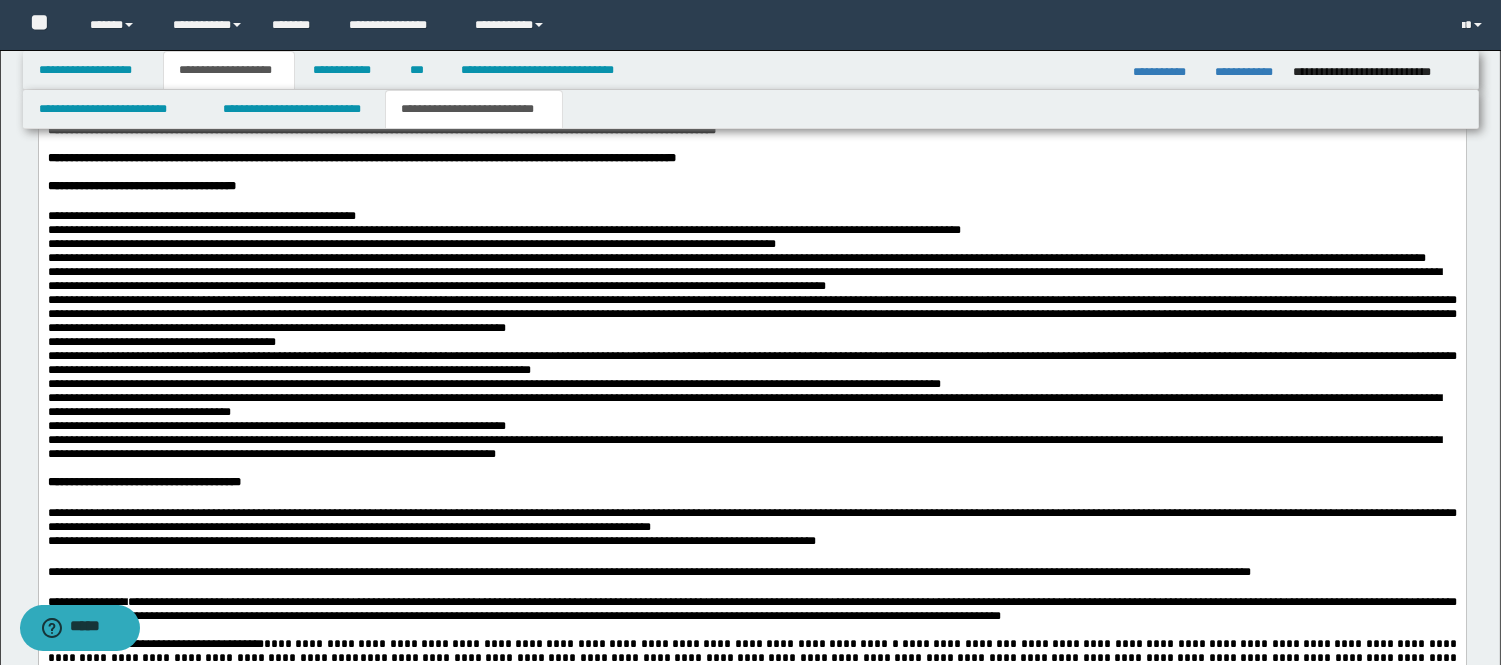scroll, scrollTop: 3111, scrollLeft: 0, axis: vertical 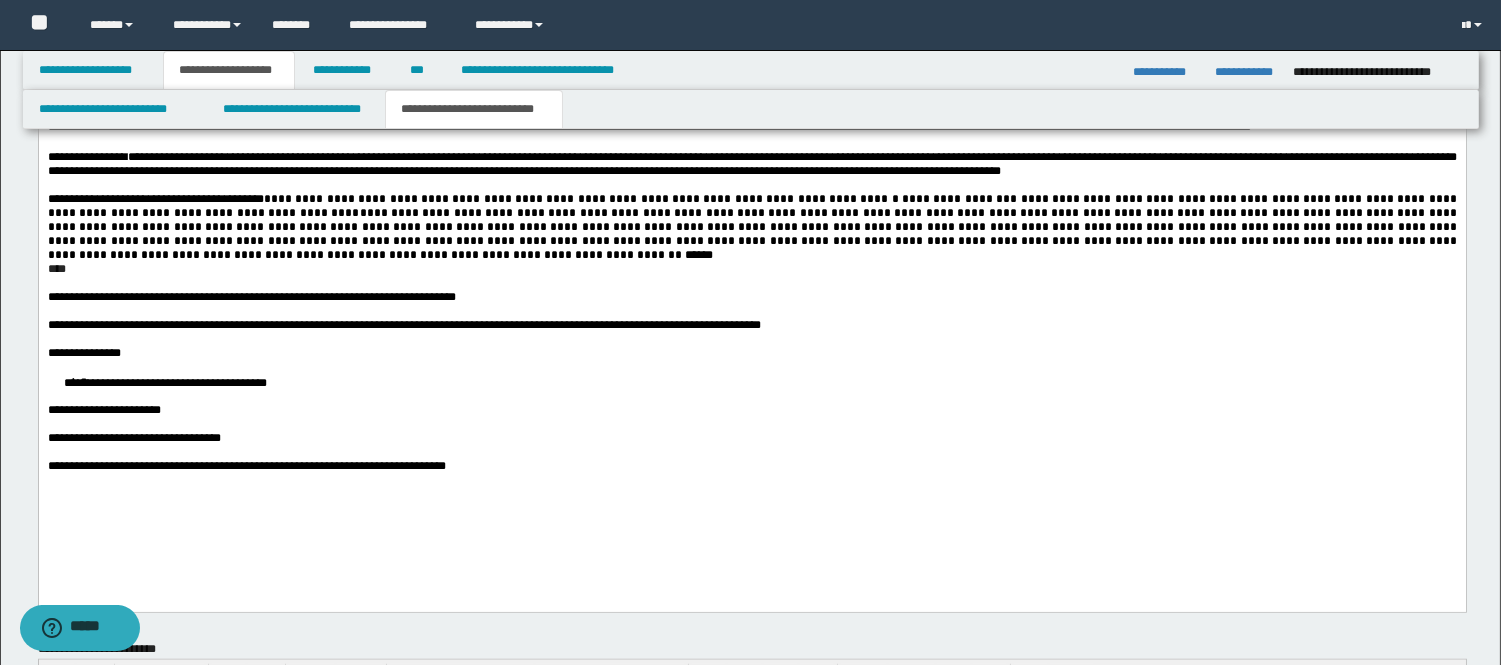 click on "****" at bounding box center (751, 269) 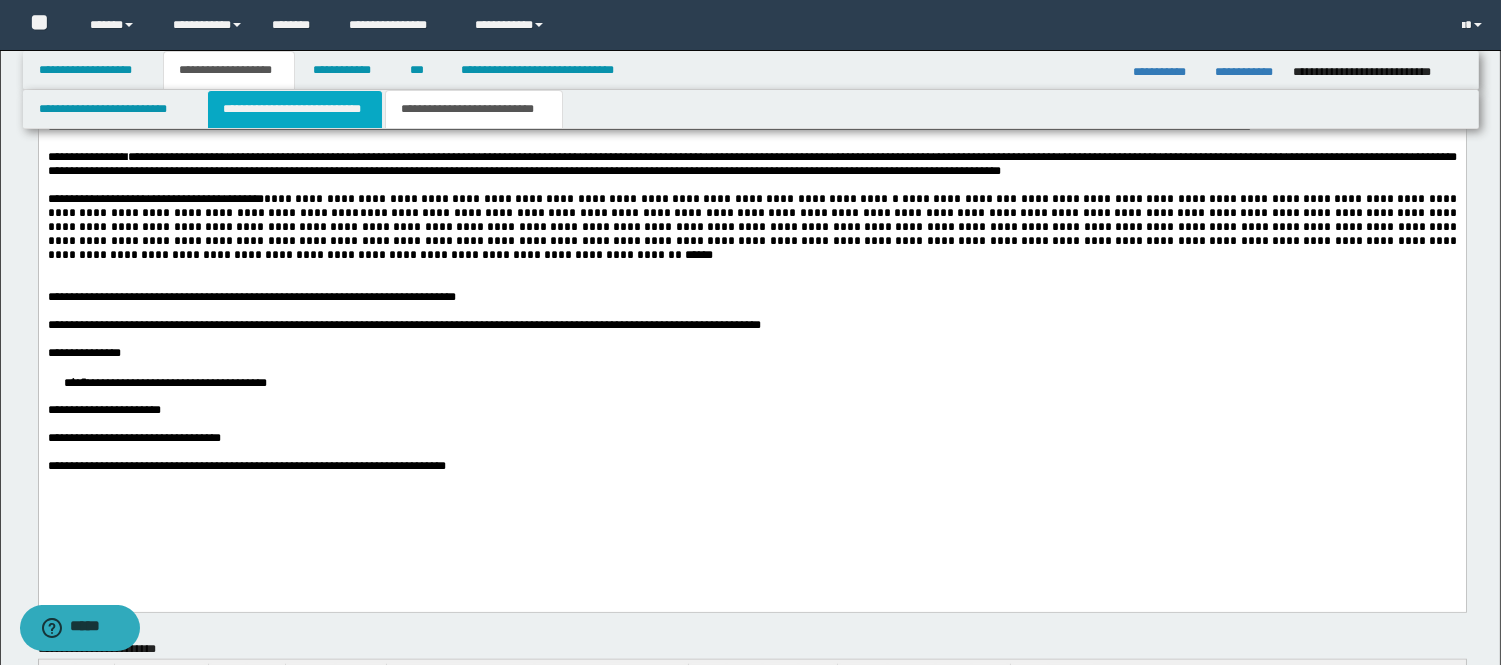 click on "**********" at bounding box center (295, 109) 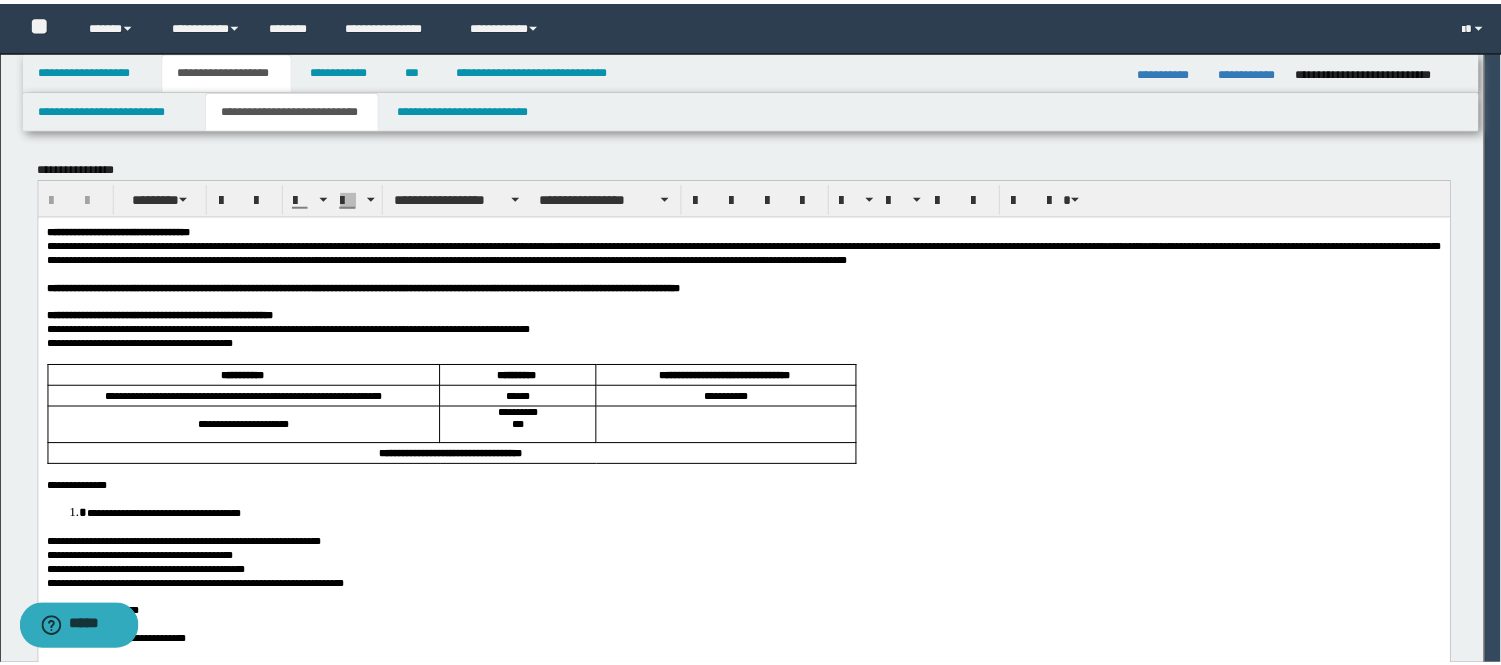 scroll, scrollTop: 0, scrollLeft: 0, axis: both 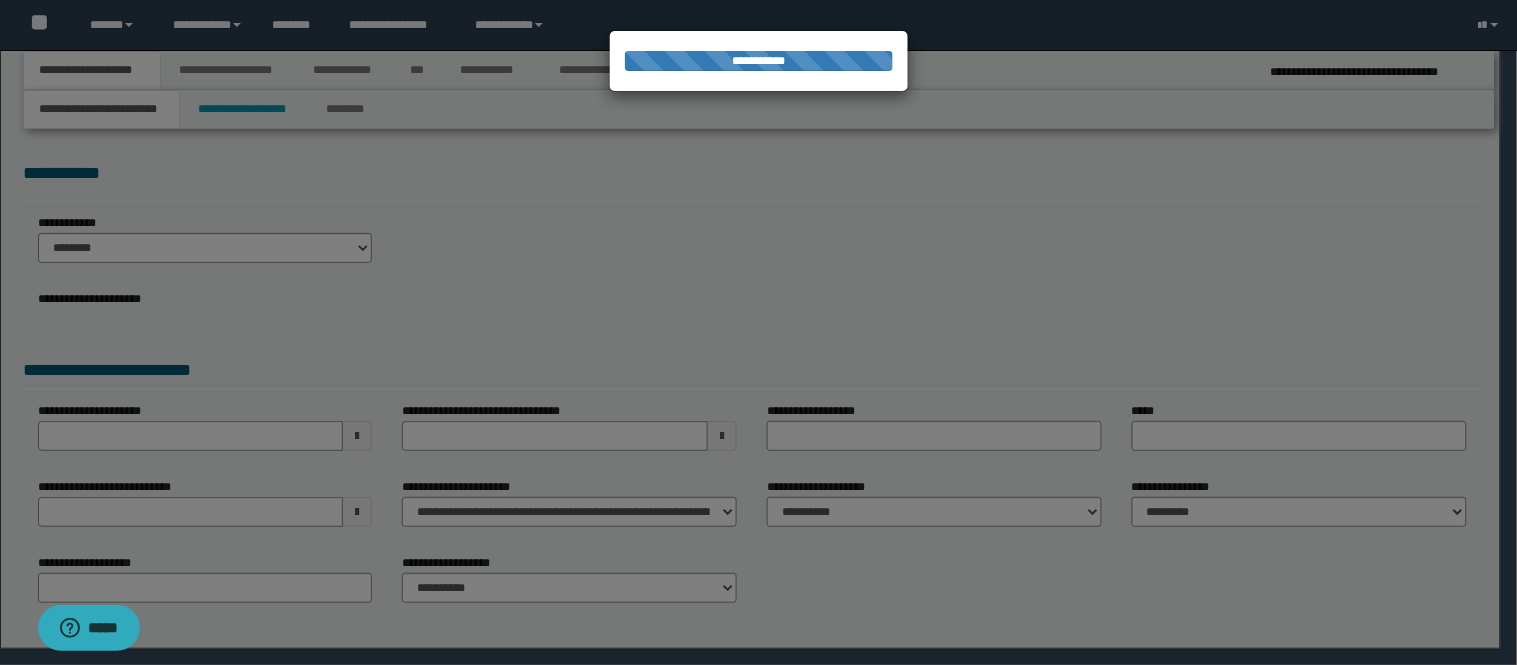 select on "*" 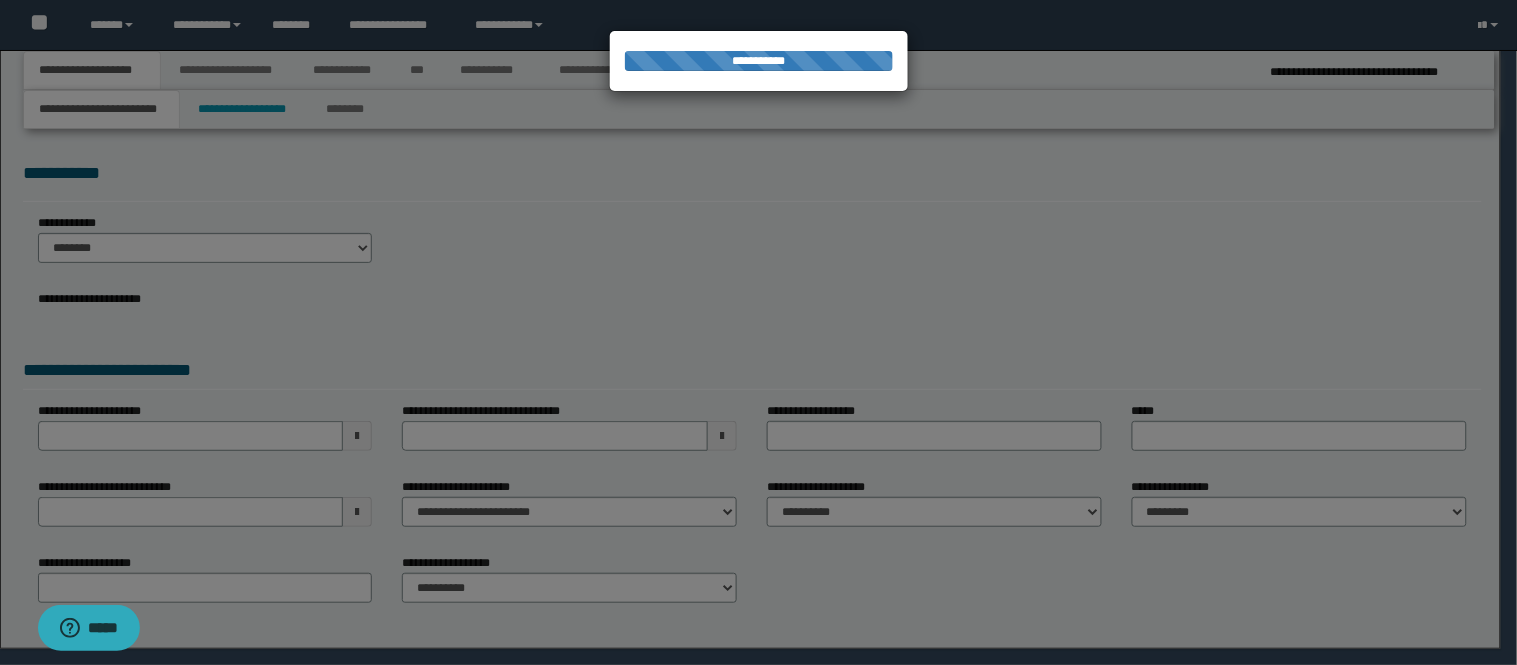 select on "*" 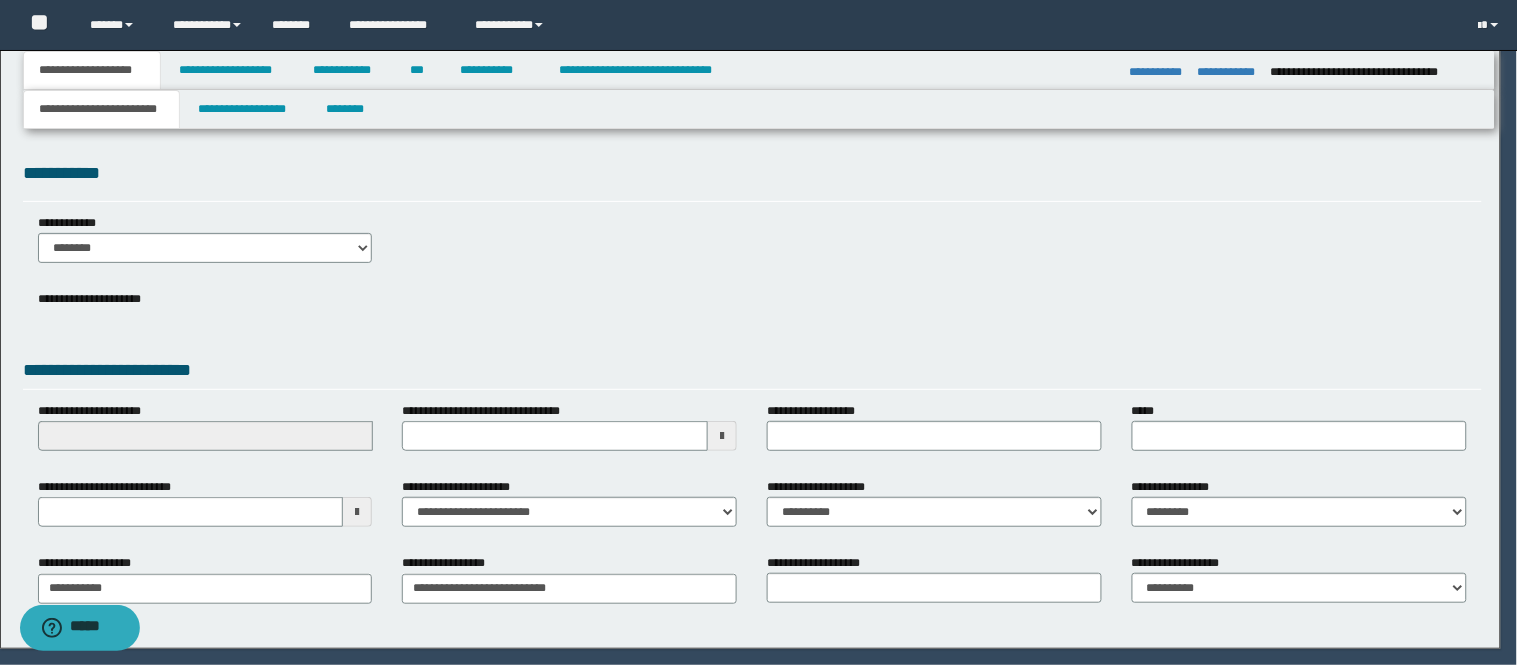scroll, scrollTop: 0, scrollLeft: 0, axis: both 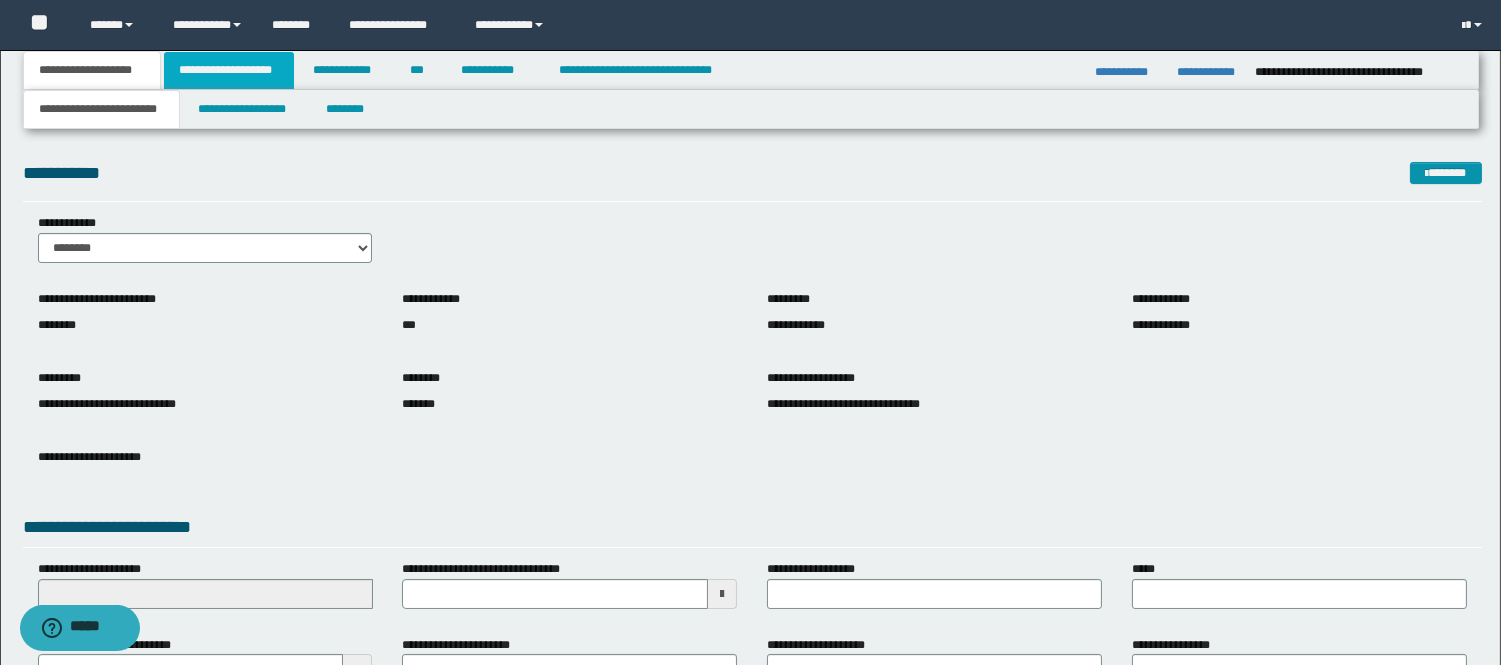 click on "**********" at bounding box center (229, 70) 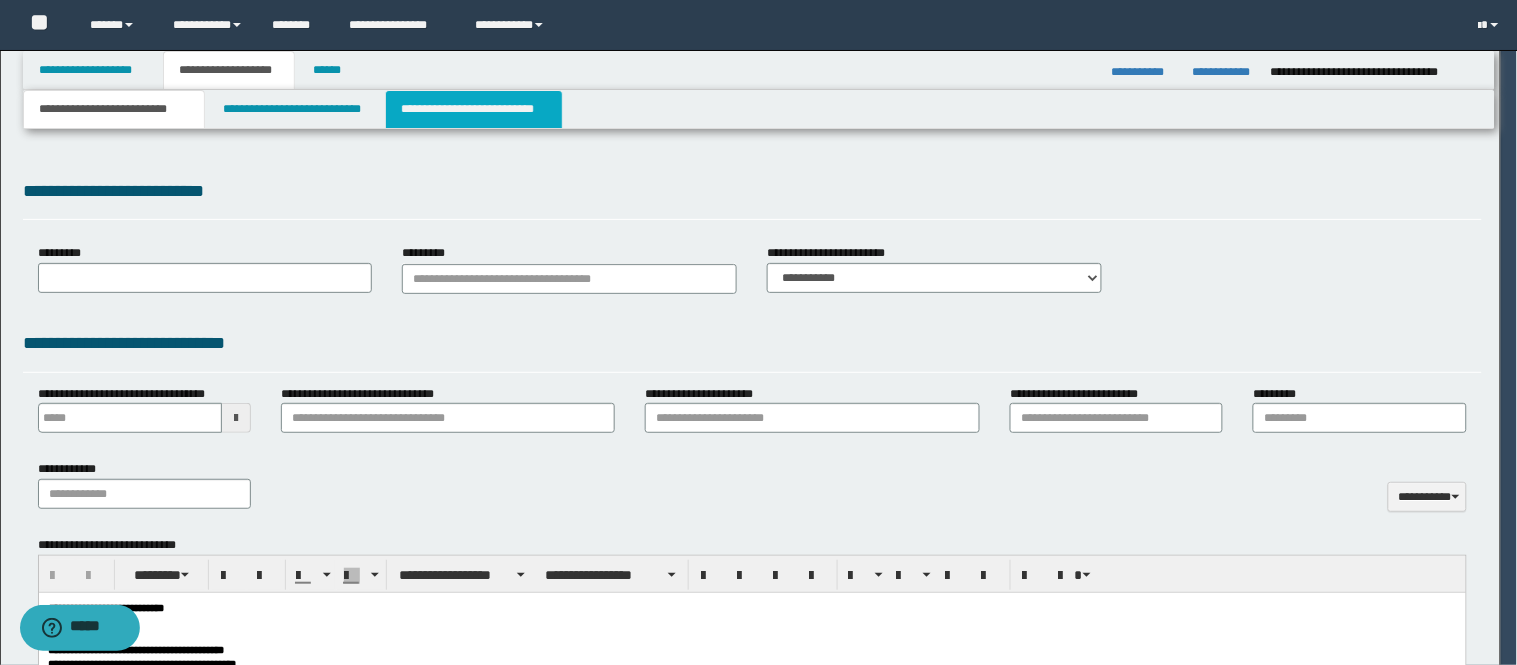 scroll, scrollTop: 0, scrollLeft: 0, axis: both 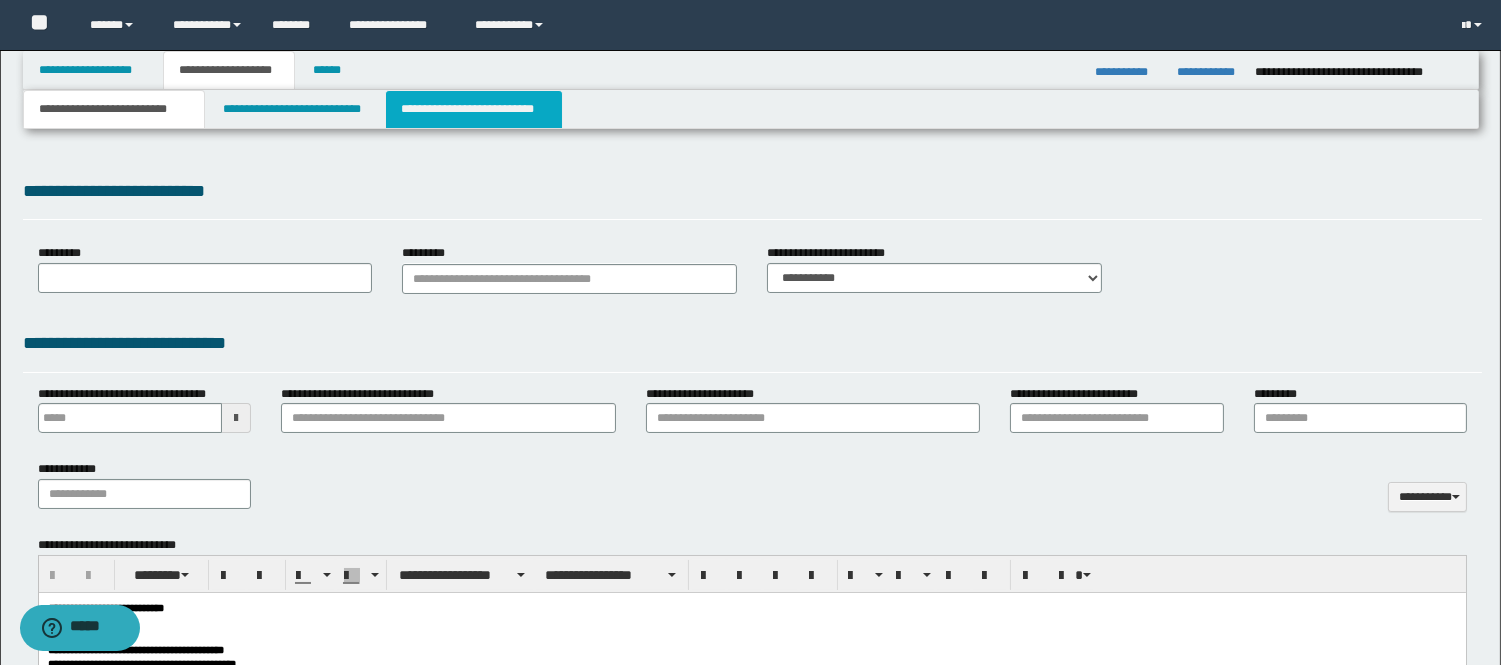 click on "**********" at bounding box center (474, 109) 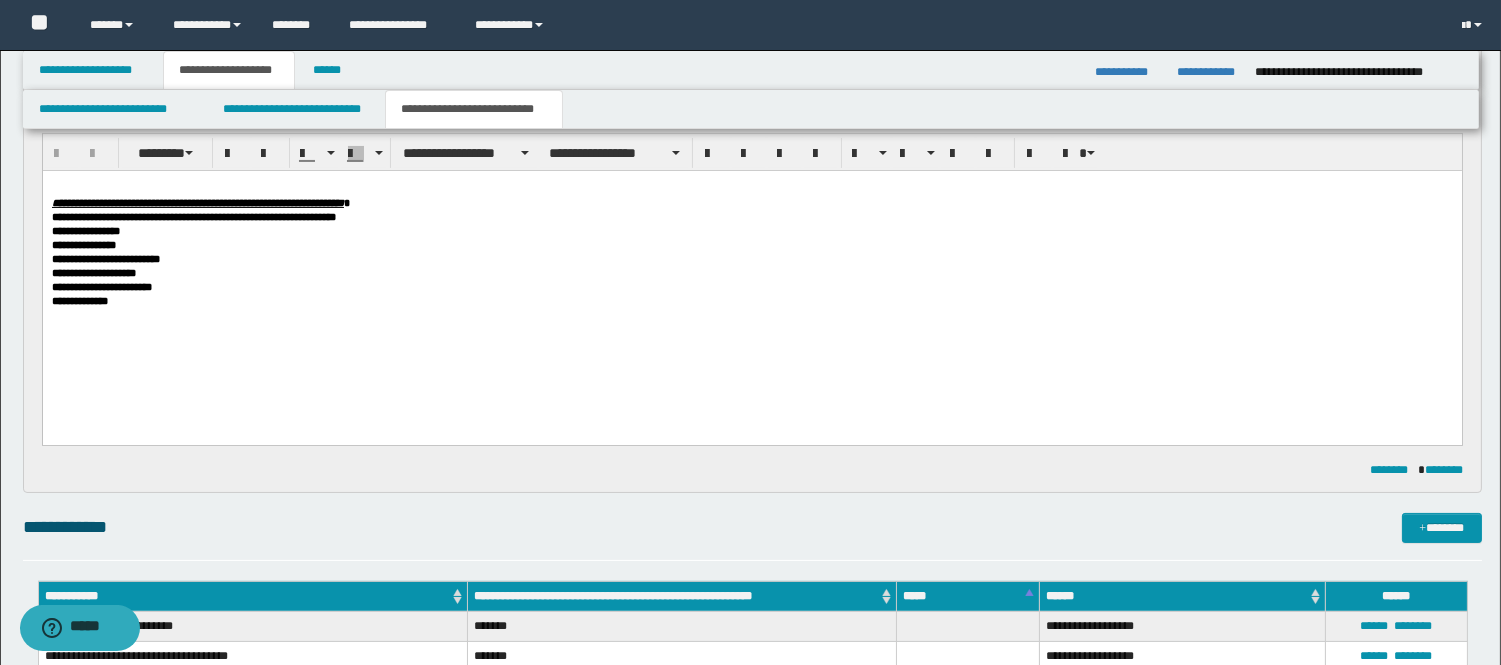 scroll, scrollTop: 666, scrollLeft: 0, axis: vertical 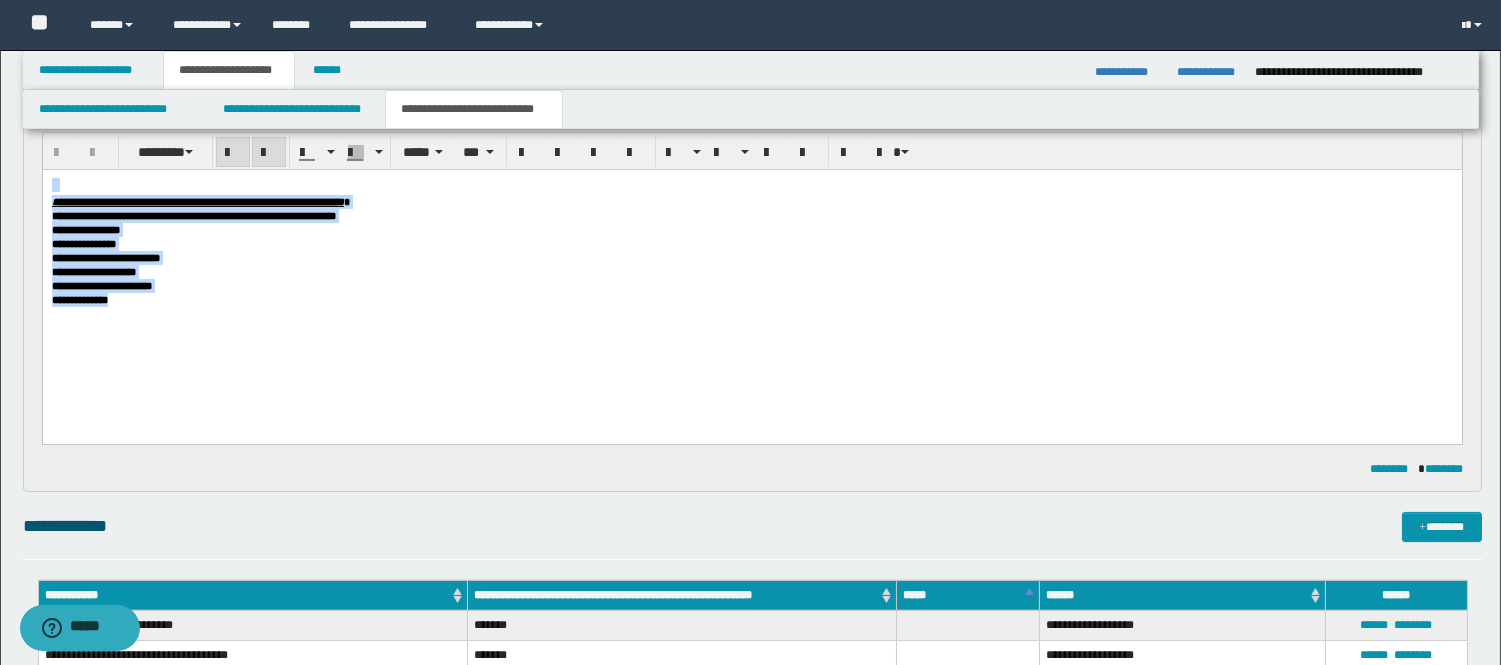 drag, startPoint x: 219, startPoint y: 353, endPoint x: -1, endPoint y: 160, distance: 292.6585 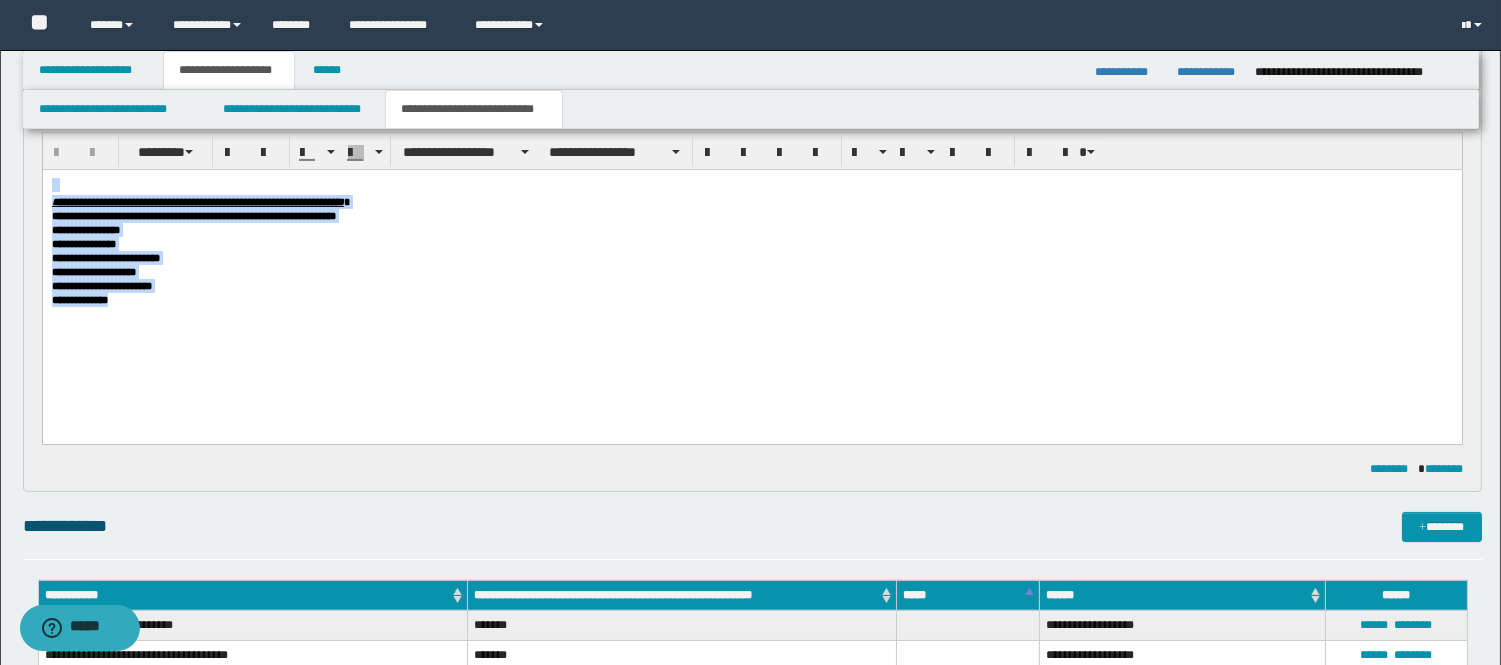 paste 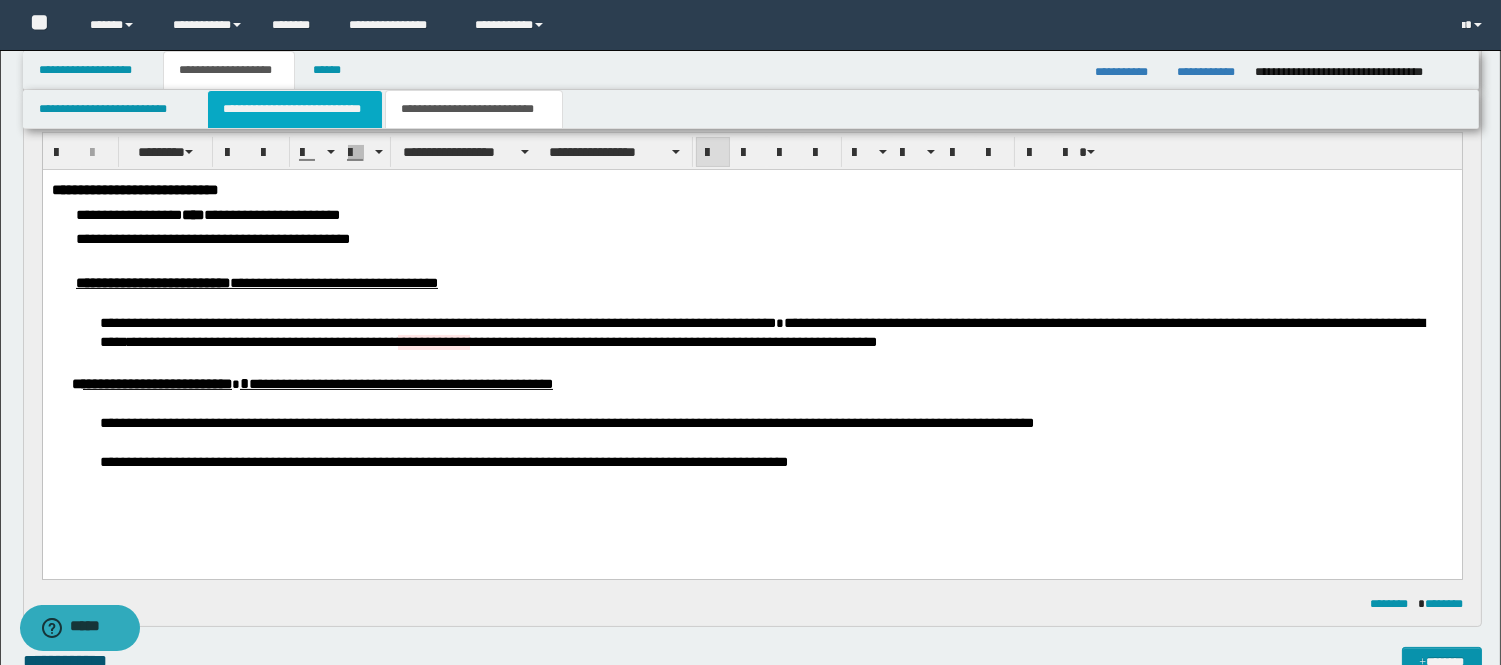 click on "**********" at bounding box center (295, 109) 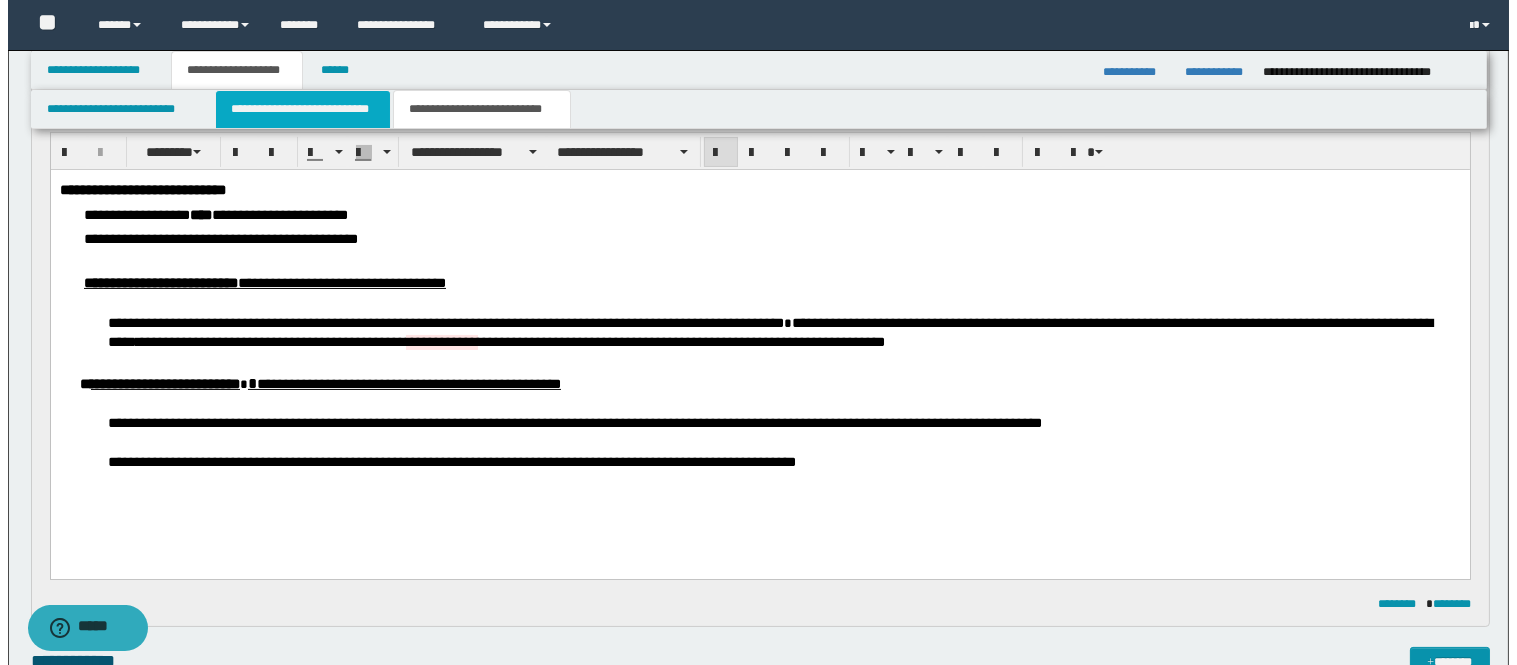 scroll, scrollTop: 0, scrollLeft: 0, axis: both 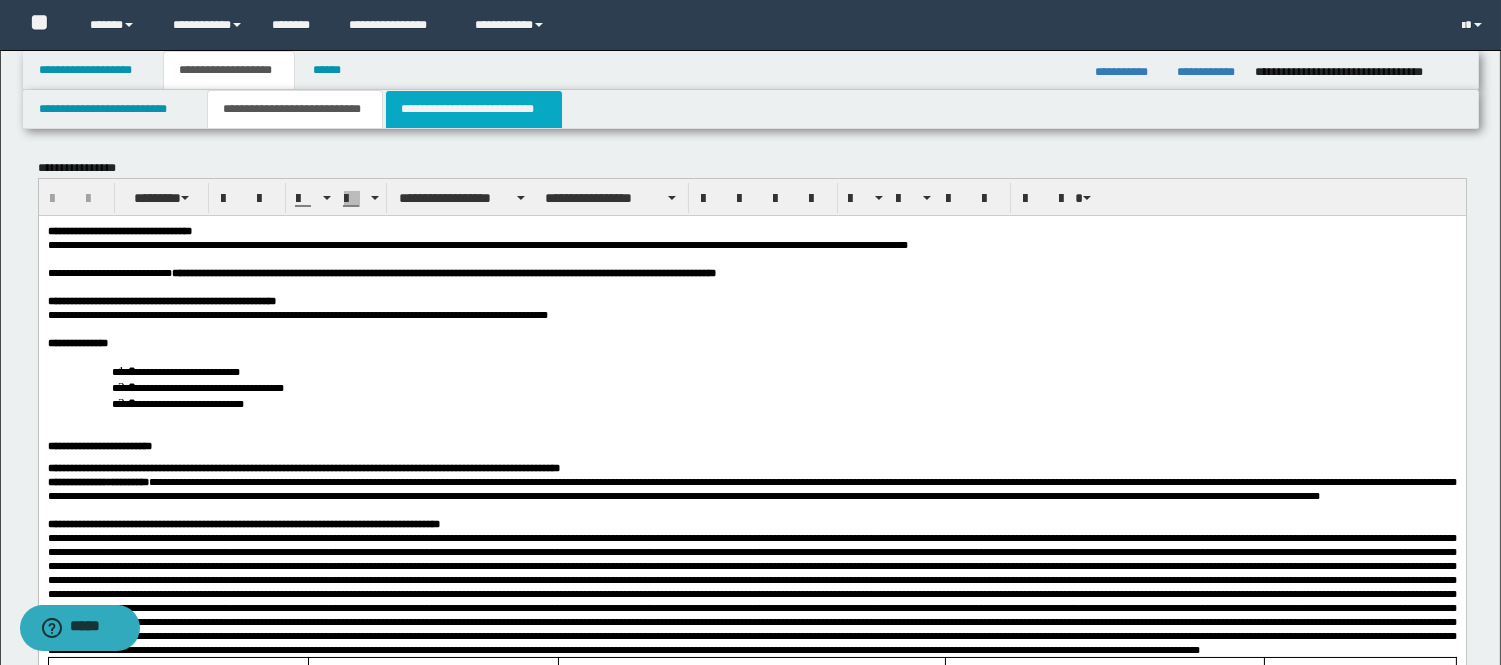click on "**********" at bounding box center (474, 109) 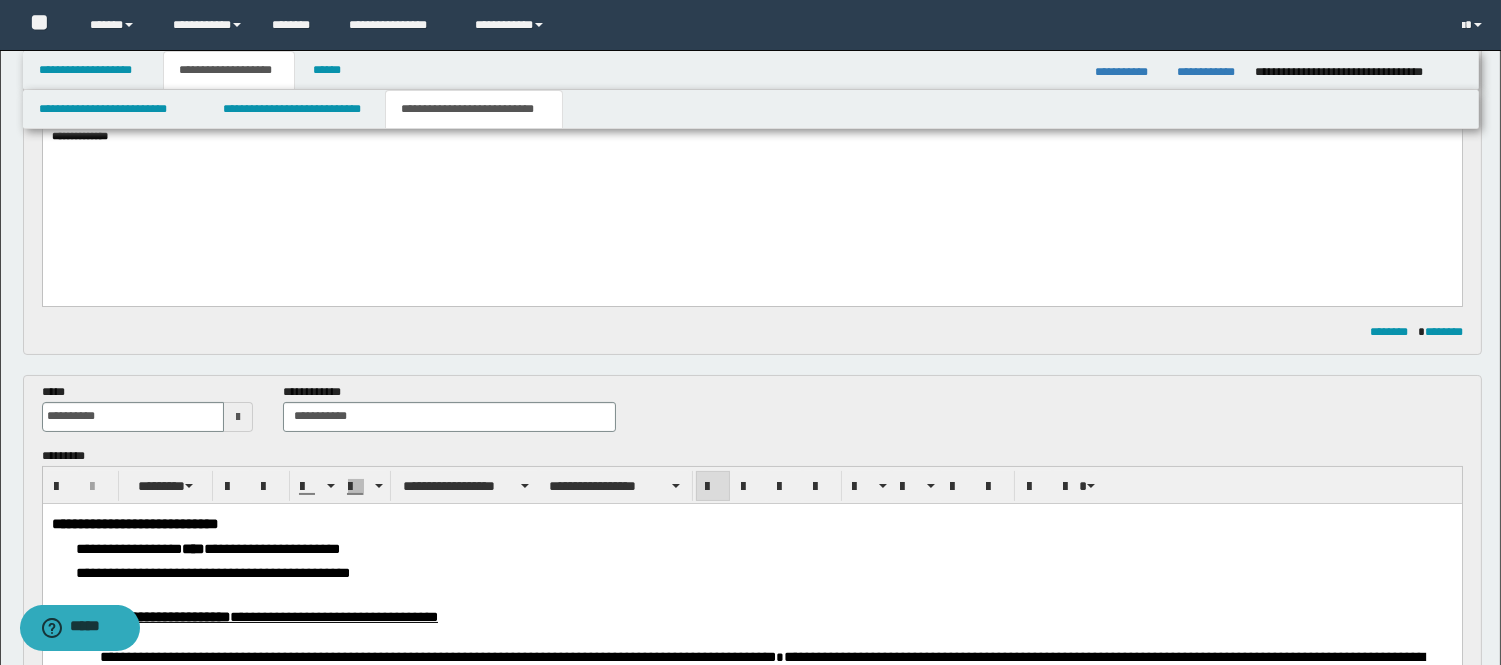 scroll, scrollTop: 666, scrollLeft: 0, axis: vertical 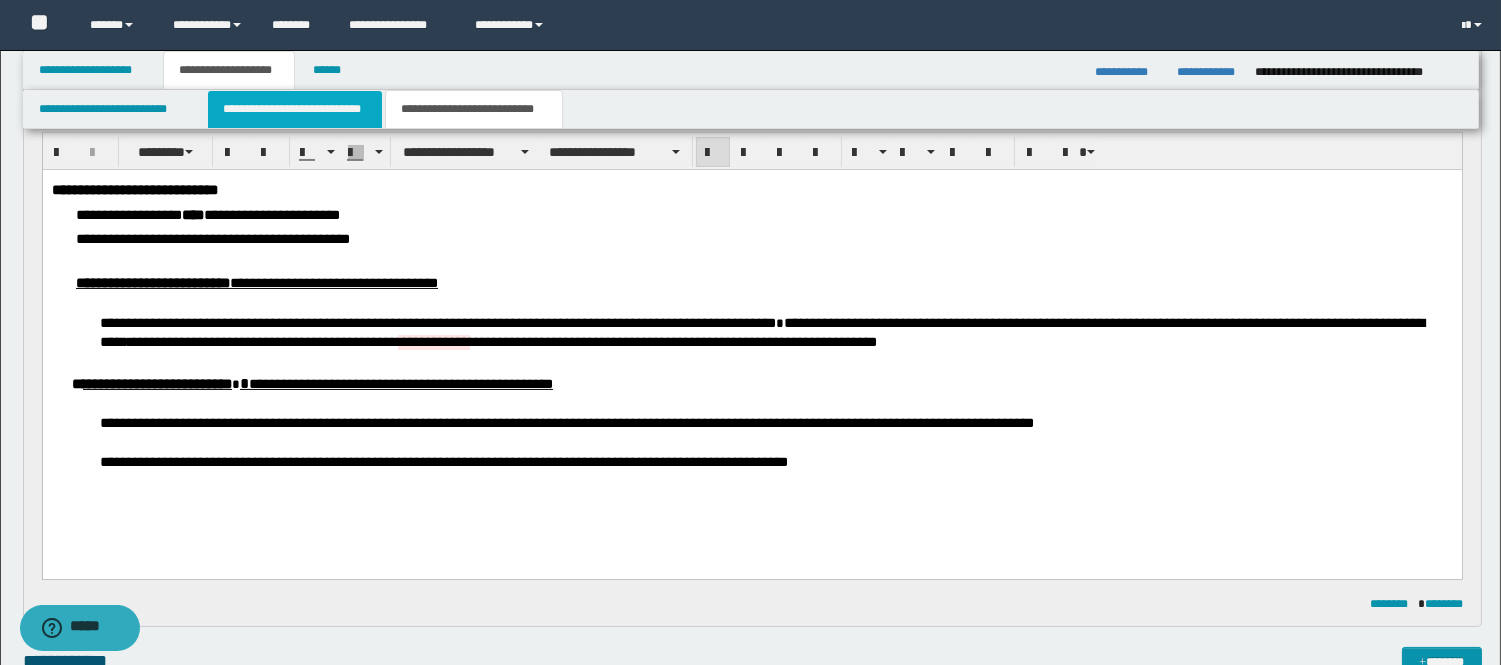 click on "**********" at bounding box center [295, 109] 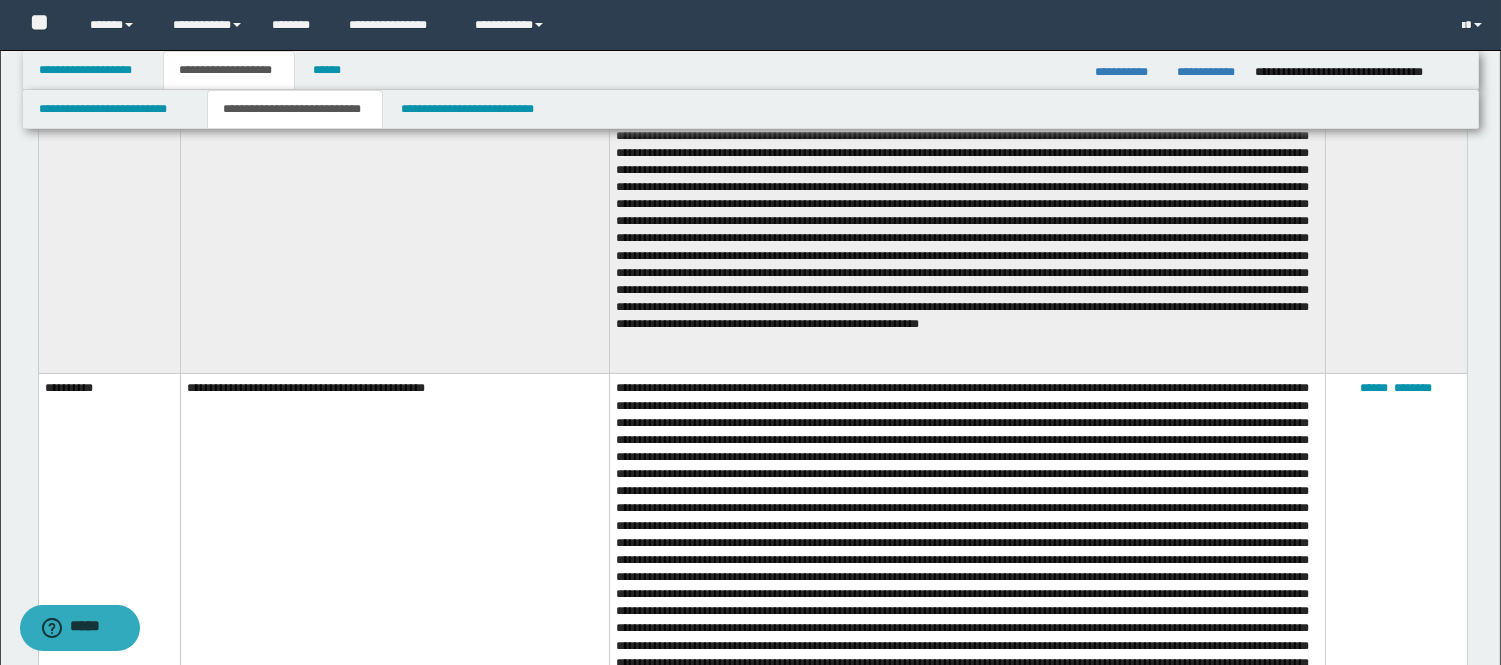 scroll, scrollTop: 0, scrollLeft: 0, axis: both 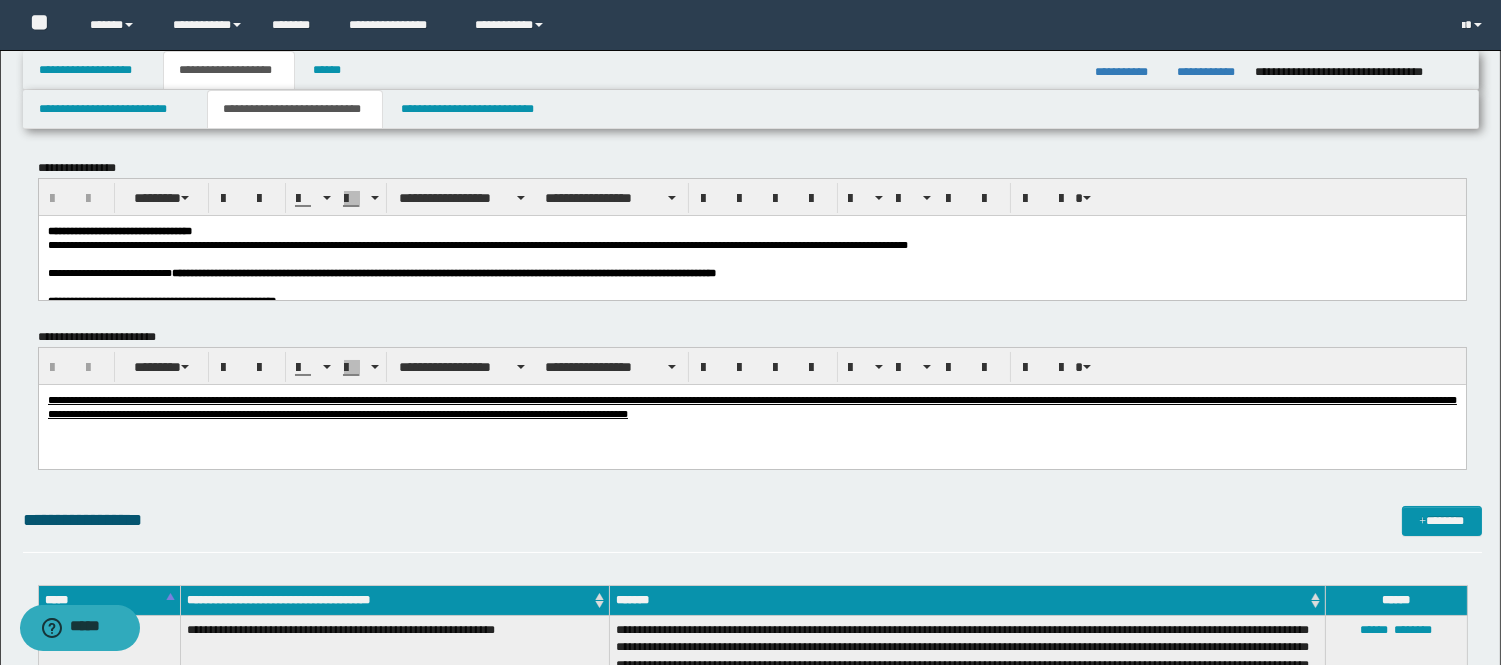 click on "**********" at bounding box center [477, 244] 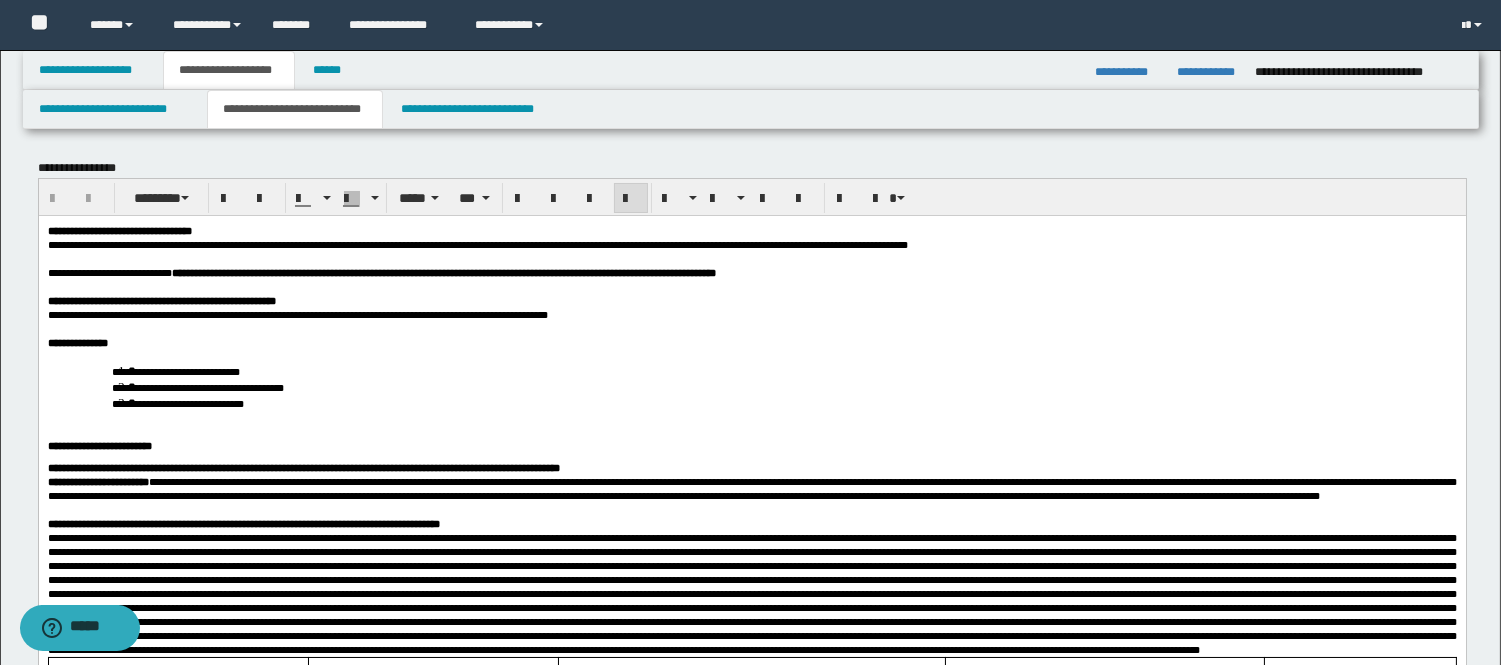 click at bounding box center [751, 431] 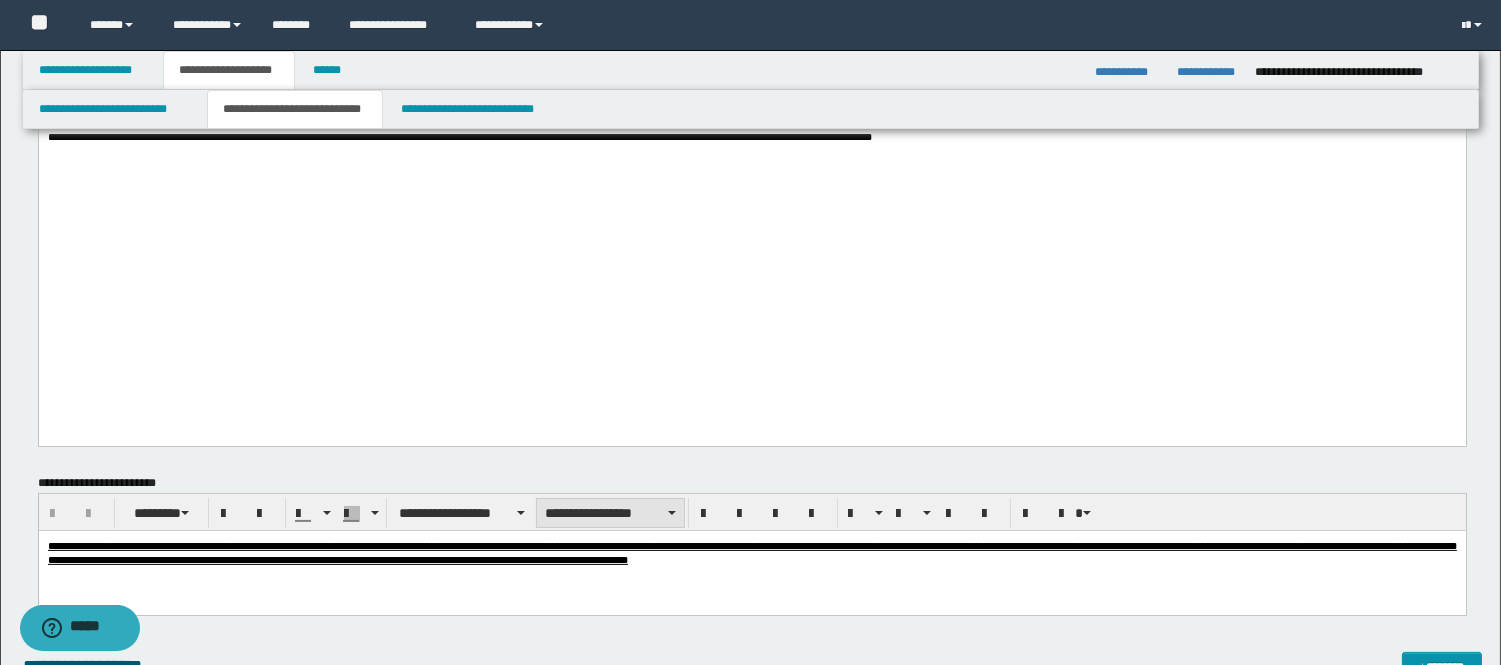 scroll, scrollTop: 1000, scrollLeft: 0, axis: vertical 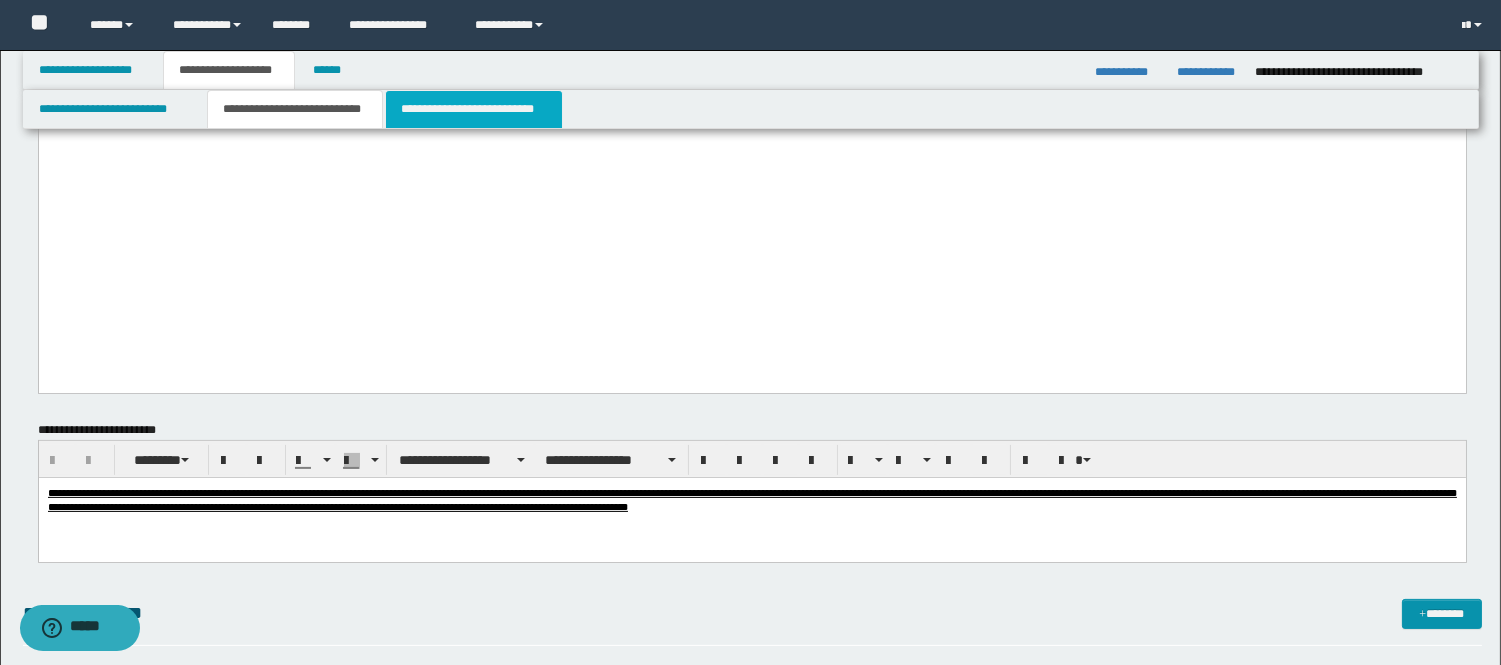 click on "**********" at bounding box center (474, 109) 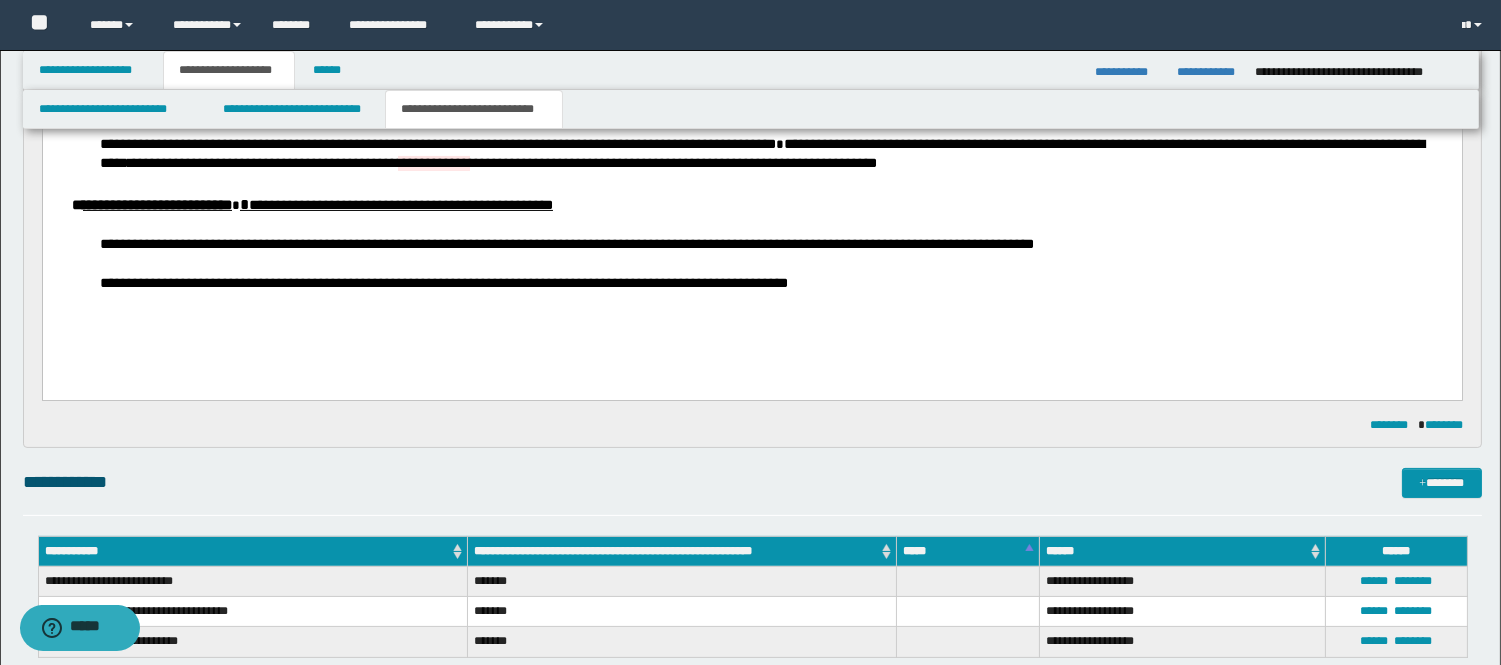 scroll, scrollTop: 666, scrollLeft: 0, axis: vertical 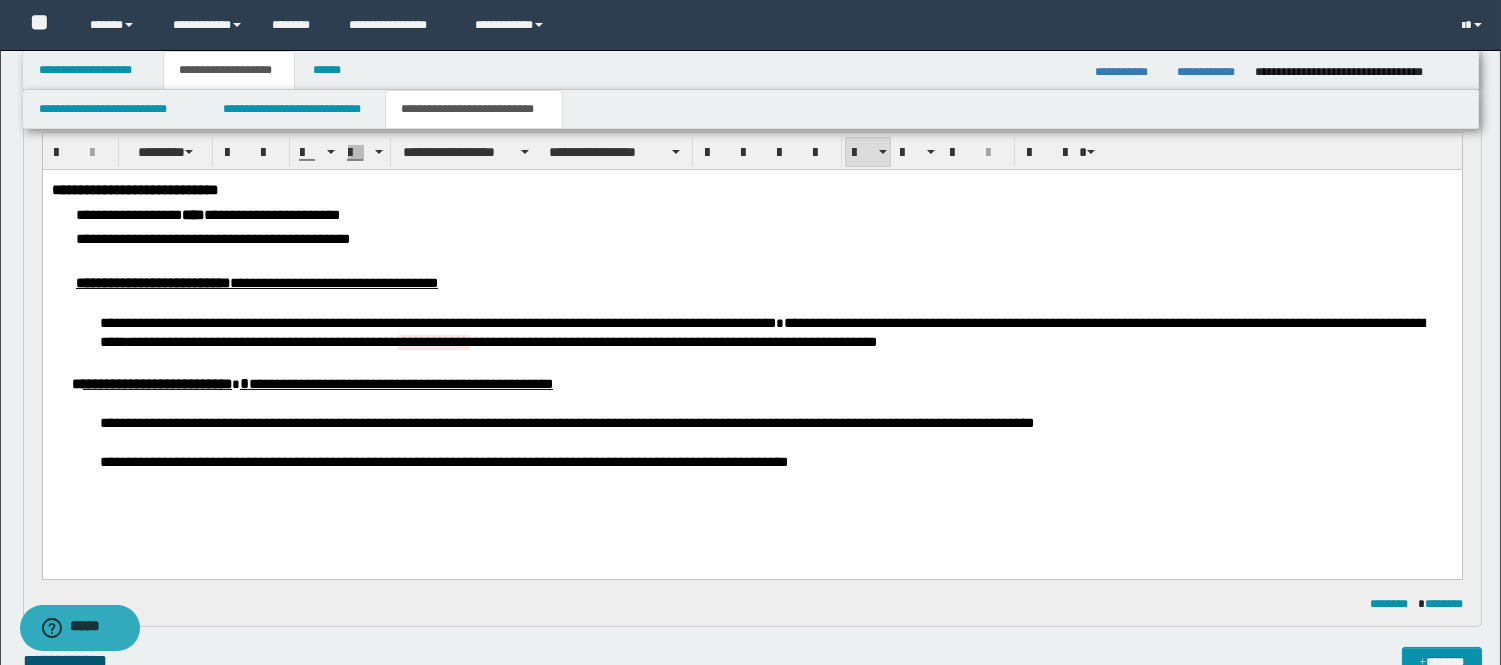 click on "****" at bounding box center [158, 214] 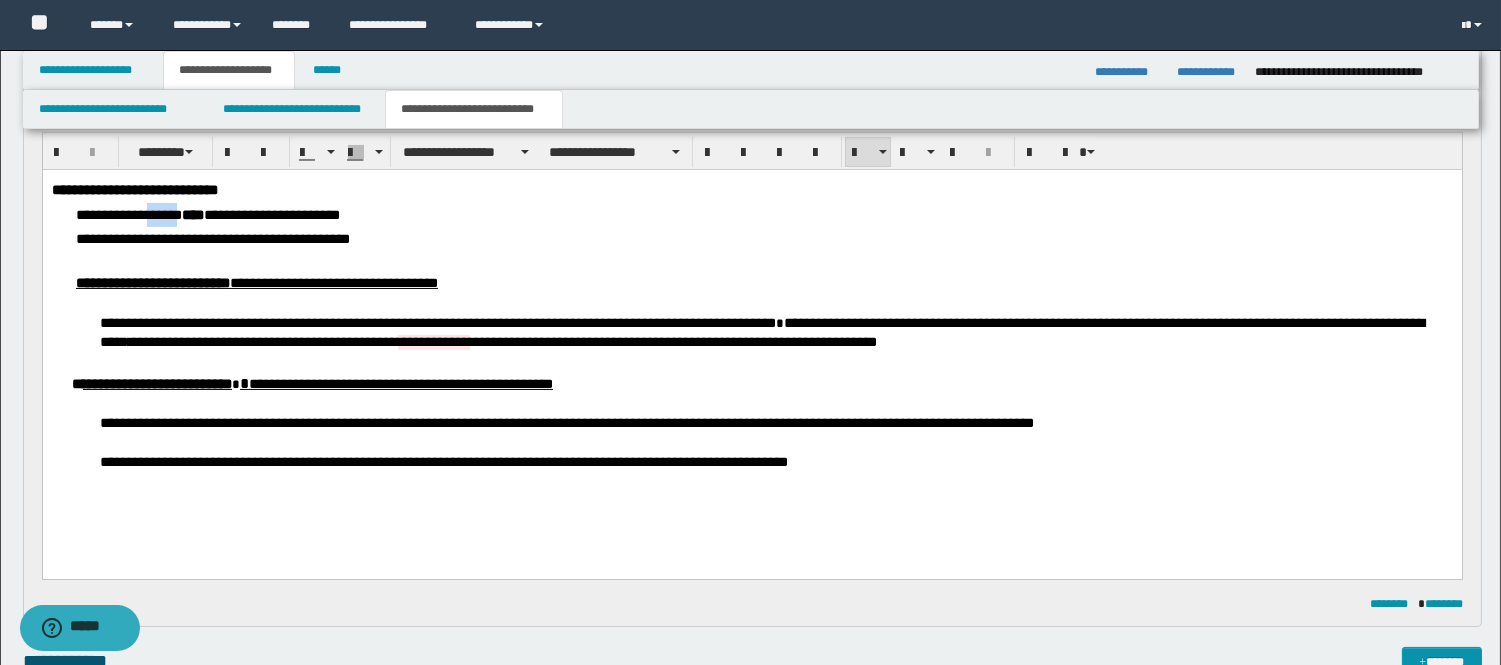 click on "****" at bounding box center (158, 214) 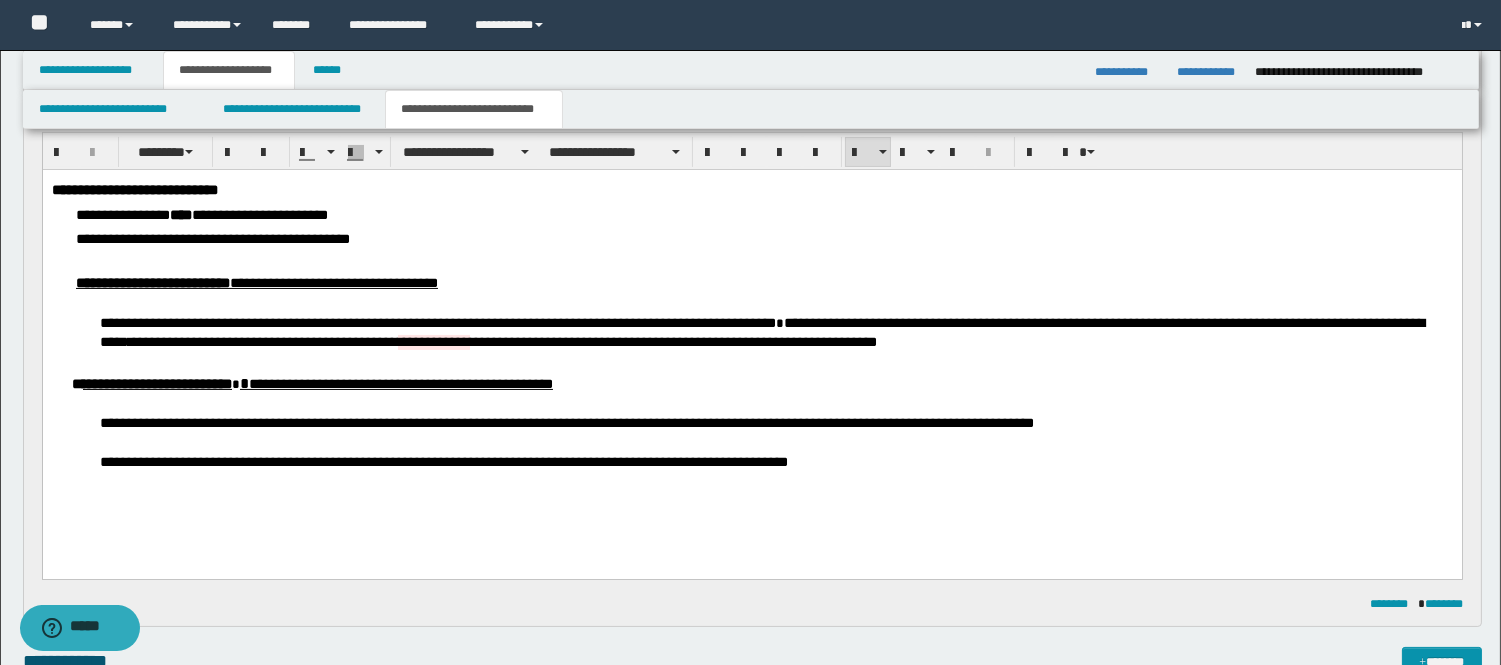 click on "*****" at bounding box center [295, 214] 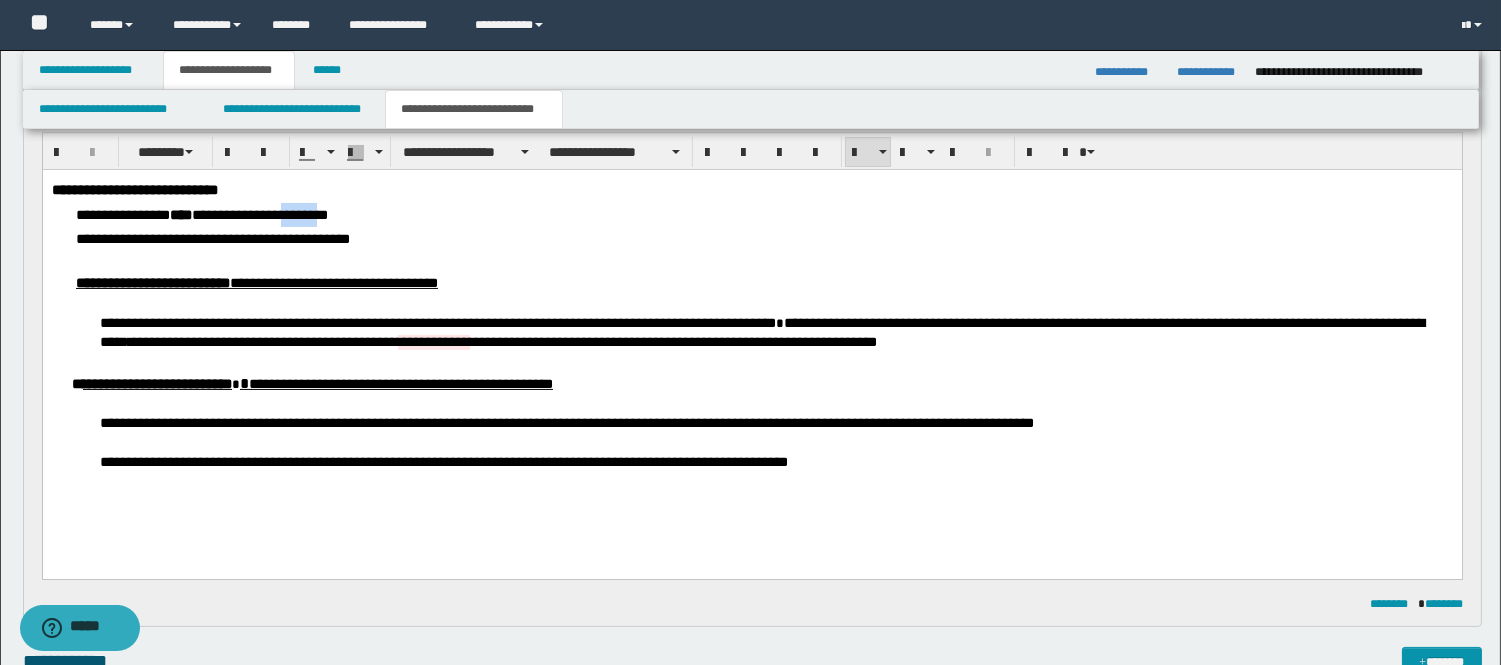 click on "*****" at bounding box center [295, 214] 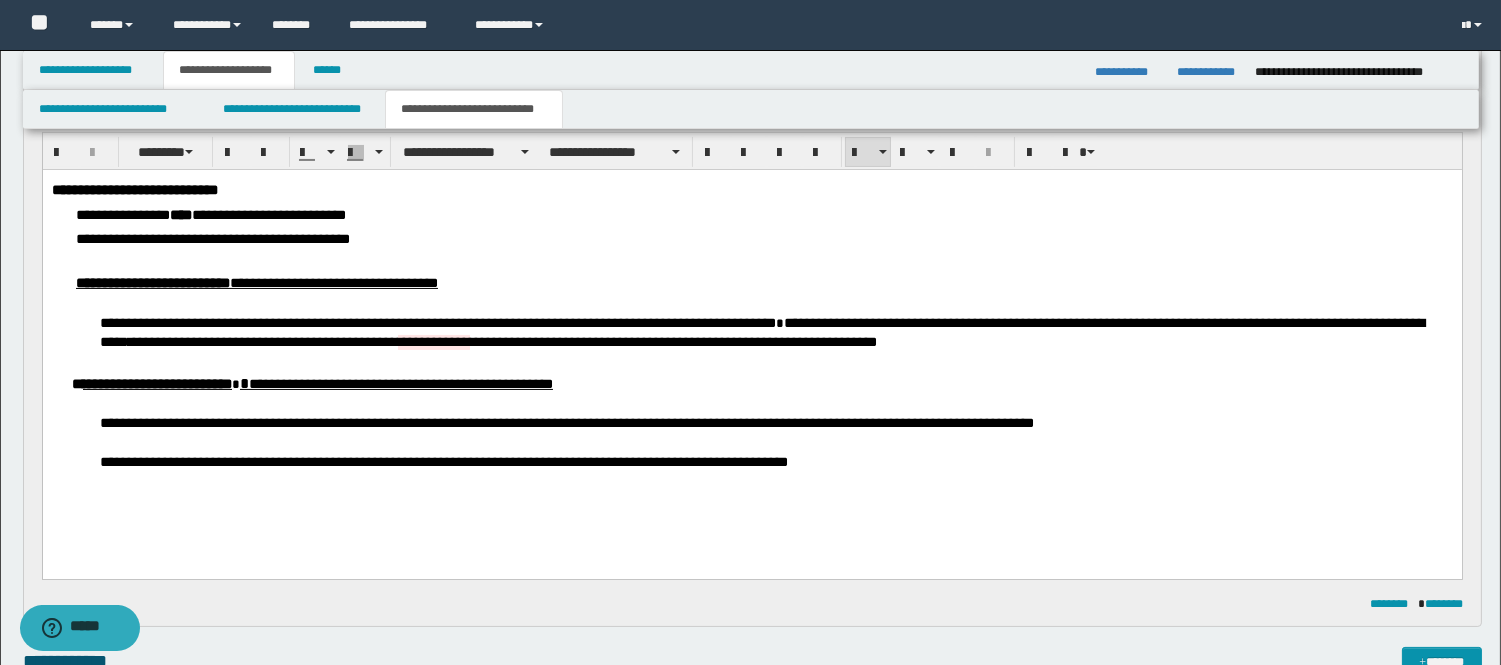 click on "*******" at bounding box center [754, 322] 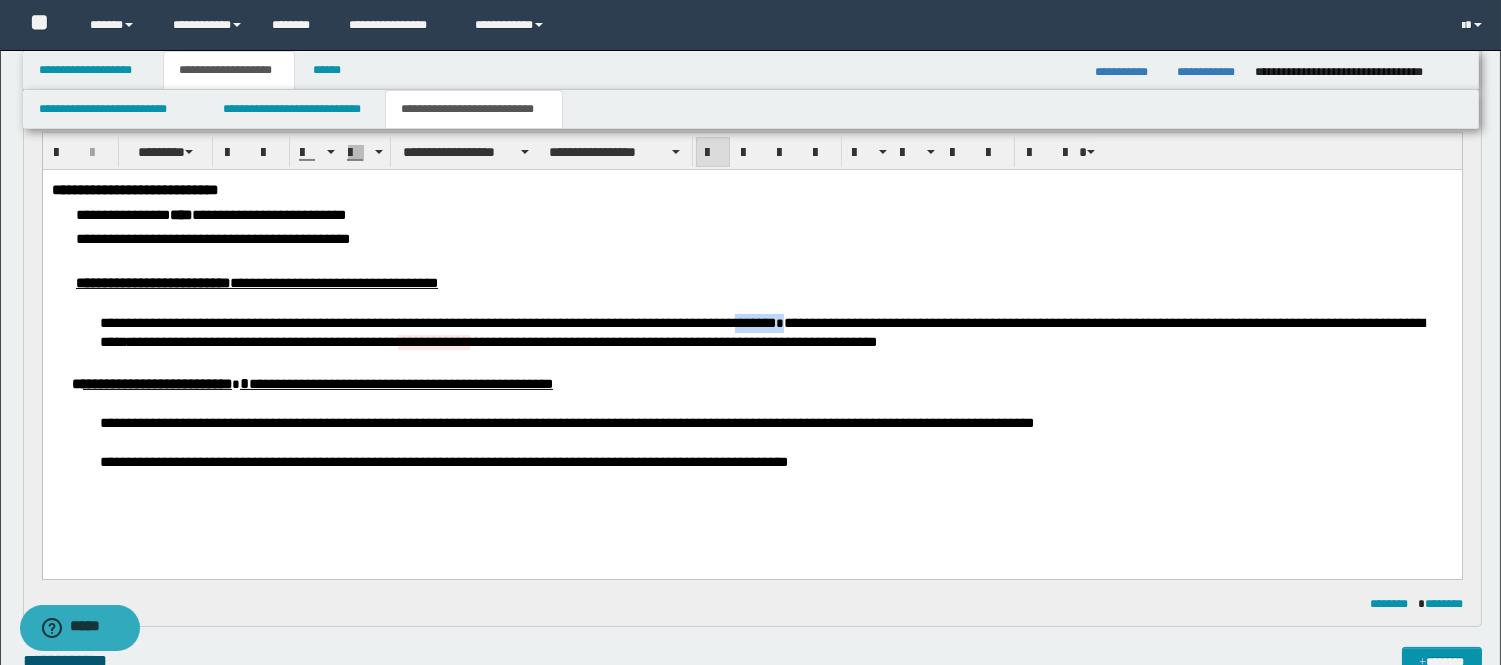 click on "*******" at bounding box center (754, 322) 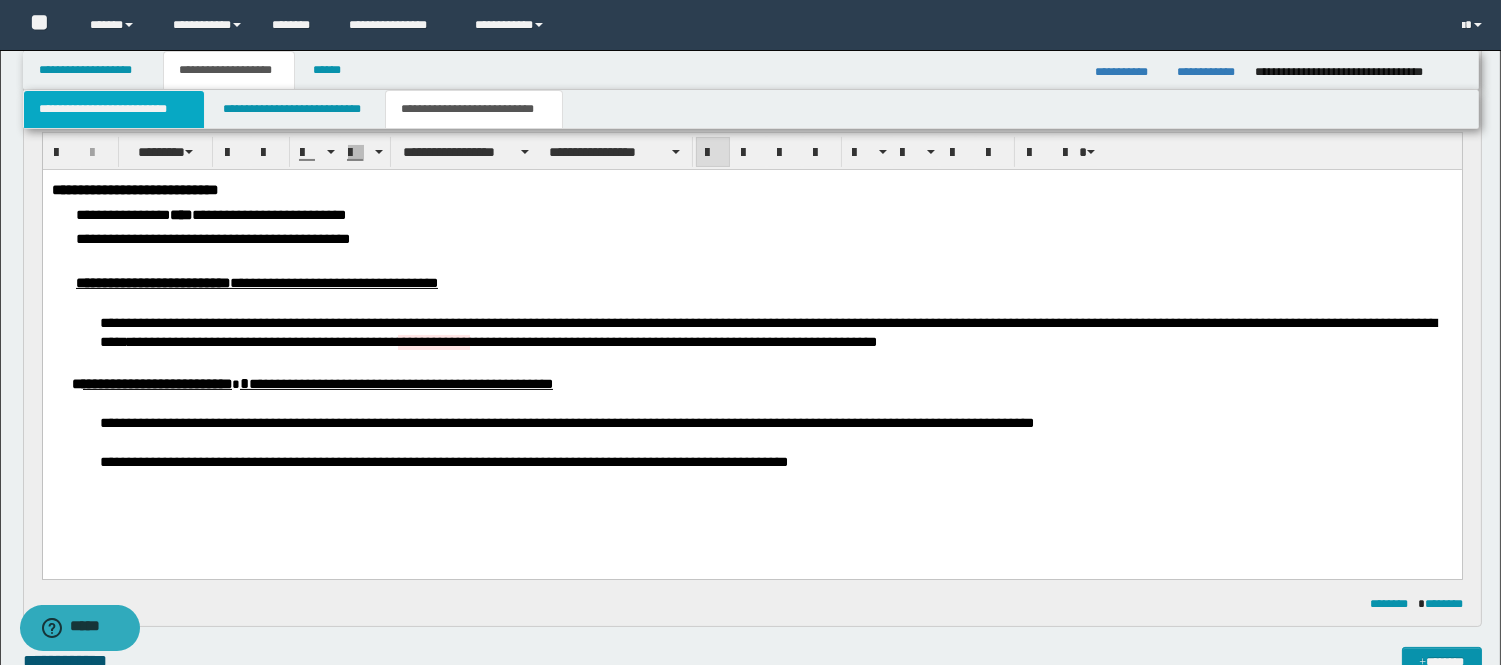 click on "**********" at bounding box center (114, 109) 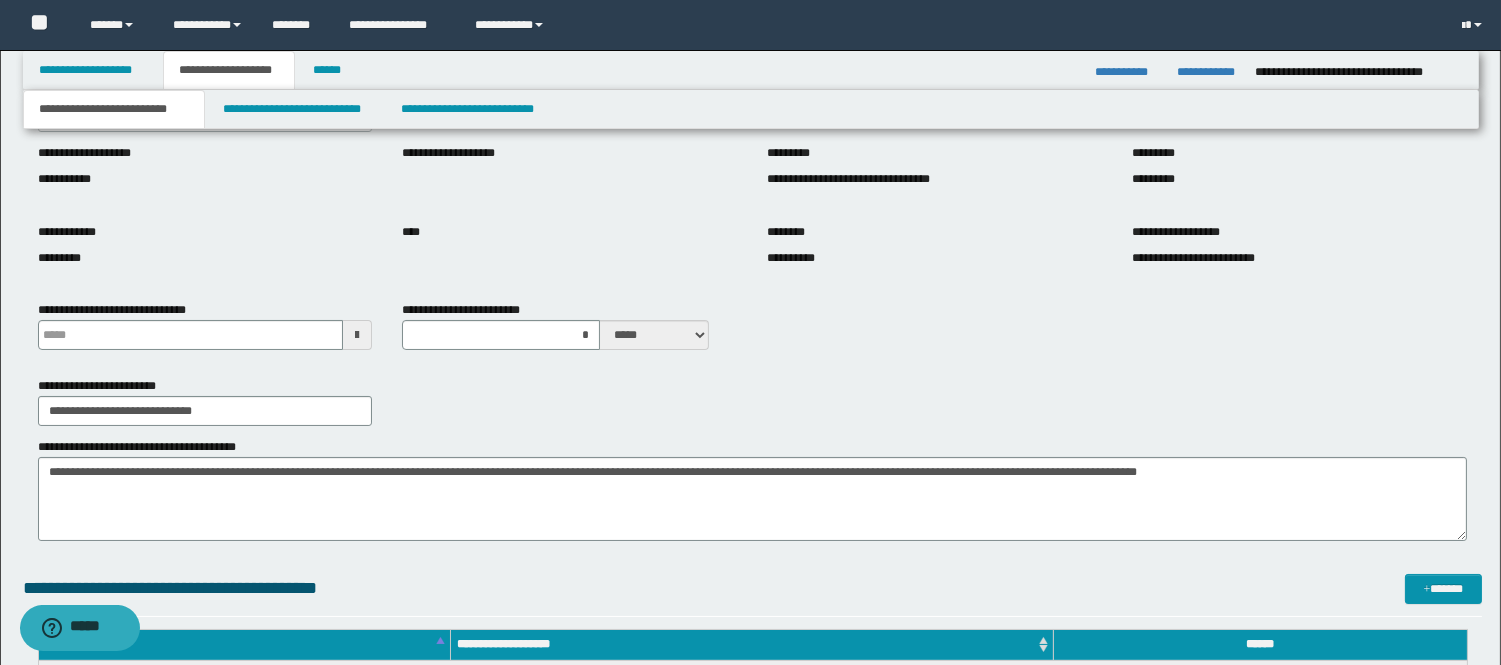 scroll, scrollTop: 0, scrollLeft: 0, axis: both 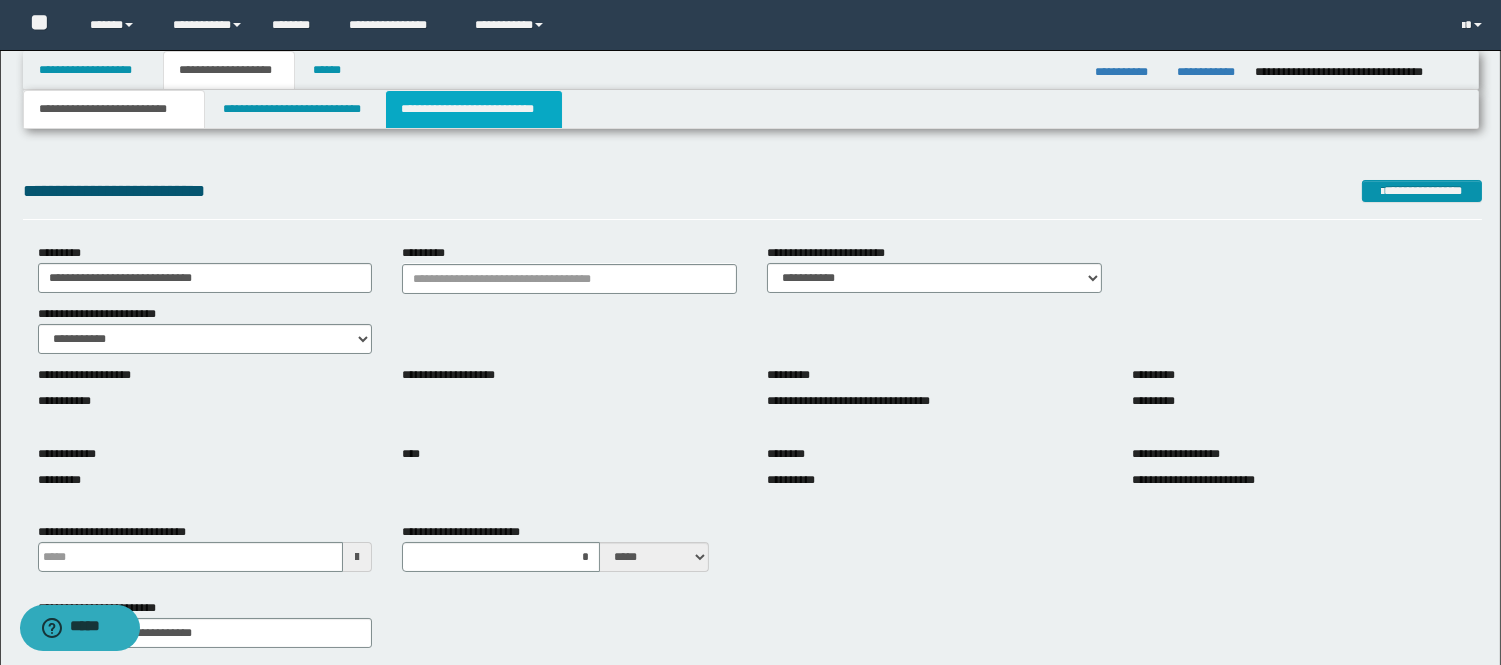 click on "**********" at bounding box center [474, 109] 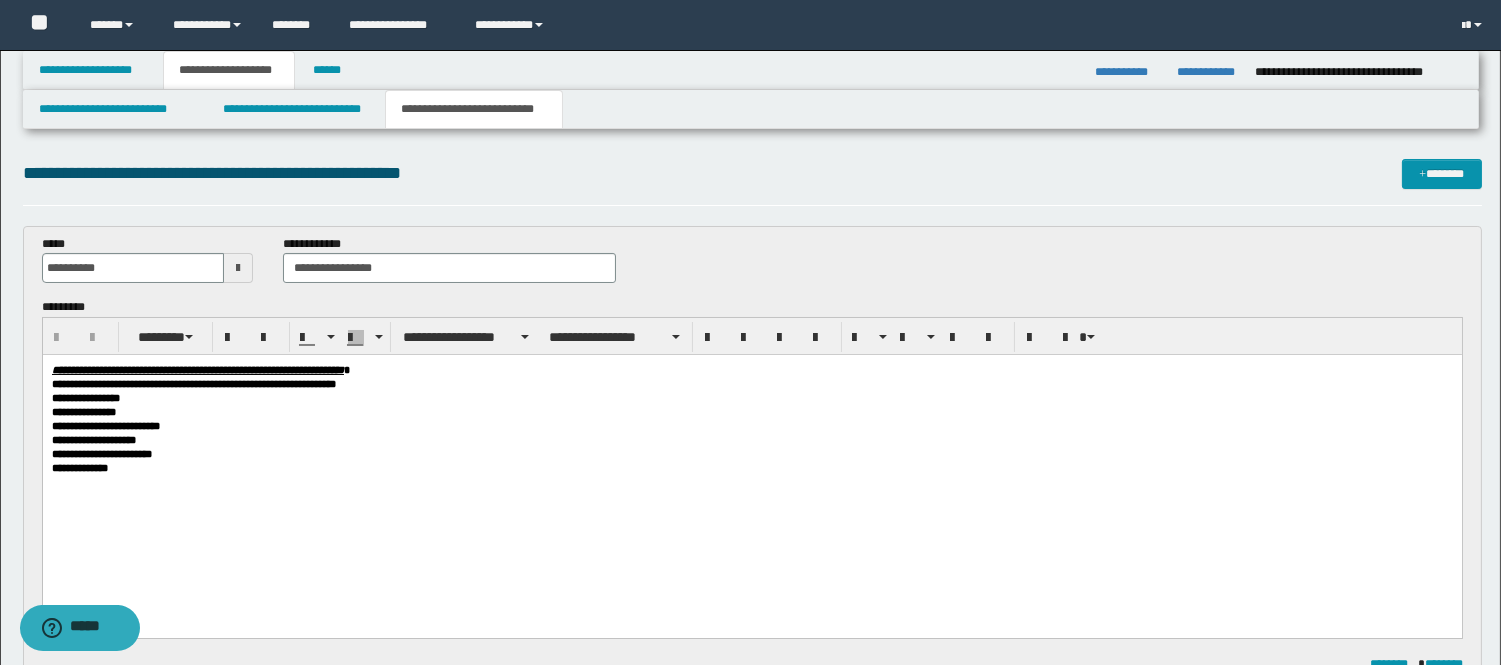 scroll, scrollTop: 666, scrollLeft: 0, axis: vertical 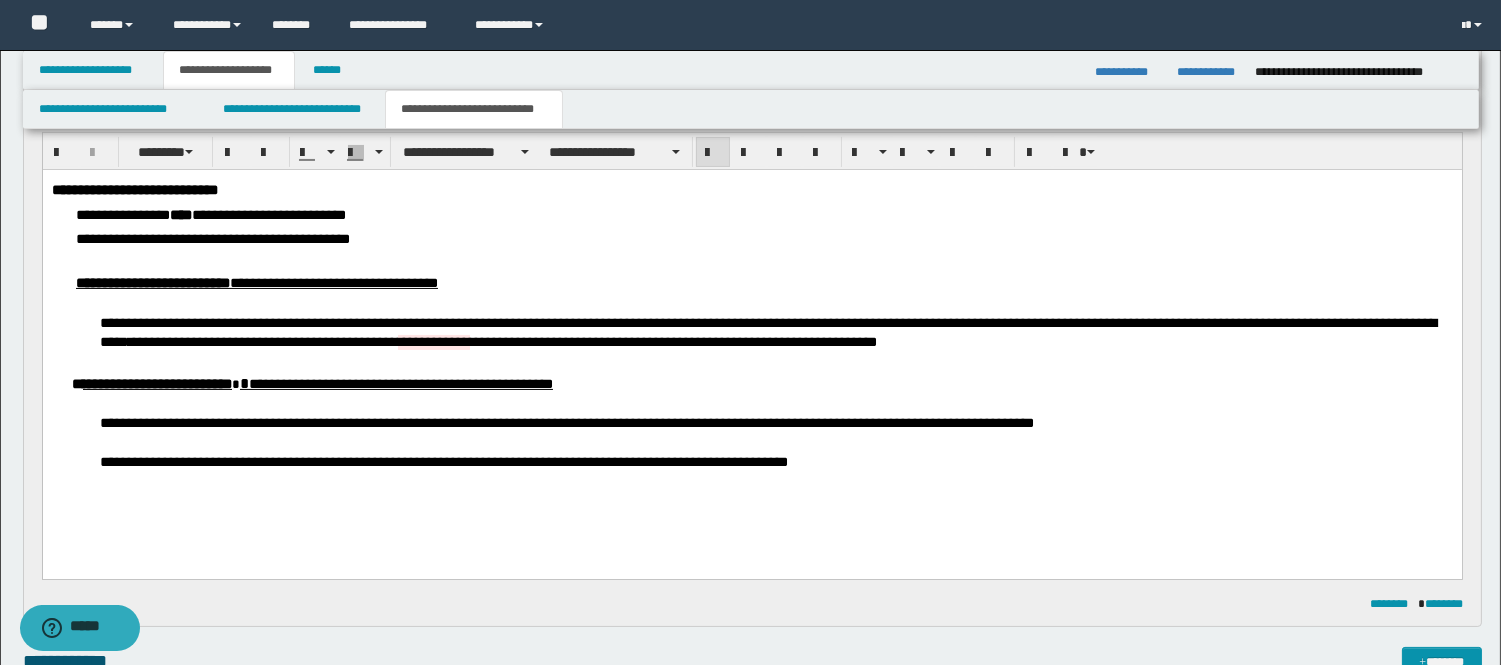 click on "*********" at bounding box center [764, 322] 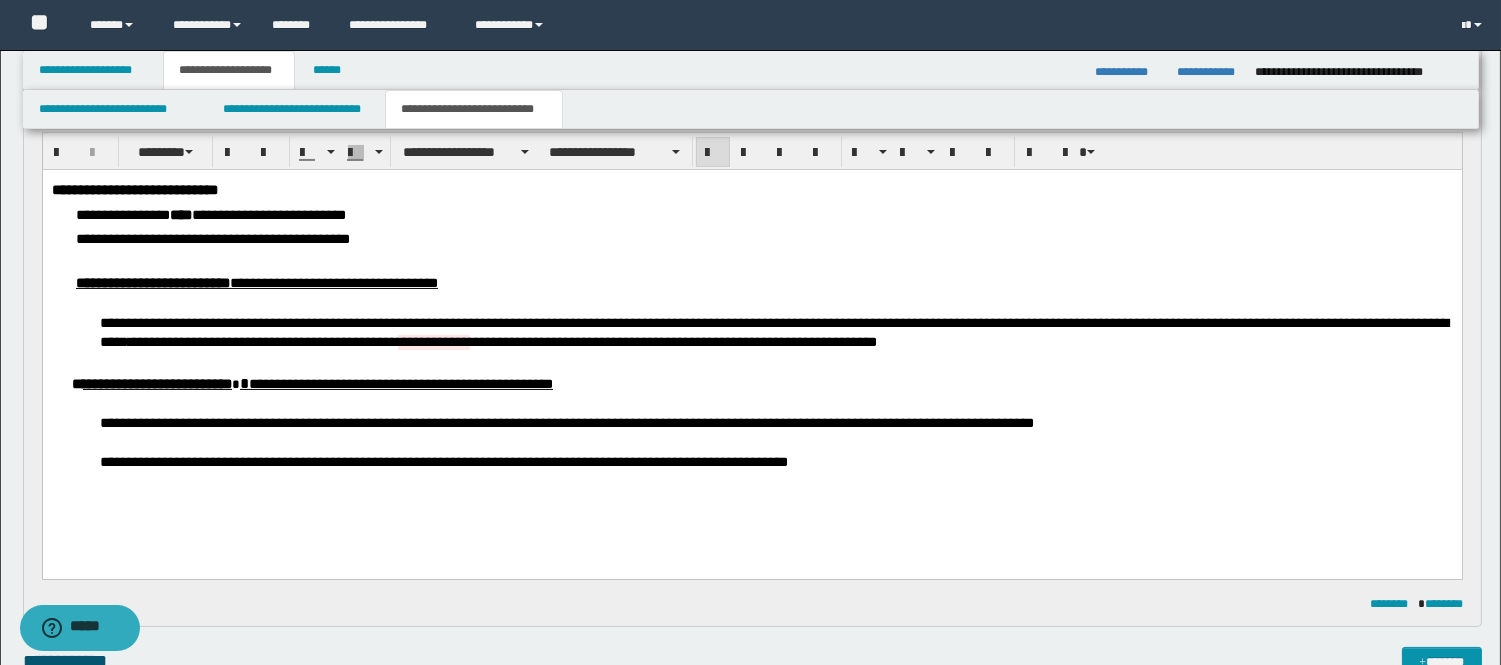click on "*****" at bounding box center (851, 322) 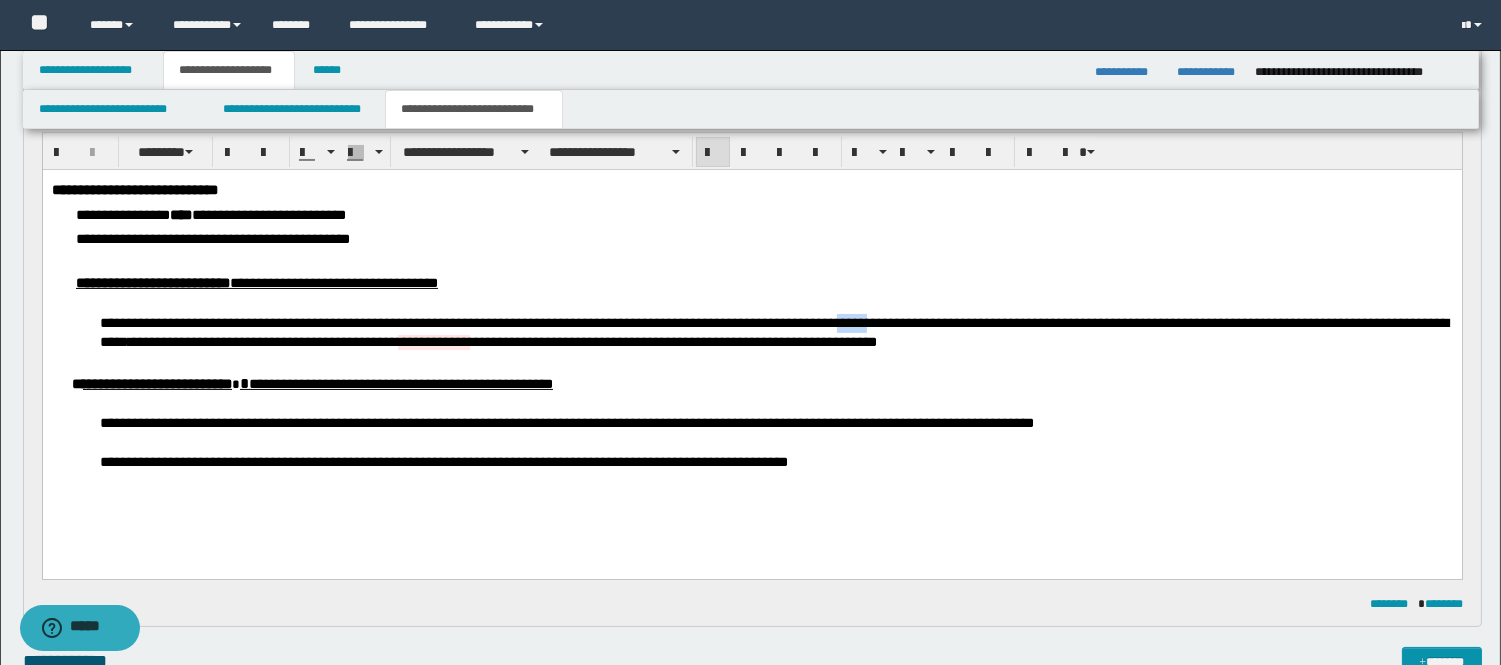 click on "*****" at bounding box center [851, 322] 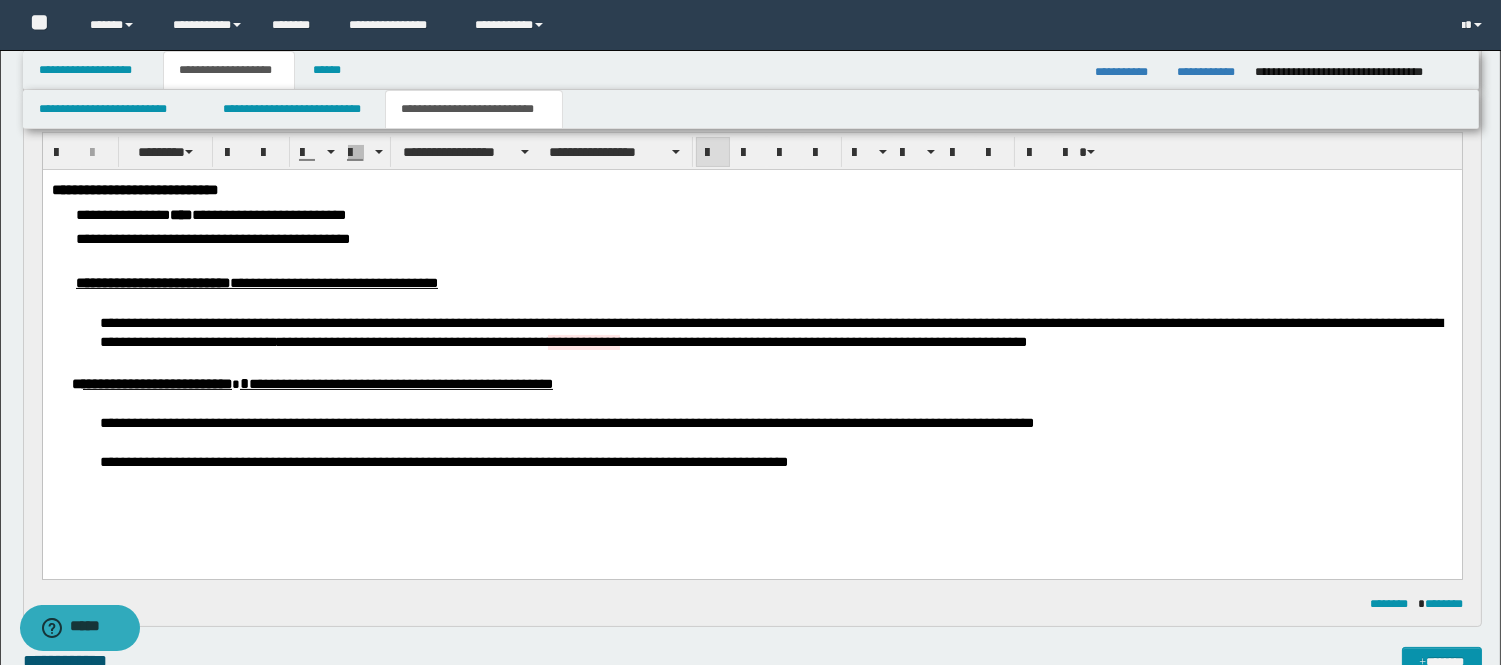 click on "***" at bounding box center [671, 322] 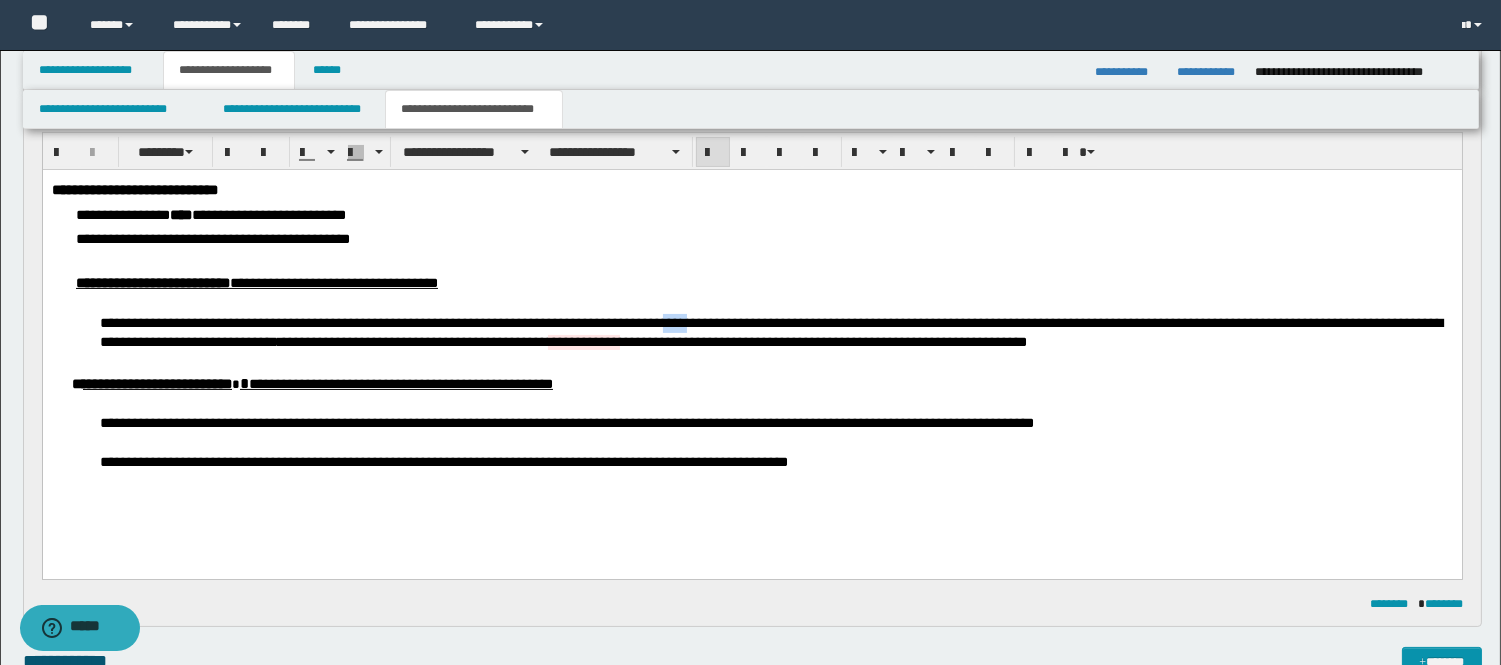 click on "***" at bounding box center [671, 322] 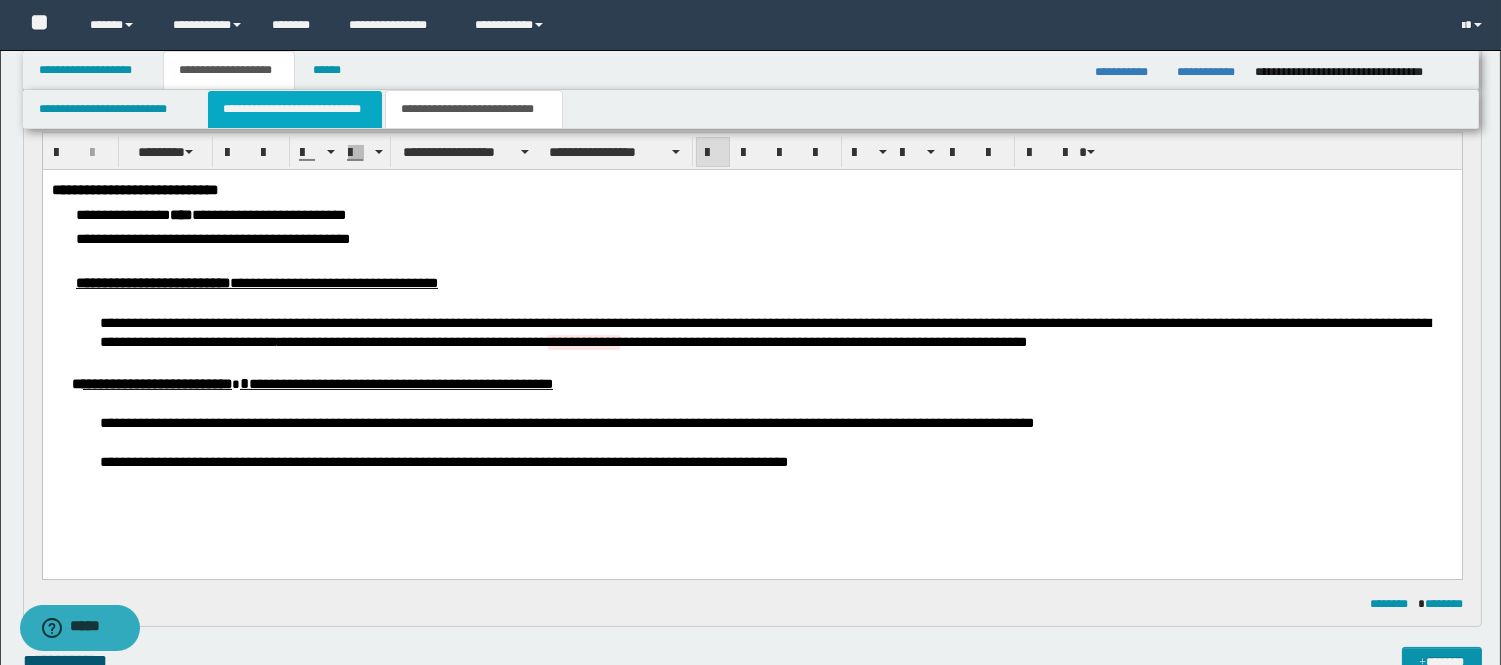 click on "**********" at bounding box center [295, 109] 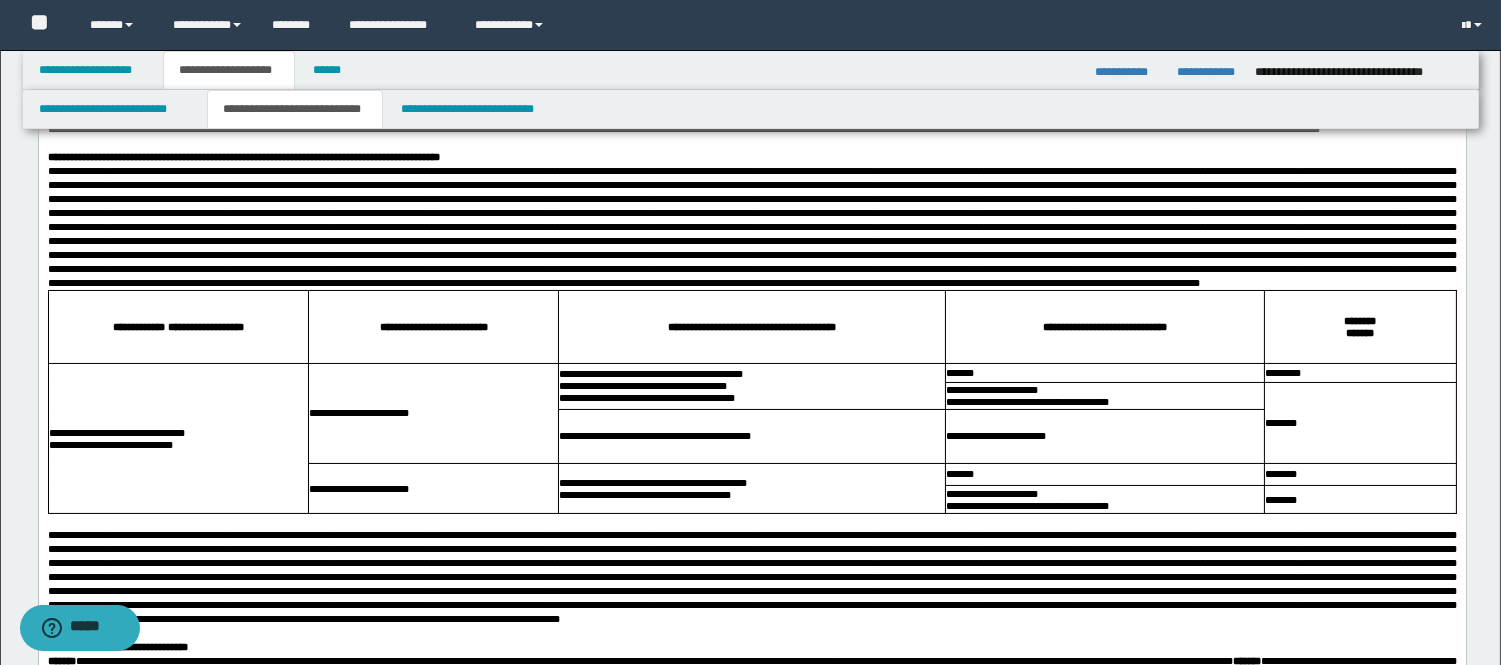 scroll, scrollTop: 0, scrollLeft: 0, axis: both 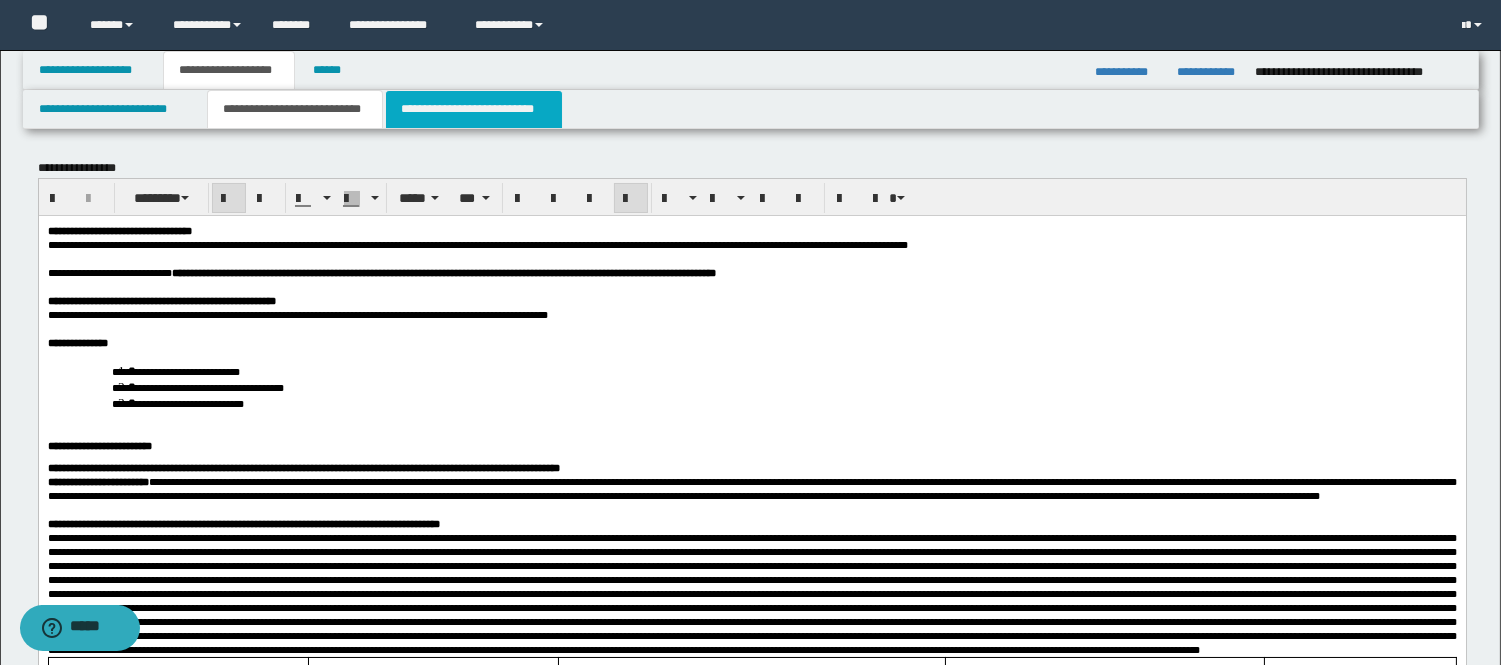 click on "**********" at bounding box center (474, 109) 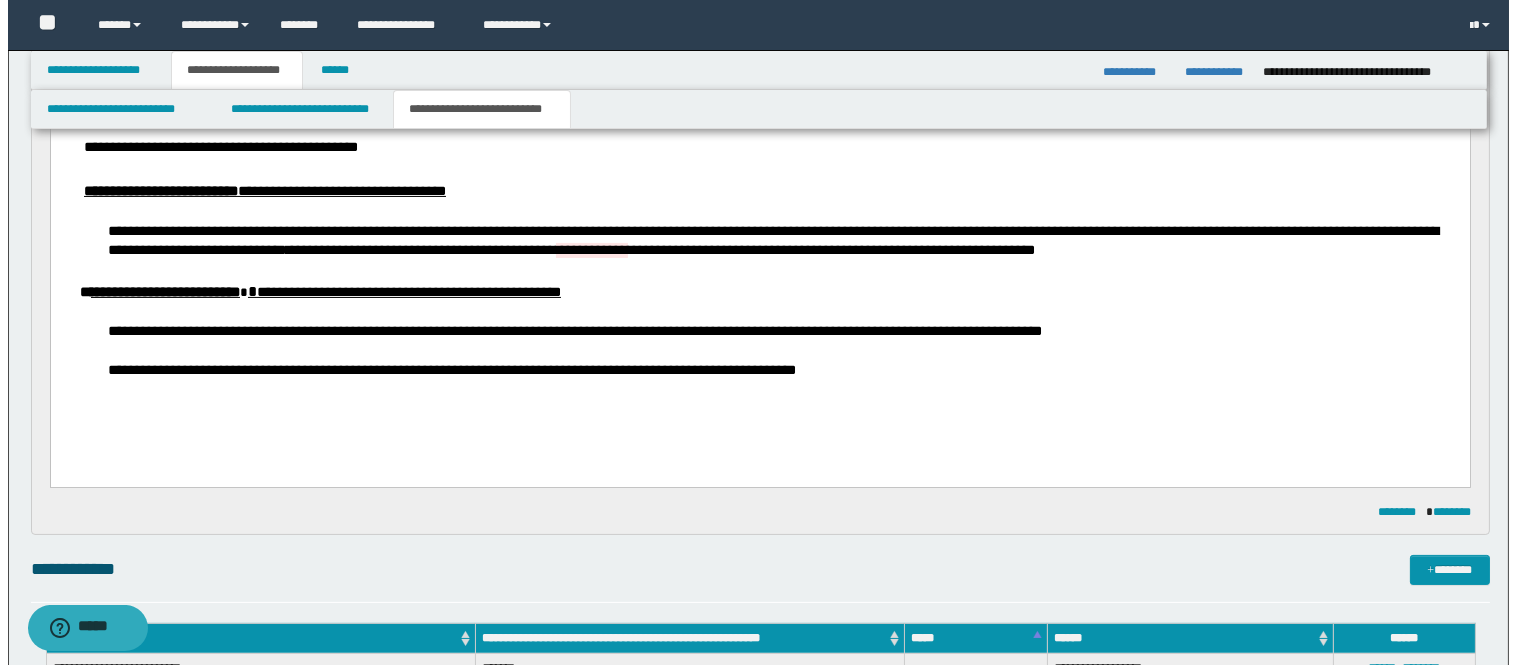 scroll, scrollTop: 555, scrollLeft: 0, axis: vertical 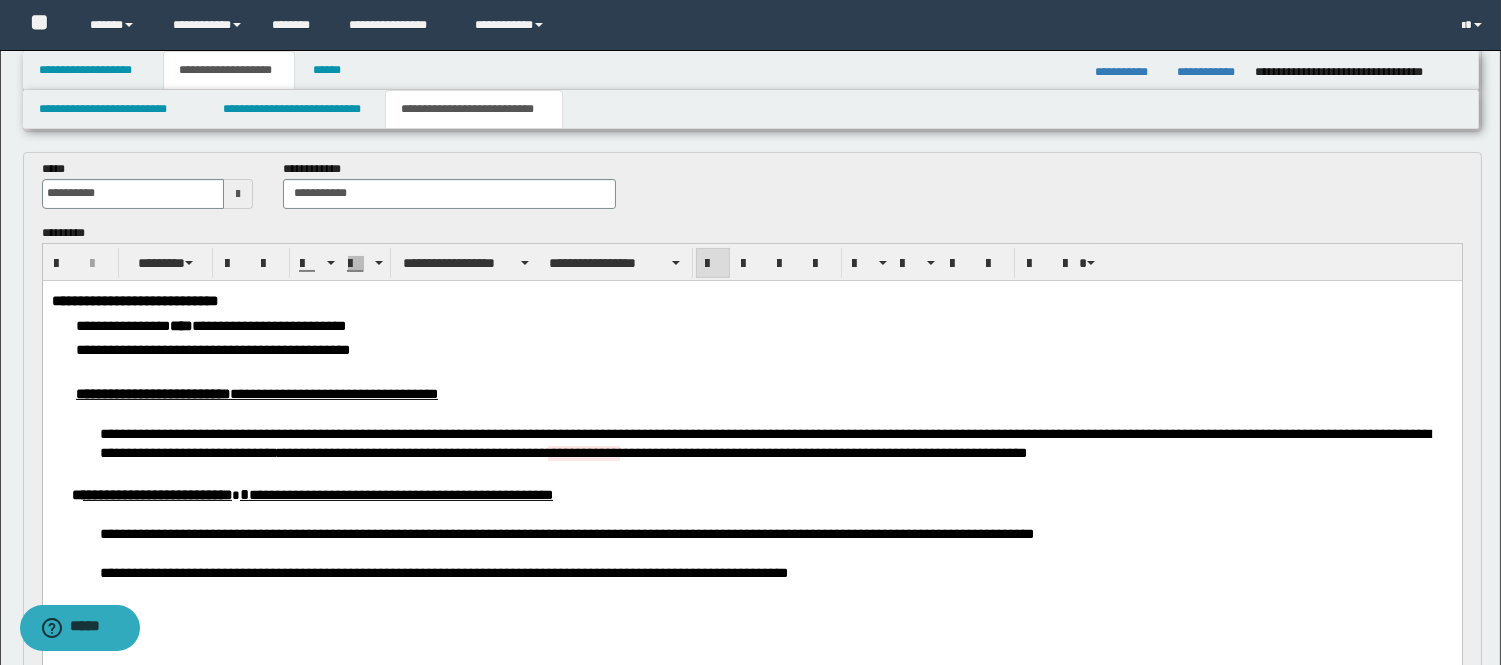 click on "**********" at bounding box center [775, 443] 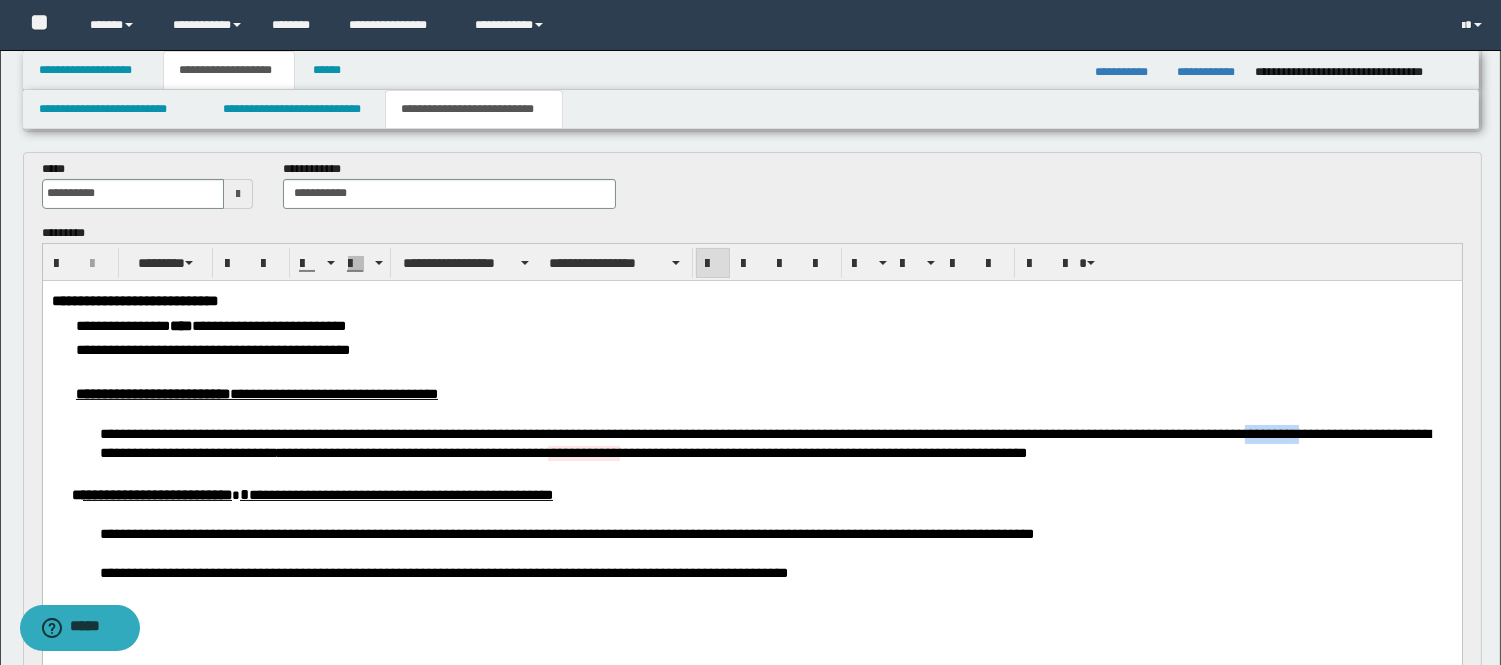 click on "********" at bounding box center (1268, 433) 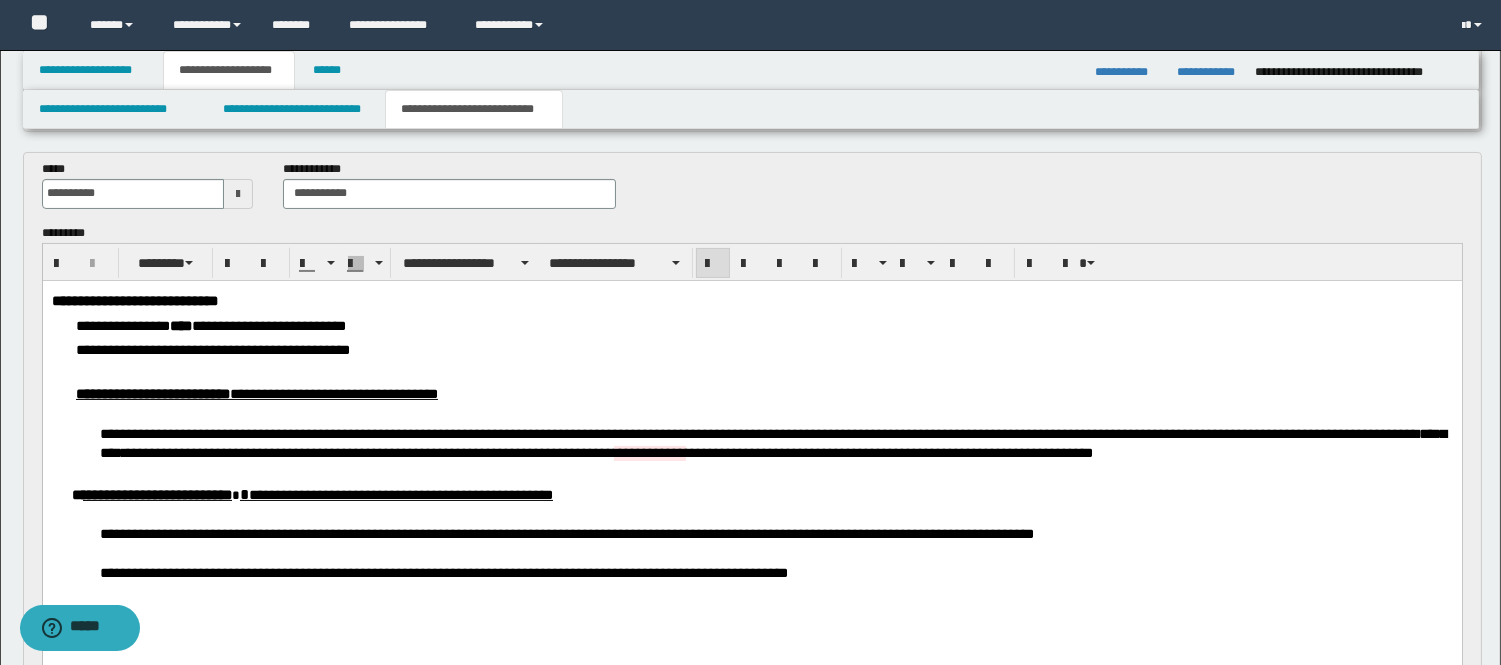 click on "*********" at bounding box center [772, 443] 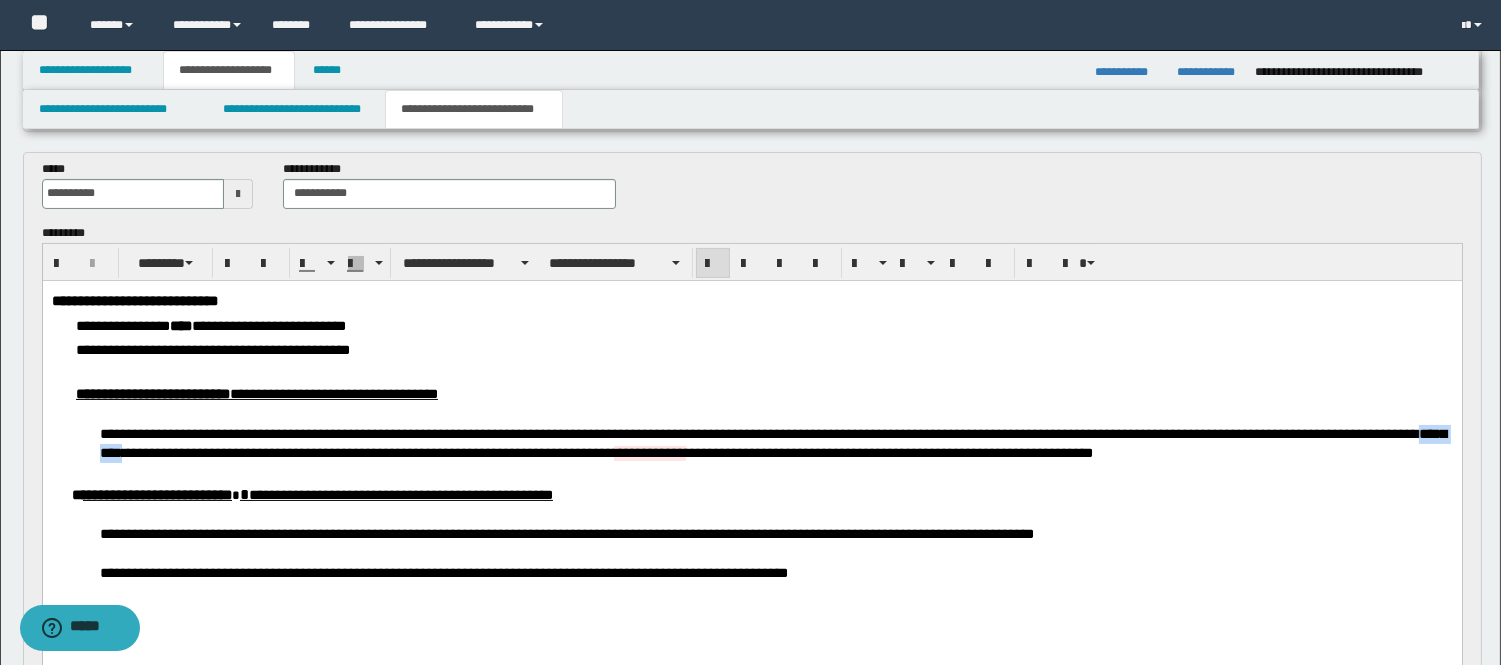 click on "*********" at bounding box center (772, 443) 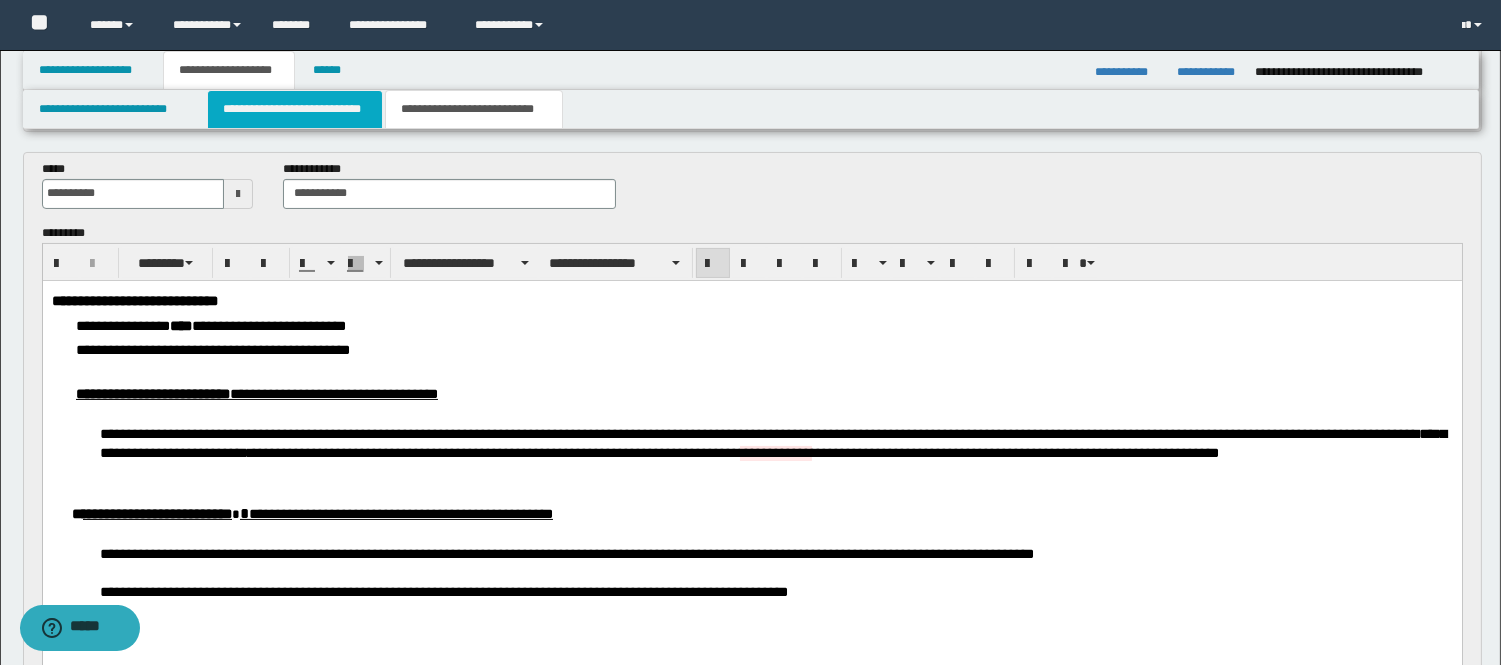 click on "**********" at bounding box center (295, 109) 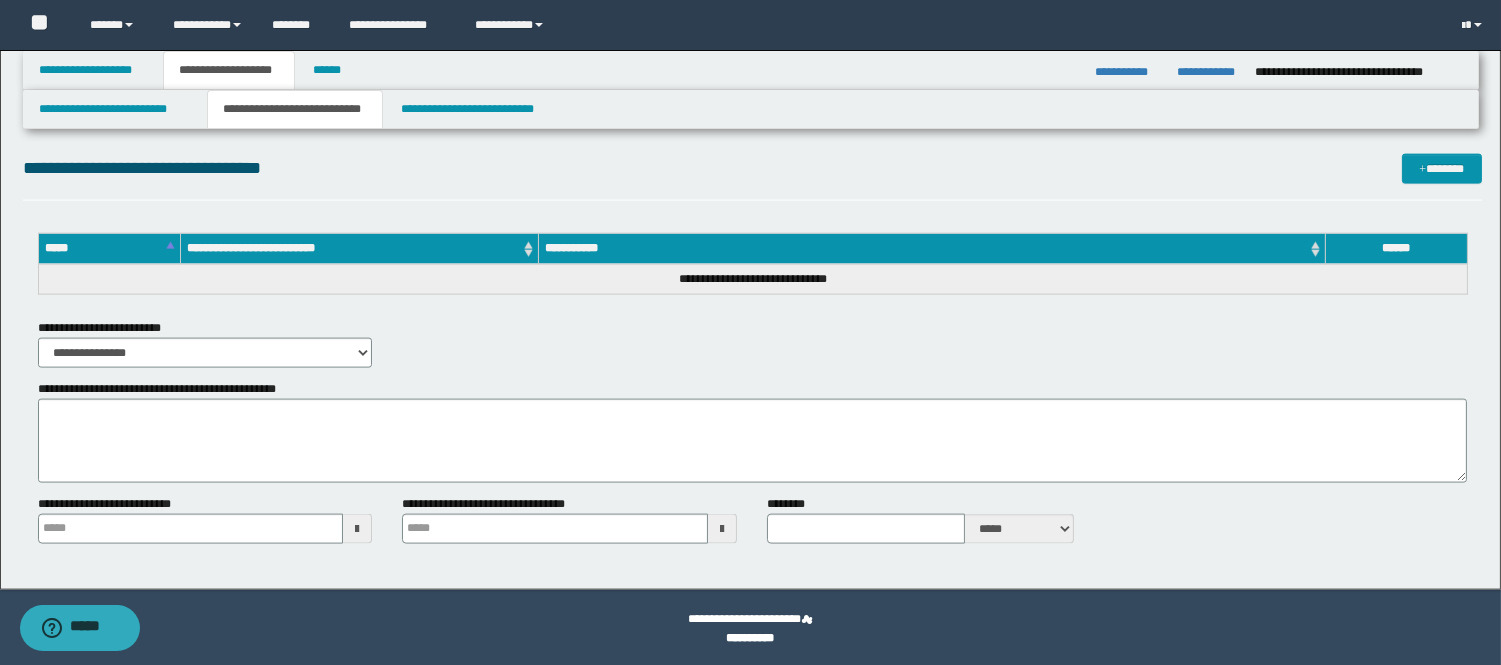 scroll, scrollTop: 5010, scrollLeft: 0, axis: vertical 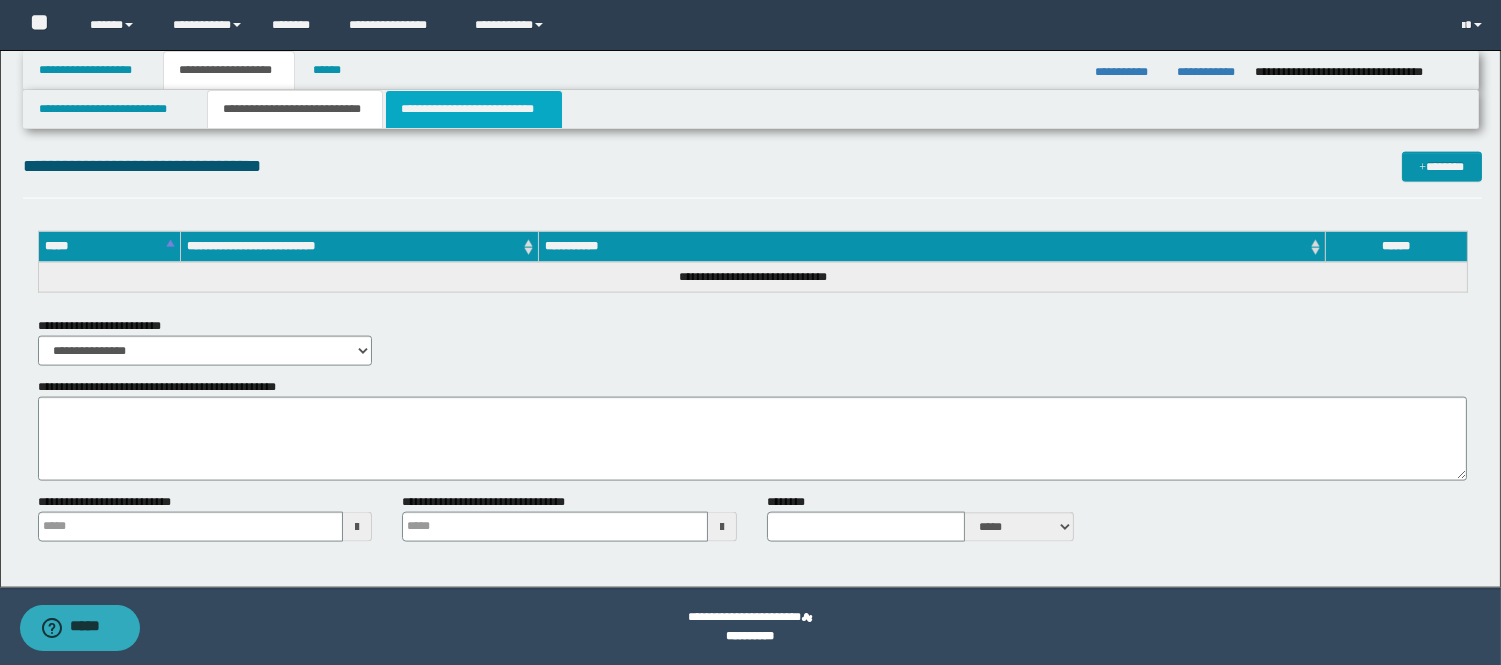 click on "**********" at bounding box center (474, 109) 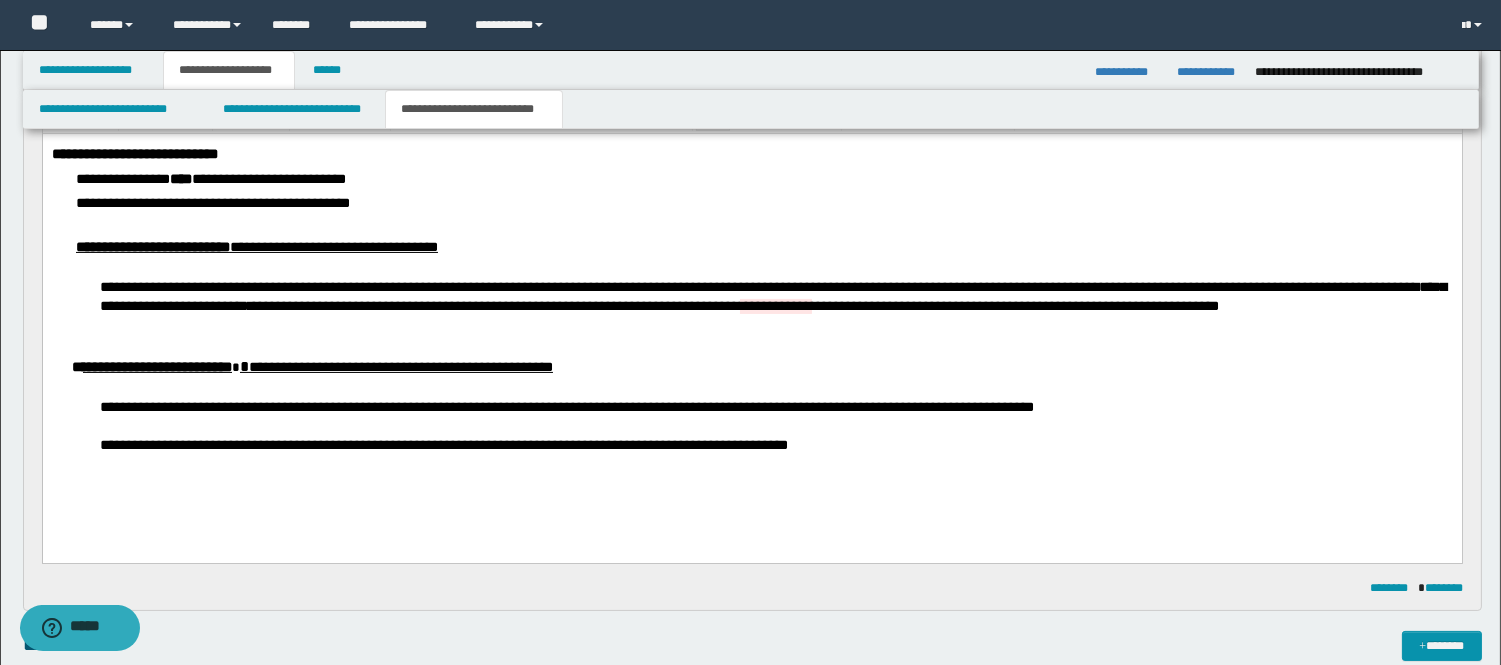 scroll, scrollTop: 647, scrollLeft: 0, axis: vertical 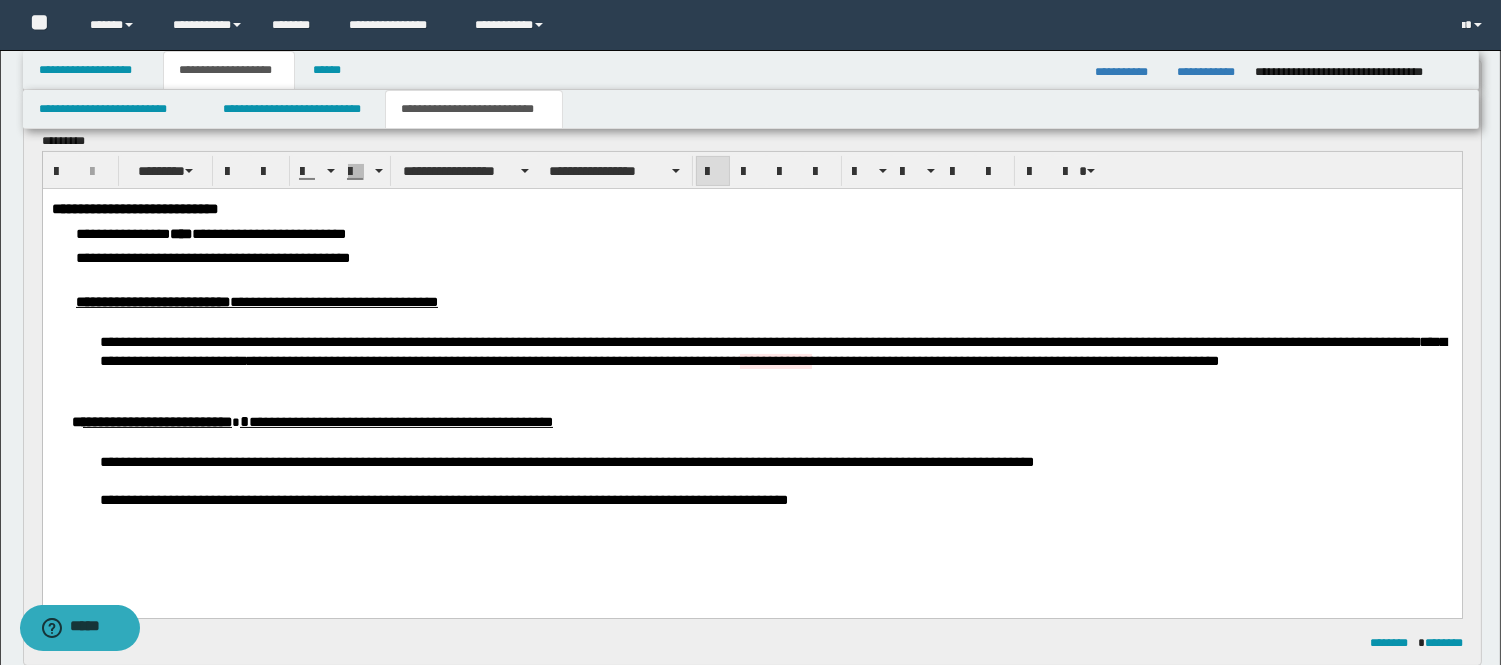 click on "*" at bounding box center (253, 360) 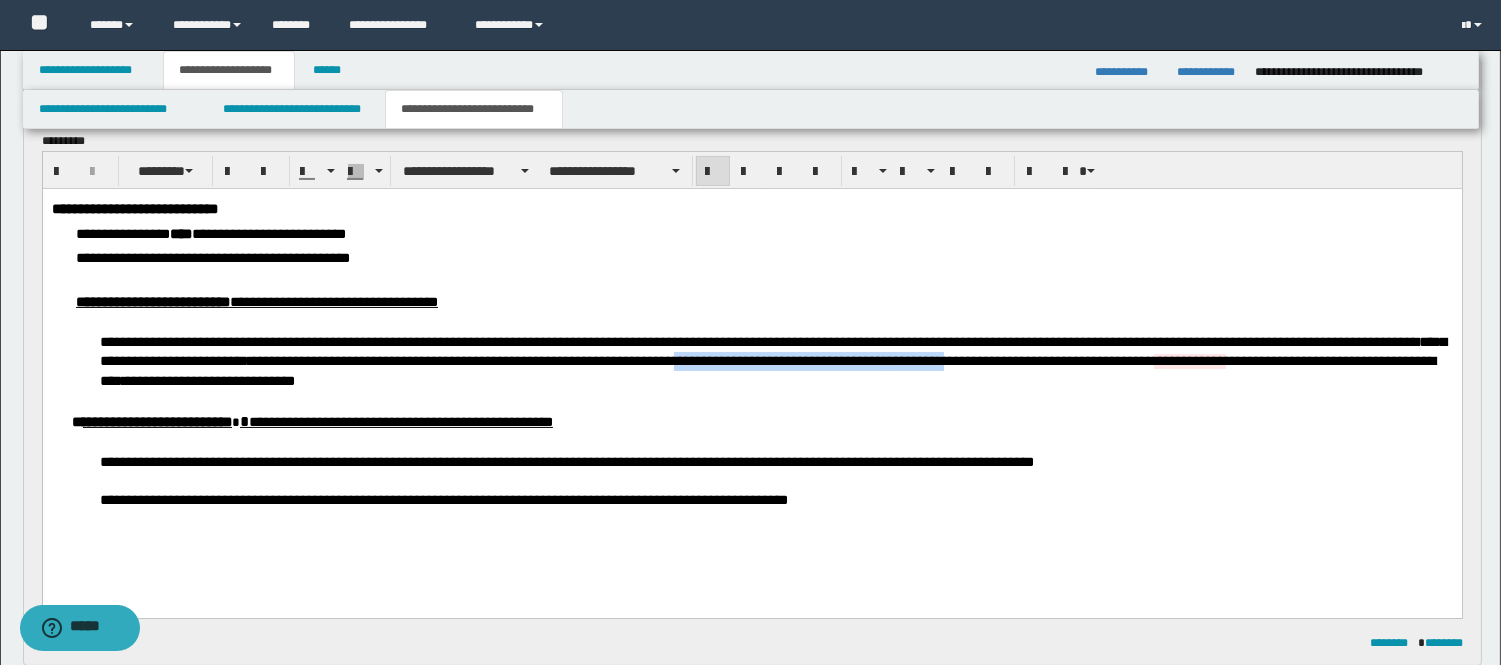 drag, startPoint x: 1002, startPoint y: 372, endPoint x: 1230, endPoint y: 355, distance: 228.63289 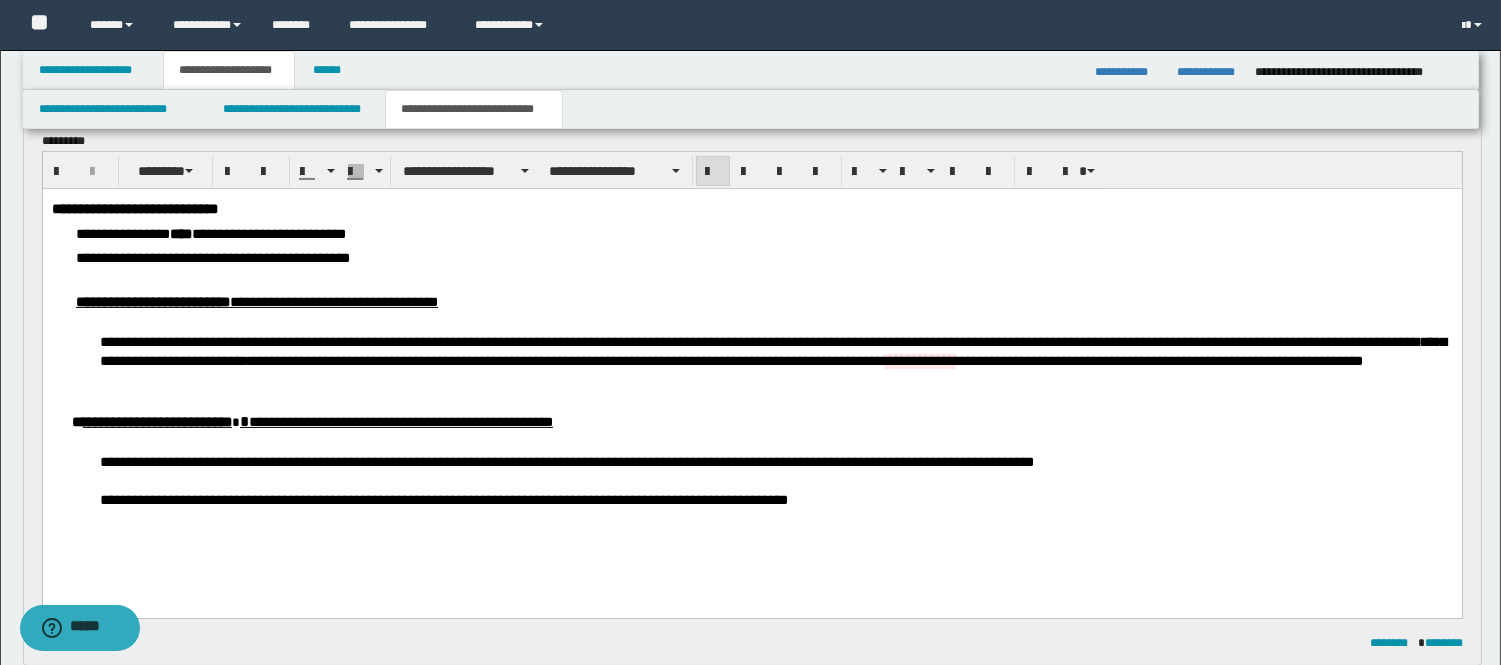 click on "******" at bounding box center [1213, 360] 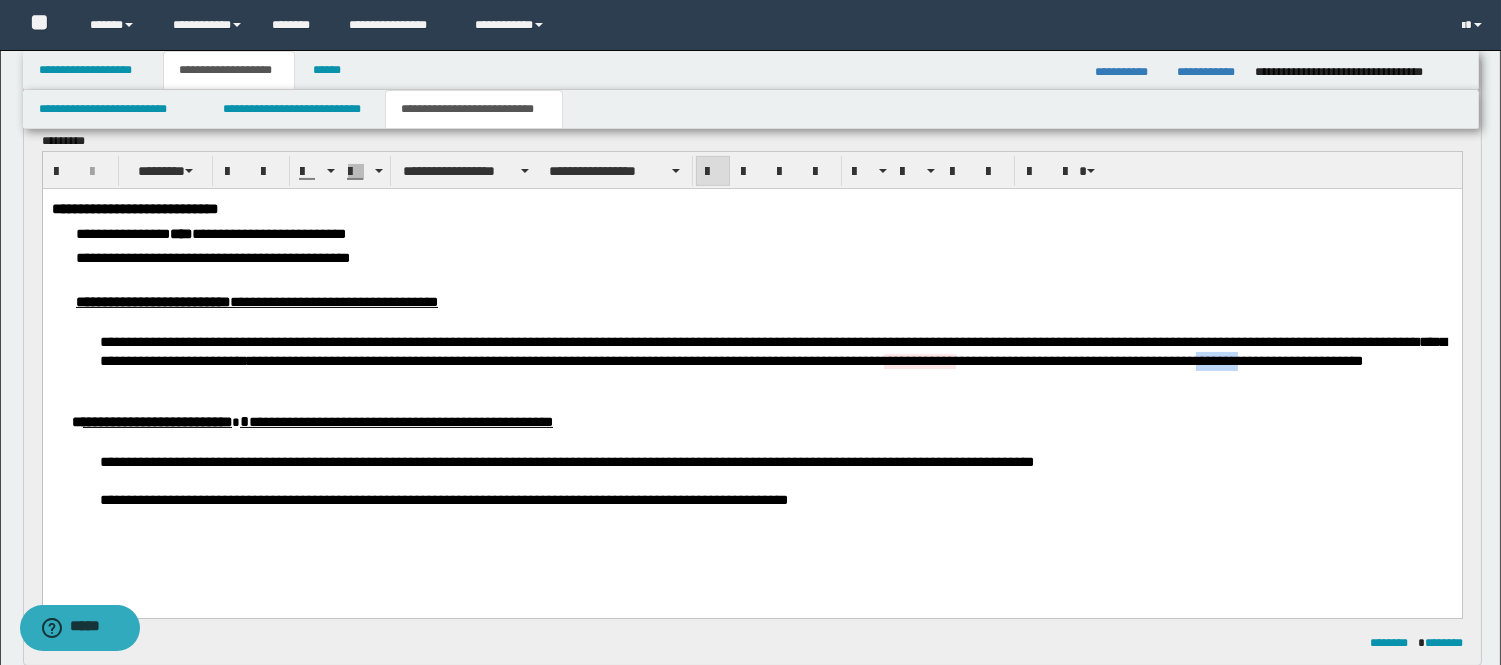 click on "******" at bounding box center (1213, 360) 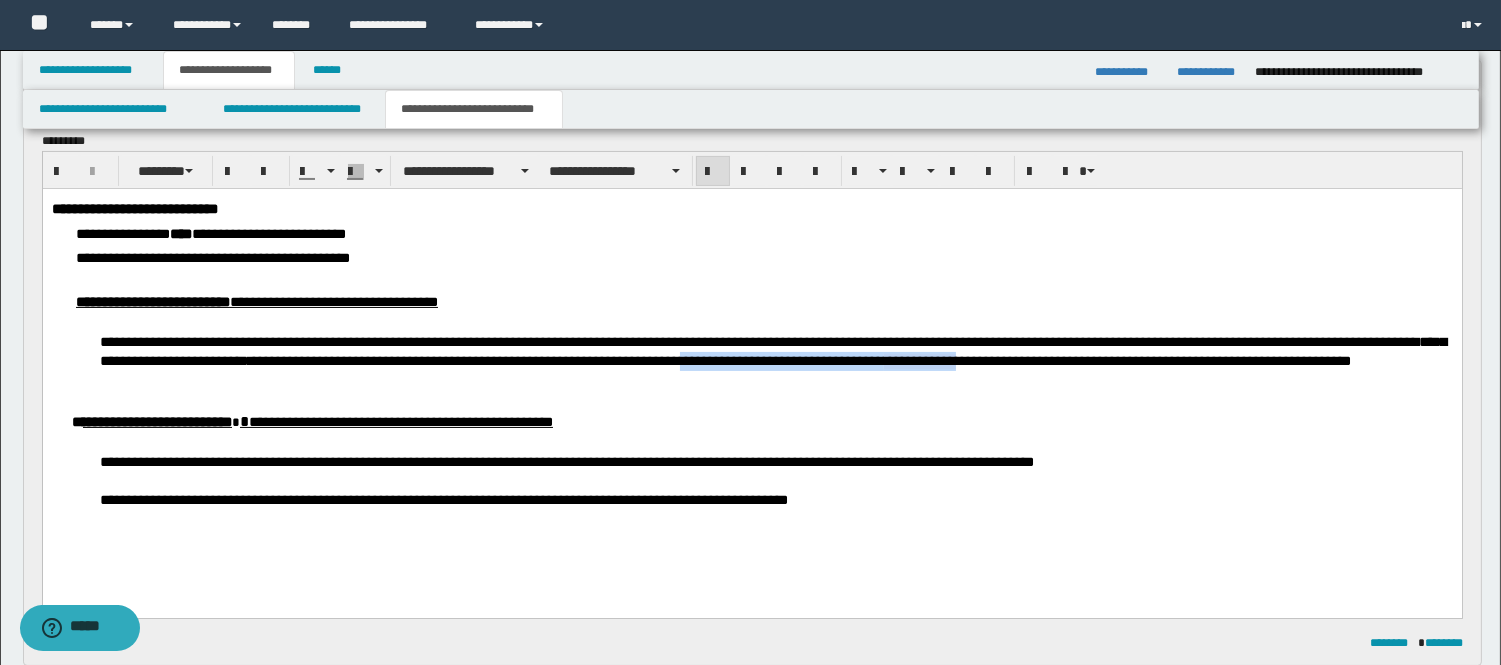 drag, startPoint x: 936, startPoint y: 366, endPoint x: 1249, endPoint y: 363, distance: 313.01437 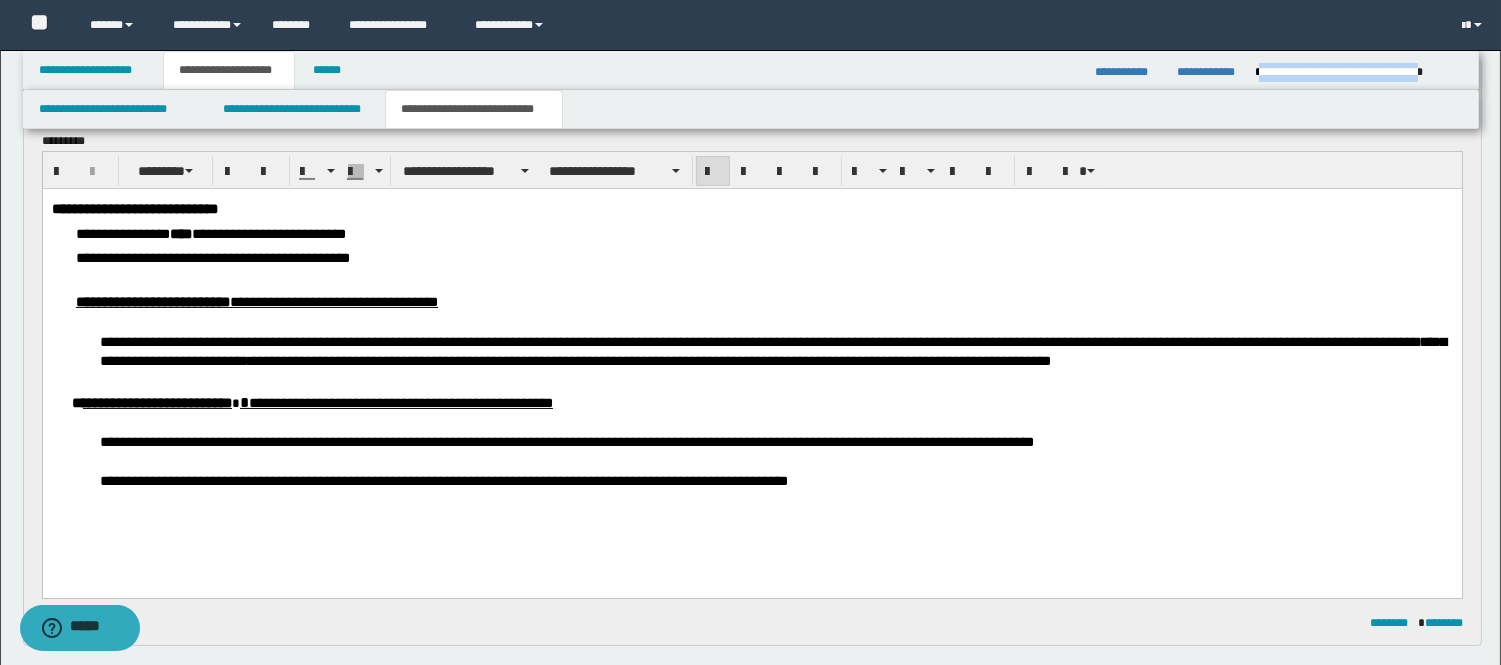 drag, startPoint x: 1260, startPoint y: 66, endPoint x: 1464, endPoint y: 66, distance: 204 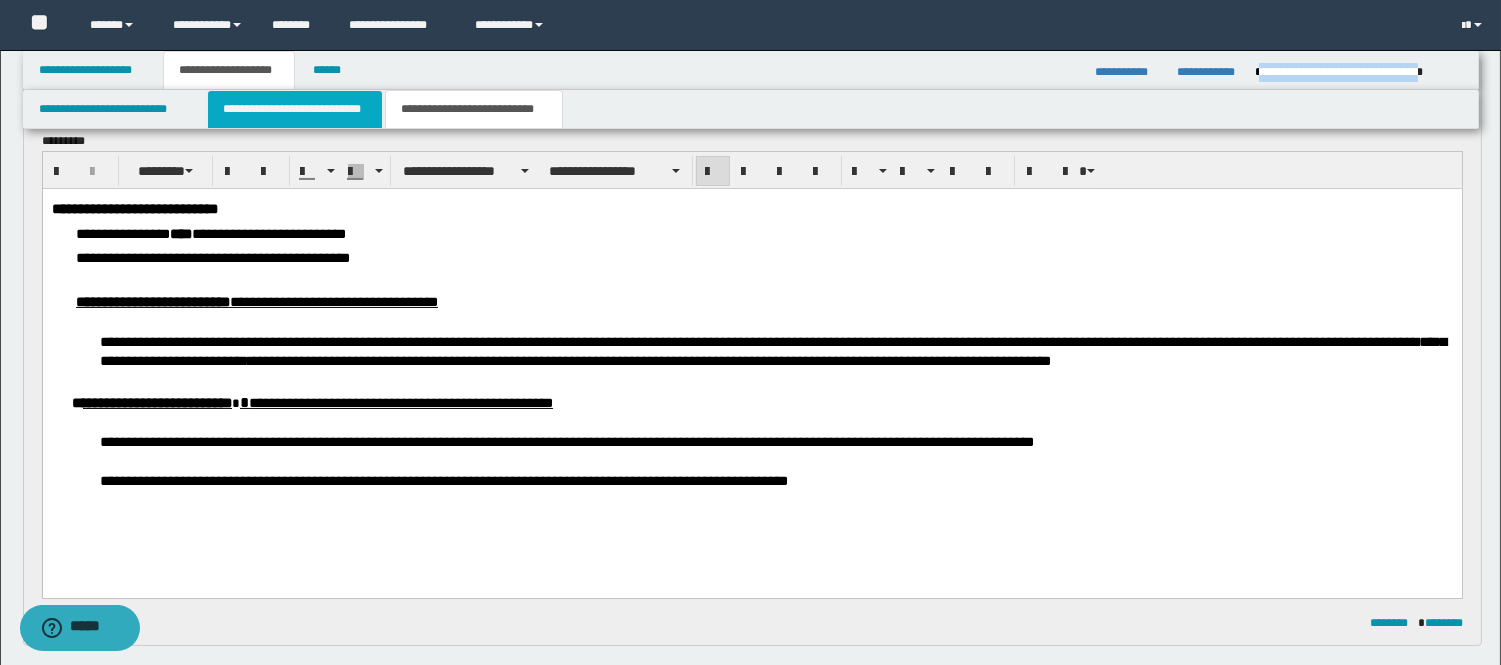 click on "**********" at bounding box center [295, 109] 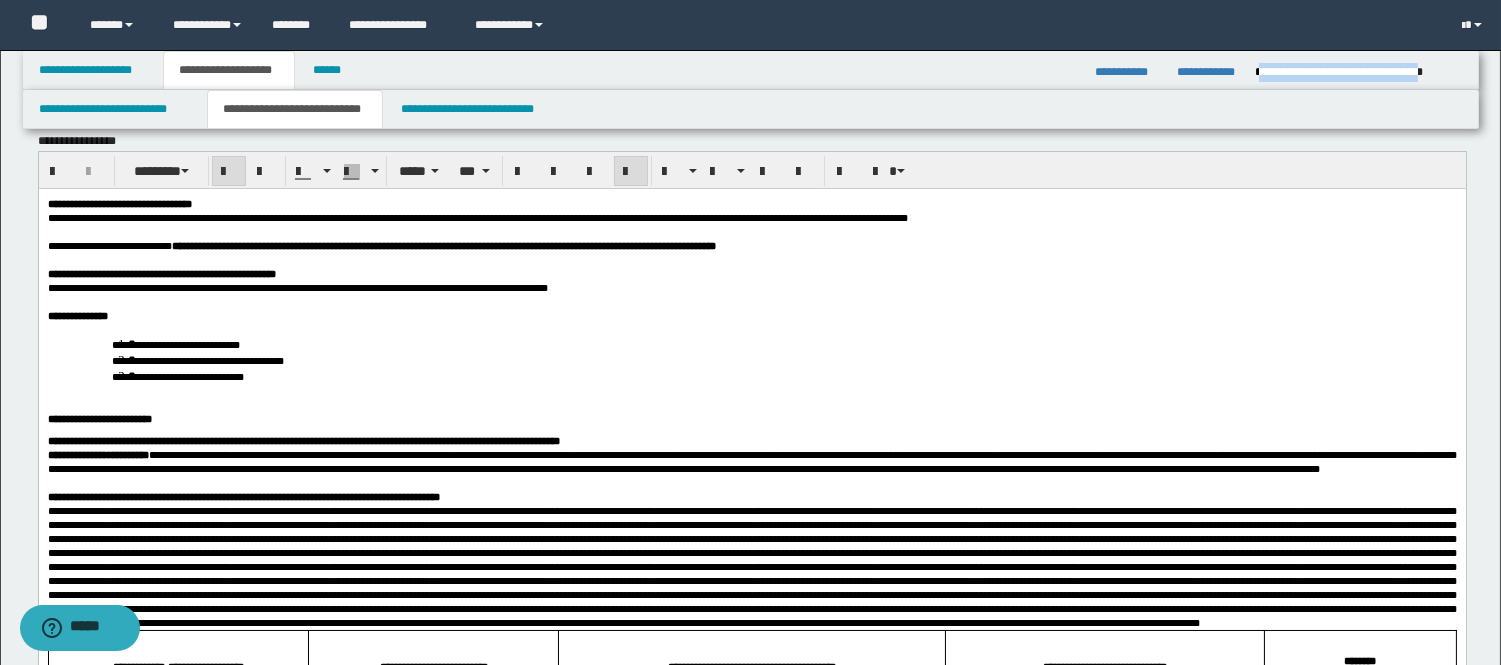 scroll, scrollTop: 0, scrollLeft: 0, axis: both 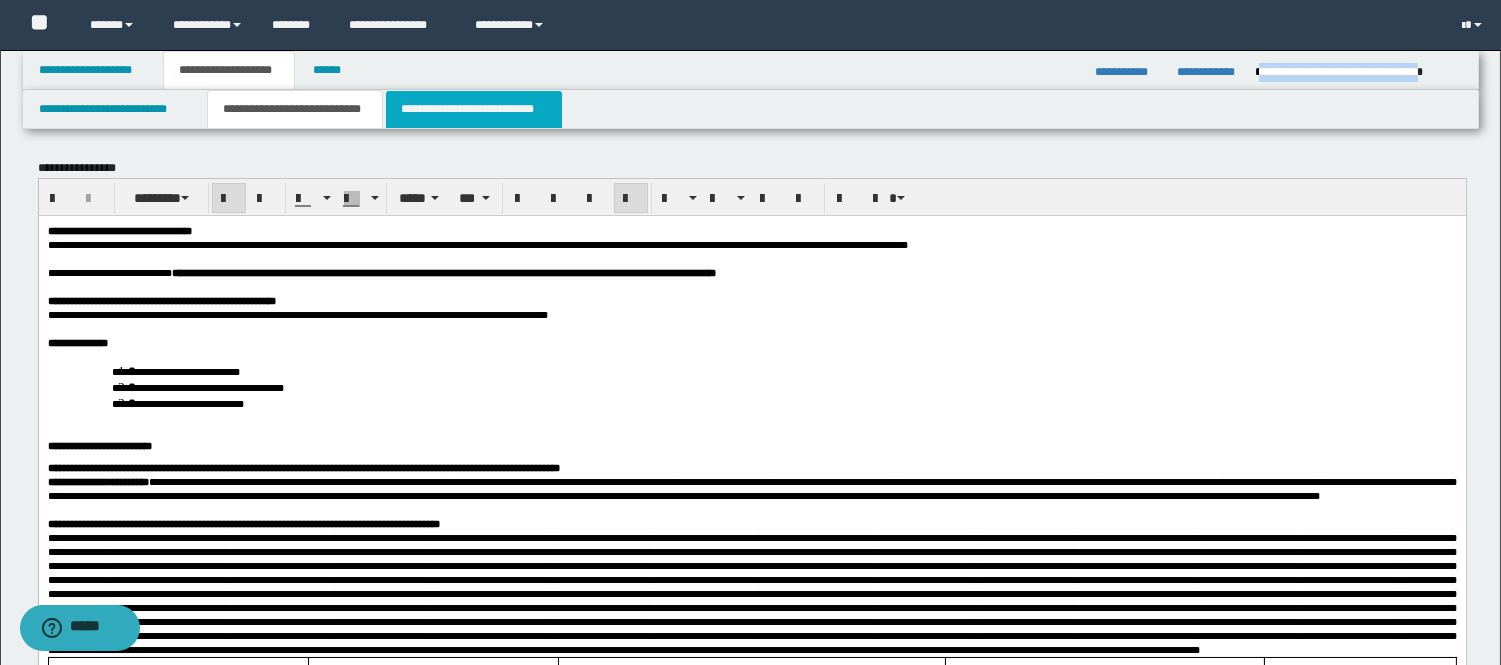 click on "**********" at bounding box center [474, 109] 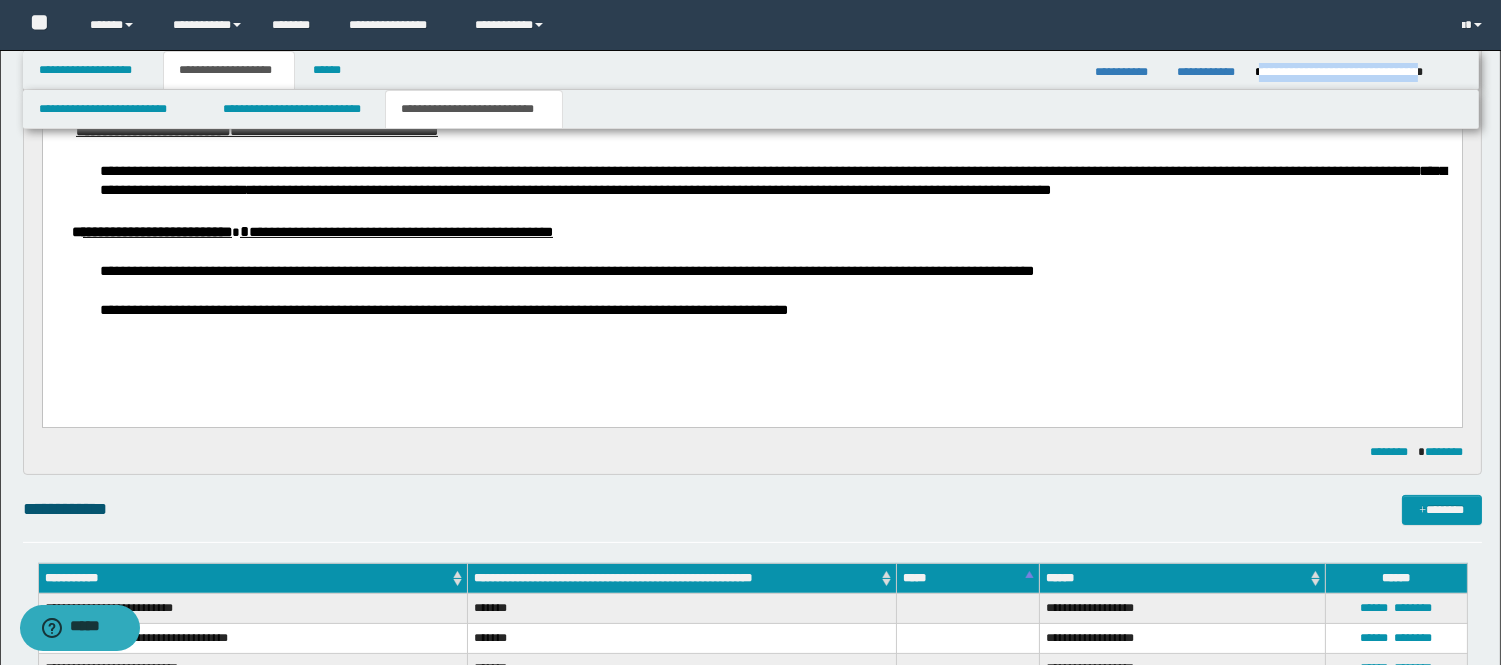 scroll, scrollTop: 666, scrollLeft: 0, axis: vertical 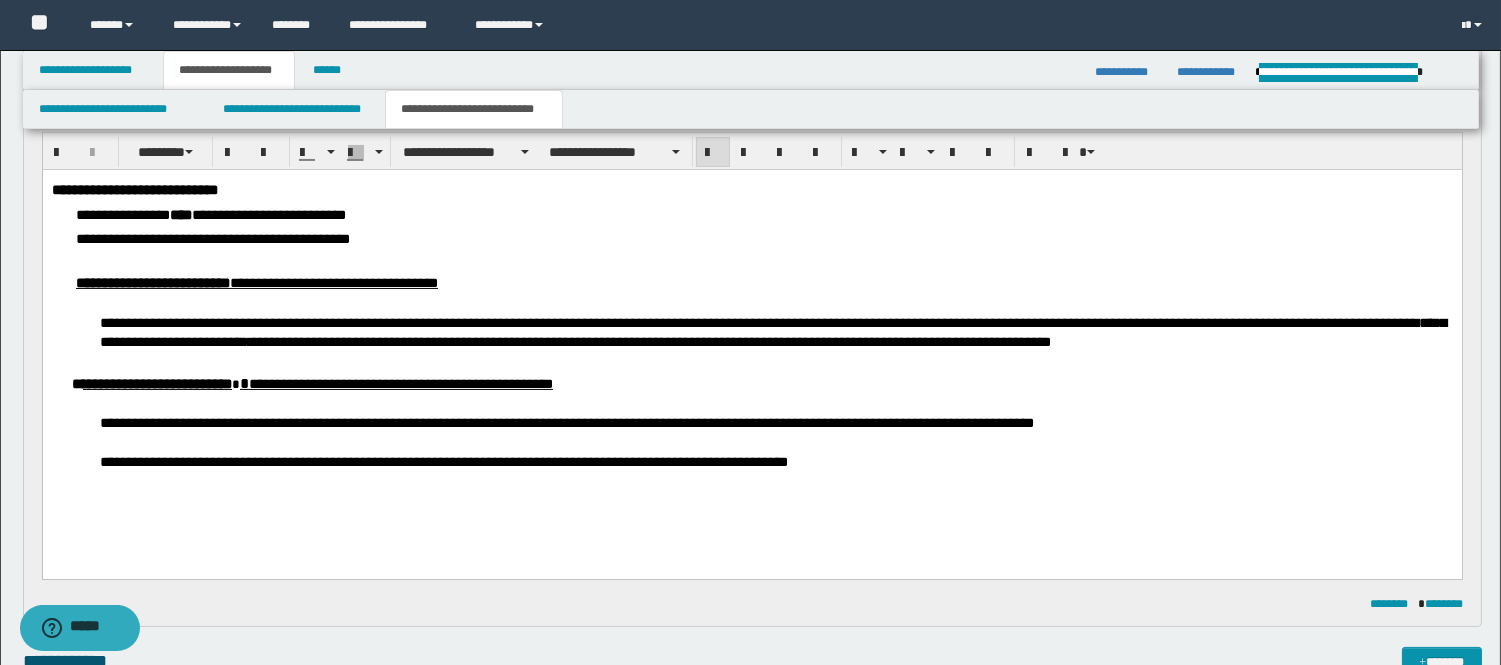 click on "****" at bounding box center (1035, 341) 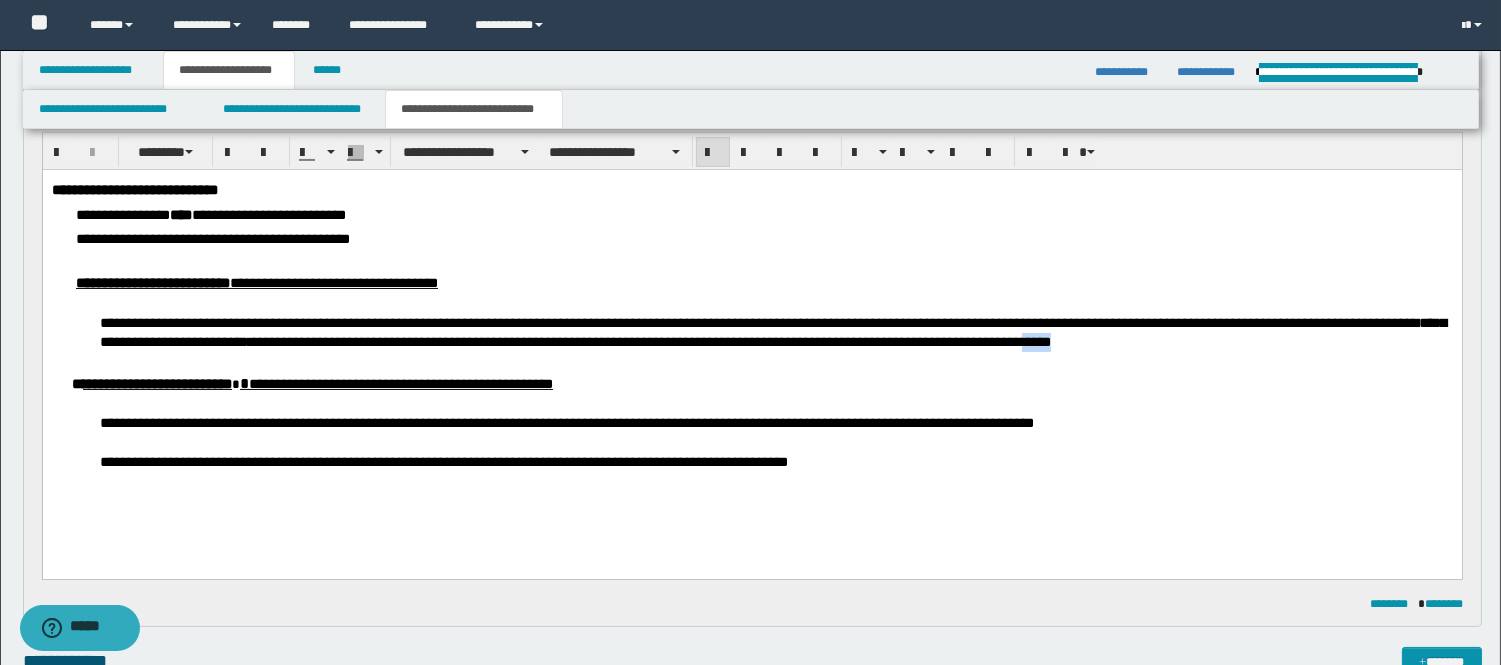 click on "****" at bounding box center (1035, 341) 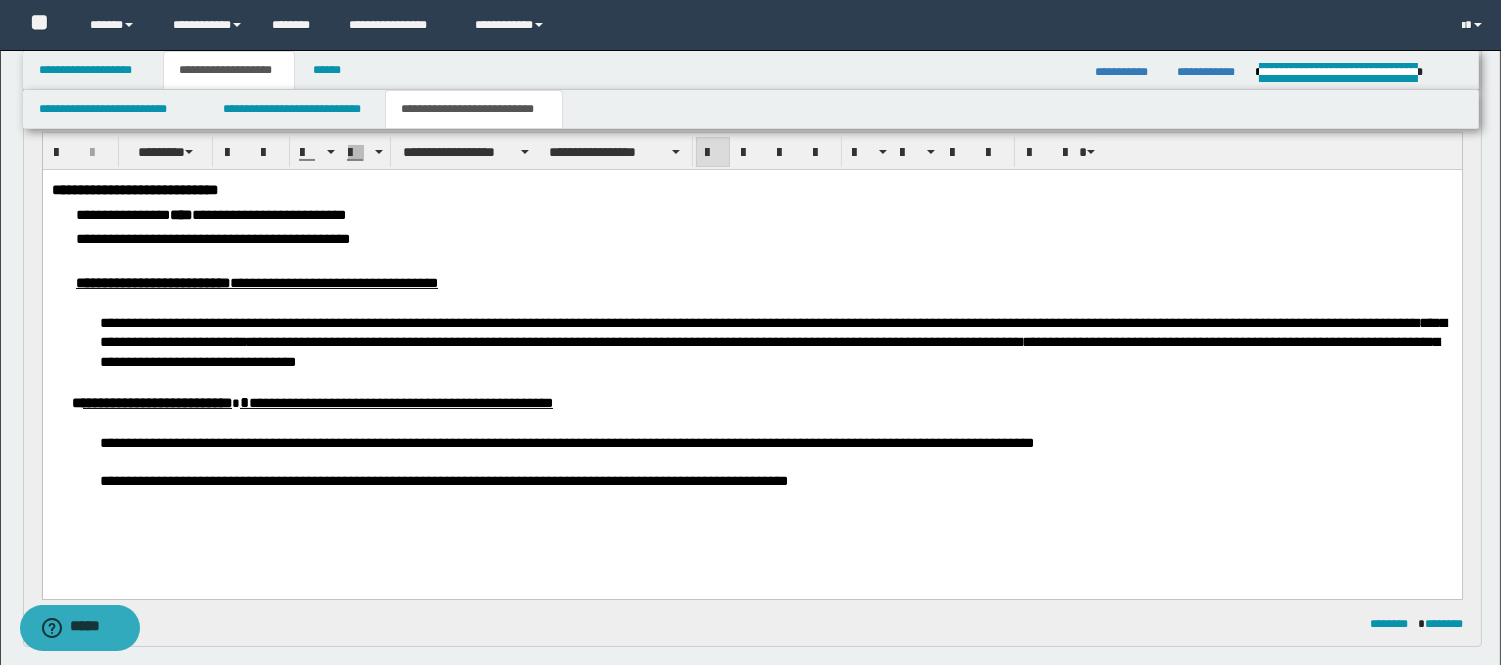 drag, startPoint x: 923, startPoint y: 489, endPoint x: 877, endPoint y: 481, distance: 46.69047 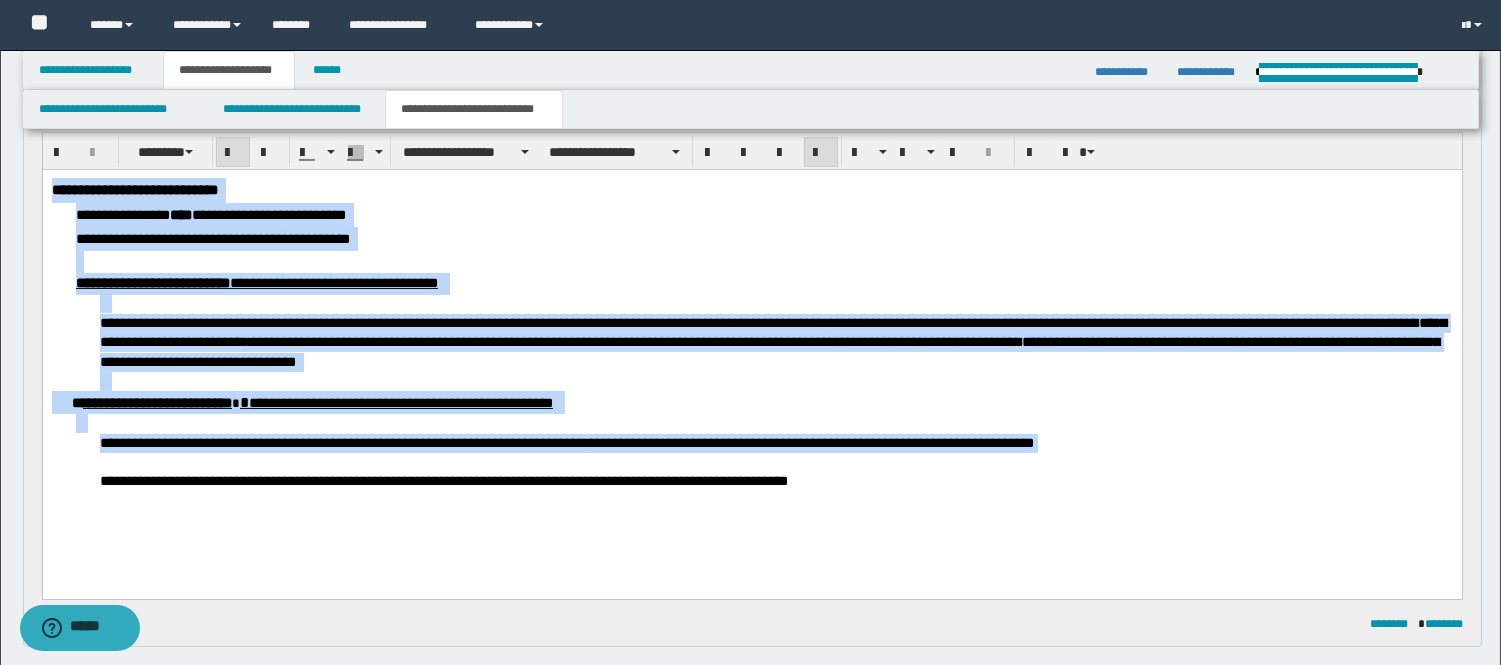 drag, startPoint x: 1140, startPoint y: 441, endPoint x: -1, endPoint y: 174, distance: 1171.8234 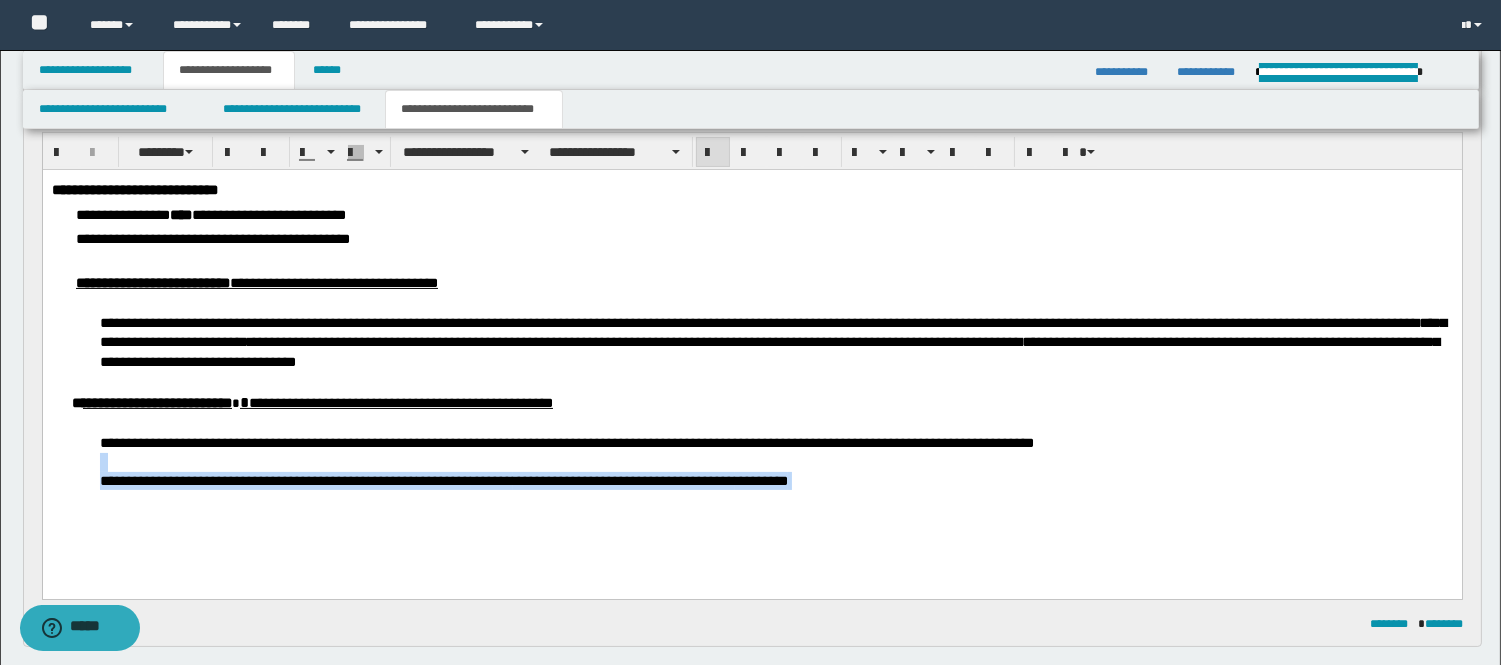 drag, startPoint x: 886, startPoint y: 504, endPoint x: 2, endPoint y: 469, distance: 884.6926 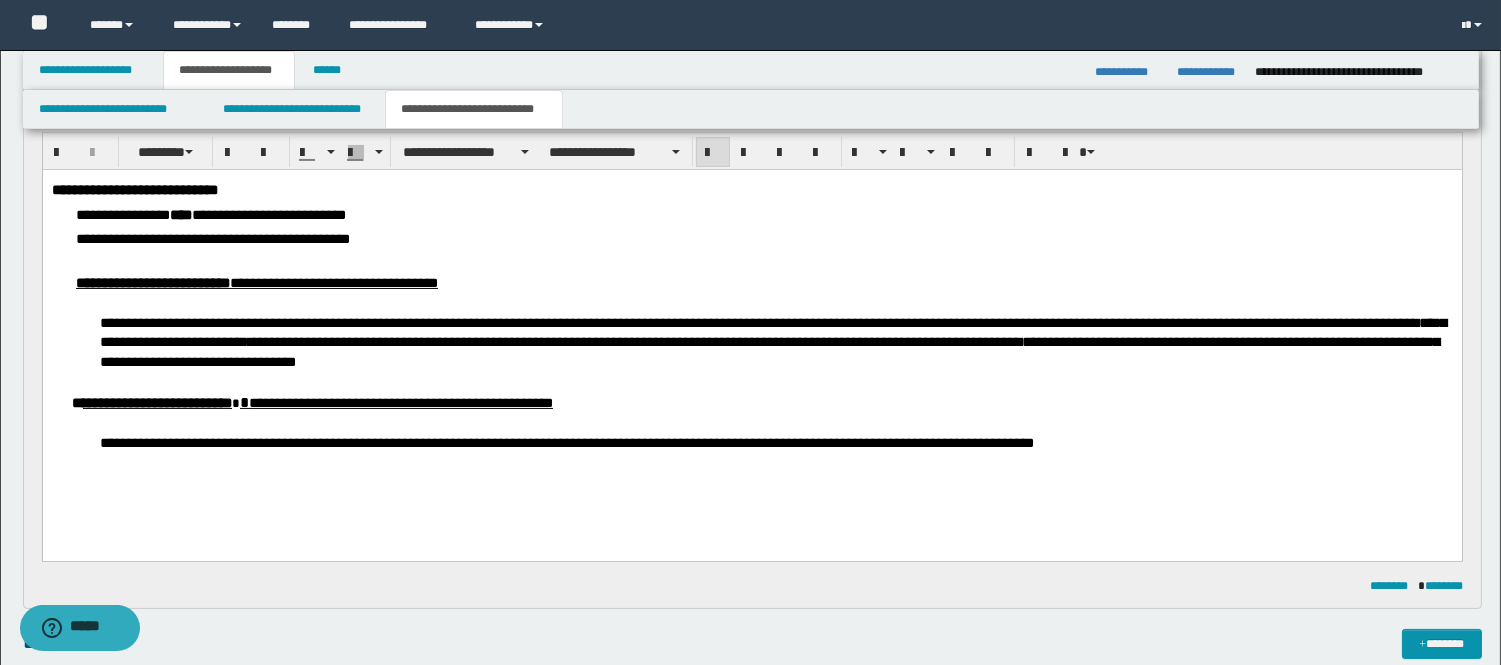 click on "**********" at bounding box center (751, 70) 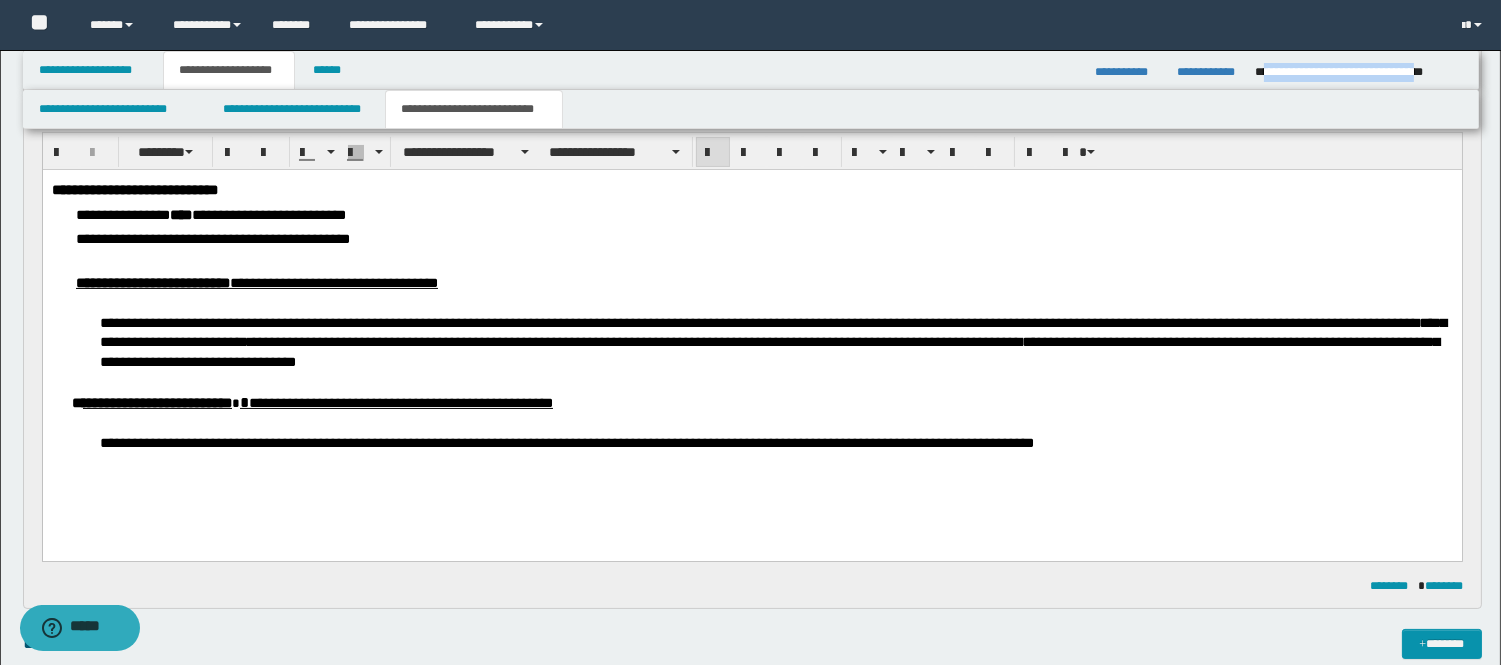 drag, startPoint x: 1262, startPoint y: 73, endPoint x: 1461, endPoint y: 70, distance: 199.02261 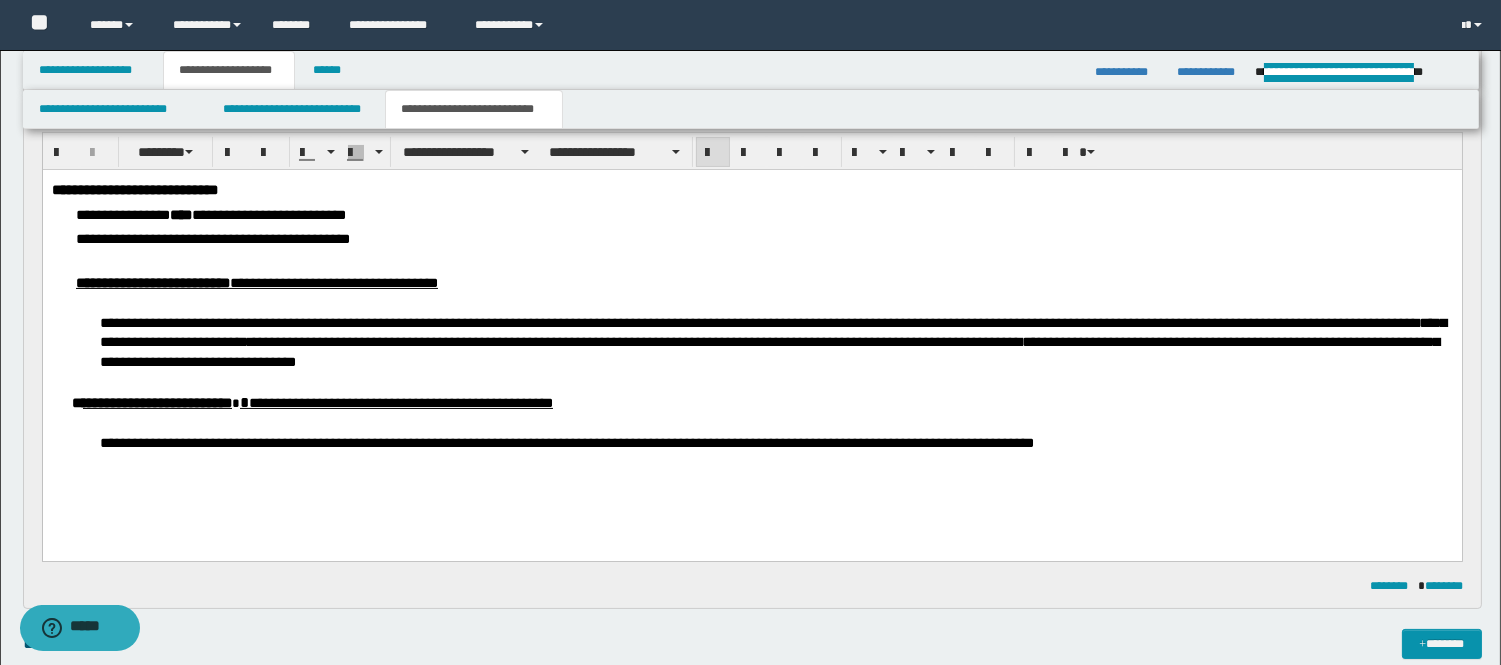 click on "**********" at bounding box center [763, 238] 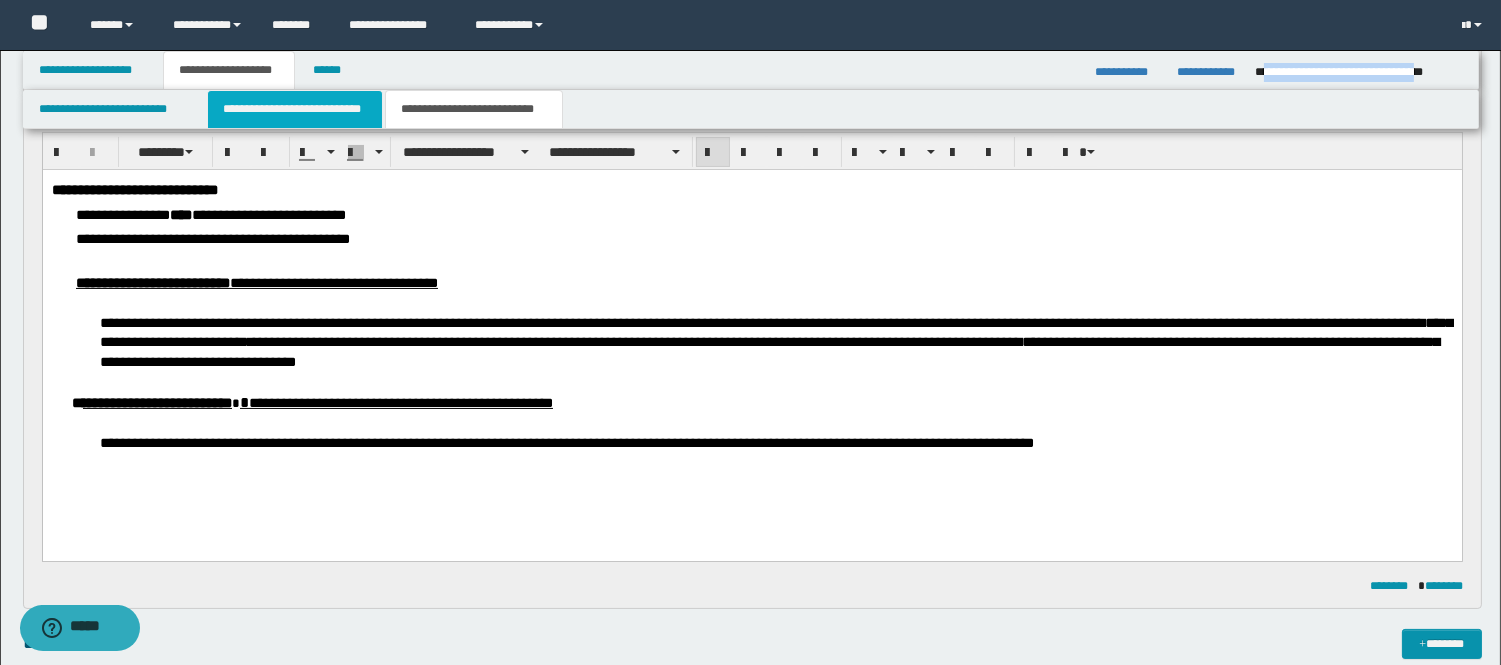 click on "**********" at bounding box center (295, 109) 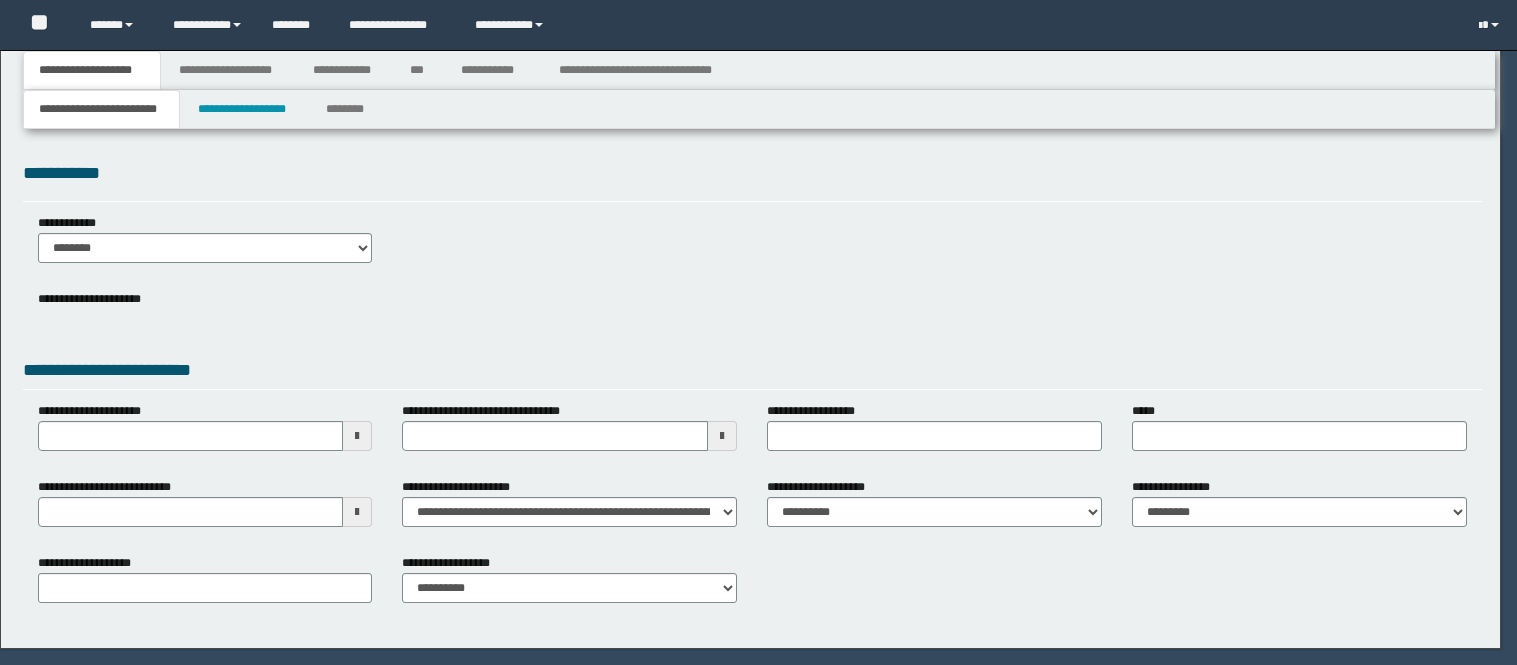scroll, scrollTop: 0, scrollLeft: 0, axis: both 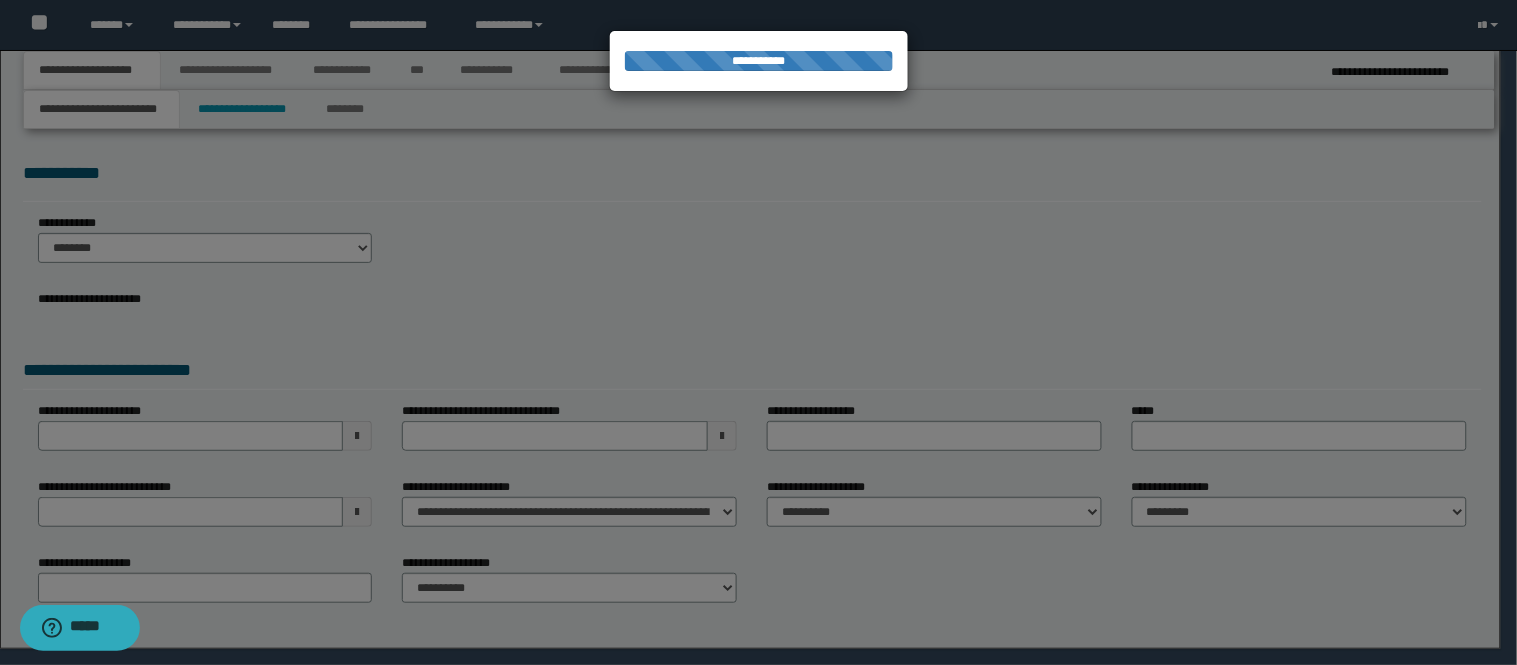 select on "*" 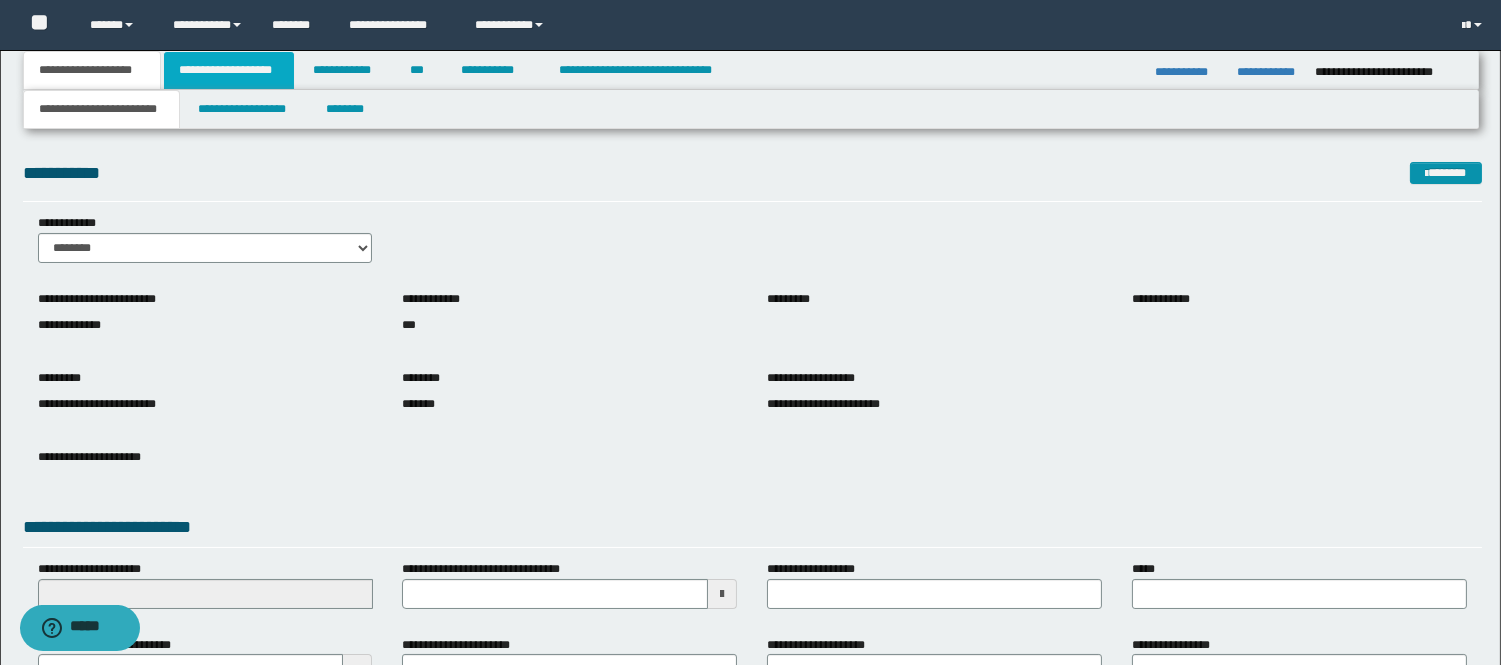 click on "**********" at bounding box center (229, 70) 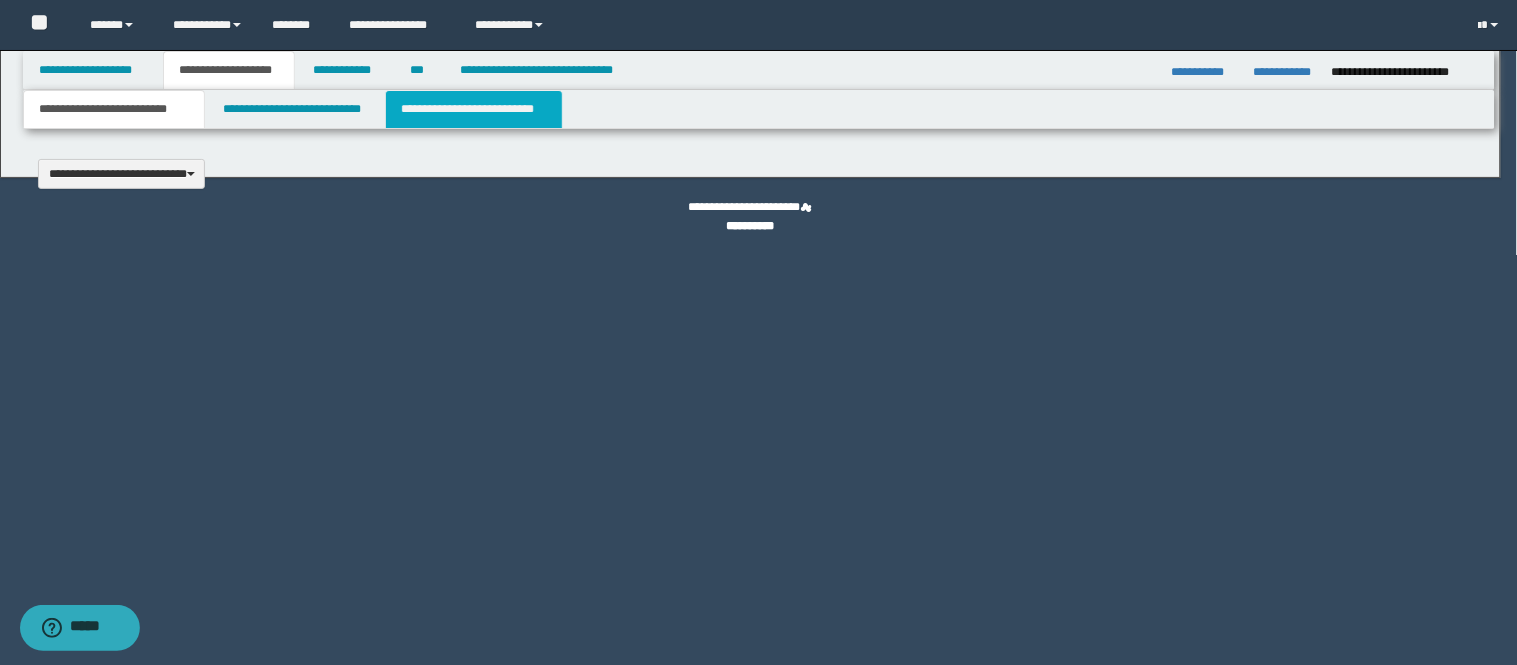 type 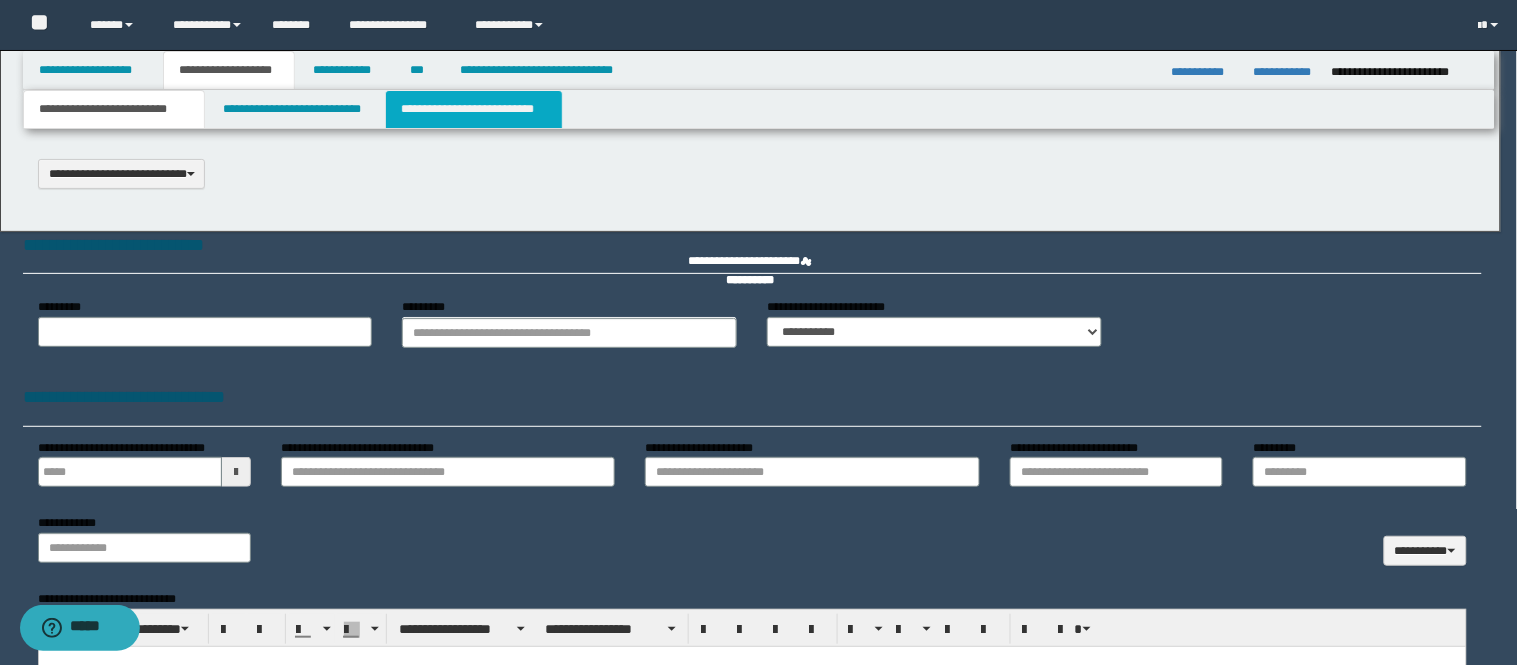 scroll, scrollTop: 0, scrollLeft: 0, axis: both 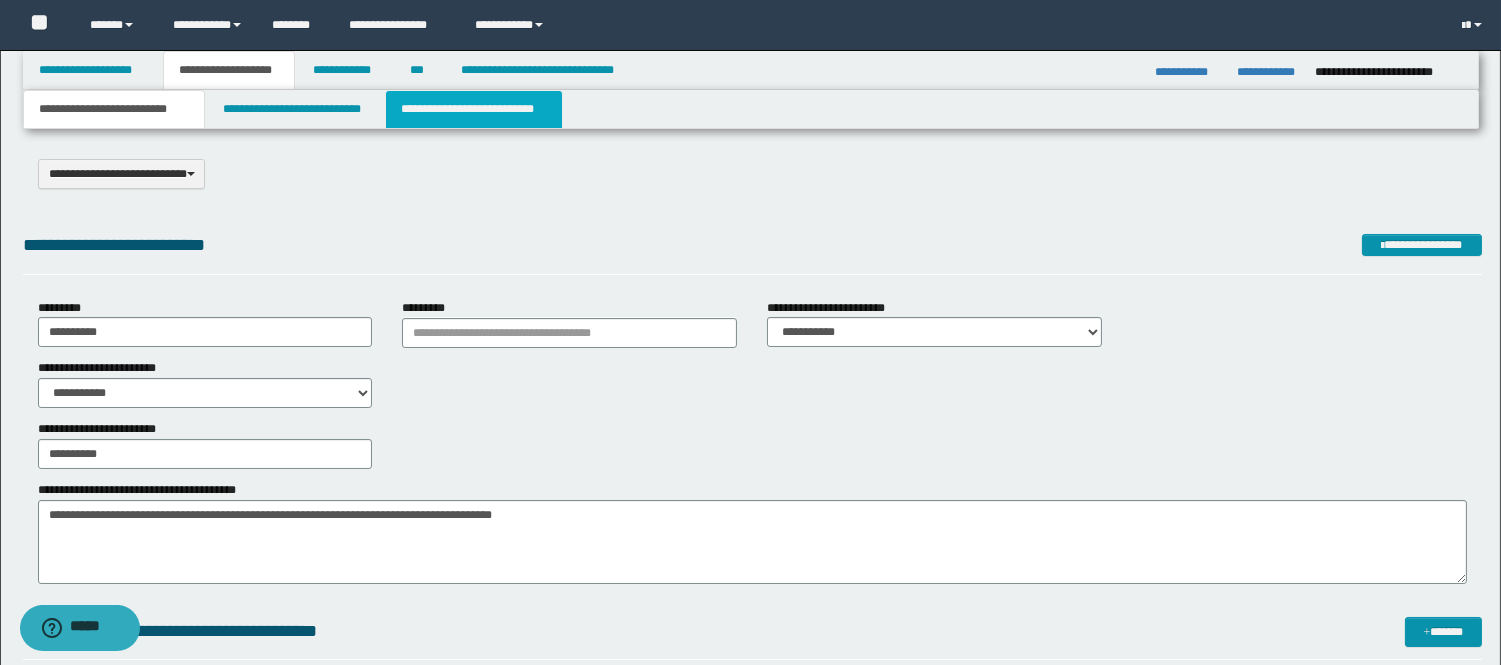 click on "**********" at bounding box center [474, 109] 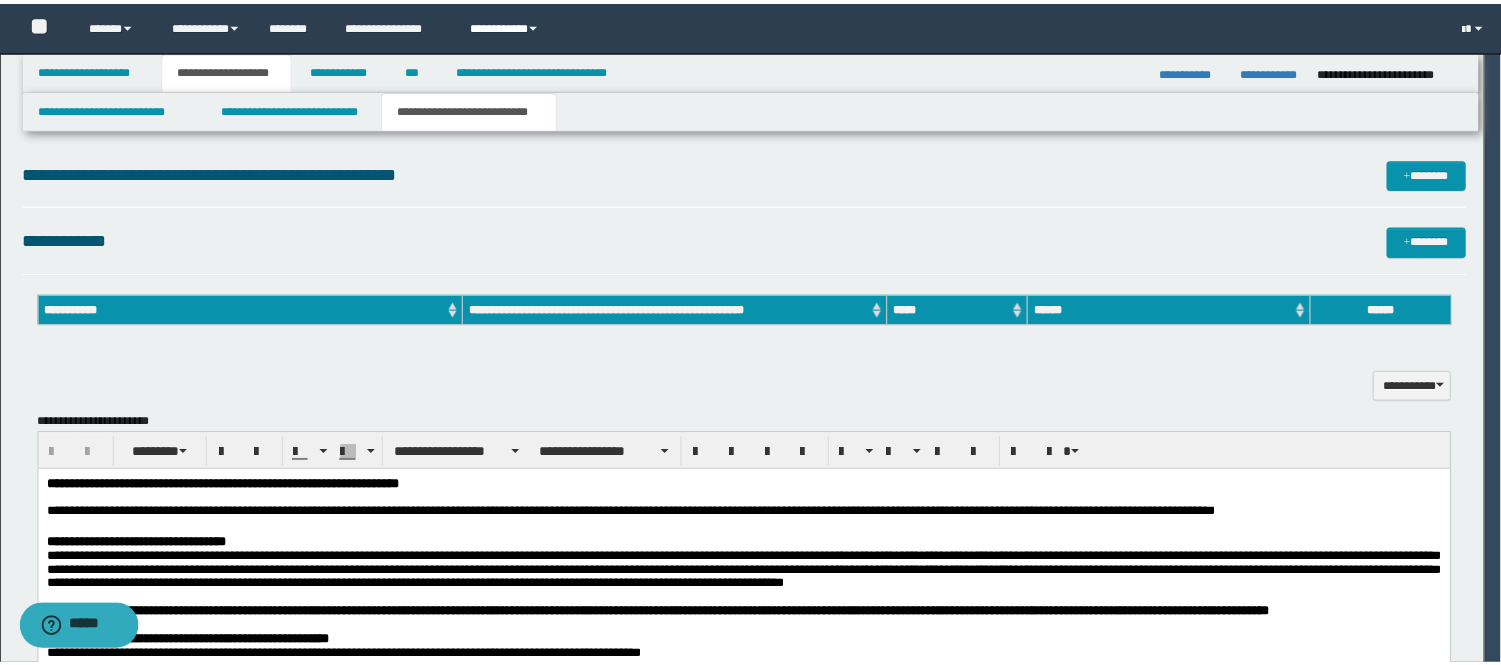 scroll, scrollTop: 0, scrollLeft: 0, axis: both 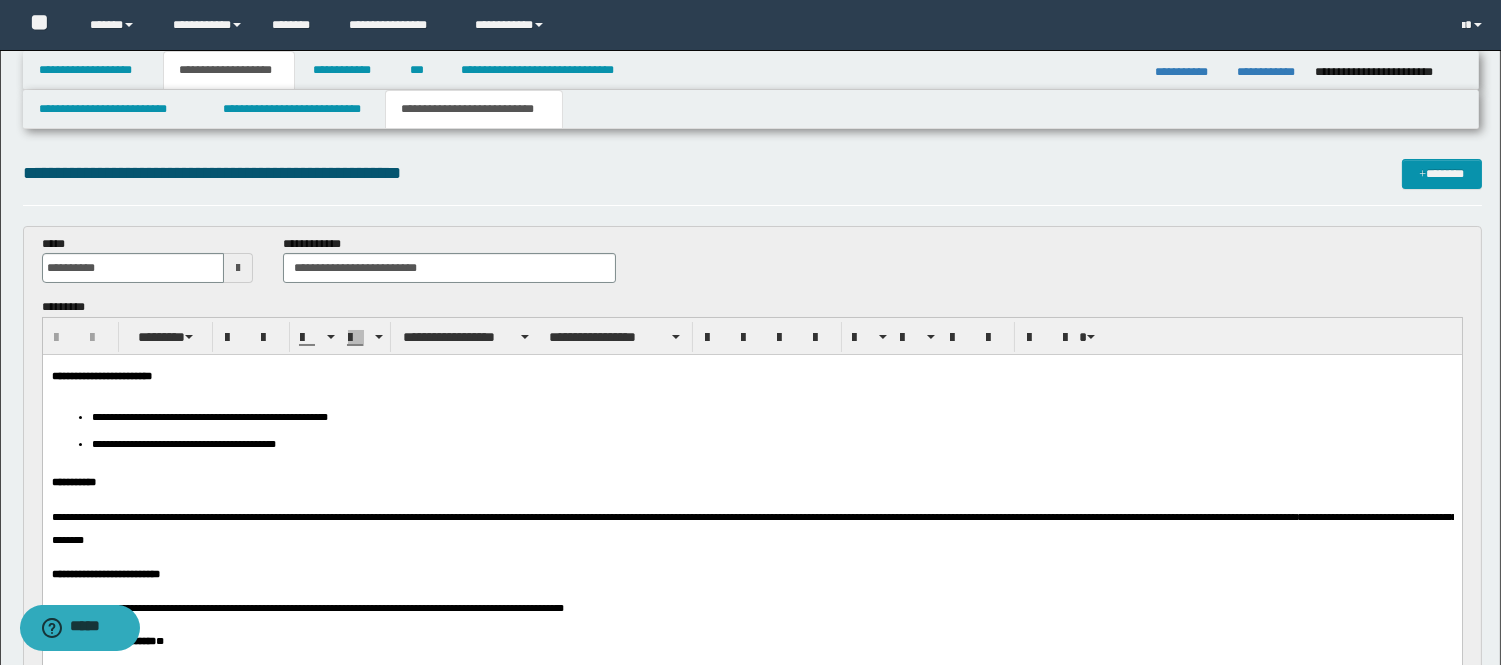 click on "**********" at bounding box center [751, 605] 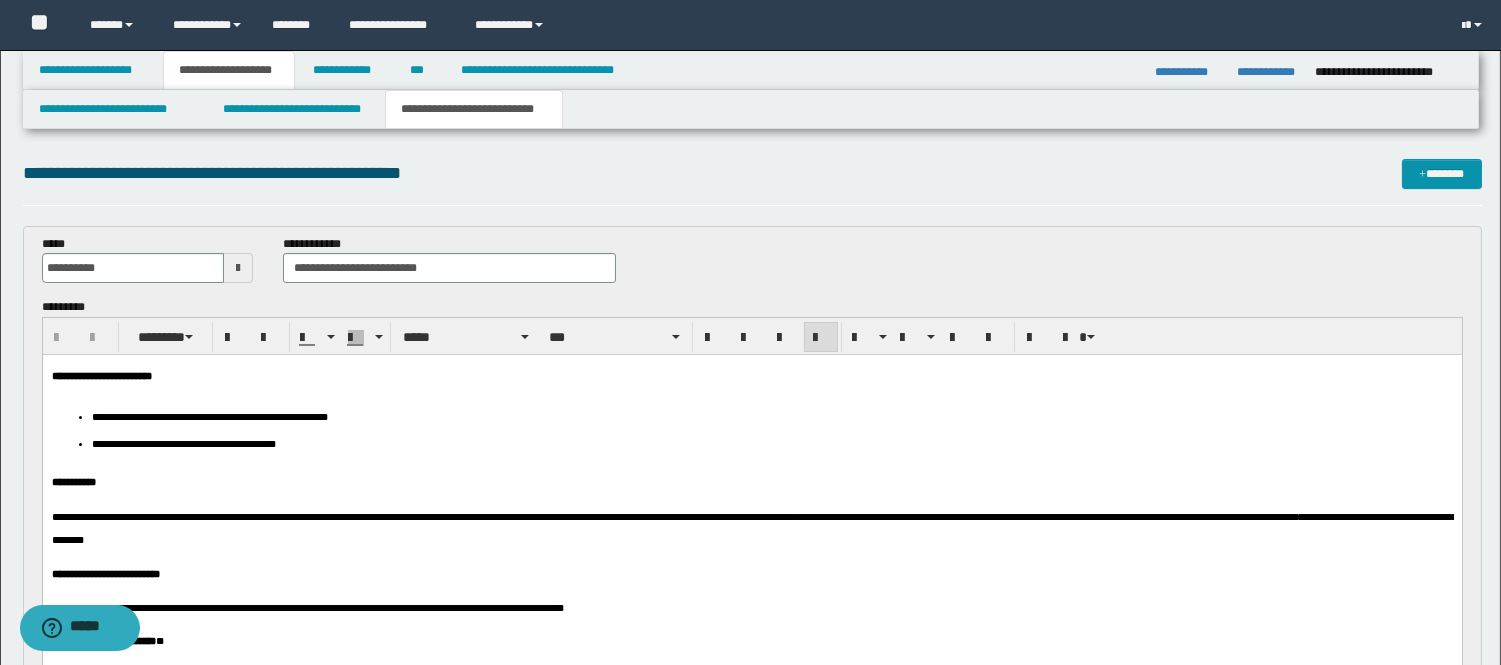 scroll, scrollTop: 222, scrollLeft: 0, axis: vertical 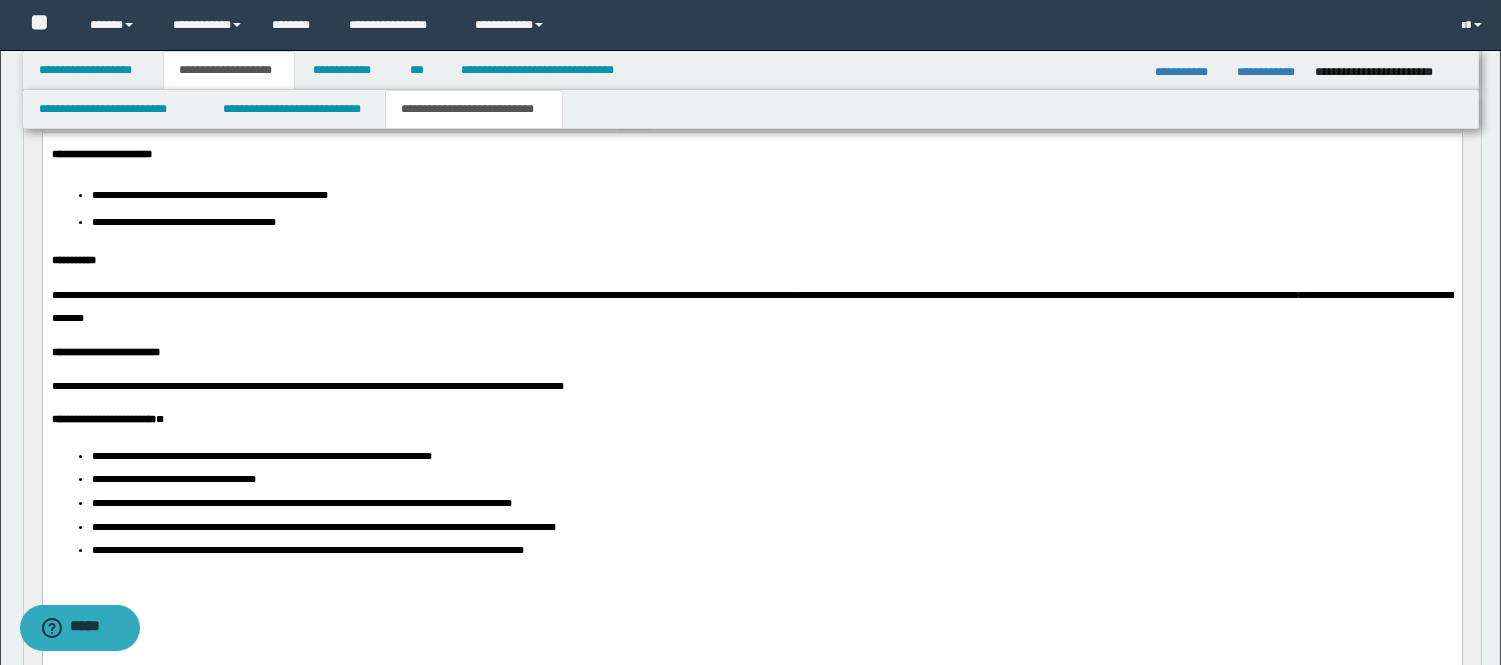 click on "**********" at bounding box center [347, 295] 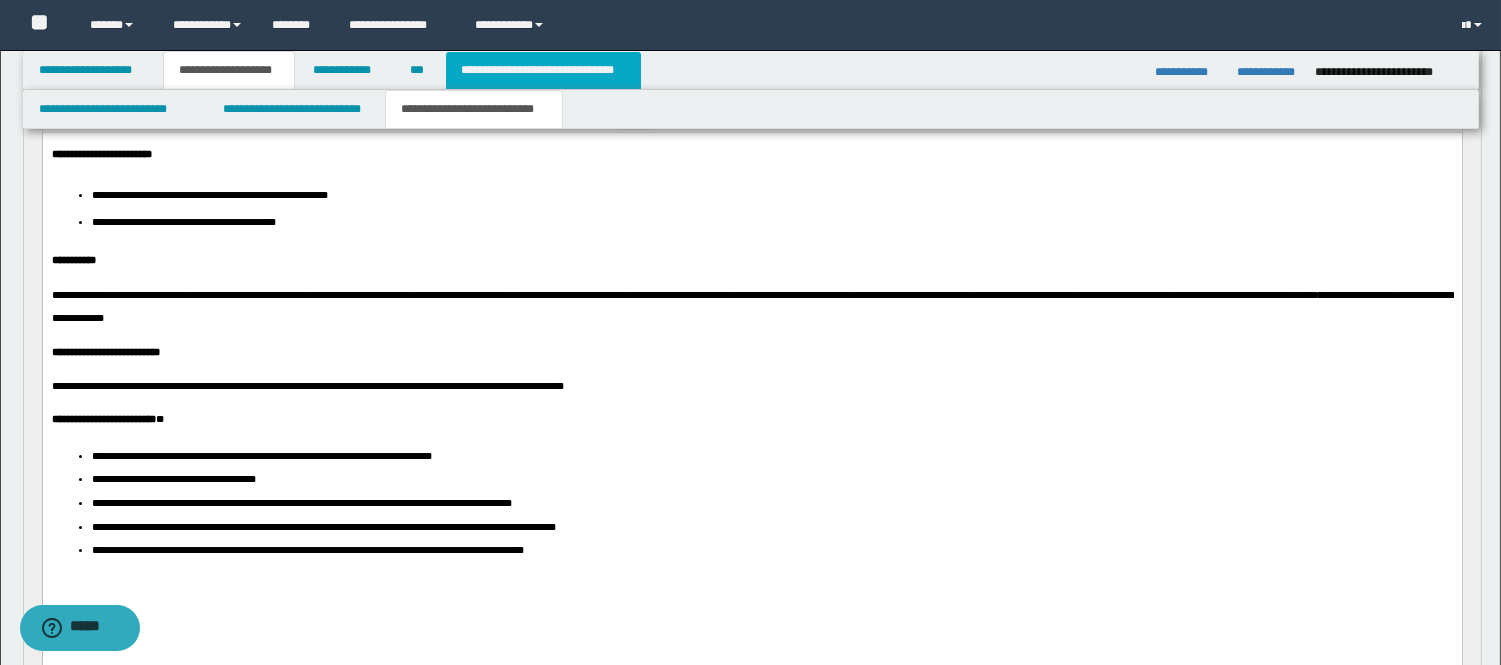 scroll, scrollTop: 333, scrollLeft: 0, axis: vertical 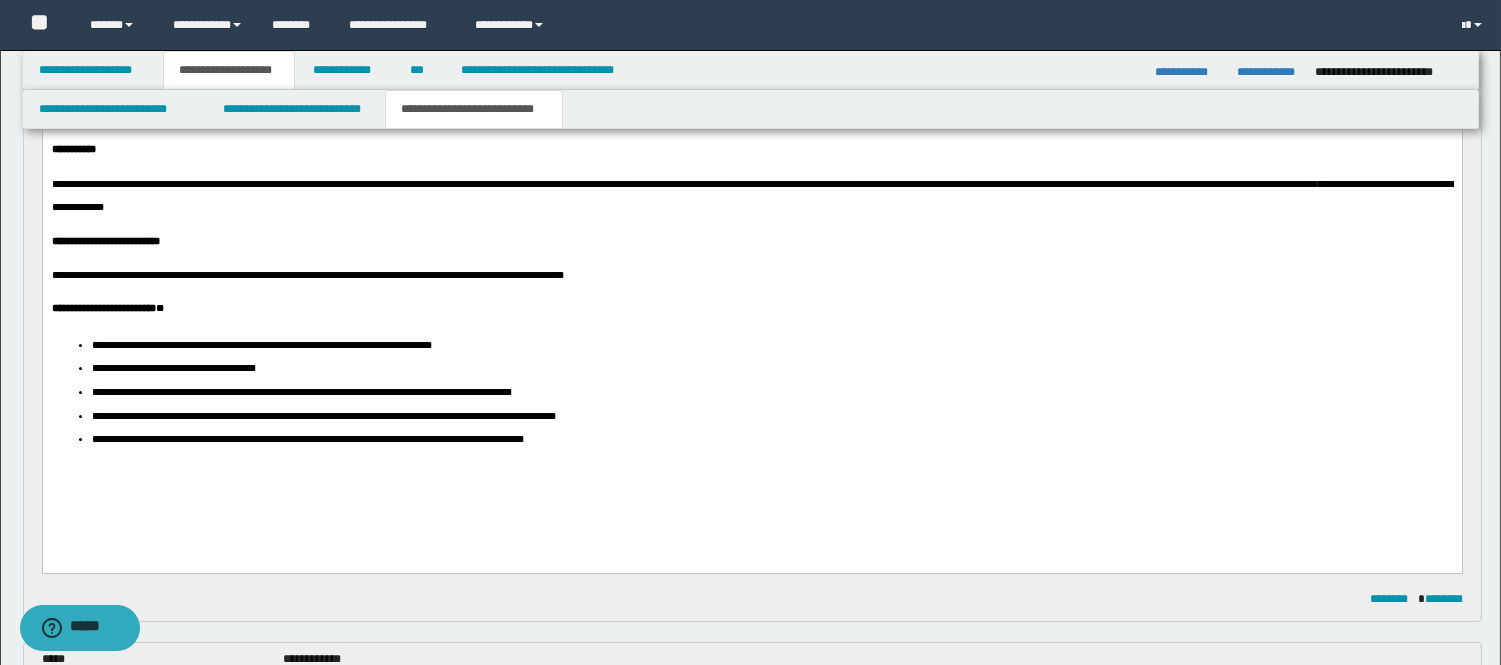 drag, startPoint x: 593, startPoint y: 300, endPoint x: 574, endPoint y: 260, distance: 44.28318 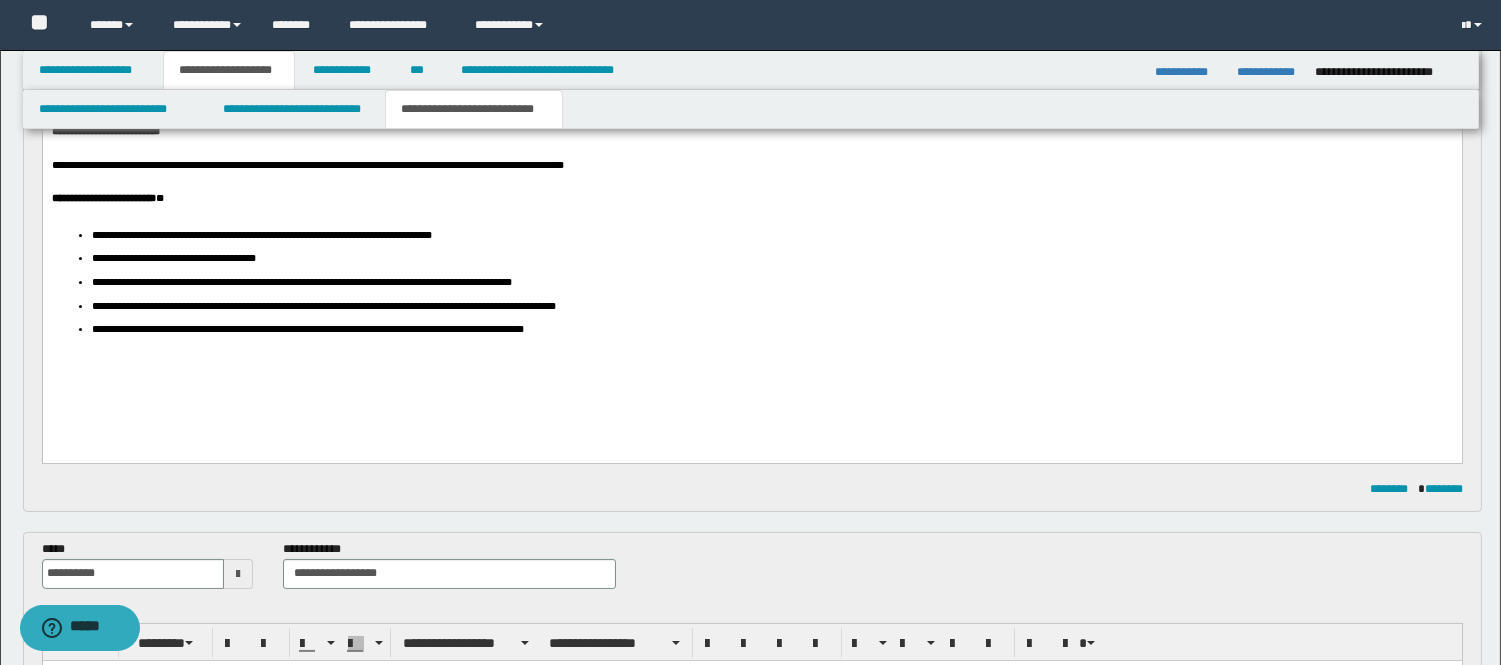 scroll, scrollTop: 444, scrollLeft: 0, axis: vertical 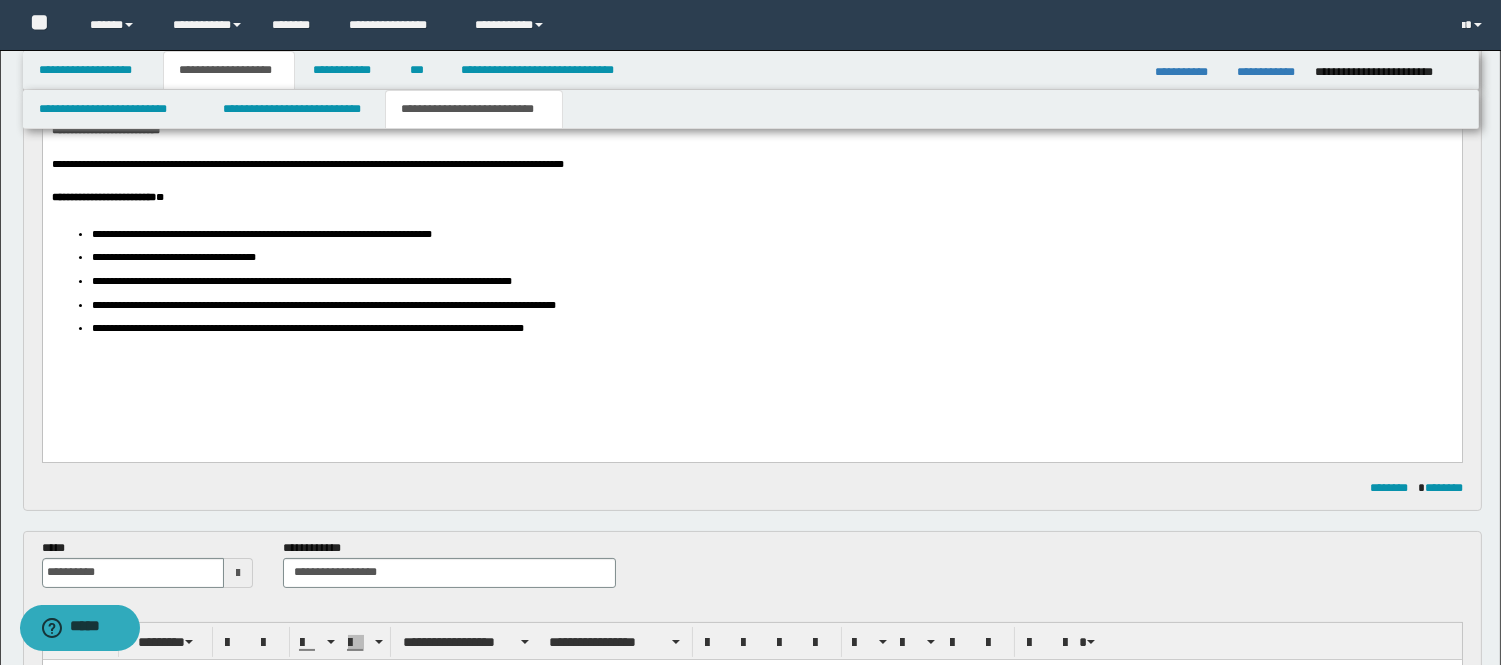 click on "**********" at bounding box center (359, 306) 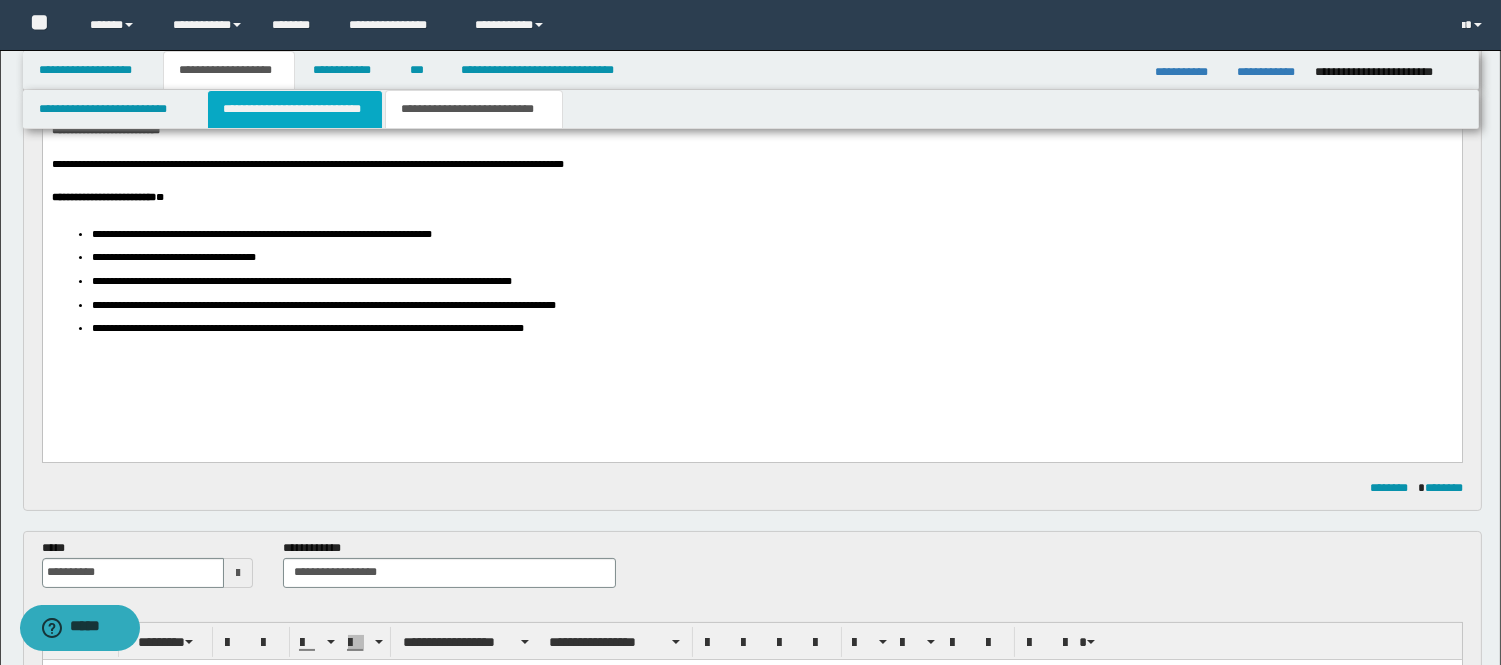 click on "**********" at bounding box center (295, 109) 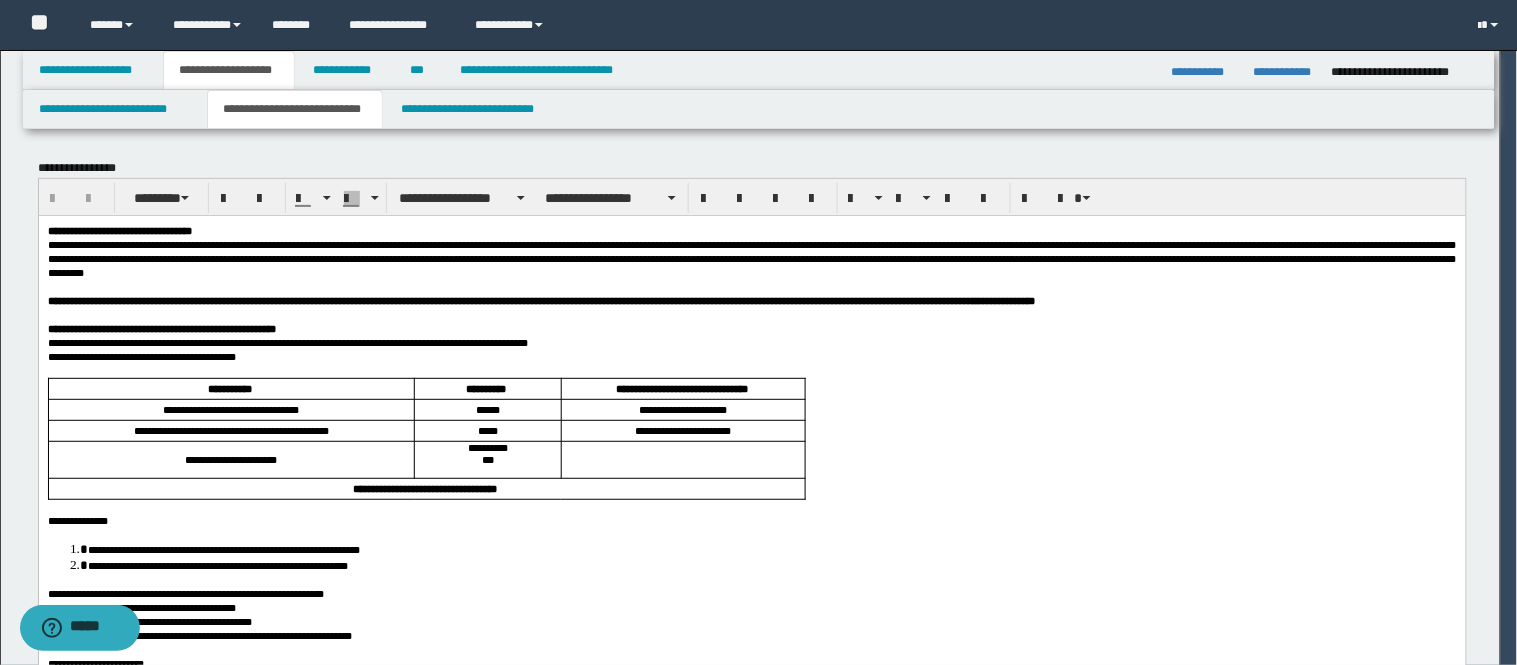 scroll, scrollTop: 0, scrollLeft: 0, axis: both 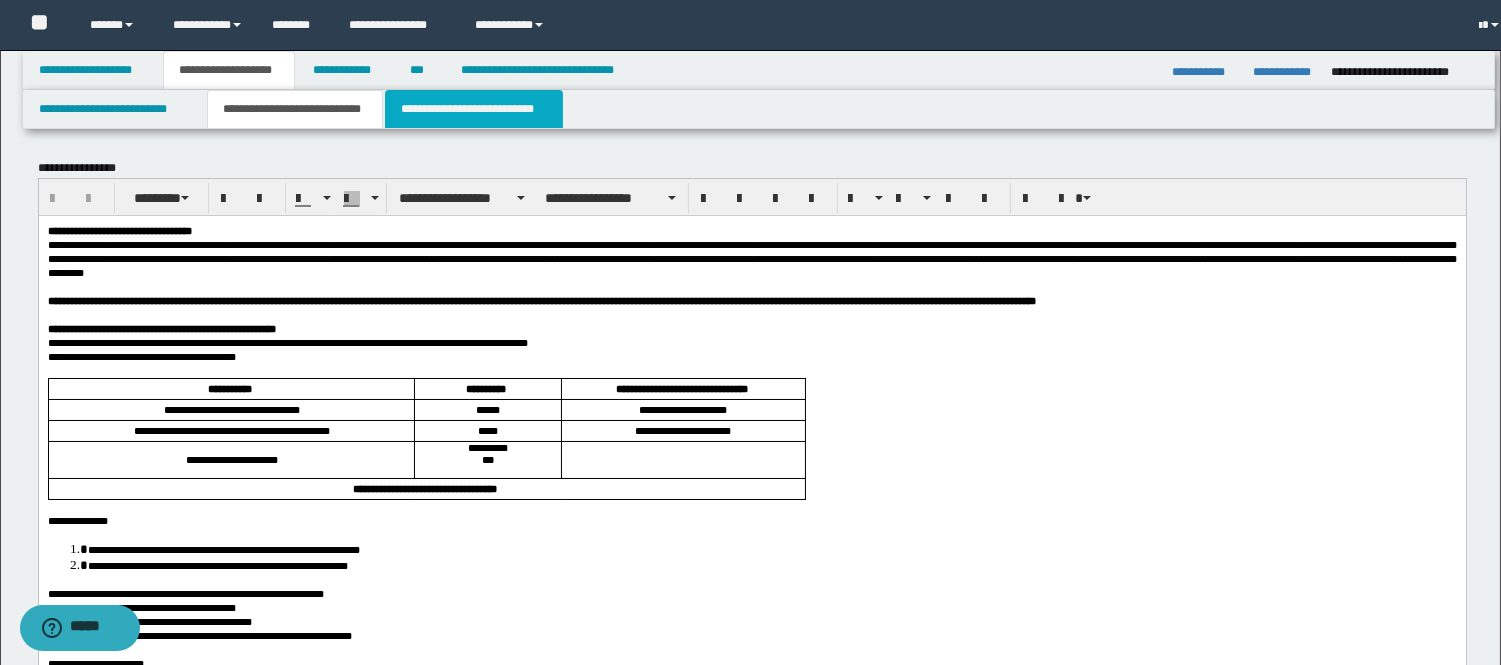 click on "**********" at bounding box center (474, 109) 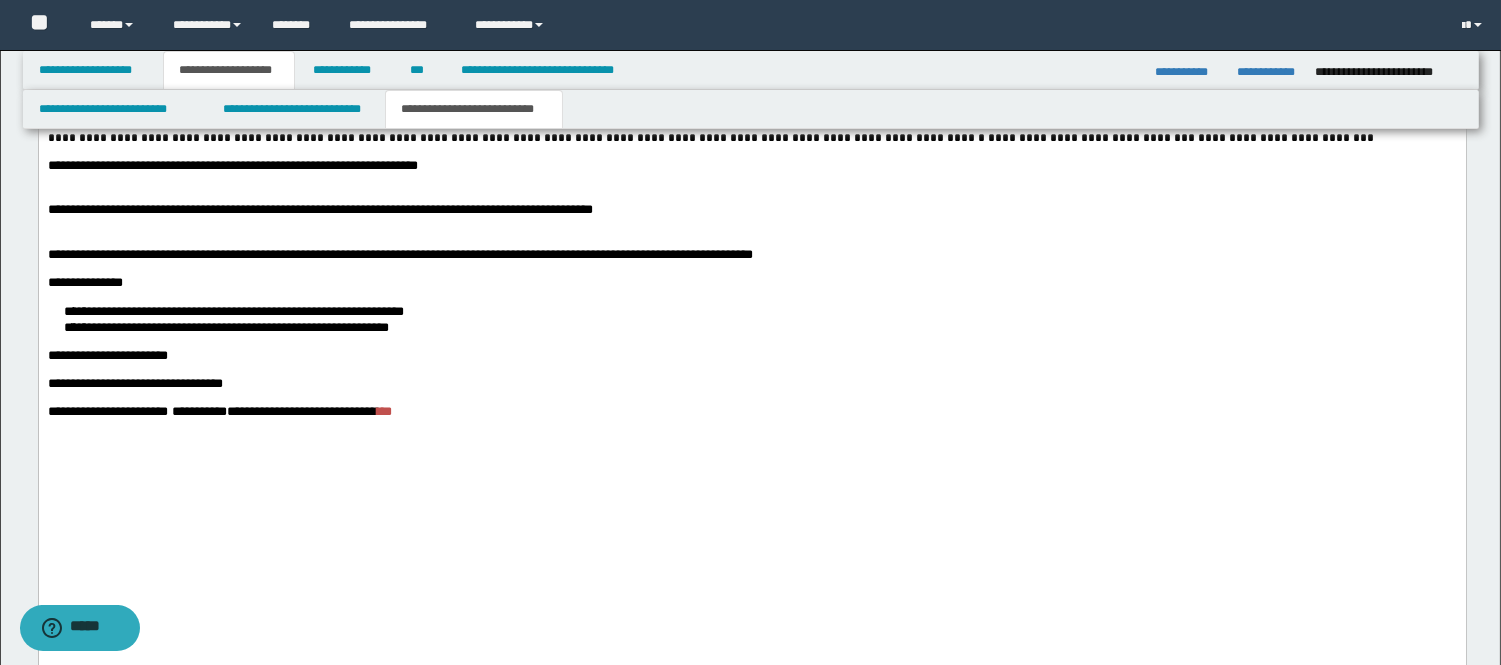 scroll, scrollTop: 2888, scrollLeft: 0, axis: vertical 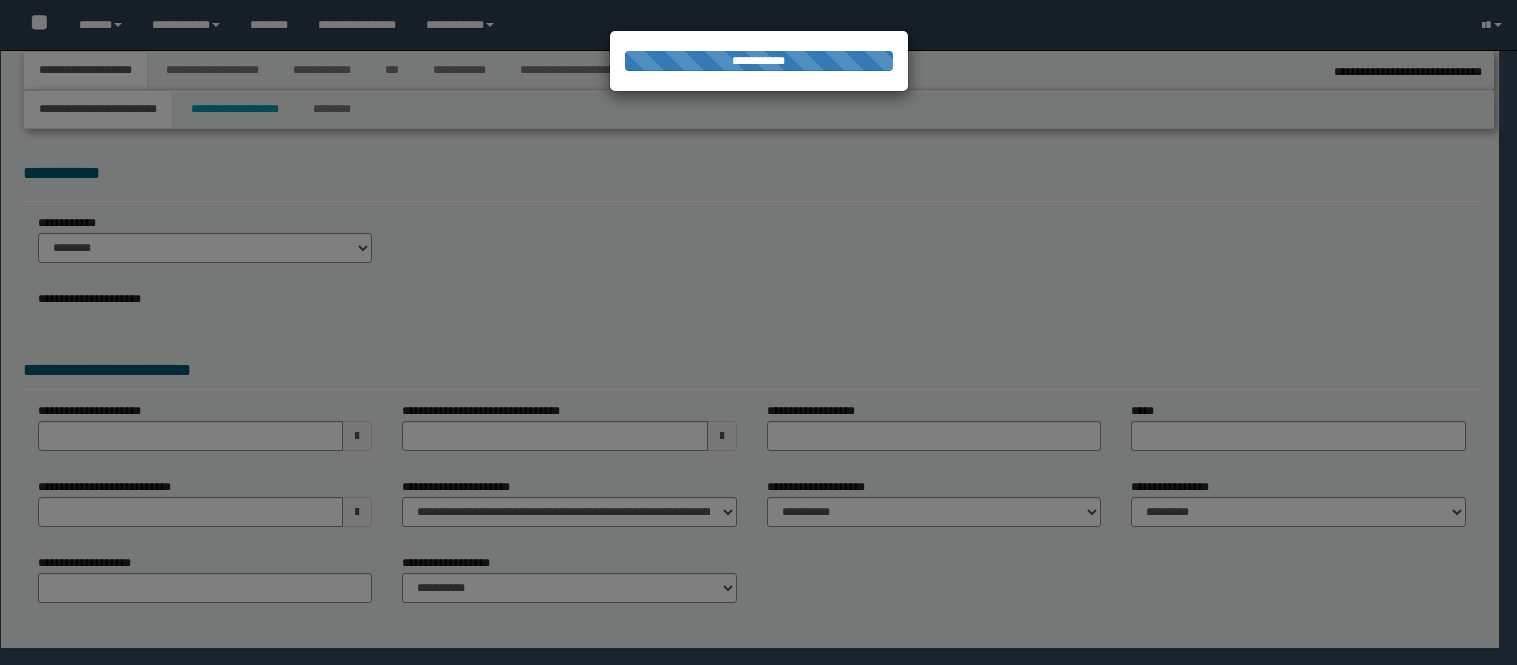 select on "*" 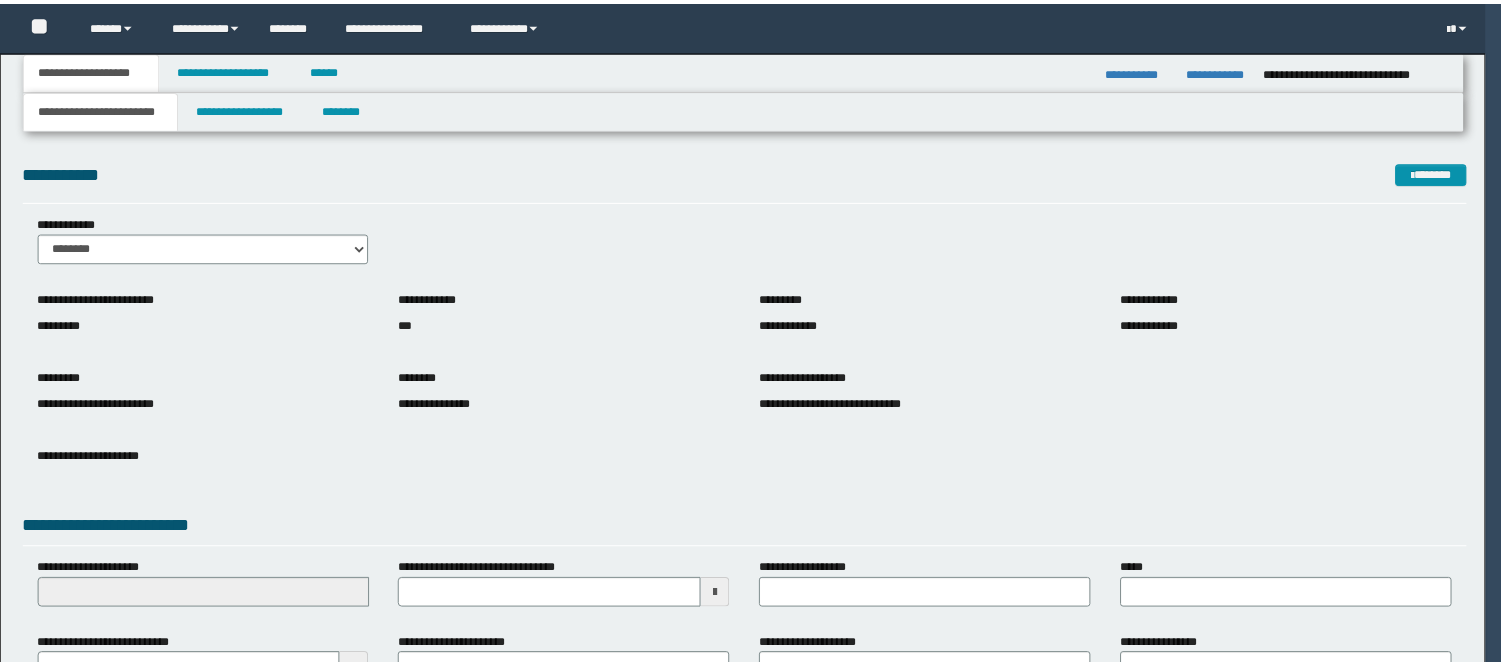 scroll, scrollTop: 0, scrollLeft: 0, axis: both 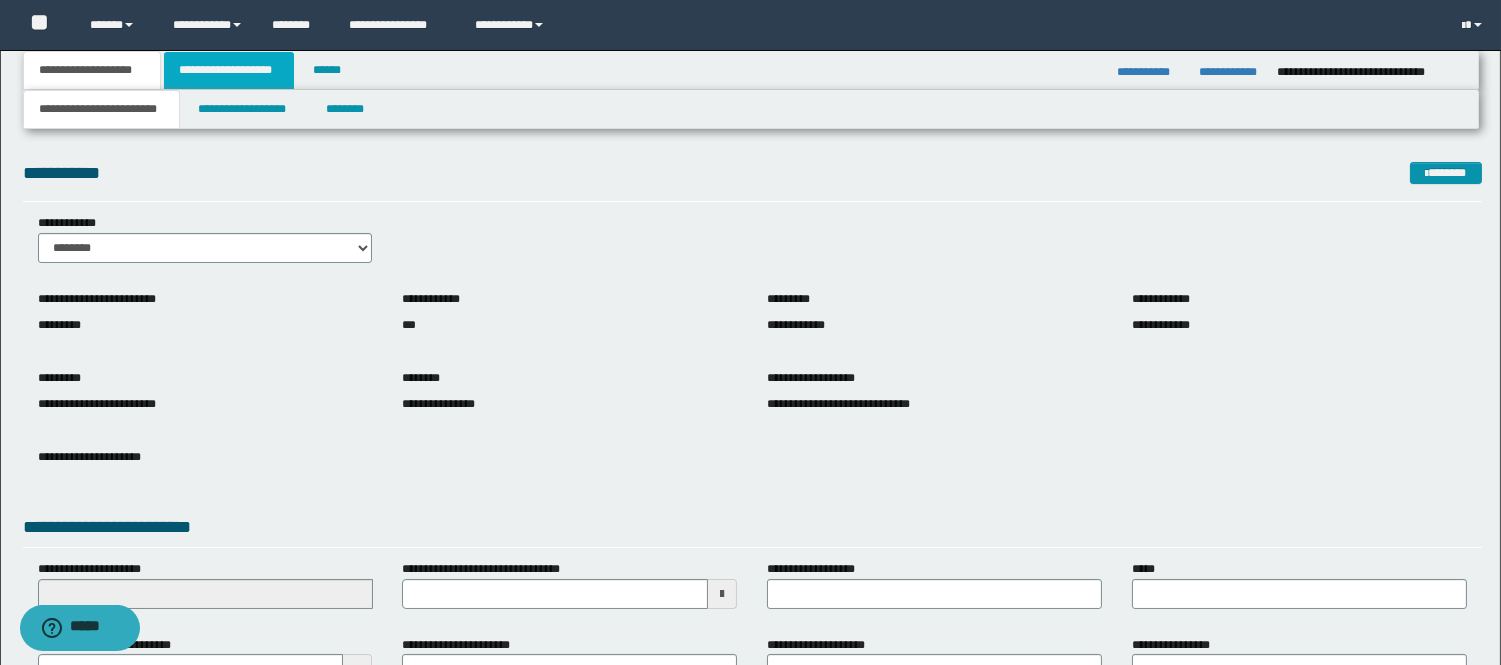 click on "**********" at bounding box center [229, 70] 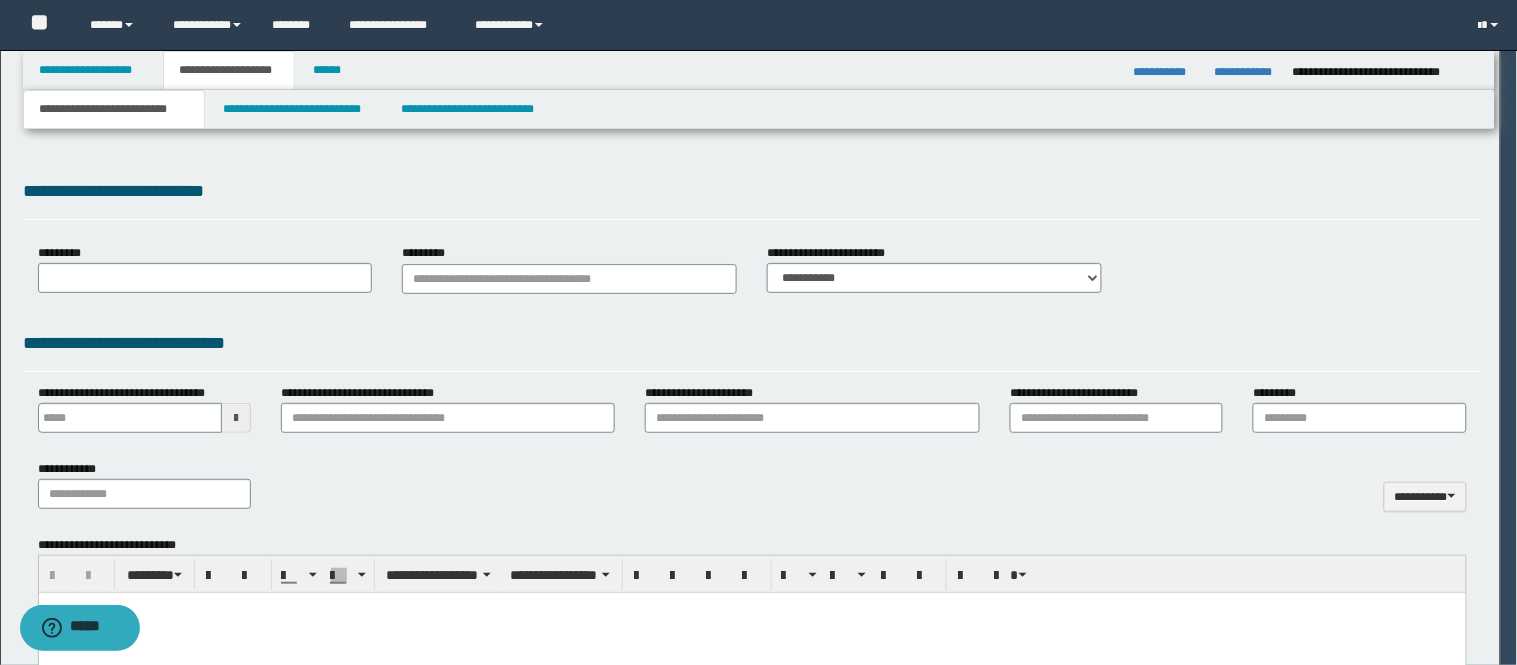 type 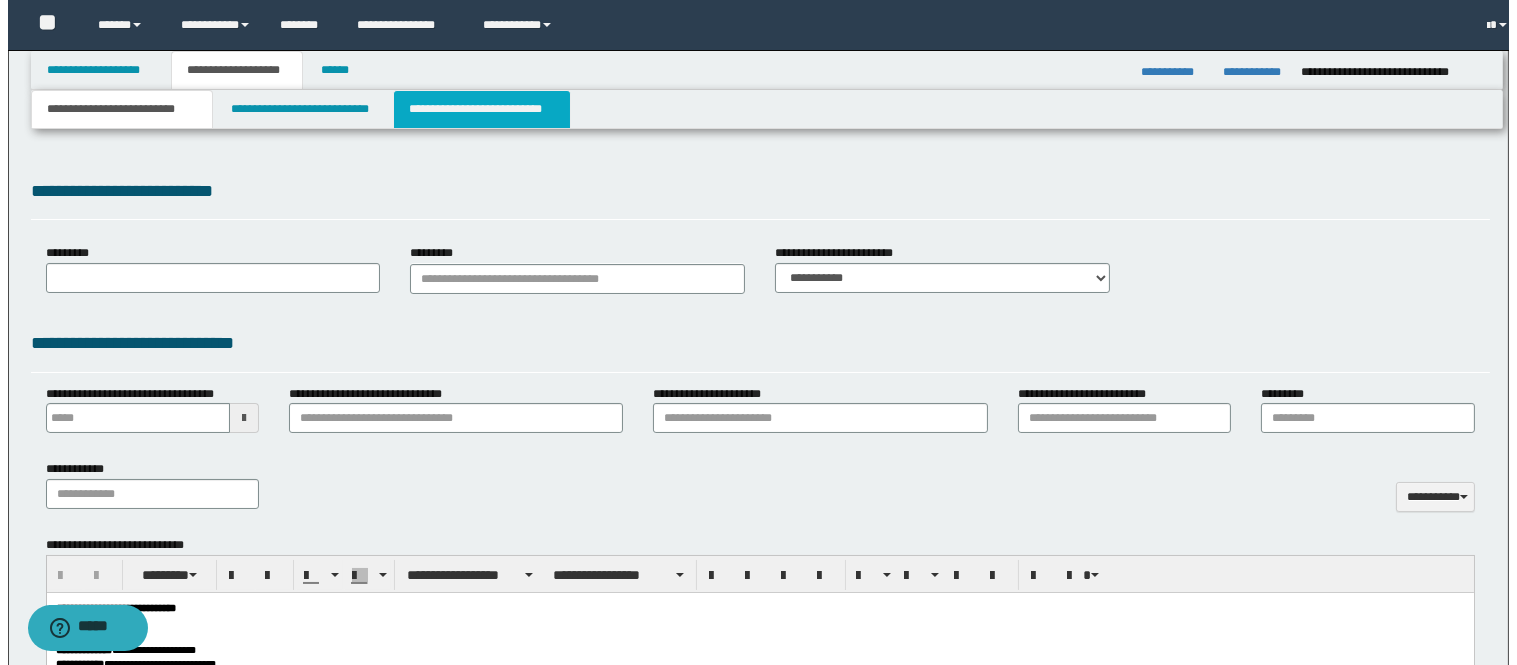 scroll, scrollTop: 0, scrollLeft: 0, axis: both 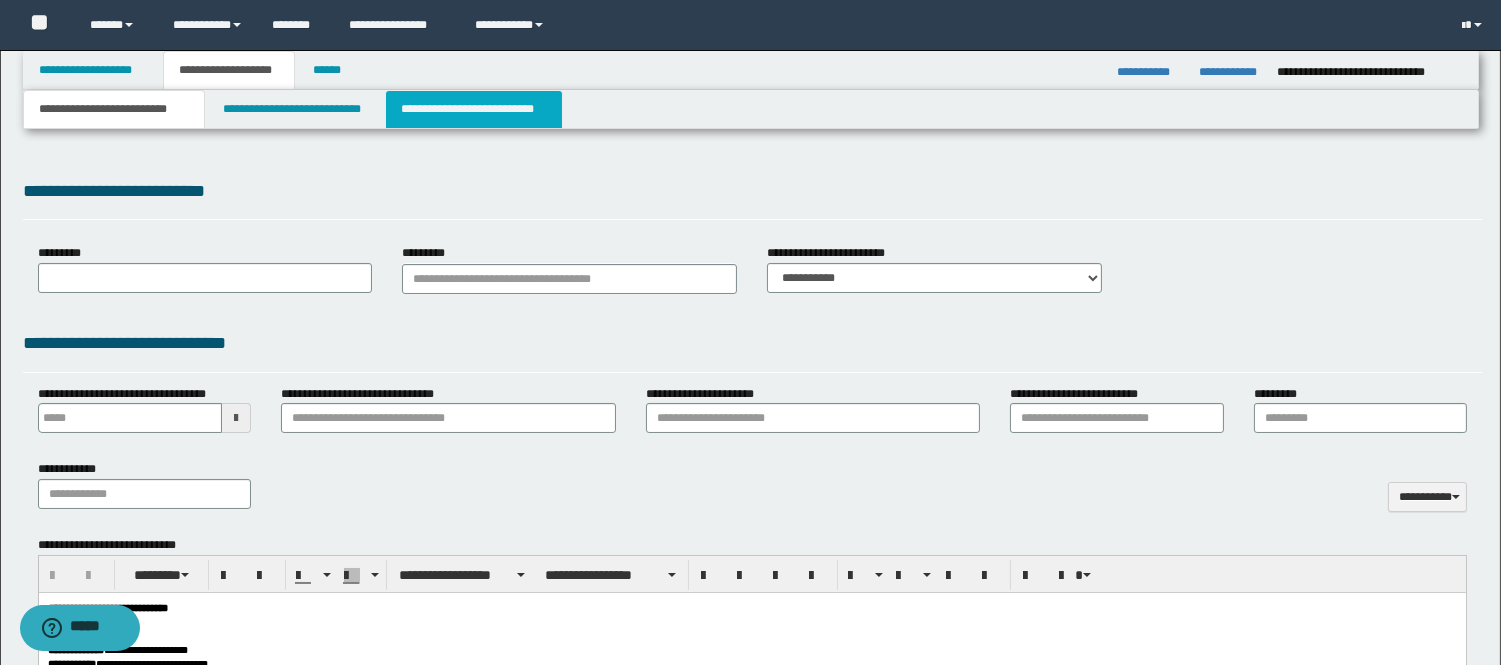 click on "**********" at bounding box center (474, 109) 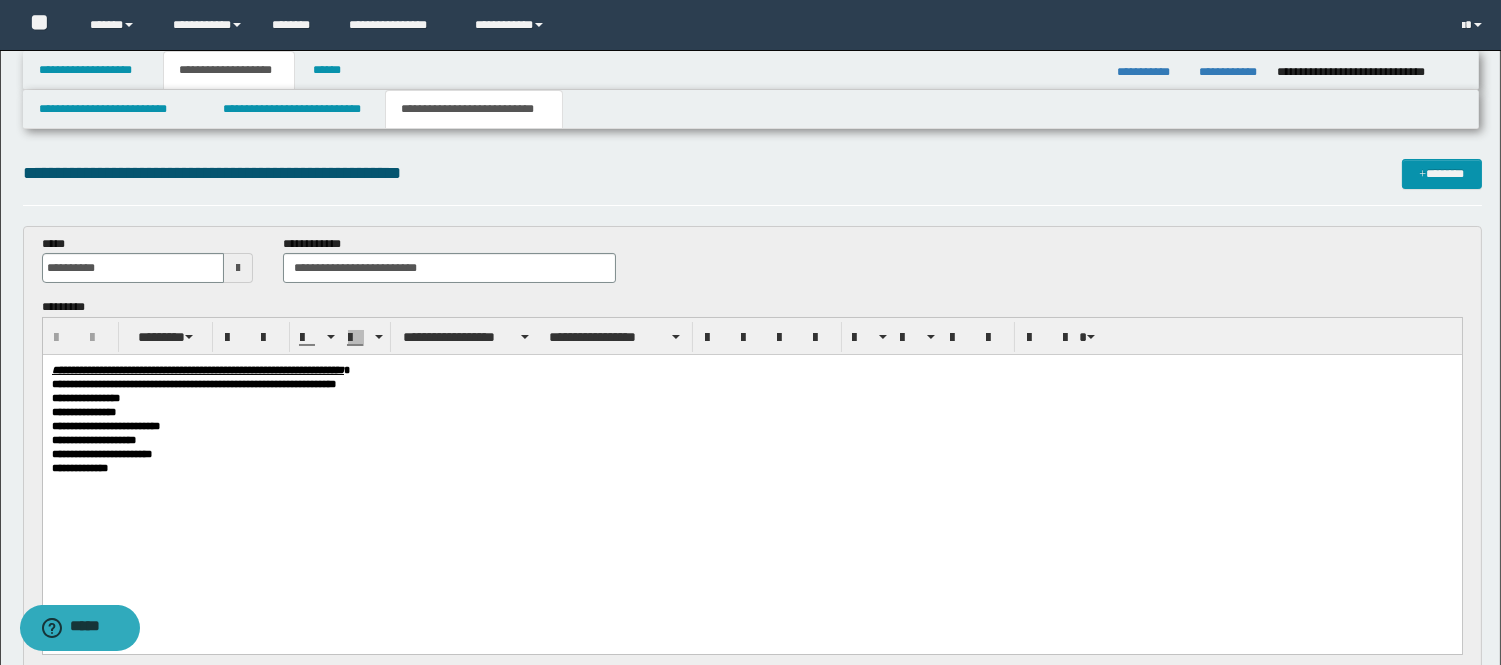 scroll, scrollTop: 0, scrollLeft: 0, axis: both 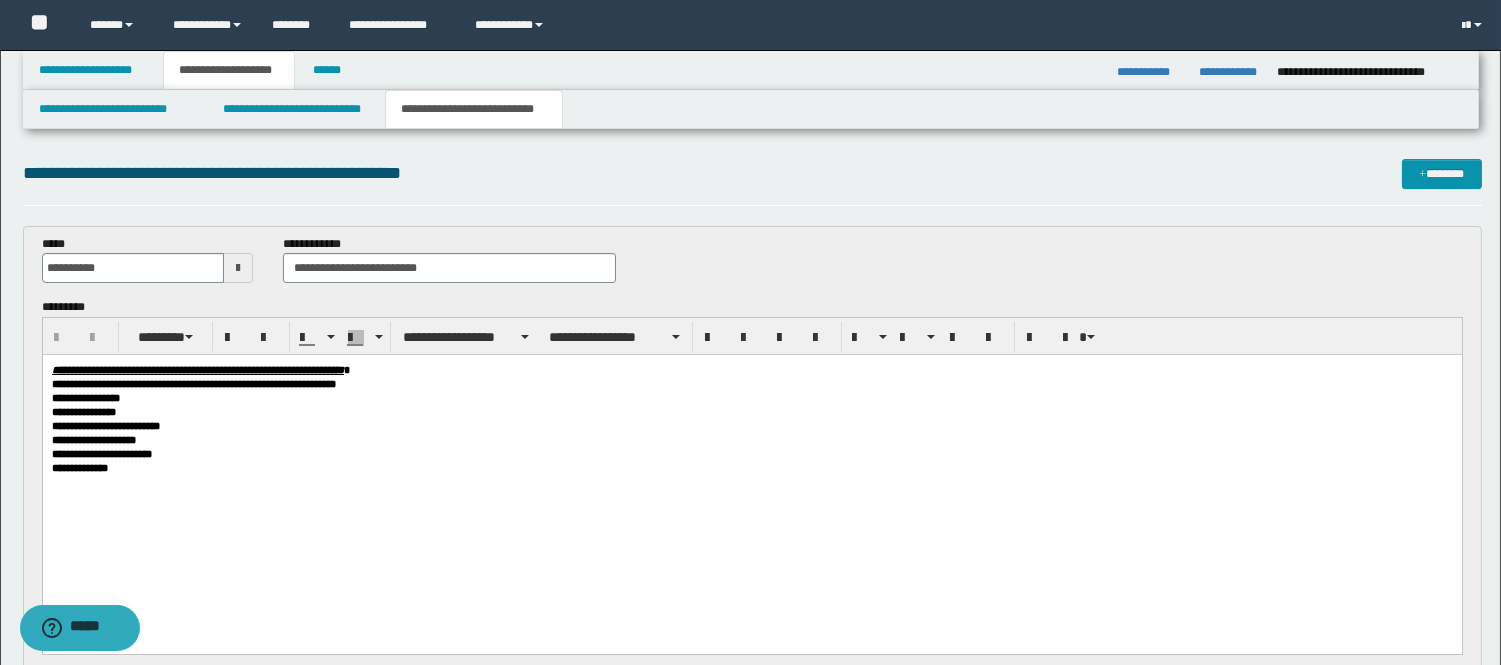 click on "**********" at bounding box center (751, 466) 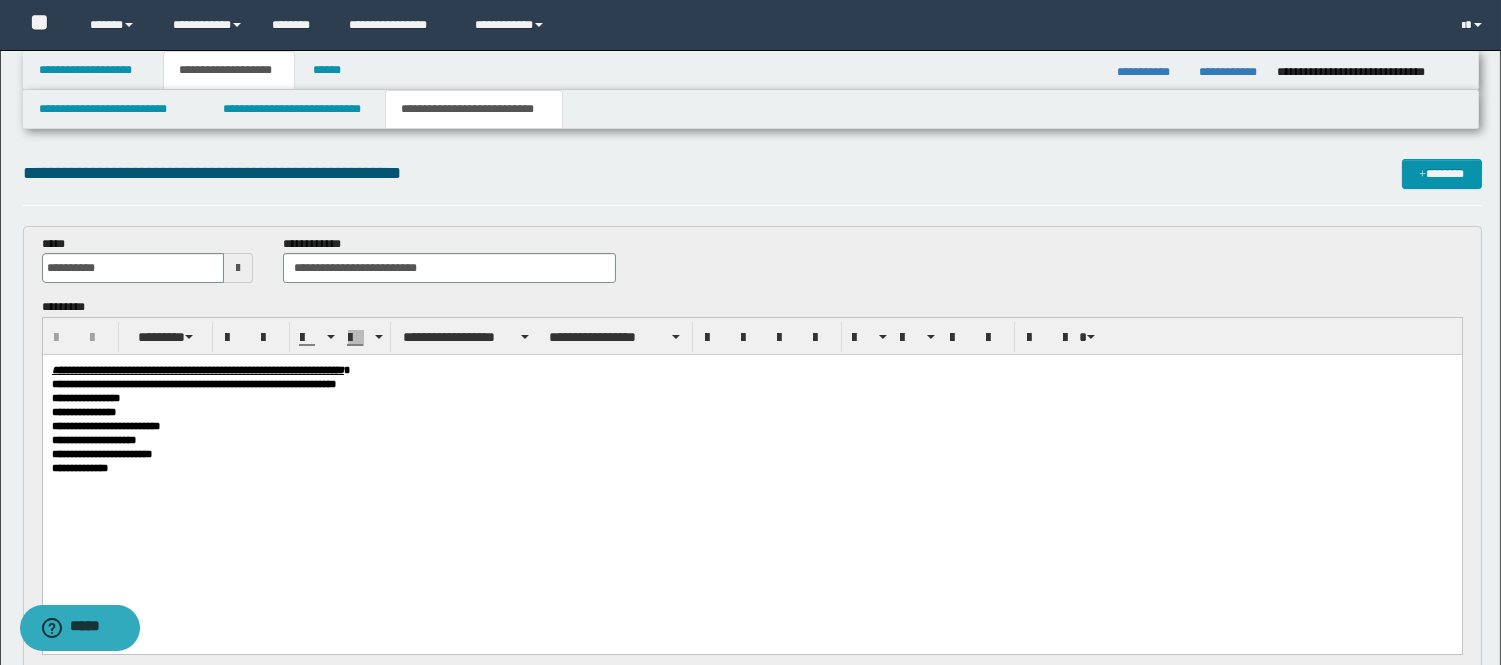 click on "**********" at bounding box center [751, 468] 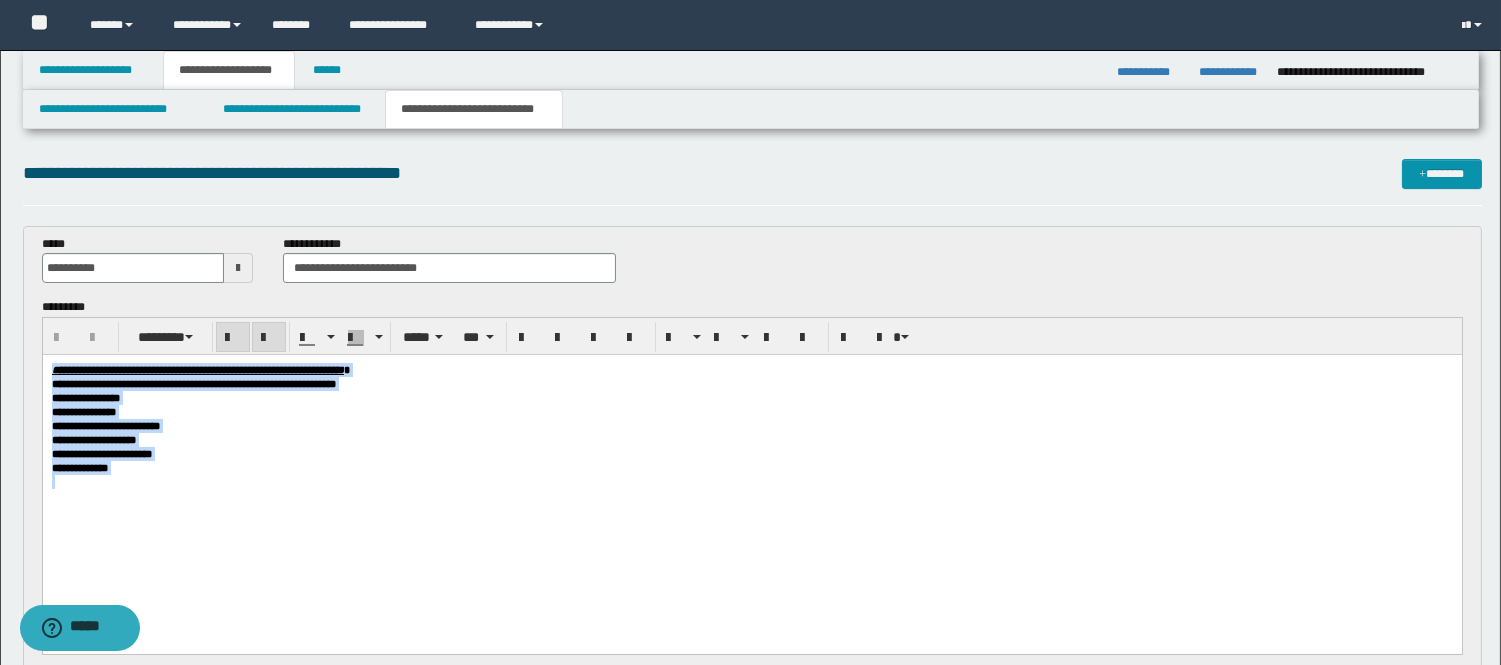 drag, startPoint x: 137, startPoint y: 498, endPoint x: 47, endPoint y: 304, distance: 213.85977 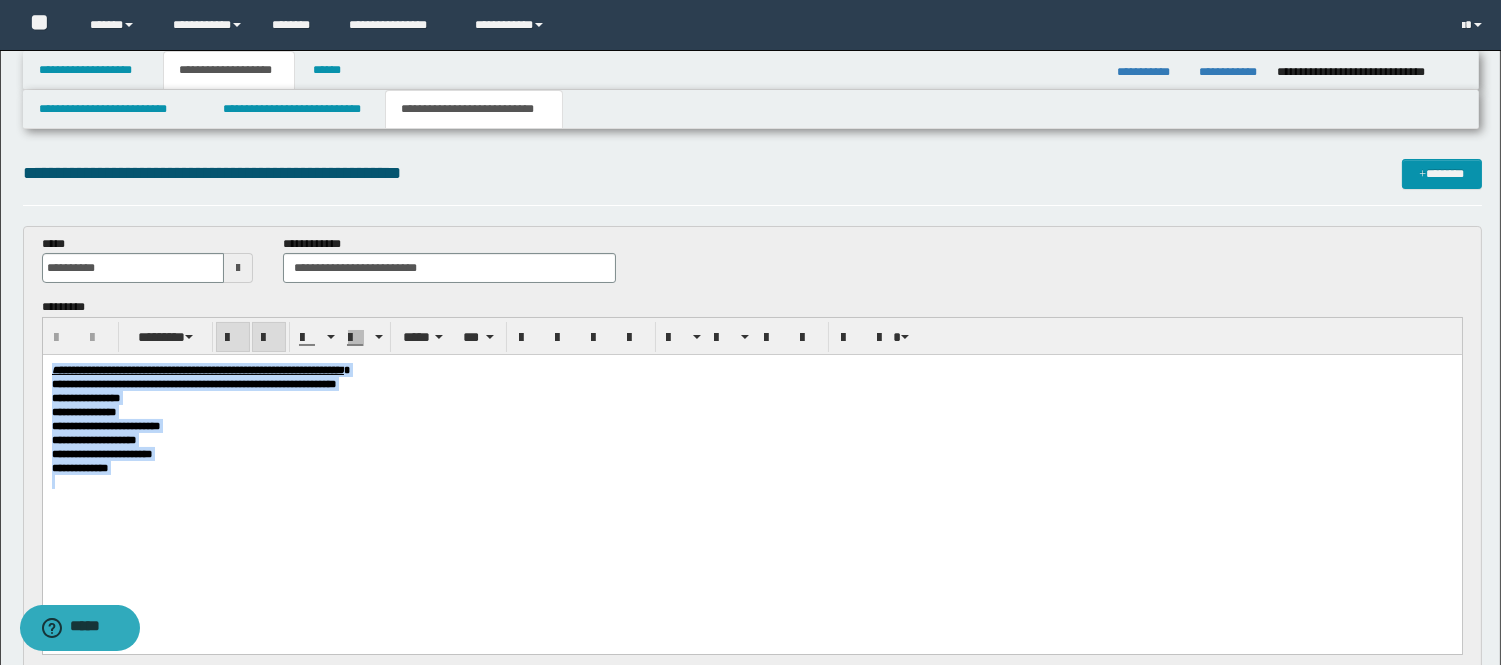 click on "**********" at bounding box center (751, 466) 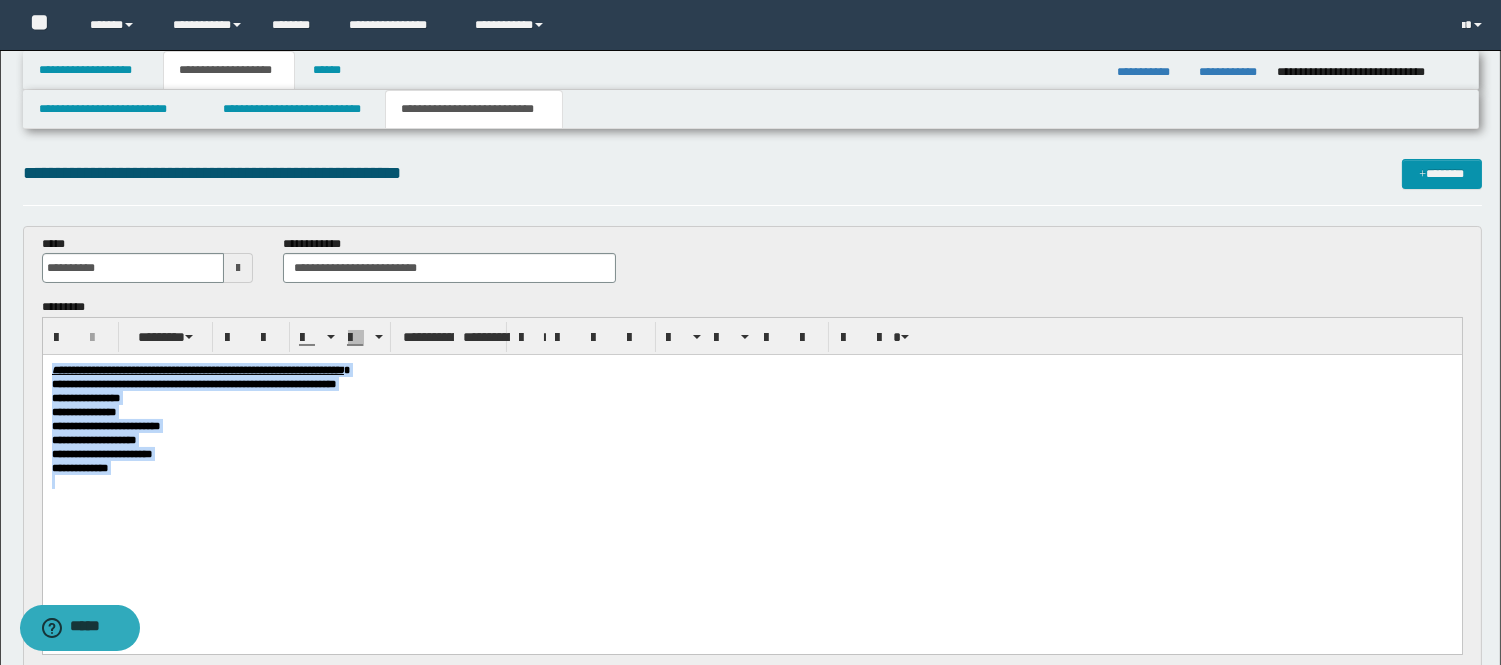 type 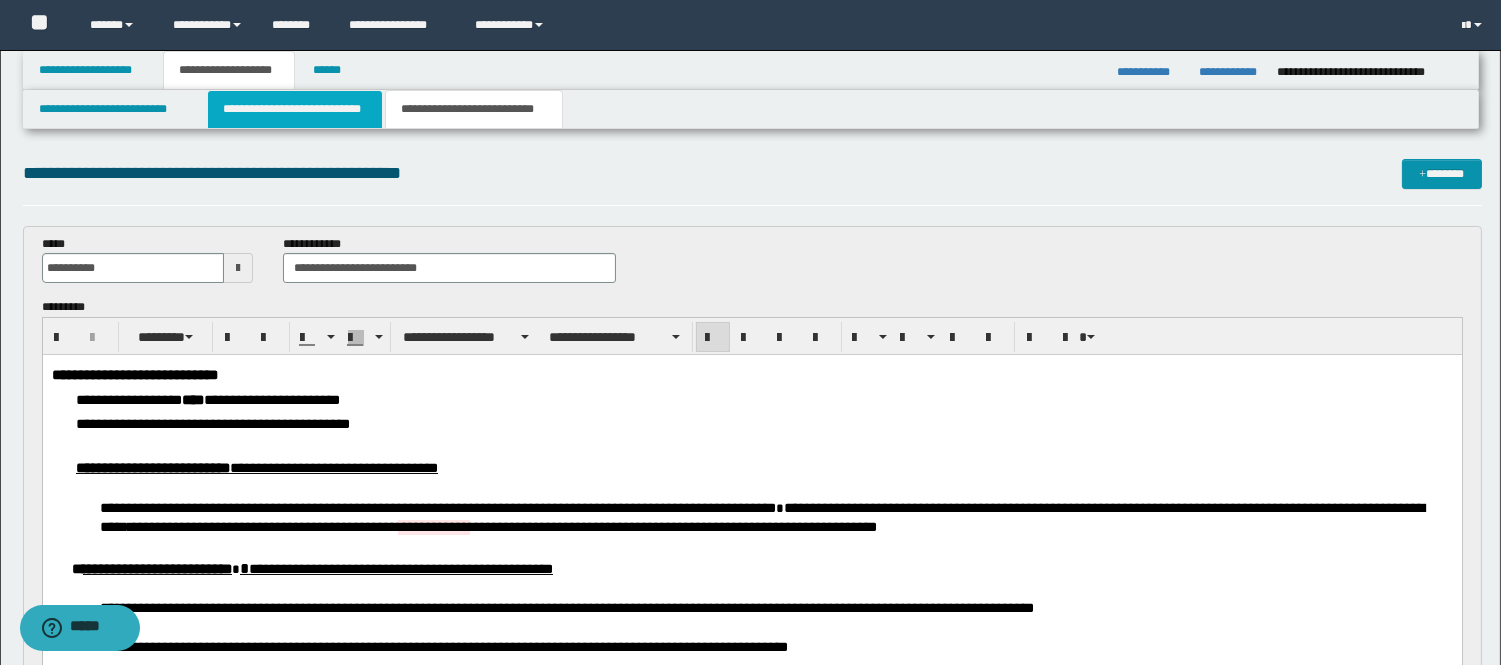 click on "**********" at bounding box center (295, 109) 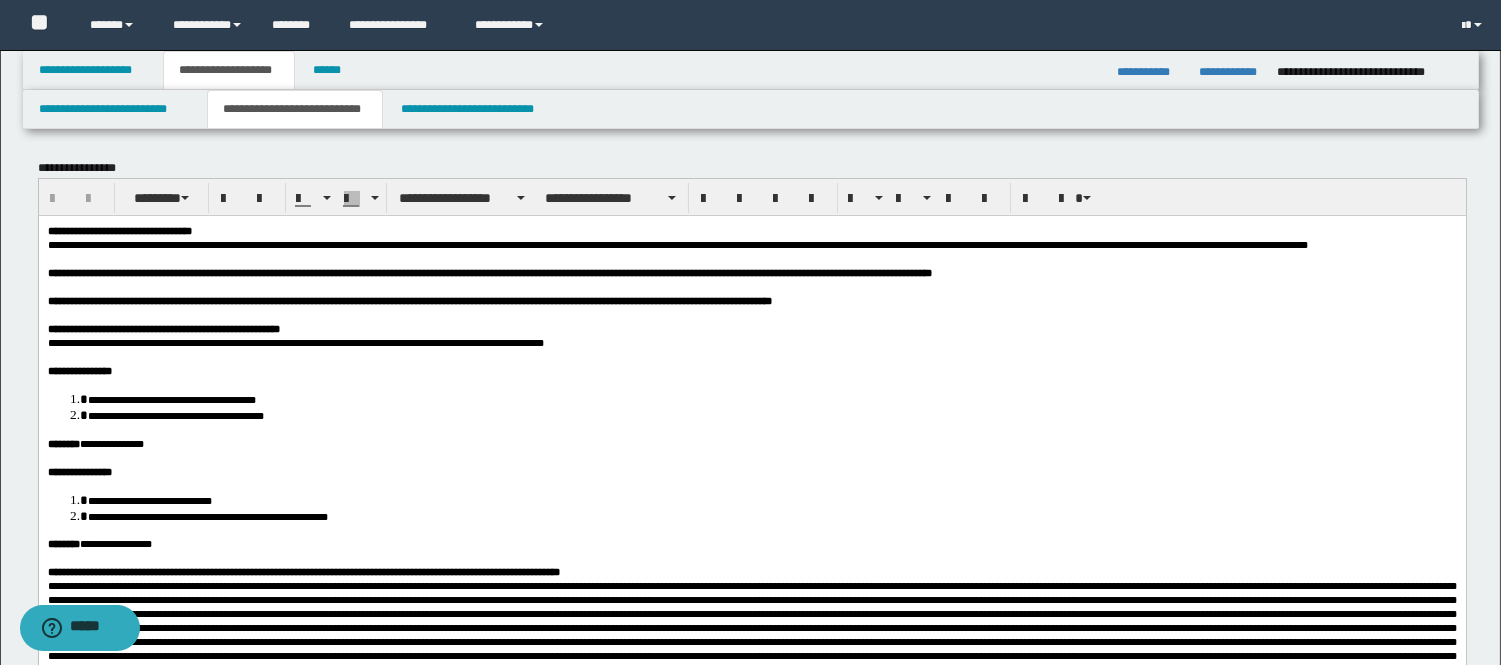 scroll, scrollTop: 0, scrollLeft: 0, axis: both 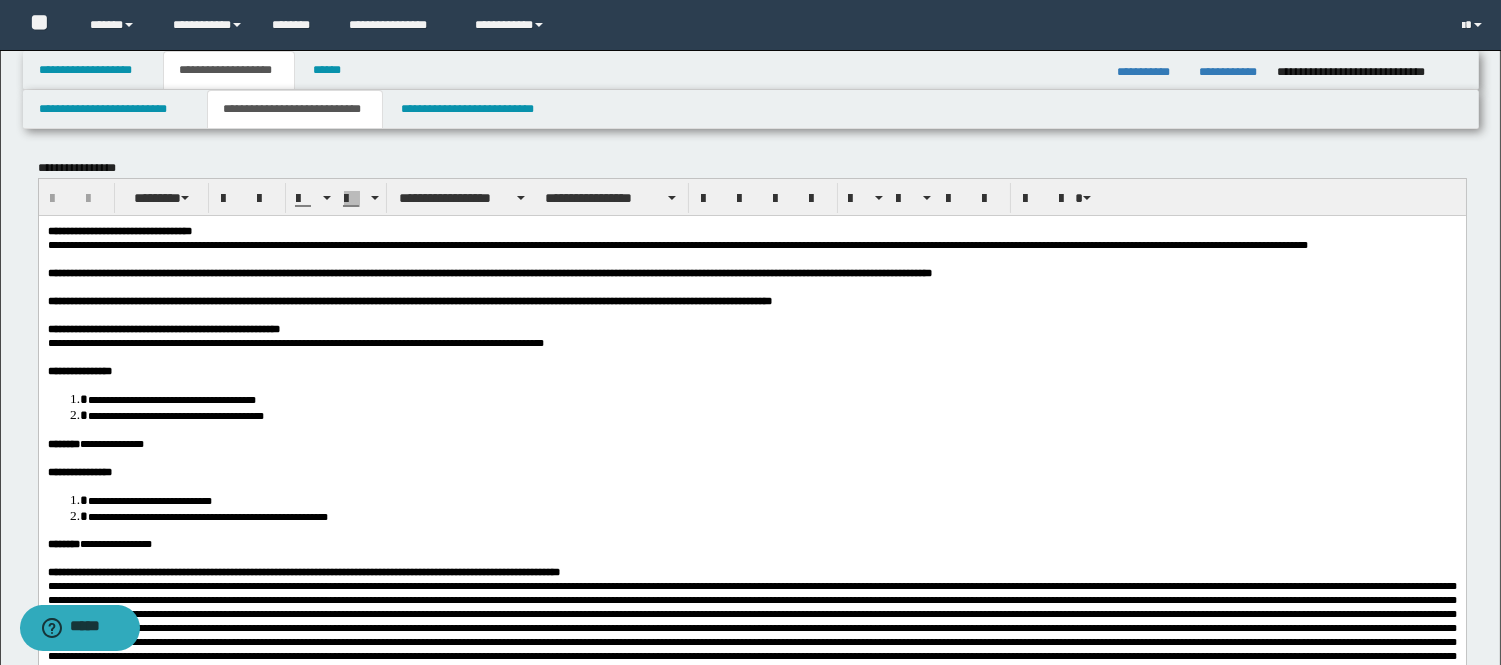 click at bounding box center [751, 655] 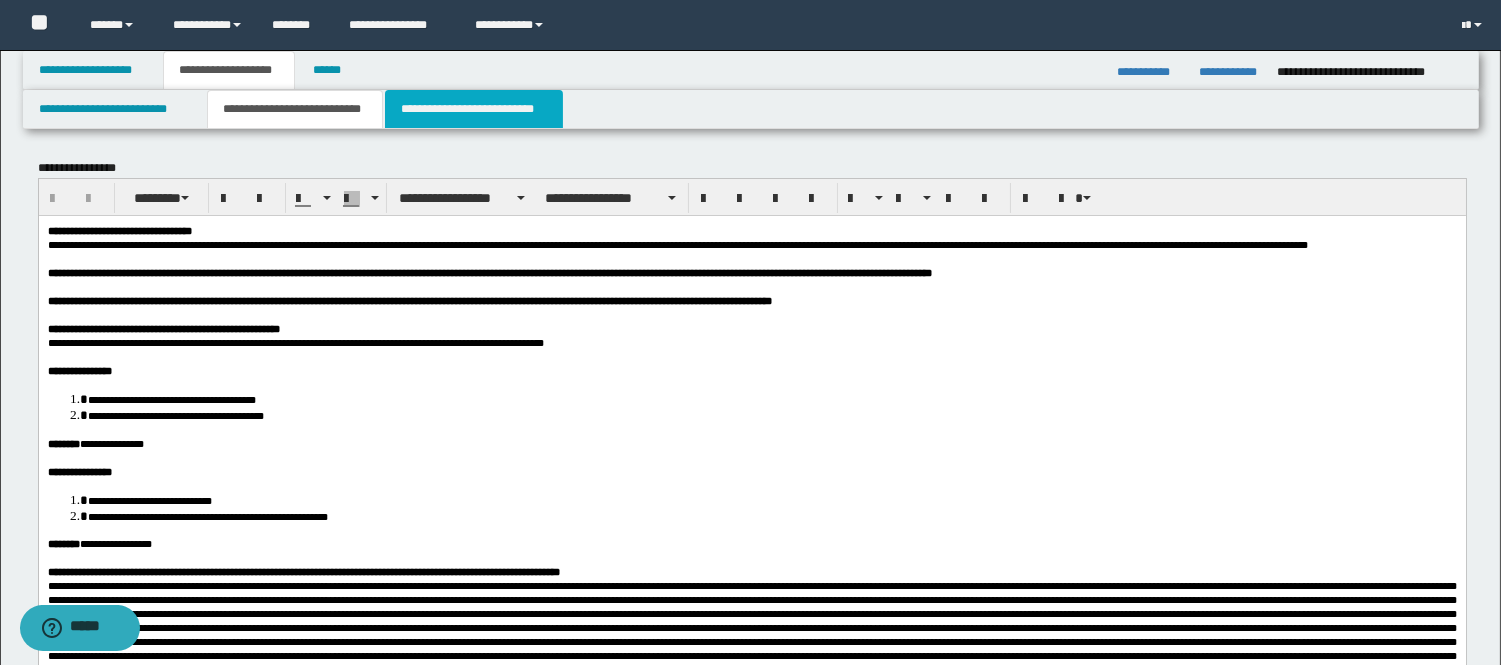 click on "**********" at bounding box center [474, 109] 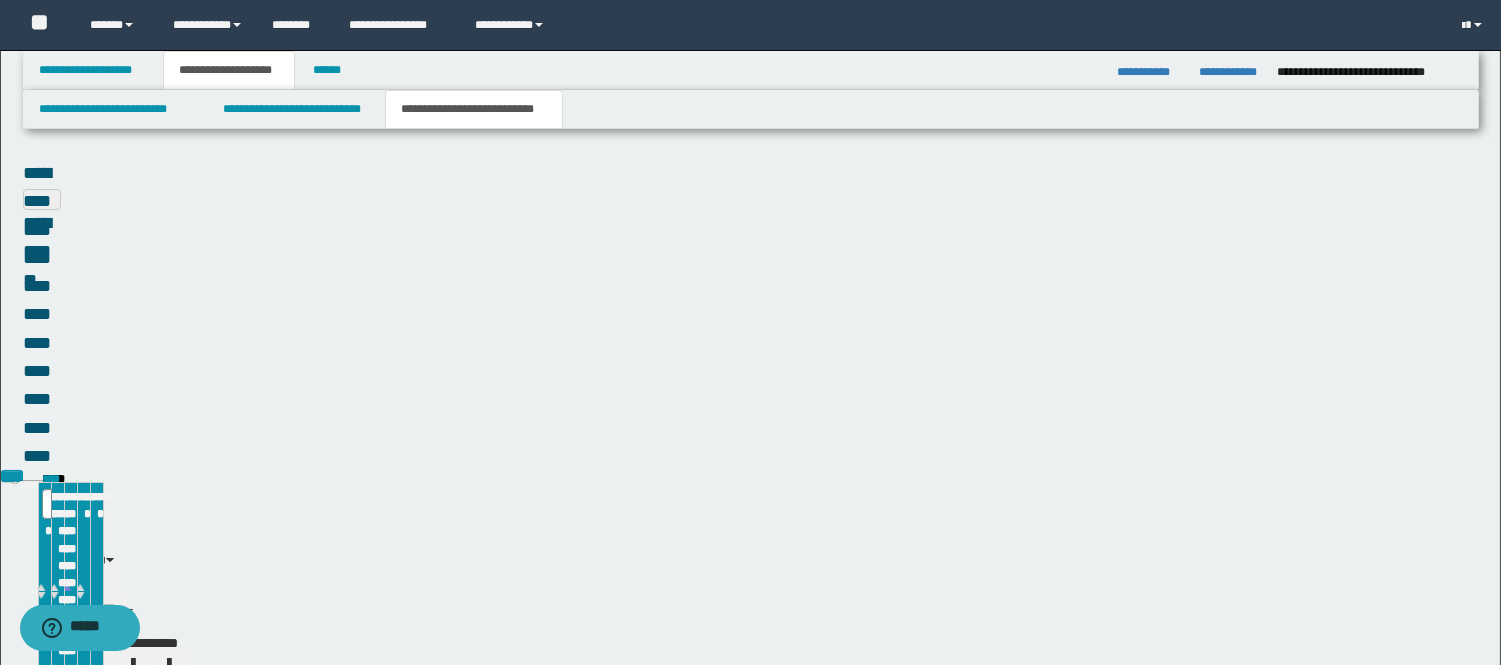 click on "**********" at bounding box center [23, 159] 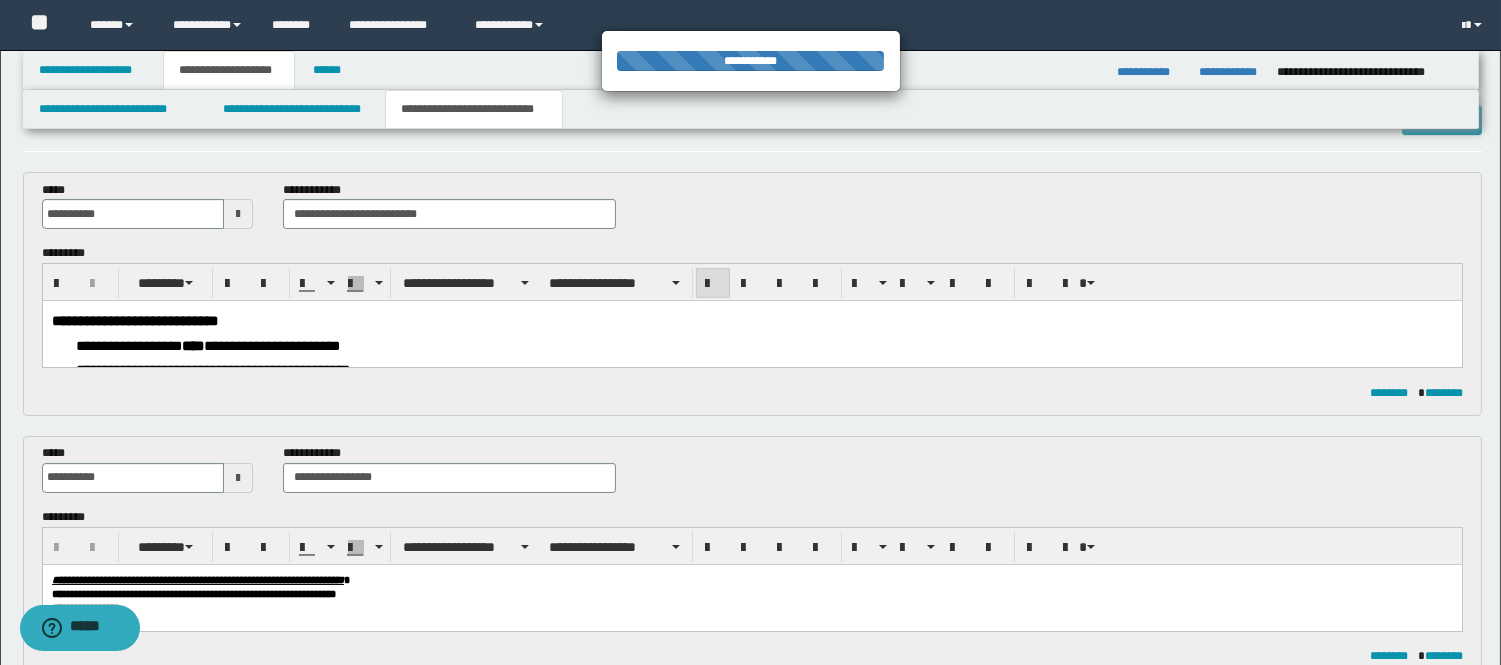 scroll, scrollTop: 0, scrollLeft: 0, axis: both 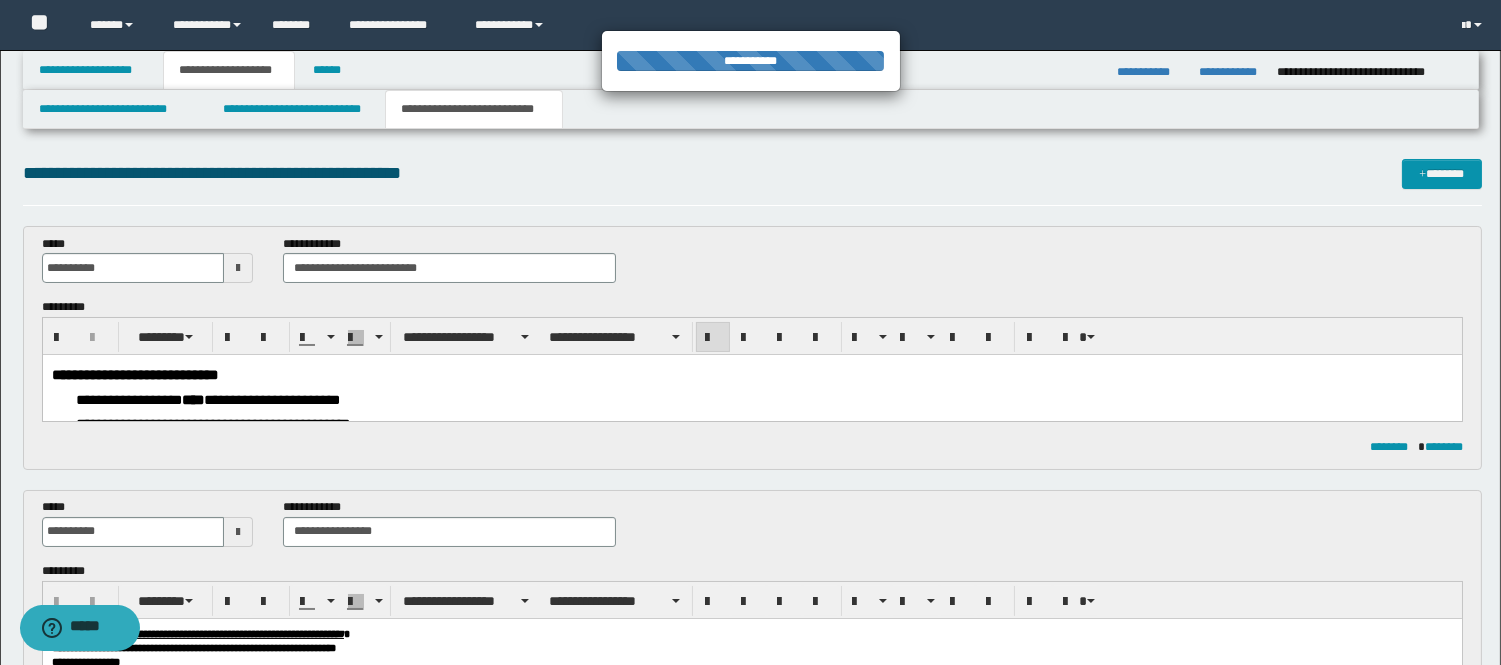 click on "**********" at bounding box center (750, 333) 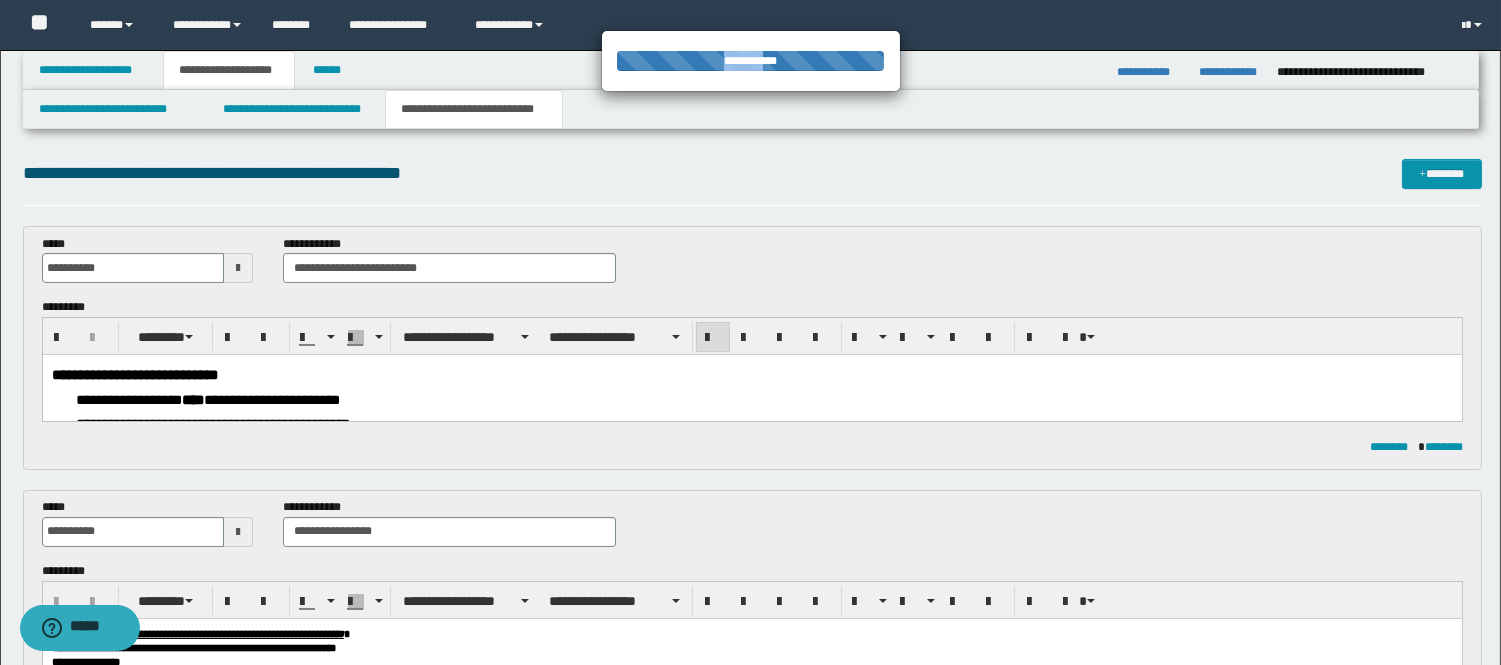click on "**********" at bounding box center (750, 333) 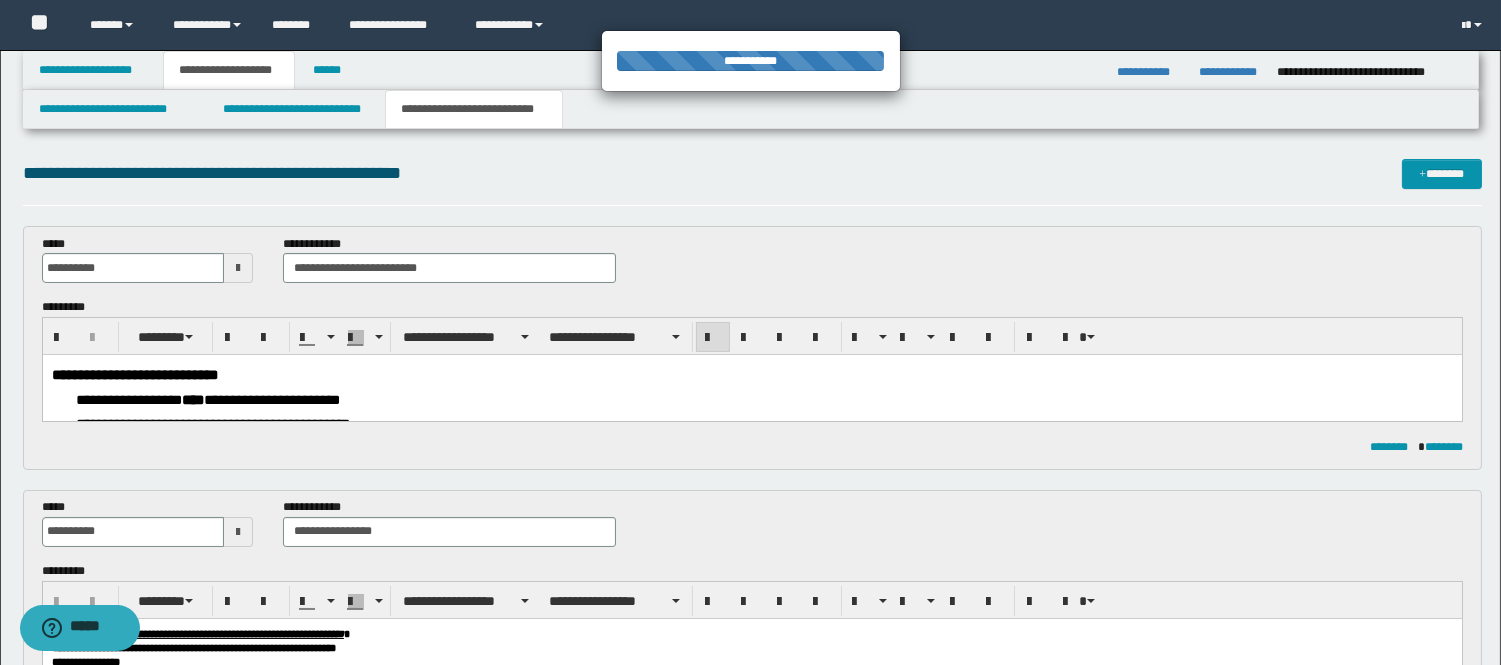 click on "**********" at bounding box center (750, 333) 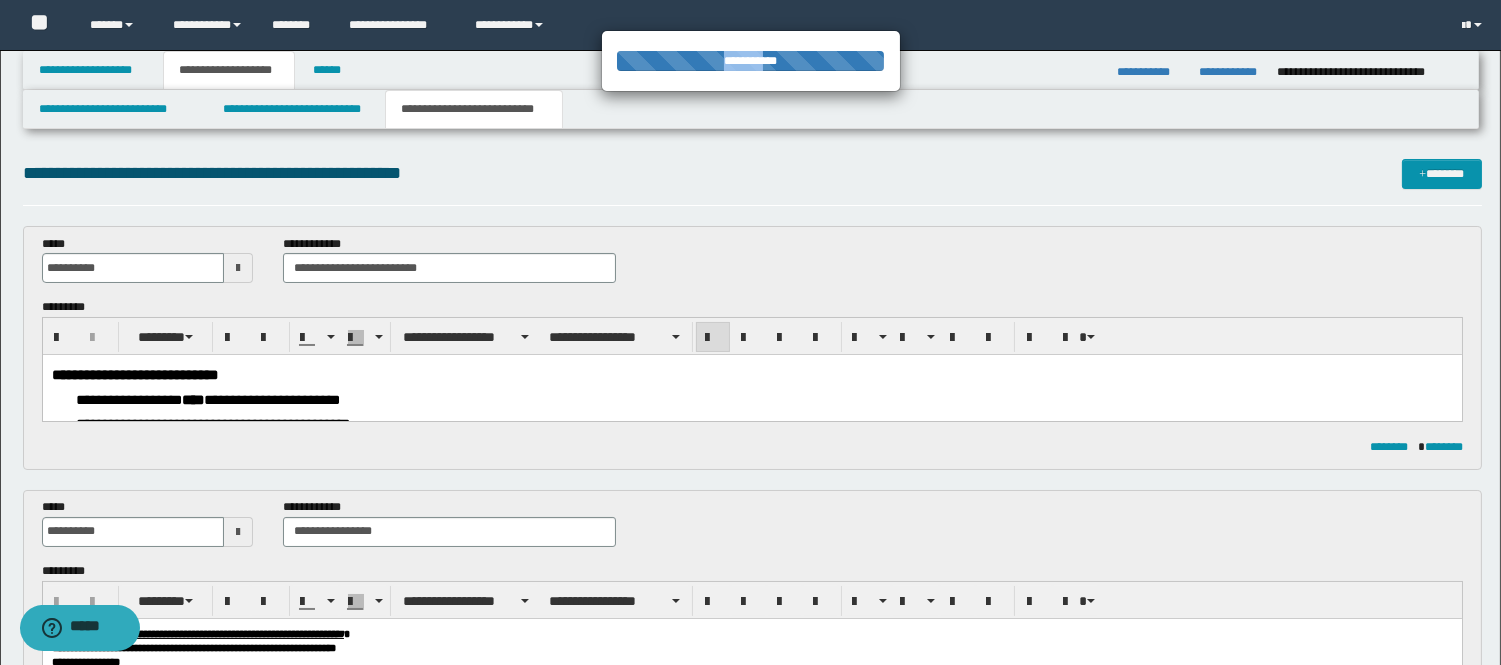 click on "**********" at bounding box center (750, 333) 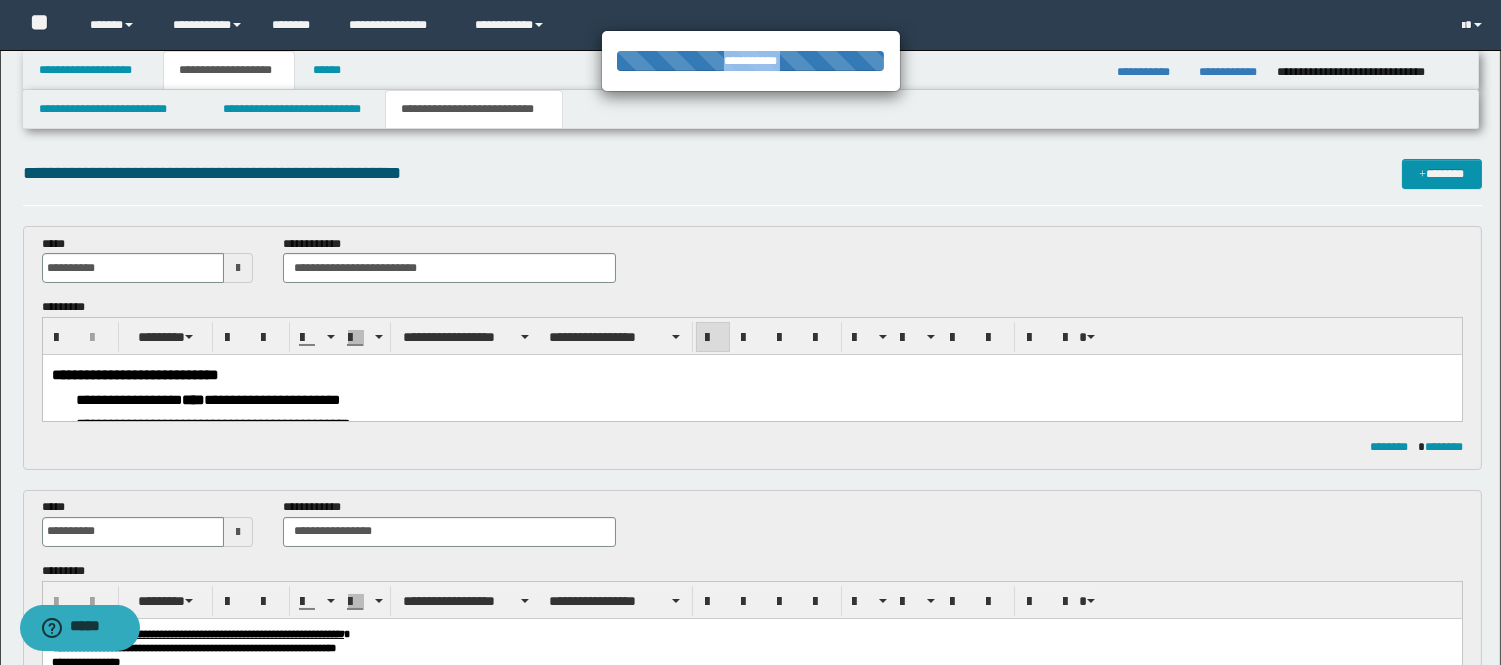 click on "**********" at bounding box center [750, 333] 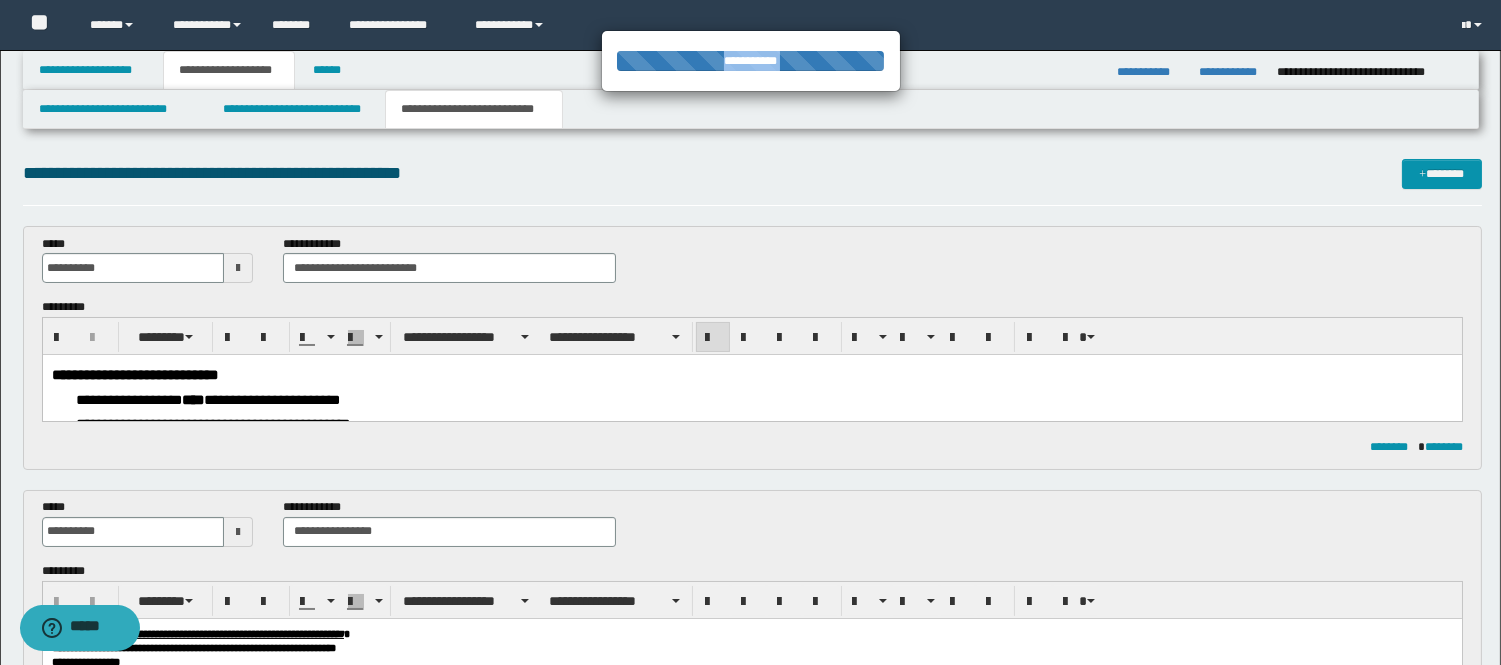 click on "**********" at bounding box center (750, 333) 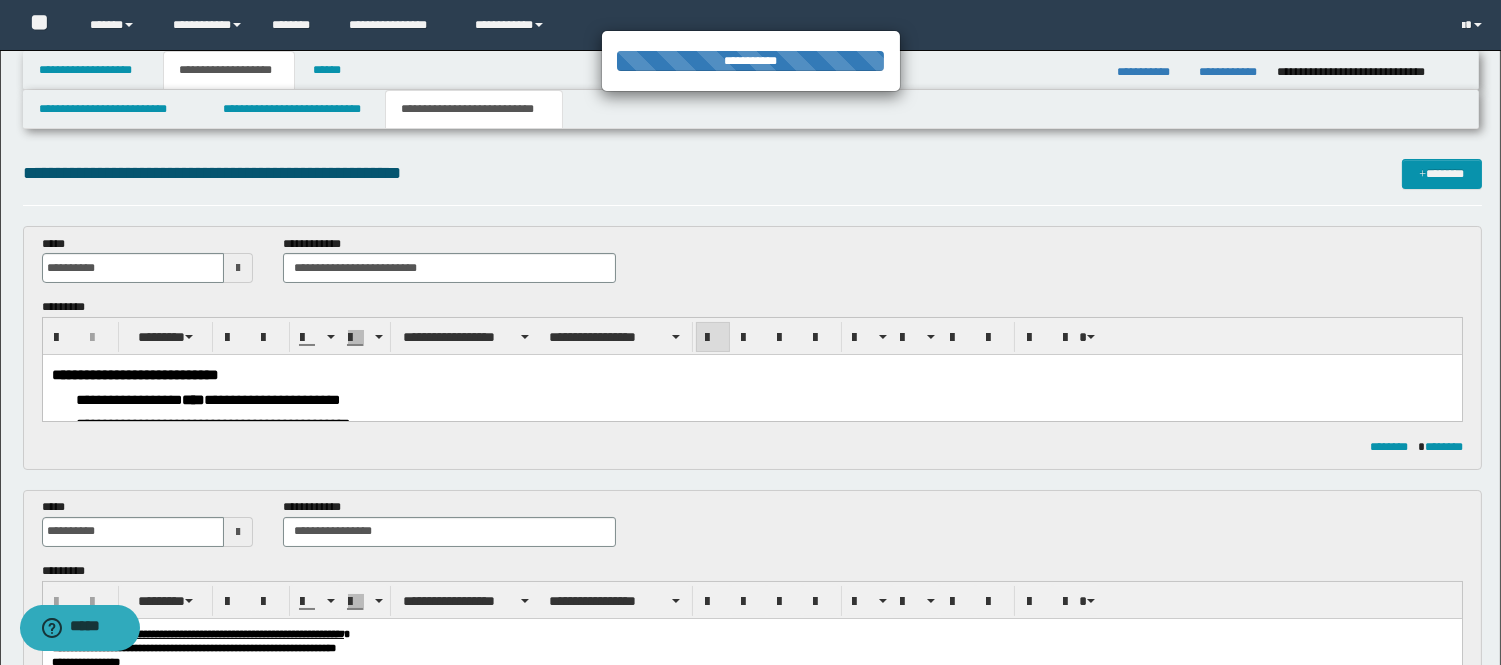 click on "**********" at bounding box center [750, 333] 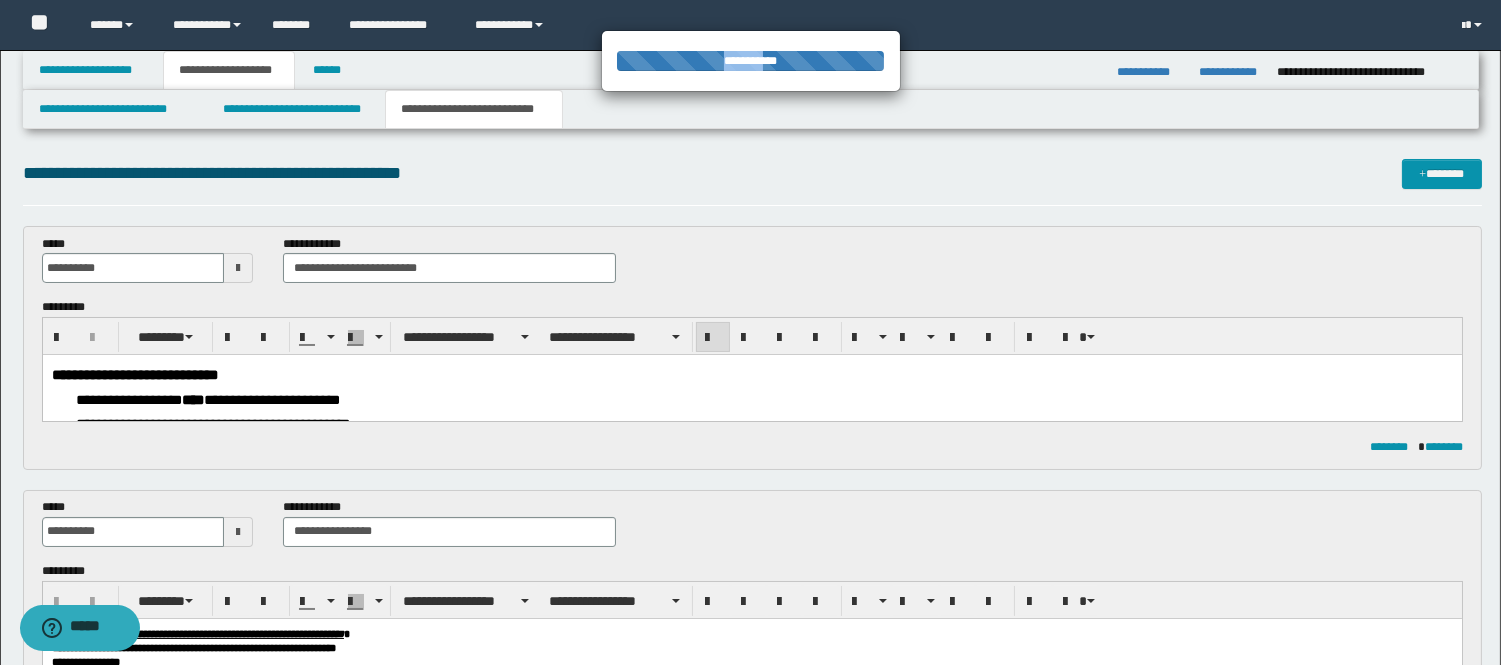 click on "**********" at bounding box center [750, 333] 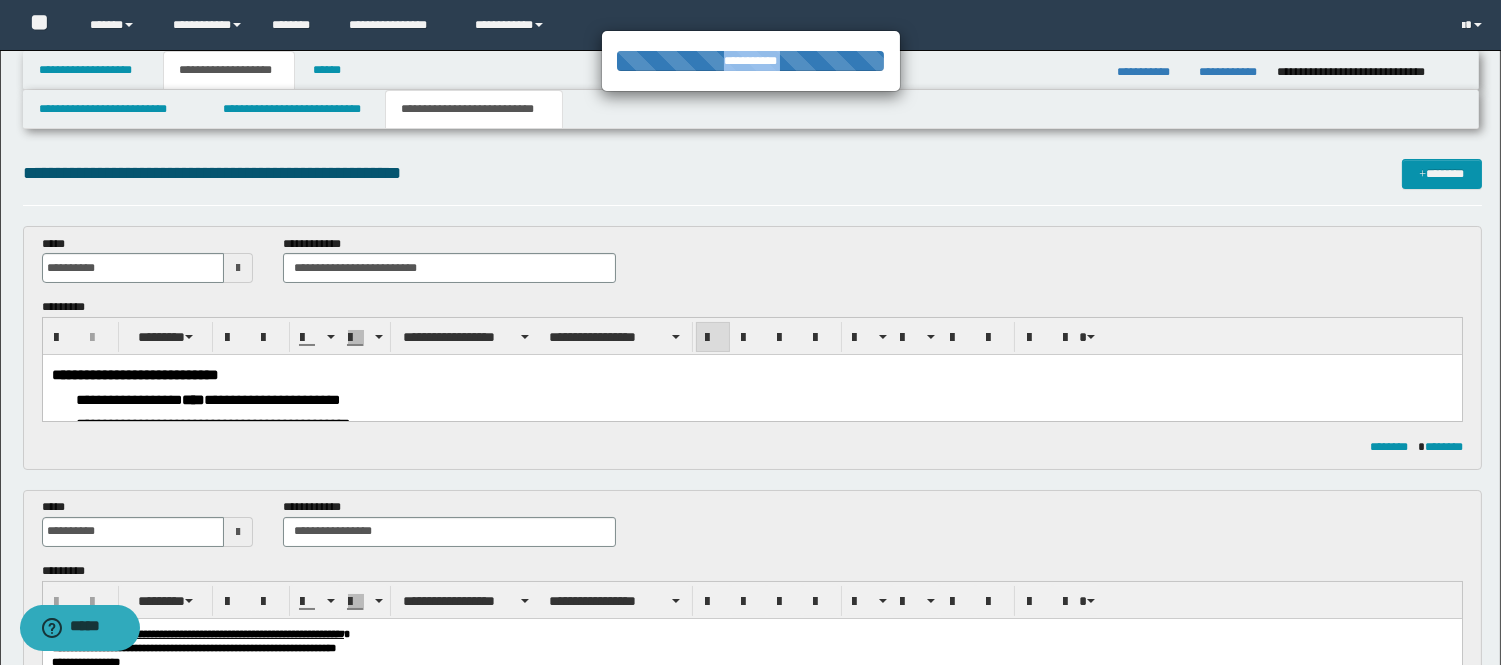 click on "**********" at bounding box center [750, 333] 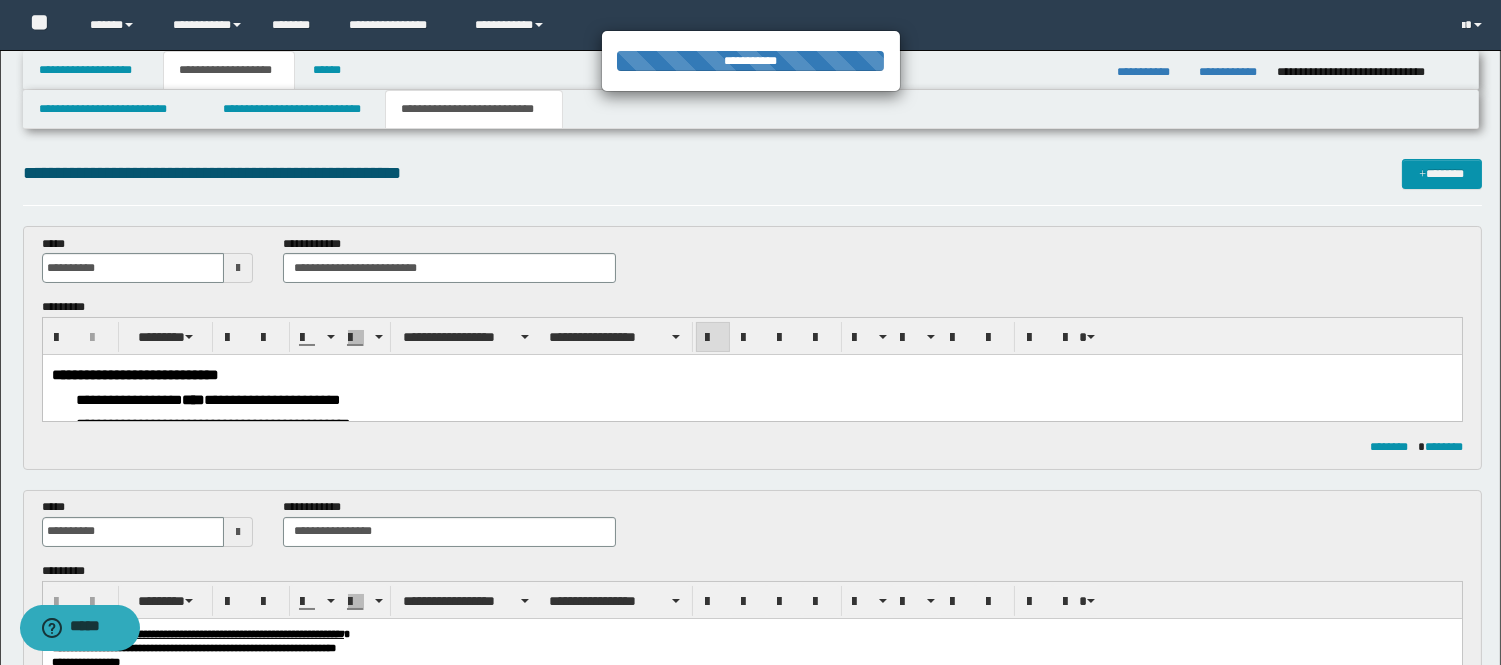 click on "**********" at bounding box center (750, 333) 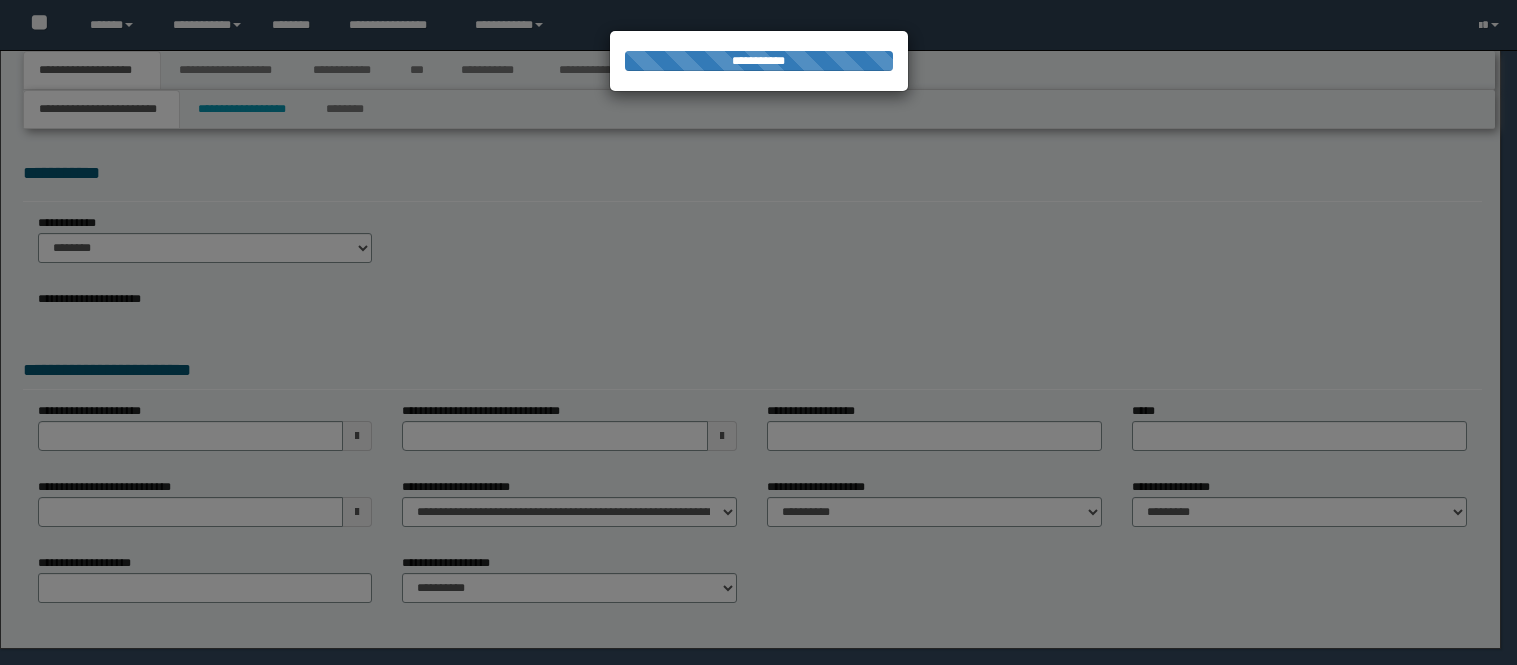 scroll, scrollTop: 0, scrollLeft: 0, axis: both 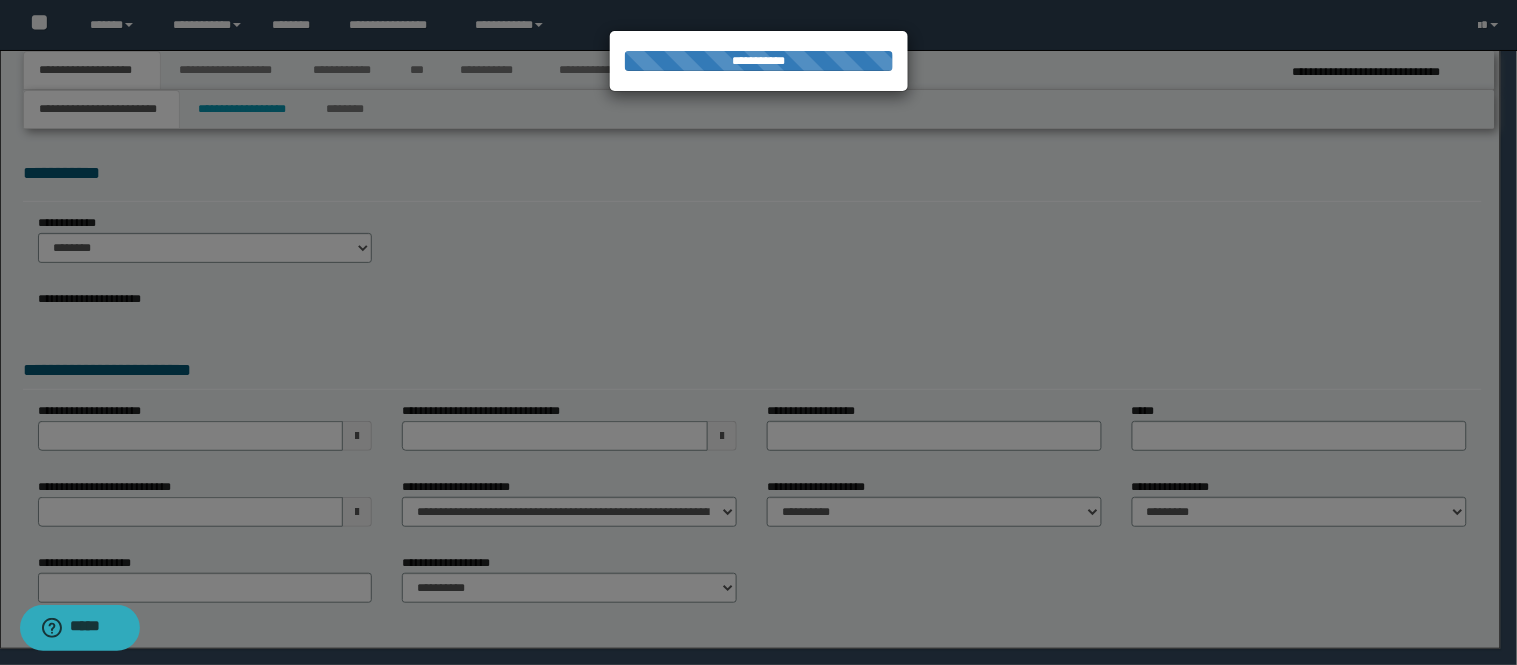 select on "*" 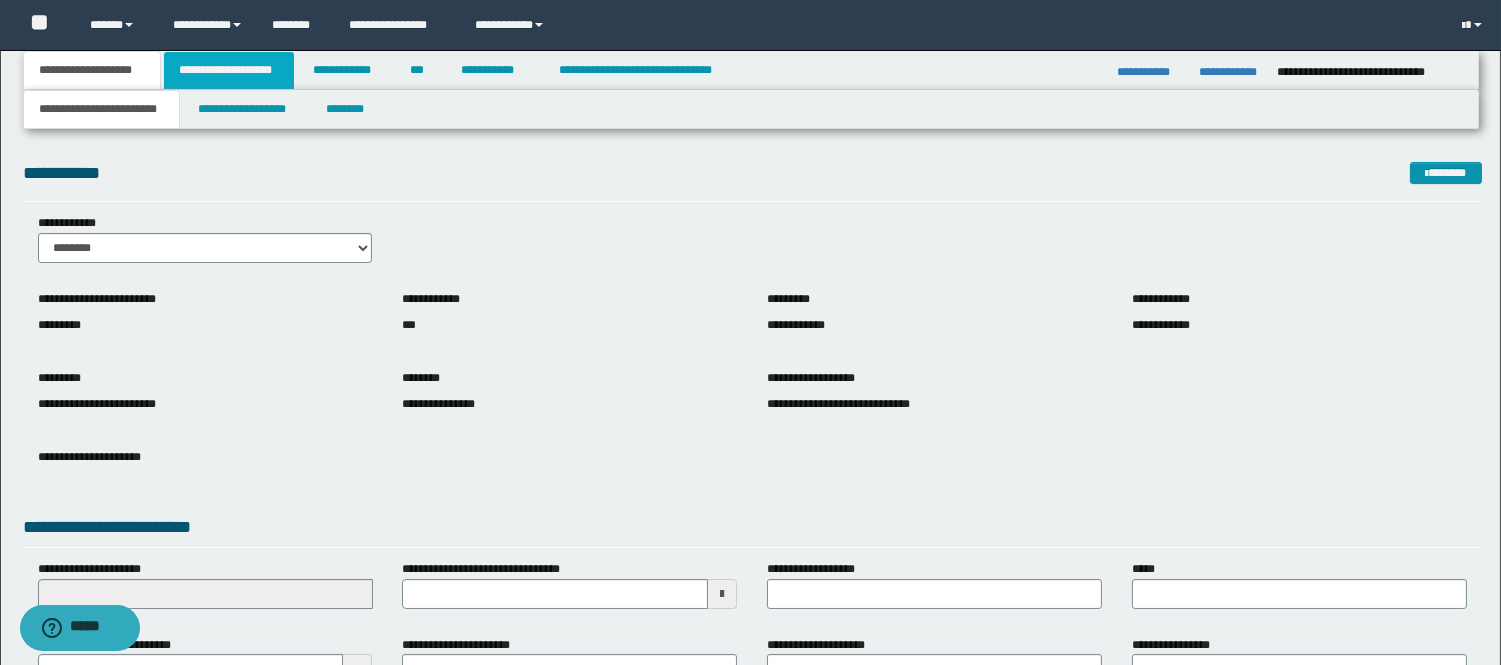 click on "**********" at bounding box center [229, 70] 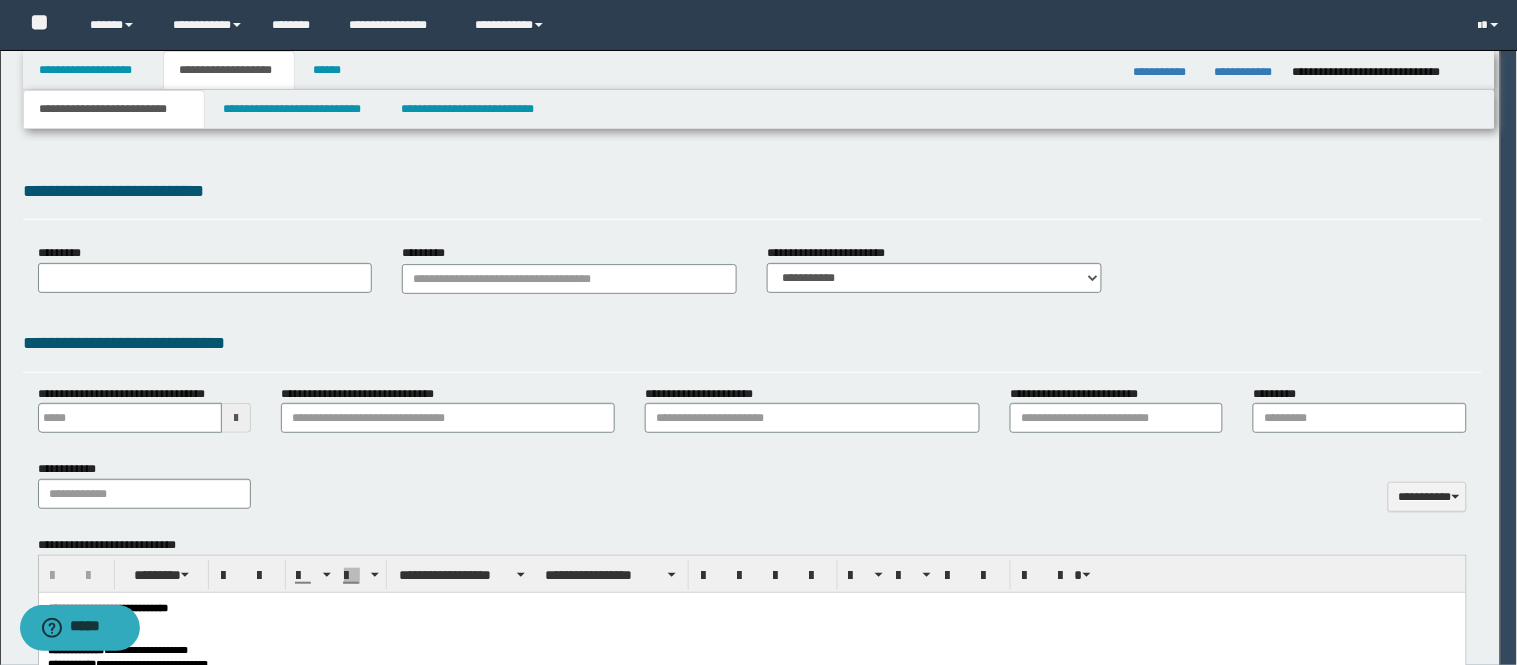 type 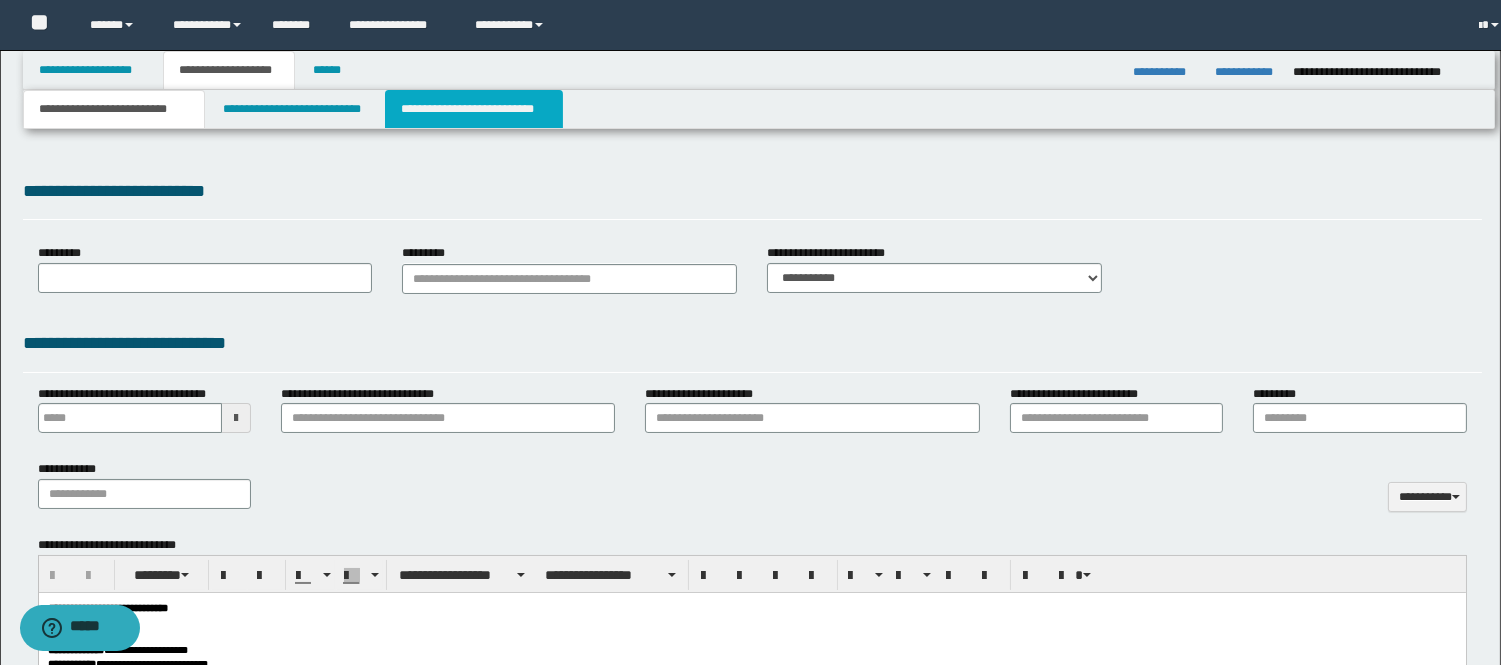 click on "**********" at bounding box center (474, 109) 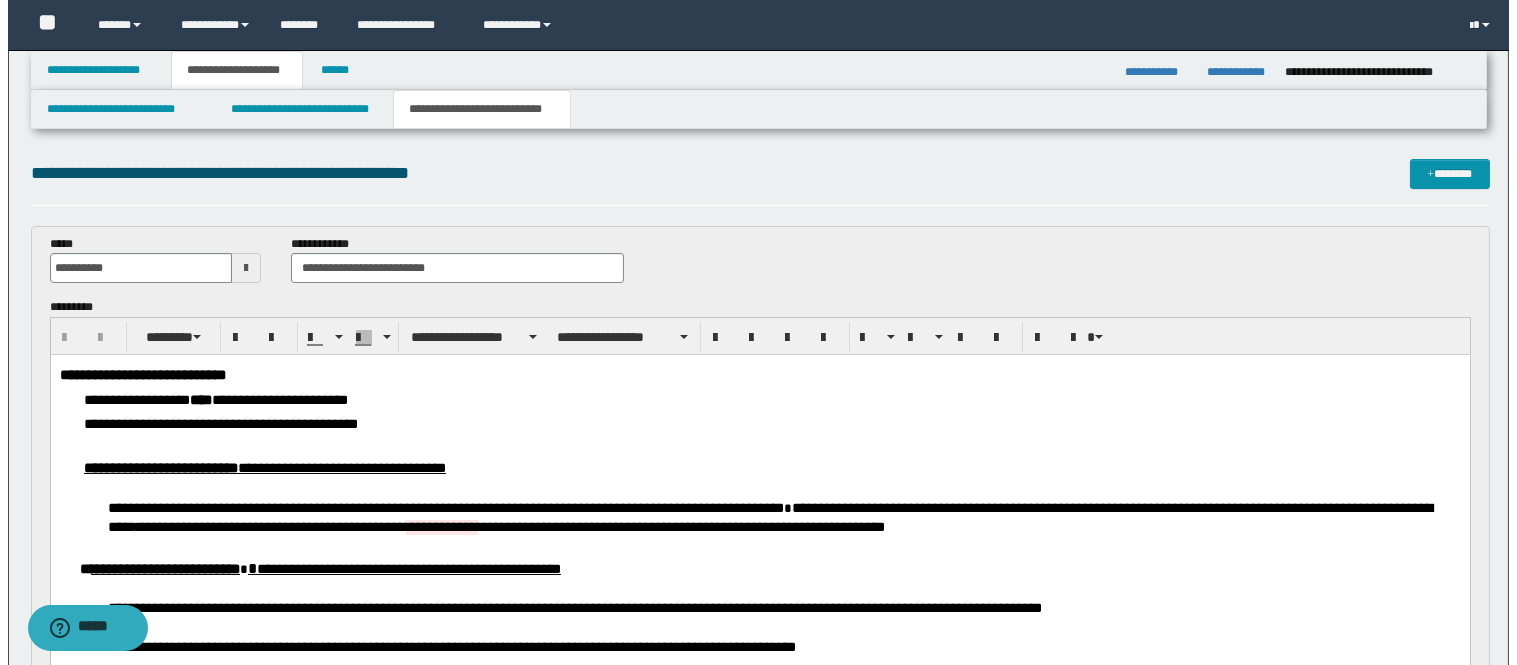scroll, scrollTop: 0, scrollLeft: 0, axis: both 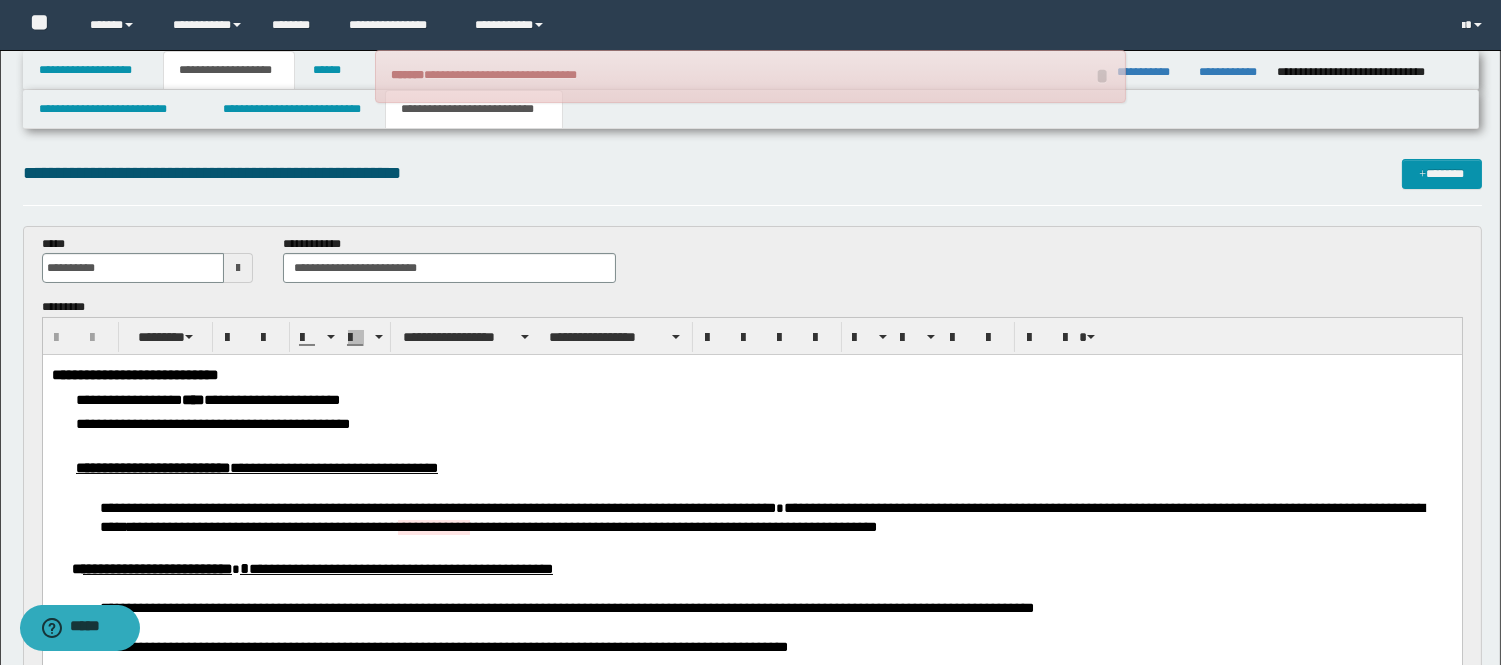 click on "****" at bounding box center [158, 400] 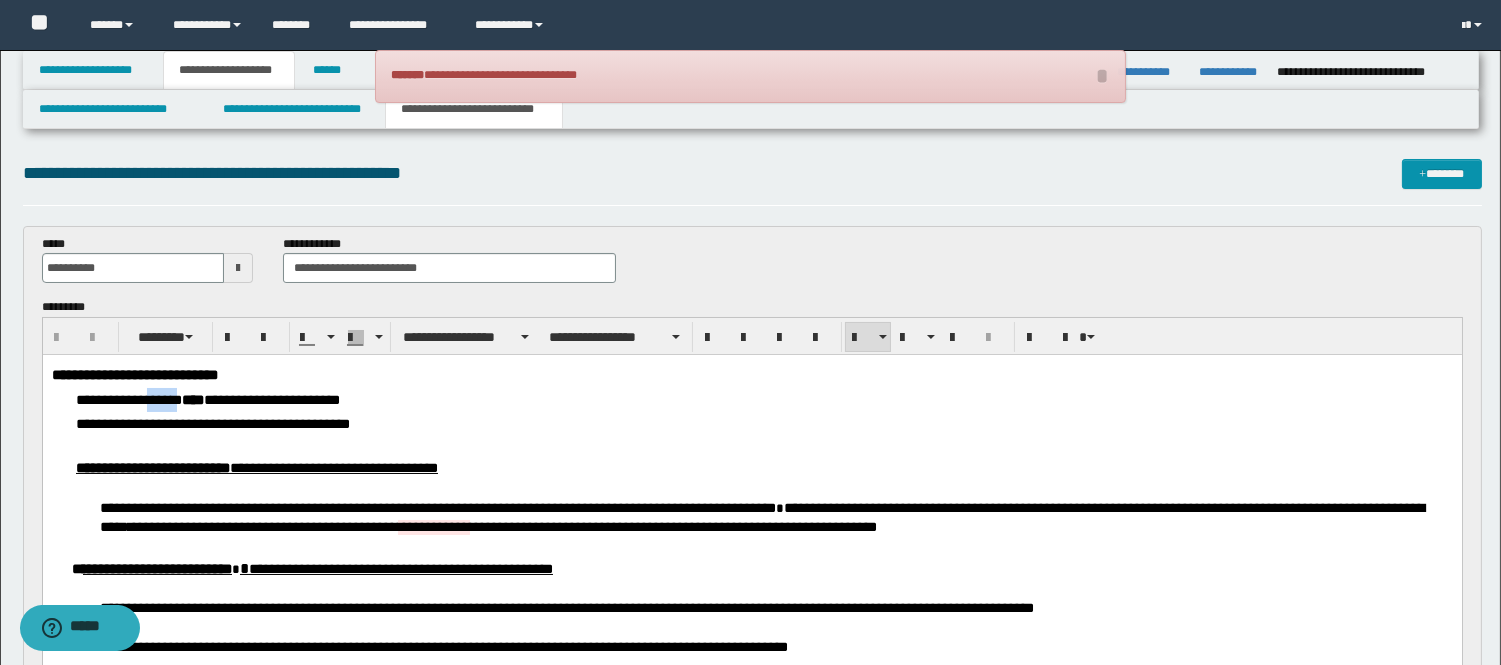 click on "****" at bounding box center (158, 400) 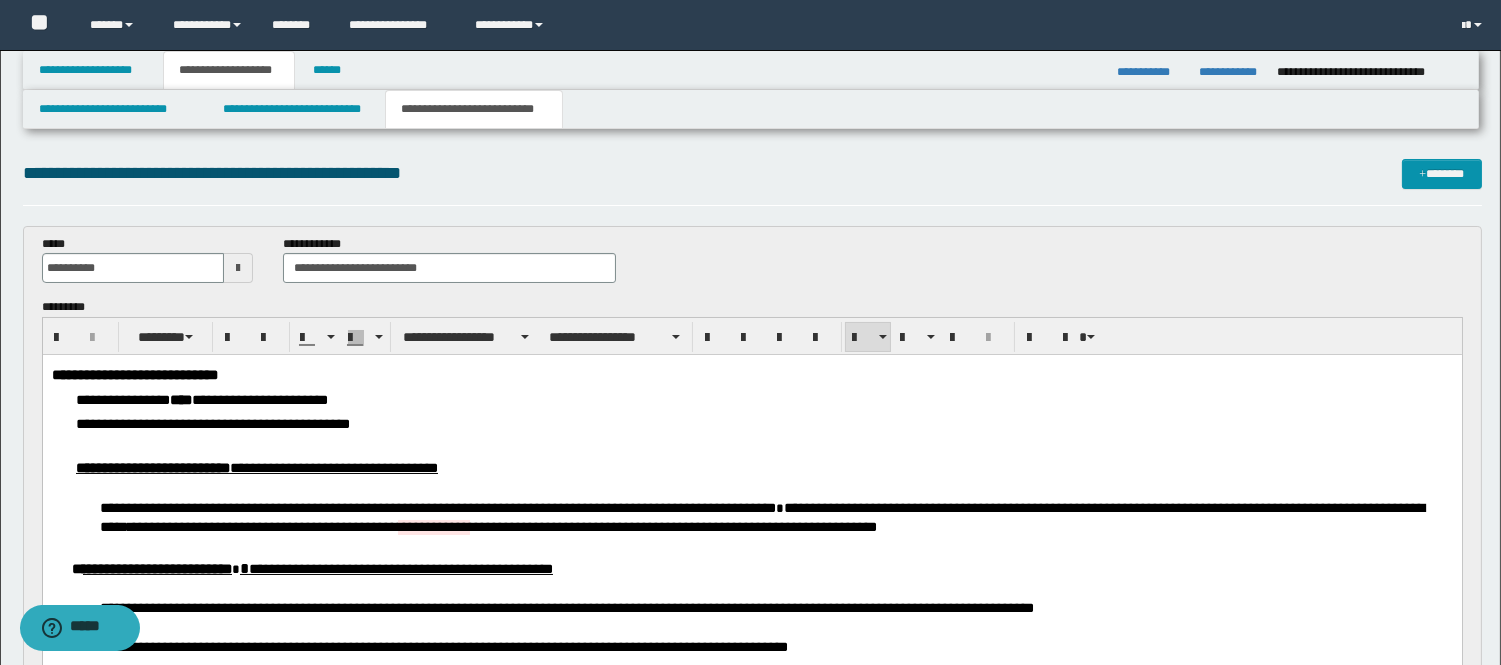 click on "*****" at bounding box center (295, 400) 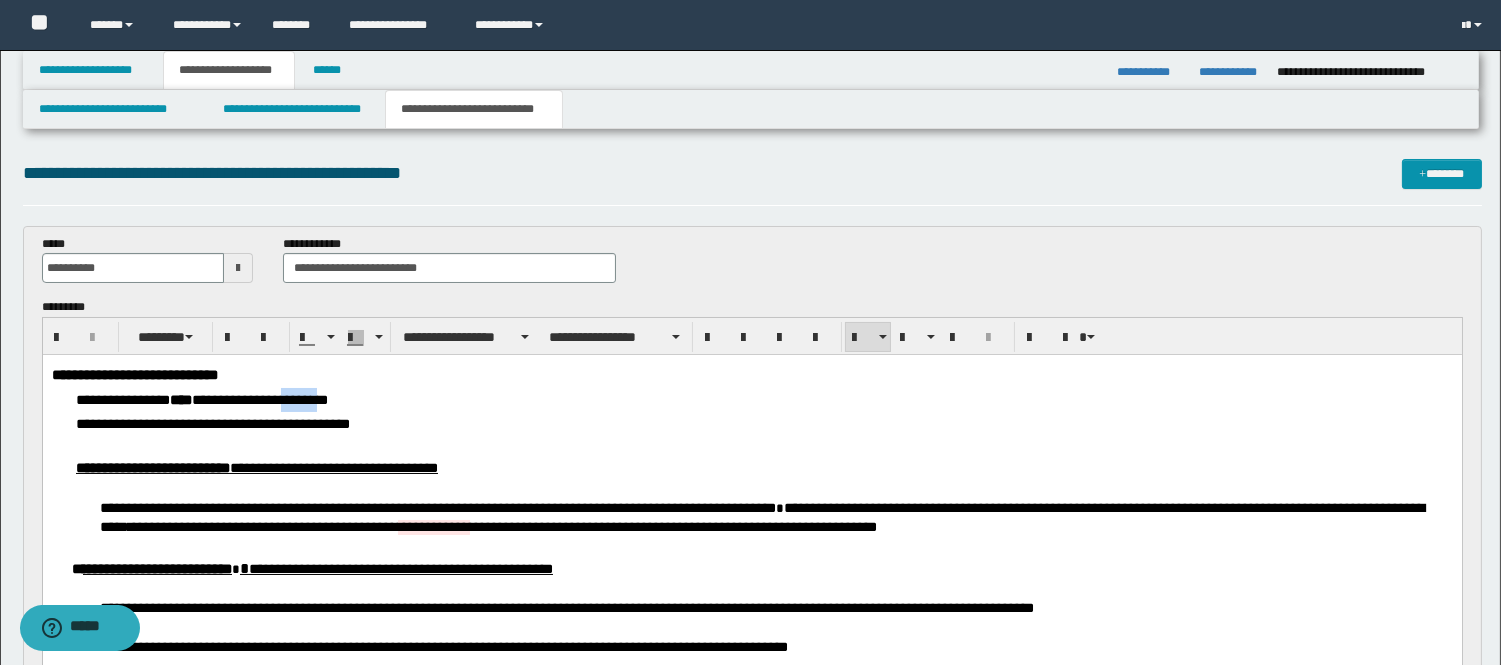 click on "*****" at bounding box center [295, 400] 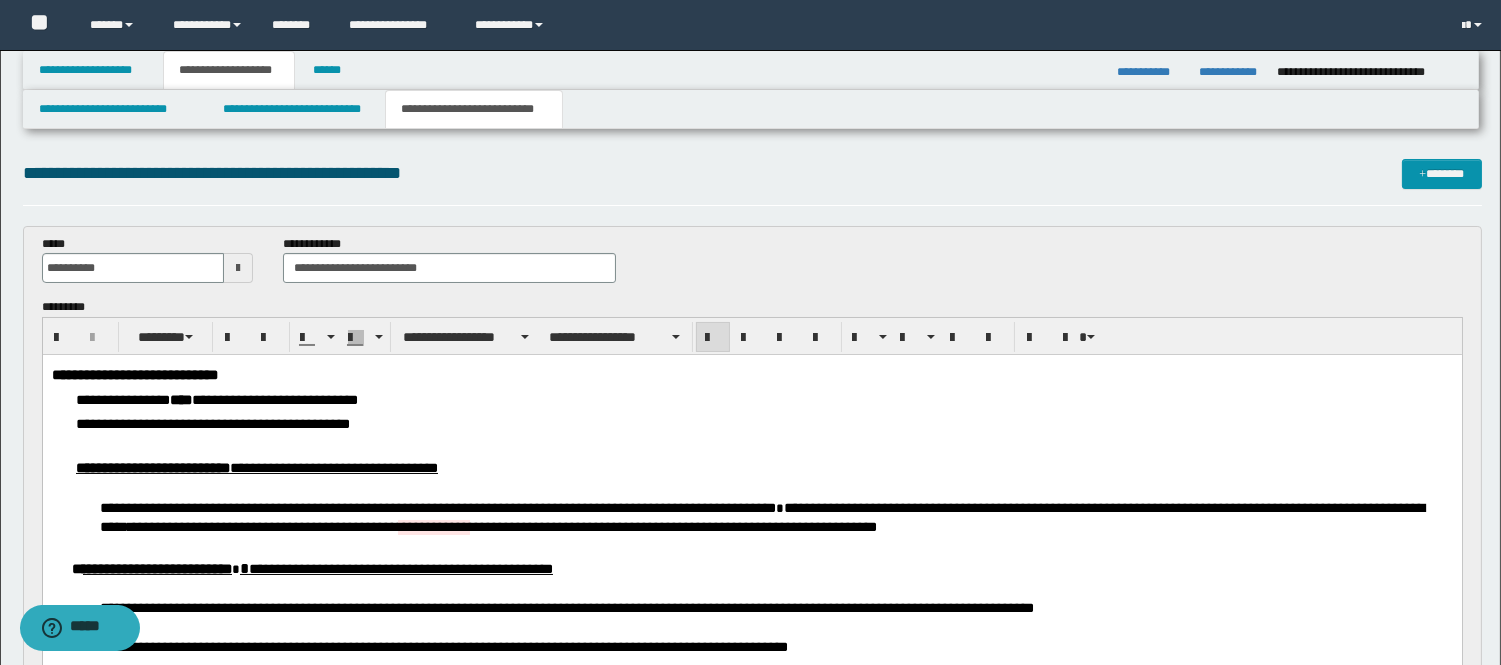 click on "**********" at bounding box center (581, 508) 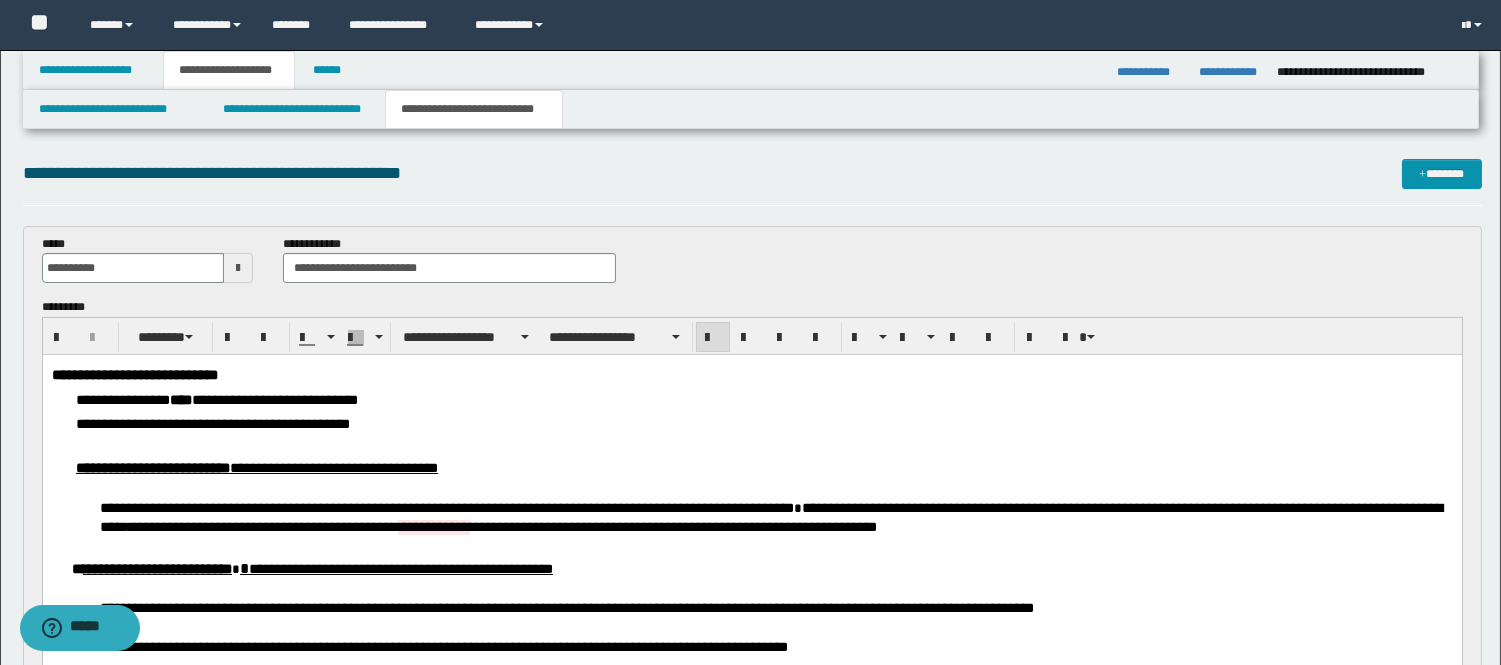 click on "**********" at bounding box center [590, 508] 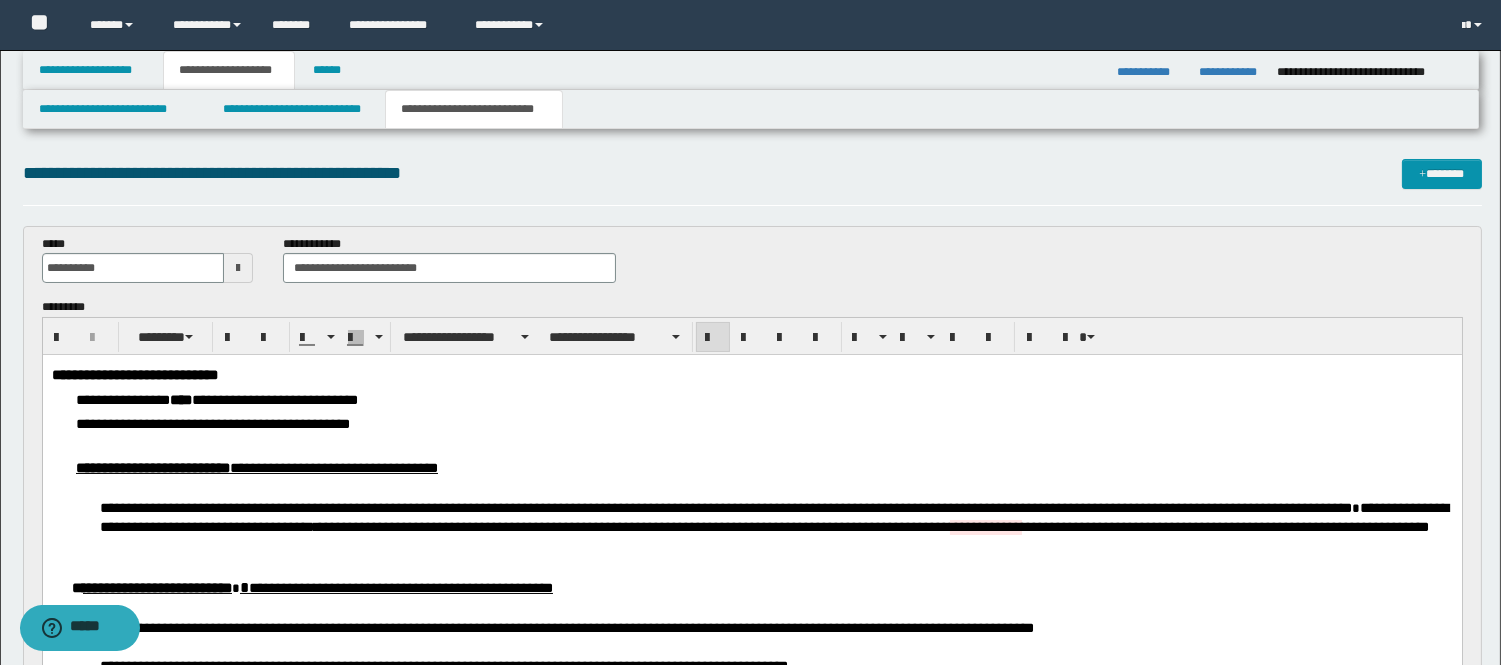 click on "***" at bounding box center (1247, 508) 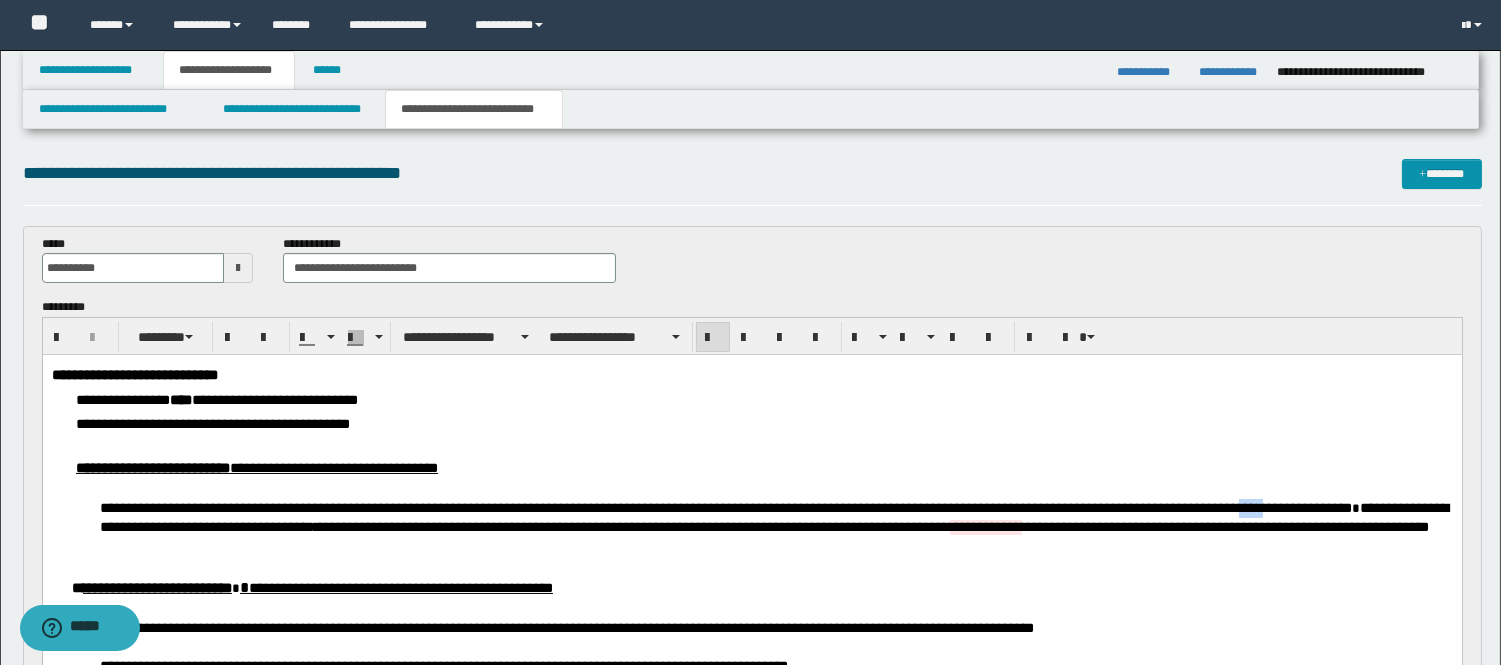 click on "***" at bounding box center (1247, 508) 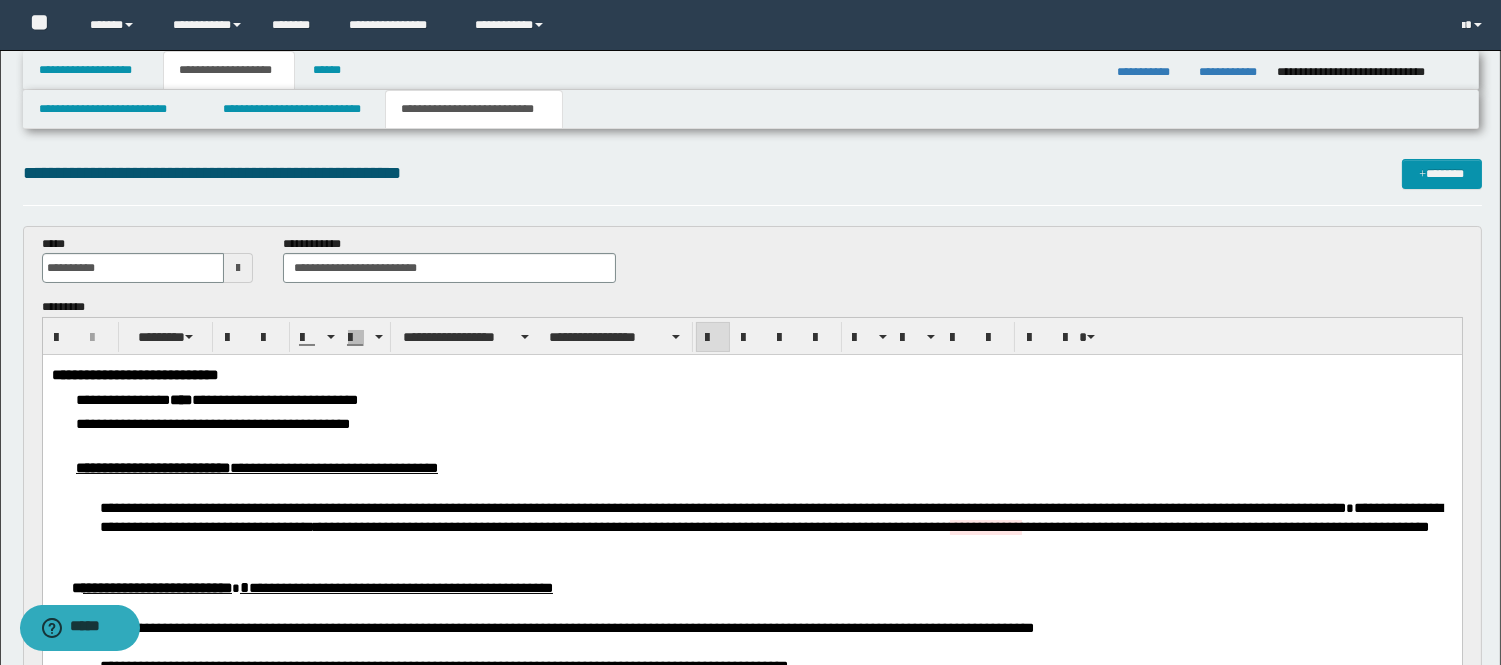 click on "*******" at bounding box center (1280, 508) 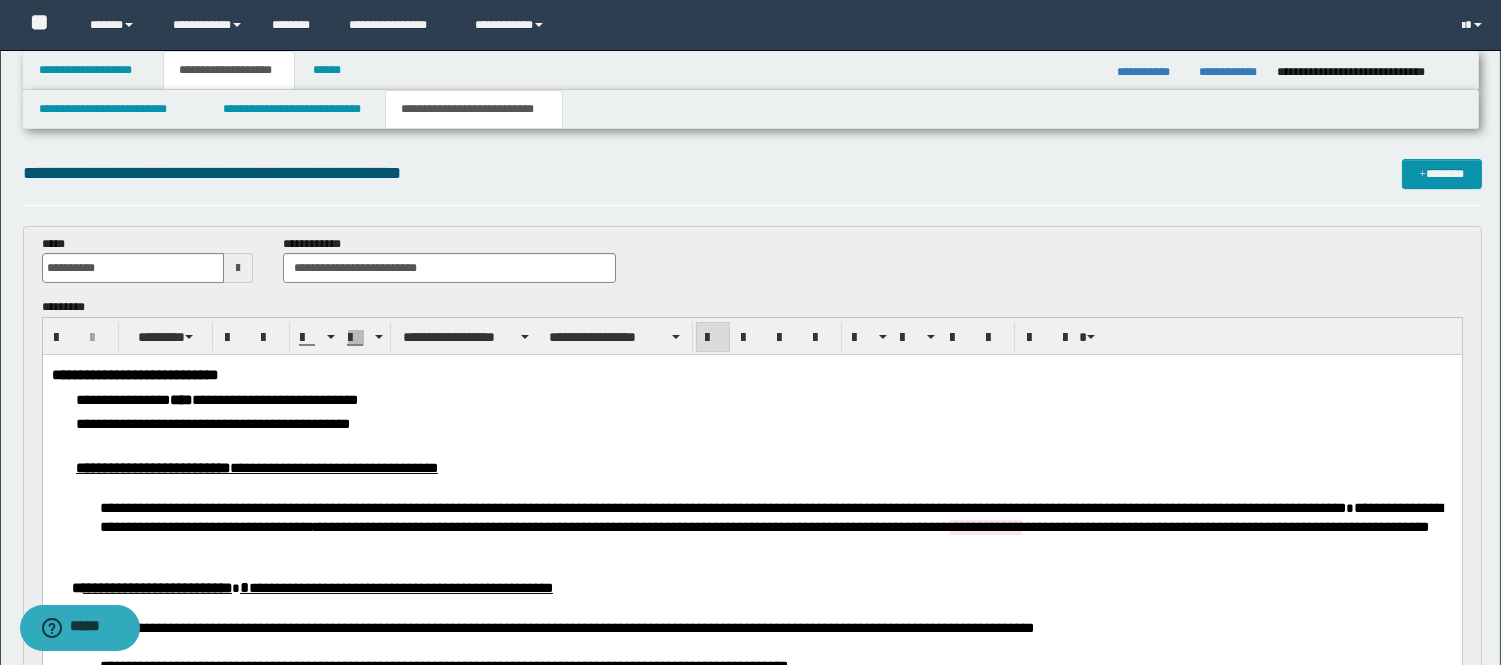 click on "*******" at bounding box center (1280, 508) 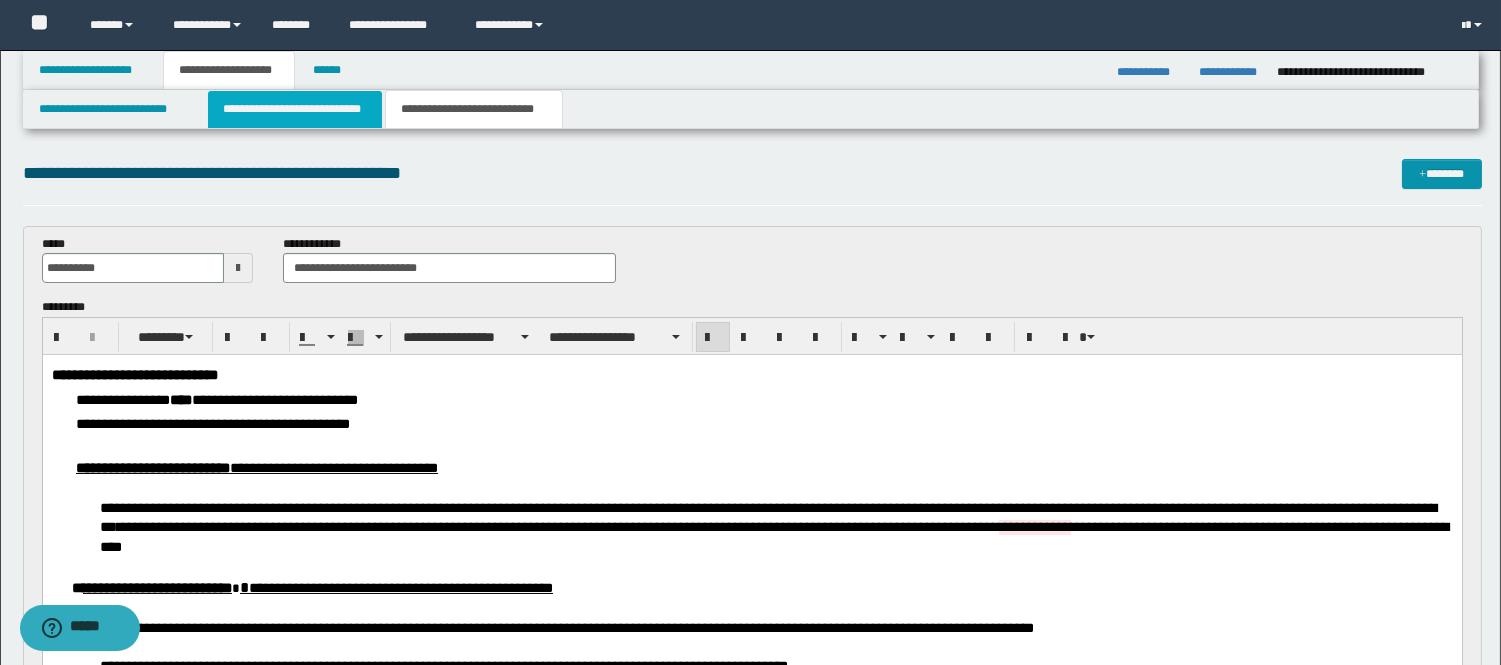 click on "**********" at bounding box center [295, 109] 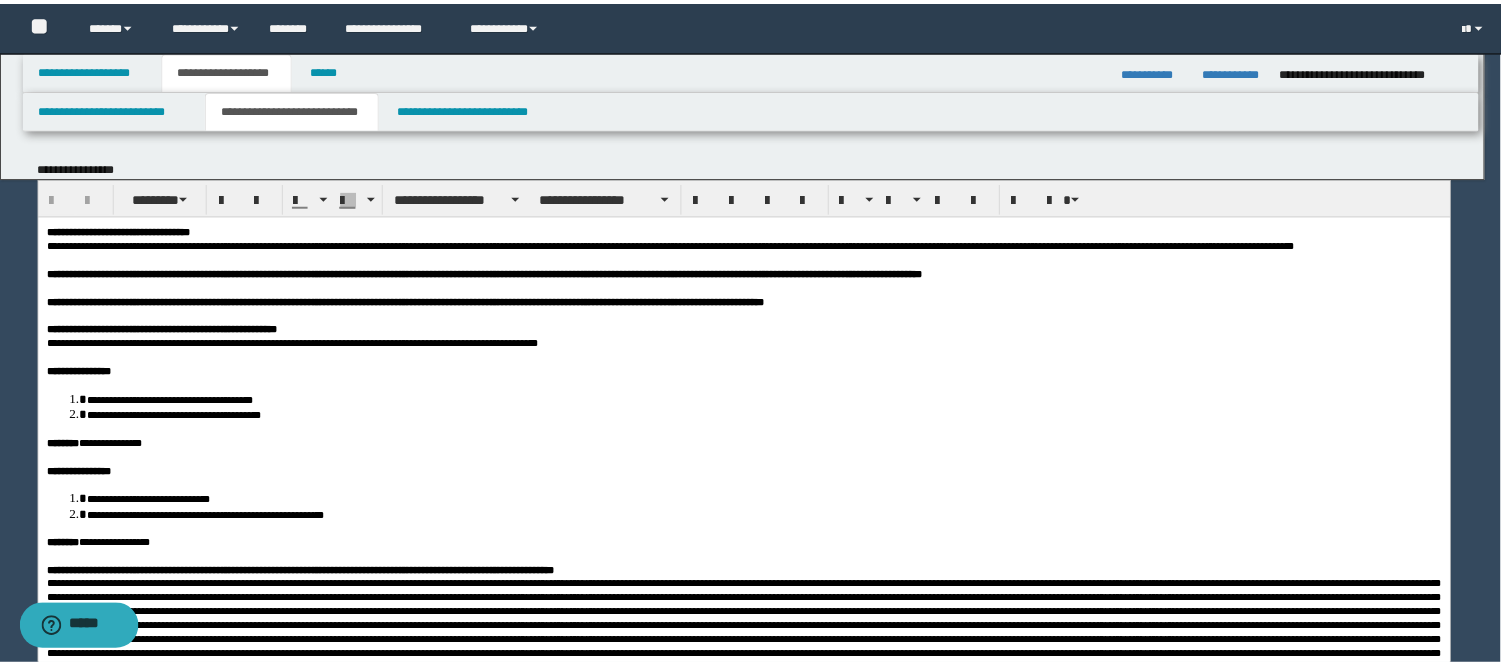 scroll, scrollTop: 0, scrollLeft: 0, axis: both 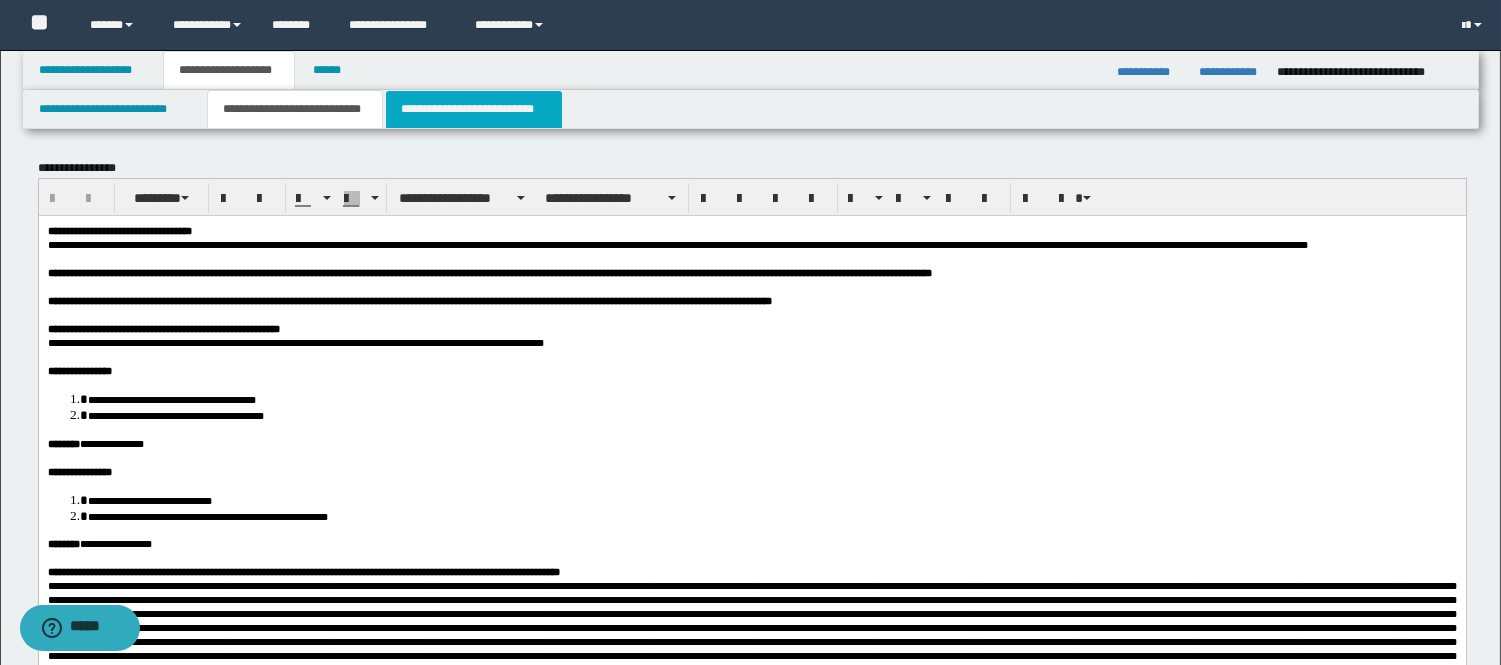 click on "**********" at bounding box center (474, 109) 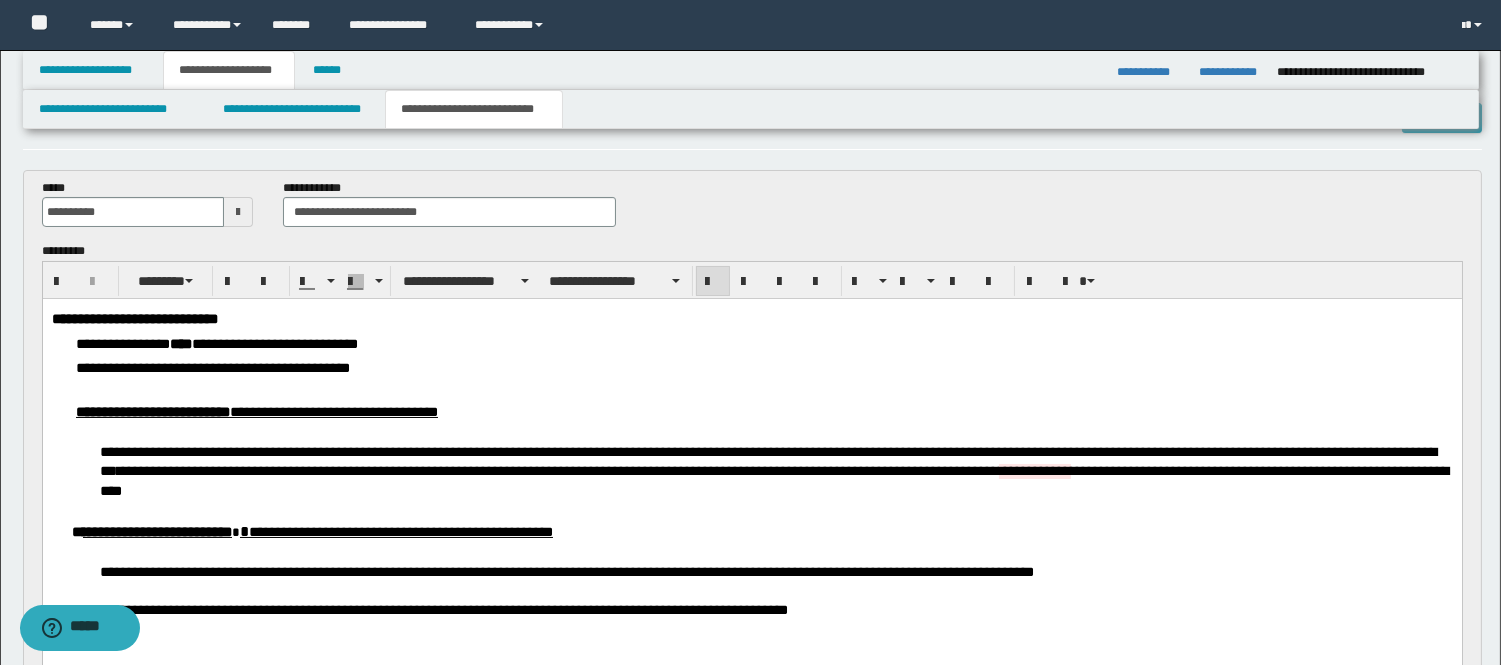scroll, scrollTop: 222, scrollLeft: 0, axis: vertical 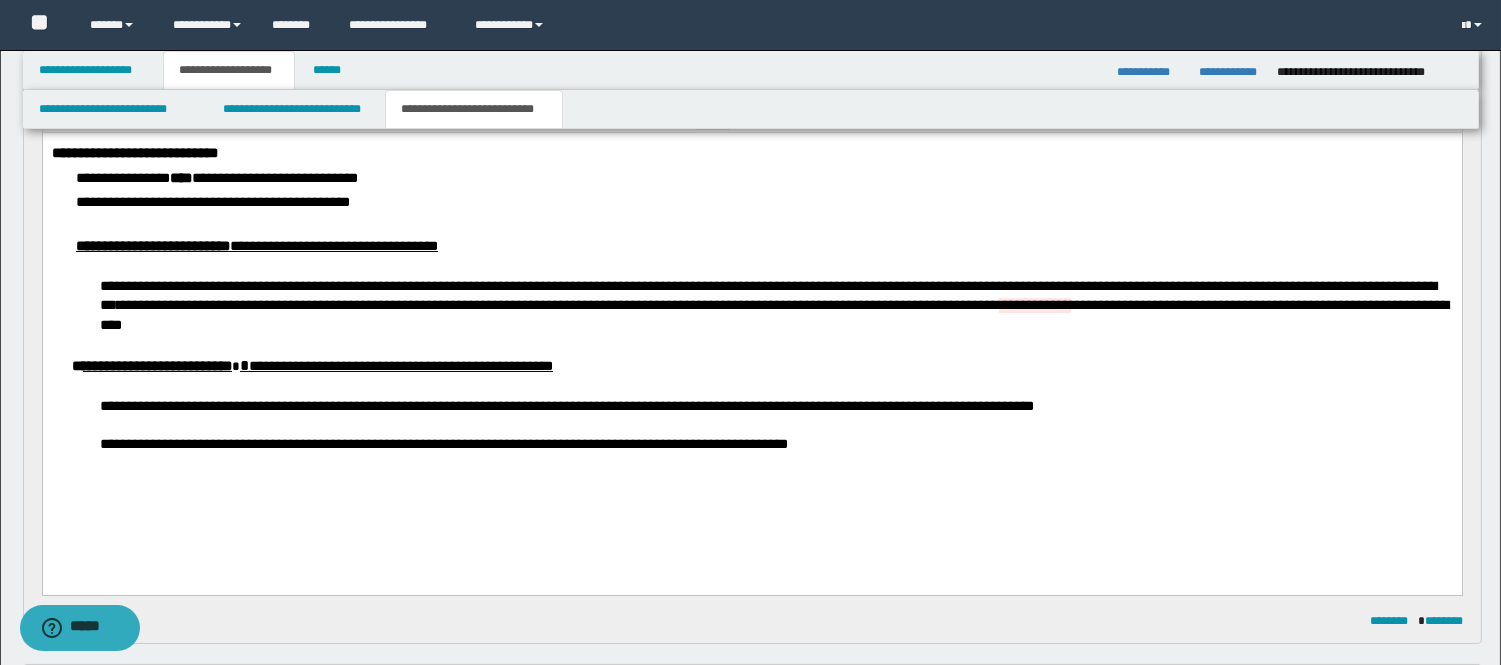 click on "*********" at bounding box center (479, 305) 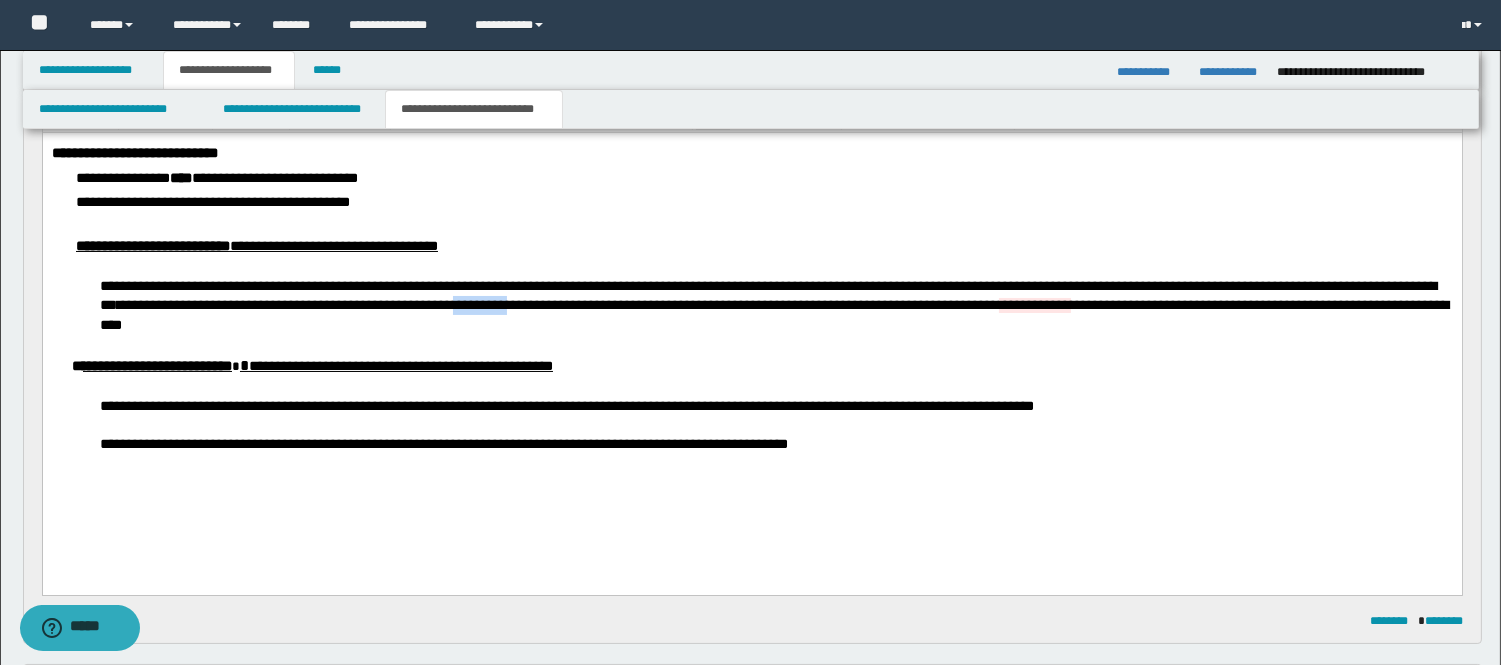 click on "*********" at bounding box center [479, 305] 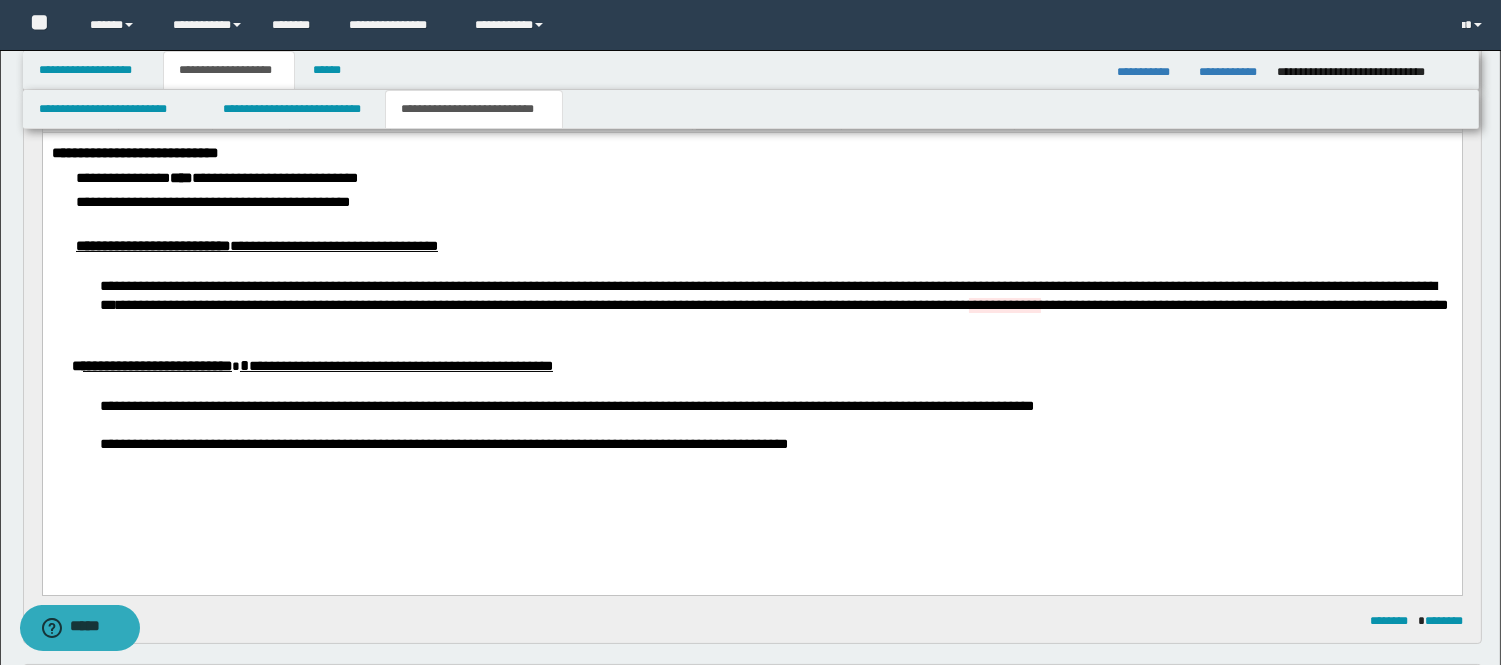 click on "********" at bounding box center [386, 305] 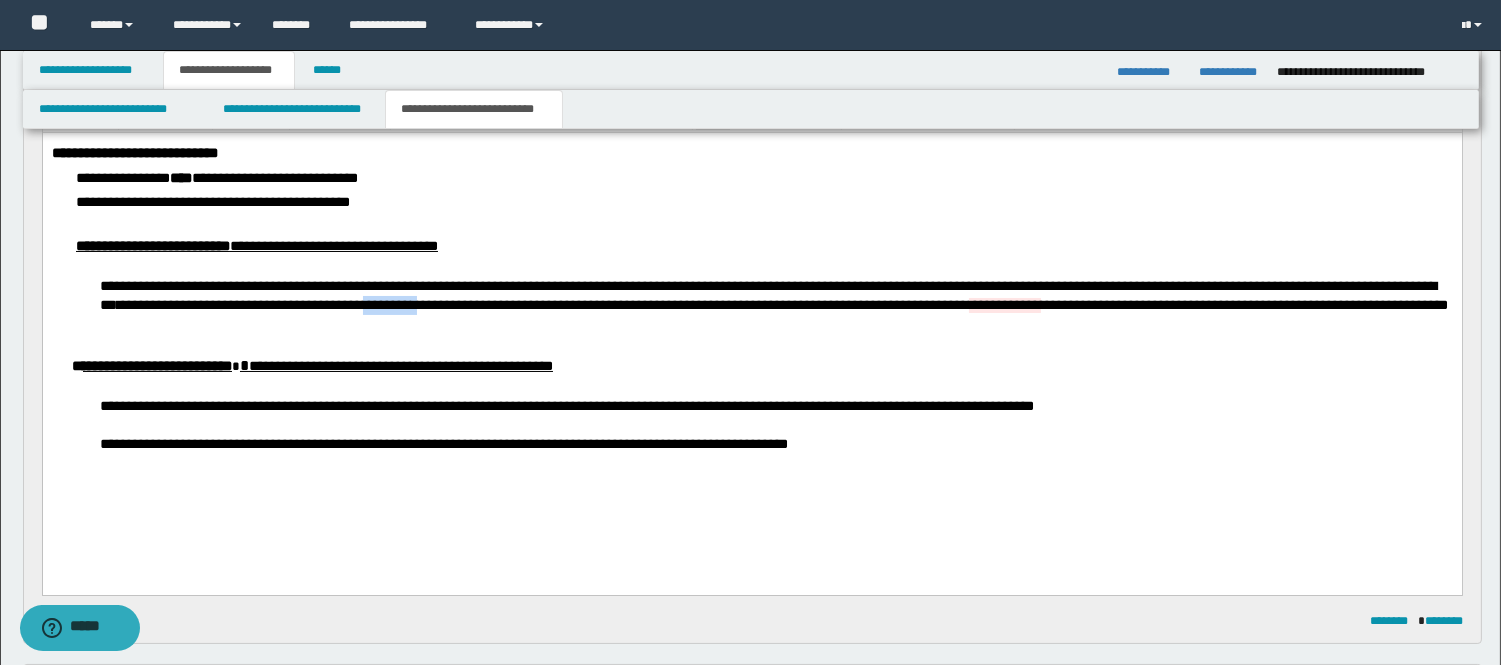 click on "********" at bounding box center (386, 305) 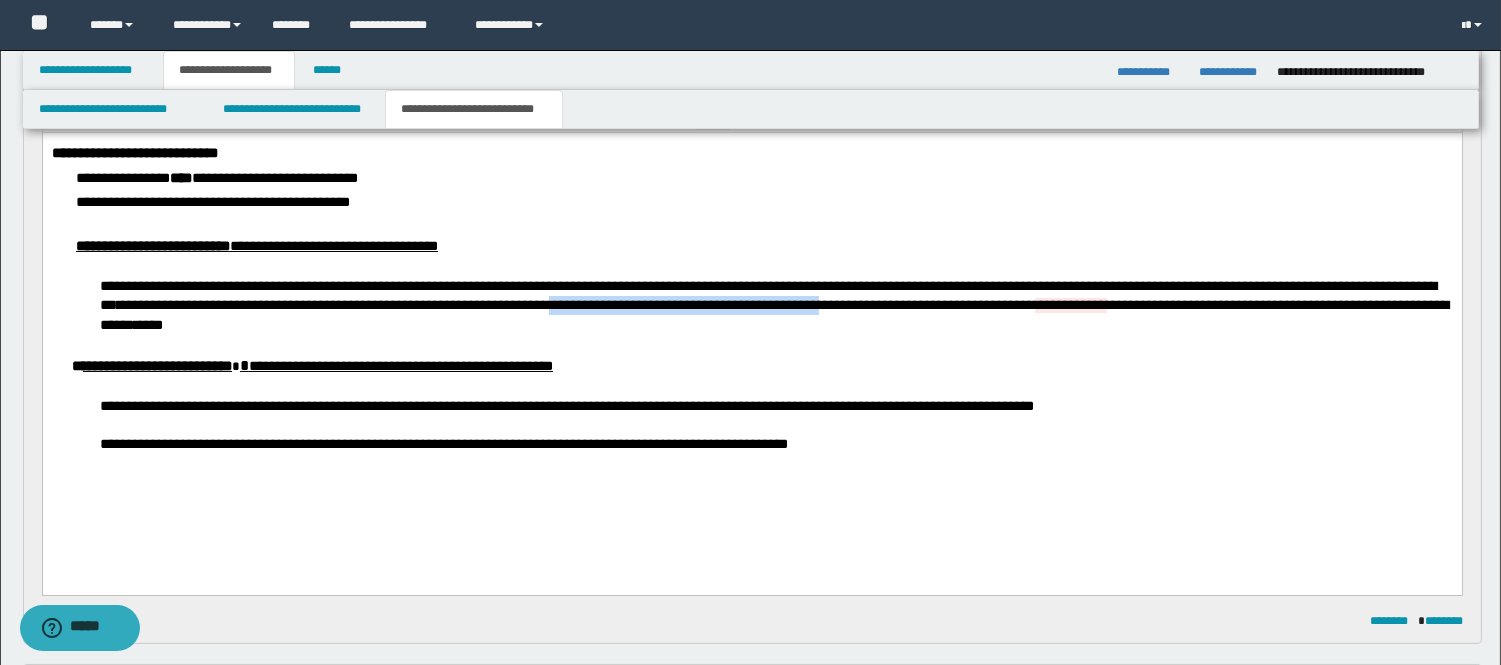 drag, startPoint x: 737, startPoint y: 304, endPoint x: 1032, endPoint y: 298, distance: 295.061 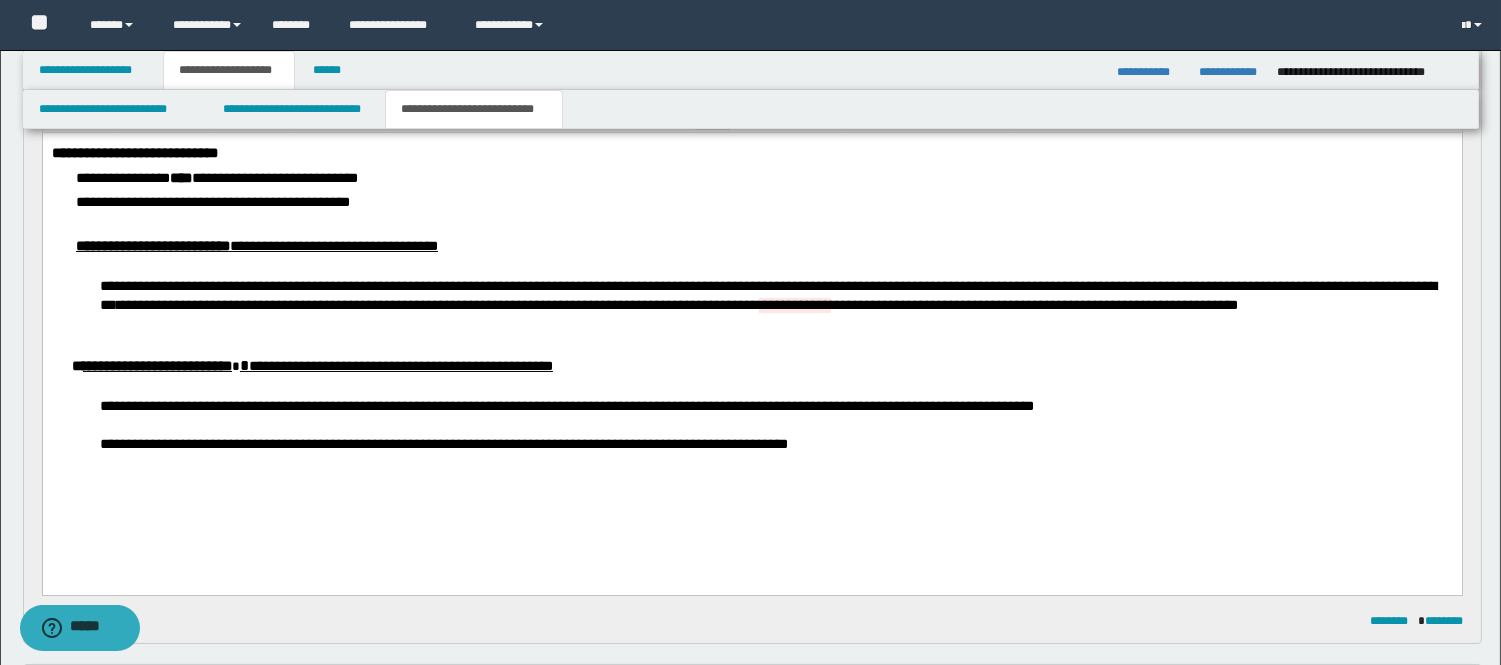 click on "**********" at bounding box center [794, 305] 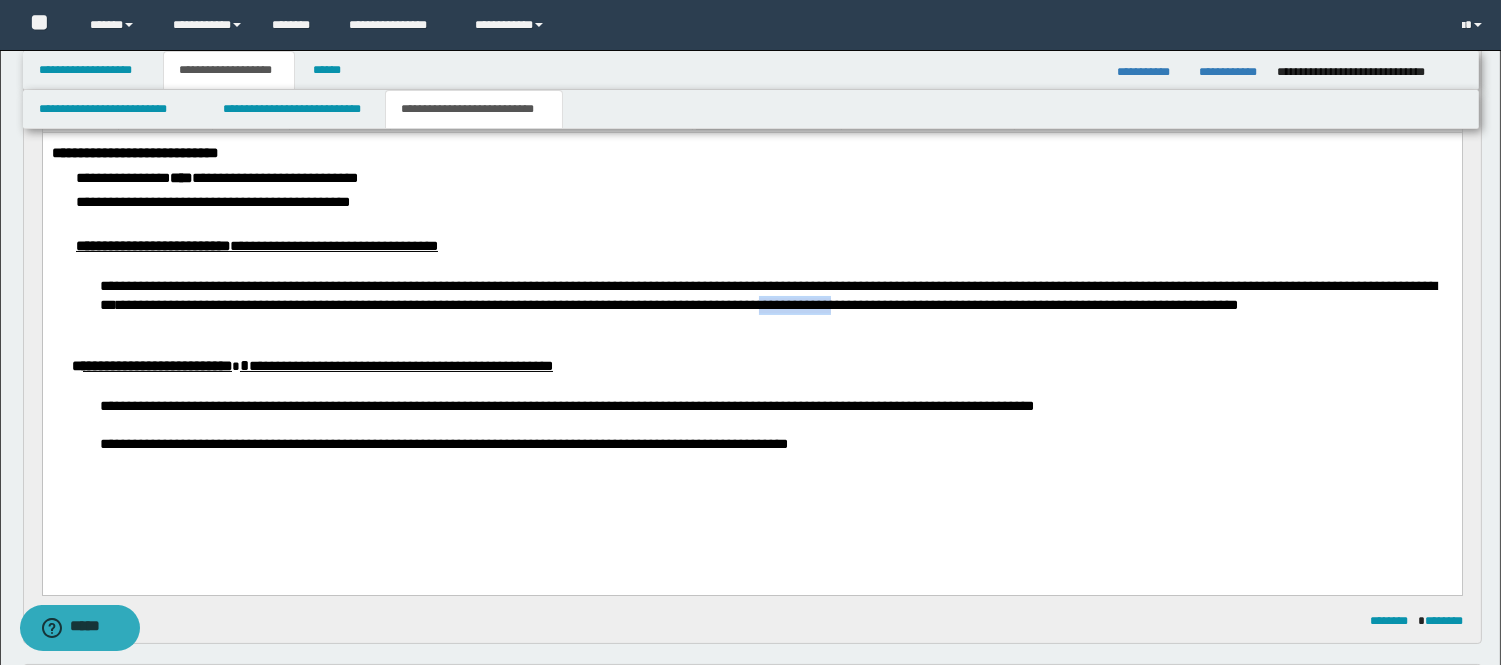 click on "**********" at bounding box center (794, 305) 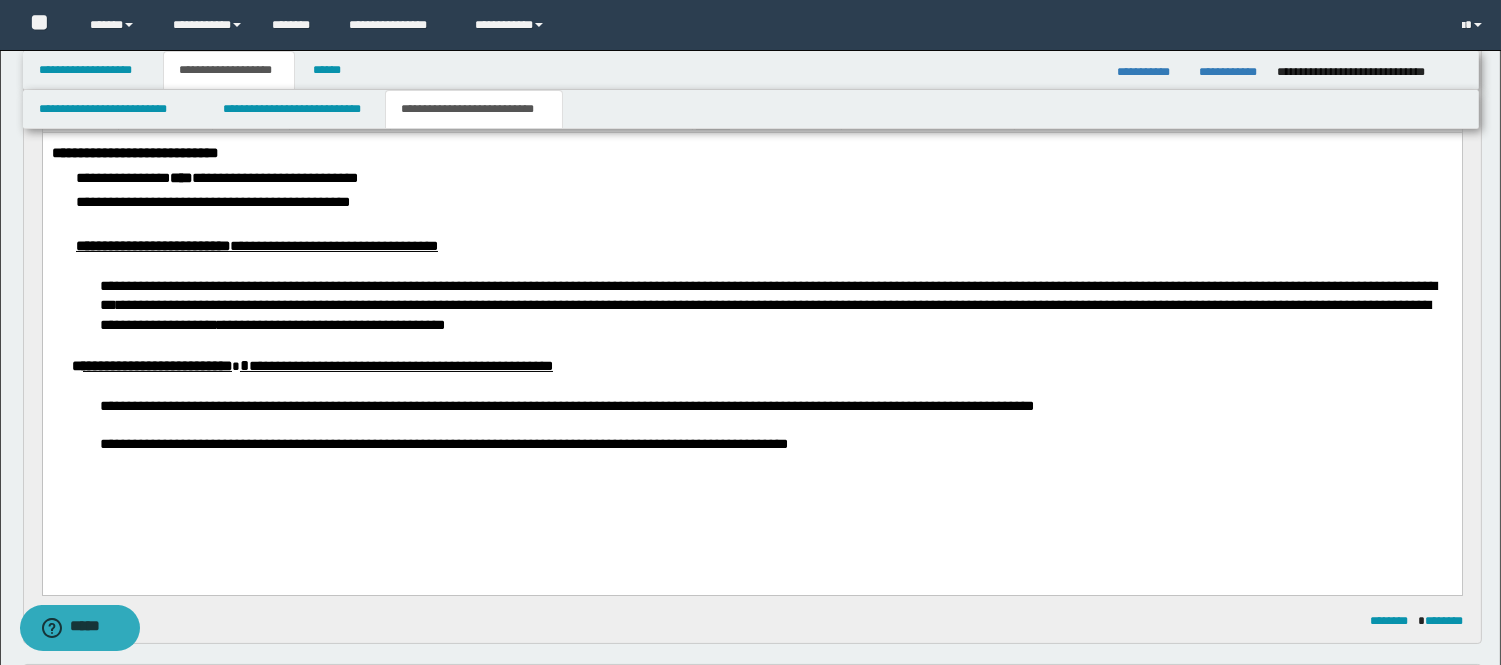 click on "**********" at bounding box center [464, 286] 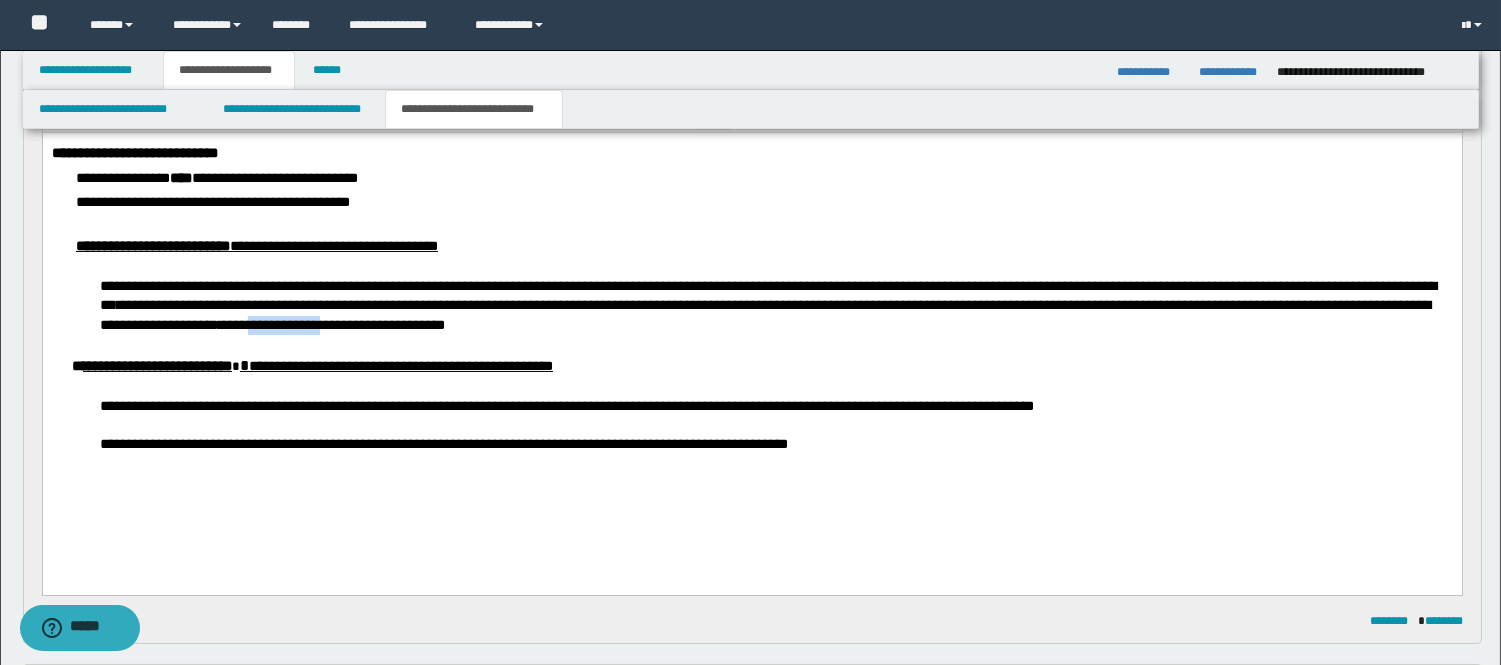 drag, startPoint x: 561, startPoint y: 323, endPoint x: 641, endPoint y: 321, distance: 80.024994 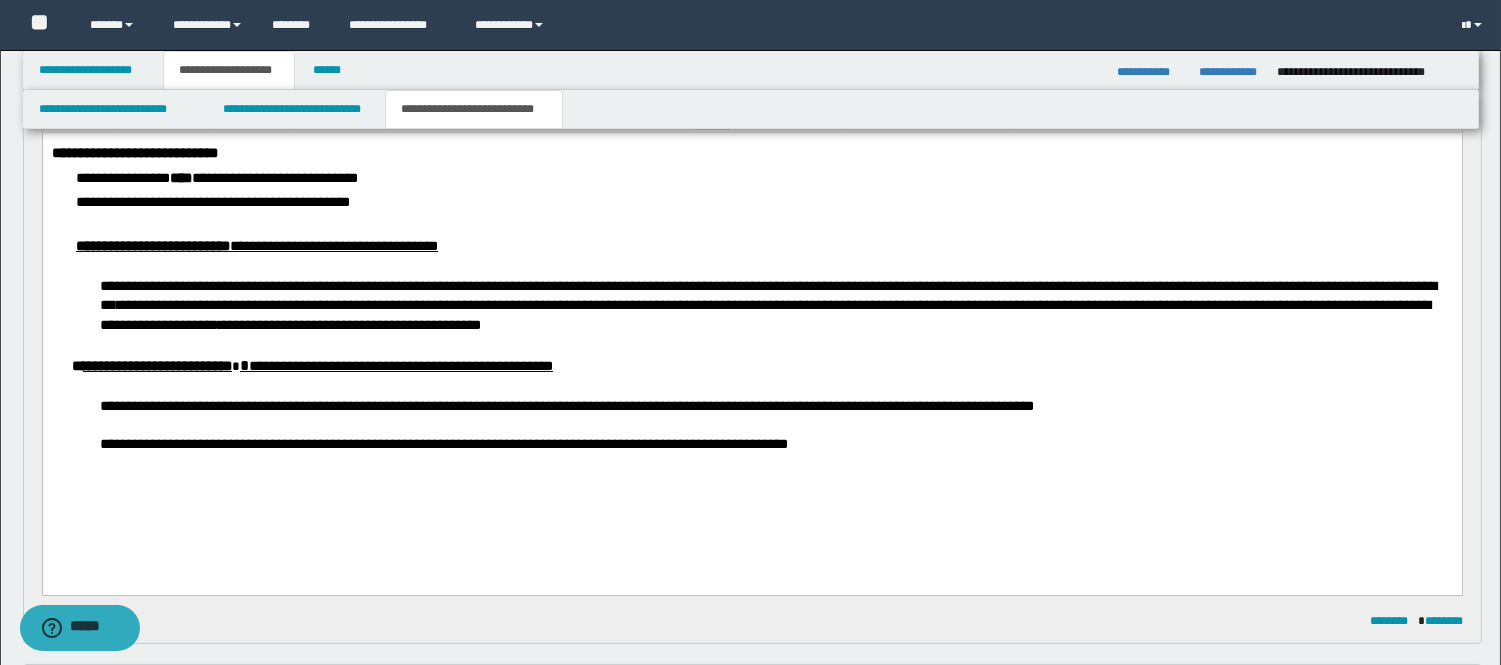 click on "****" at bounding box center [465, 325] 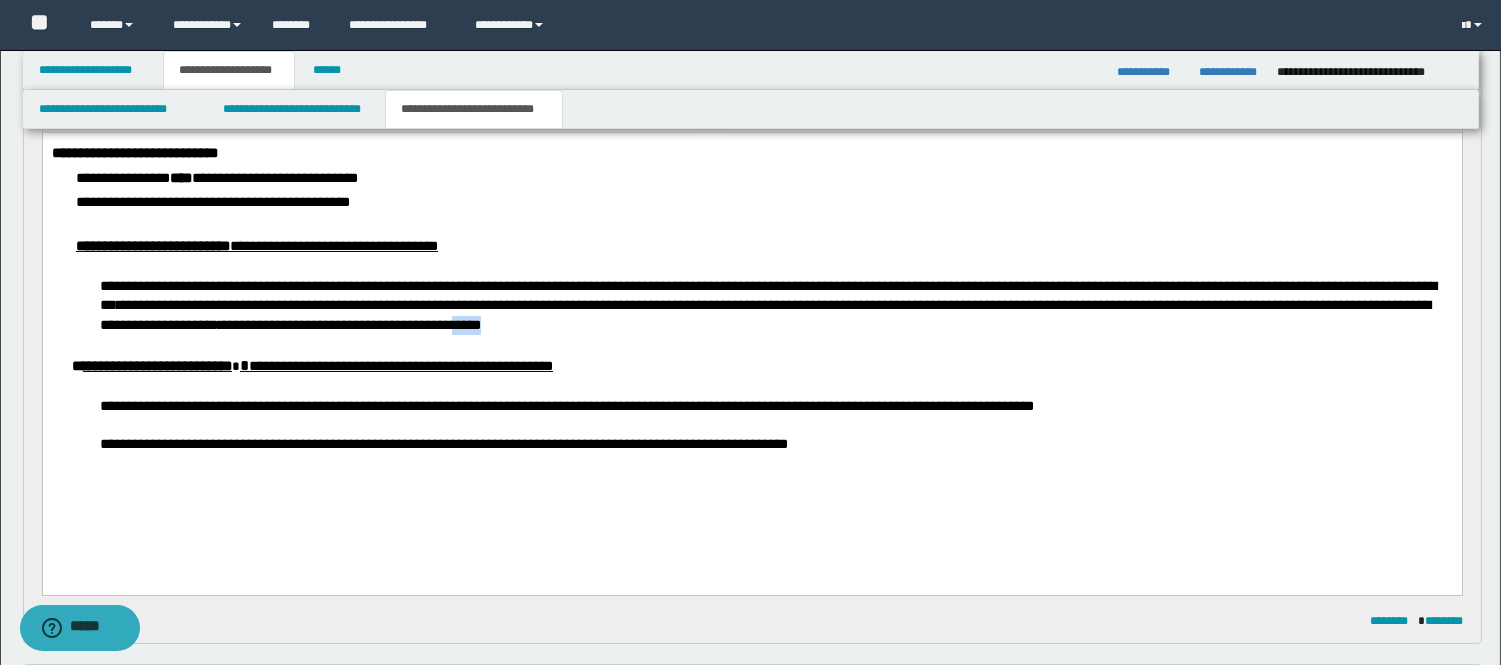 click on "****" at bounding box center [465, 325] 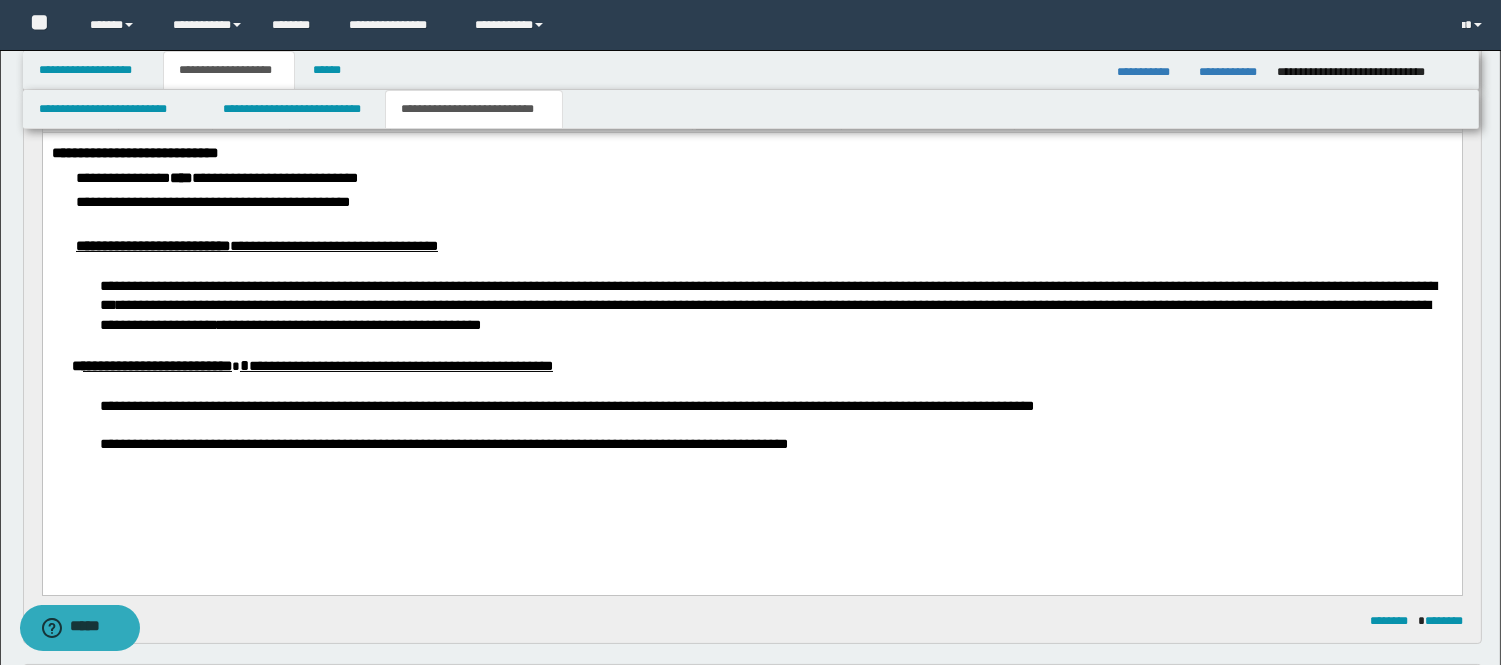 click on "****" at bounding box center [465, 325] 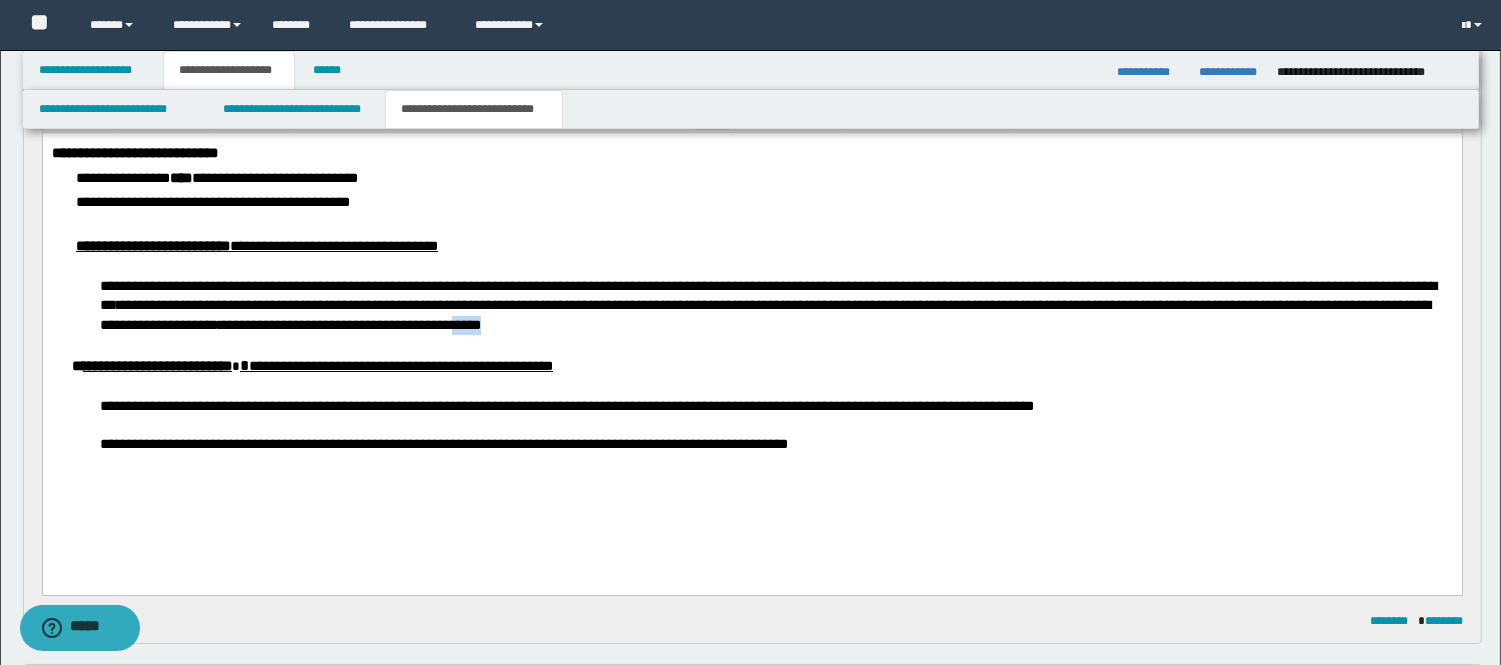 click on "****" at bounding box center [465, 325] 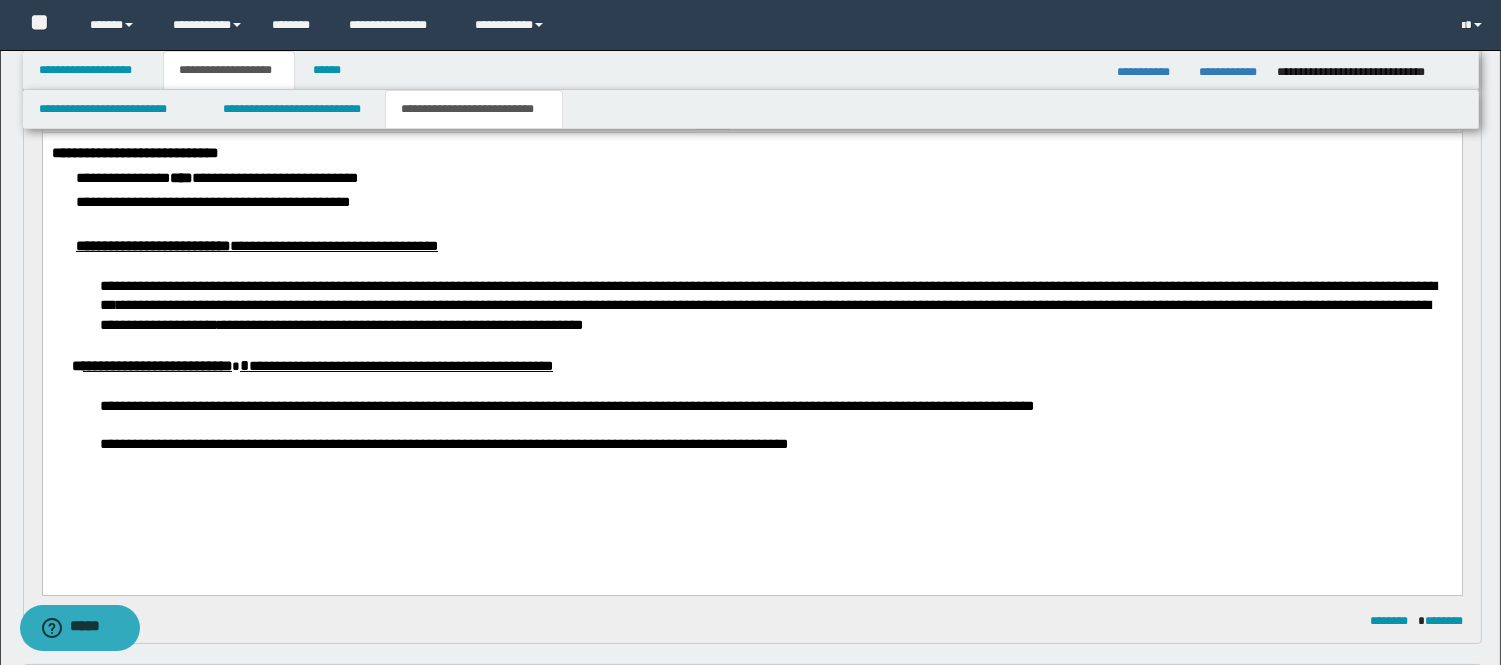click on "**********" at bounding box center [263, 286] 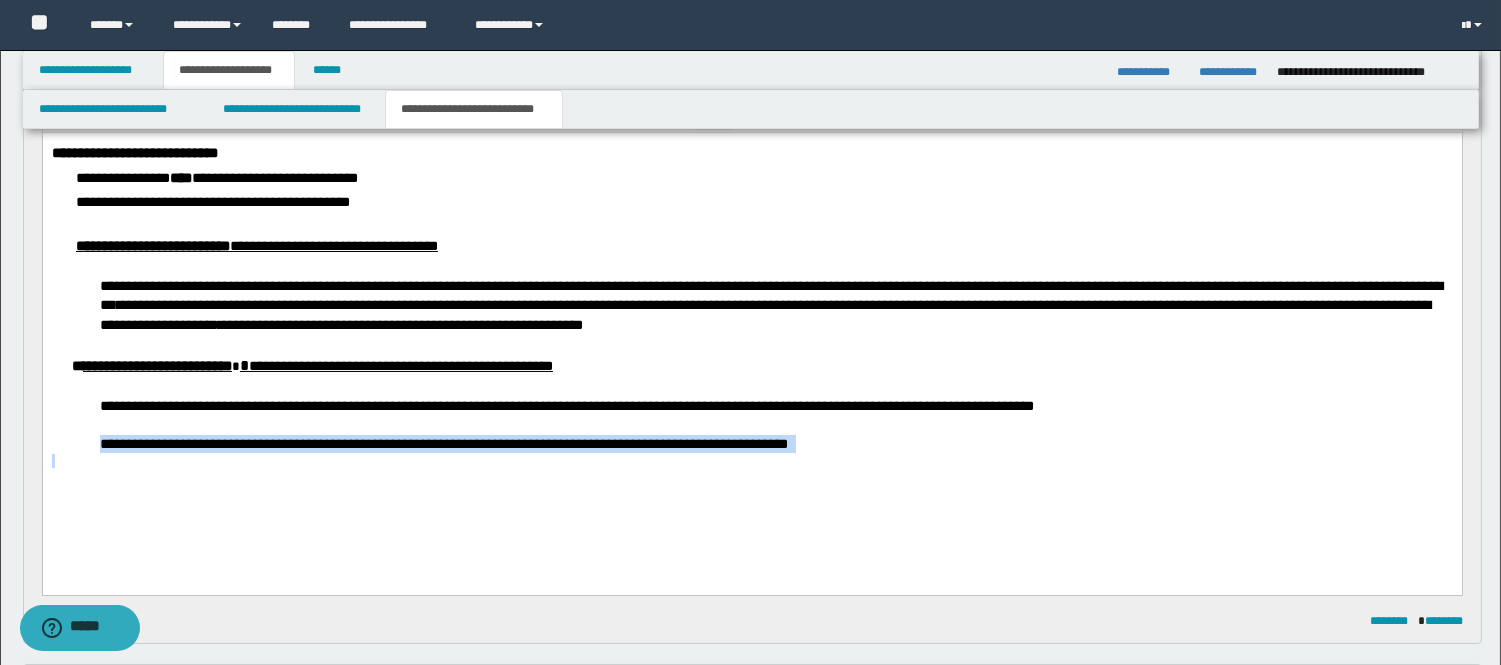 drag, startPoint x: 869, startPoint y: 453, endPoint x: 76, endPoint y: 439, distance: 793.1236 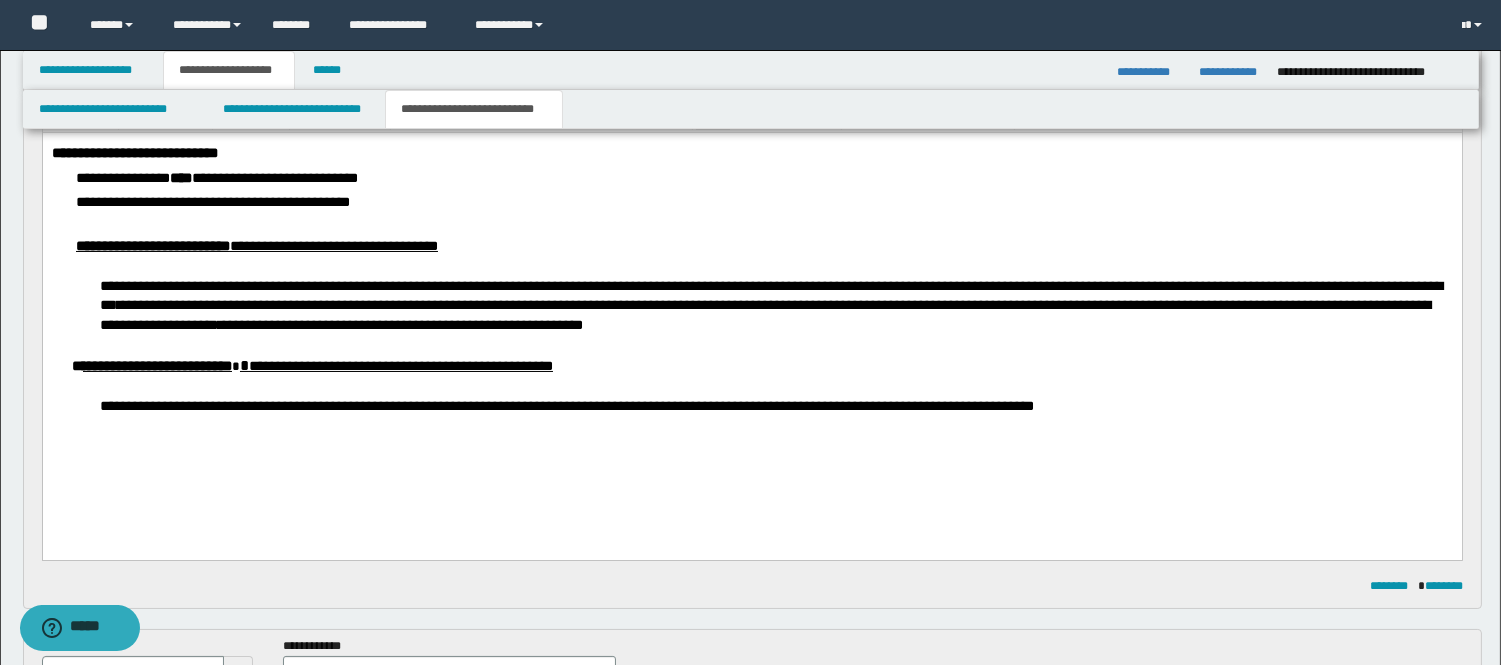 click on "**********" at bounding box center (301, 325) 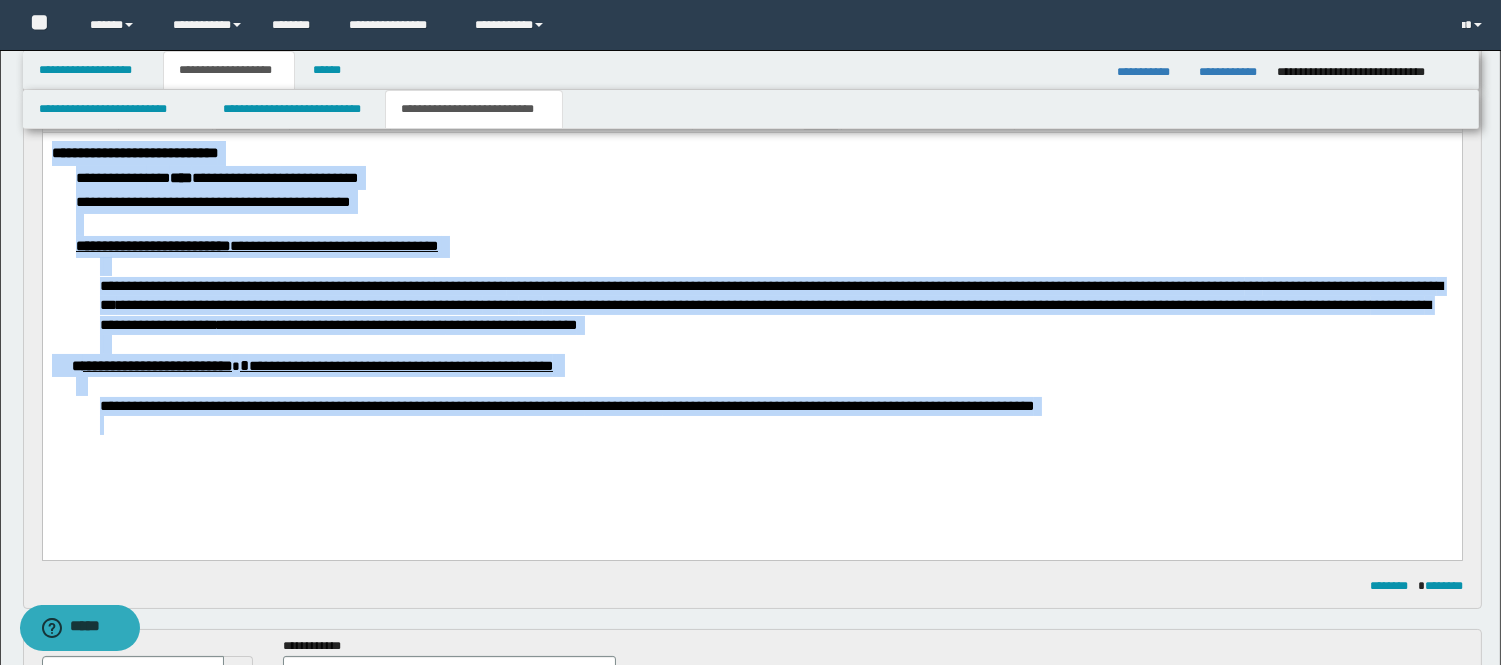 drag, startPoint x: 1121, startPoint y: 429, endPoint x: -1, endPoint y: 129, distance: 1161.4147 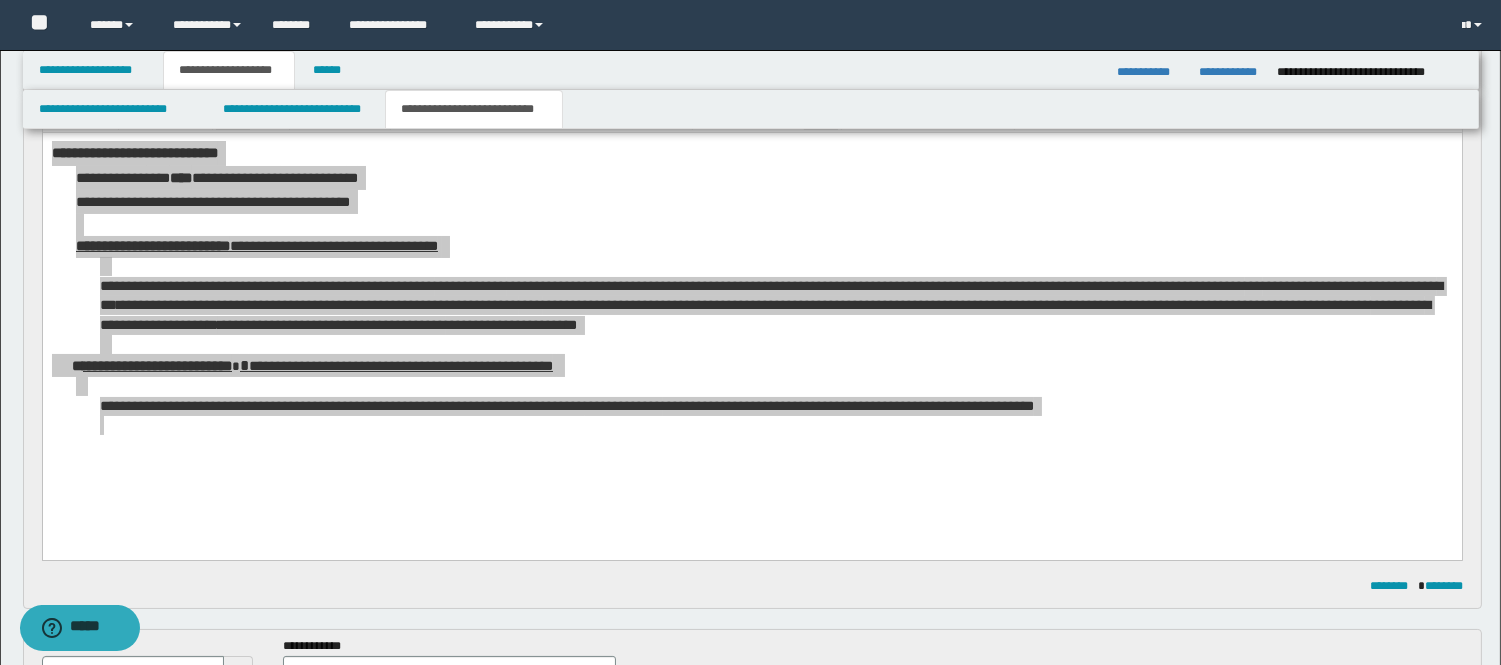 click on "**********" at bounding box center [751, 70] 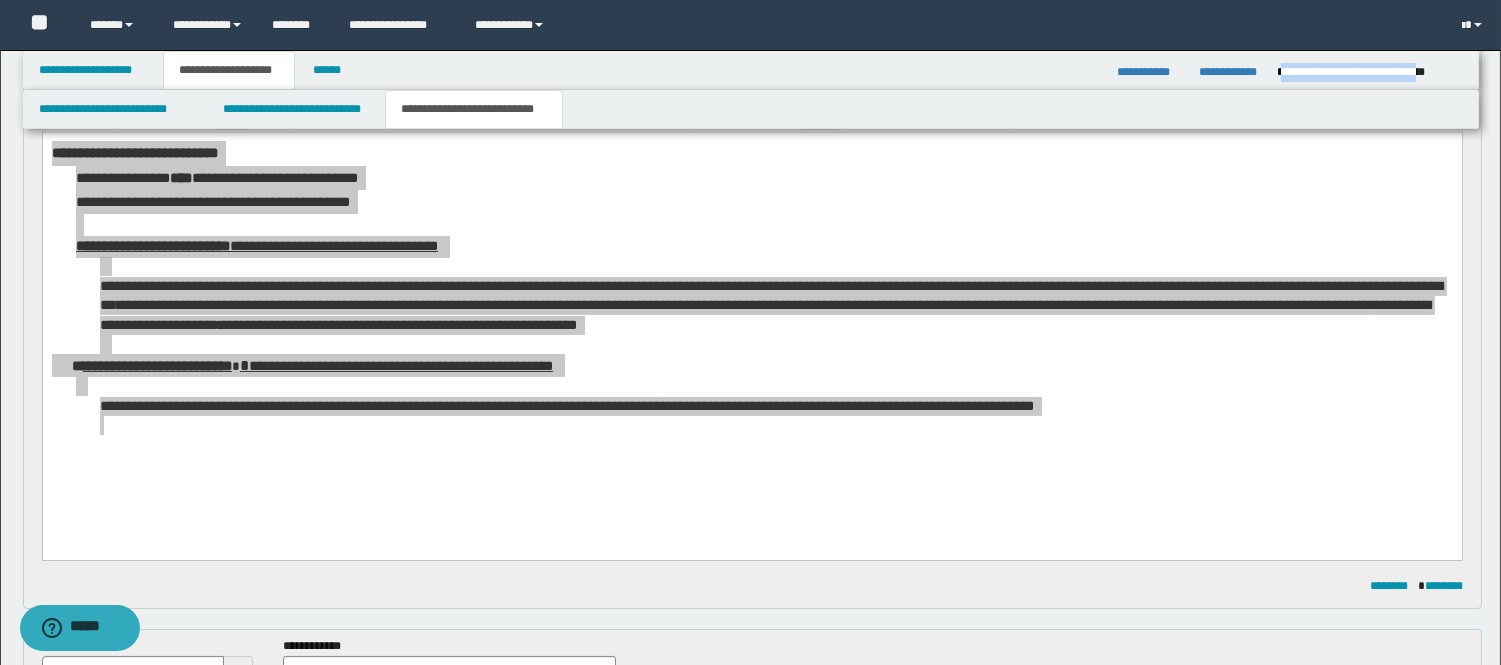 drag, startPoint x: 1280, startPoint y: 68, endPoint x: 1456, endPoint y: 64, distance: 176.04546 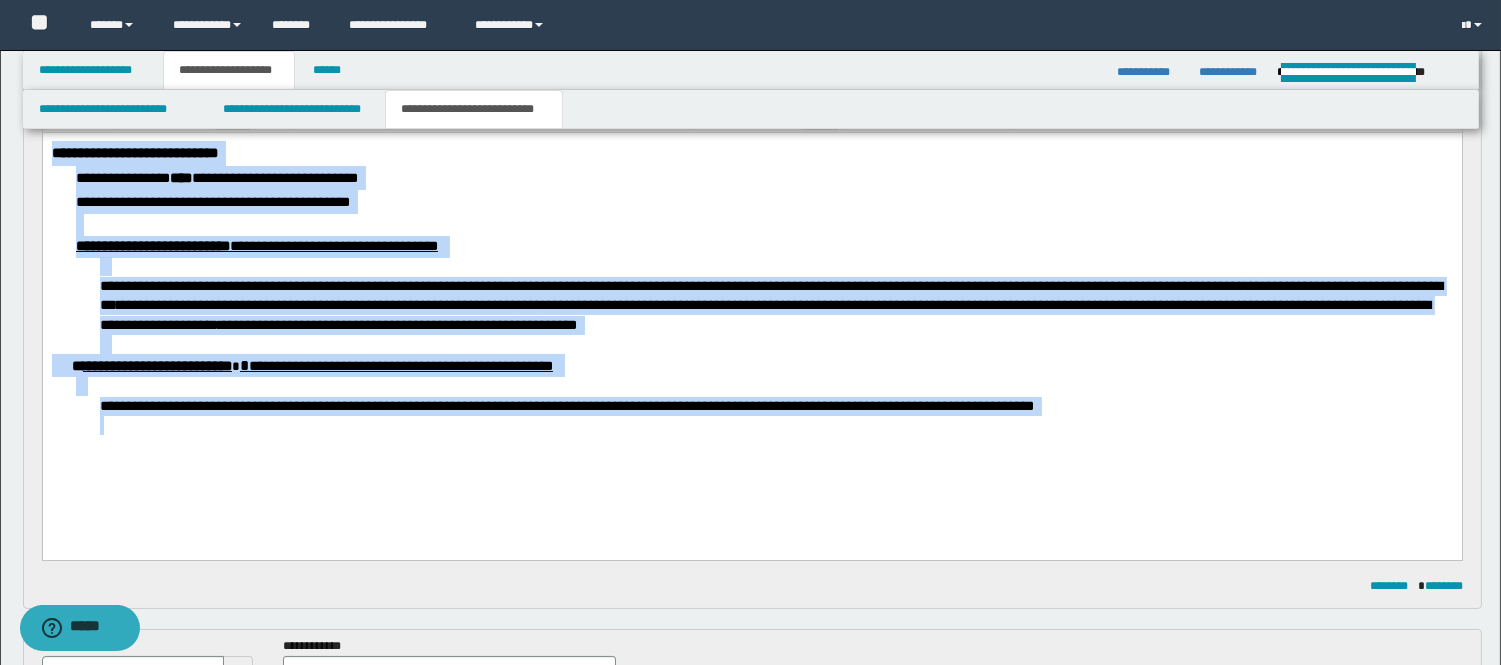 click at bounding box center (751, 443) 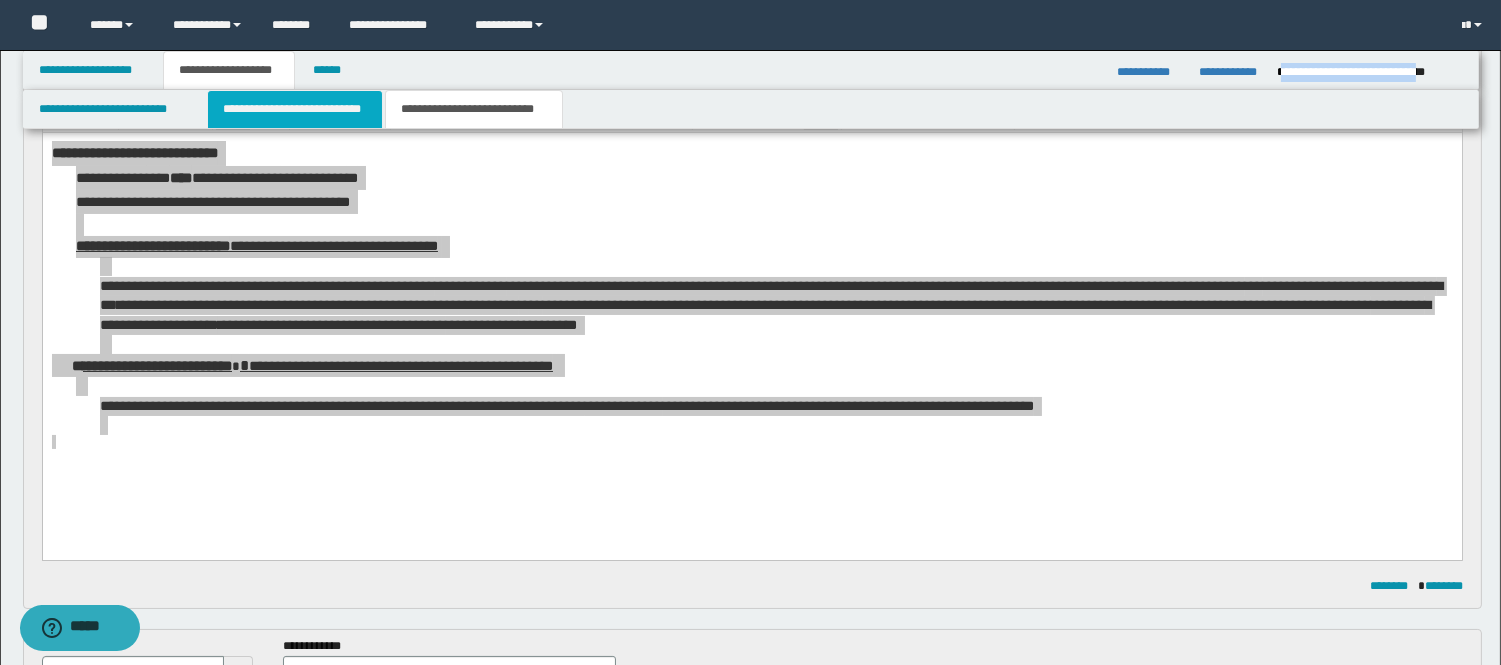 click on "**********" at bounding box center [295, 109] 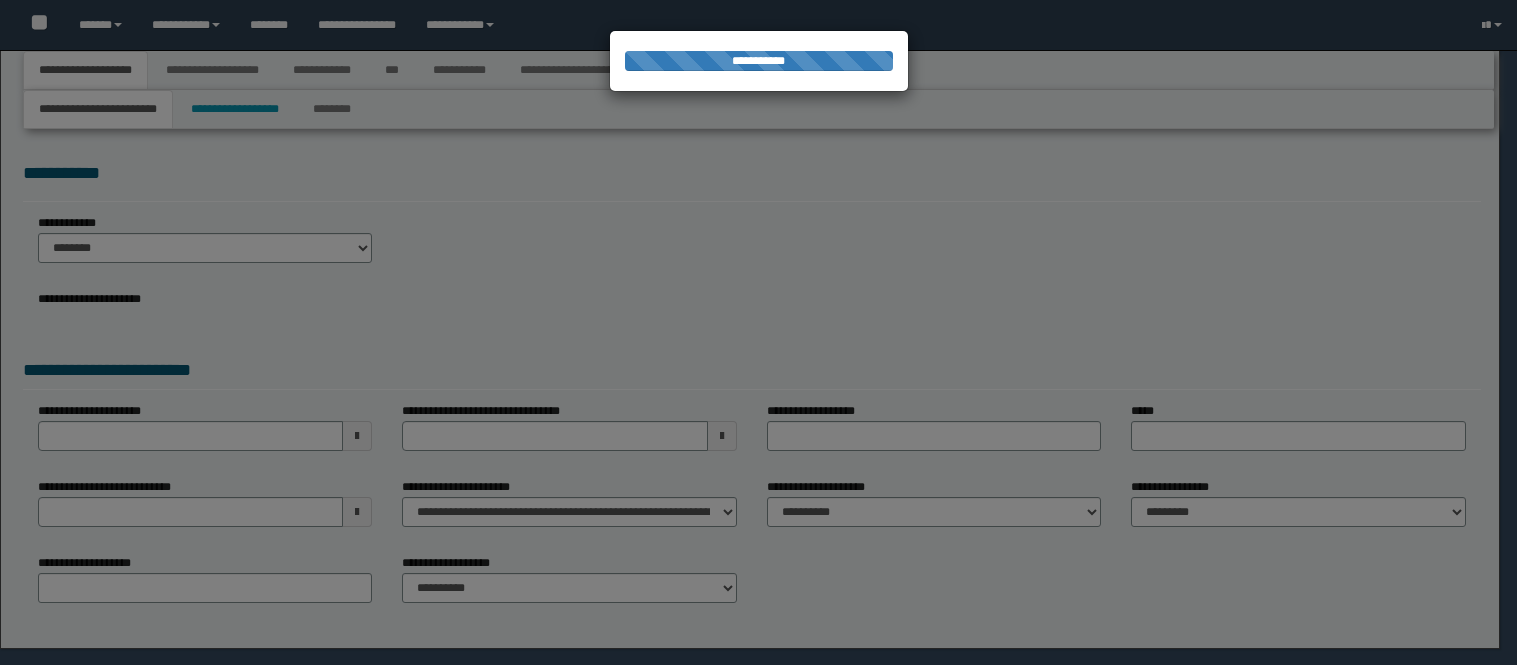 scroll, scrollTop: 0, scrollLeft: 0, axis: both 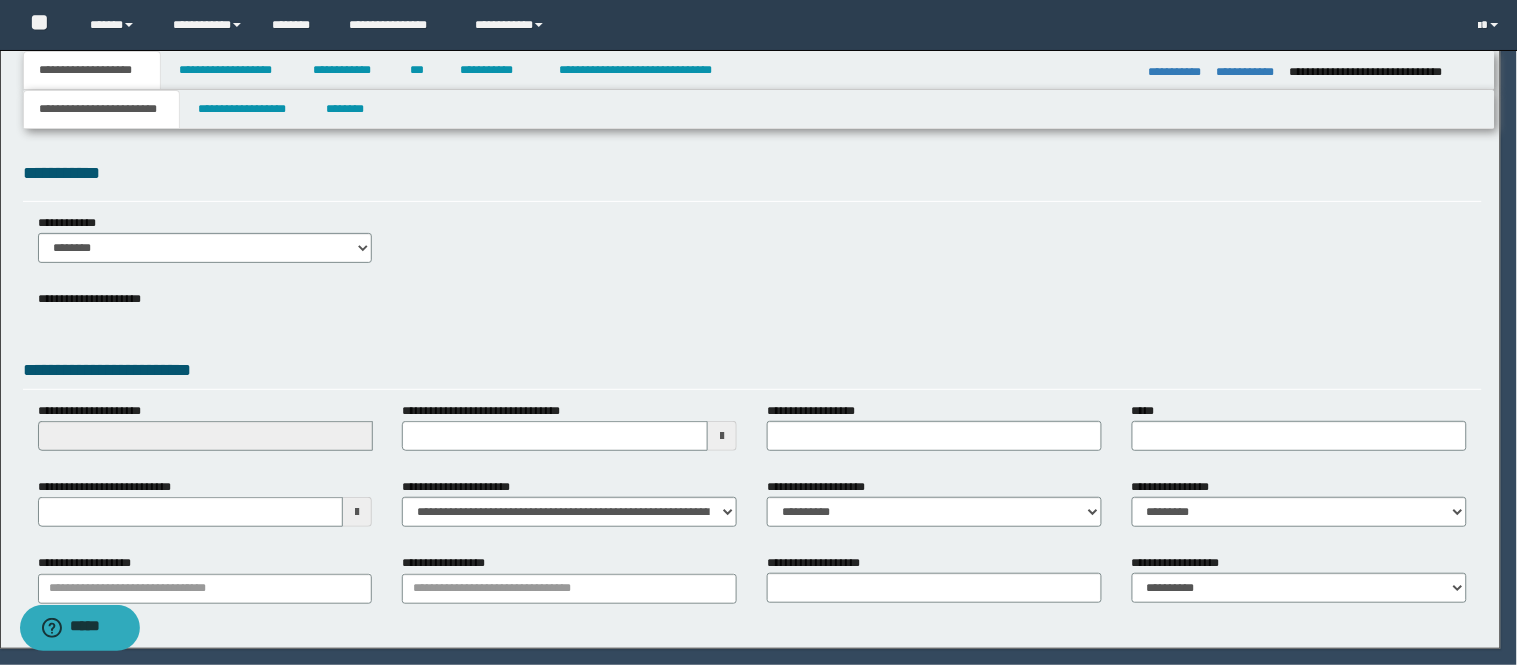 select on "*" 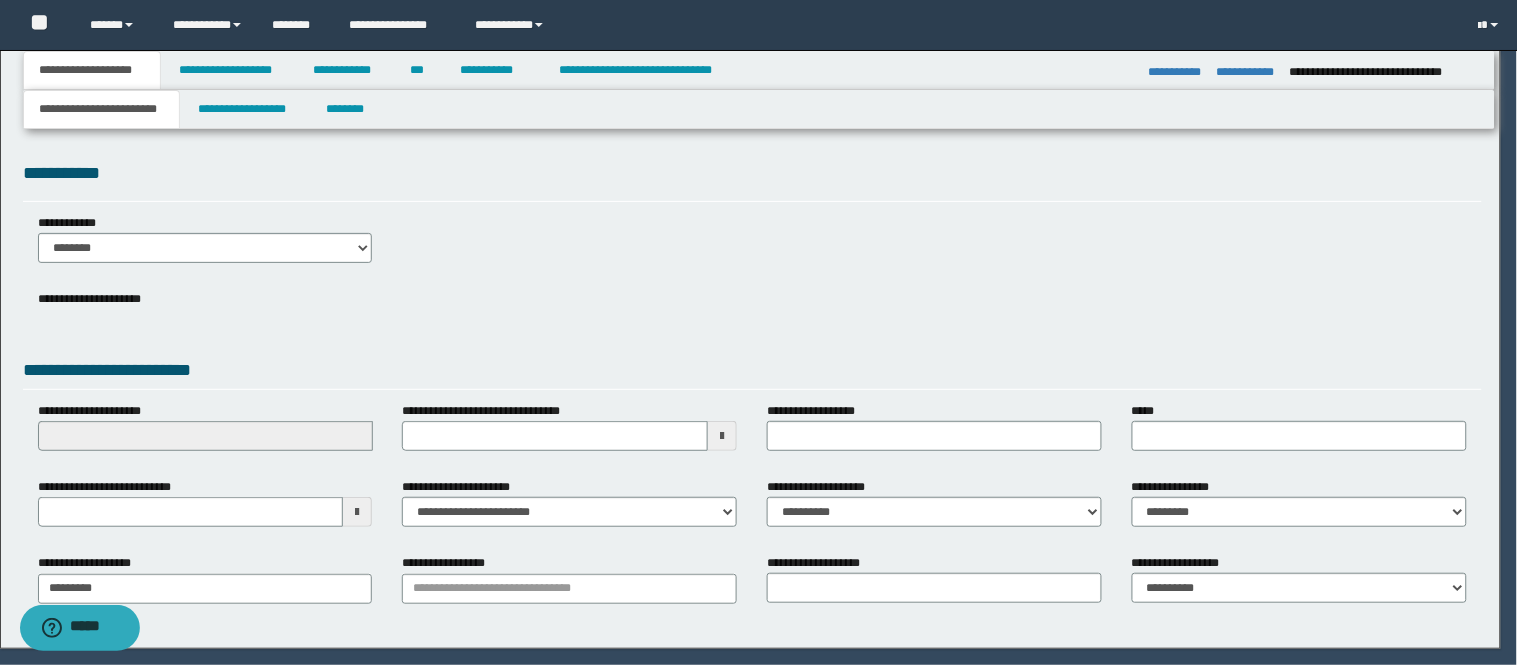 type on "**********" 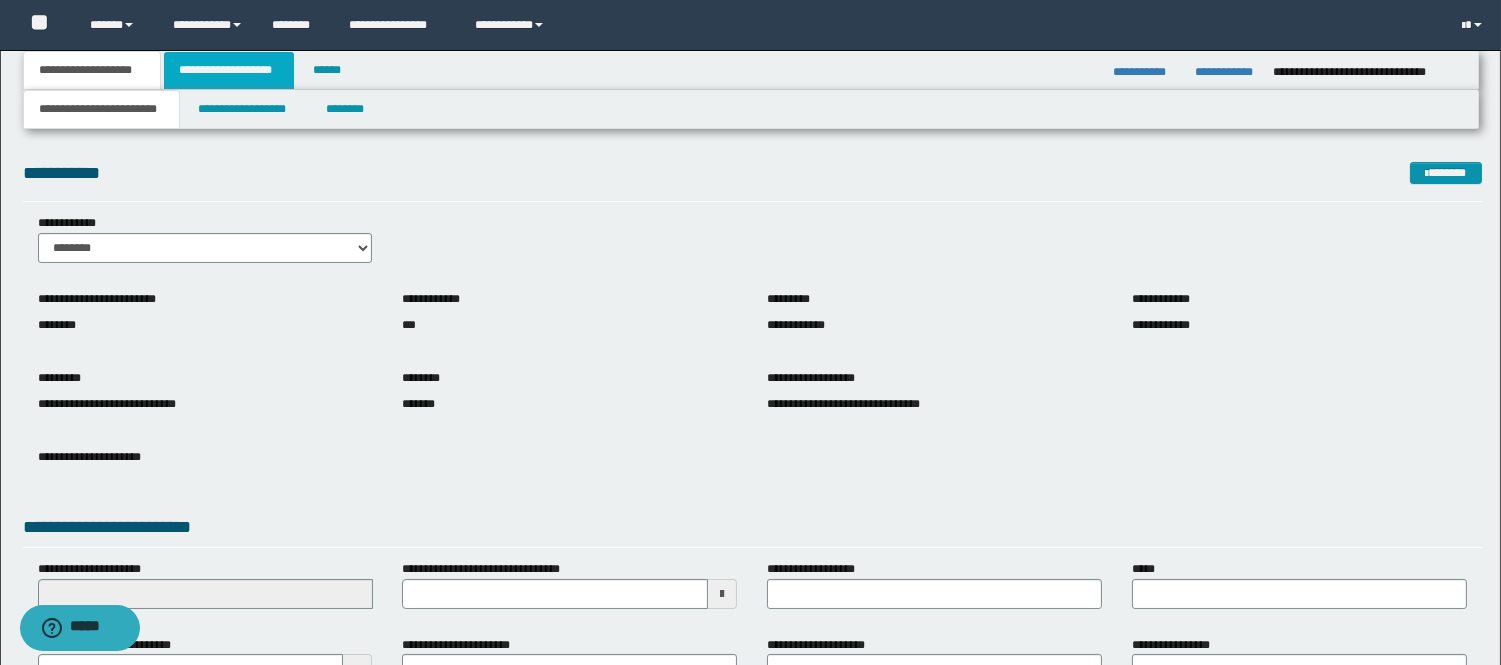 click on "**********" at bounding box center (229, 70) 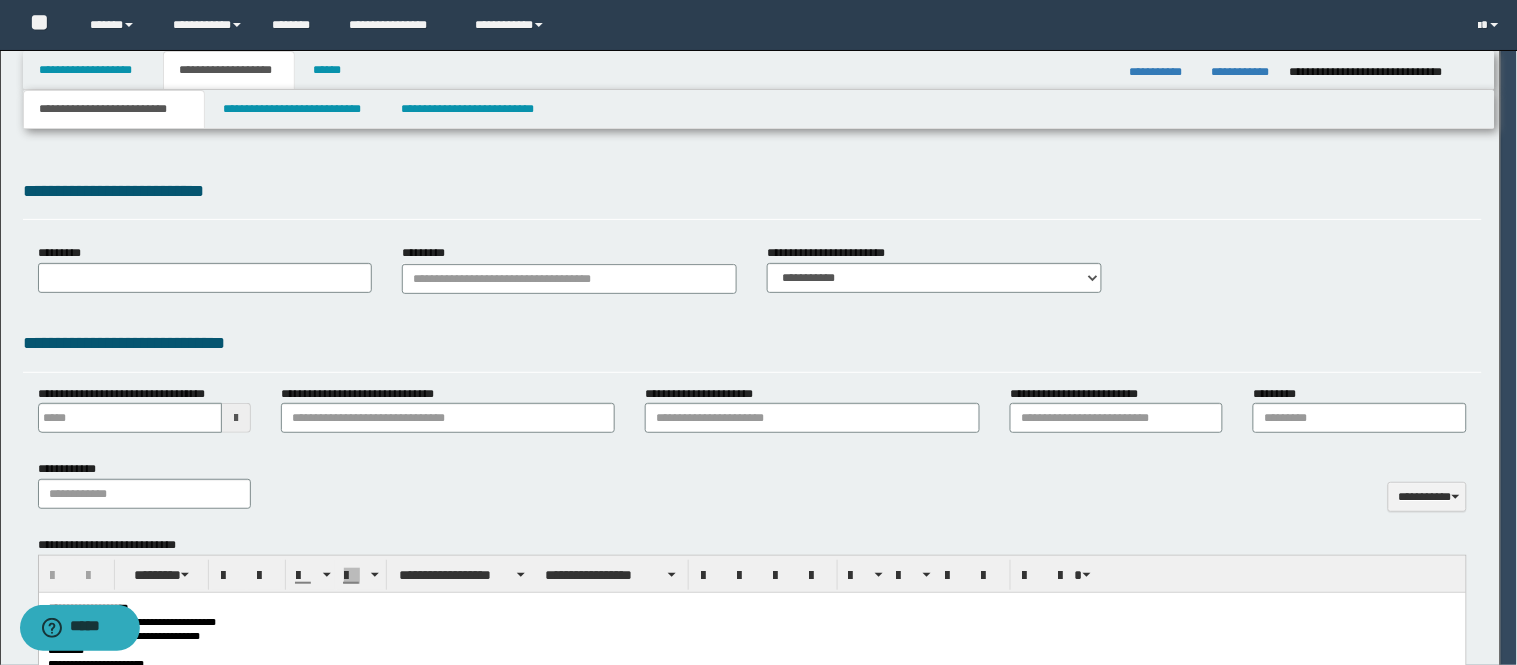 type on "**********" 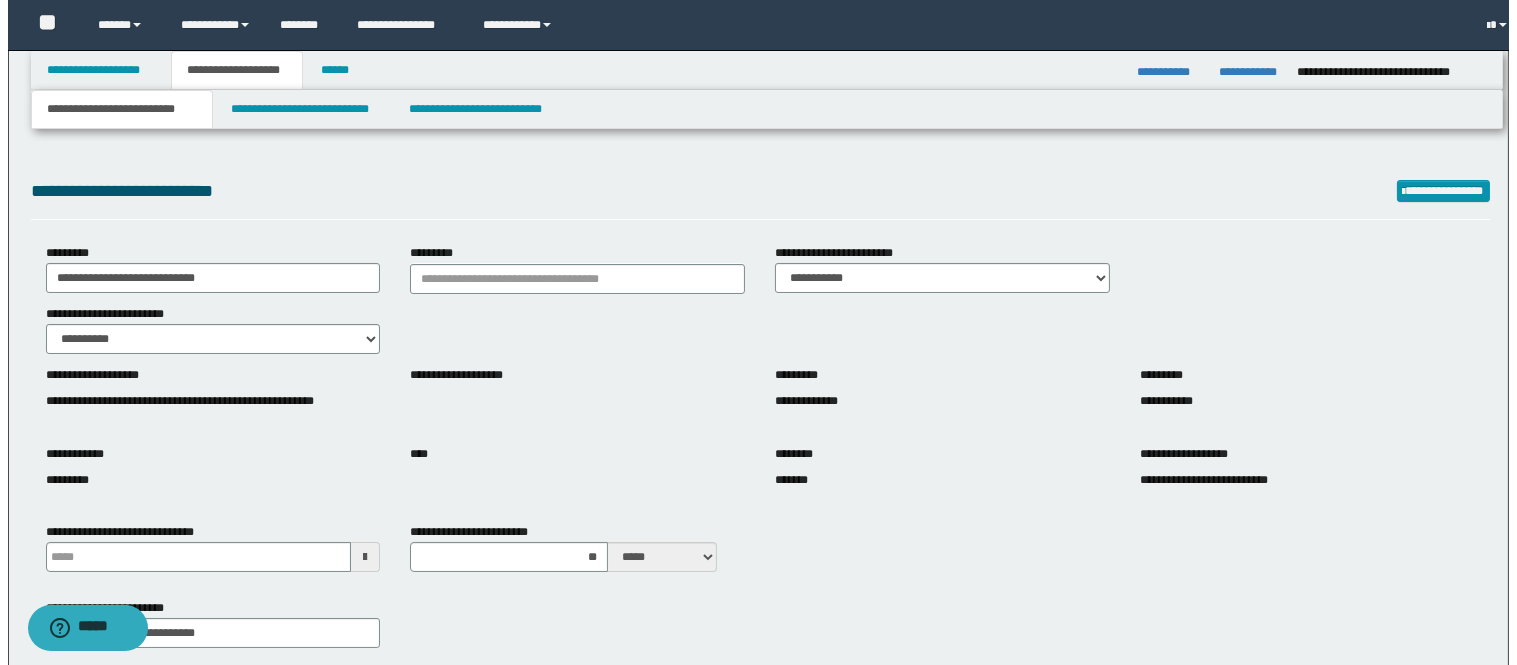 scroll, scrollTop: 0, scrollLeft: 0, axis: both 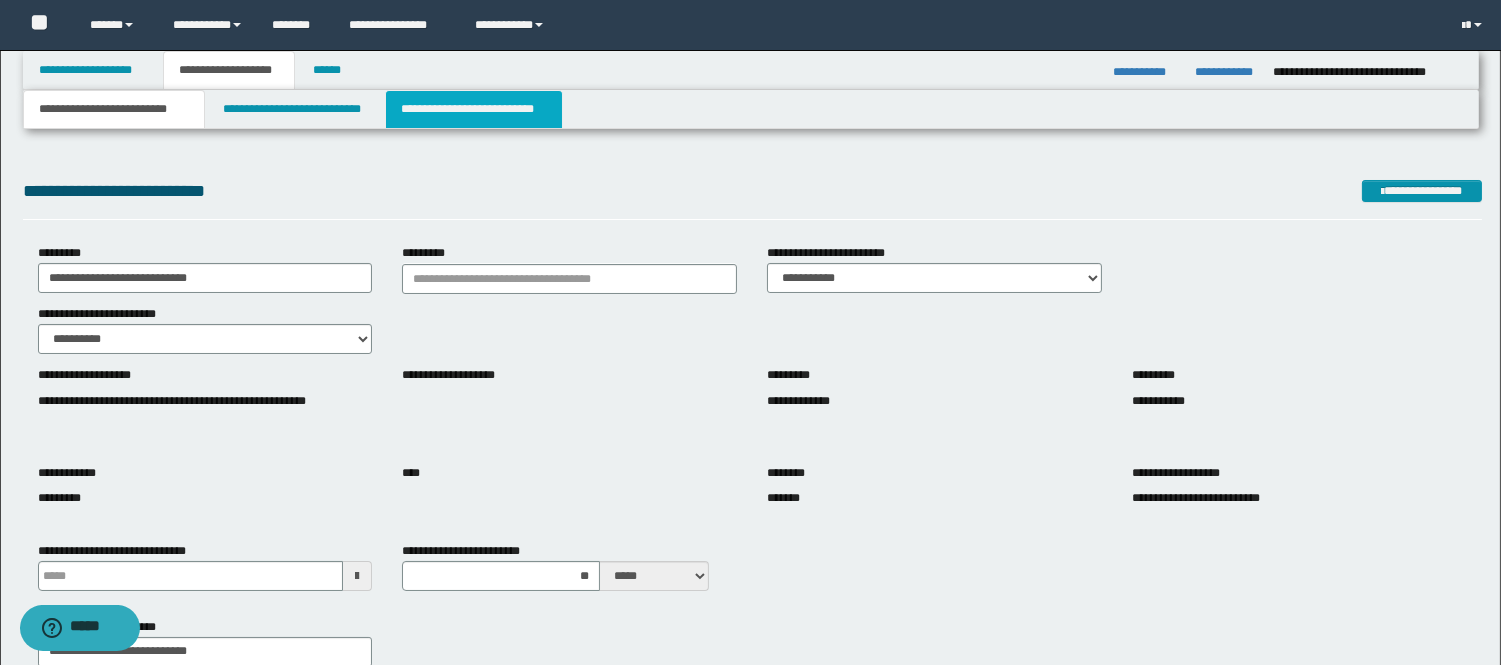 click on "**********" at bounding box center [474, 109] 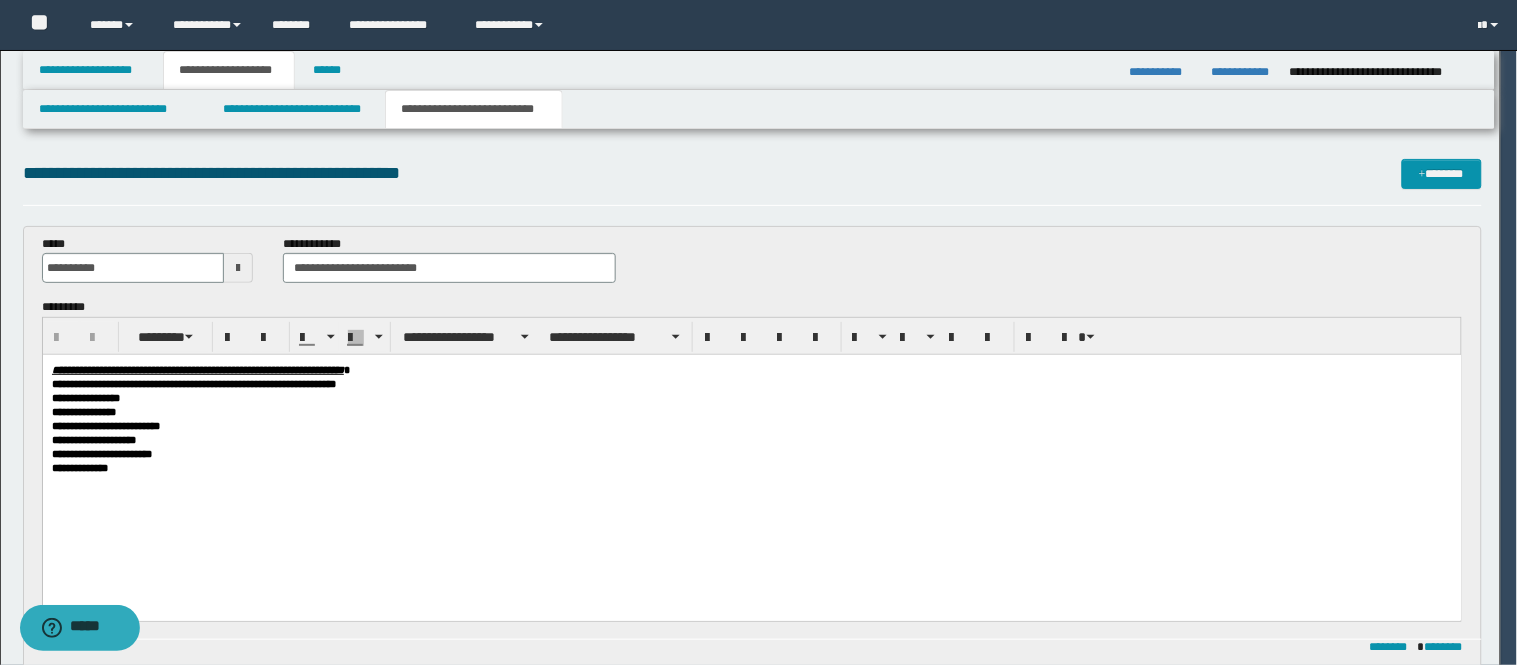 scroll, scrollTop: 0, scrollLeft: 0, axis: both 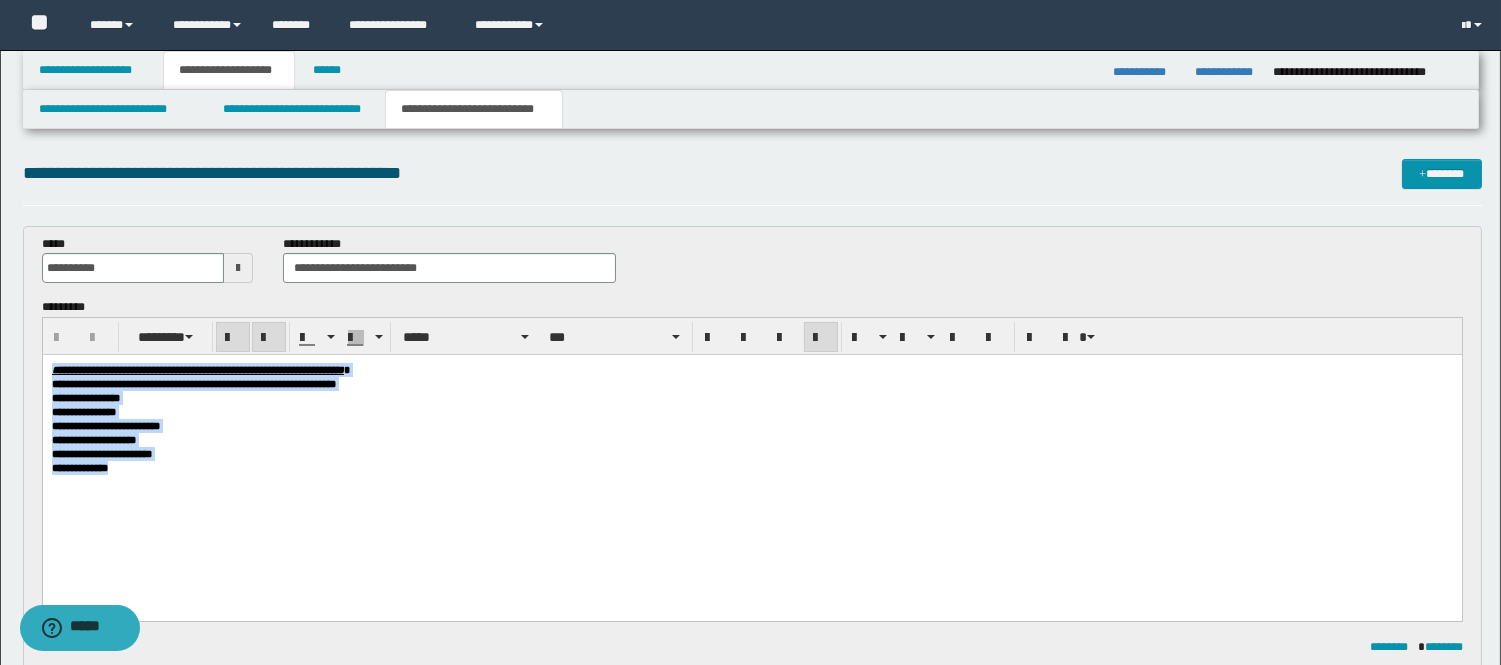 drag, startPoint x: -1, startPoint y: 285, endPoint x: -1, endPoint y: 274, distance: 11 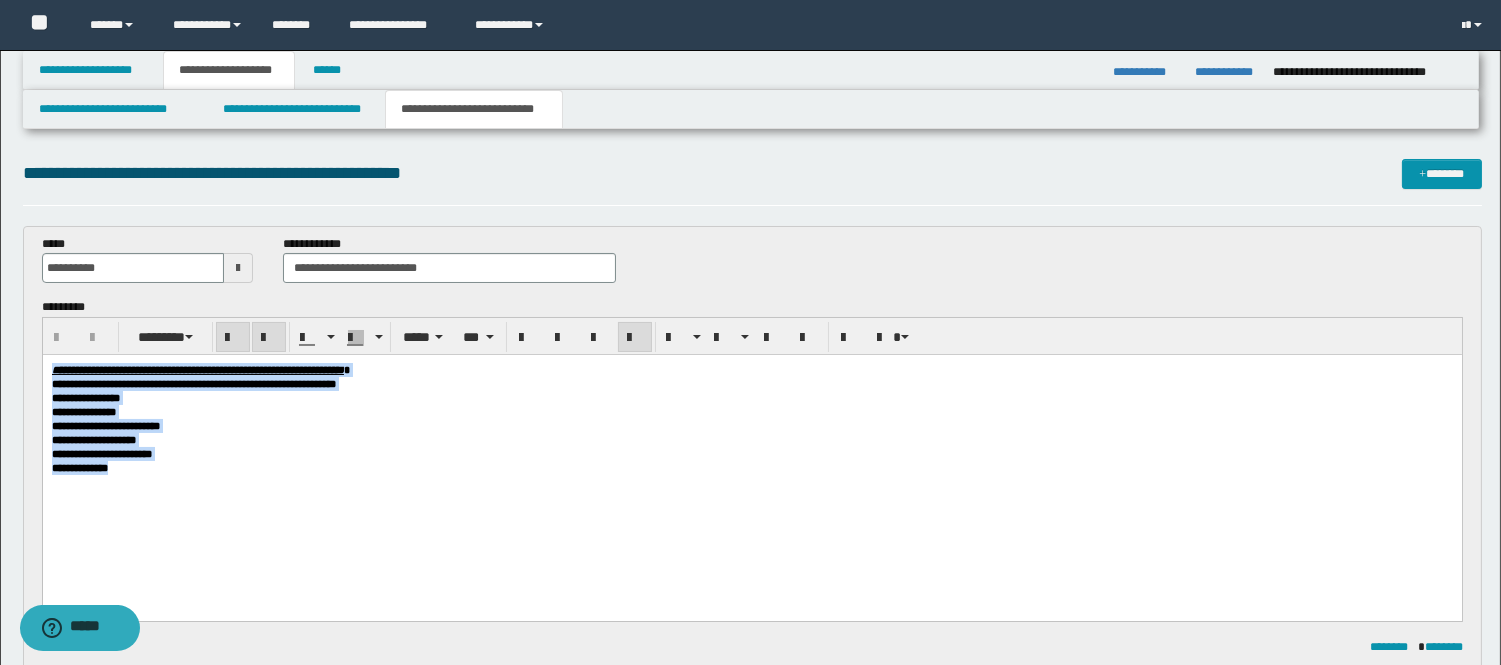paste 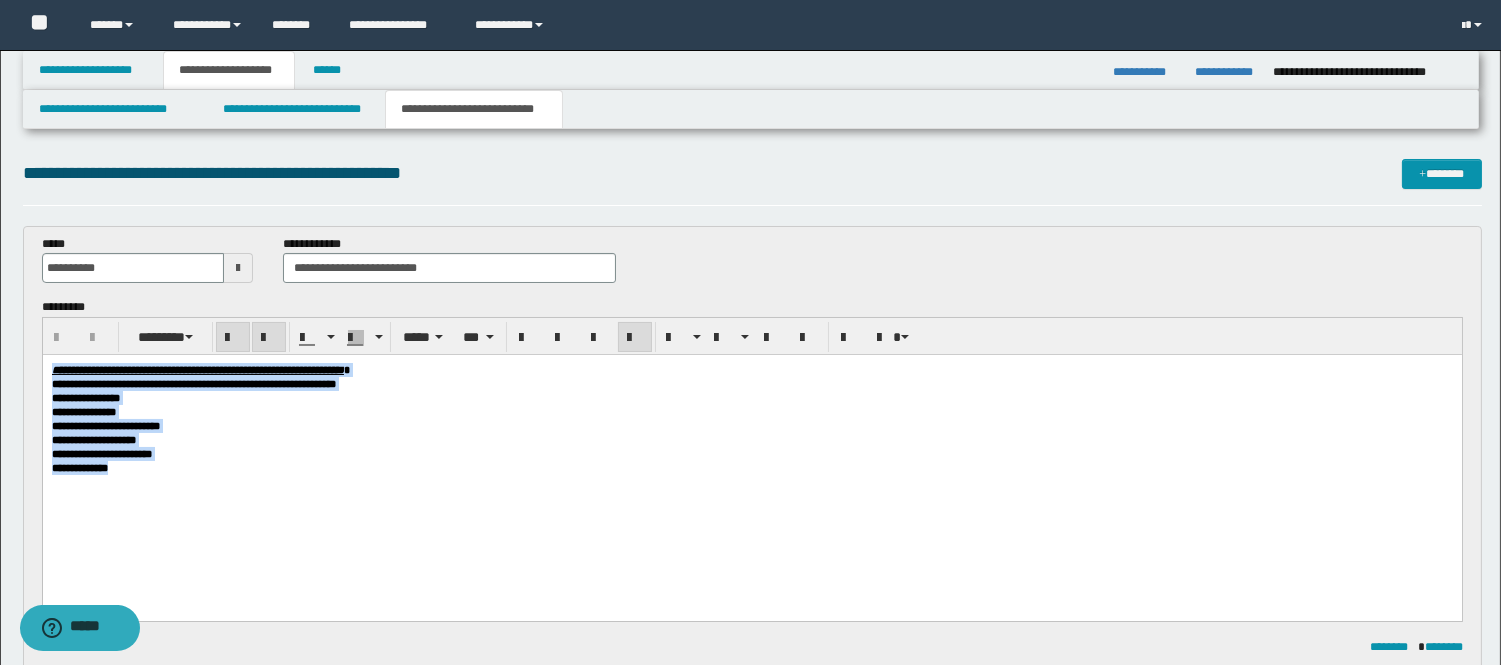 type 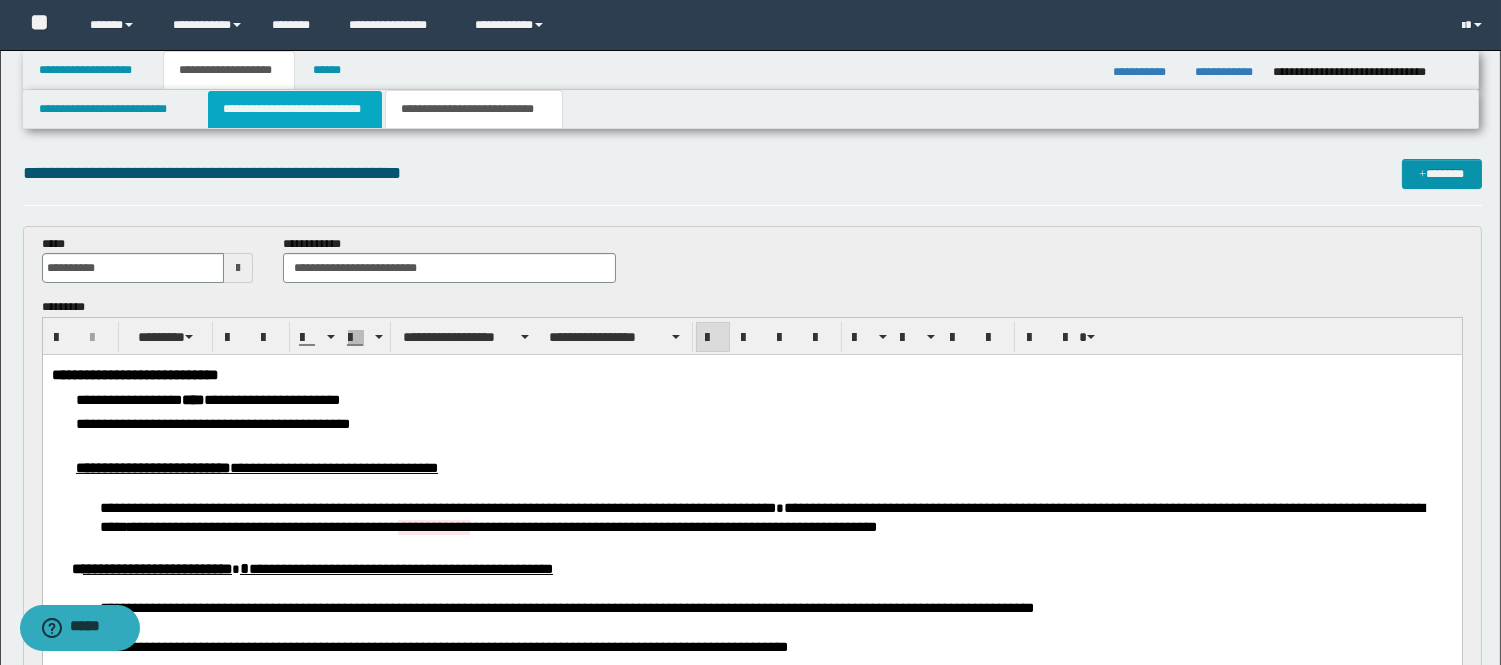 click on "**********" at bounding box center [295, 109] 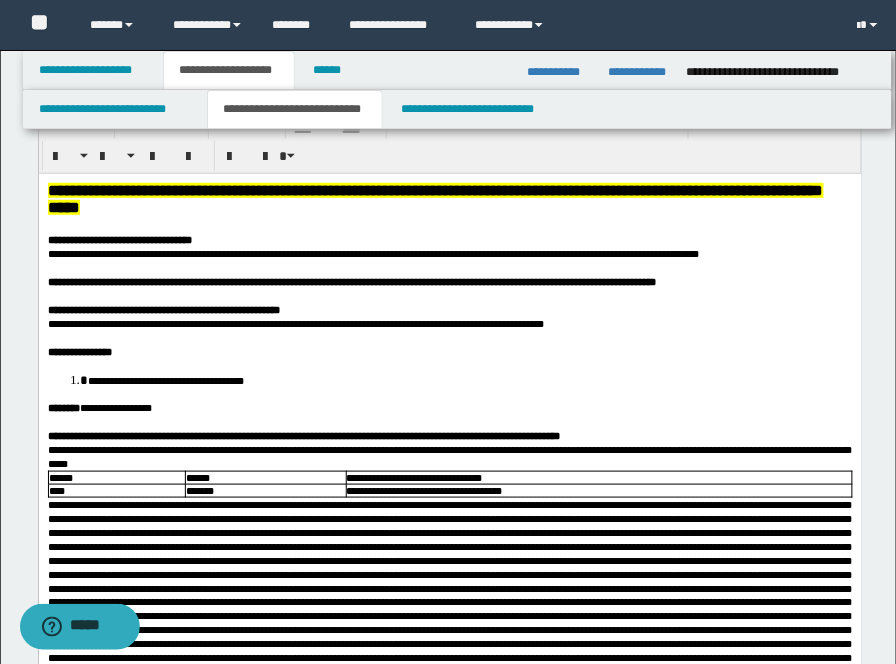 scroll, scrollTop: 111, scrollLeft: 0, axis: vertical 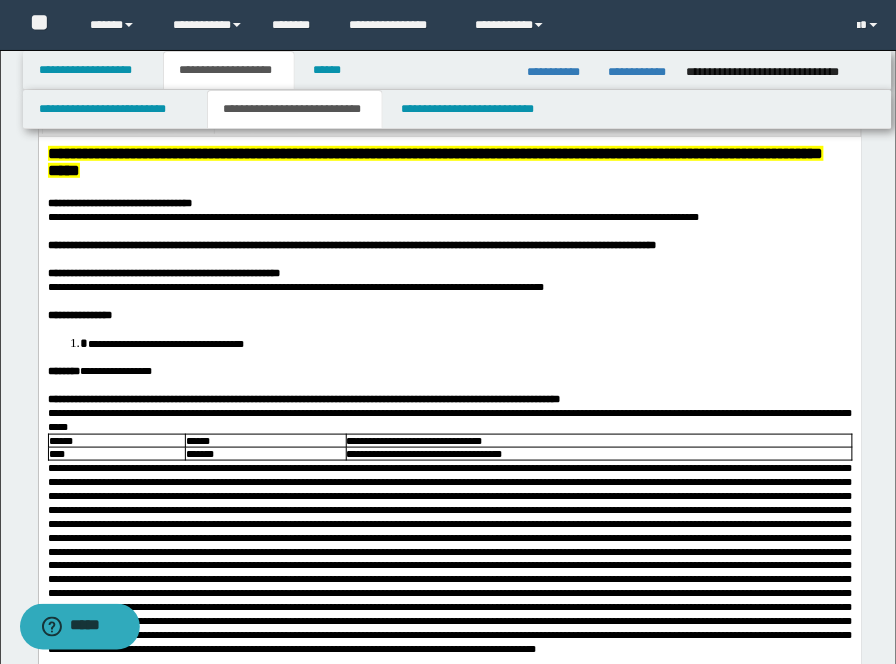 click on "**********" at bounding box center (449, 314) 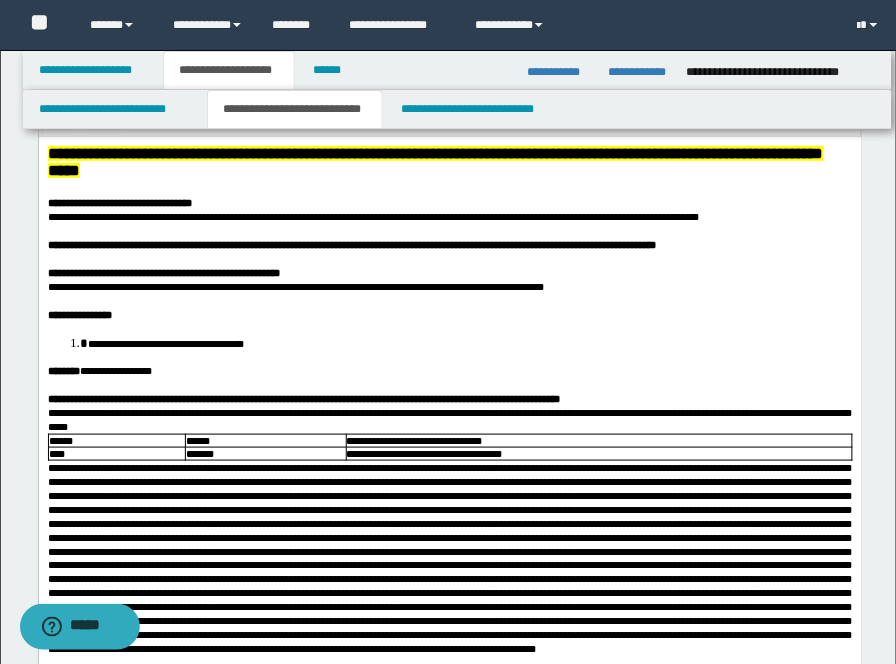 click on "**********" at bounding box center (449, 314) 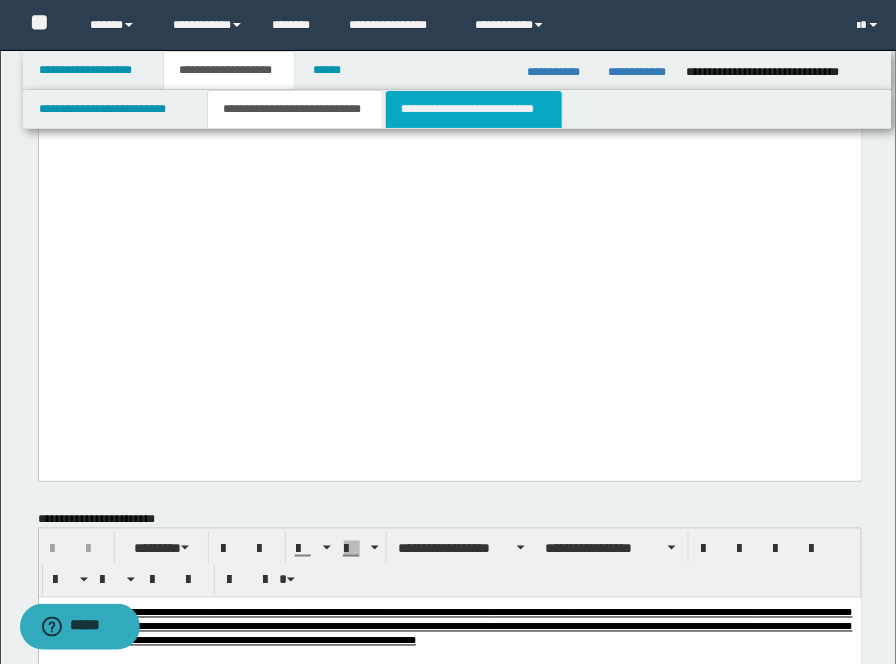click on "**********" at bounding box center [474, 109] 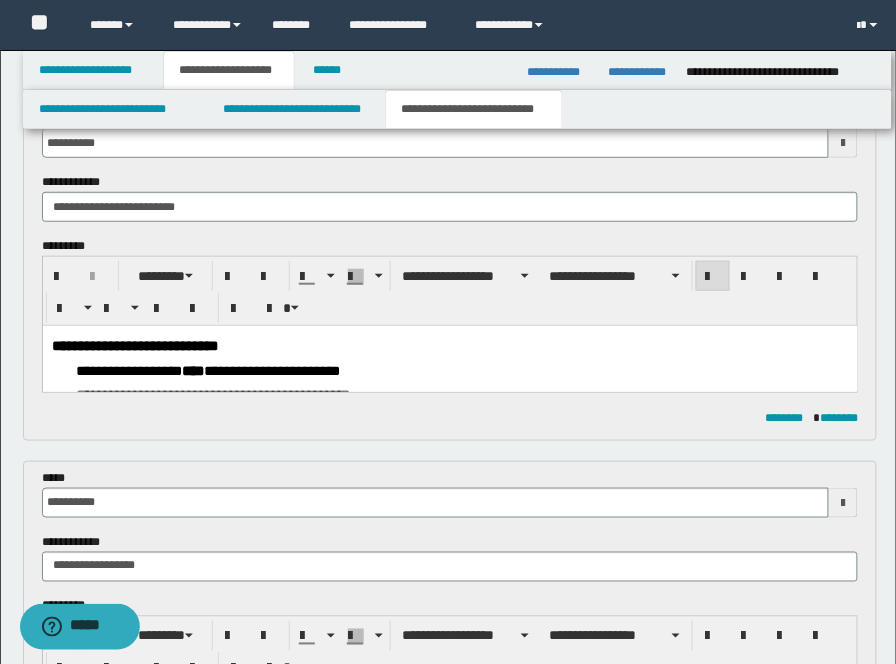 scroll, scrollTop: 0, scrollLeft: 0, axis: both 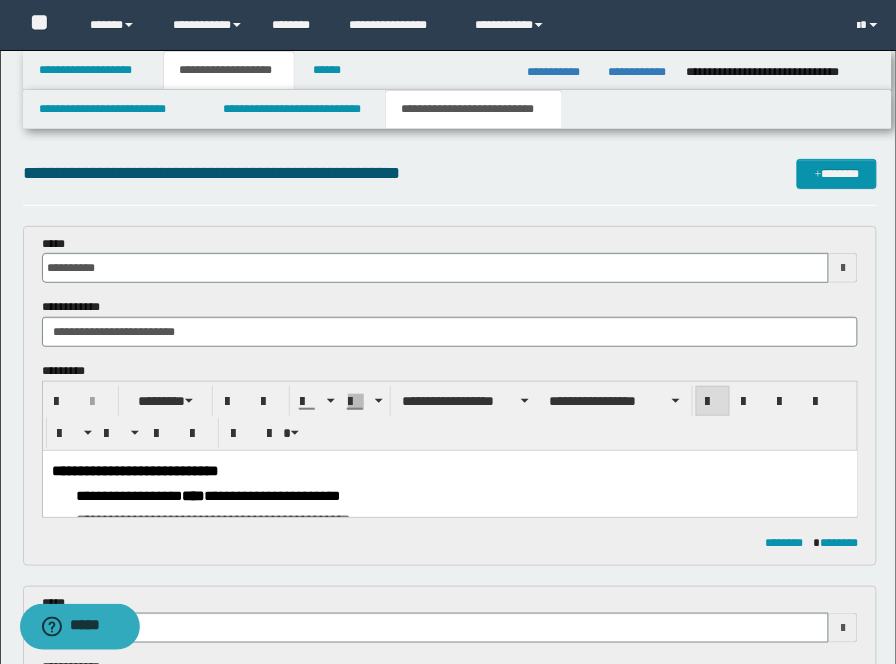 click on "**********" at bounding box center [247, 495] 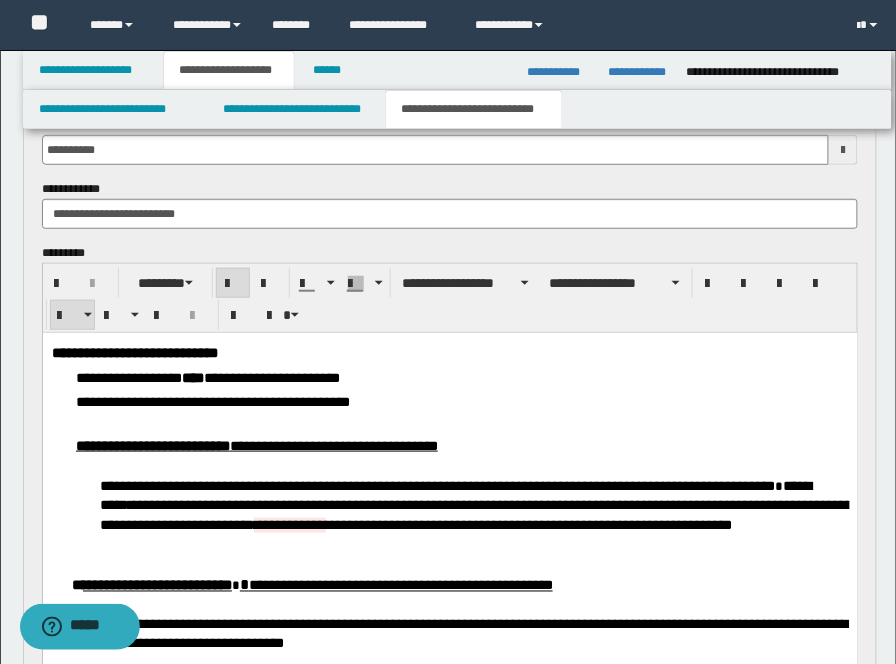 scroll, scrollTop: 333, scrollLeft: 0, axis: vertical 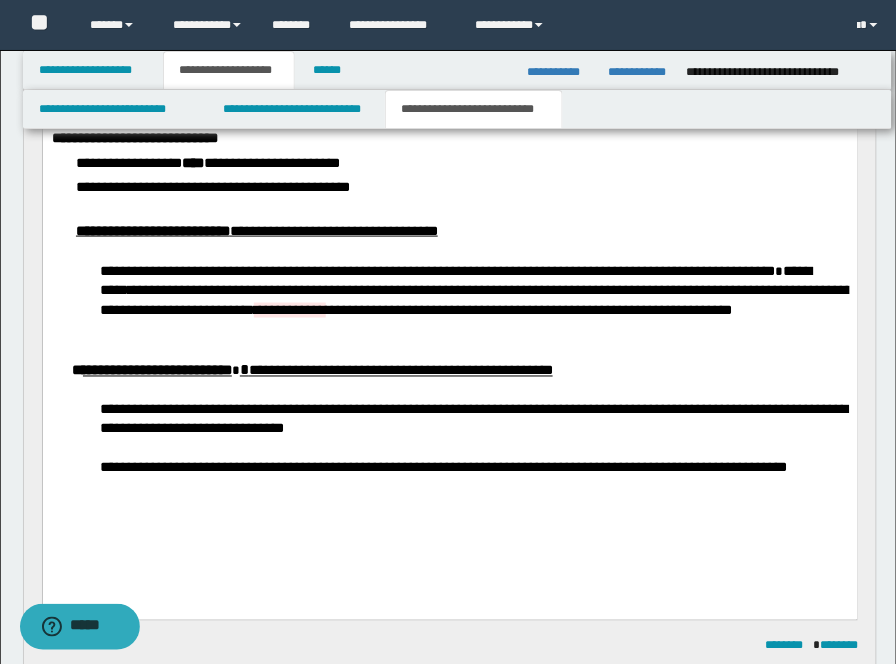click on "****" at bounding box center [158, 162] 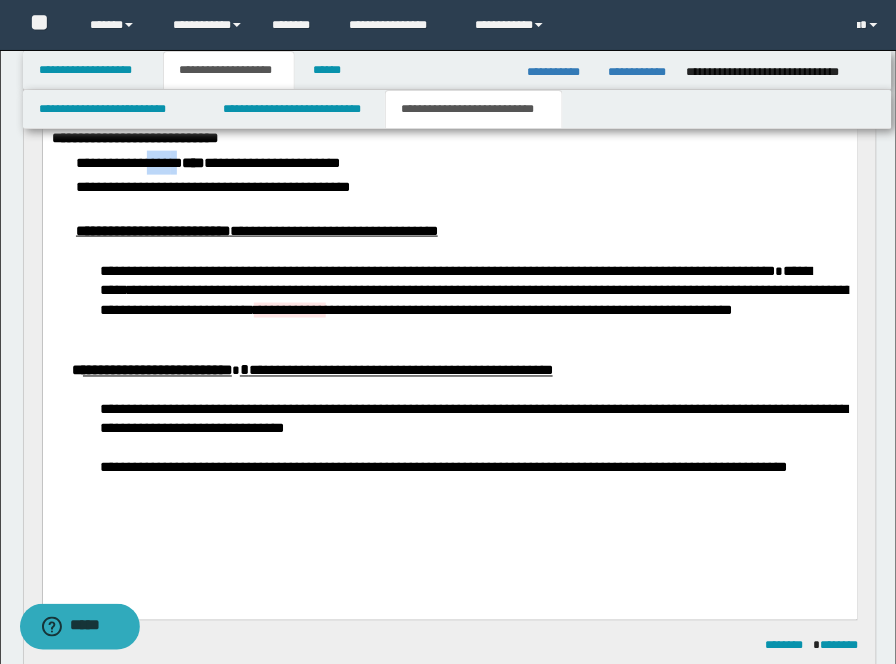 click on "****" at bounding box center (158, 162) 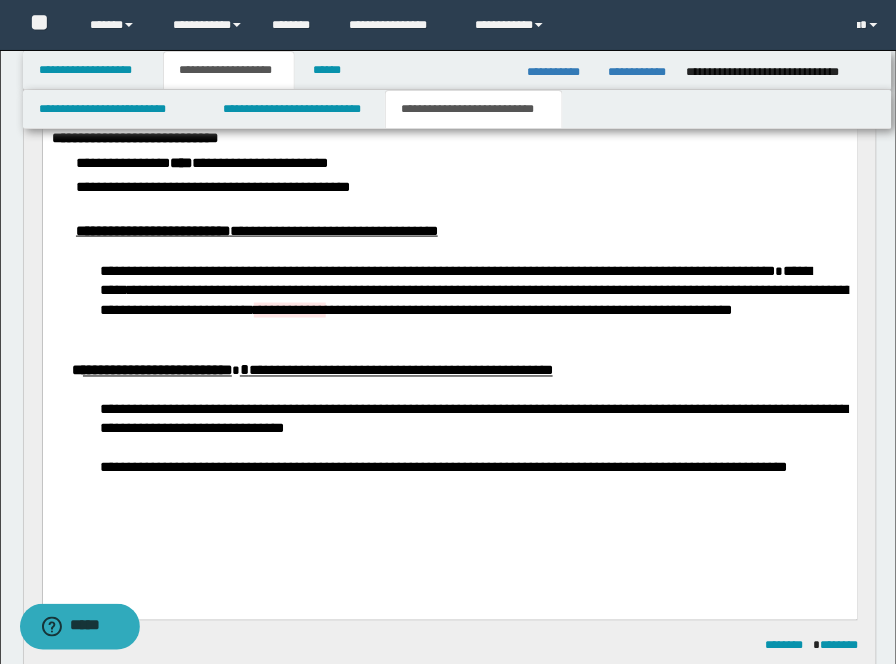 click on "*****" at bounding box center [295, 162] 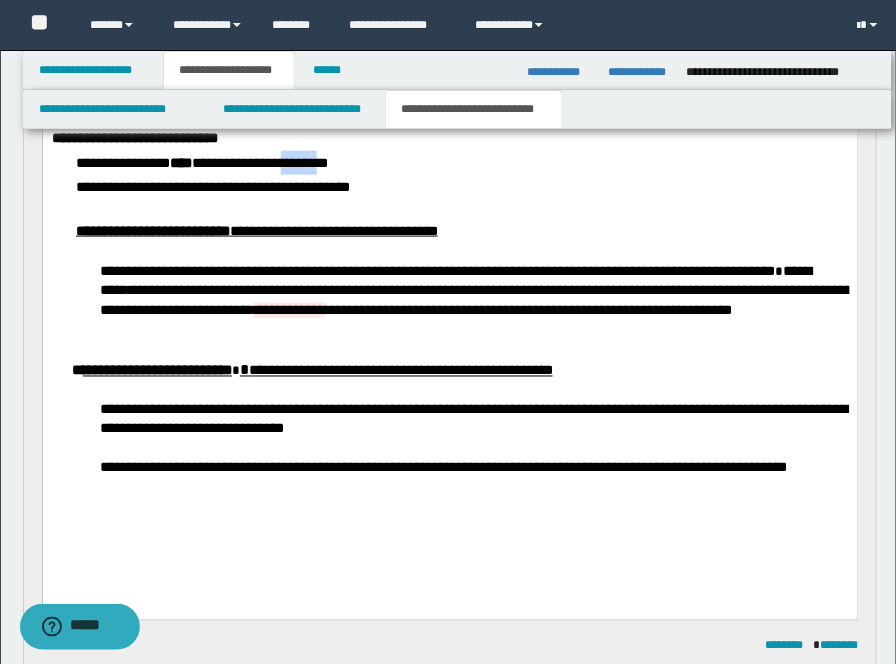 click on "*****" at bounding box center [295, 162] 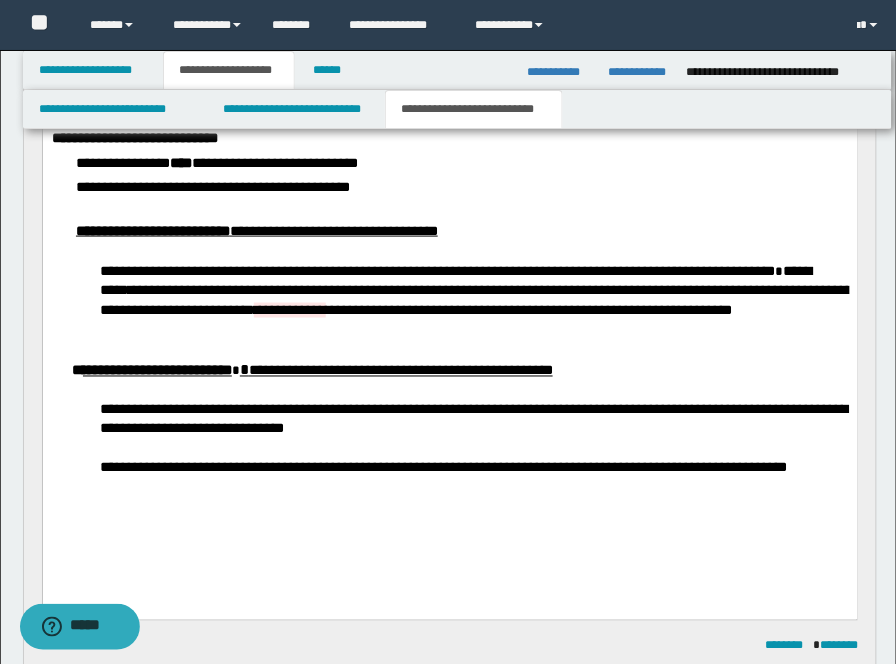 click on "*******" at bounding box center [754, 270] 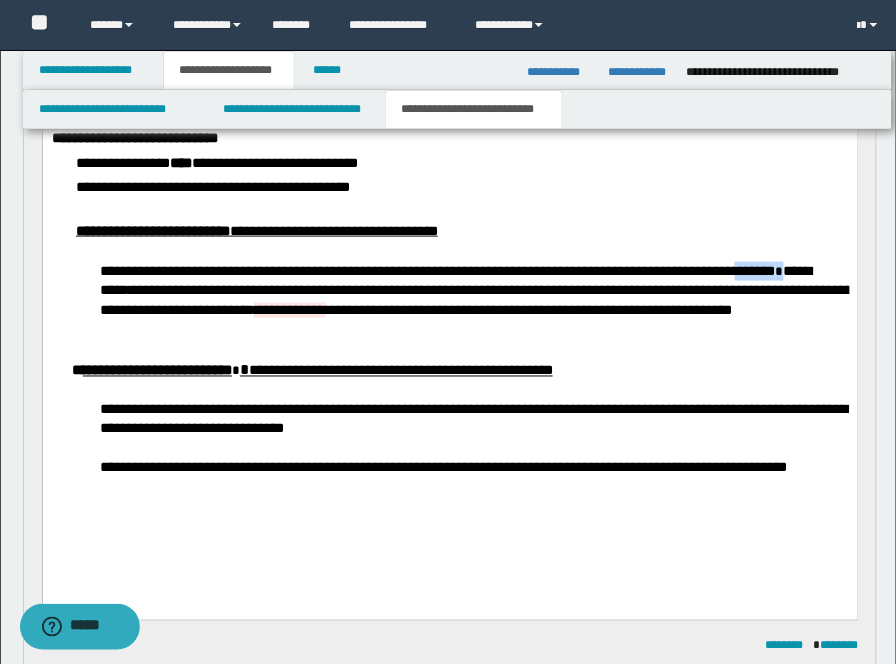 click on "*******" at bounding box center (754, 270) 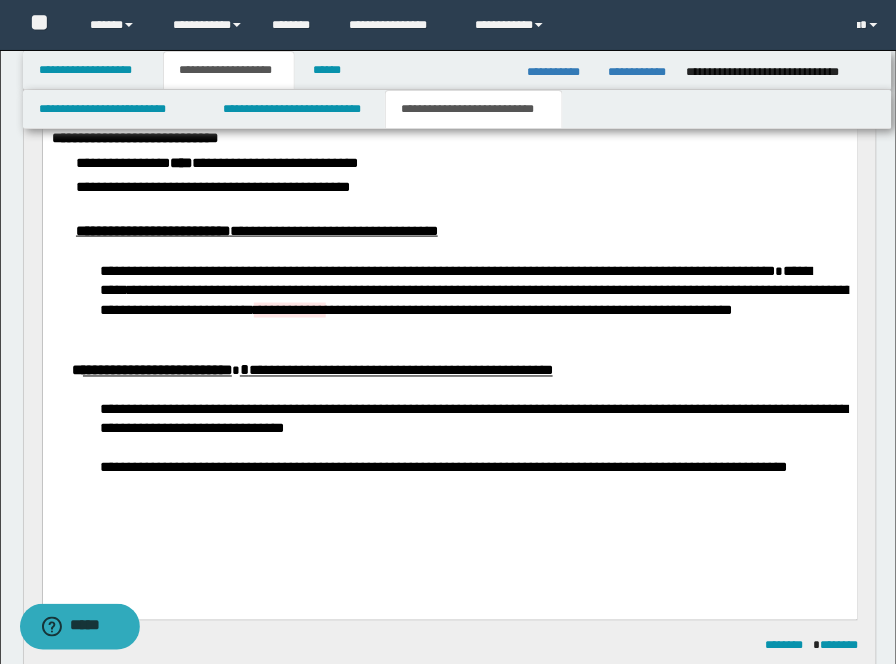 click on "*******" at bounding box center (754, 270) 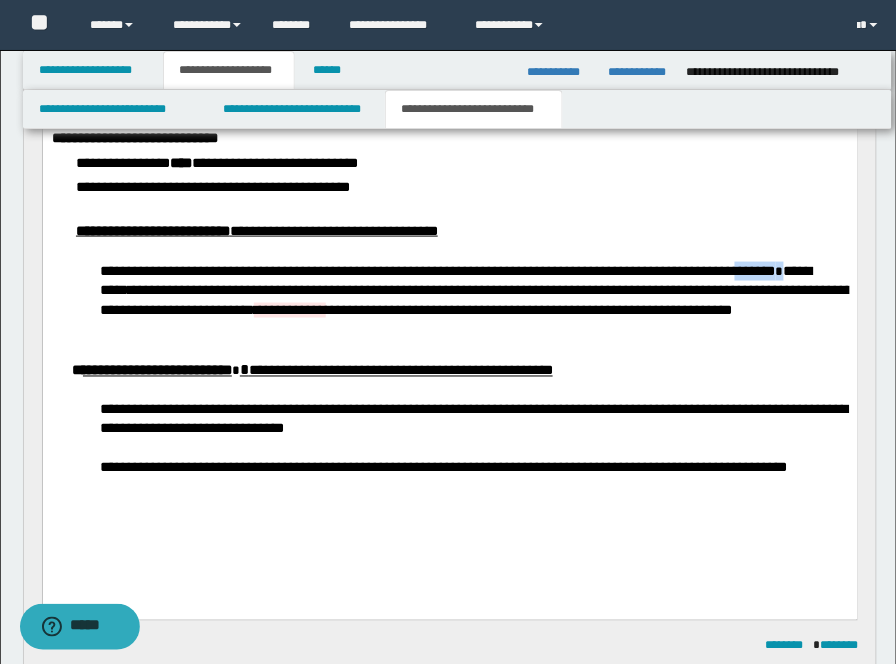 click on "*******" at bounding box center [754, 270] 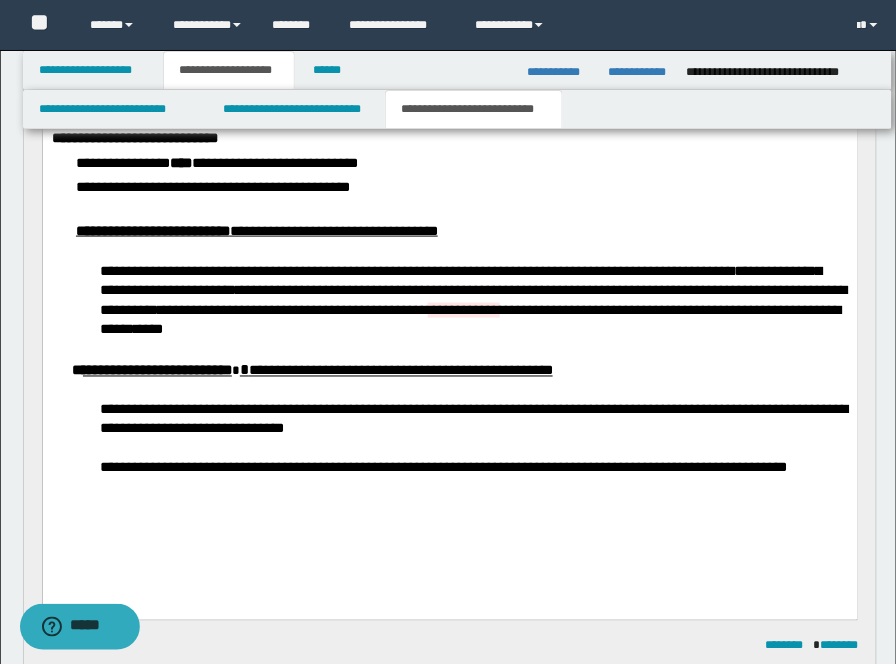 click on "***" at bounding box center [671, 270] 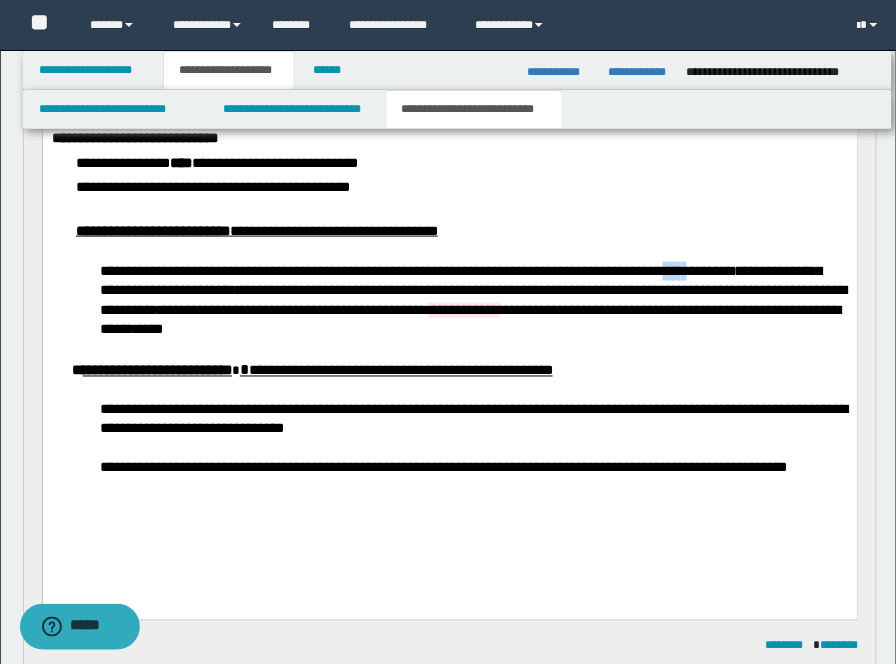 click on "***" at bounding box center (671, 270) 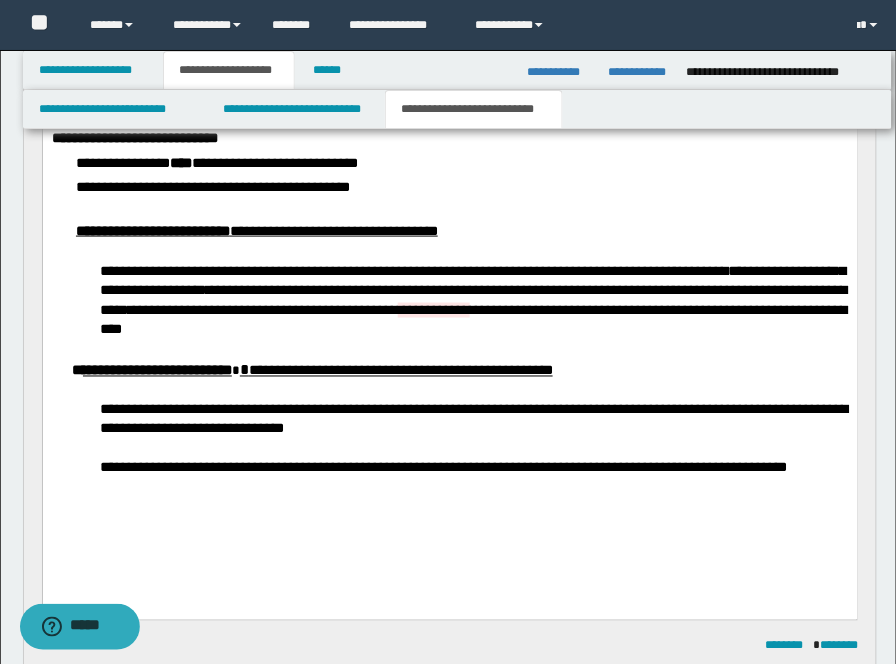 click on "*****" at bounding box center [250, 289] 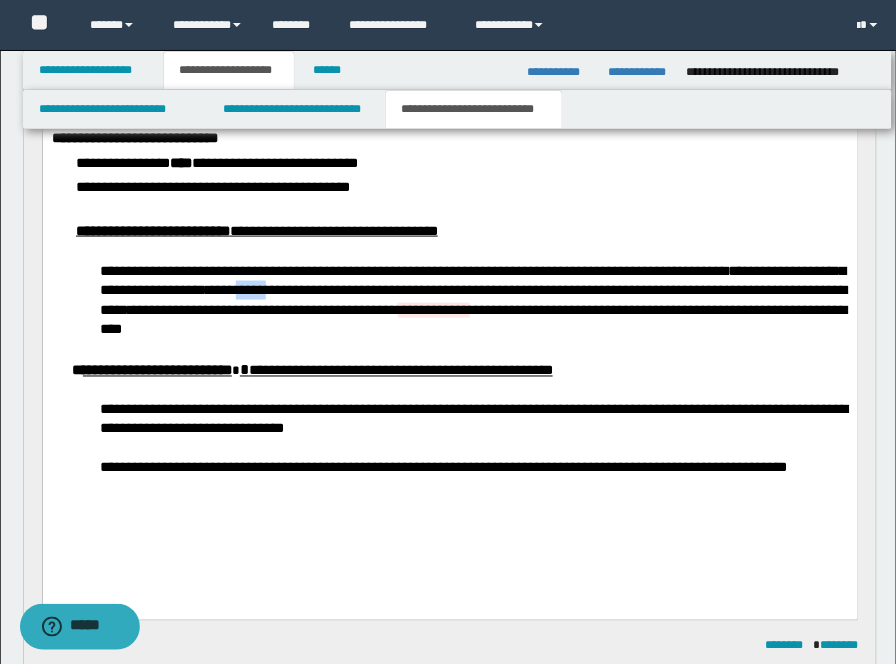 click on "*****" at bounding box center [250, 289] 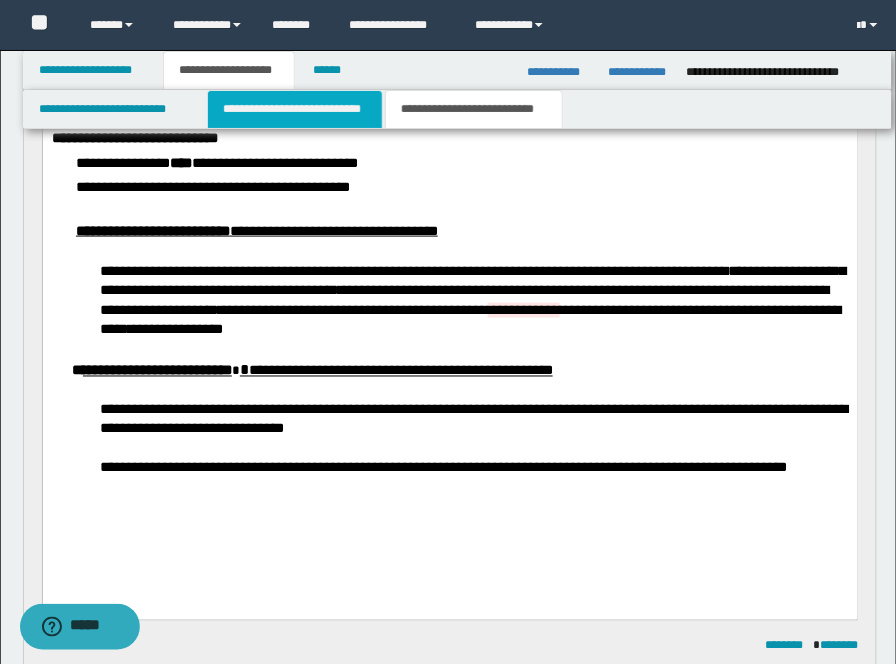click on "**********" at bounding box center [295, 109] 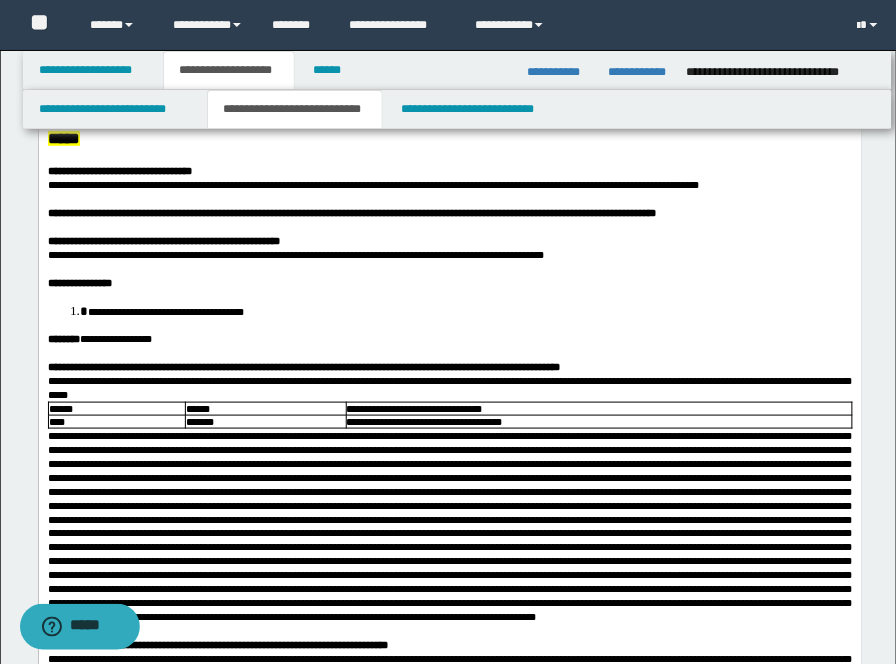 scroll, scrollTop: 111, scrollLeft: 0, axis: vertical 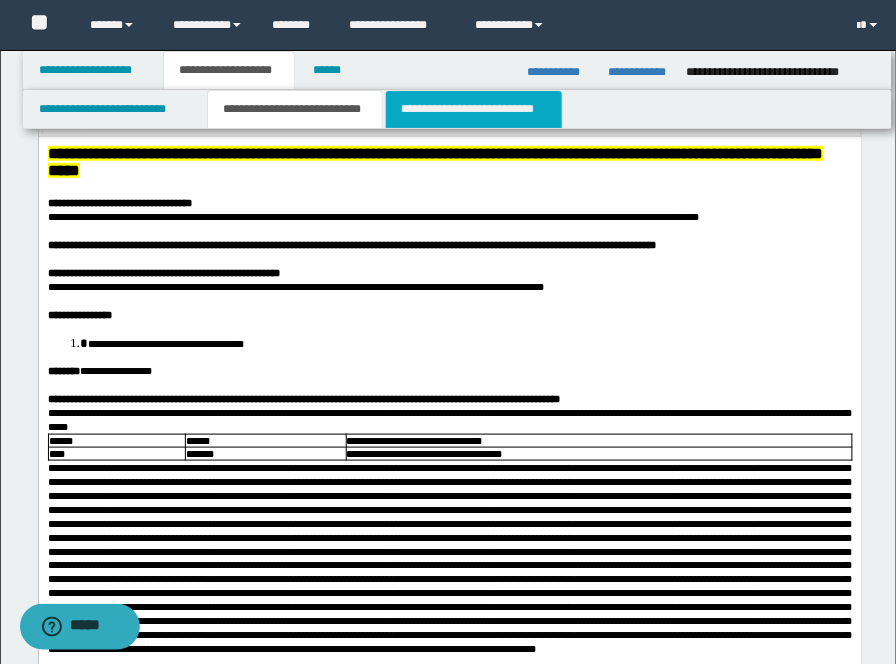 click on "**********" at bounding box center [474, 109] 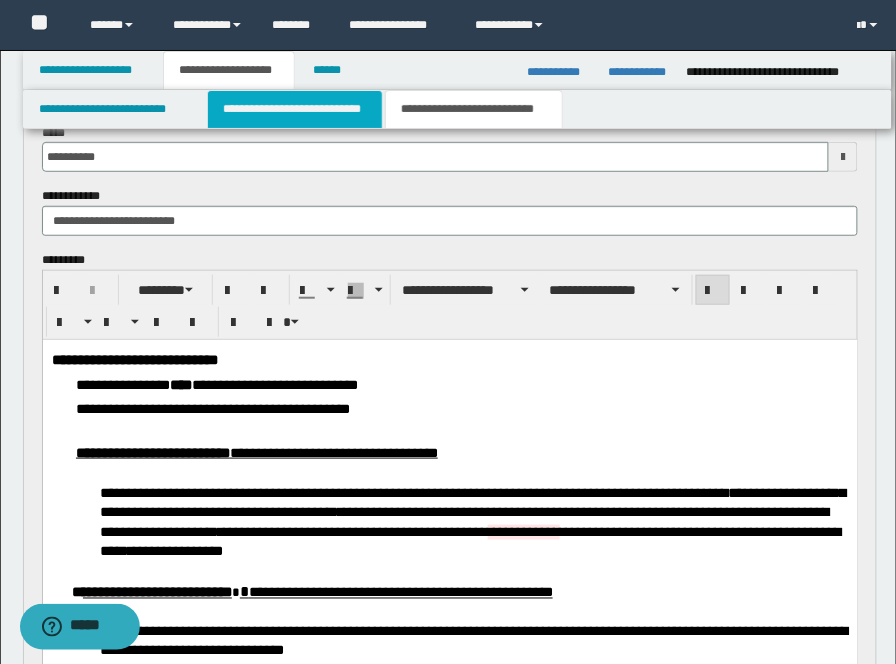 click on "**********" at bounding box center [295, 109] 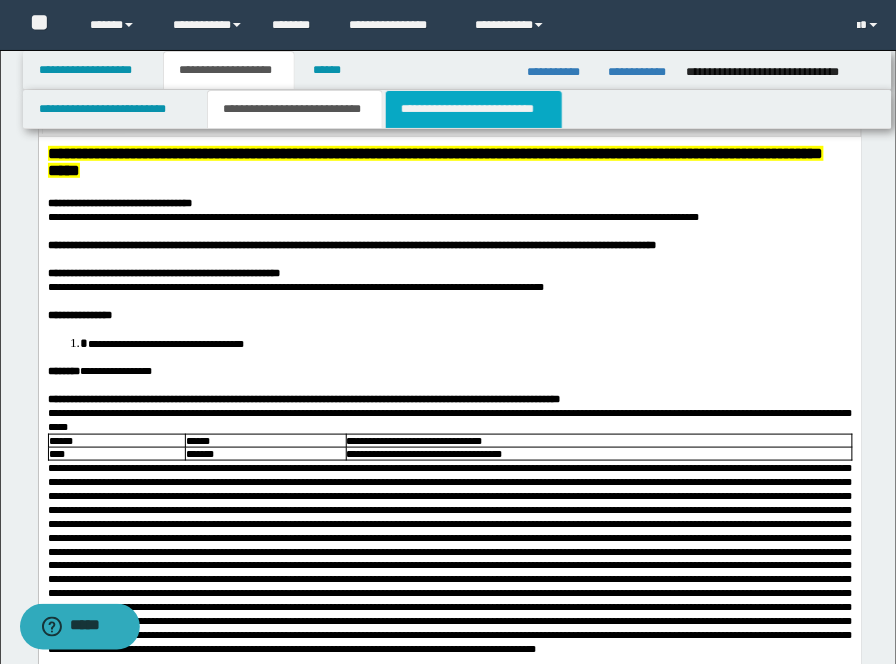 click on "**********" at bounding box center (474, 109) 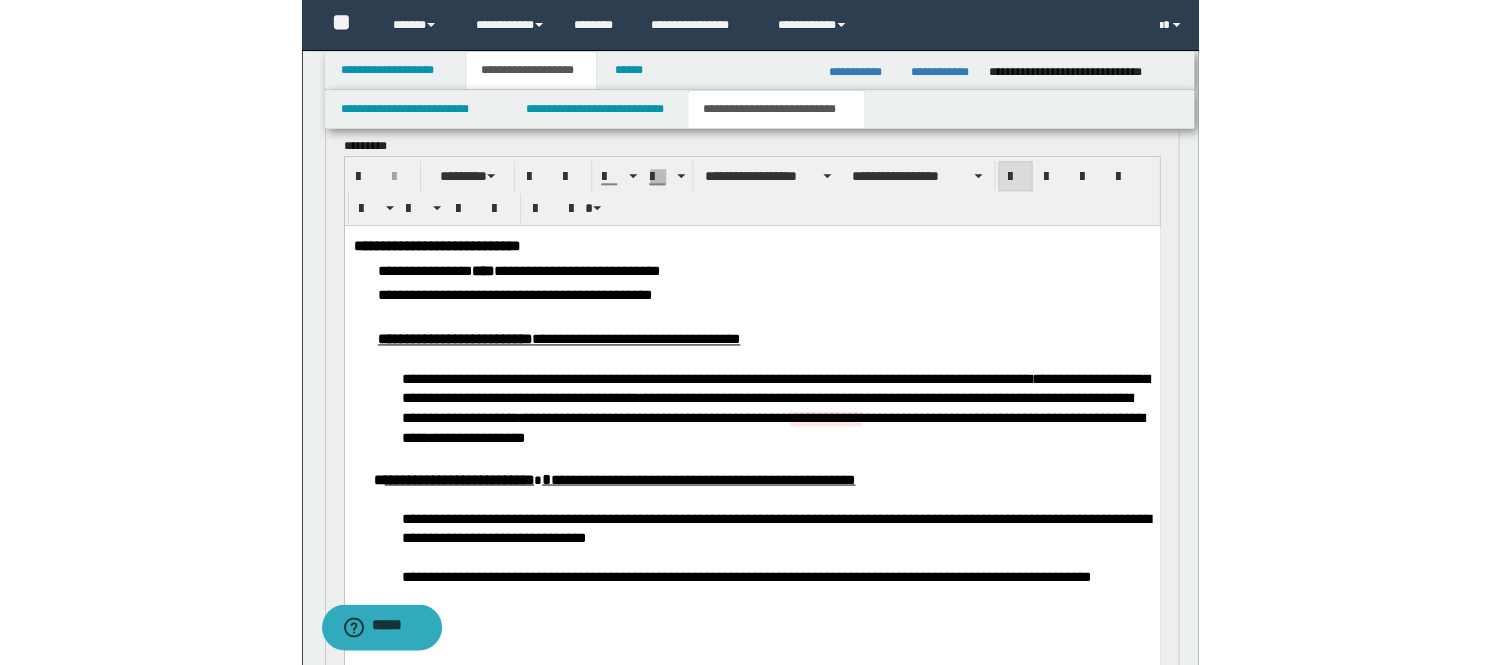 scroll, scrollTop: 333, scrollLeft: 0, axis: vertical 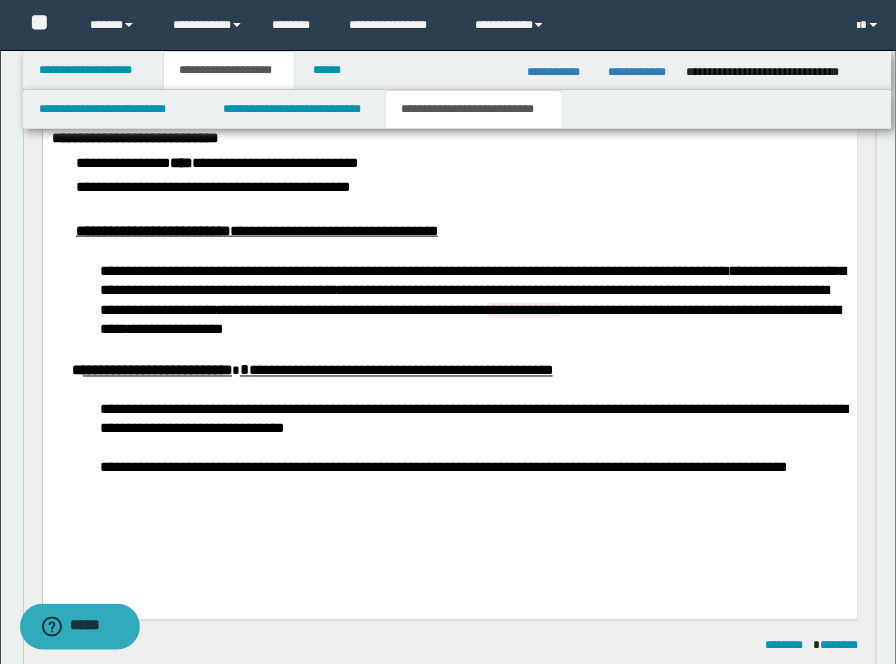 click on "********" at bounding box center (607, 289) 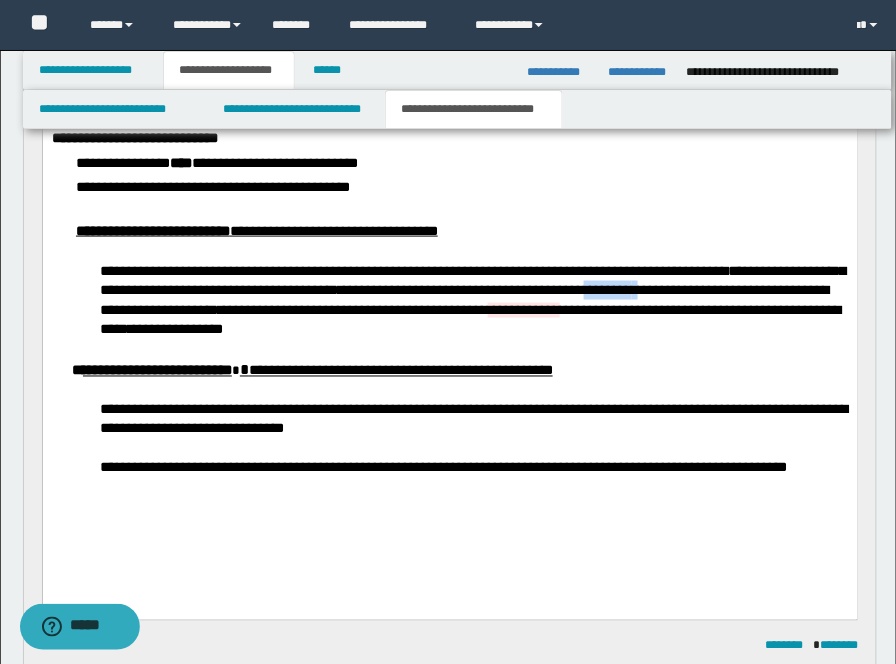 click on "********" at bounding box center (607, 289) 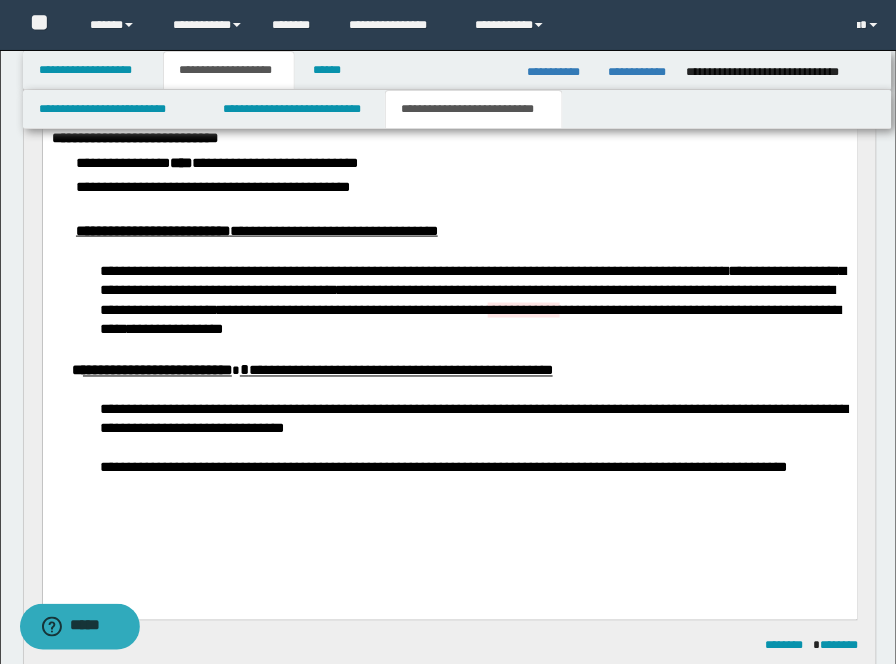 click on "*********" at bounding box center [706, 289] 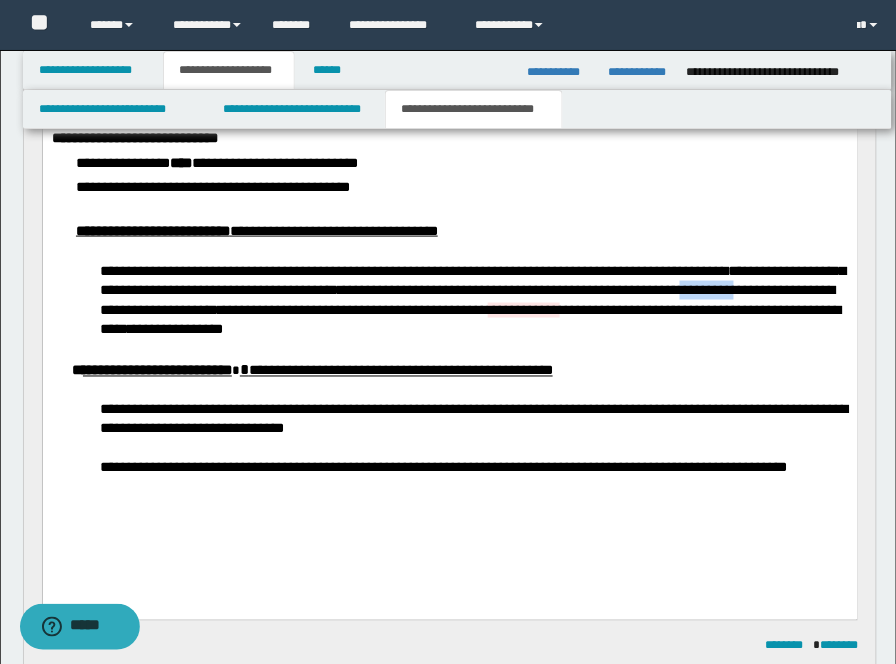 click on "*********" at bounding box center [706, 289] 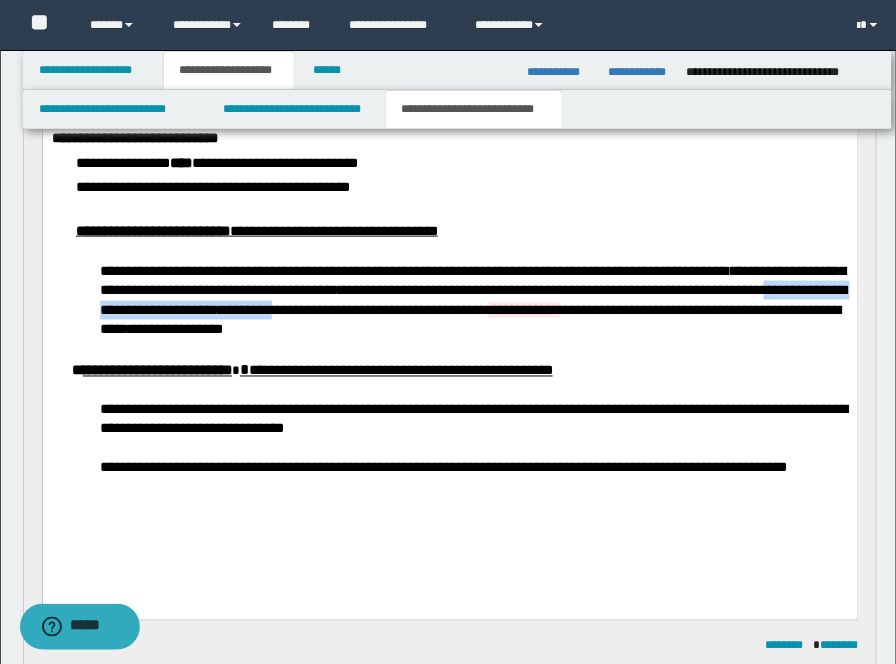 drag, startPoint x: 233, startPoint y: 309, endPoint x: 522, endPoint y: 303, distance: 289.0623 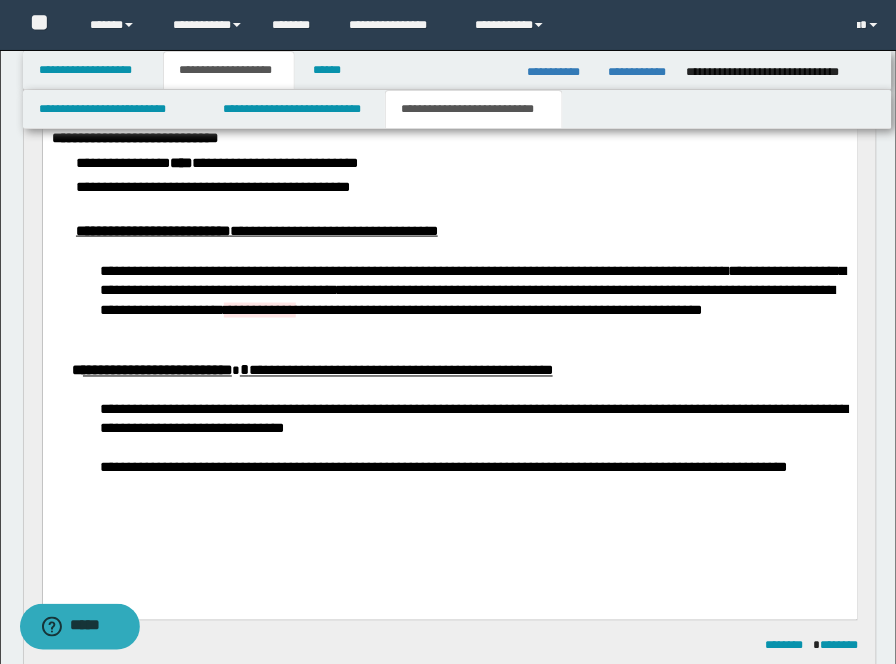 click on "**********" at bounding box center [259, 309] 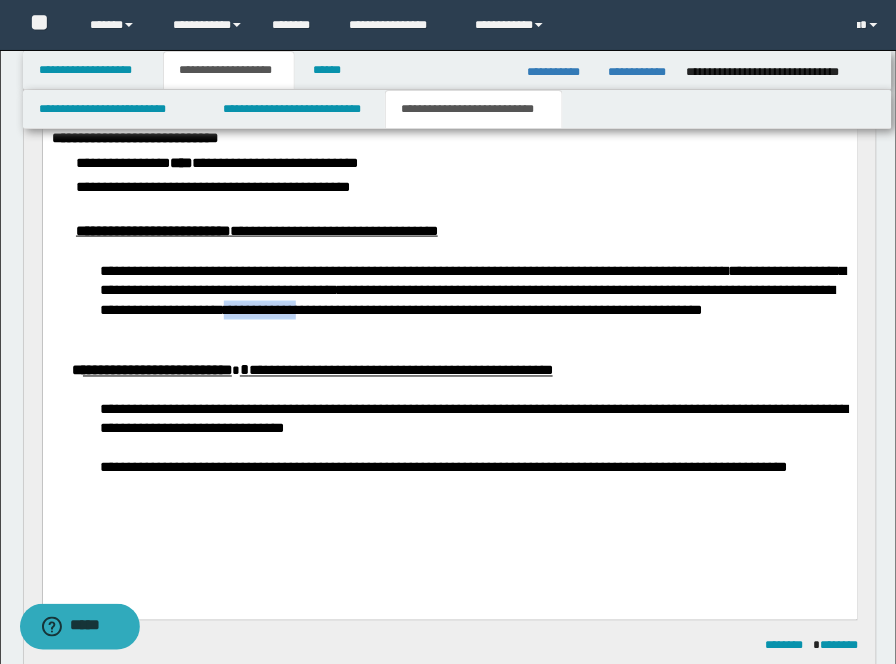 click on "**********" at bounding box center (259, 309) 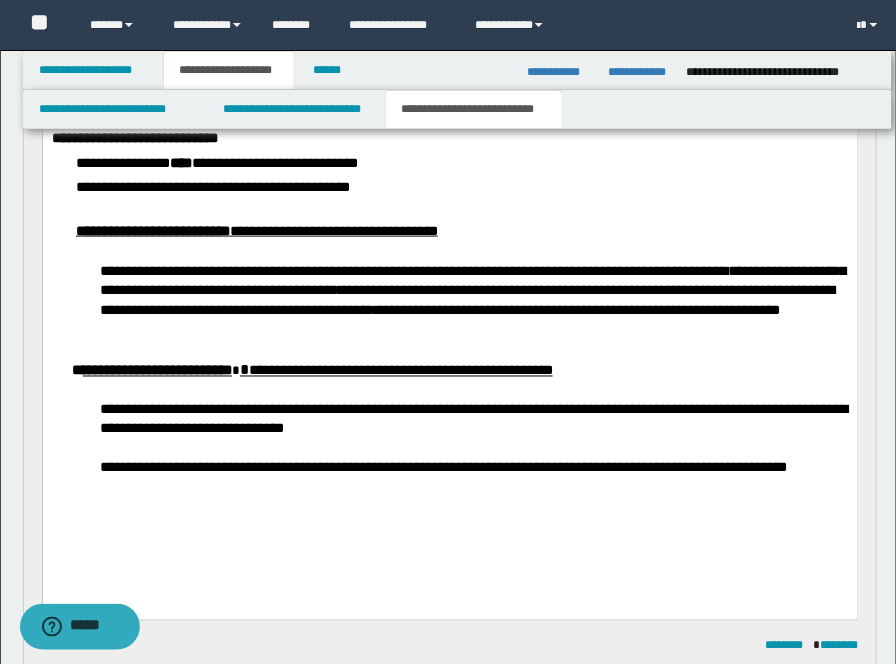 click on "**********" at bounding box center (473, 300) 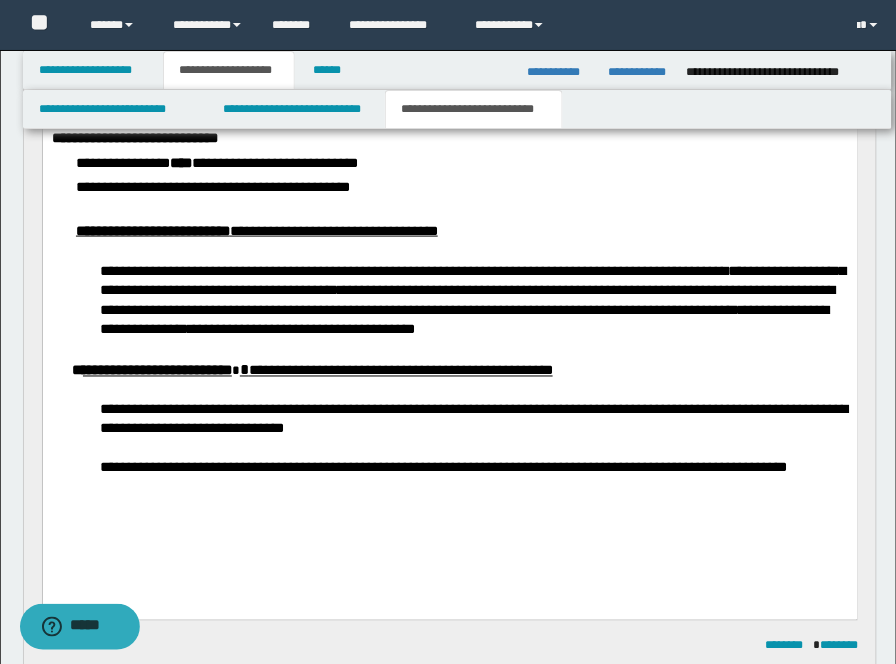 click on "**********" at bounding box center (464, 318) 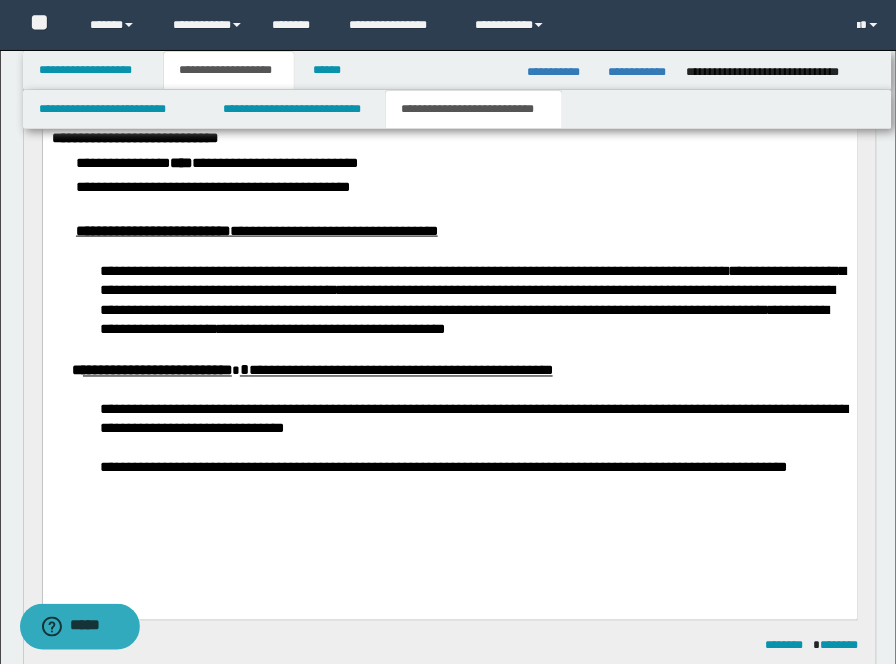 click at bounding box center [473, 390] 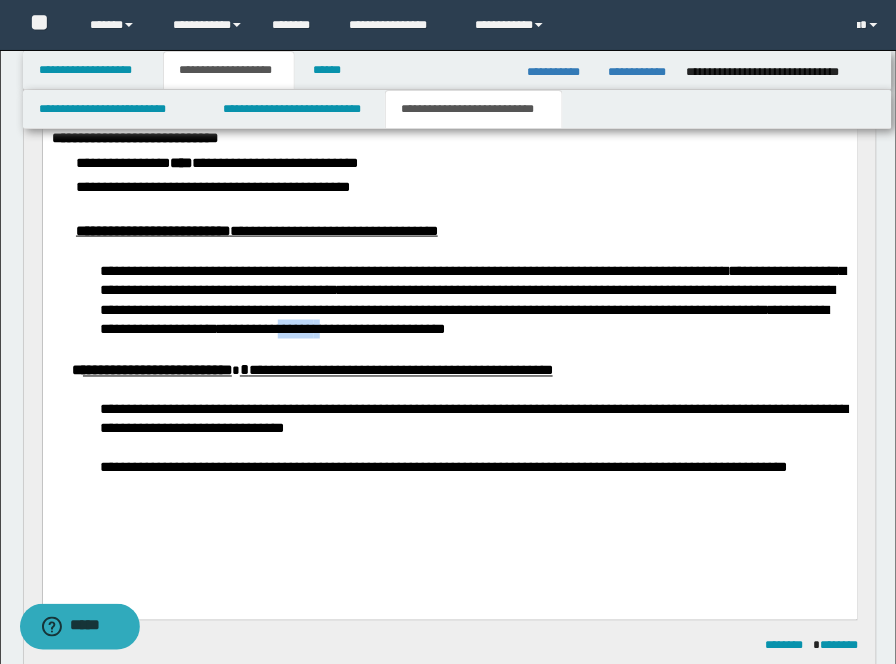 click on "******" at bounding box center (295, 328) 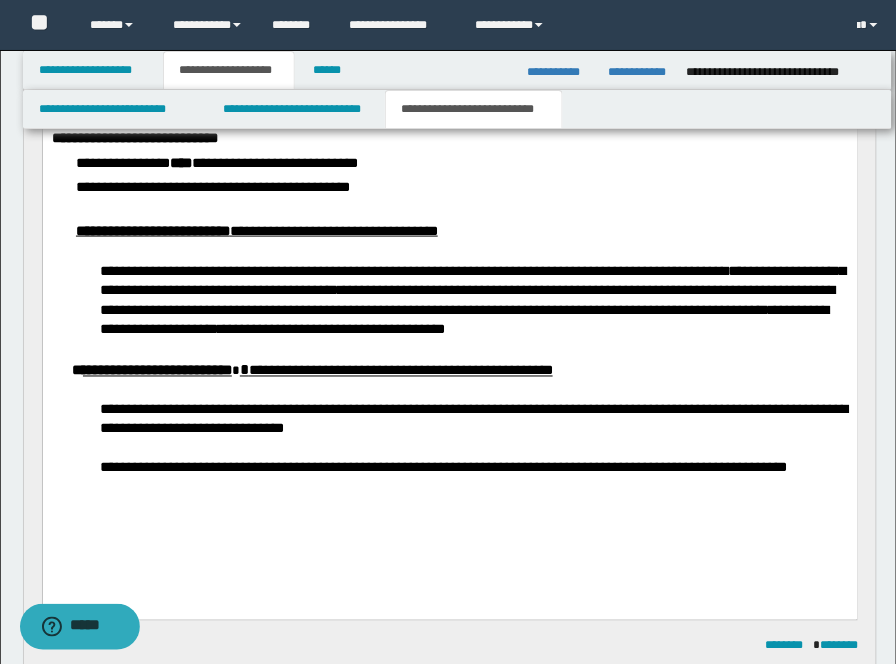 click at bounding box center (473, 209) 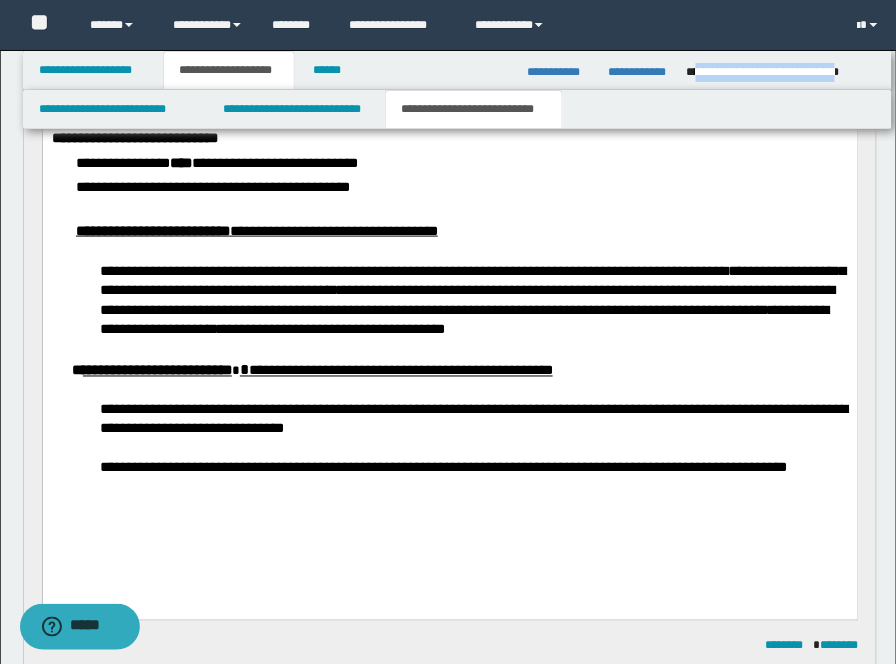drag, startPoint x: 693, startPoint y: 66, endPoint x: 875, endPoint y: 65, distance: 182.00275 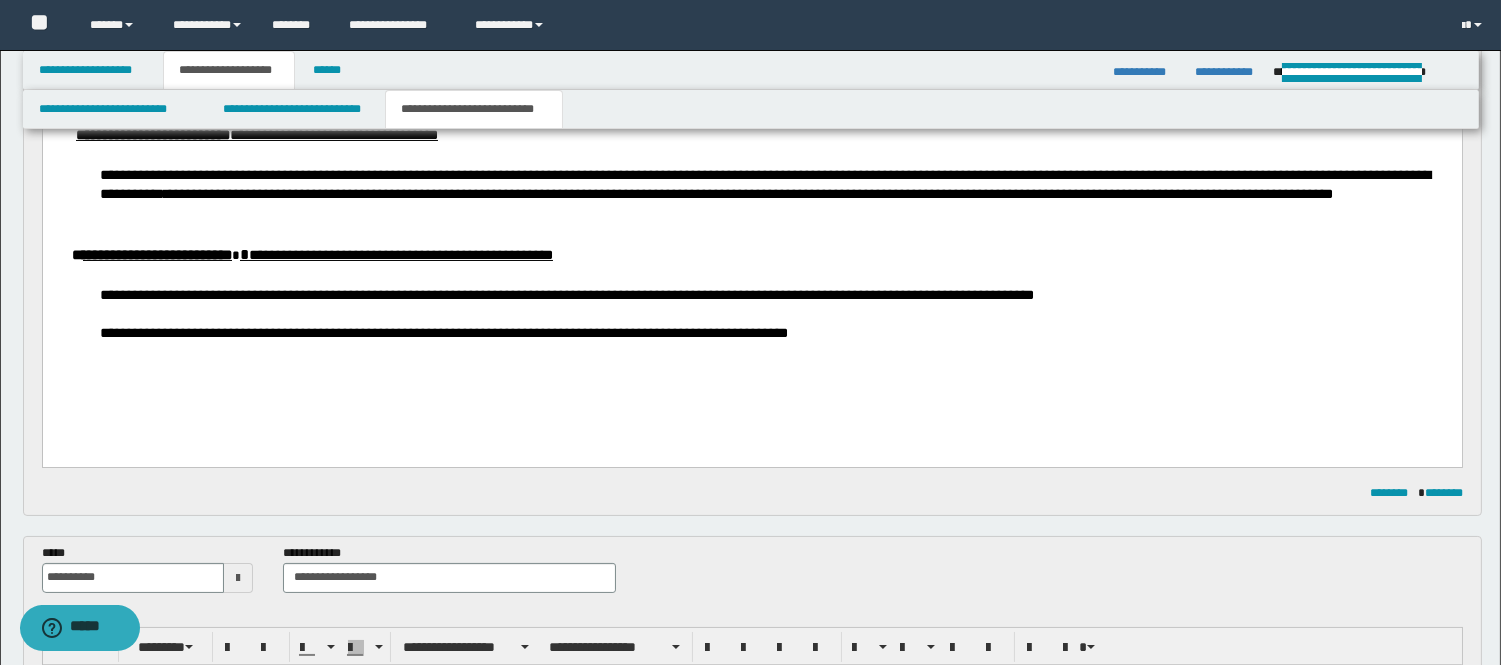 click on "**********" at bounding box center [1015, 194] 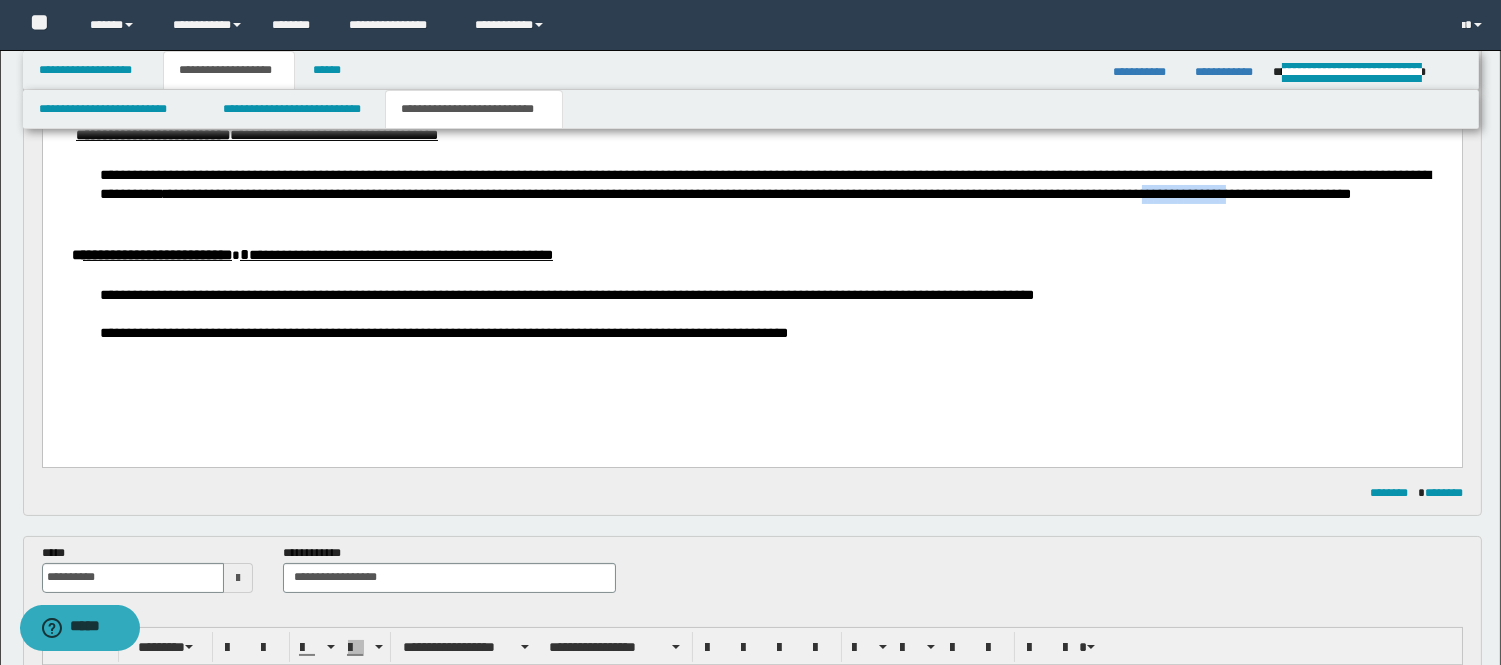 drag, startPoint x: 1344, startPoint y: 197, endPoint x: 1435, endPoint y: 197, distance: 91 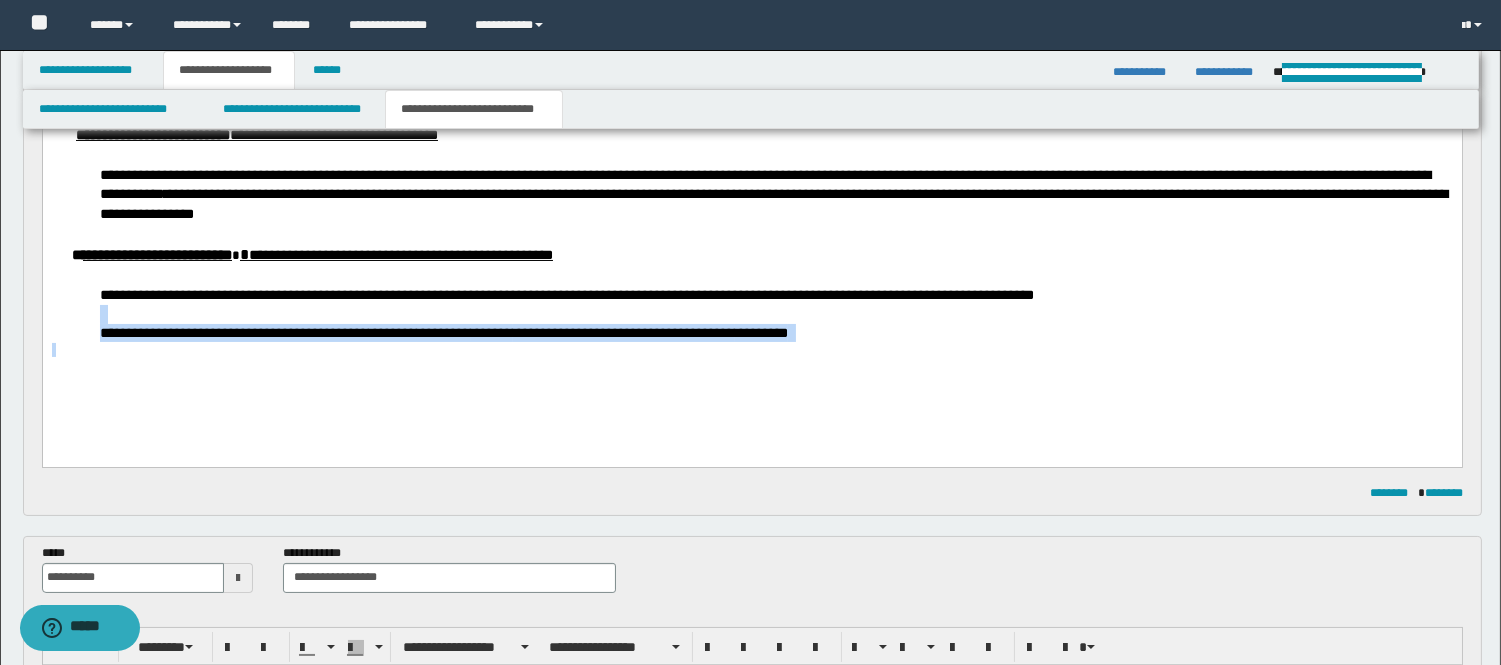 drag, startPoint x: 913, startPoint y: 362, endPoint x: 30, endPoint y: 323, distance: 883.86084 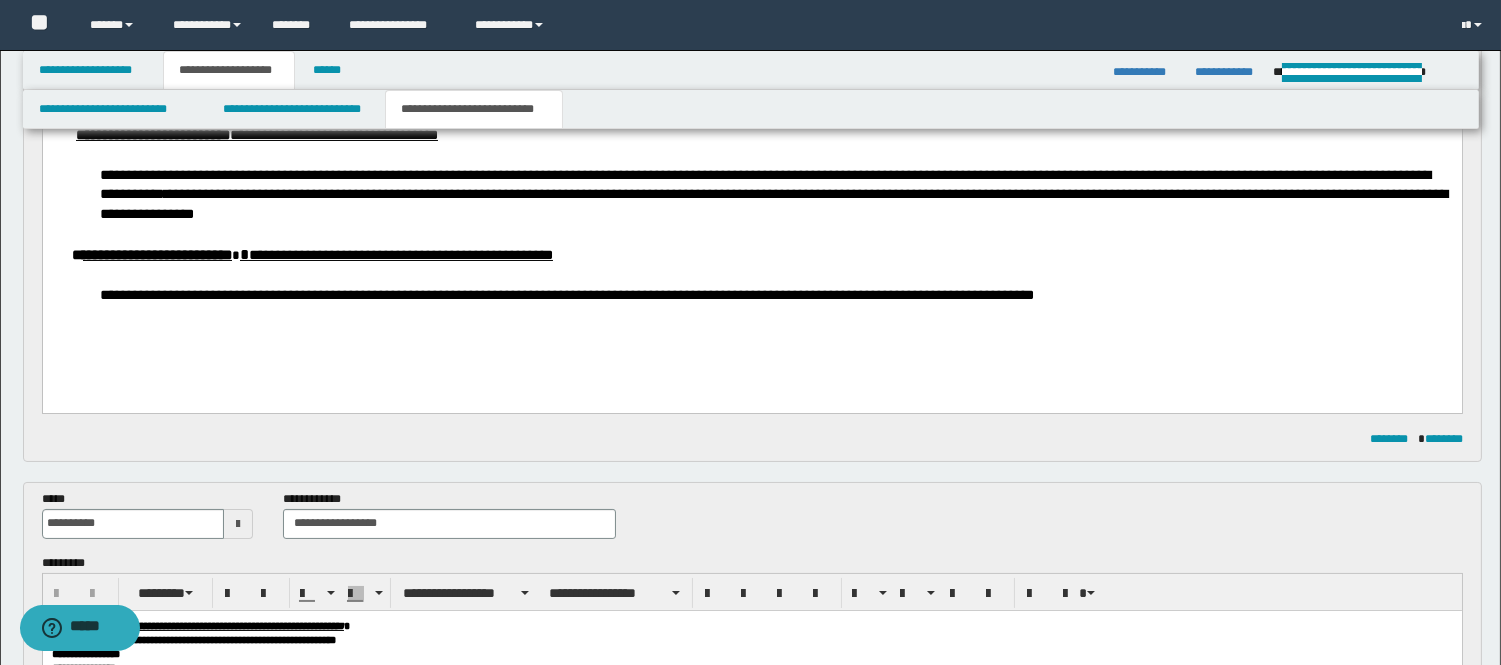 scroll, scrollTop: 222, scrollLeft: 0, axis: vertical 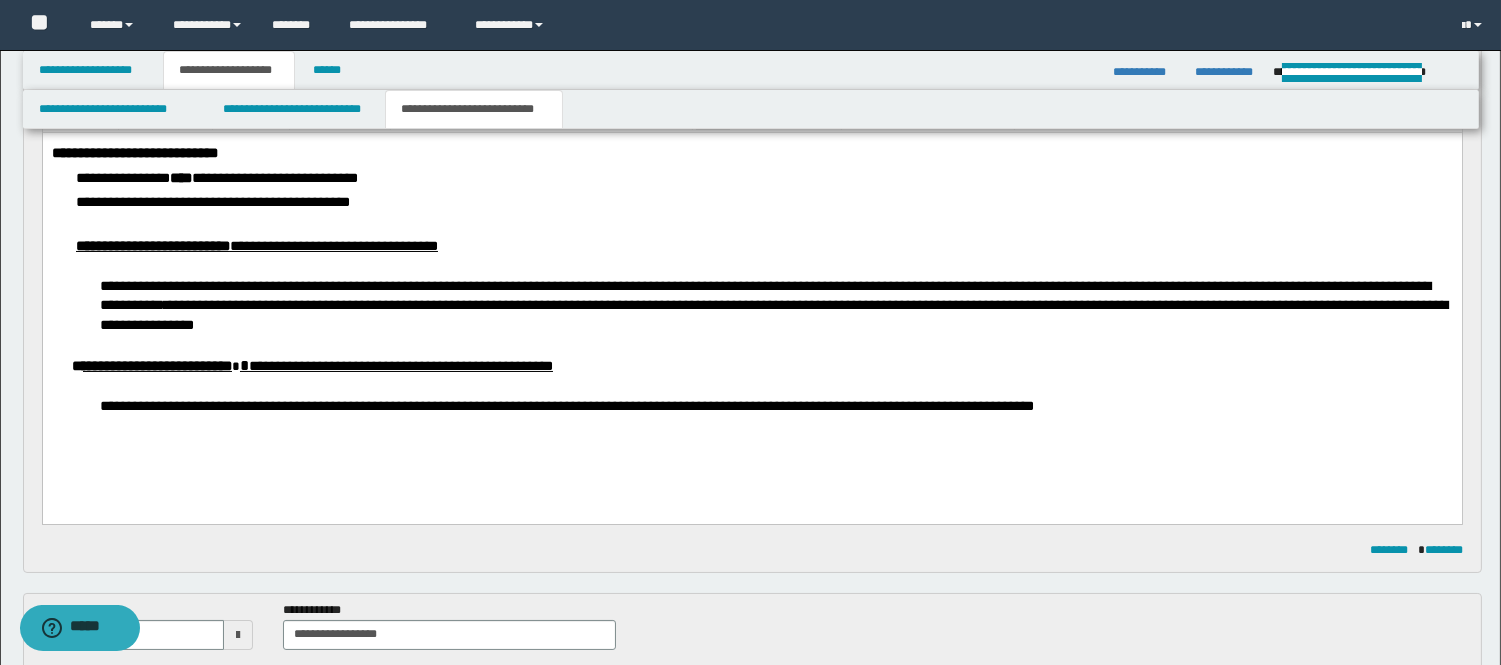 click on "**********" at bounding box center (773, 314) 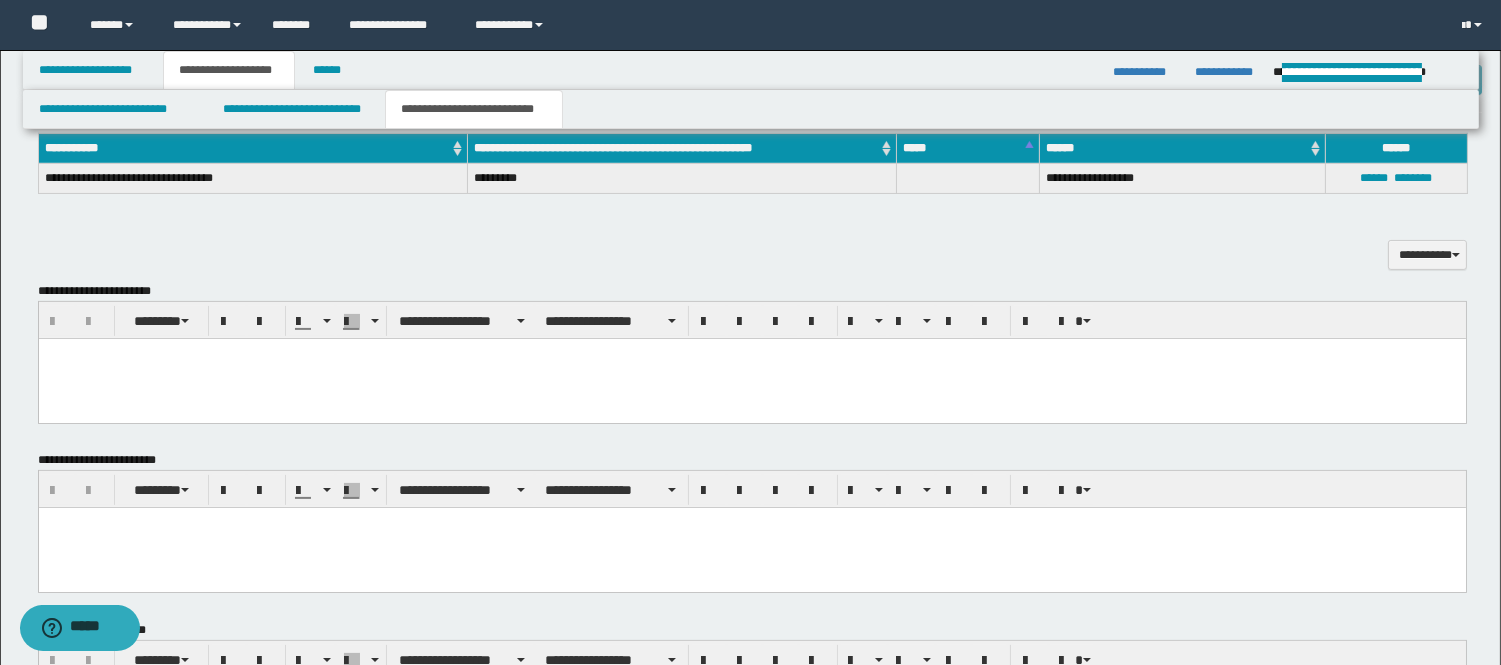 scroll, scrollTop: 1000, scrollLeft: 0, axis: vertical 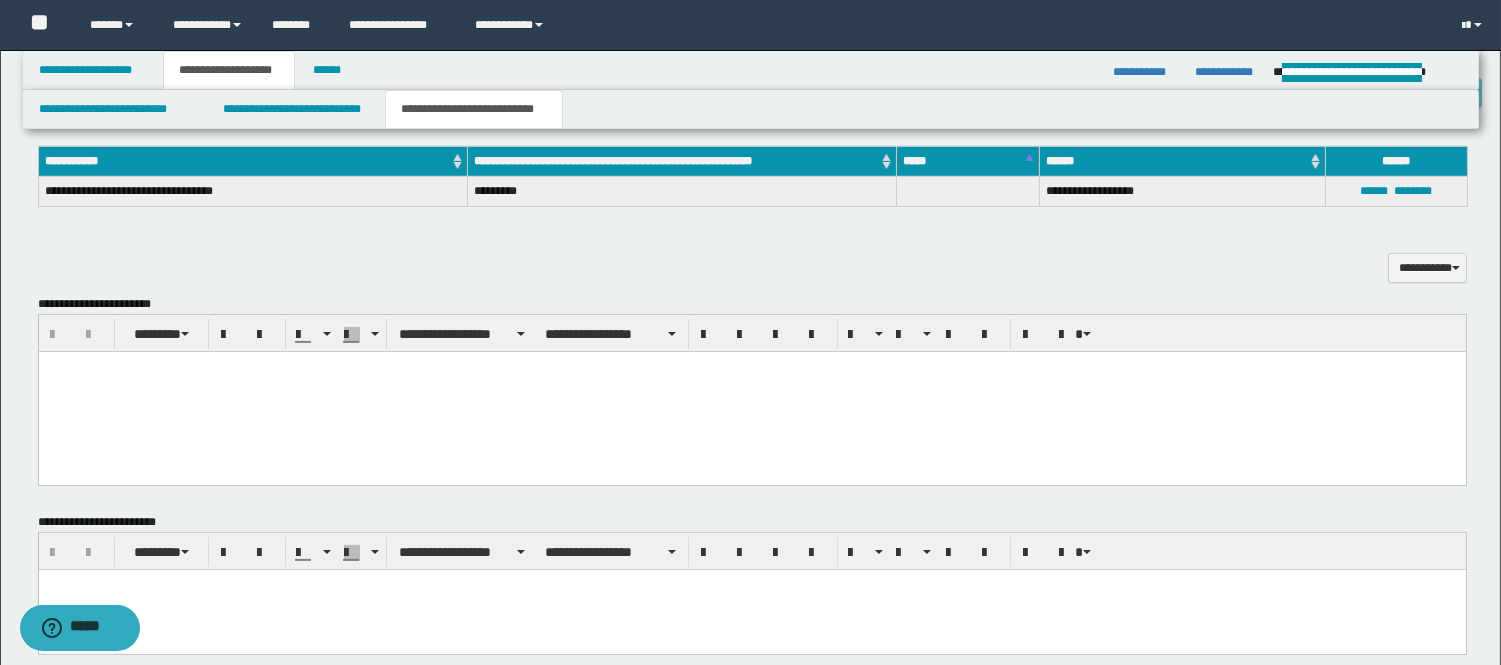 click at bounding box center [751, 391] 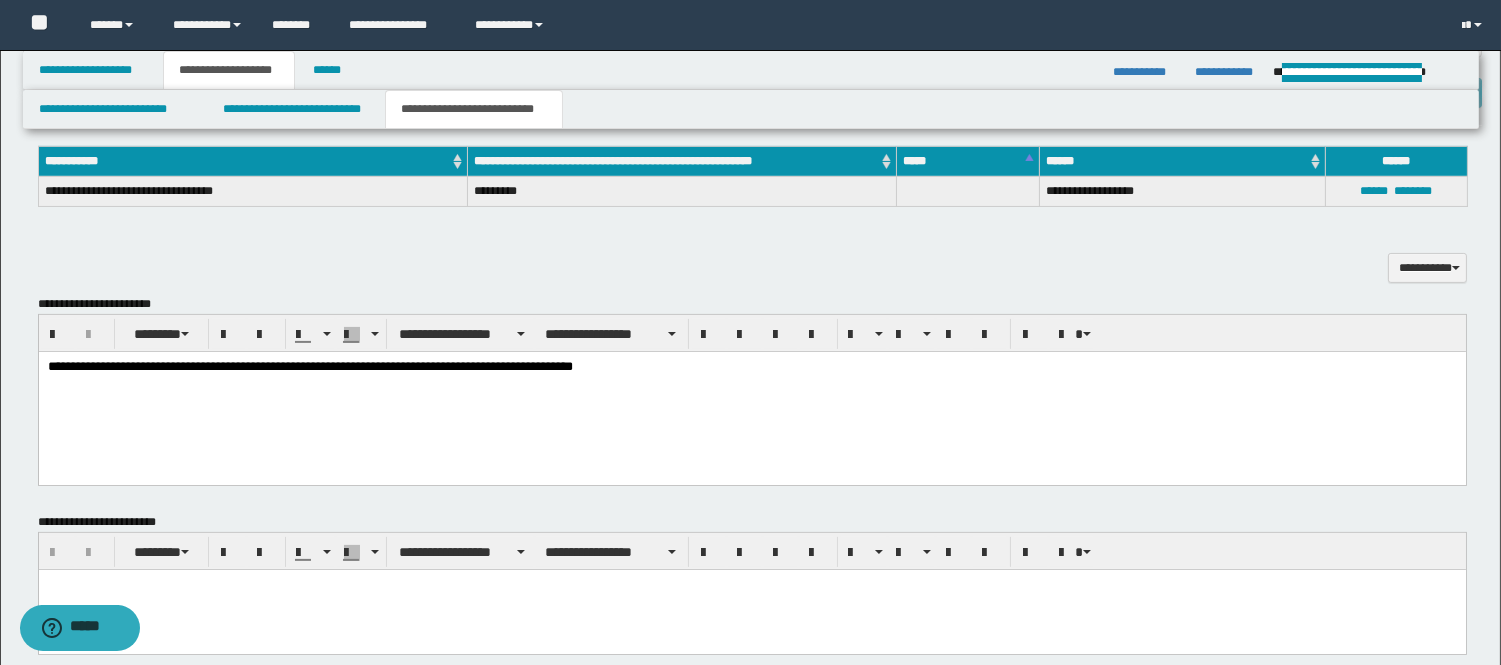 scroll, scrollTop: 955, scrollLeft: 0, axis: vertical 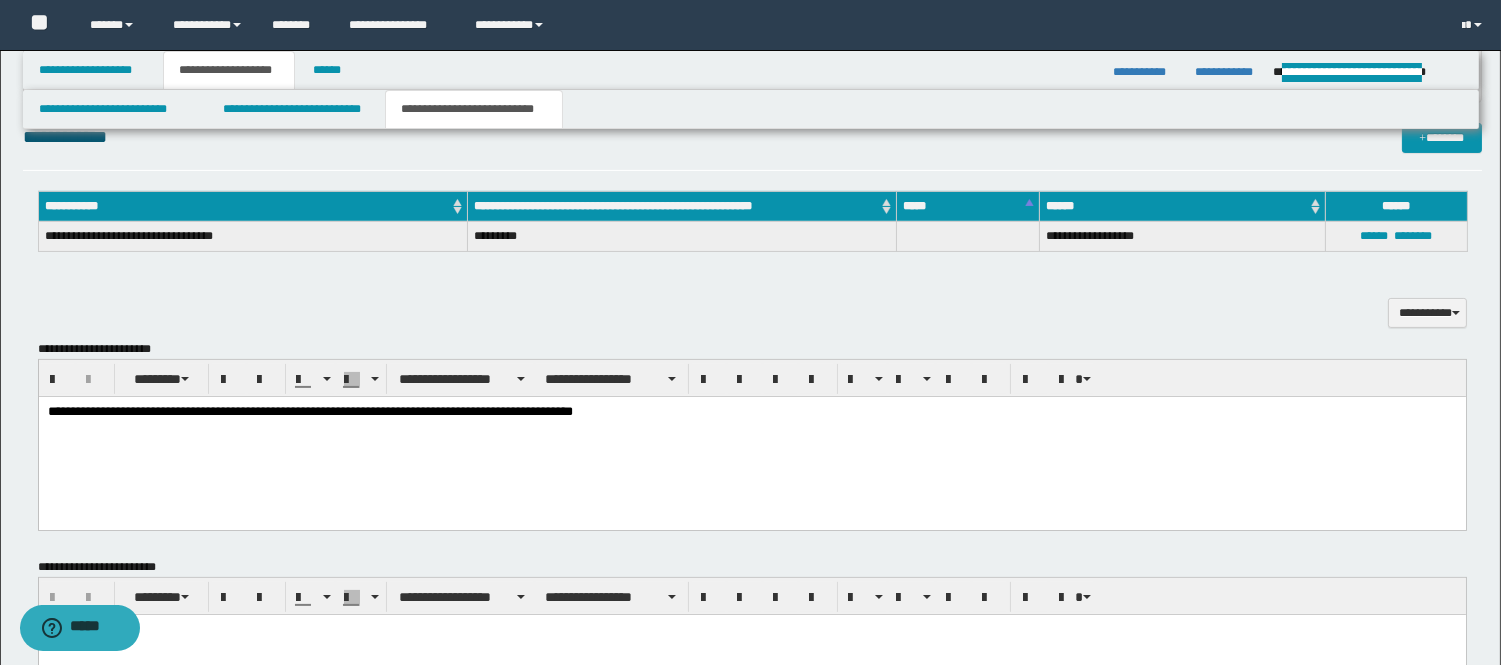 click on "**********" at bounding box center [751, 437] 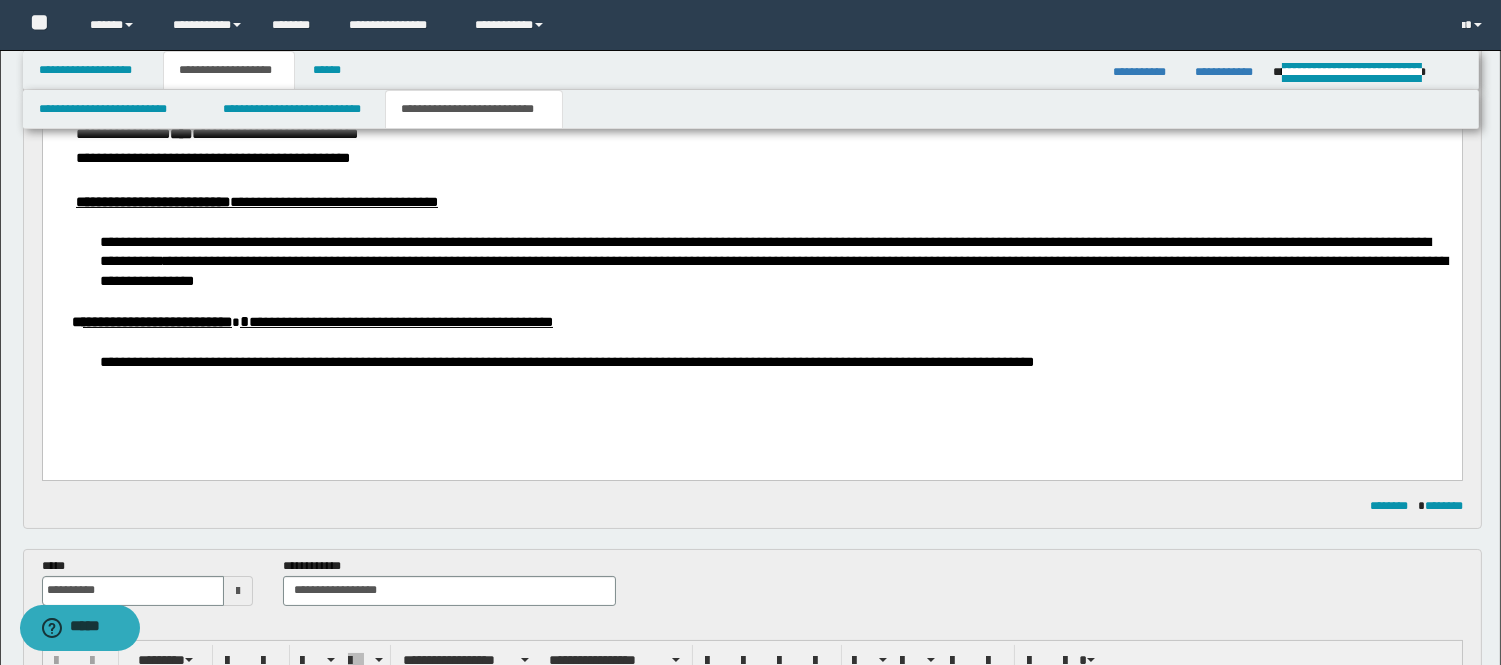 scroll, scrollTop: 0, scrollLeft: 0, axis: both 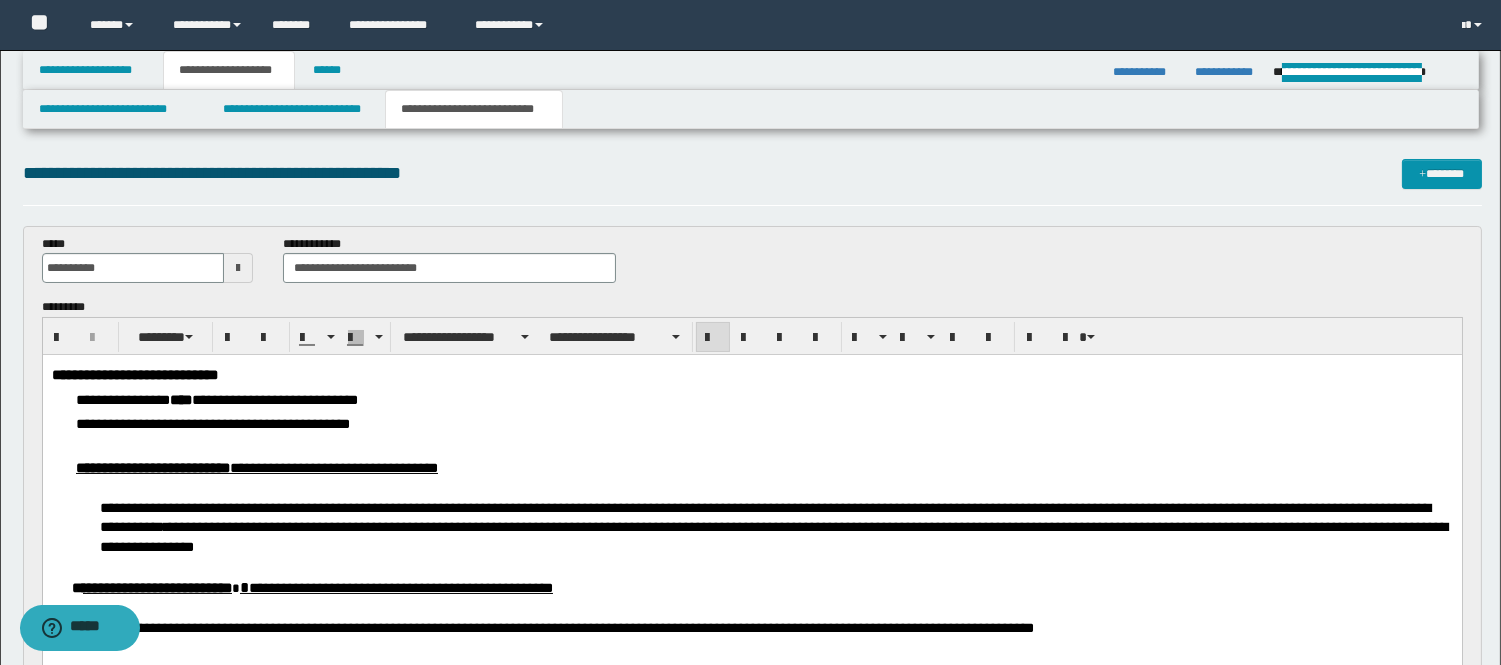 click on "**********" at bounding box center (751, 525) 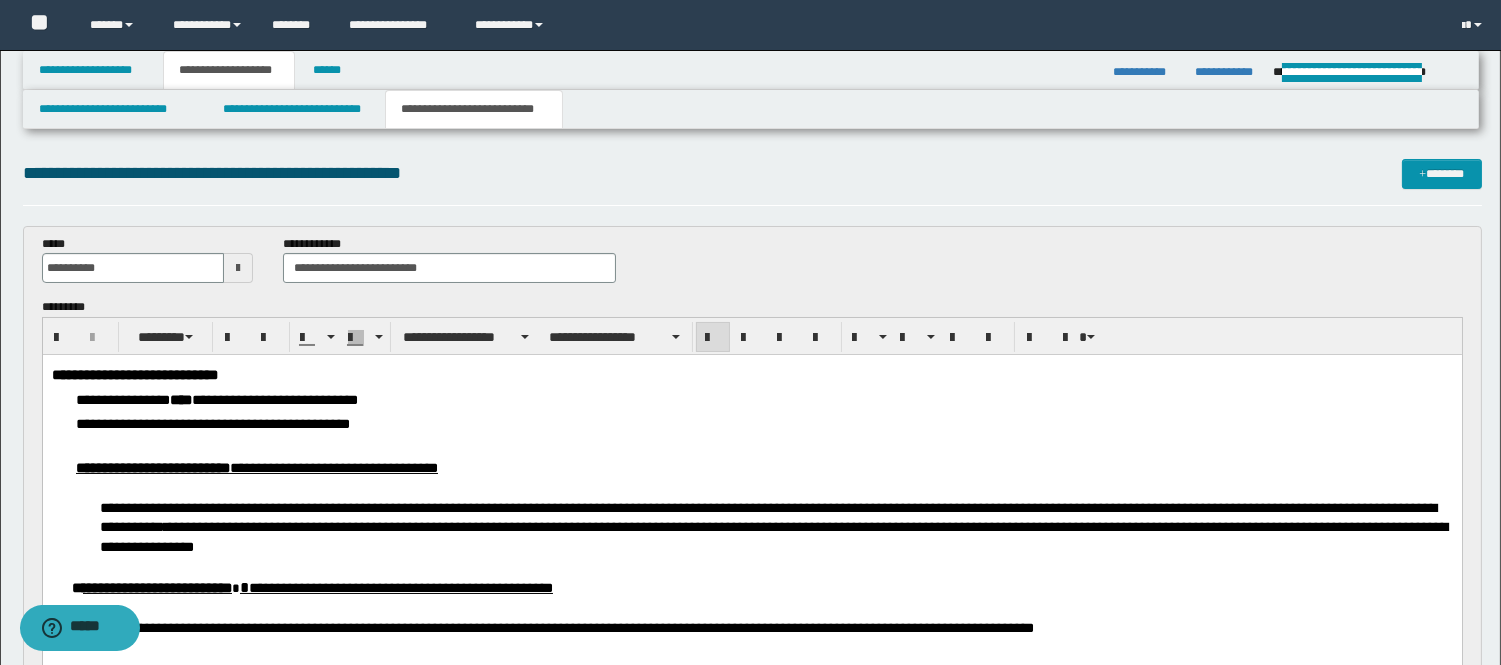 click on "**********" at bounding box center [470, 508] 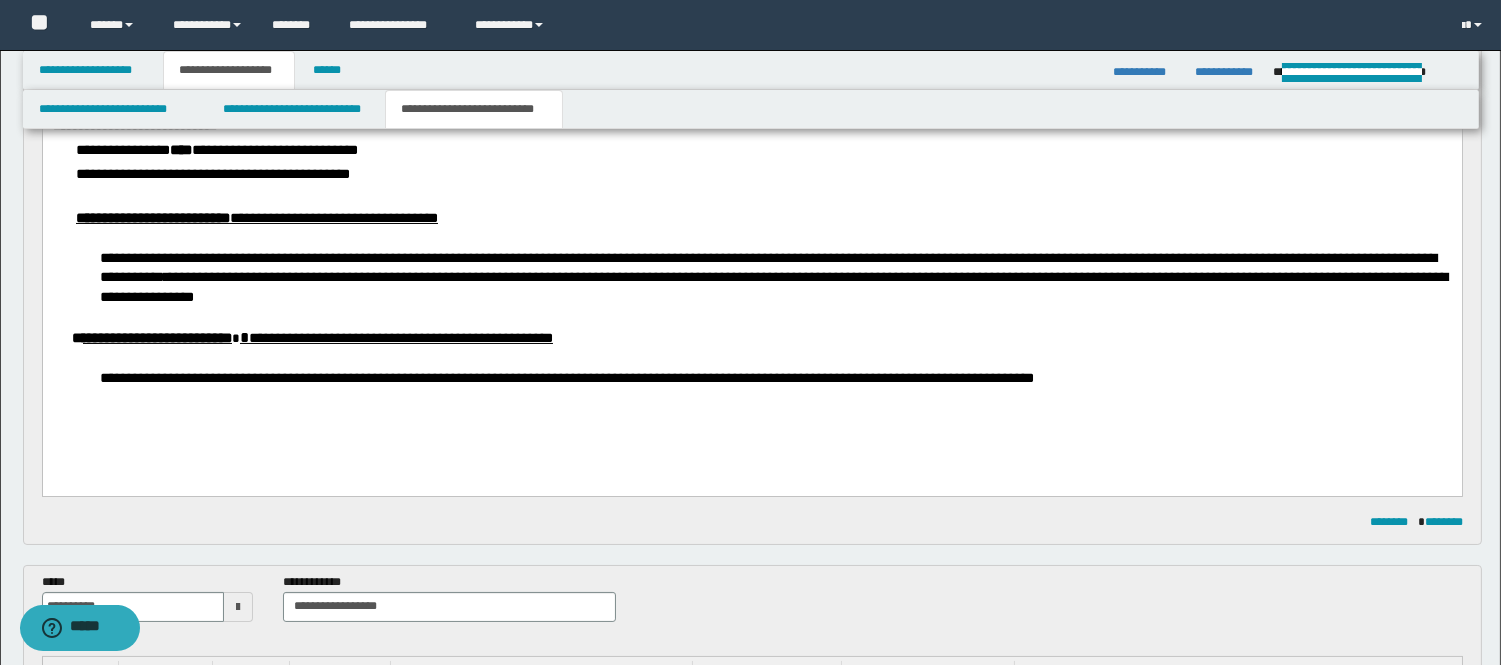 scroll, scrollTop: 111, scrollLeft: 0, axis: vertical 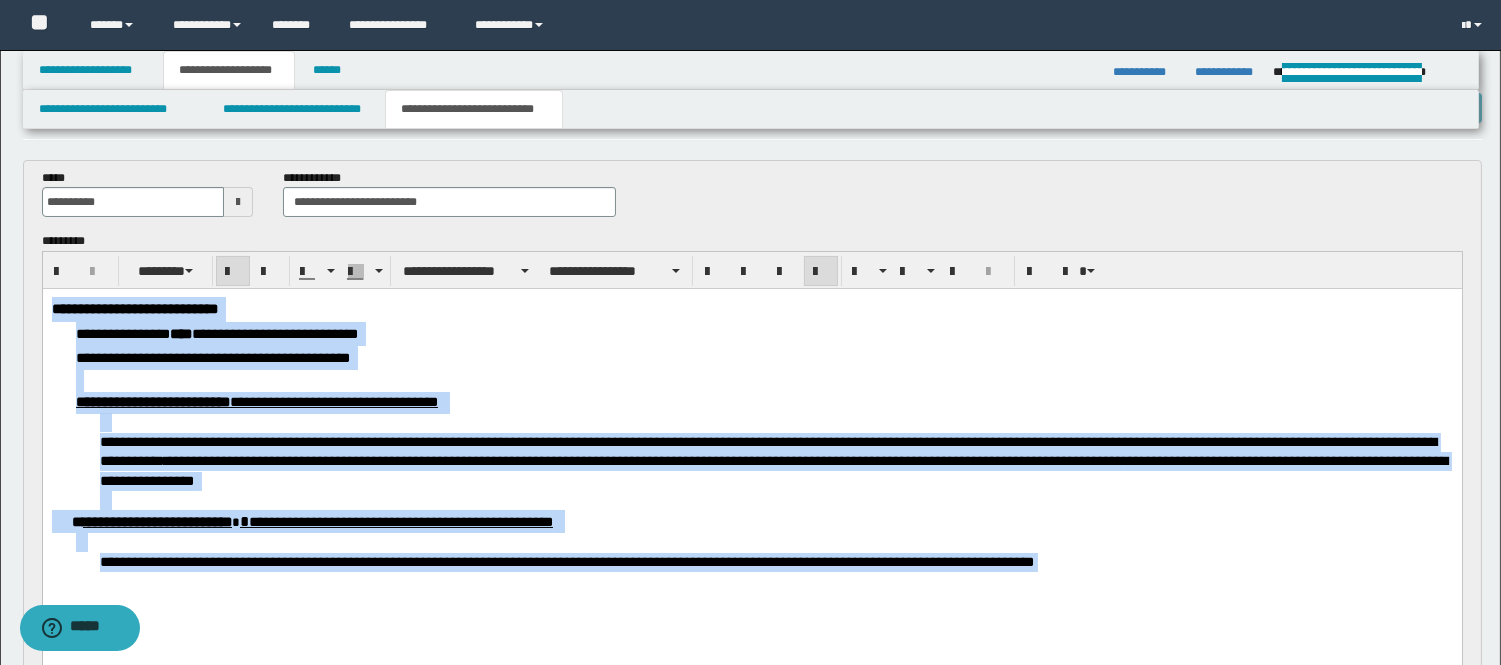 drag, startPoint x: 1137, startPoint y: 566, endPoint x: -1, endPoint y: 28, distance: 1258.7645 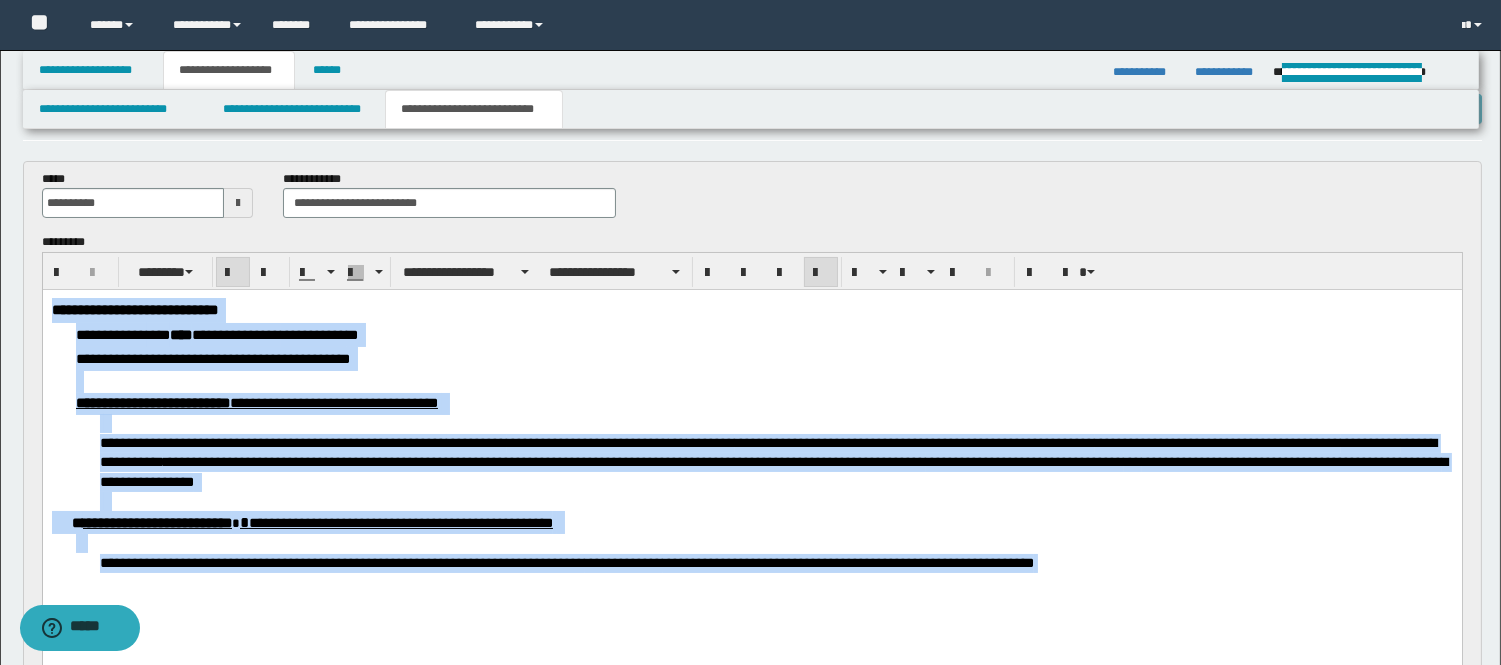 click on "**********" at bounding box center [751, 460] 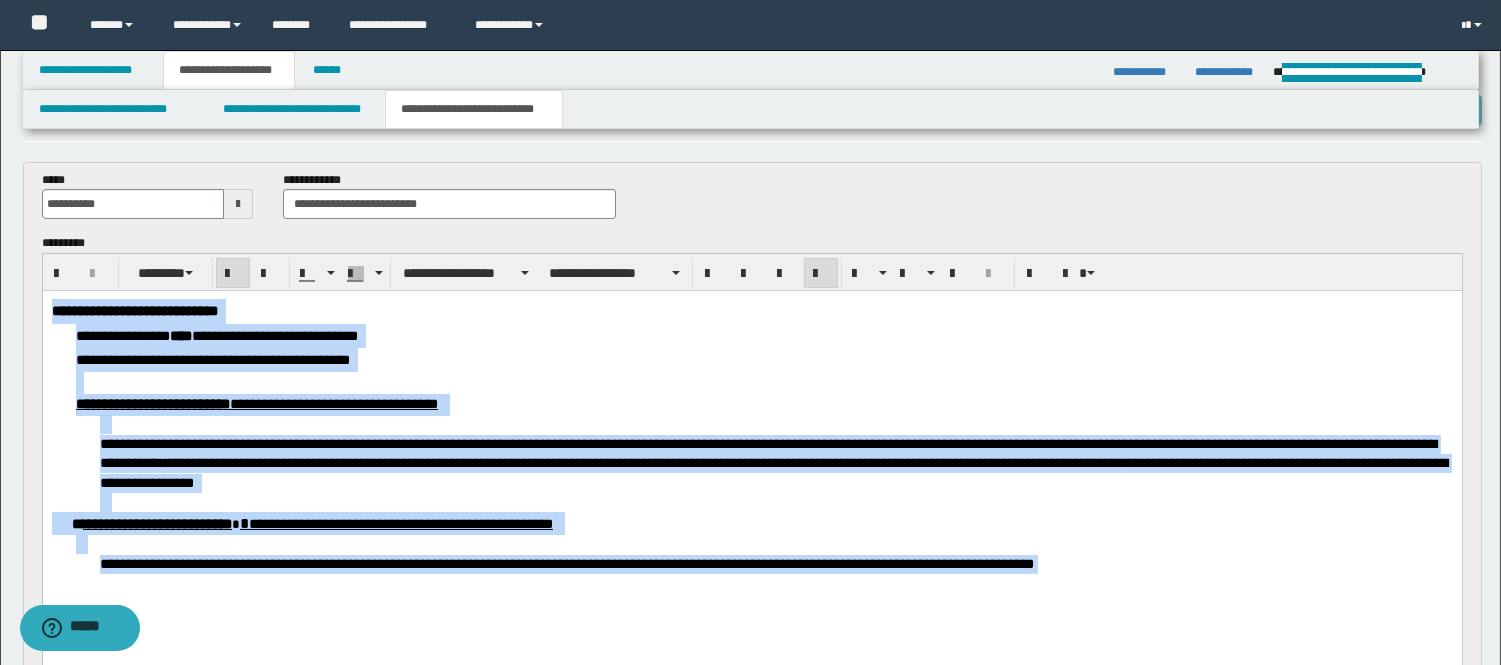 copy on "**********" 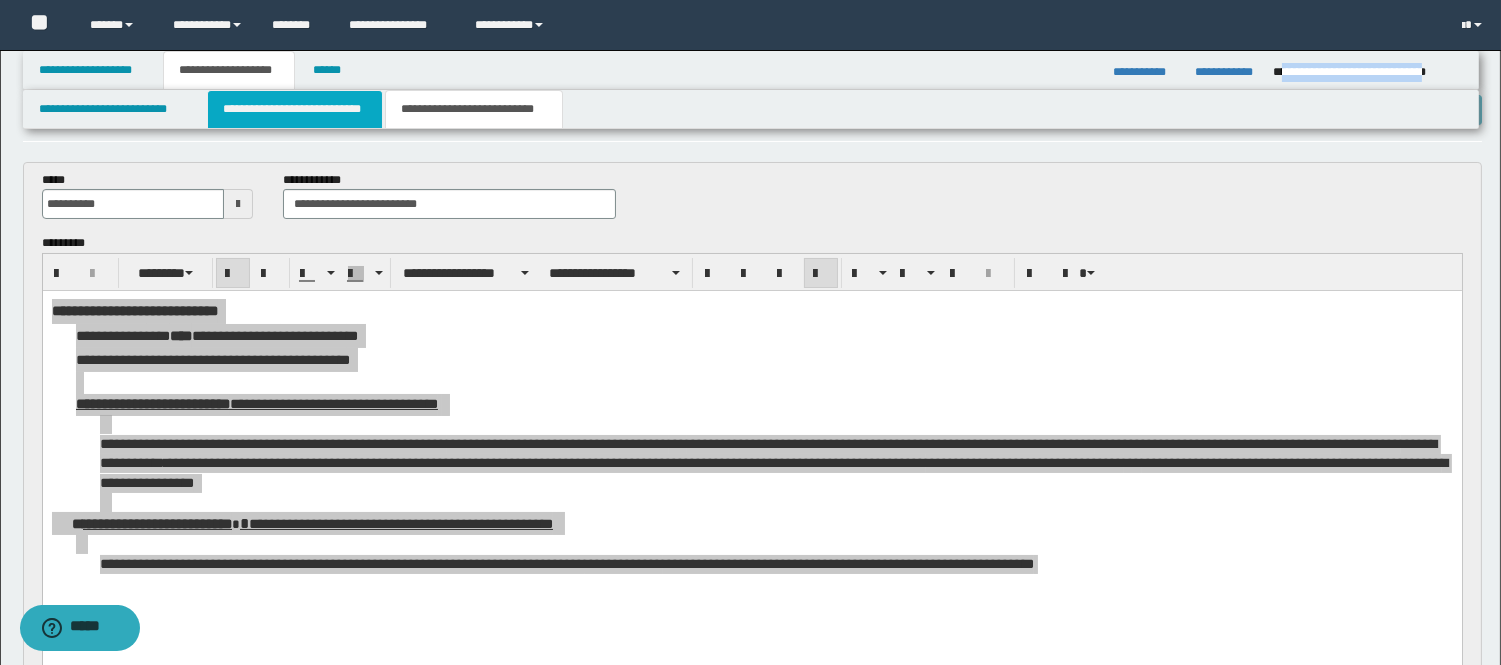 click on "**********" at bounding box center (295, 109) 